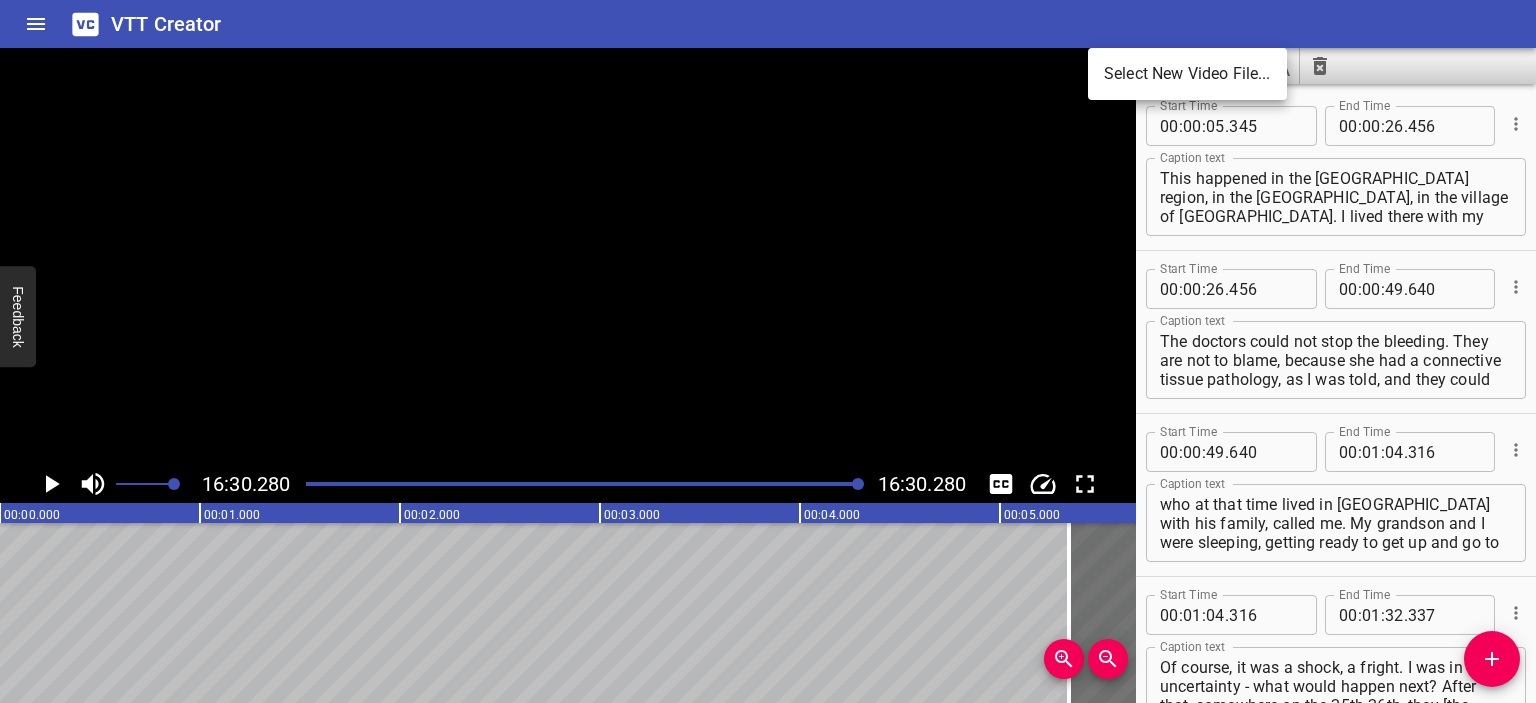 scroll, scrollTop: 0, scrollLeft: 0, axis: both 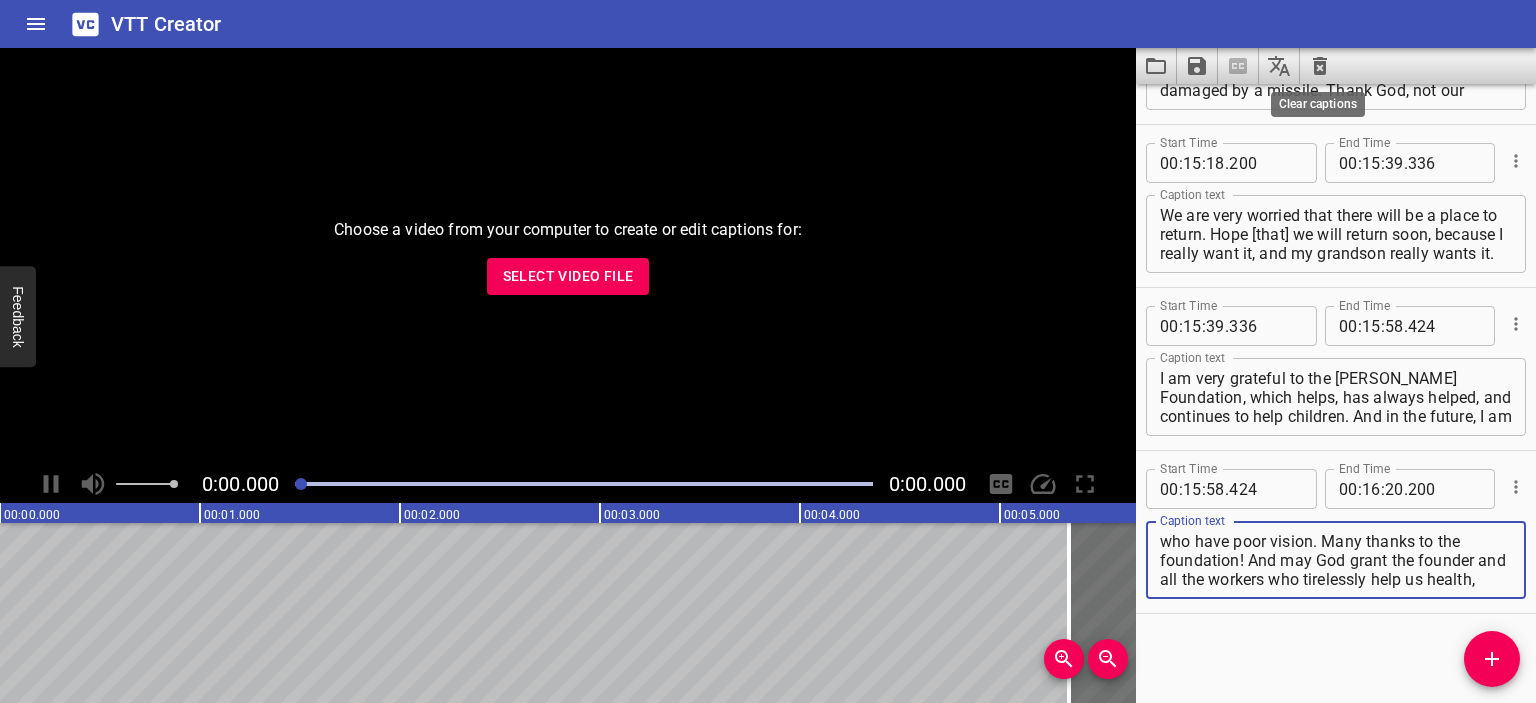 click 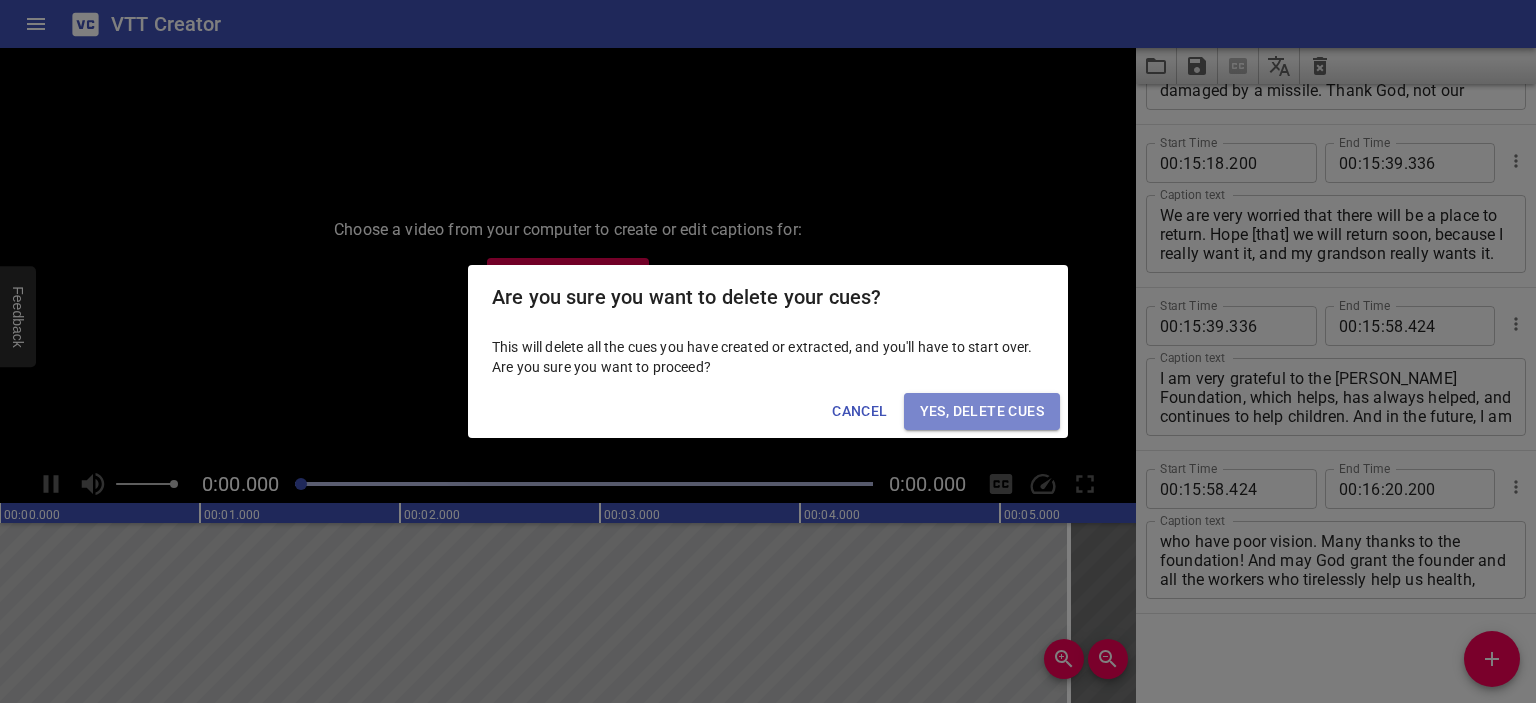 click on "Yes, Delete Cues" at bounding box center [982, 411] 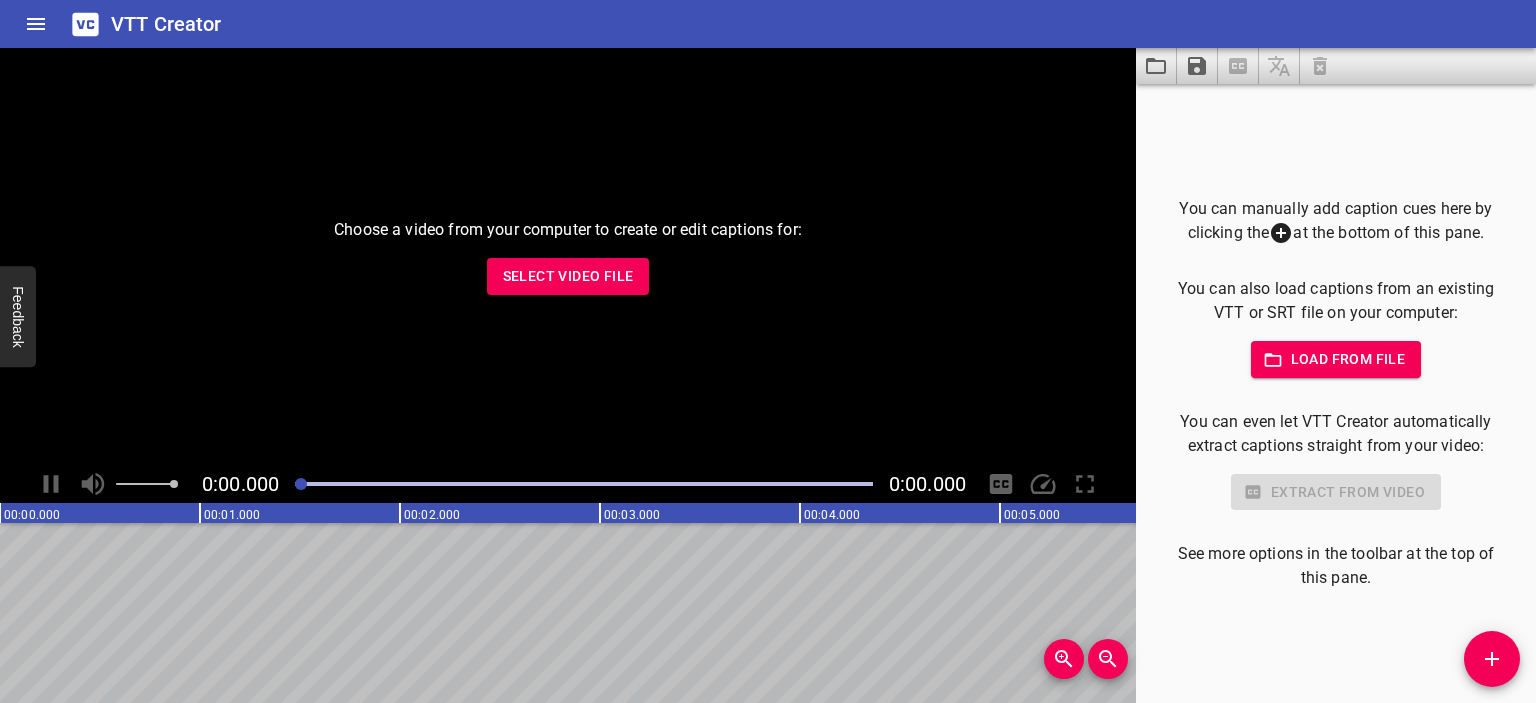 click on "Select Video File" at bounding box center (568, 276) 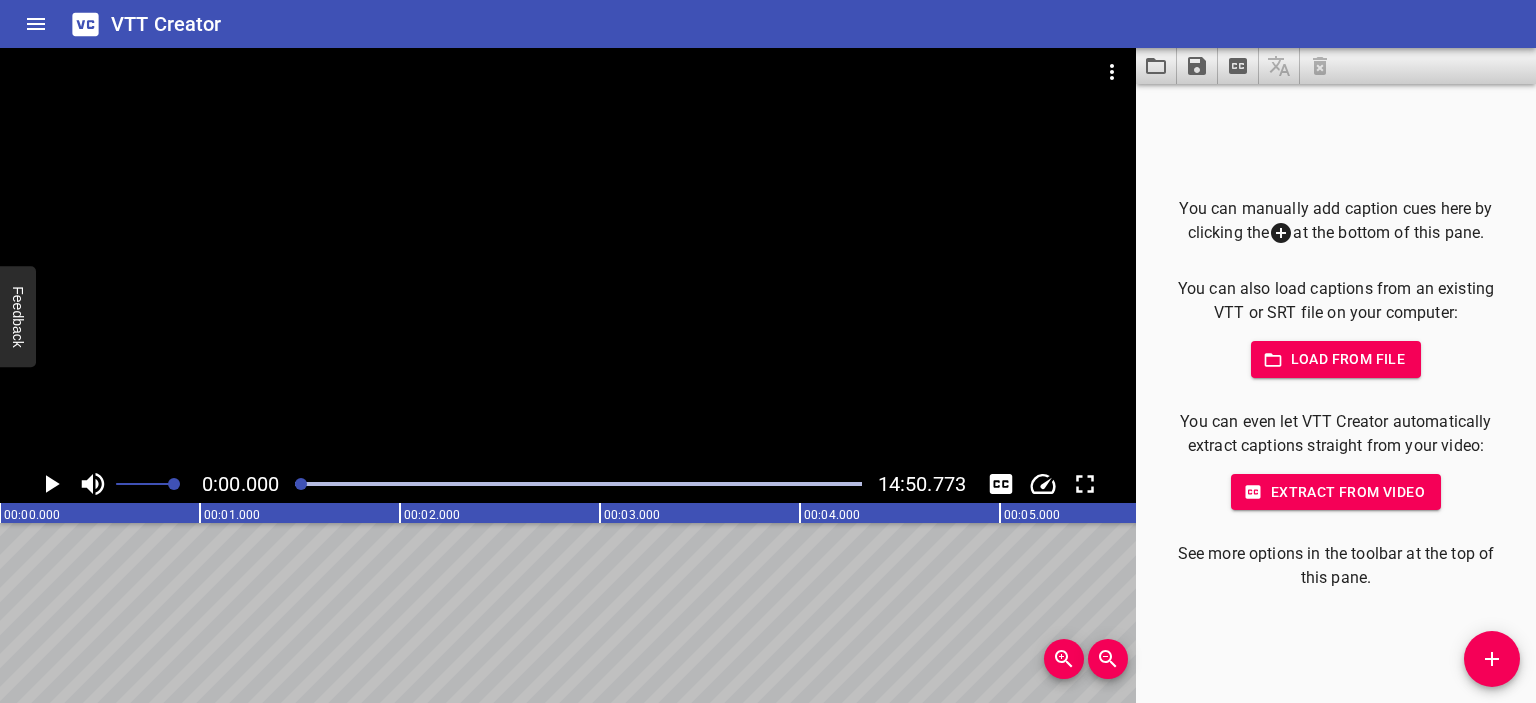 click 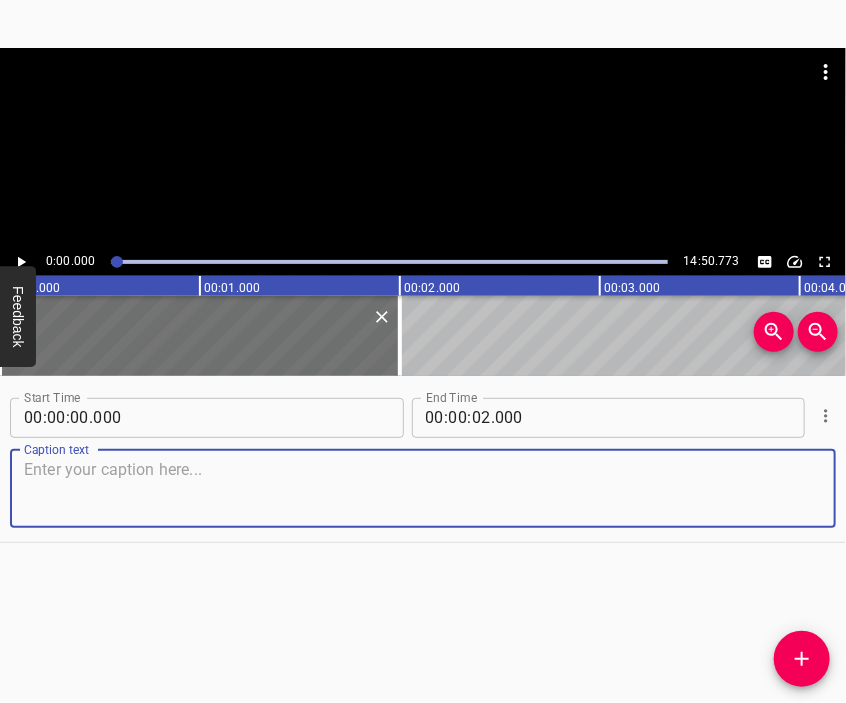 click at bounding box center (423, 488) 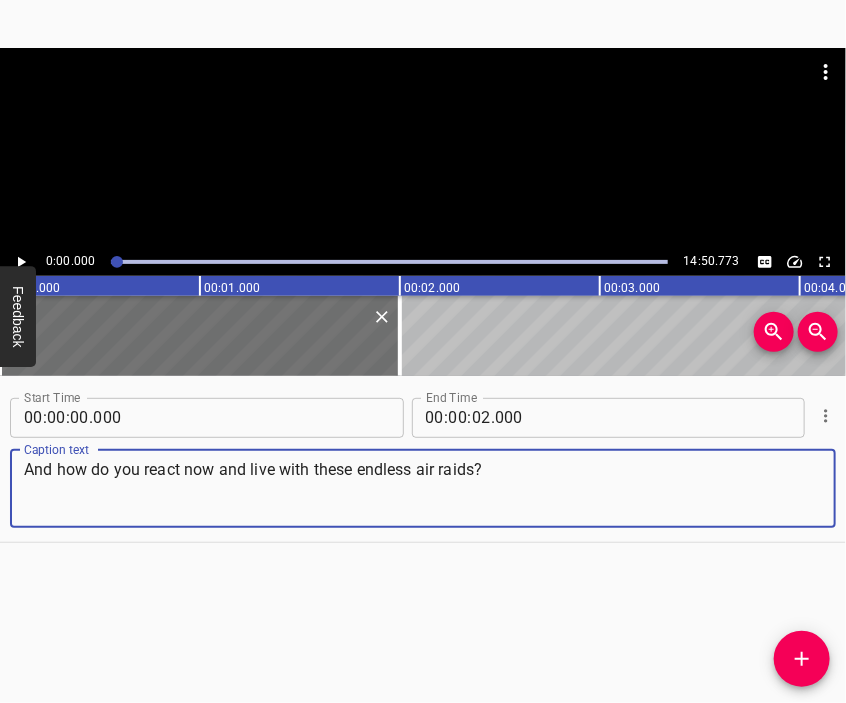 type on "And how do you react now and live with these endless air raids?" 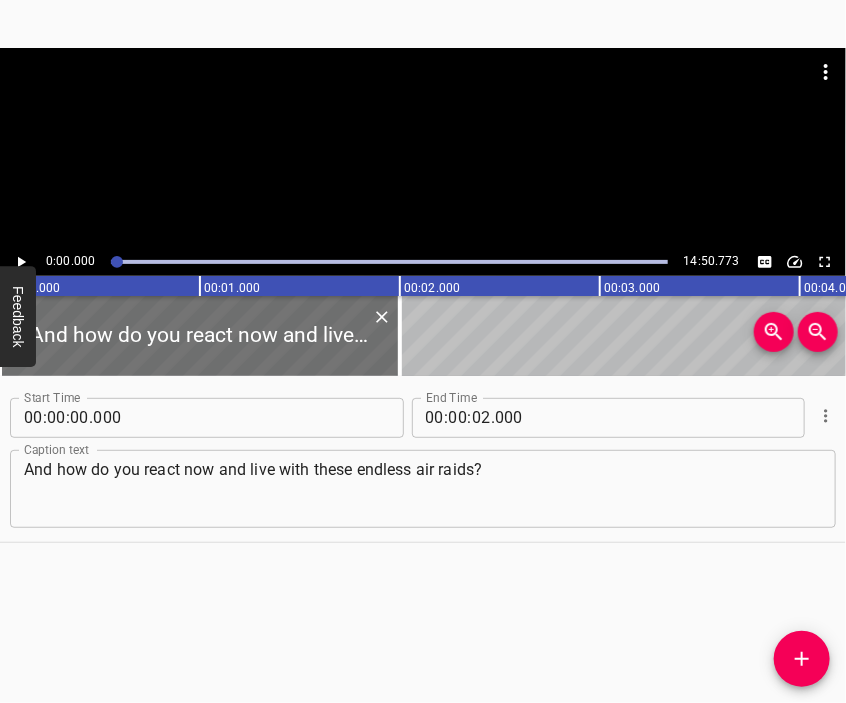 click at bounding box center (423, 98) 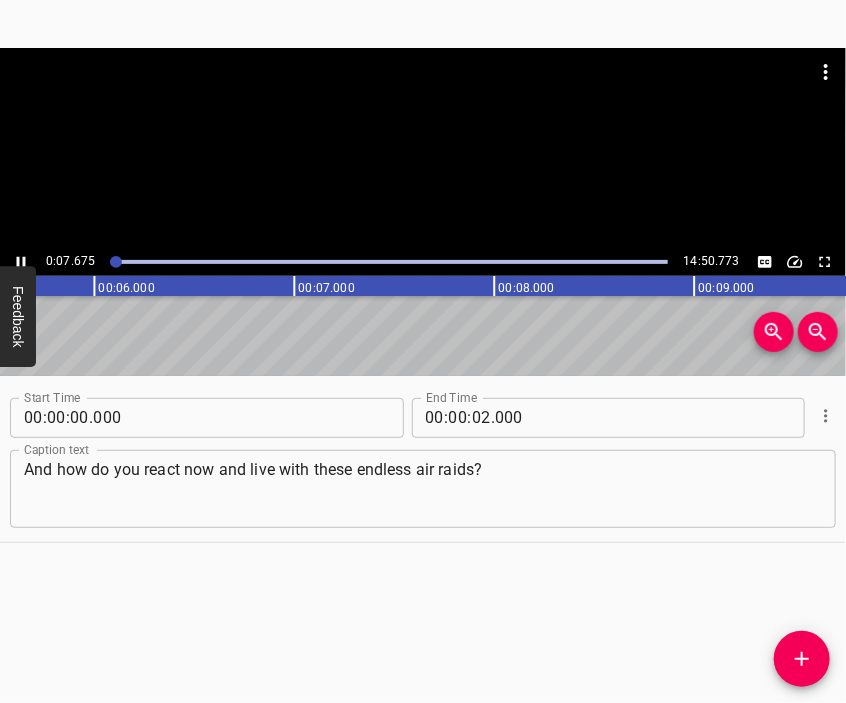 click at bounding box center (423, 148) 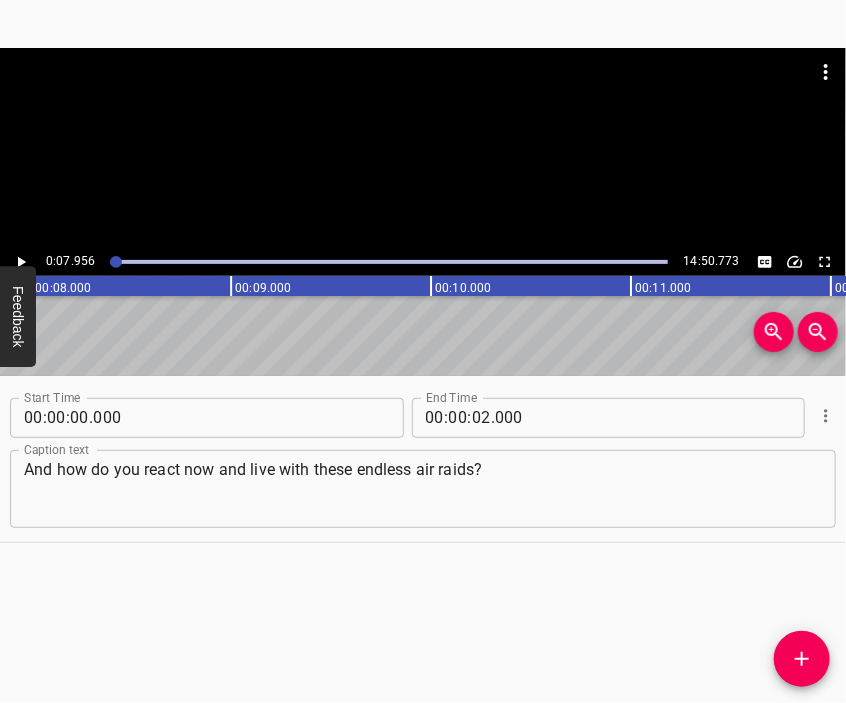 scroll, scrollTop: 0, scrollLeft: 1591, axis: horizontal 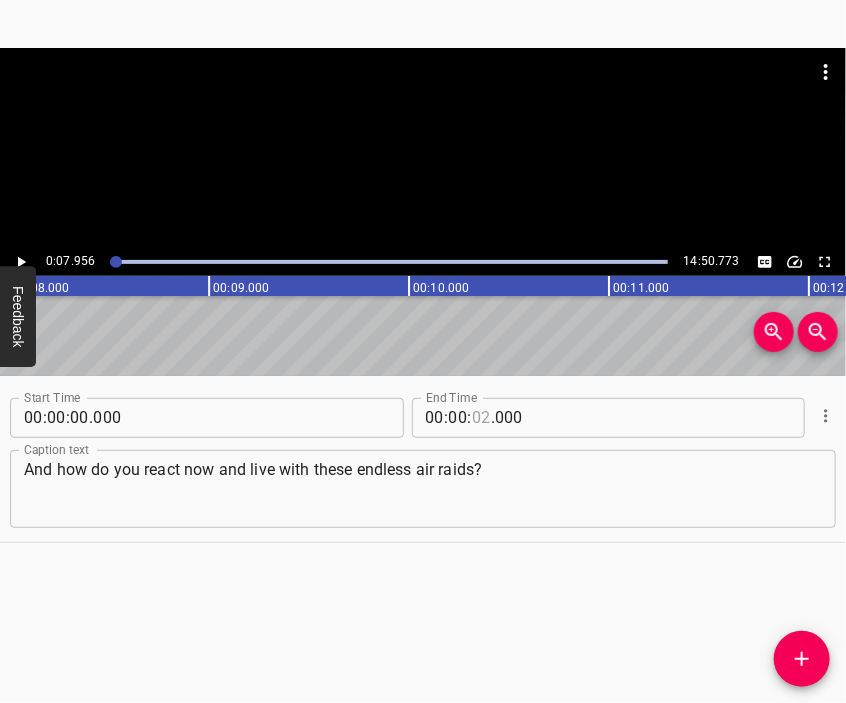 click at bounding box center [481, 418] 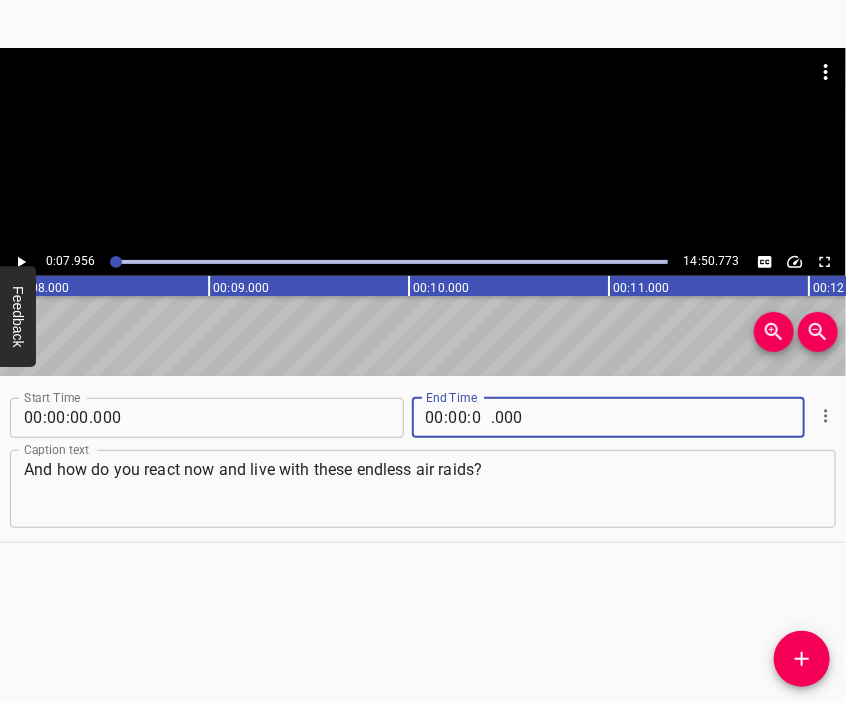 type on "07" 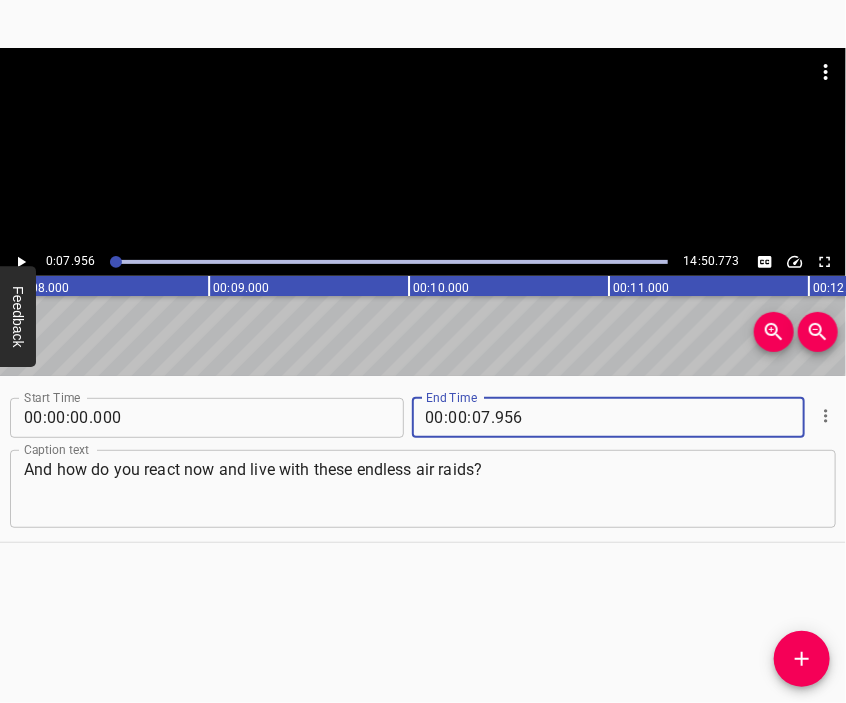 type on "956" 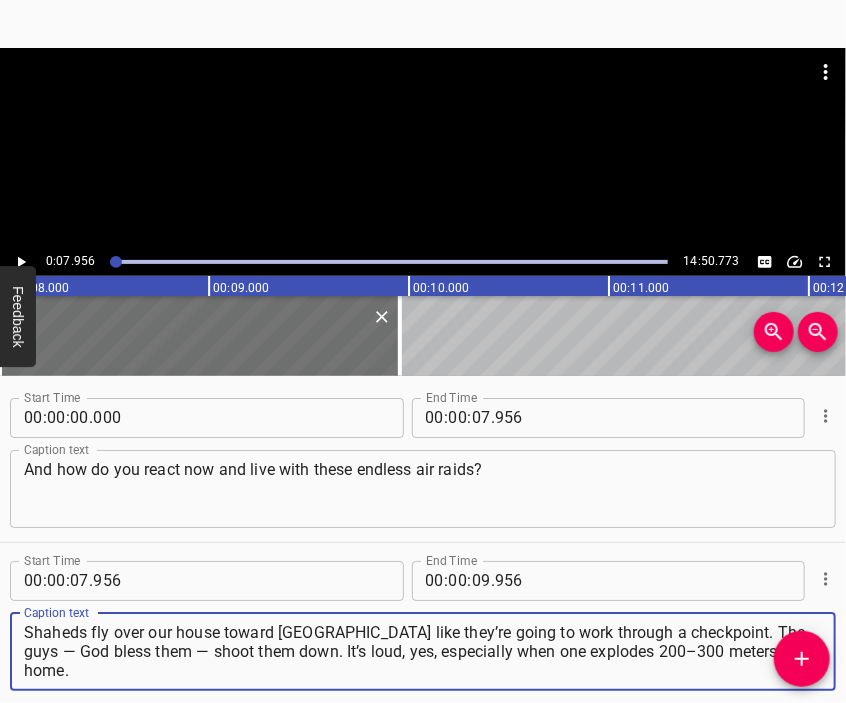 type on "Shaheds fly over our house toward [GEOGRAPHIC_DATA] like they’re going to work through a checkpoint. The guys — God bless them — shoot them down. It’s loud, yes, especially when one explodes 200–300 meters from home." 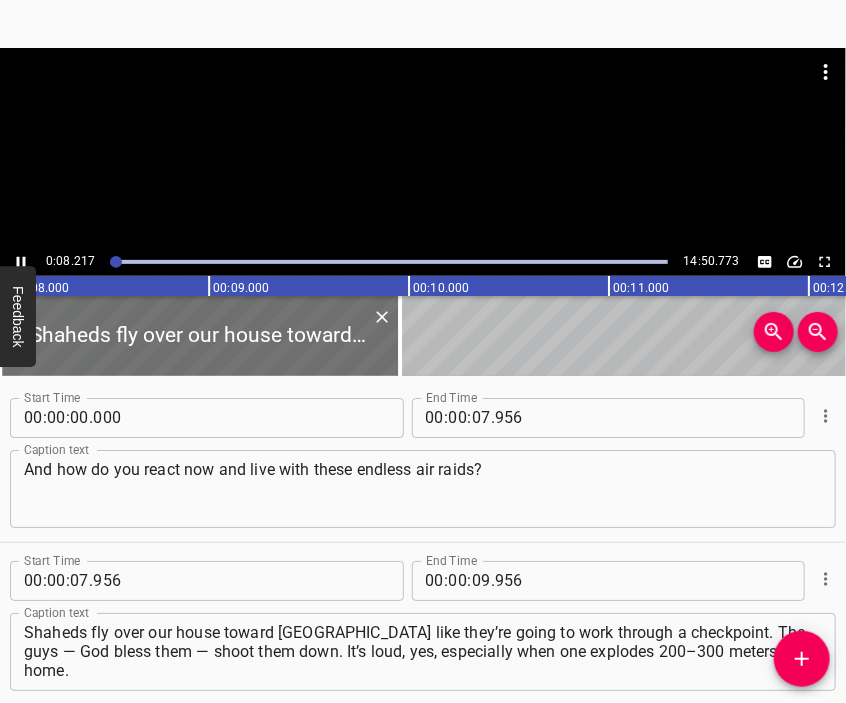 scroll, scrollTop: 92, scrollLeft: 0, axis: vertical 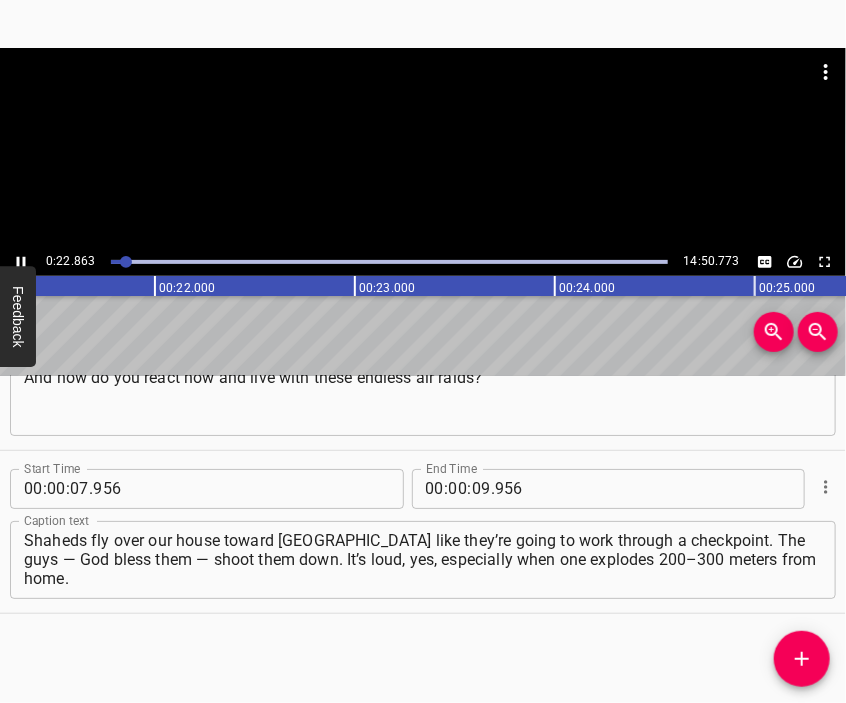 click at bounding box center (423, 98) 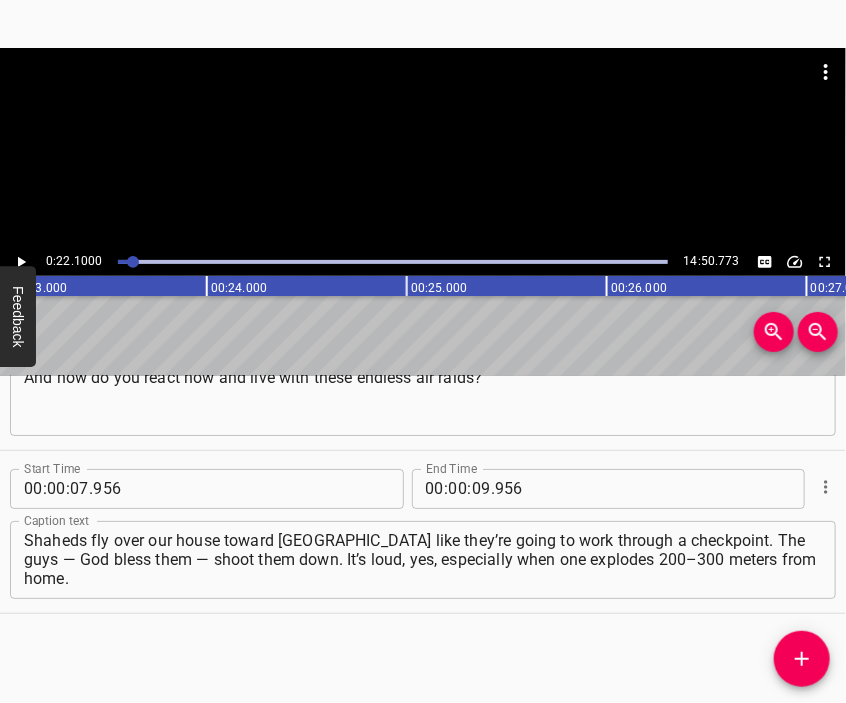 scroll, scrollTop: 0, scrollLeft: 4600, axis: horizontal 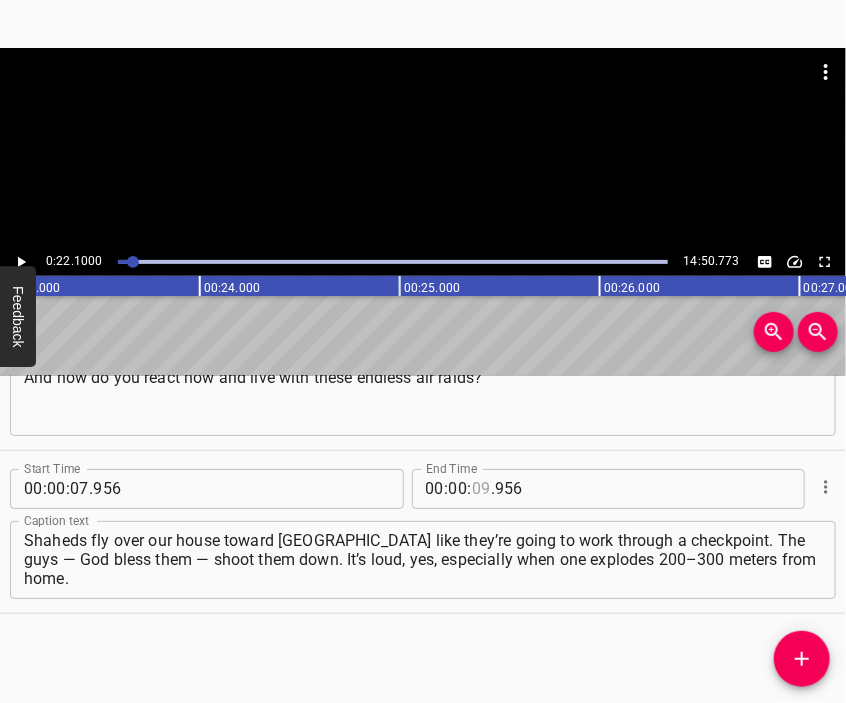 click at bounding box center [481, 489] 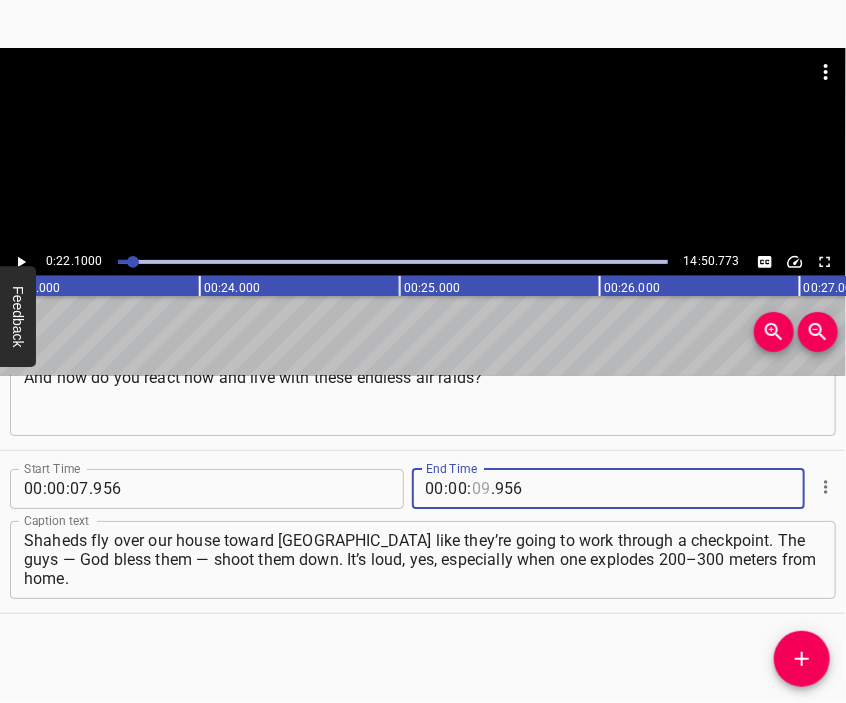 type on "09" 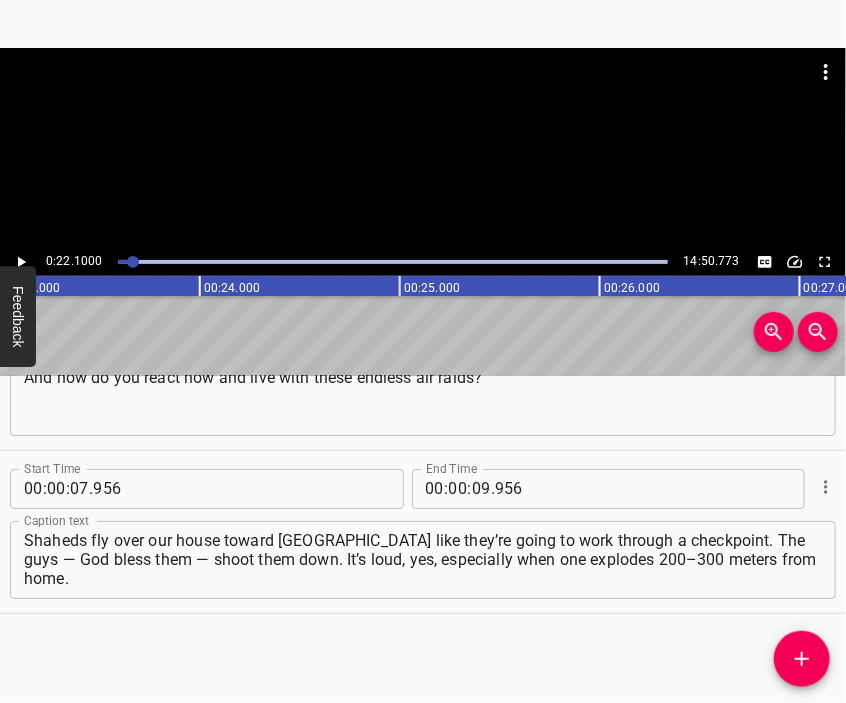 click at bounding box center [423, 148] 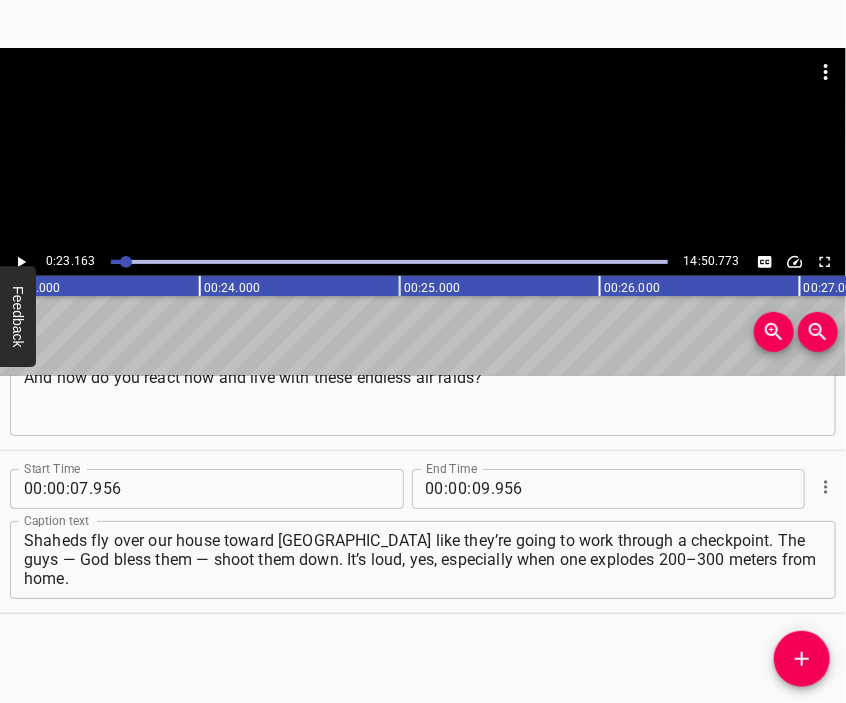 scroll, scrollTop: 0, scrollLeft: 4632, axis: horizontal 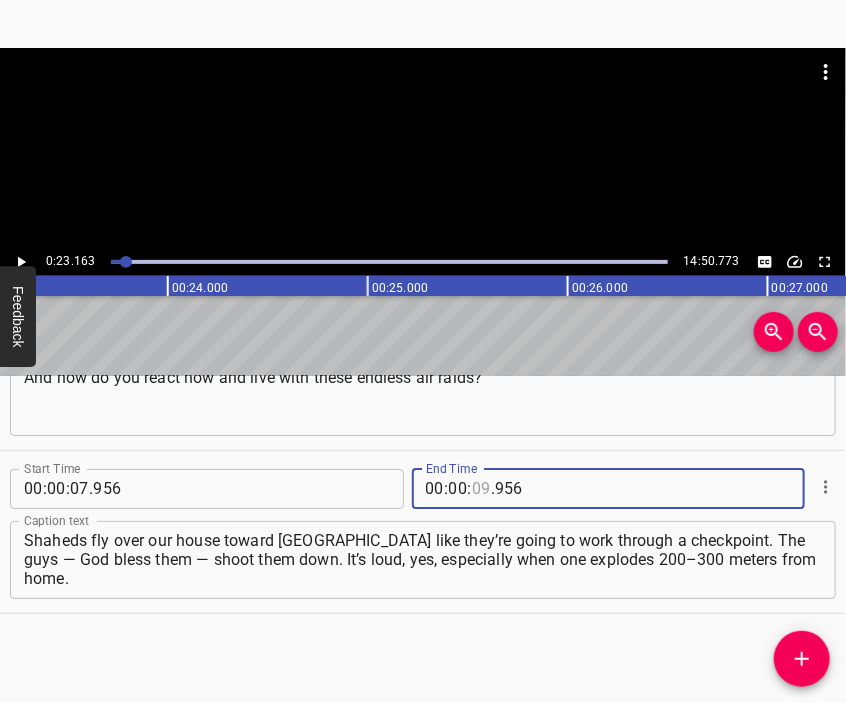 click at bounding box center (481, 489) 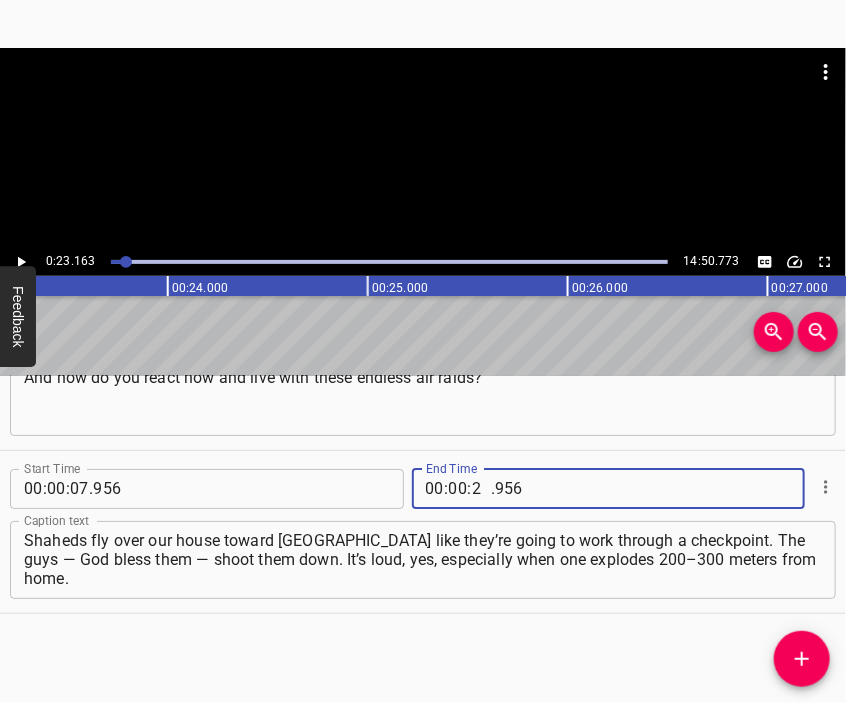 type on "23" 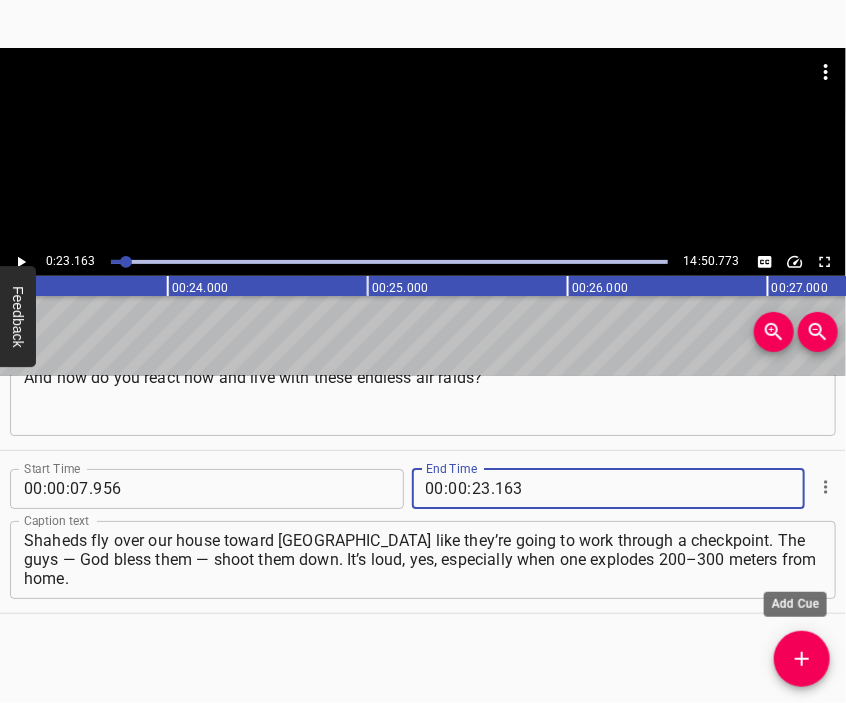 type on "163" 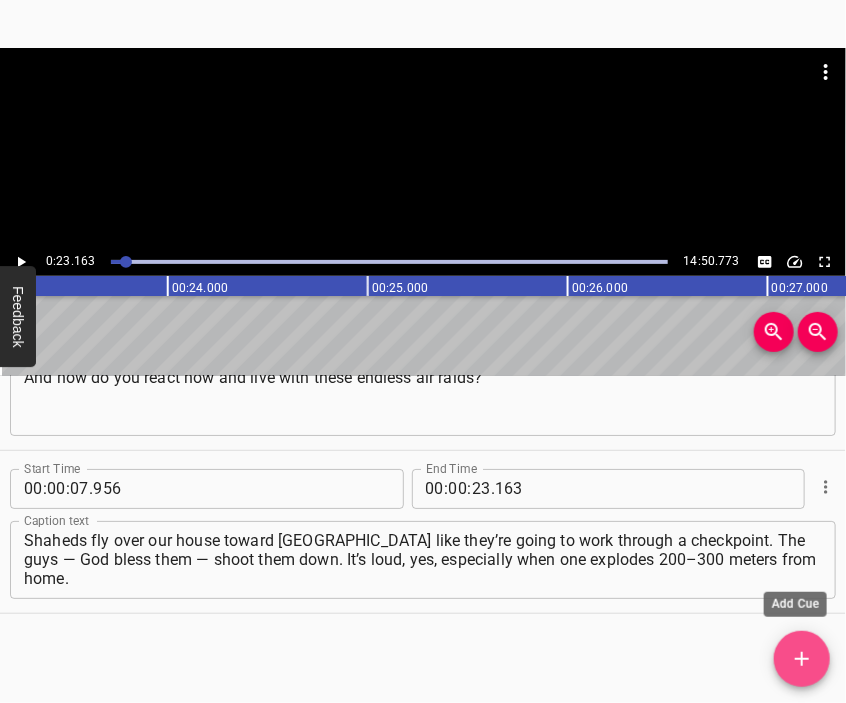 click 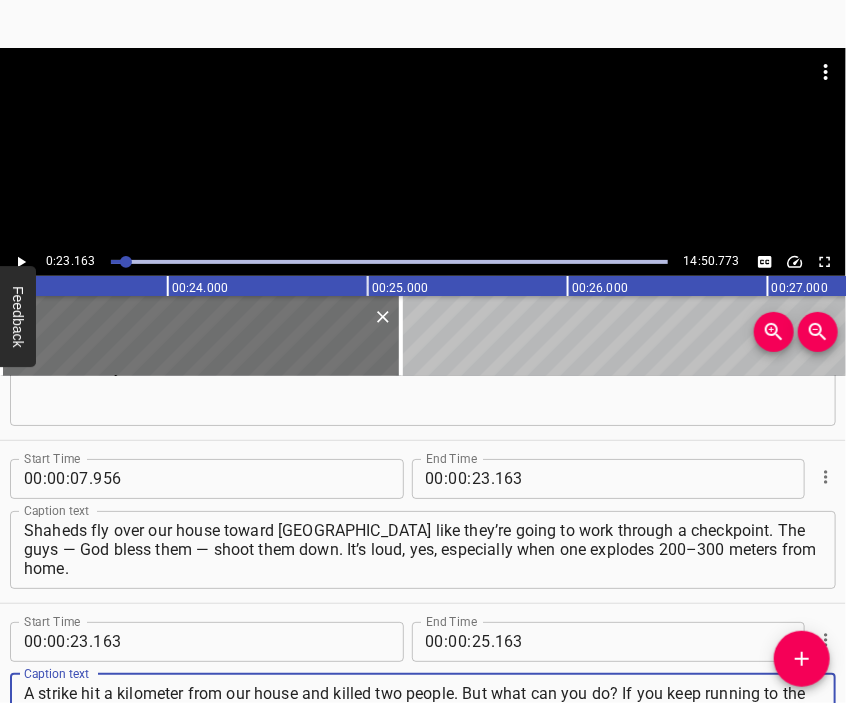 type on "A strike hit a kilometer from our house and killed two people. But what can you do? If you keep running to the corridor or the shelter at night… You can’t keep running for three years! No, I say: “Yes, people, go to the shelter.” But you’re asking about me. This is my responsibility. I go to bed." 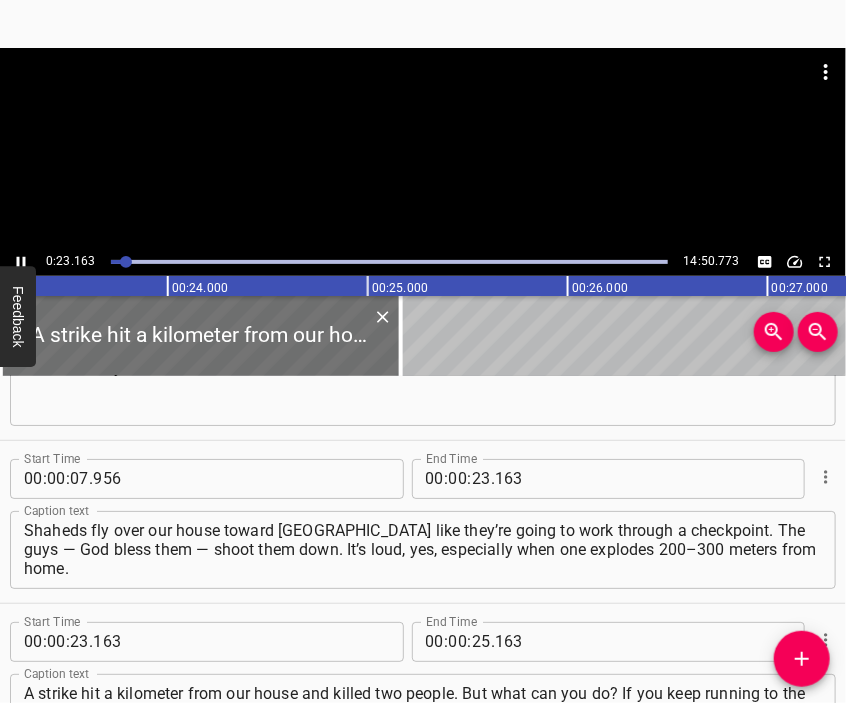 scroll, scrollTop: 255, scrollLeft: 0, axis: vertical 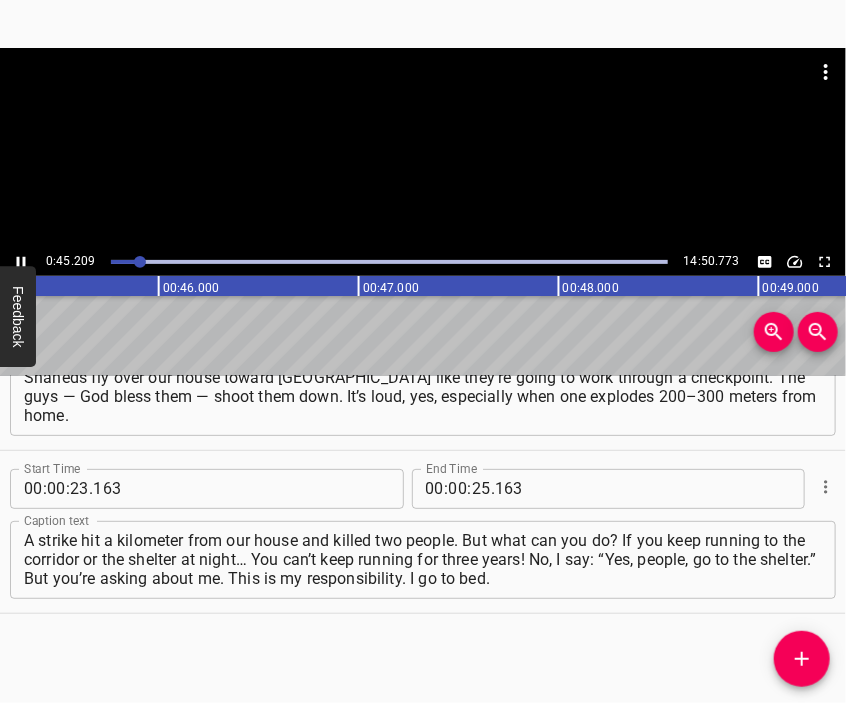 click at bounding box center (423, 148) 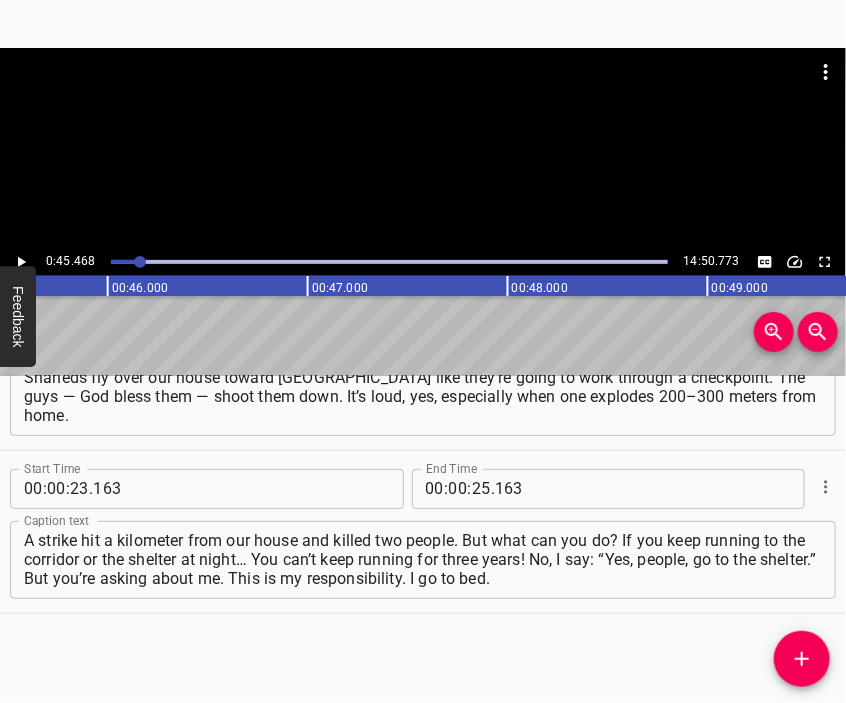scroll, scrollTop: 0, scrollLeft: 9093, axis: horizontal 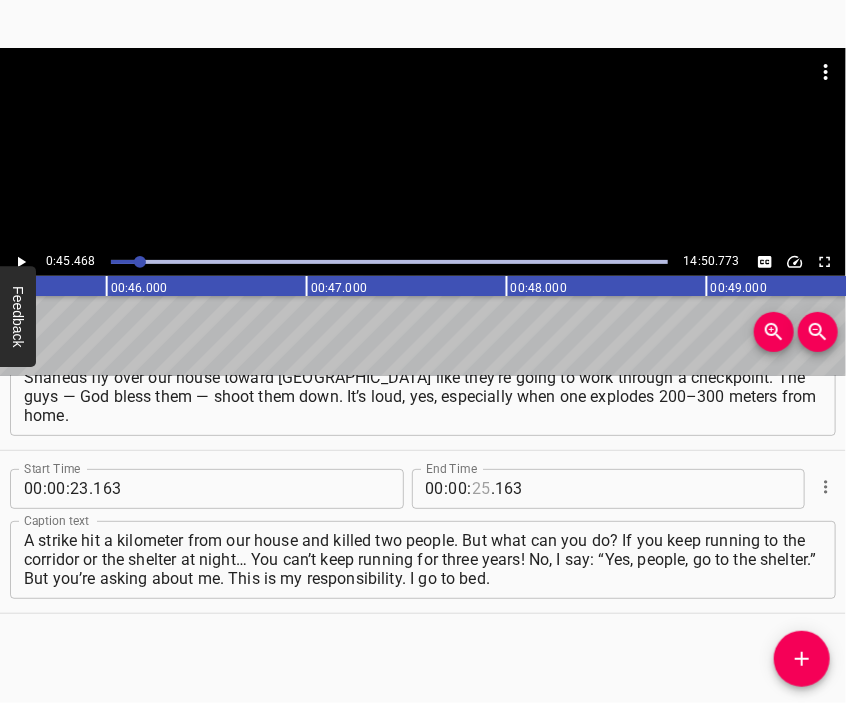 click at bounding box center [481, 489] 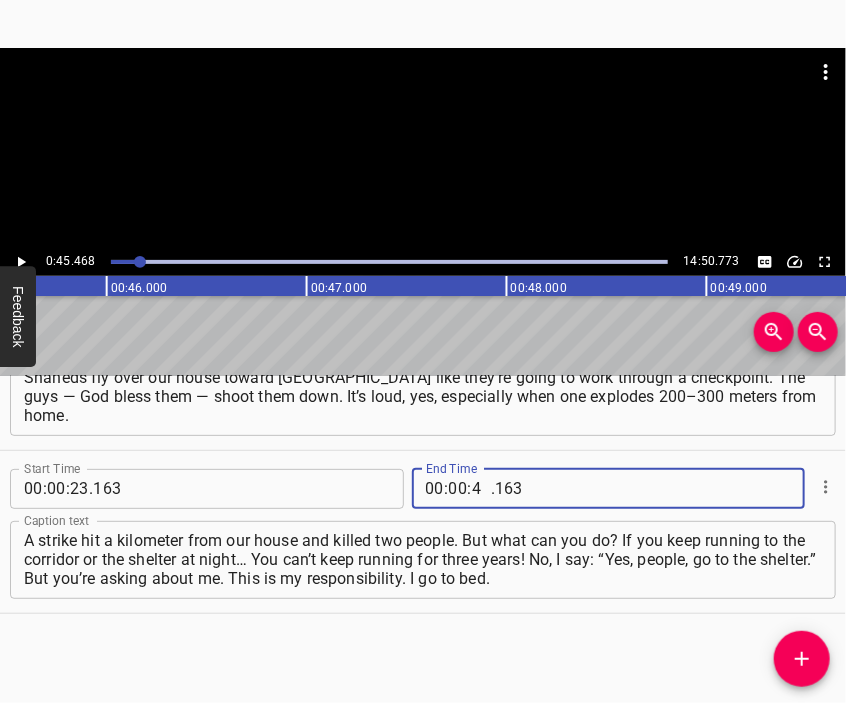 type on "45" 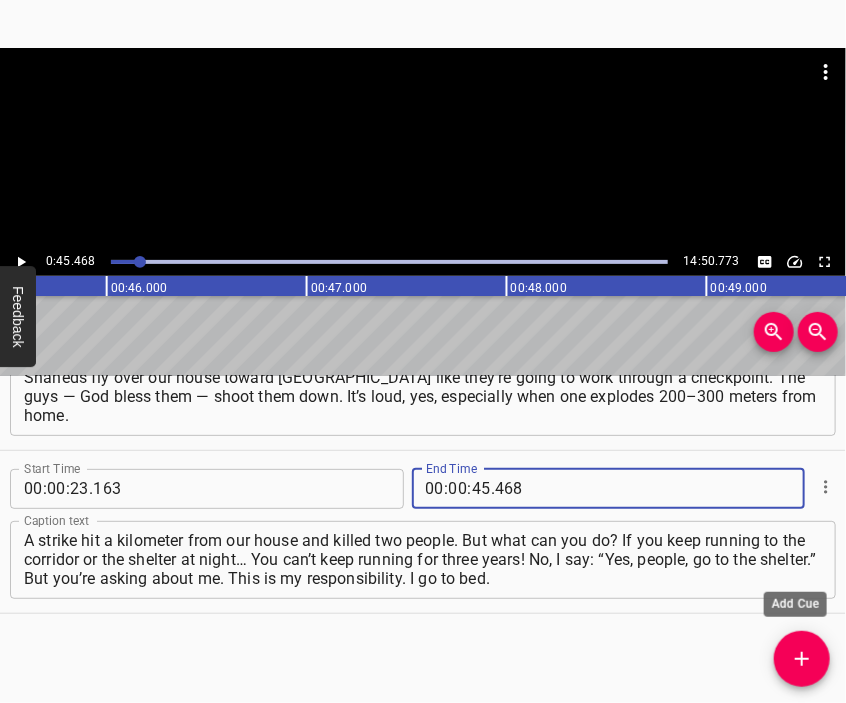 type on "468" 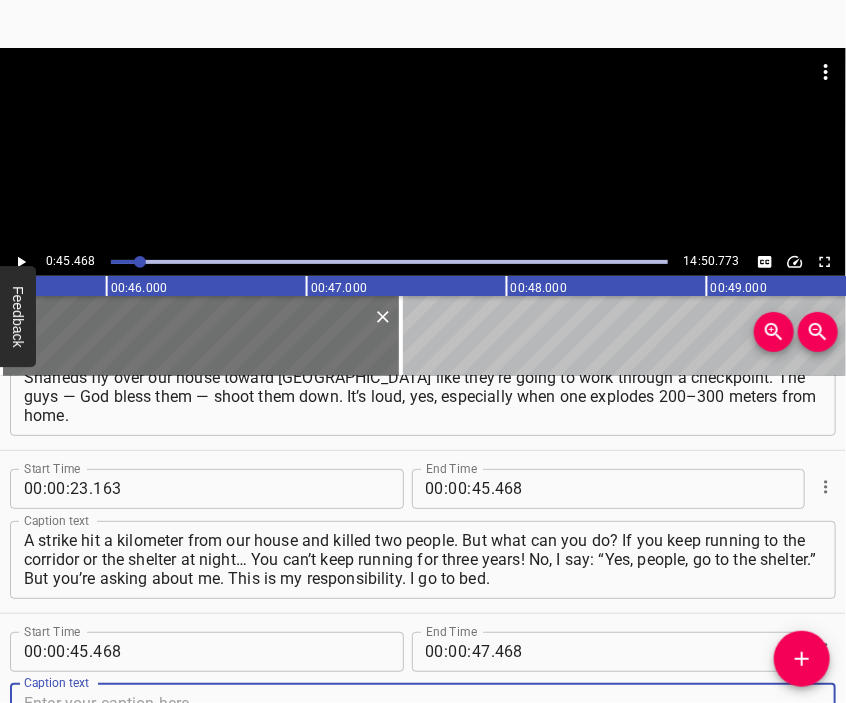 scroll, scrollTop: 265, scrollLeft: 0, axis: vertical 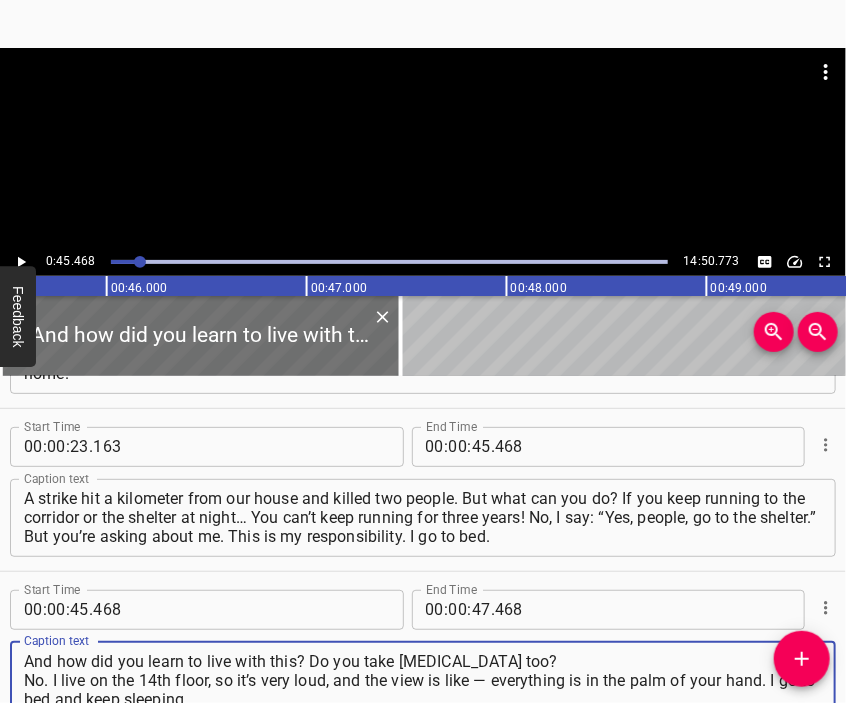 click on "And how did you learn to live with this? Do you take [MEDICAL_DATA] too?
No. I live on the 14th floor, so it’s very loud, and the view is like — everything is in the palm of your hand. I go to bed and keep sleeping." at bounding box center (423, 680) 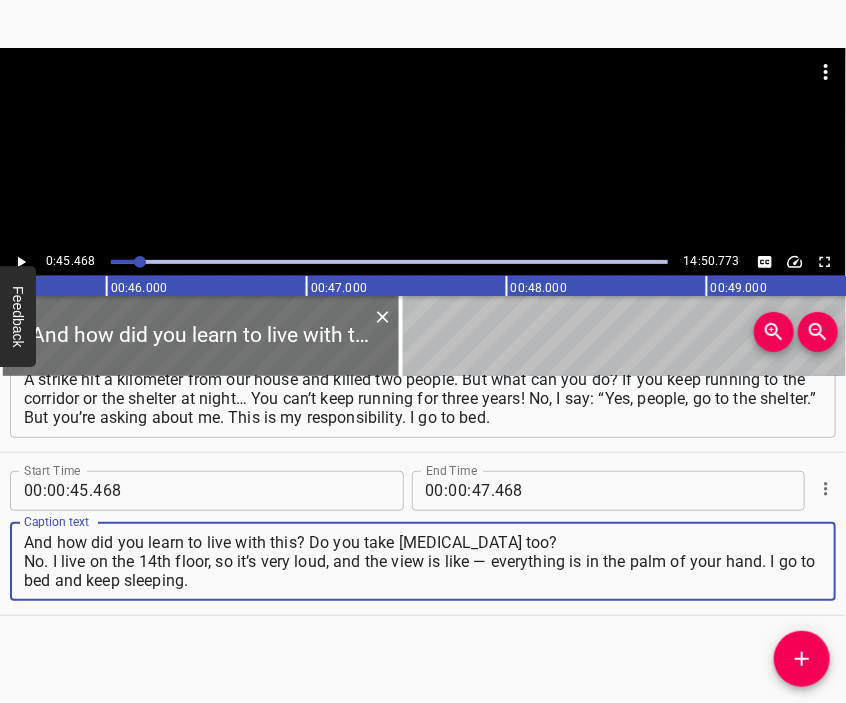 scroll, scrollTop: 418, scrollLeft: 0, axis: vertical 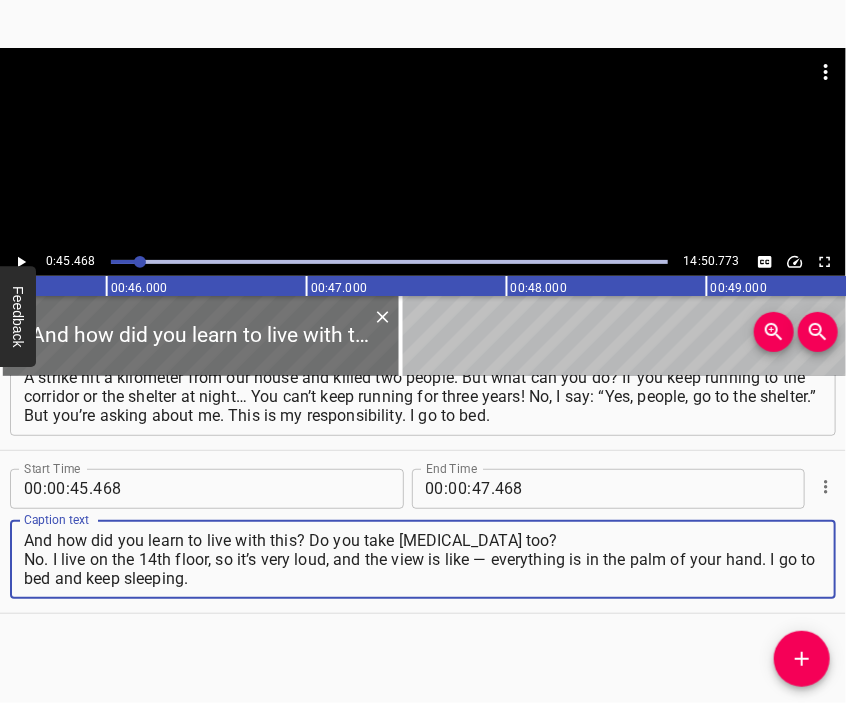 click on "And how did you learn to live with this? Do you take [MEDICAL_DATA] too?
No. I live on the 14th floor, so it’s very loud, and the view is like — everything is in the palm of your hand. I go to bed and keep sleeping." at bounding box center [423, 559] 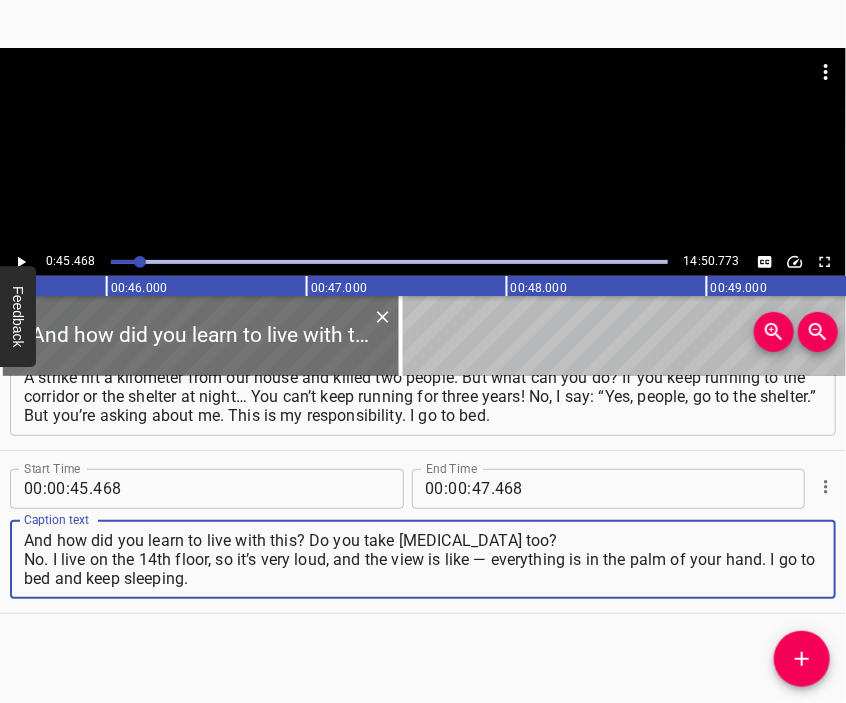click on "And how did you learn to live with this? Do you take [MEDICAL_DATA] too?
No. I live on the 14th floor, so it’s very loud, and the view is like — everything is in the palm of your hand. I go to bed and keep sleeping." at bounding box center (423, 559) 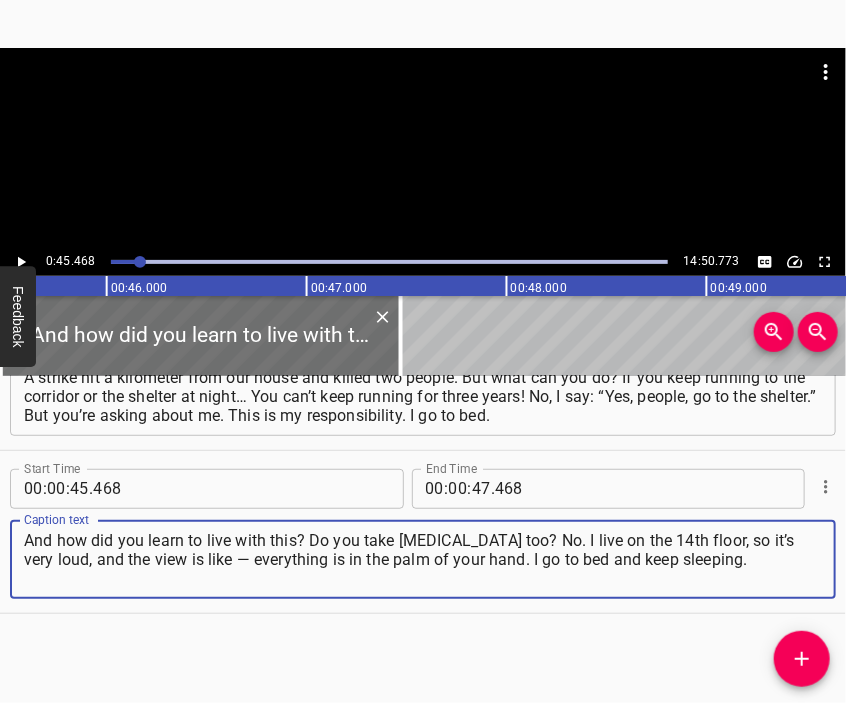 type on "And how did you learn to live with this? Do you take [MEDICAL_DATA] too? No. I live on the 14th floor, so it’s very loud, and the view is like — everything is in the palm of your hand. I go to bed and keep sleeping." 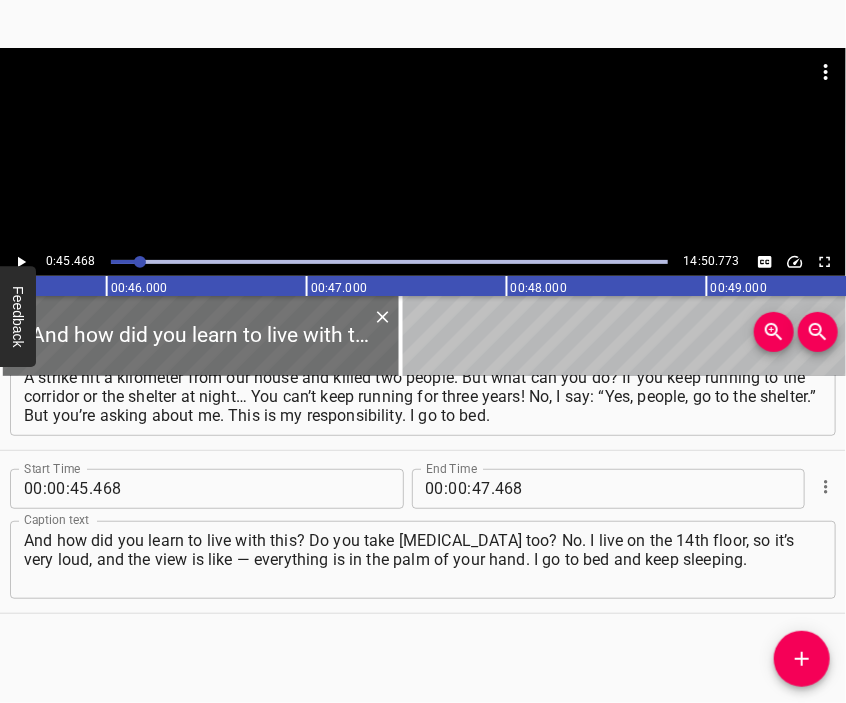click at bounding box center (423, 98) 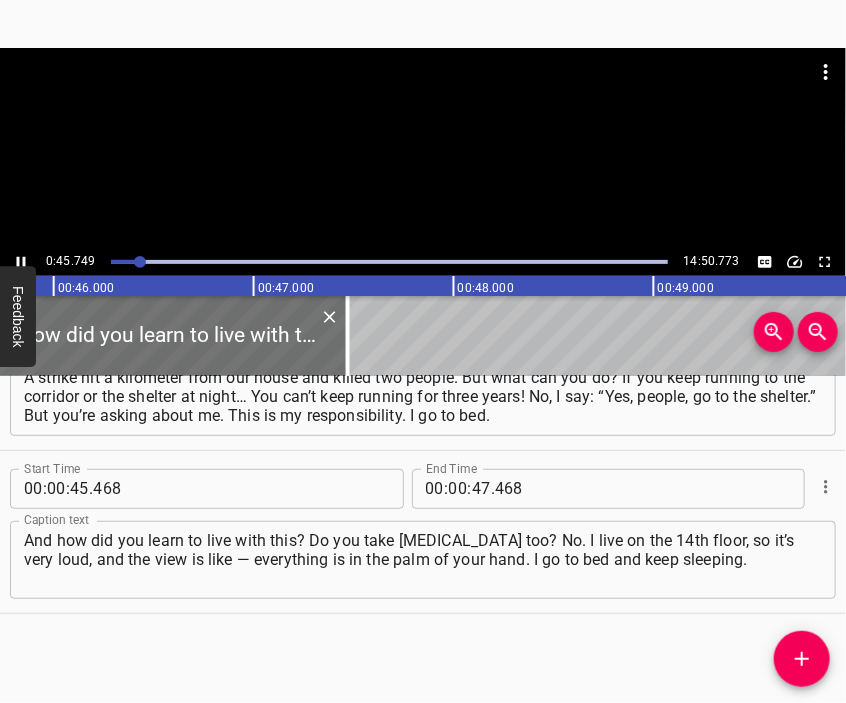 scroll, scrollTop: 0, scrollLeft: 9149, axis: horizontal 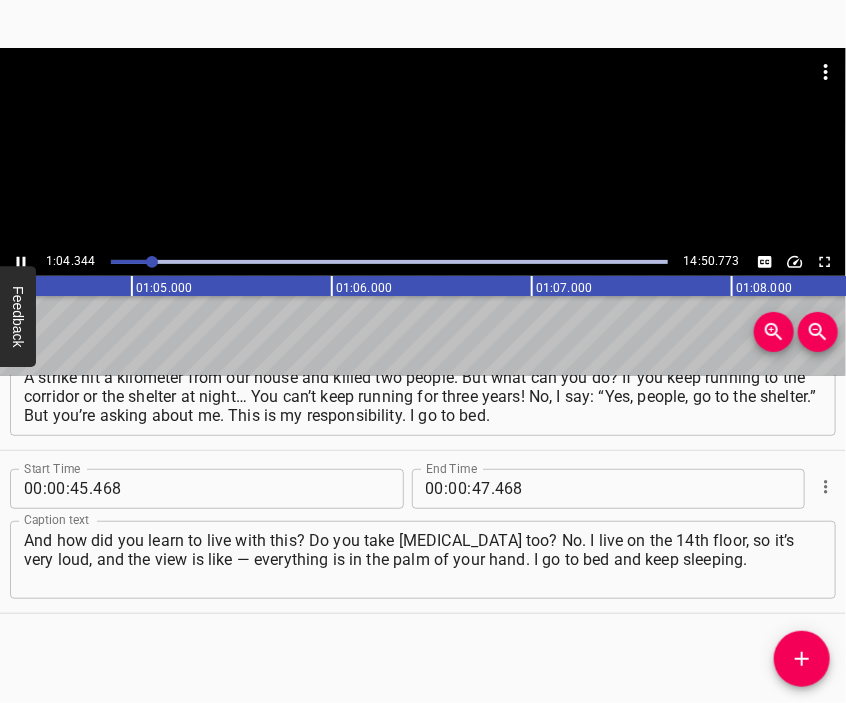 click at bounding box center (423, 148) 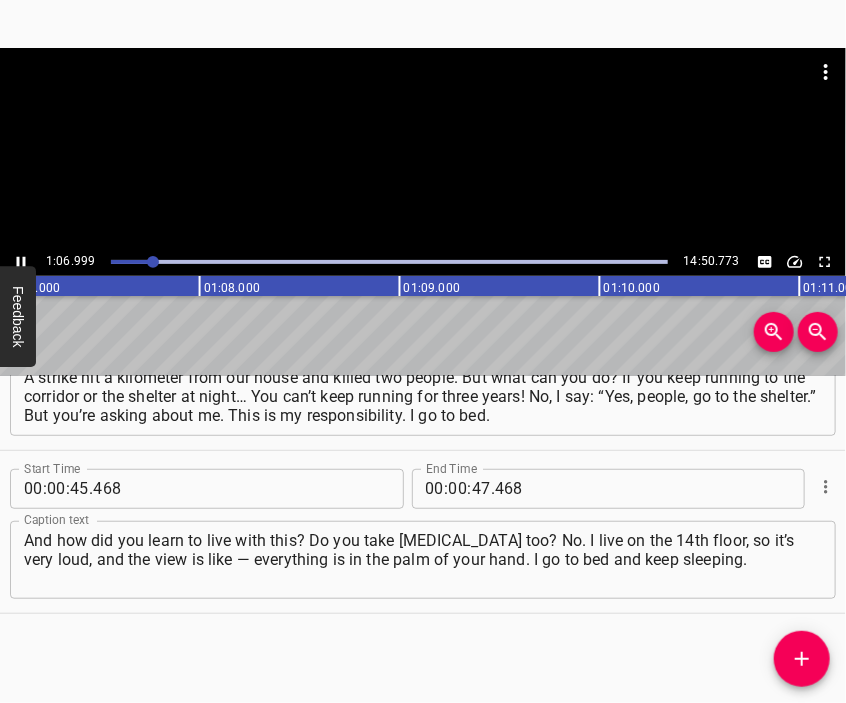 click at bounding box center (-125, 262) 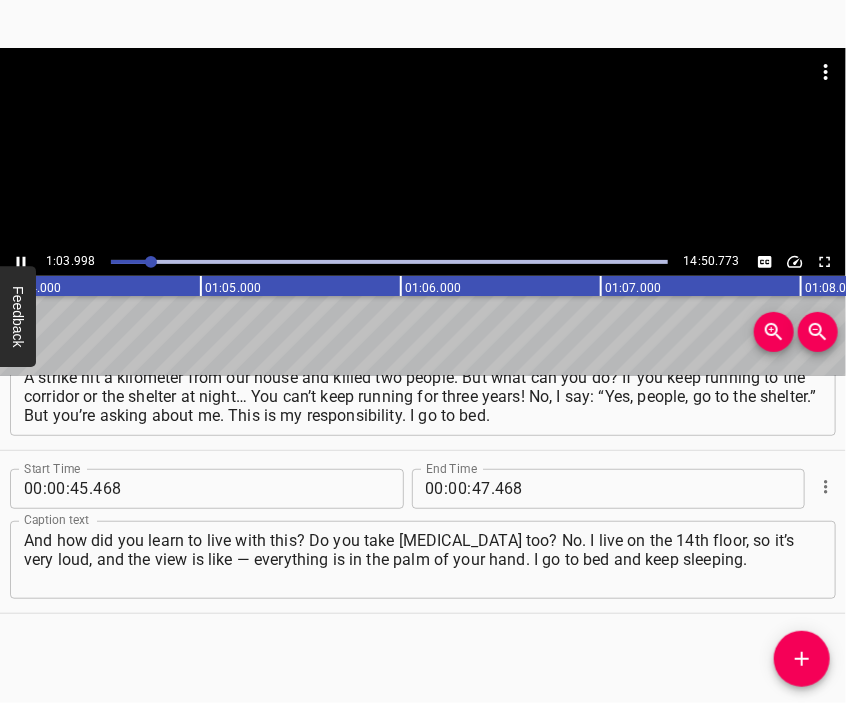 click at bounding box center [423, 148] 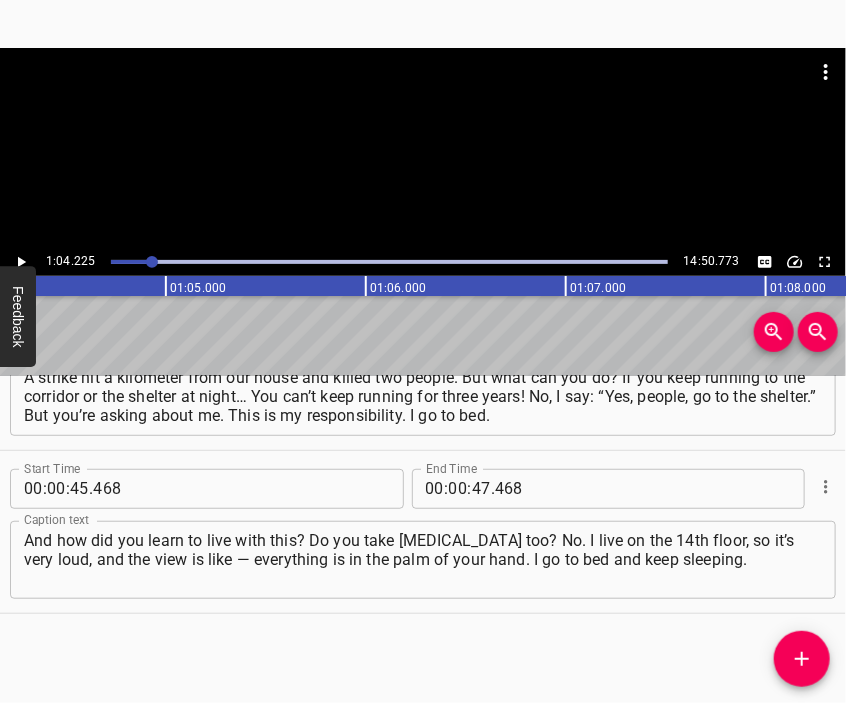 scroll, scrollTop: 0, scrollLeft: 12844, axis: horizontal 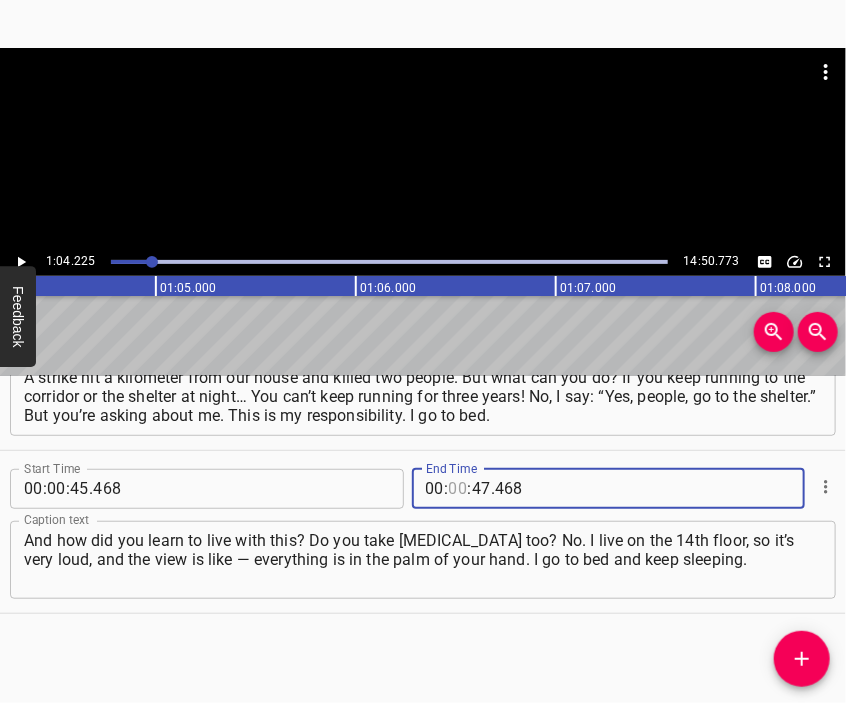 click at bounding box center (458, 489) 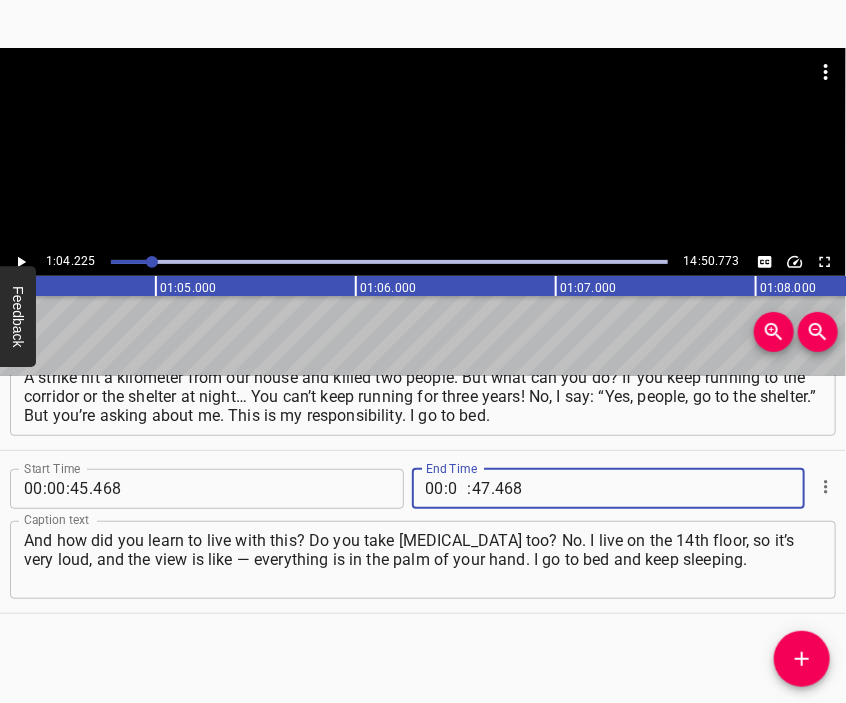 type on "01" 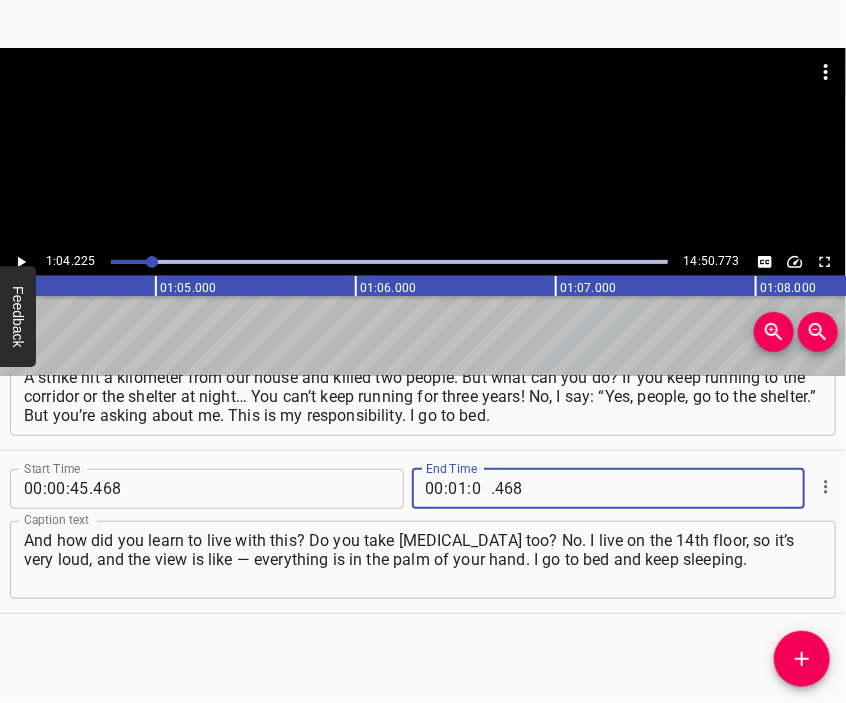 type on "04" 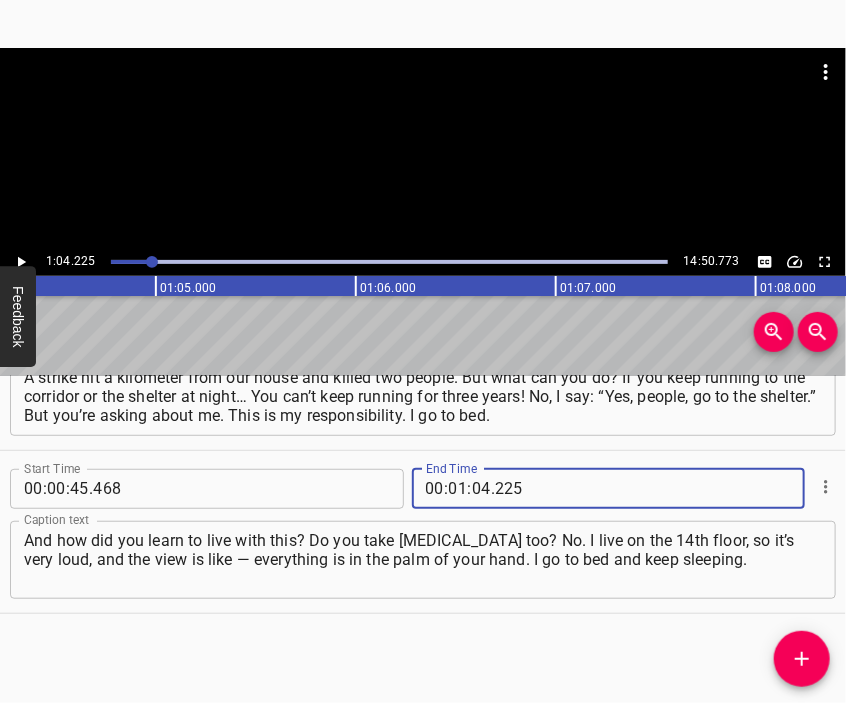 type on "225" 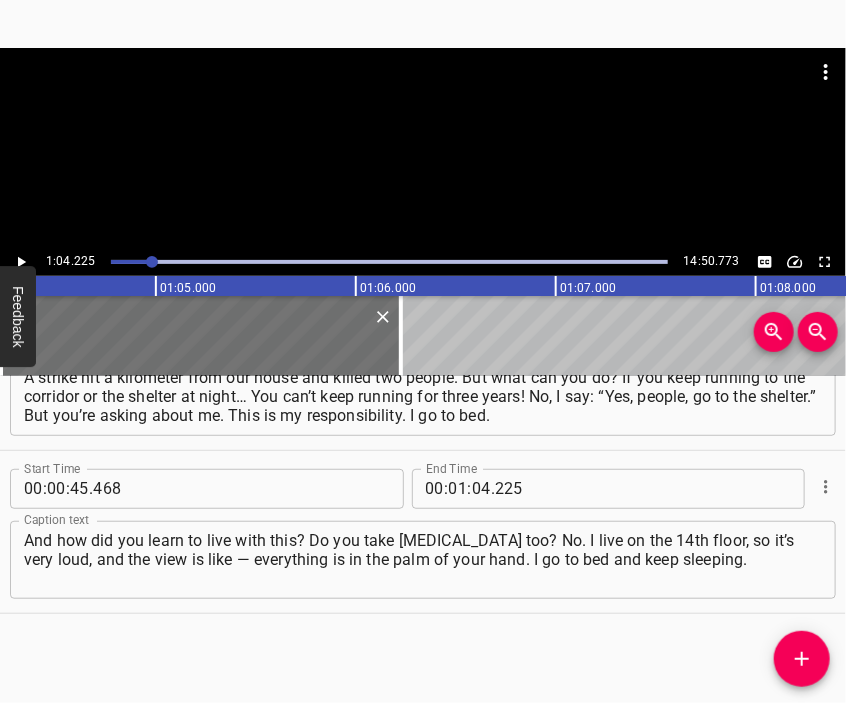scroll, scrollTop: 428, scrollLeft: 0, axis: vertical 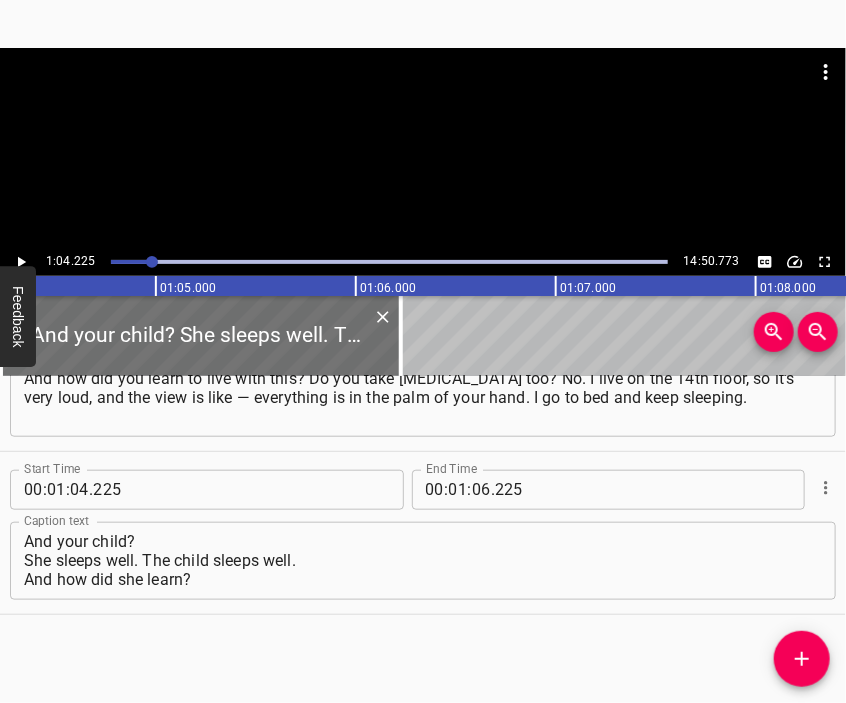 click on "And your child?
She sleeps well. The child sleeps well.
And how did she learn? Caption text" at bounding box center [423, 561] 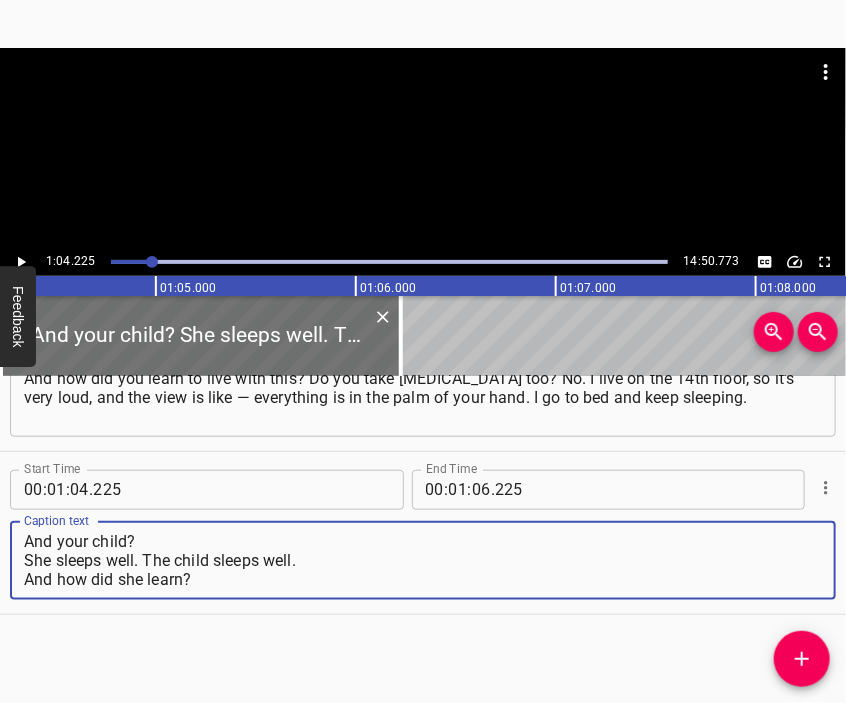 click on "And your child?
She sleeps well. The child sleeps well.
And how did she learn?" at bounding box center [423, 560] 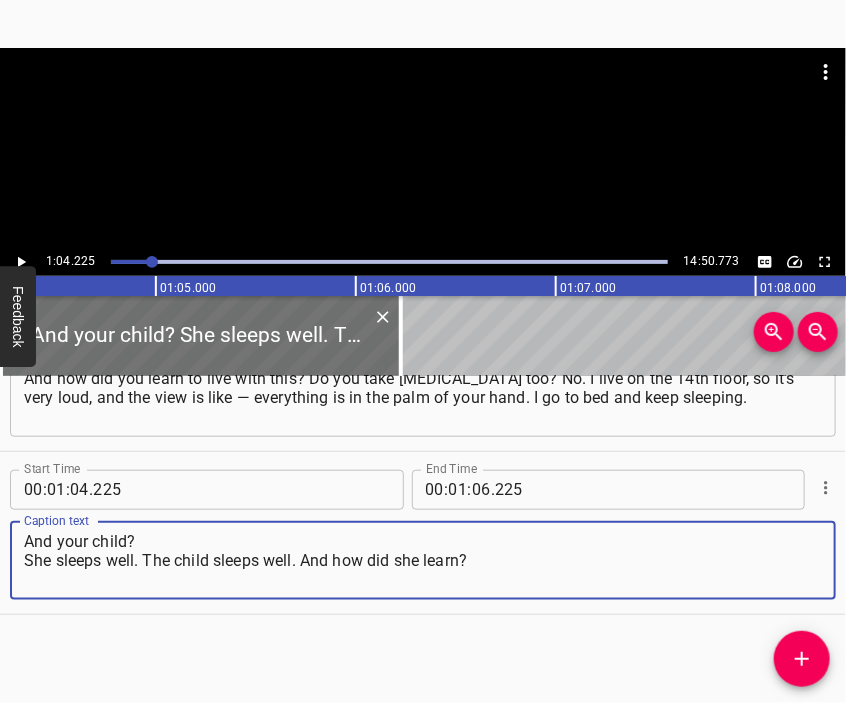 click on "And your child?
She sleeps well. The child sleeps well. And how did she learn?" at bounding box center (423, 560) 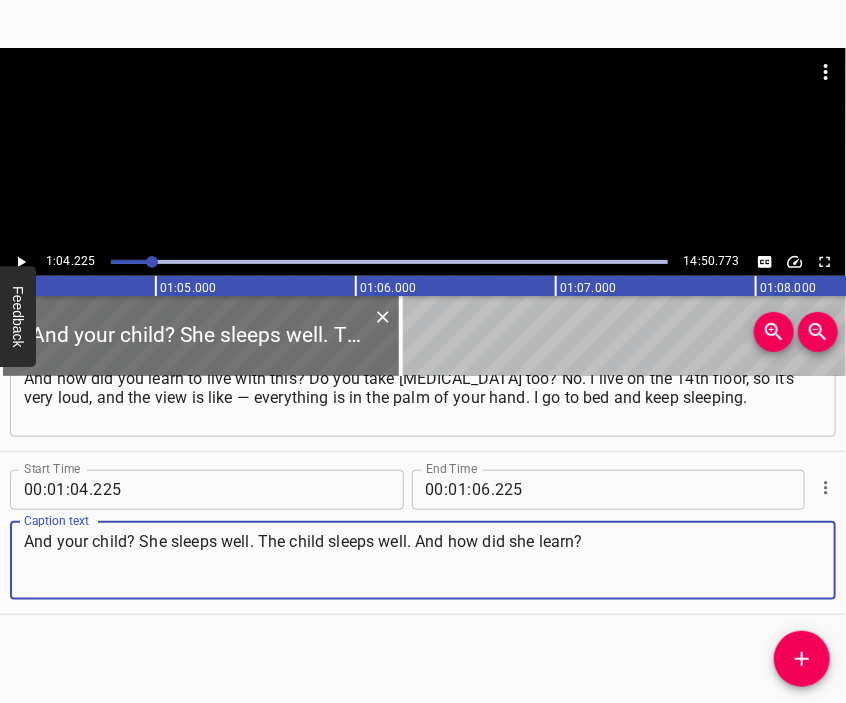 type on "And your child? She sleeps well. The child sleeps well. And how did she learn?" 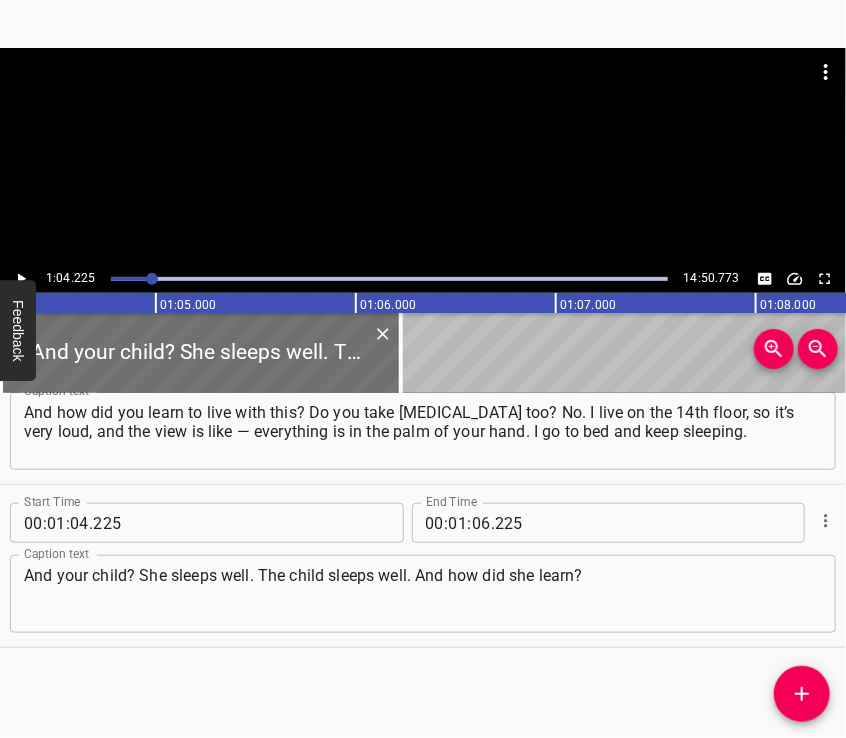 scroll, scrollTop: 564, scrollLeft: 0, axis: vertical 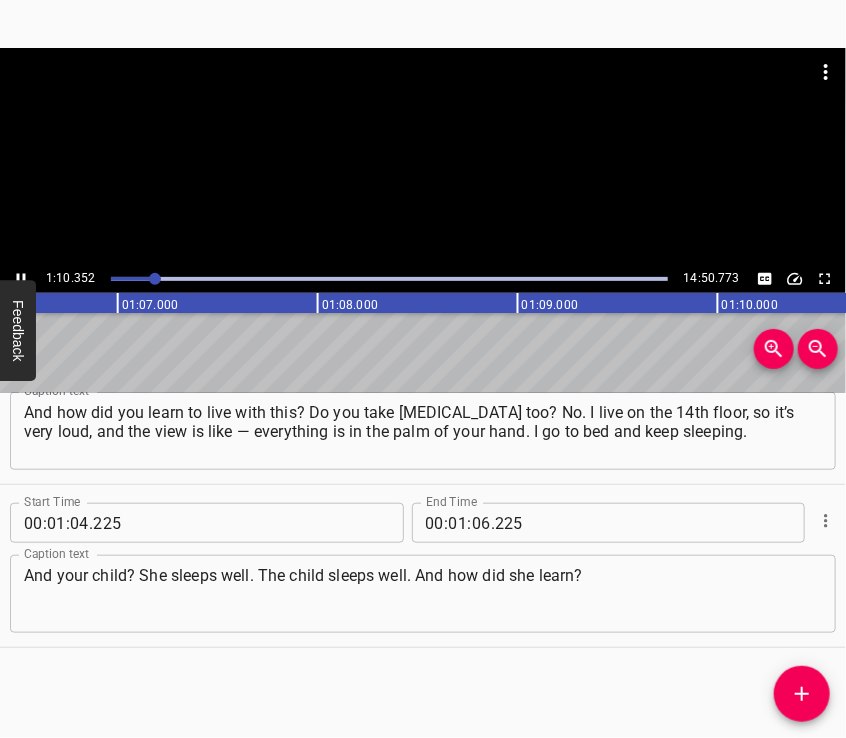 click at bounding box center (423, 98) 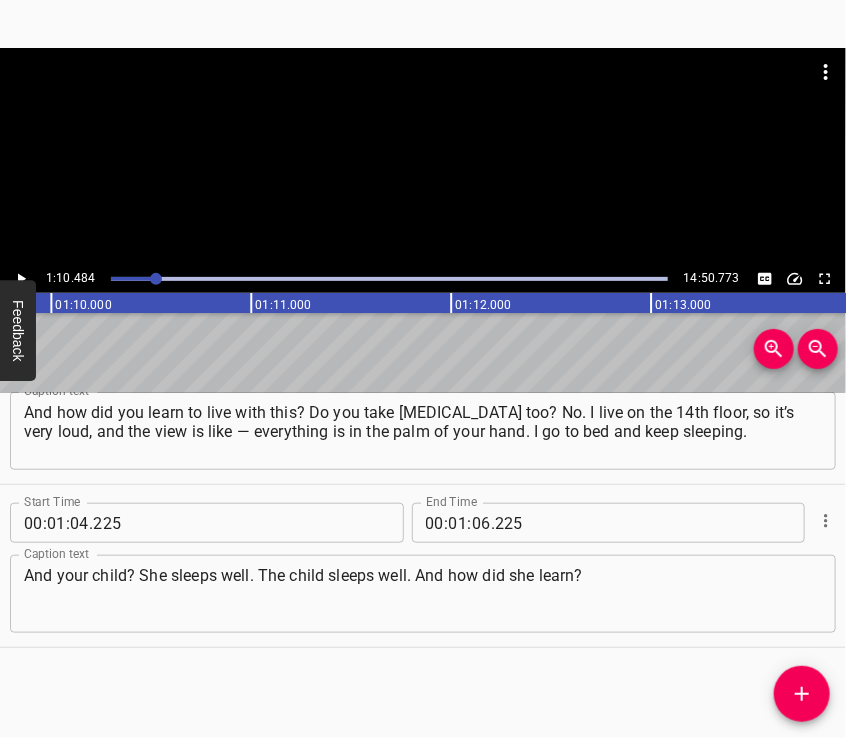 scroll, scrollTop: 0, scrollLeft: 14096, axis: horizontal 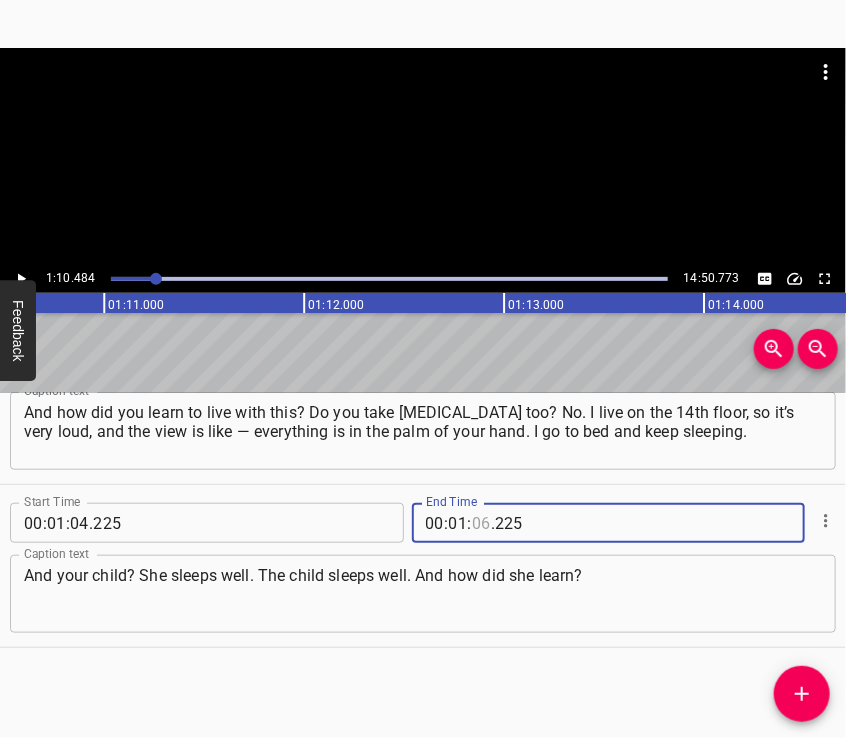 click at bounding box center [481, 523] 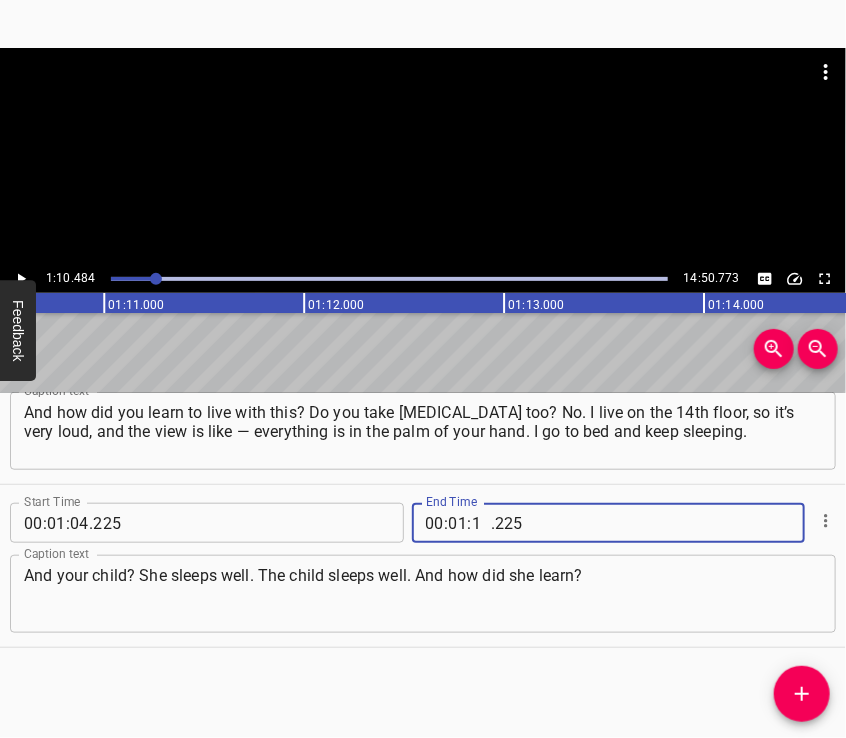 type on "10" 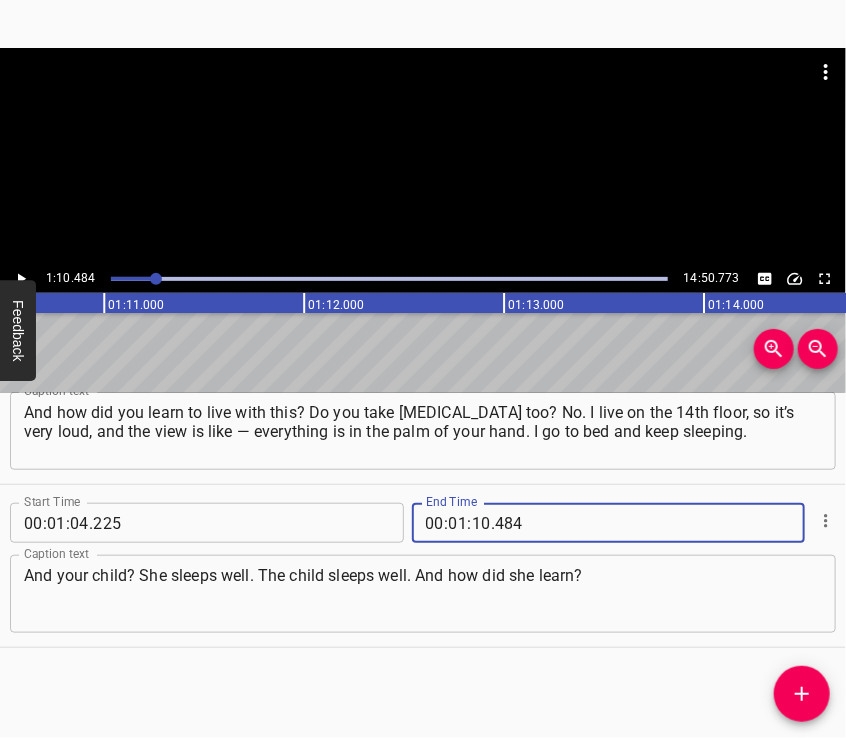 type on "484" 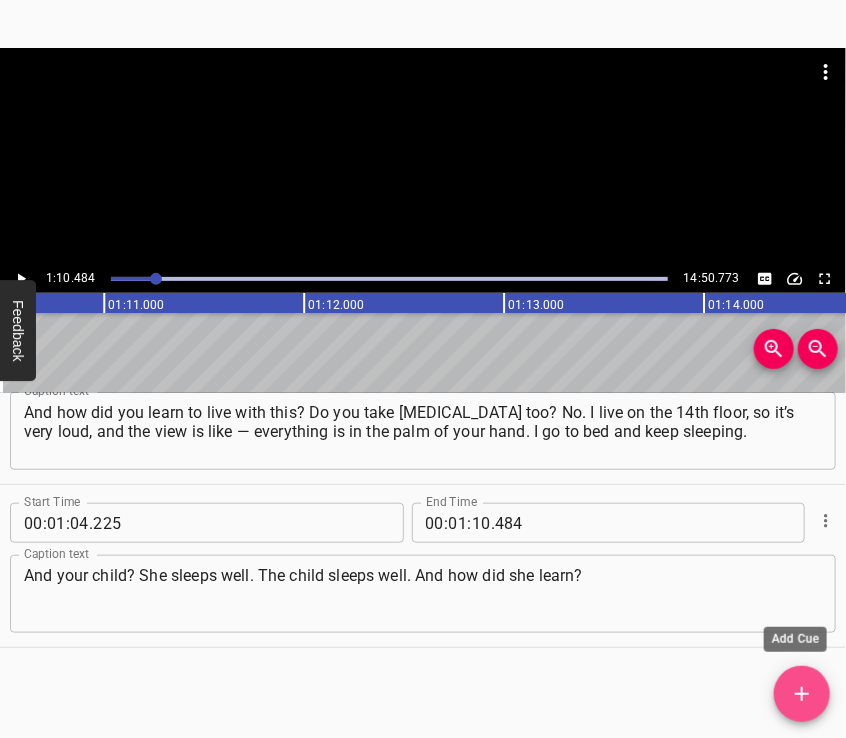 click 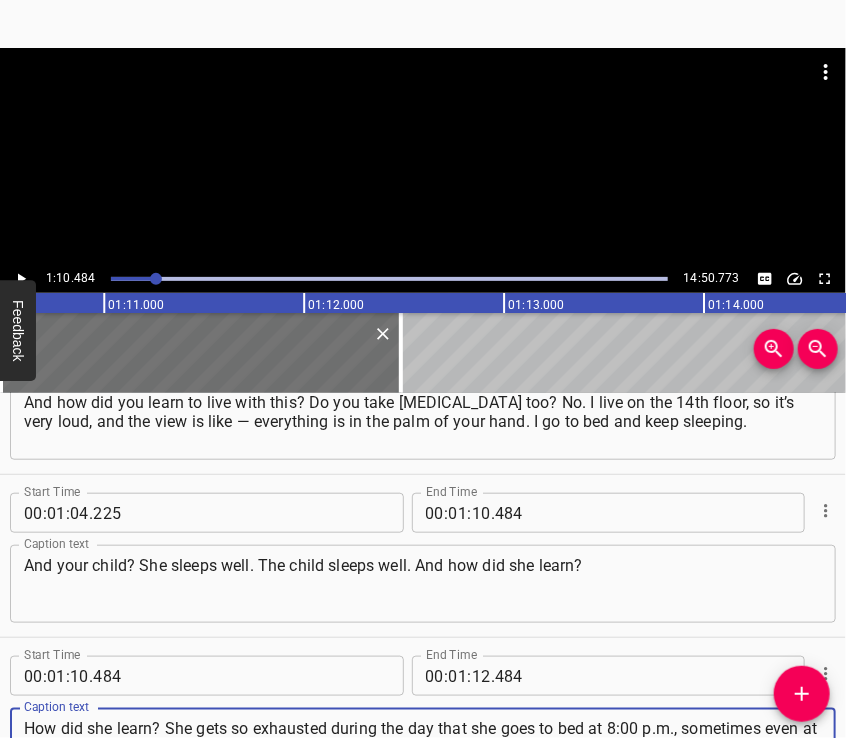 type on "How did she learn? She gets so exhausted during the day that she goes to bed at 8:00 p.m., sometimes even at 7:30 p.m. It’s worse when the explosions happen at 6:30 or 7:00 in the morning. Then yes, the child can get a bit nervous. But overall, the most dramatic events usually happen when the child is asleep." 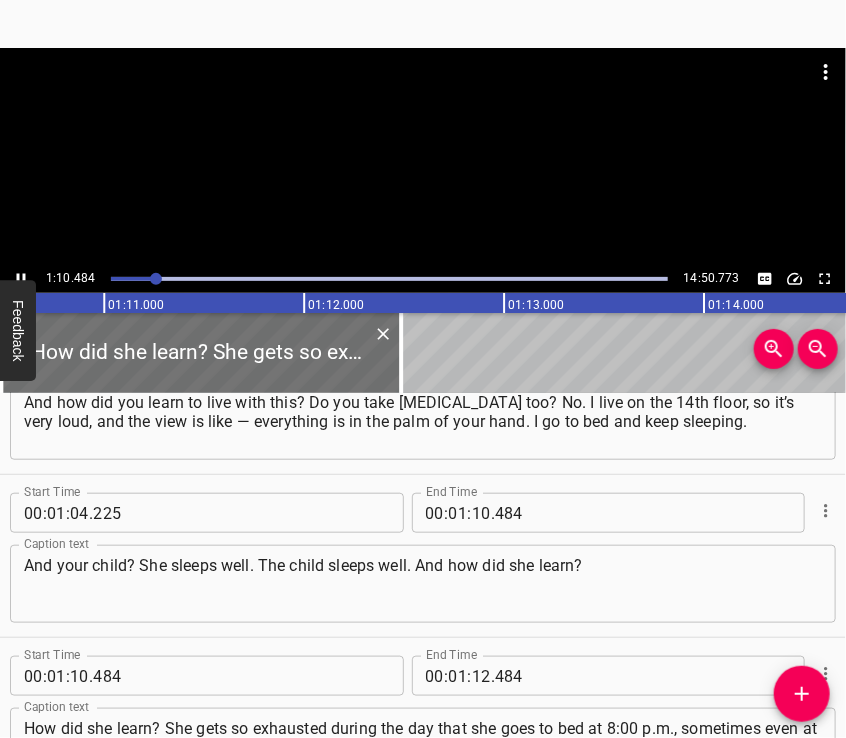 scroll, scrollTop: 727, scrollLeft: 0, axis: vertical 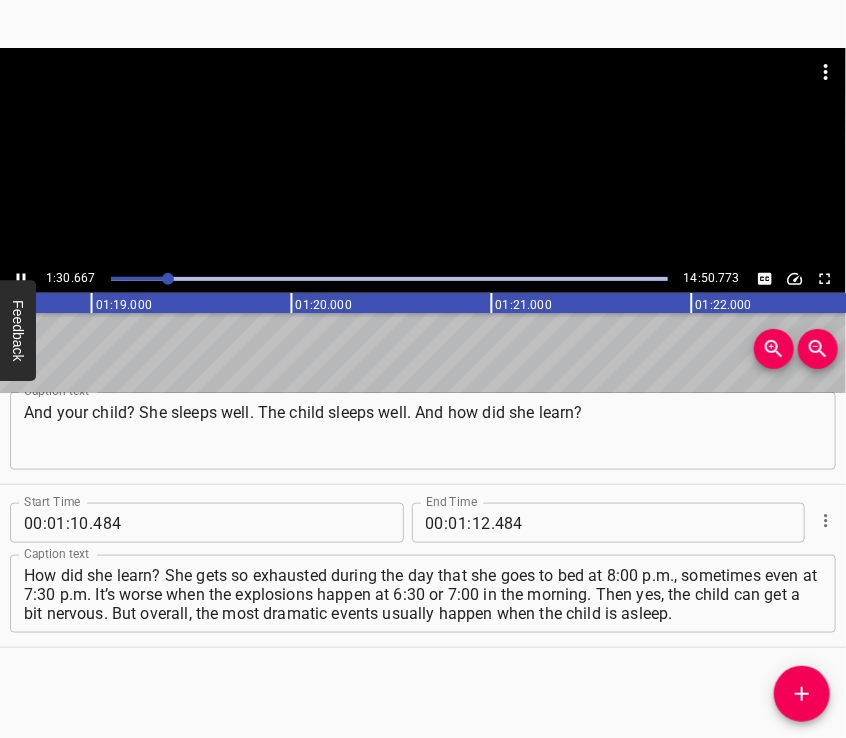 click at bounding box center [423, 98] 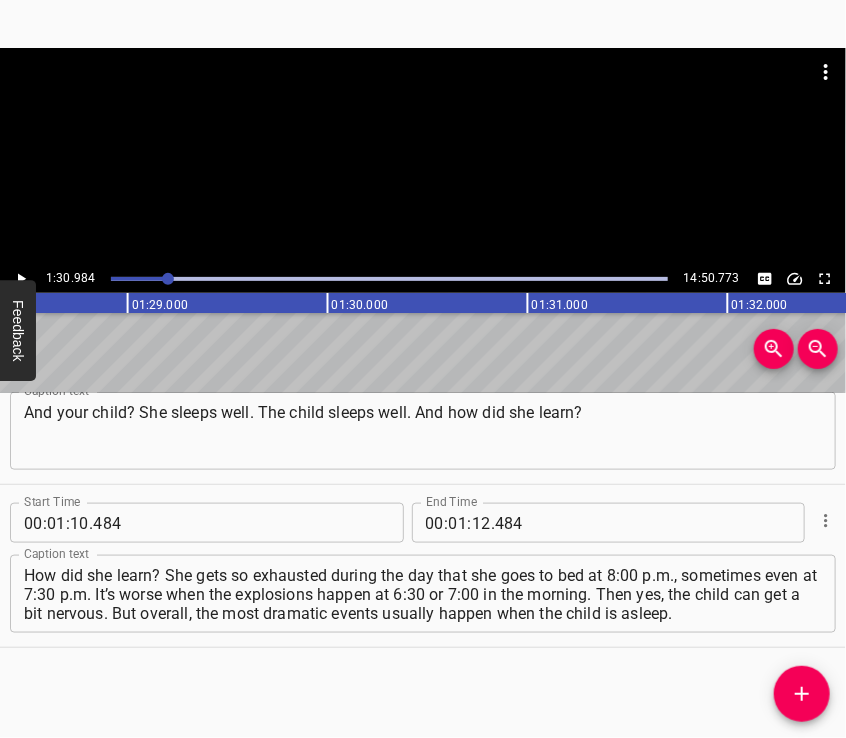 scroll, scrollTop: 0, scrollLeft: 18196, axis: horizontal 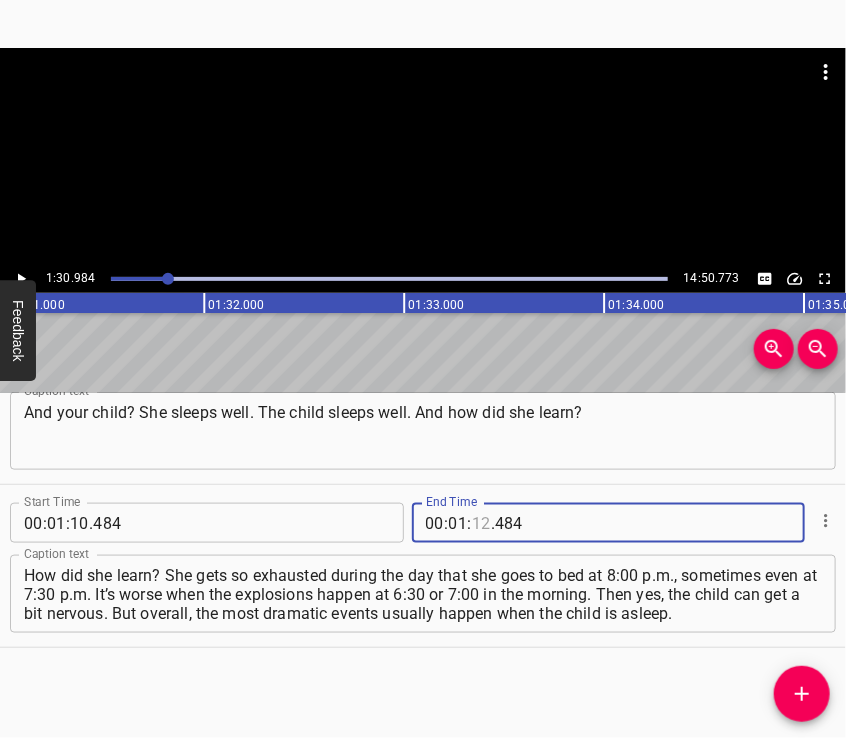click at bounding box center [481, 523] 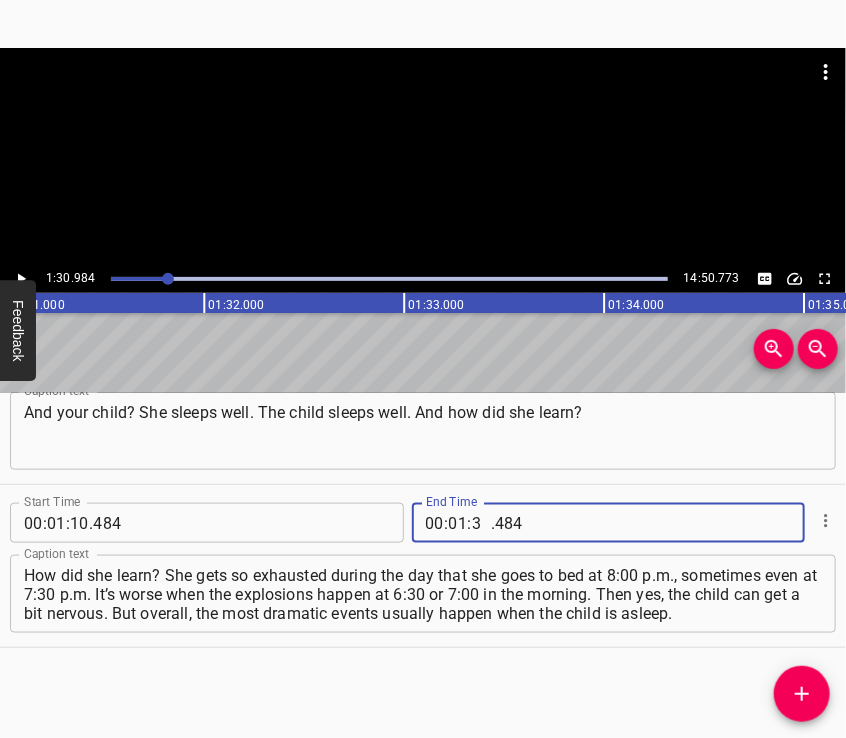 type on "30" 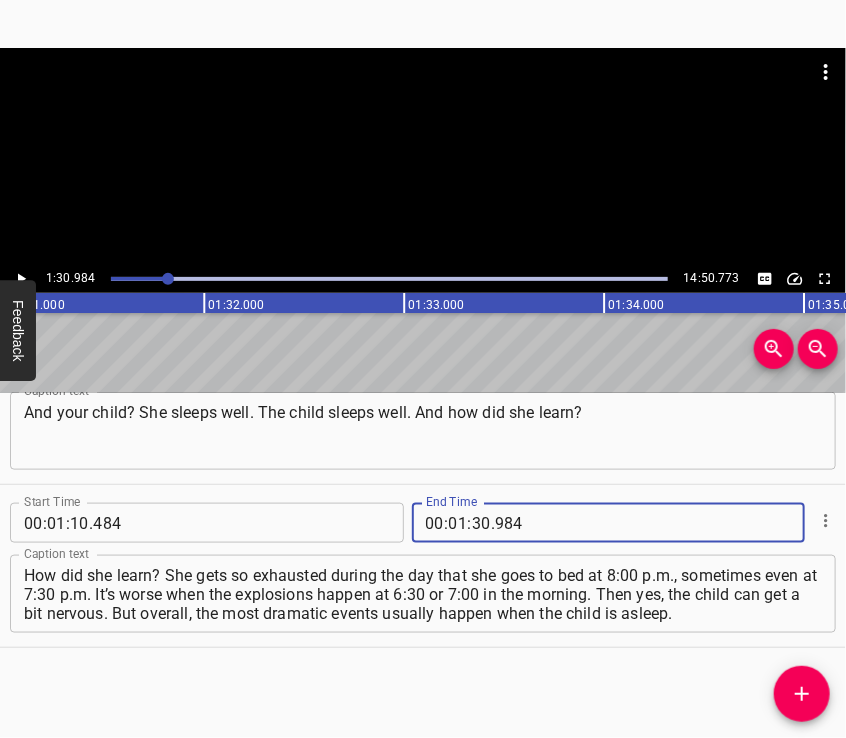 type on "984" 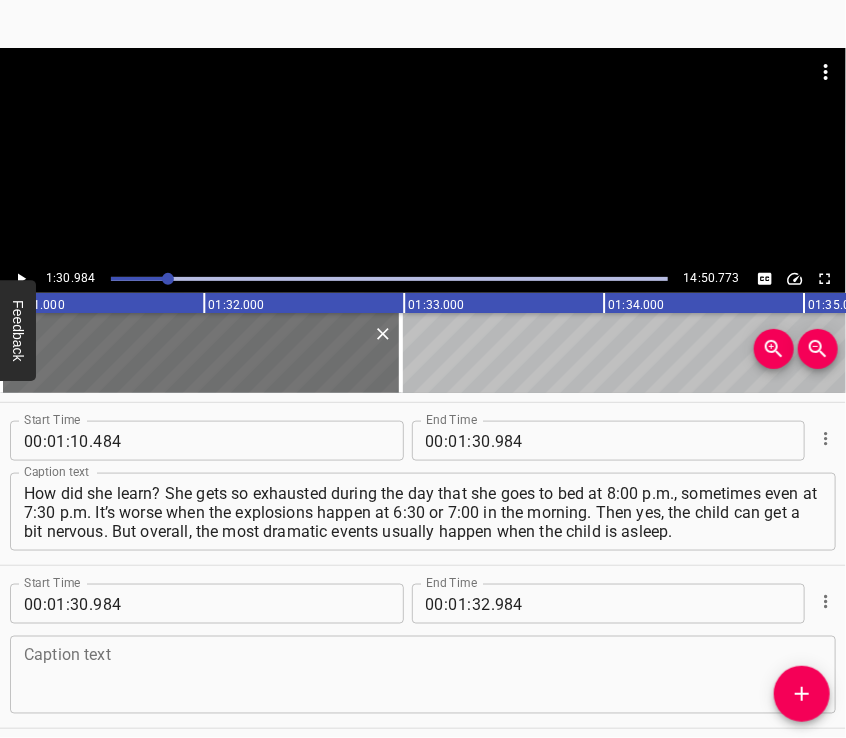 scroll, scrollTop: 790, scrollLeft: 0, axis: vertical 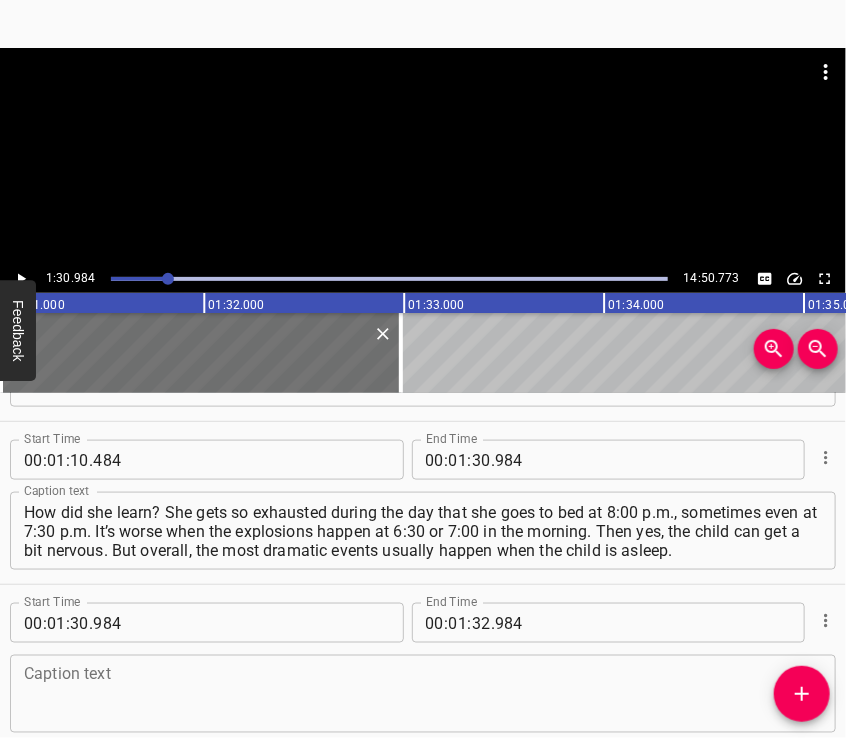 click at bounding box center (423, 694) 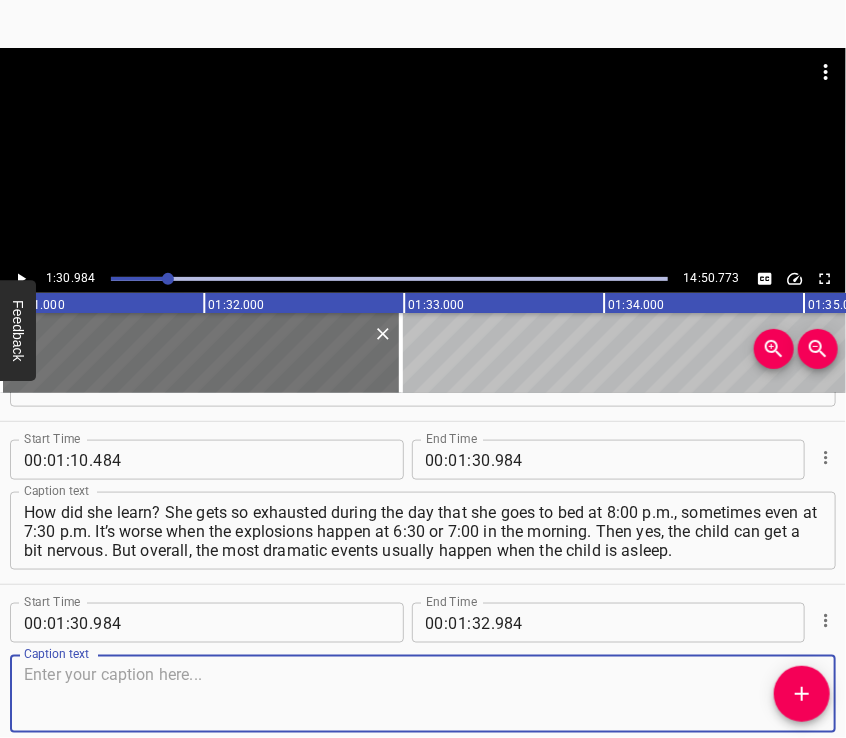 paste on "Why am I asking you? Because for as long as I’ve known you — and thank God, I’ve known you for many years — you’ve always given the impression of being an extremely balanced, calm person," 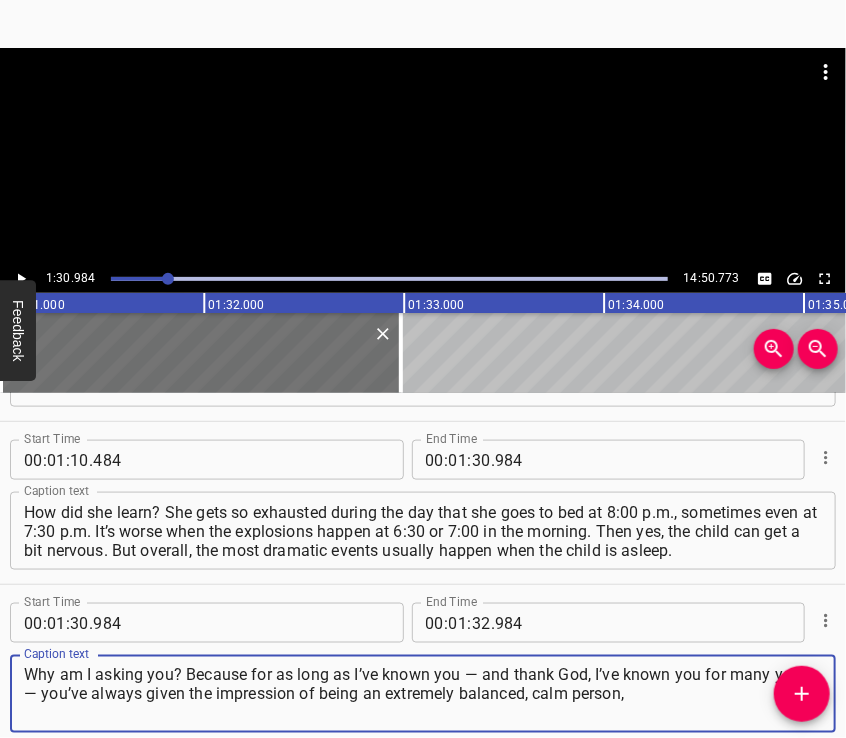 type on "Why am I asking you? Because for as long as I’ve known you — and thank God, I’ve known you for many years — you’ve always given the impression of being an extremely balanced, calm person," 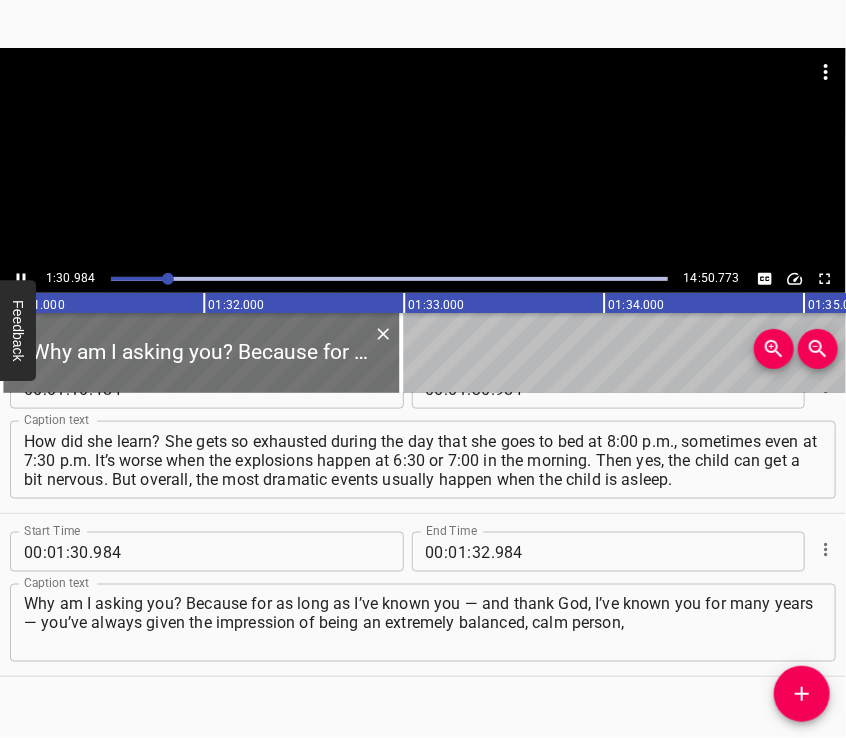 scroll, scrollTop: 890, scrollLeft: 0, axis: vertical 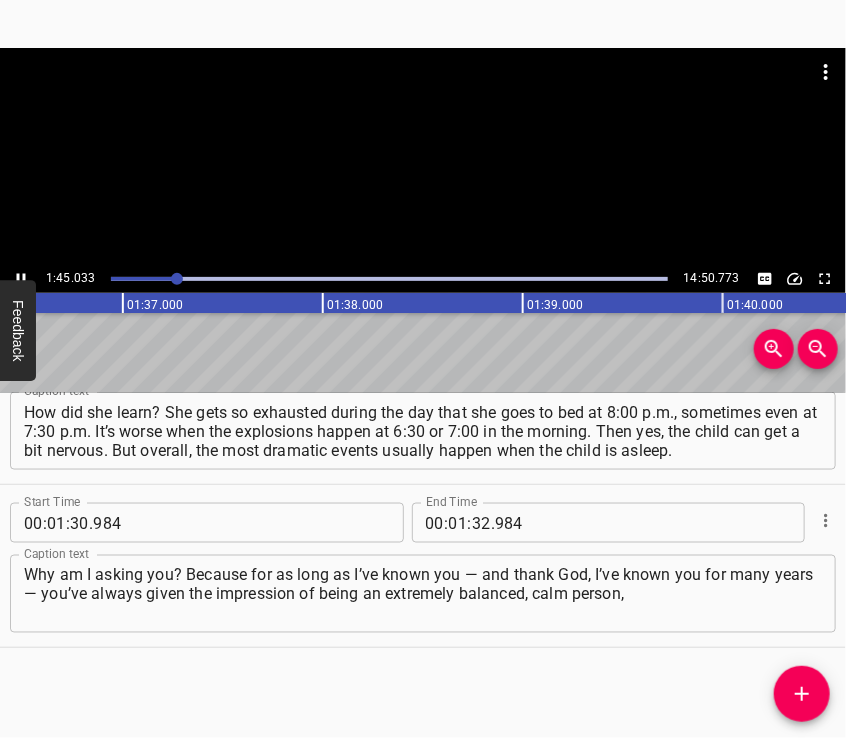 click at bounding box center [423, 156] 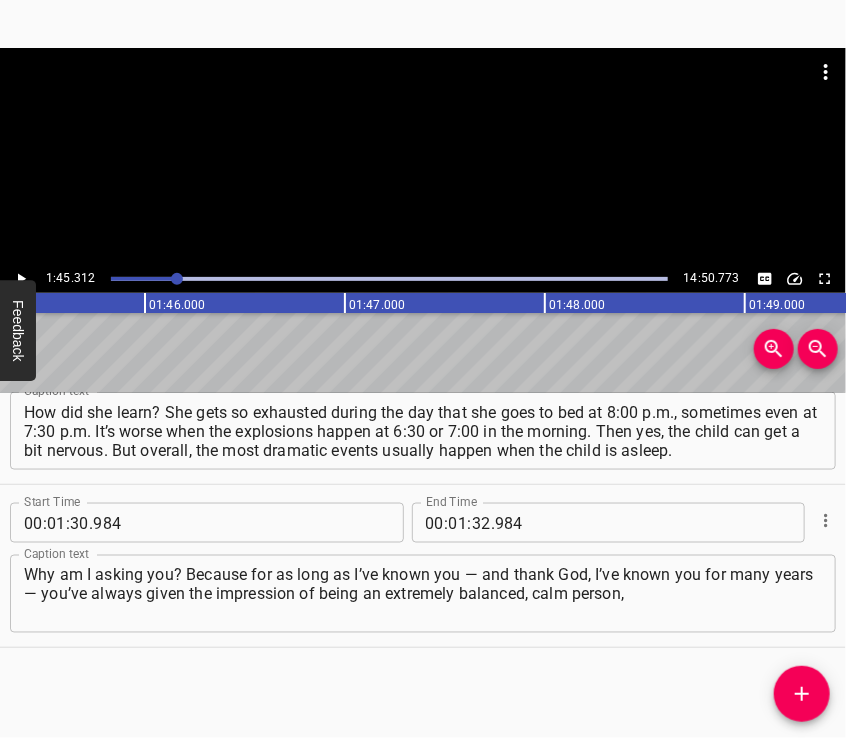 scroll, scrollTop: 0, scrollLeft: 21062, axis: horizontal 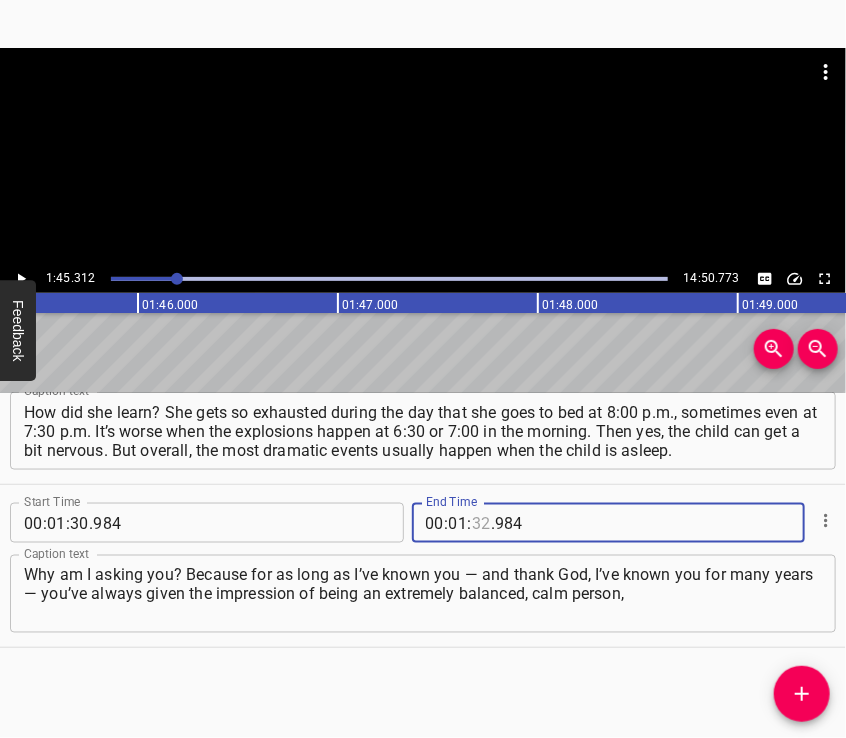 click at bounding box center (481, 523) 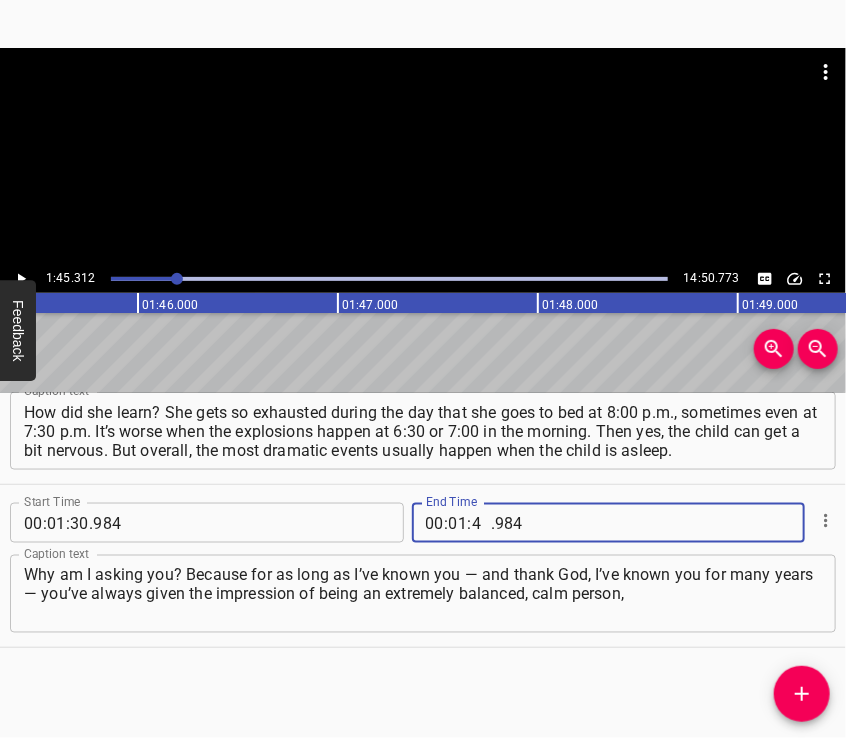 type on "45" 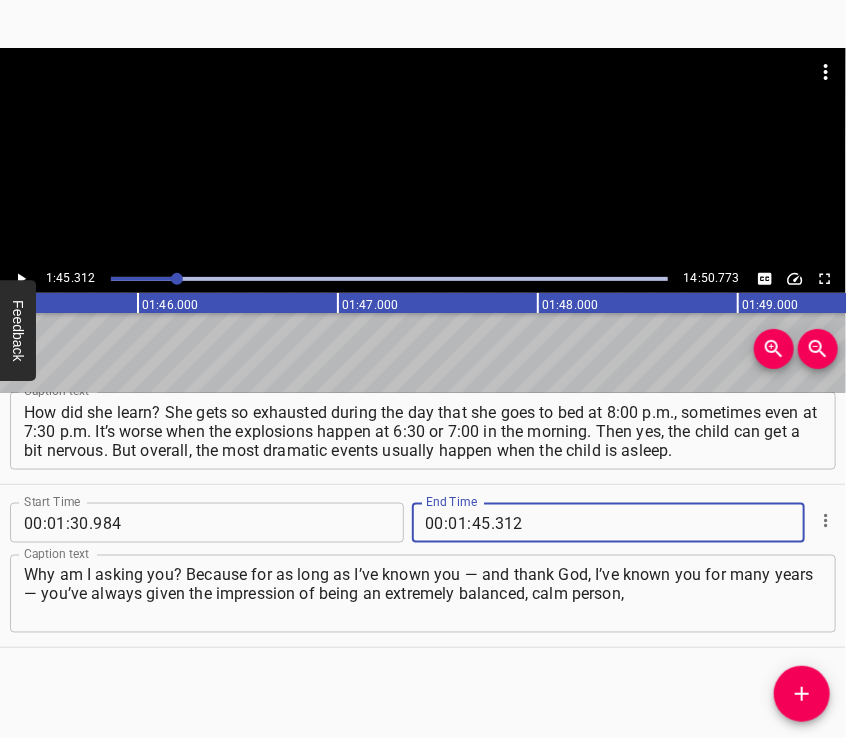type on "312" 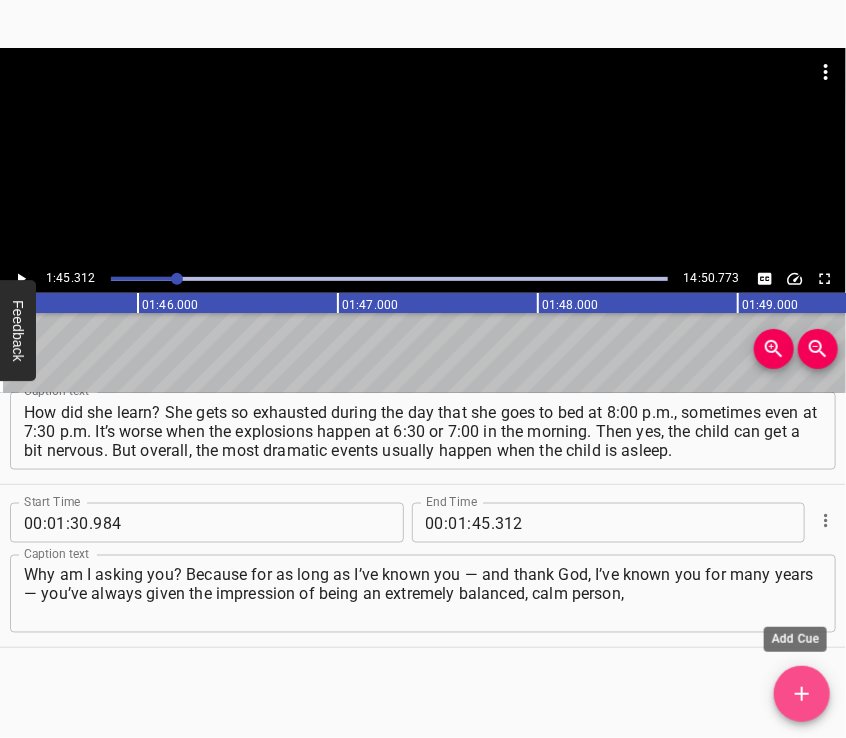 click at bounding box center [802, 694] 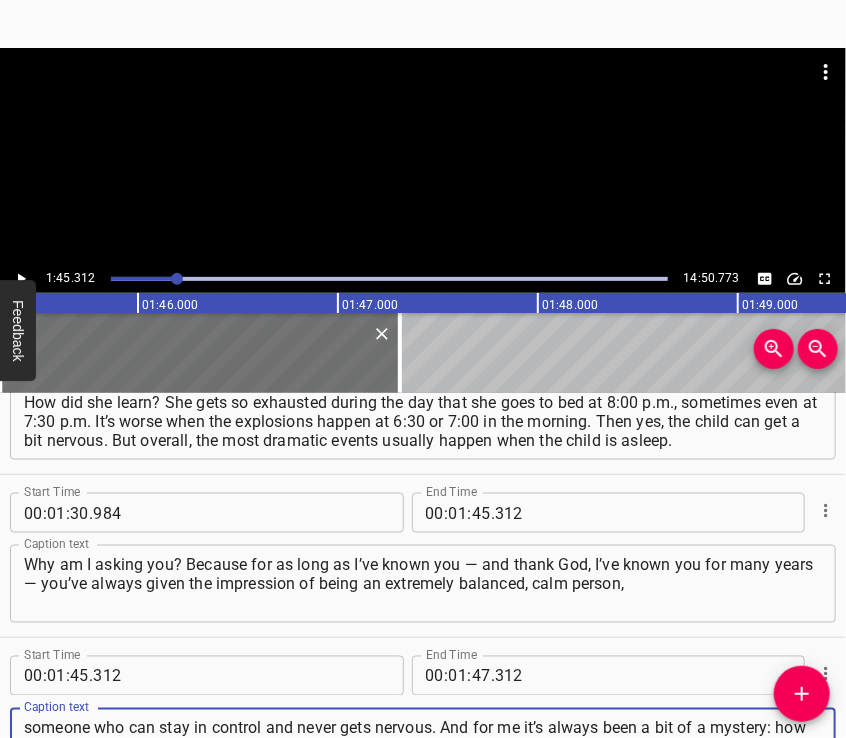 type on "someone who can stay in control and never gets nervous. And for me it’s always been a bit of a mystery: how does Mr. Pelepeichenko manage it? Were you just born that way, or did you work on it?" 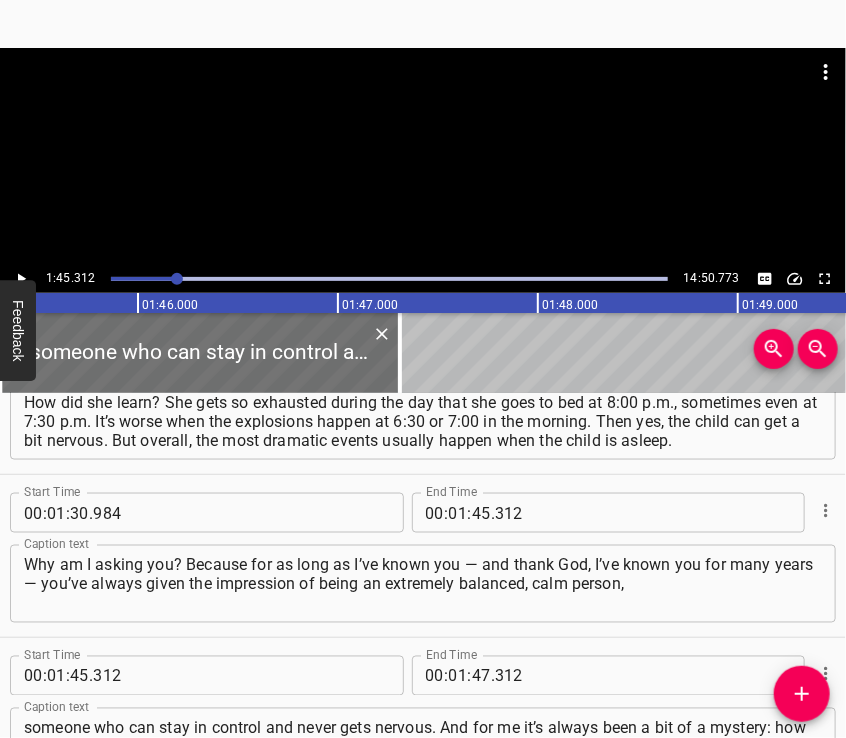 drag, startPoint x: 473, startPoint y: 136, endPoint x: 464, endPoint y: 147, distance: 14.21267 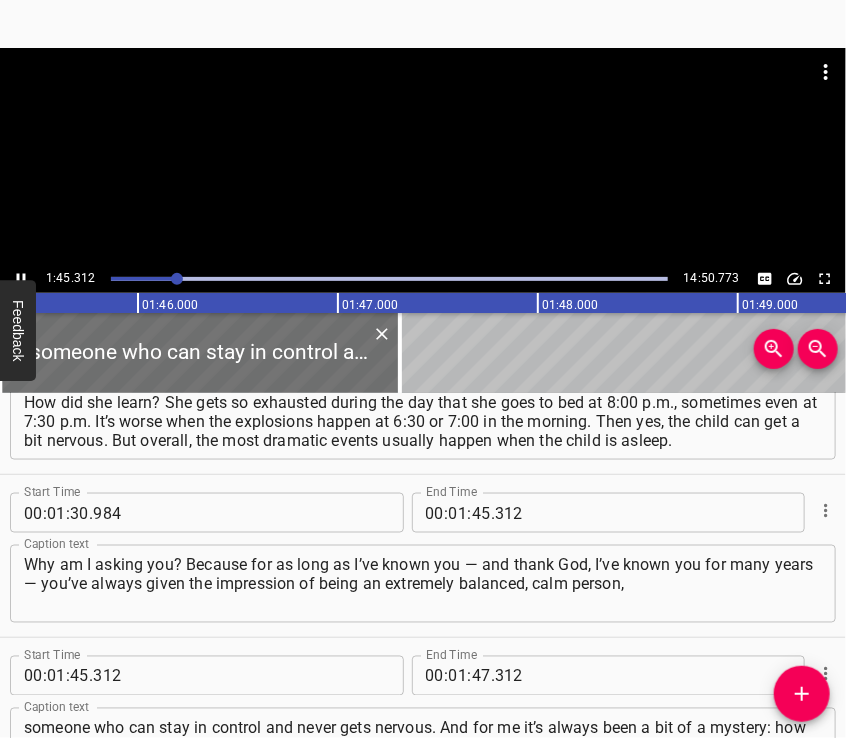 scroll, scrollTop: 977, scrollLeft: 0, axis: vertical 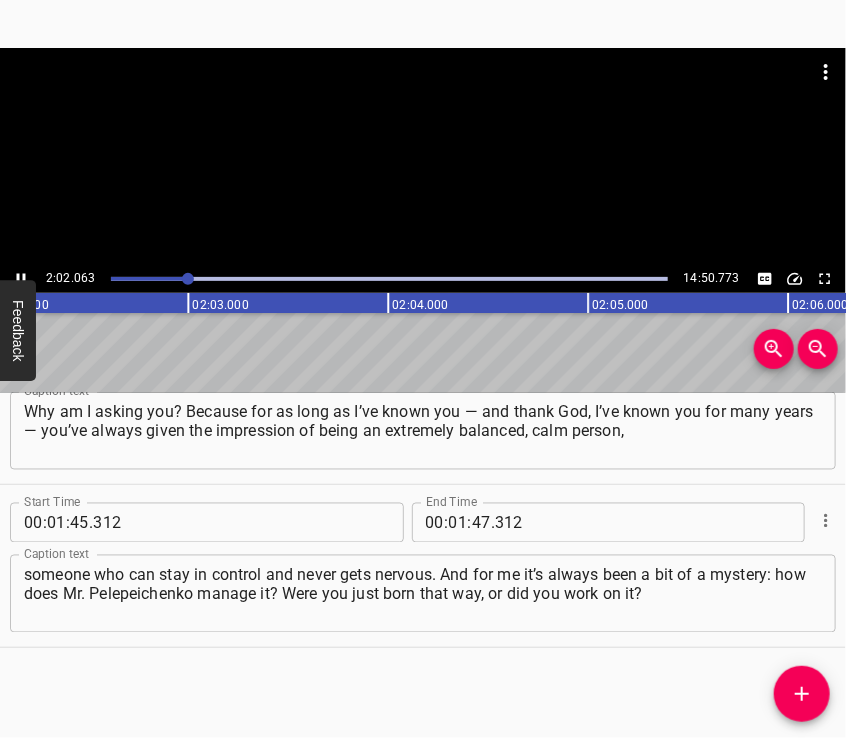 click at bounding box center (423, 98) 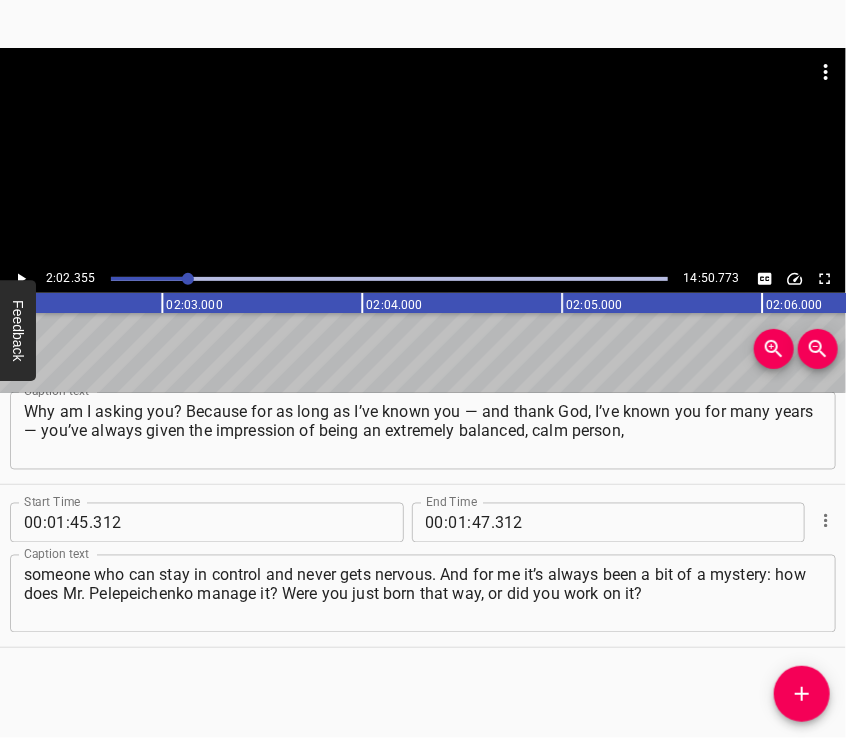 scroll, scrollTop: 0, scrollLeft: 24471, axis: horizontal 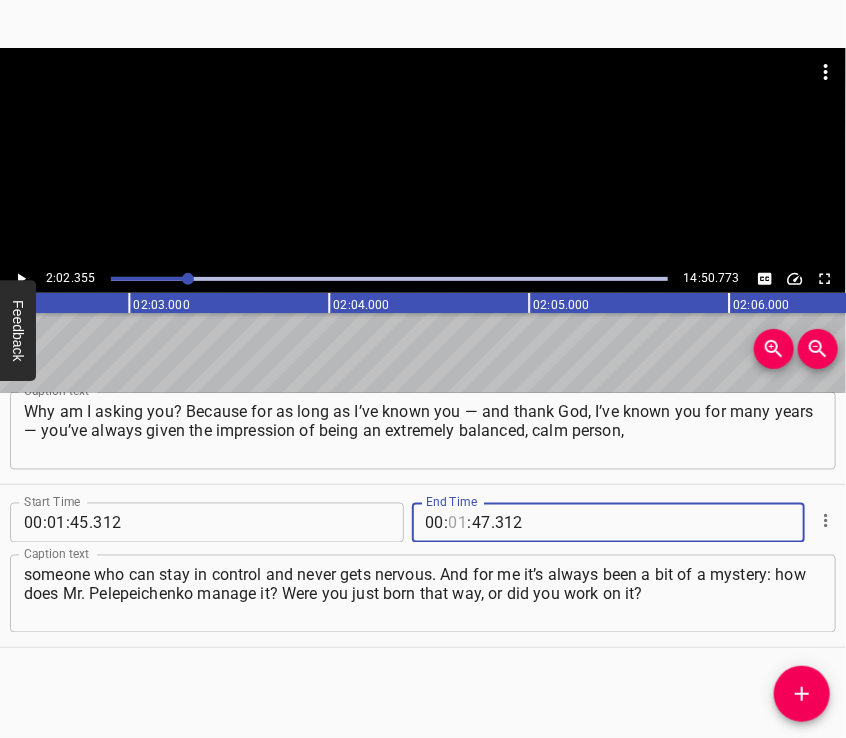 click at bounding box center [458, 523] 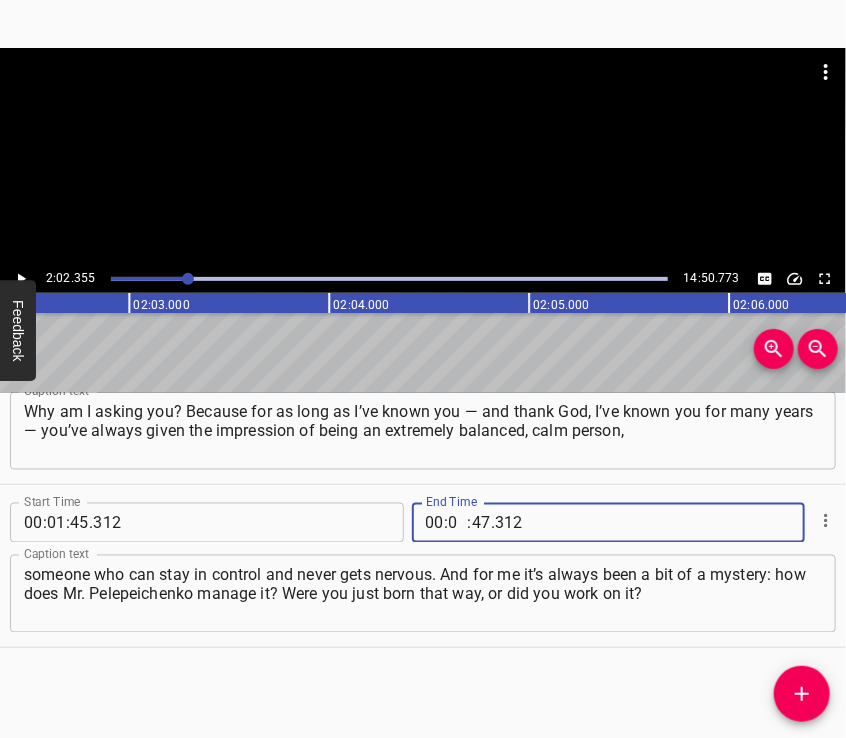 type on "02" 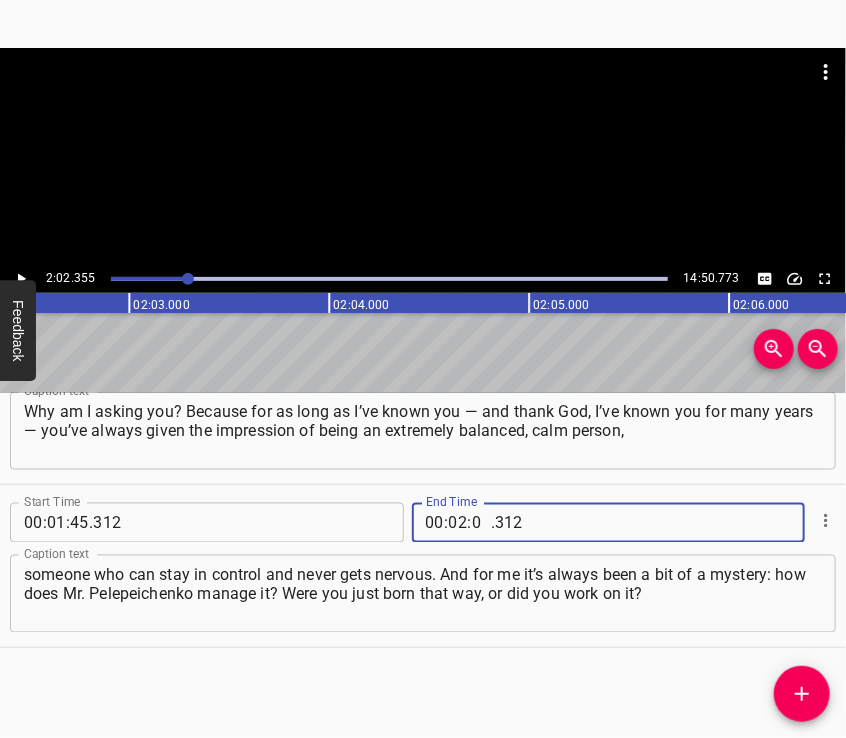 type on "02" 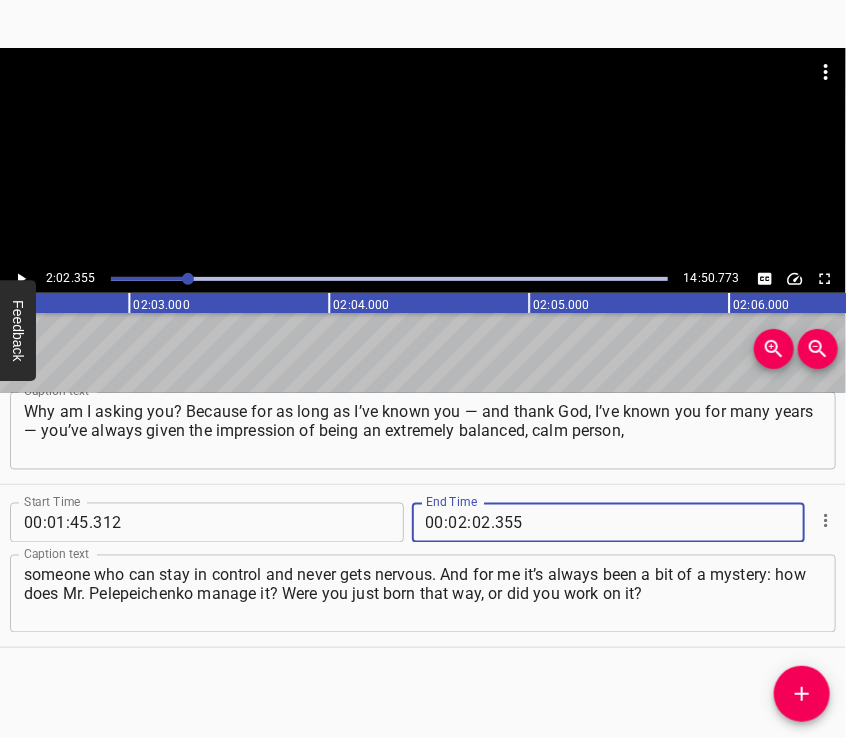 type on "355" 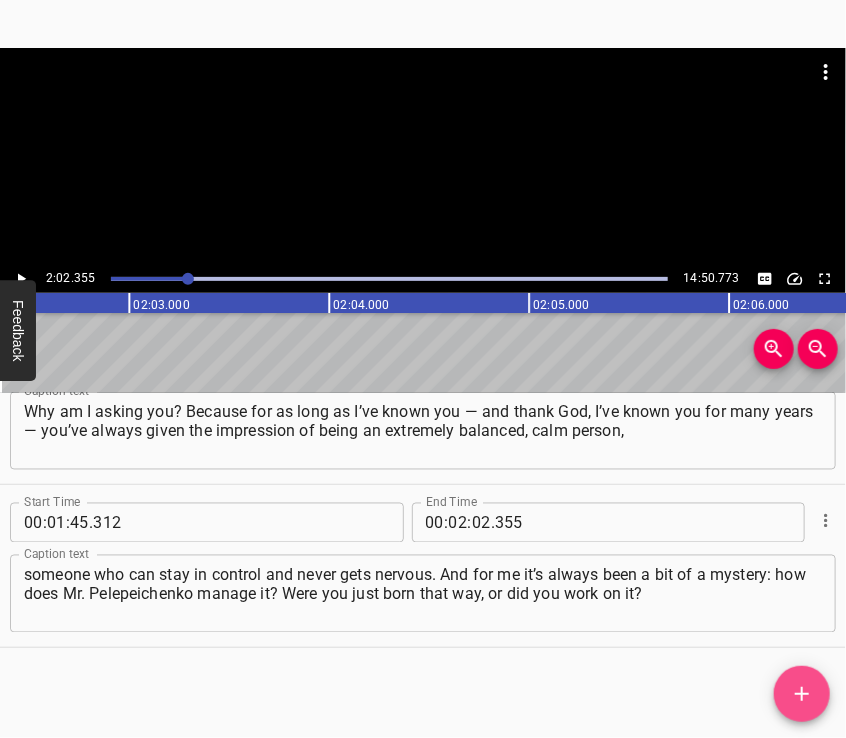 click at bounding box center [802, 694] 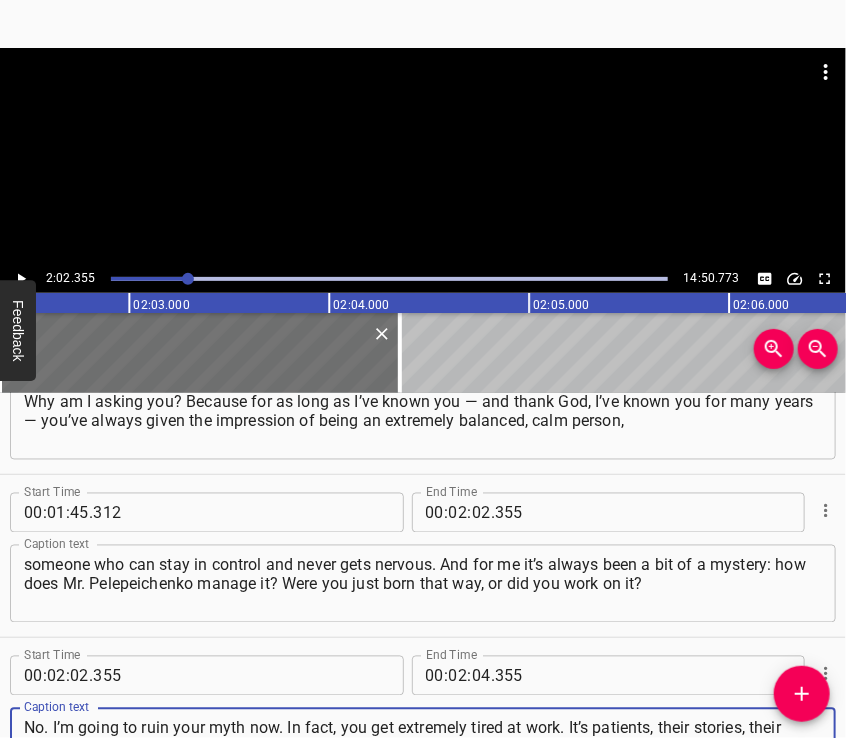 type on "No. I’m going to ruin your myth now. In fact, you get extremely tired at work. It’s patients, their stories, their lives. It’s also the administrative work of a medical director. You get very tired, and when you come home — your head is still full of thoughts:" 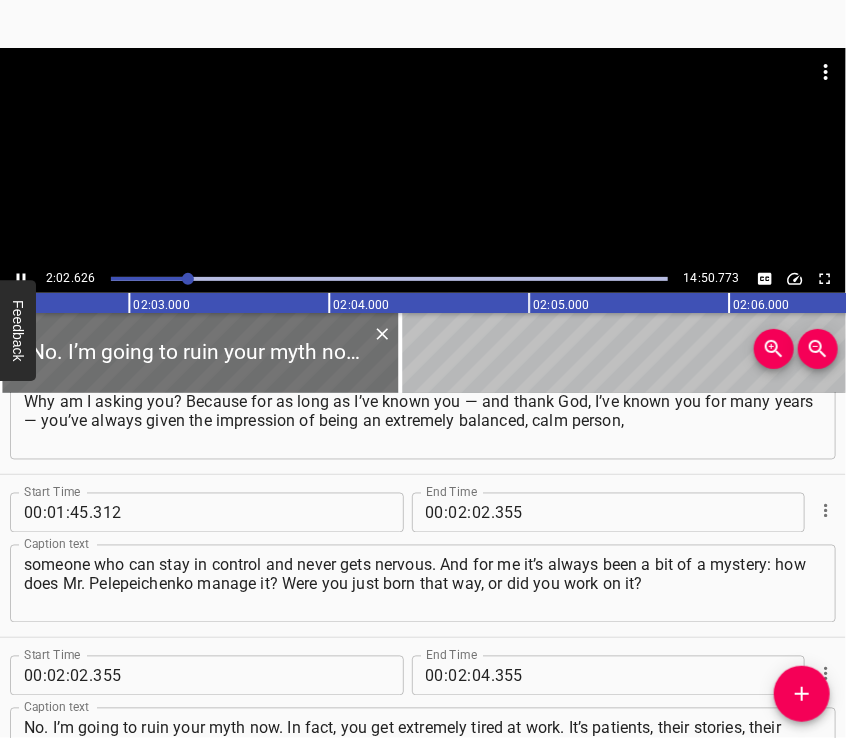 scroll, scrollTop: 1216, scrollLeft: 0, axis: vertical 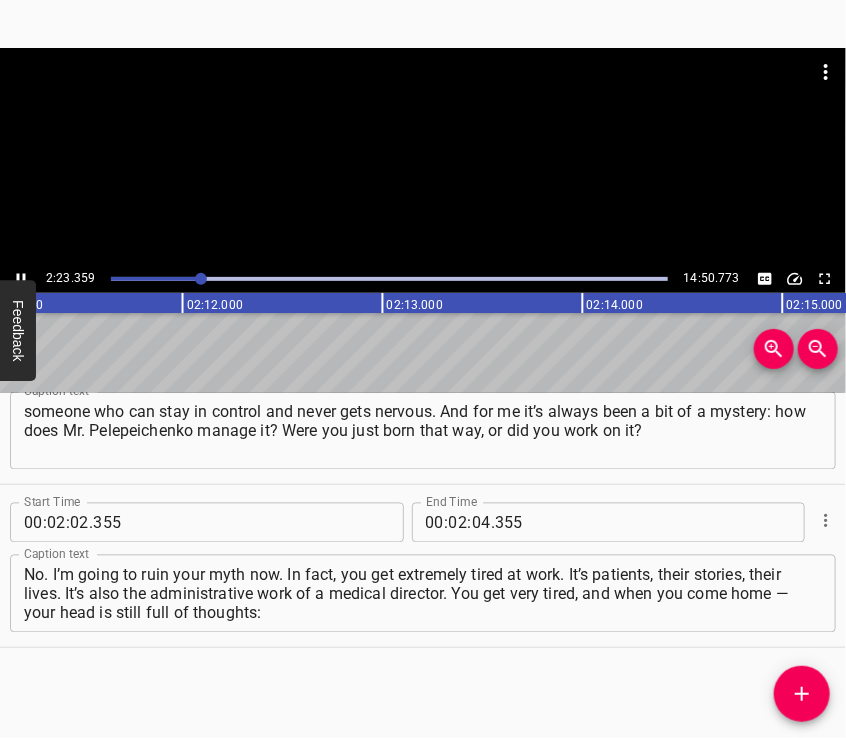 click at bounding box center [423, 156] 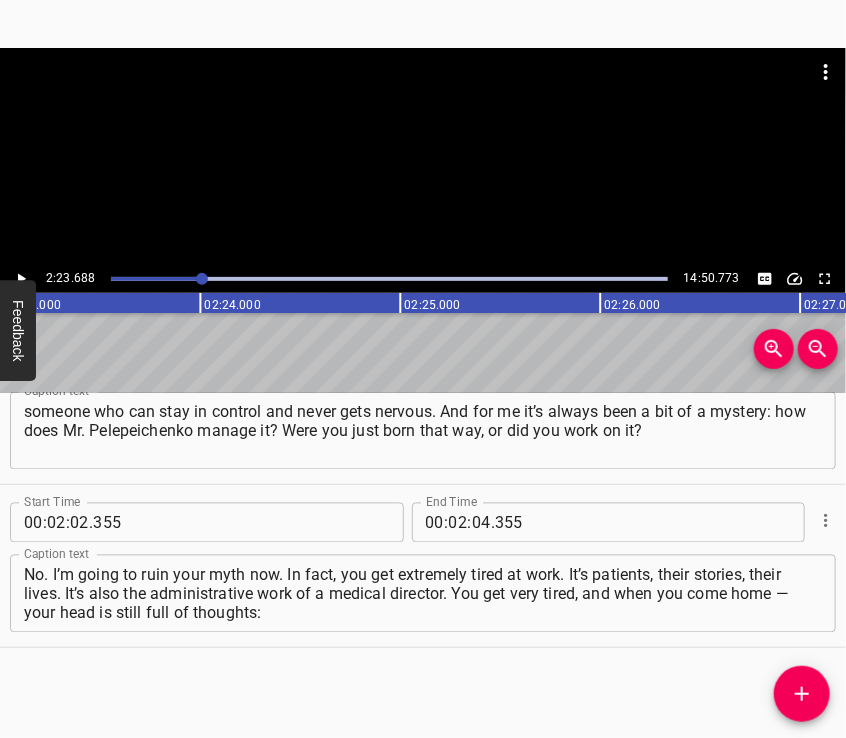 scroll, scrollTop: 0, scrollLeft: 28737, axis: horizontal 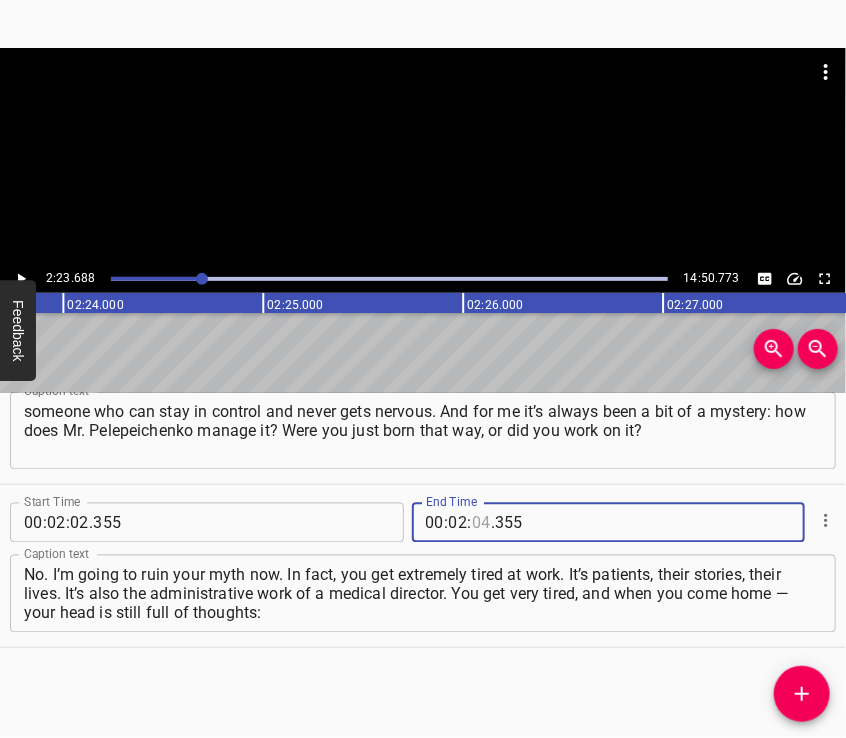 click at bounding box center [481, 523] 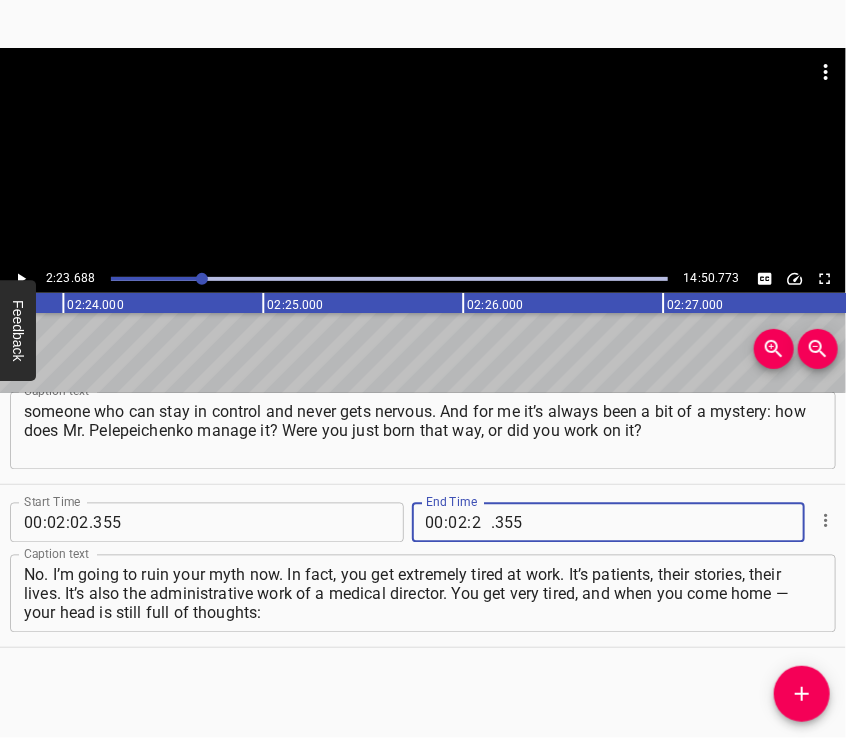 type on "23" 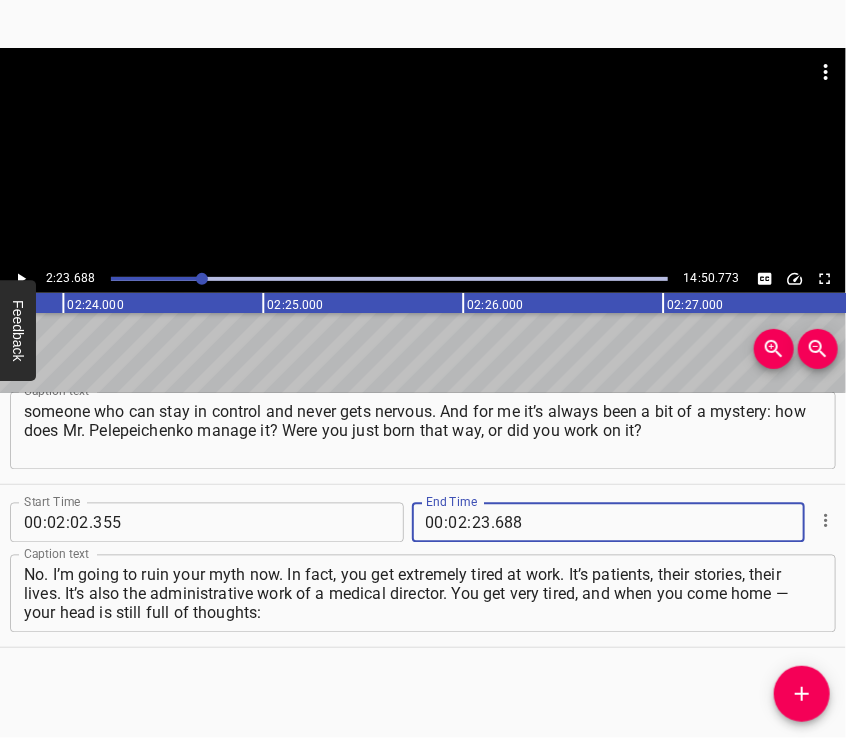 type on "688" 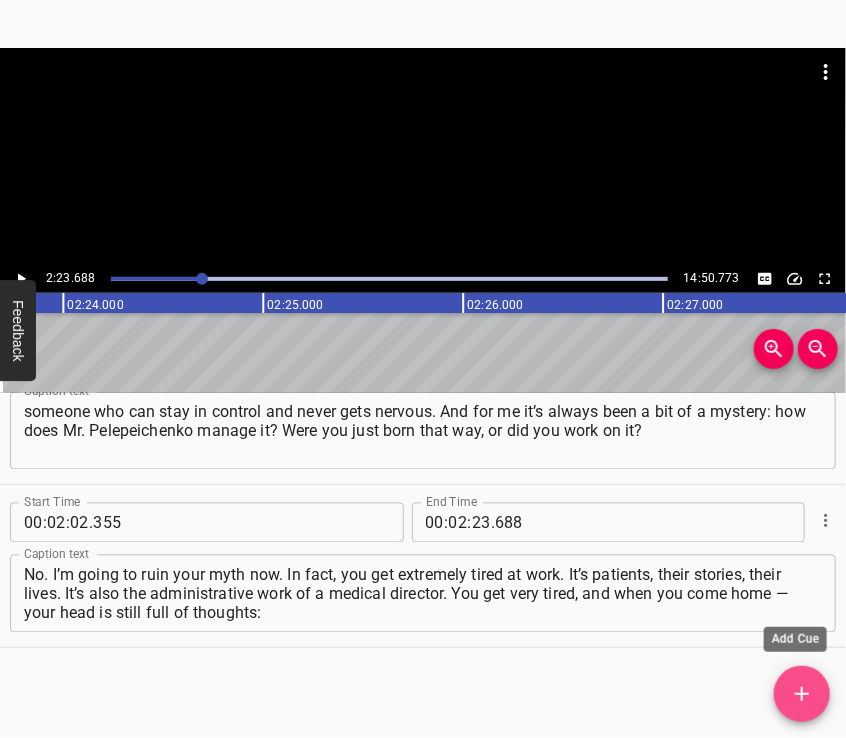 click 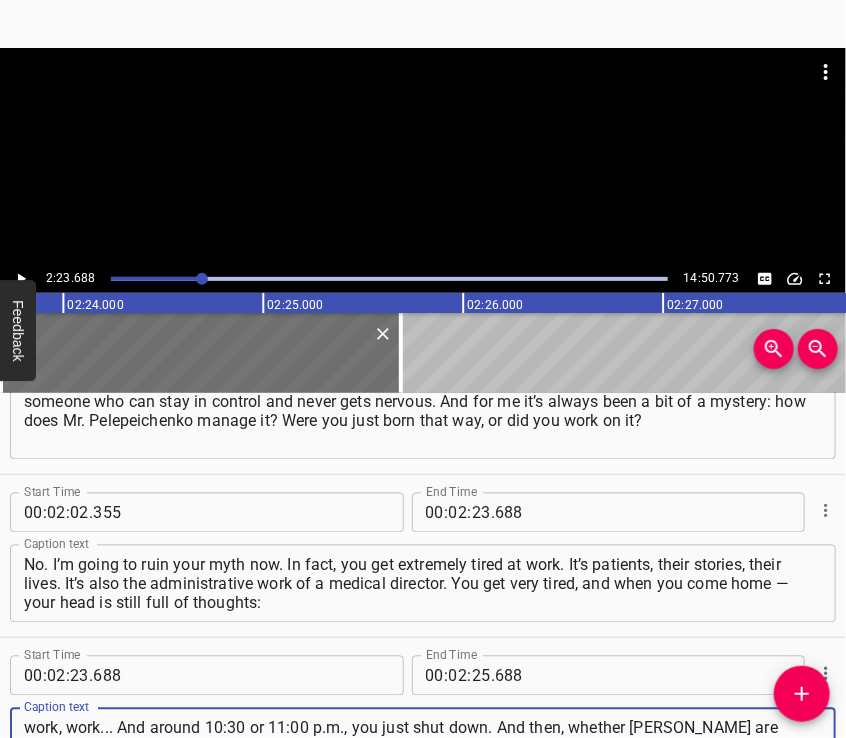type on "work, work... And around 10:30 or 11:00 p.m., you just shut down. And then, whether [PERSON_NAME] are flying or not — you sleep. You know that at 5:40 or 6:00 a.m., you have to get up and go to work. It’s just general exhaustion," 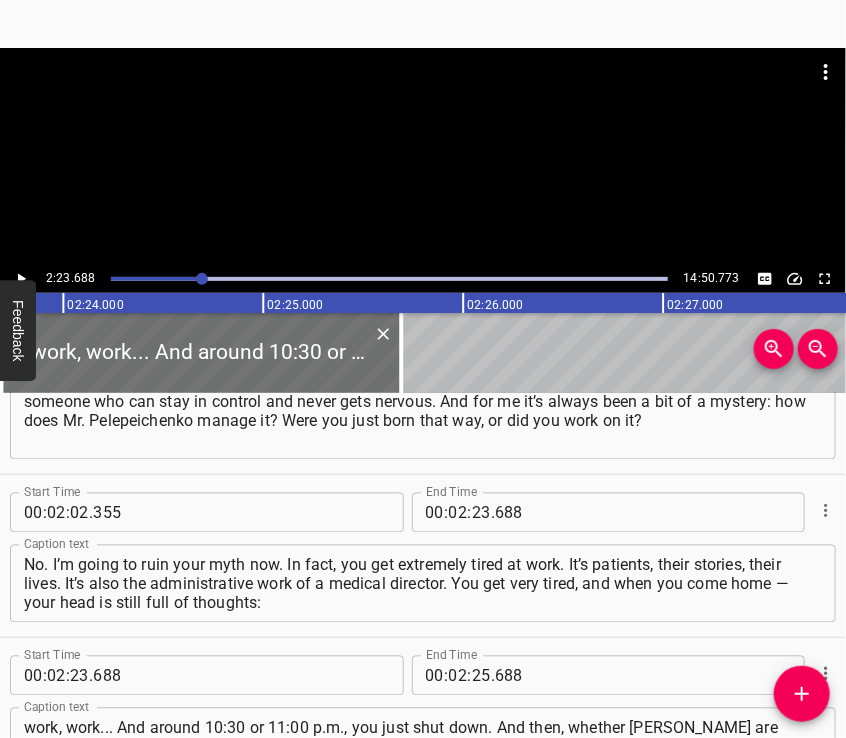 click at bounding box center [423, 156] 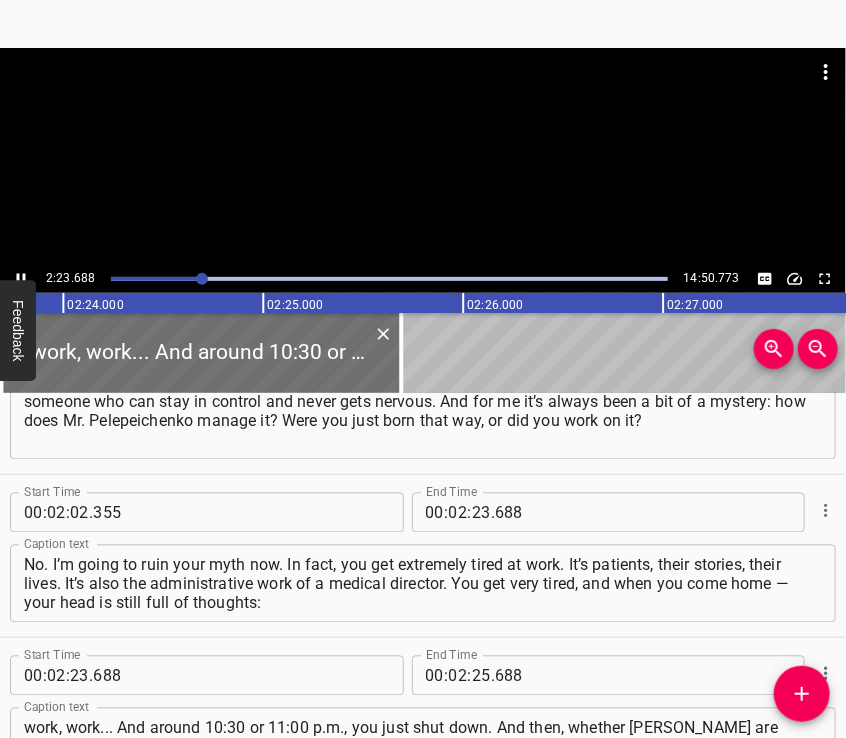 scroll, scrollTop: 1304, scrollLeft: 0, axis: vertical 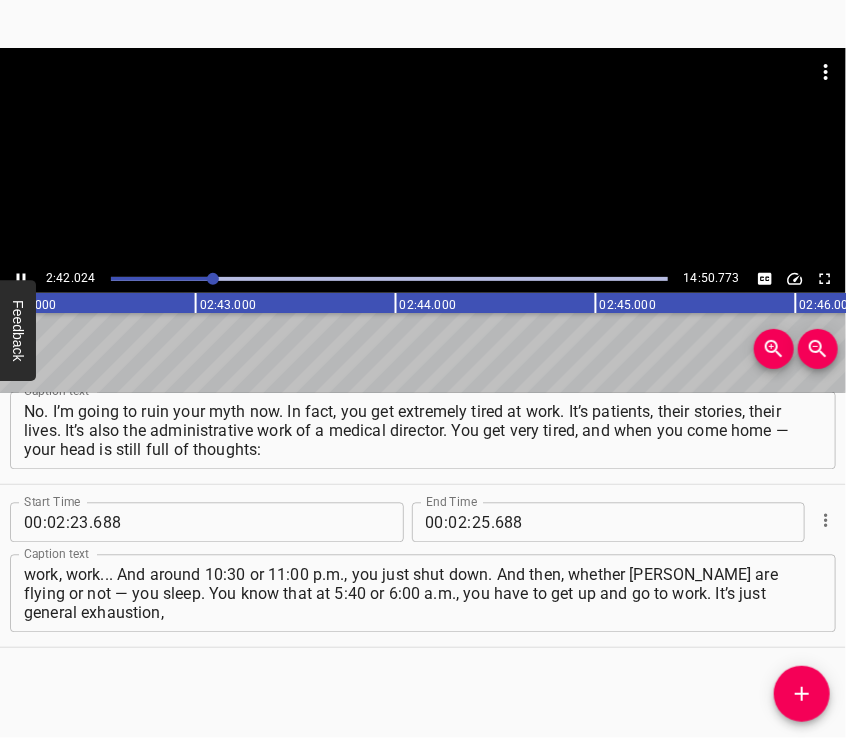 click at bounding box center [423, 98] 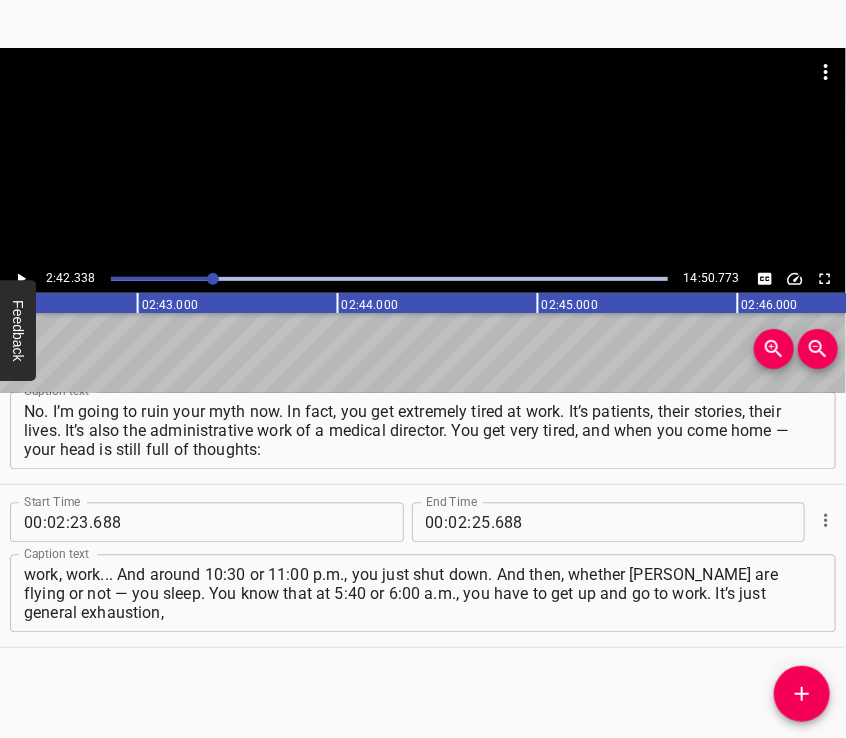 scroll, scrollTop: 0, scrollLeft: 32468, axis: horizontal 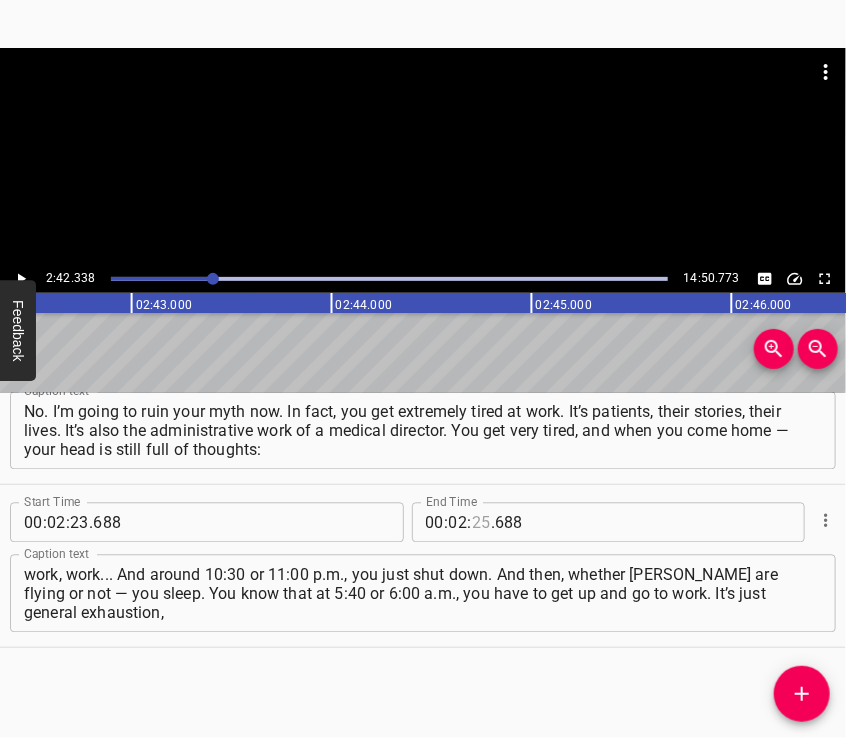 click at bounding box center [481, 523] 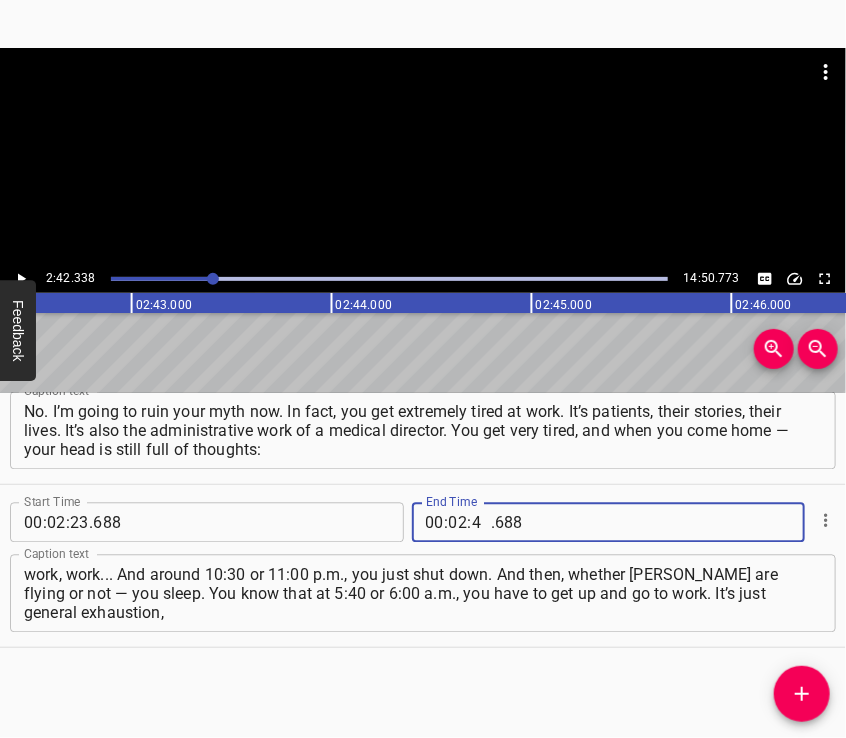 type on "42" 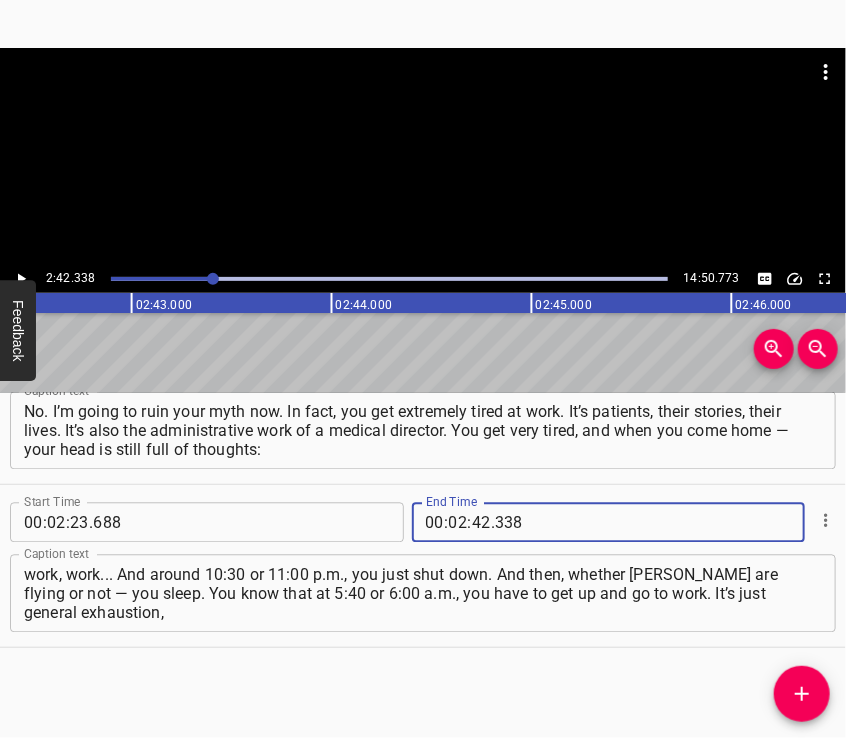 type on "338" 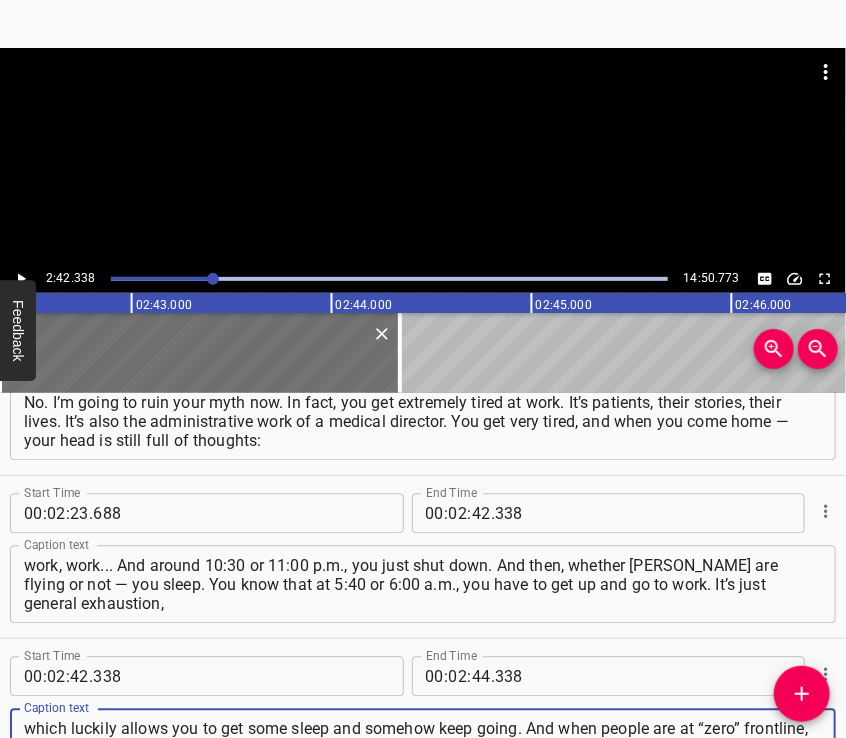 type on "which luckily allows you to get some sleep and somehow keep going. And when people are at “zero” frontline, and they don’t sleep for 2, 3, even 4 days... And here you have a chance to sleep — even 6 hours a day is enough. I’d like to sleep 8, but... I’d like to." 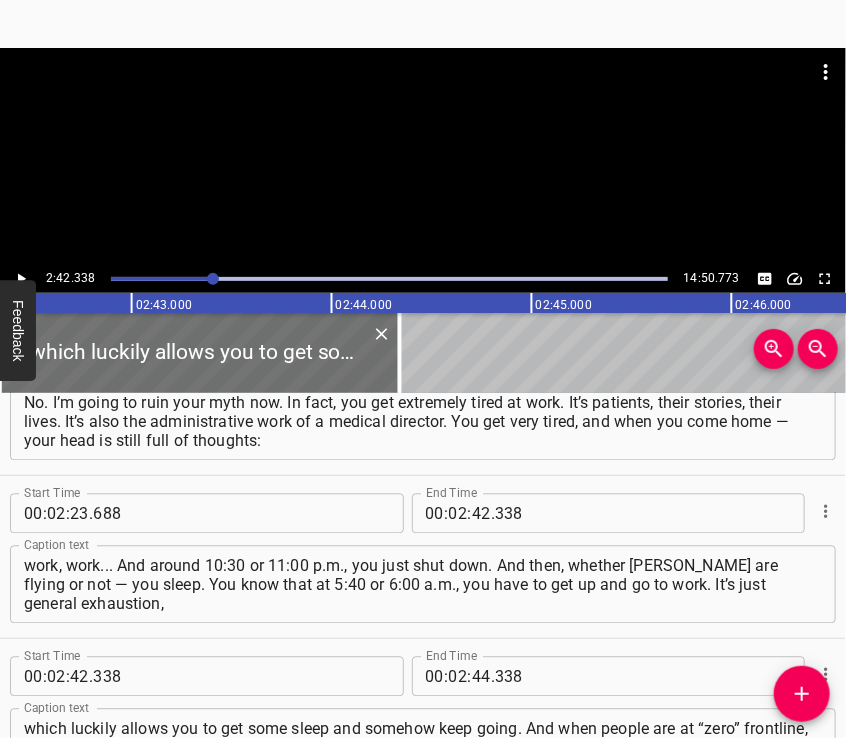 click at bounding box center [423, 156] 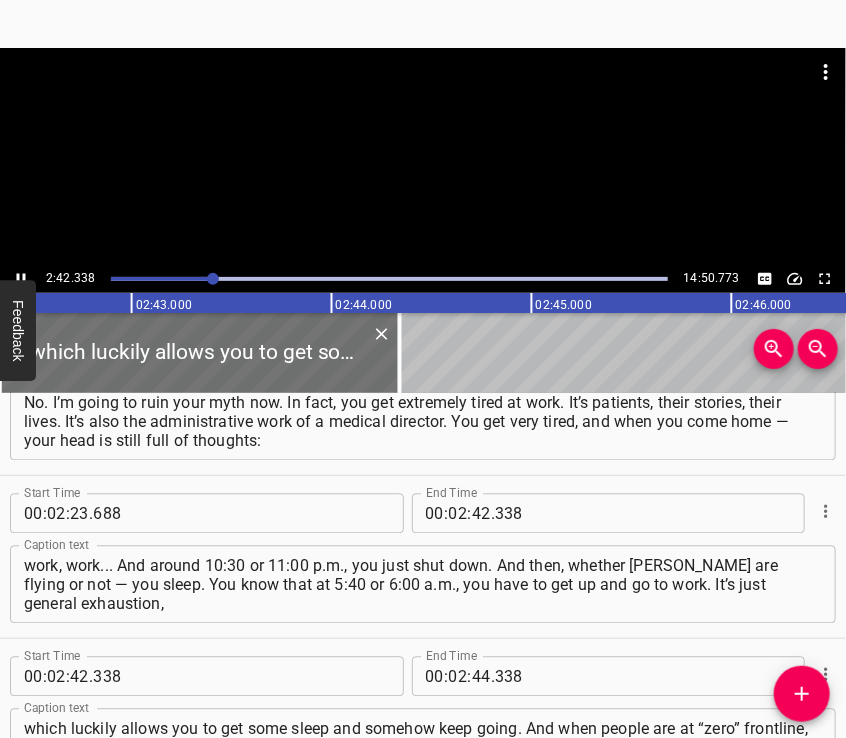 scroll, scrollTop: 1467, scrollLeft: 0, axis: vertical 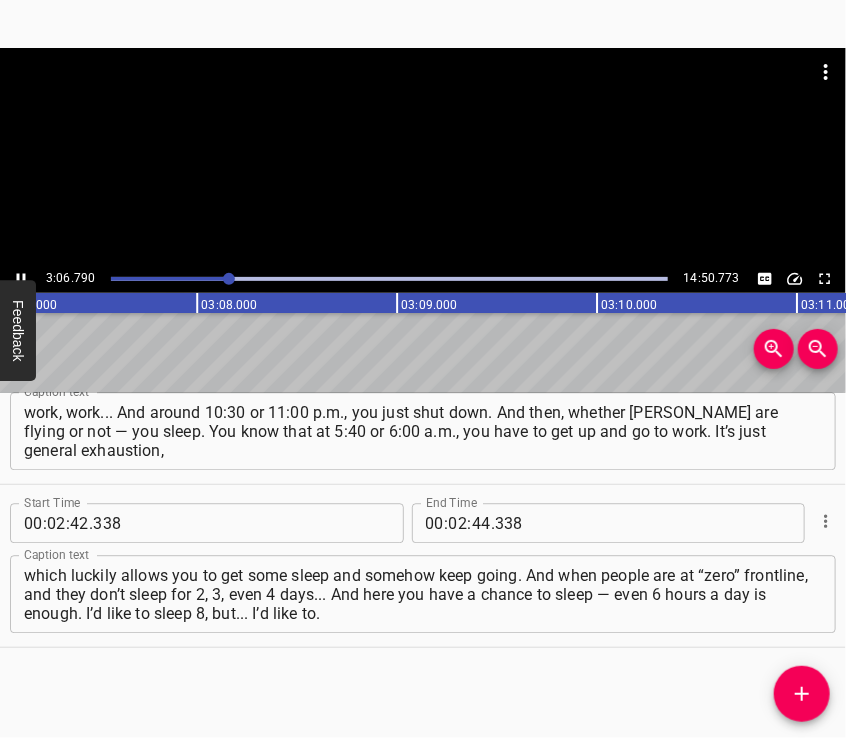 click at bounding box center (423, 156) 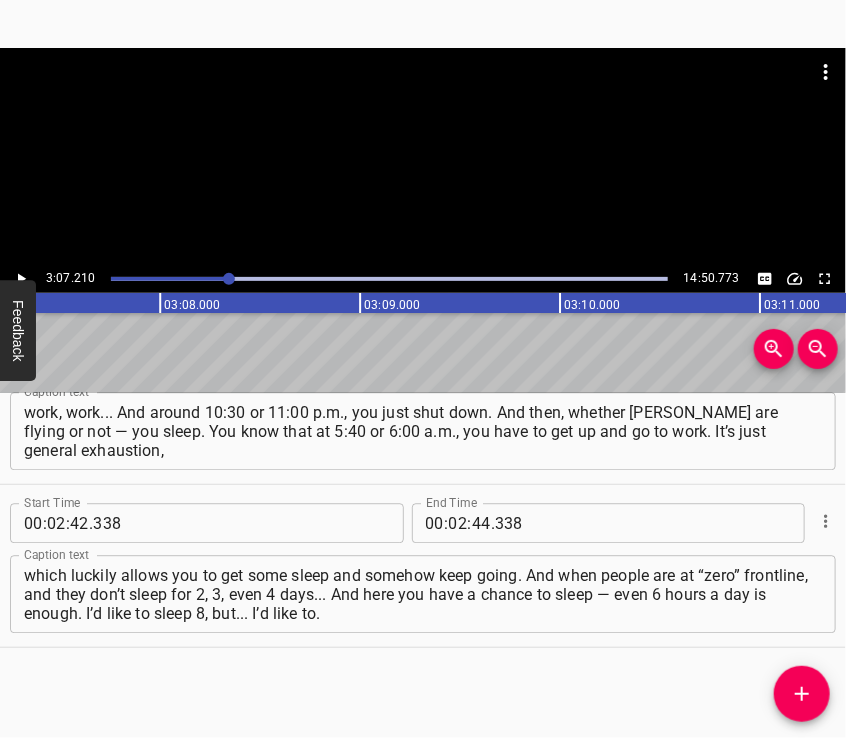 scroll, scrollTop: 0, scrollLeft: 37442, axis: horizontal 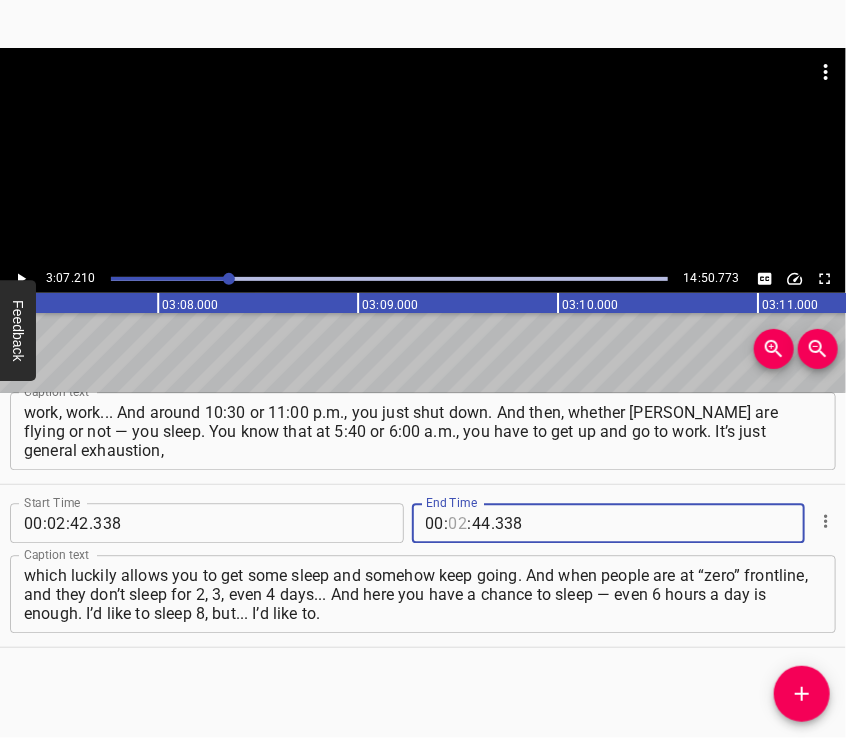 click at bounding box center (458, 523) 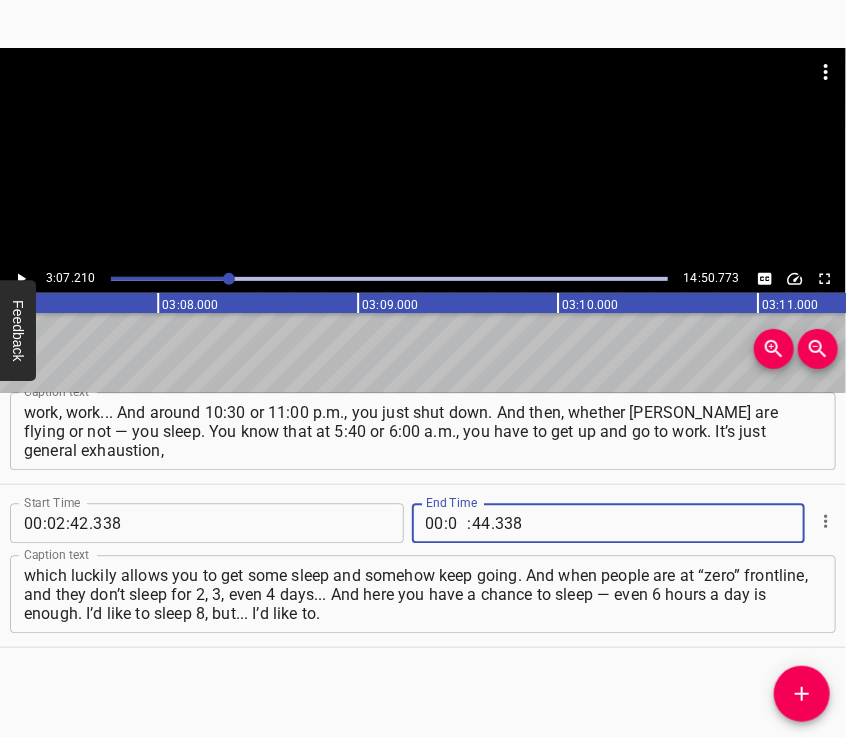 type on "03" 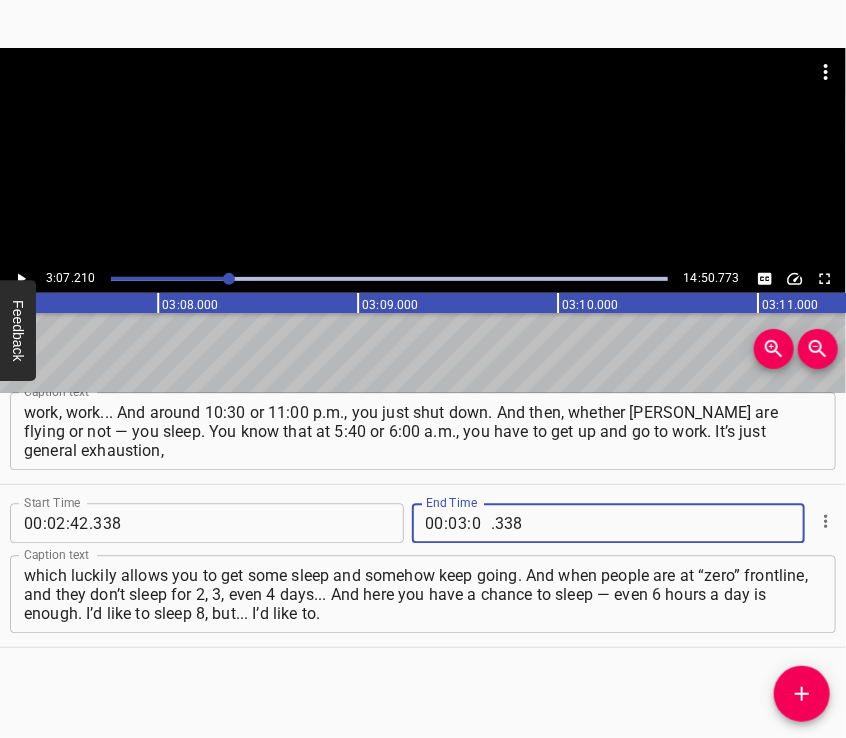 type on "07" 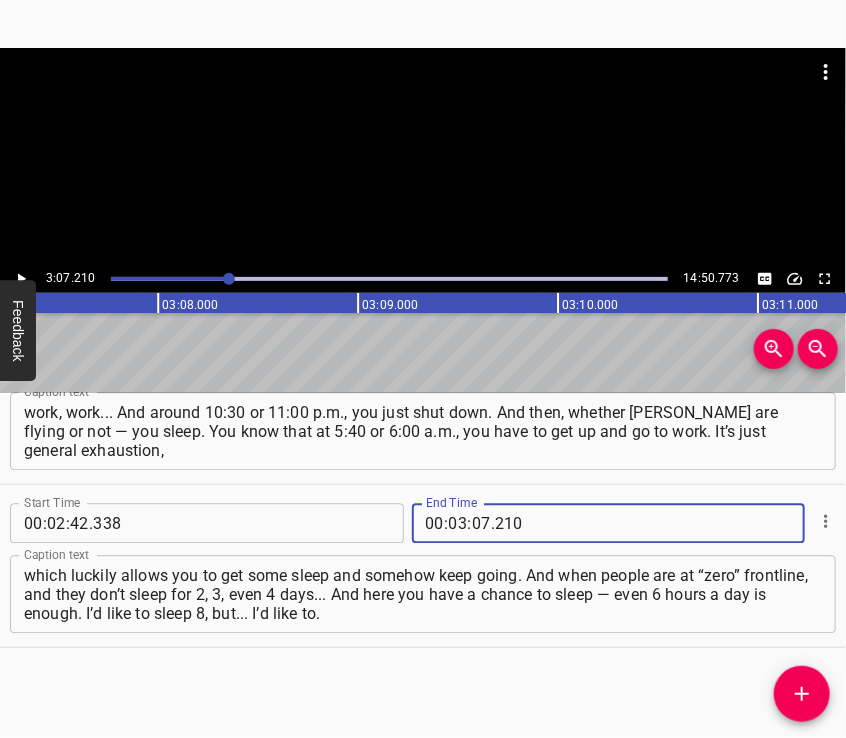 type on "210" 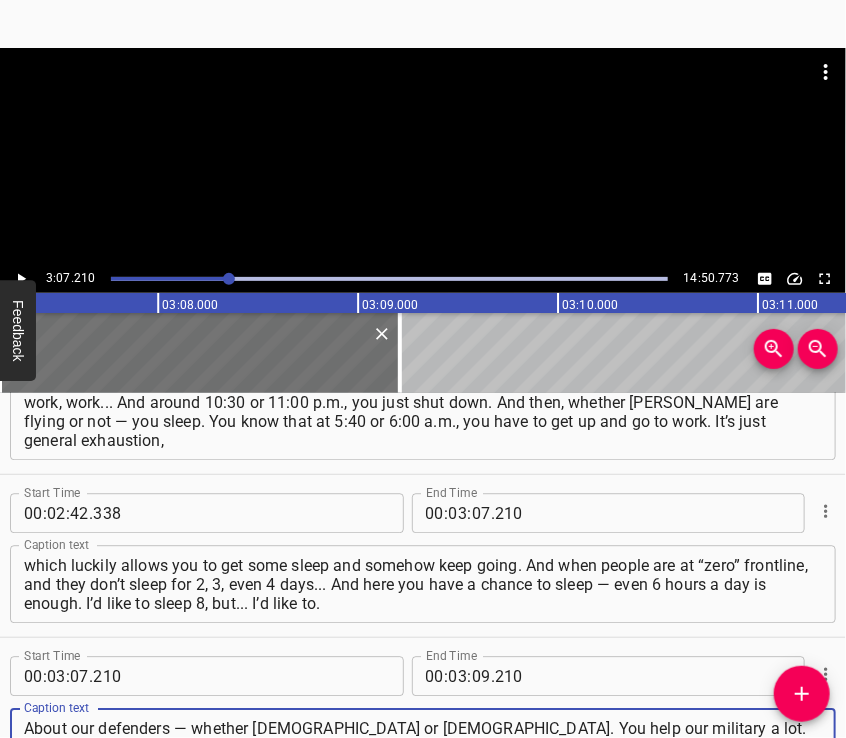 type on "About our defenders — whether [DEMOGRAPHIC_DATA] or [DEMOGRAPHIC_DATA]. You help our military a lot. In your observations, how relevant is the issue of stroke among our soldiers [DATE]?" 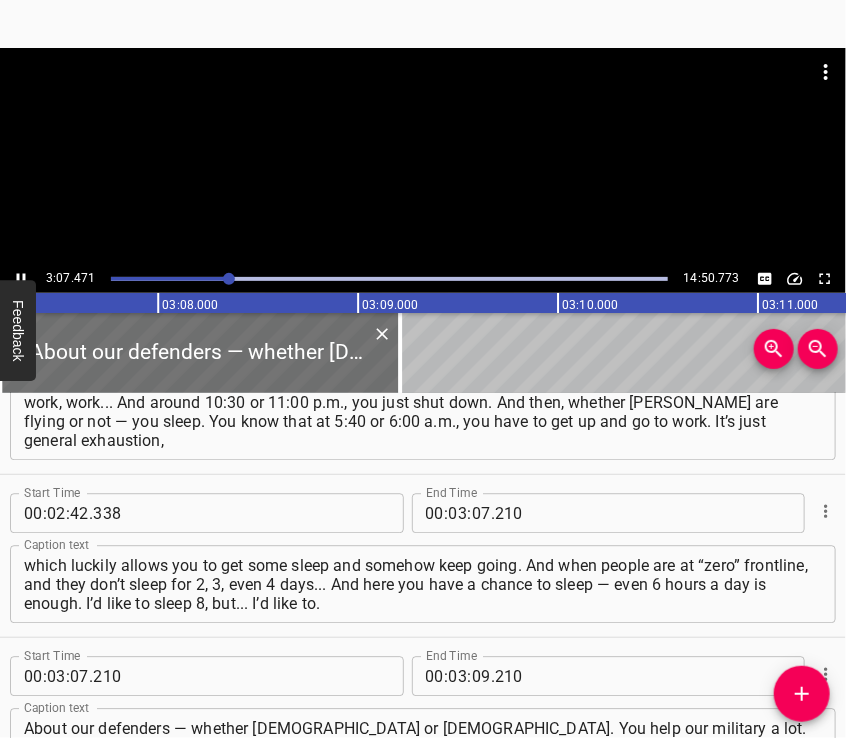 scroll, scrollTop: 1630, scrollLeft: 0, axis: vertical 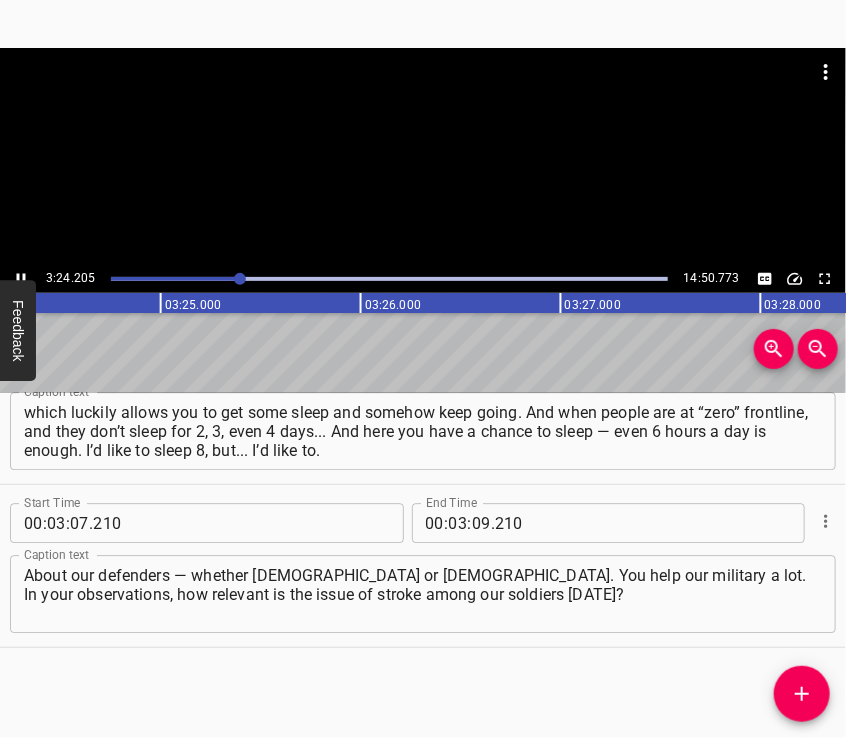 click at bounding box center [423, 156] 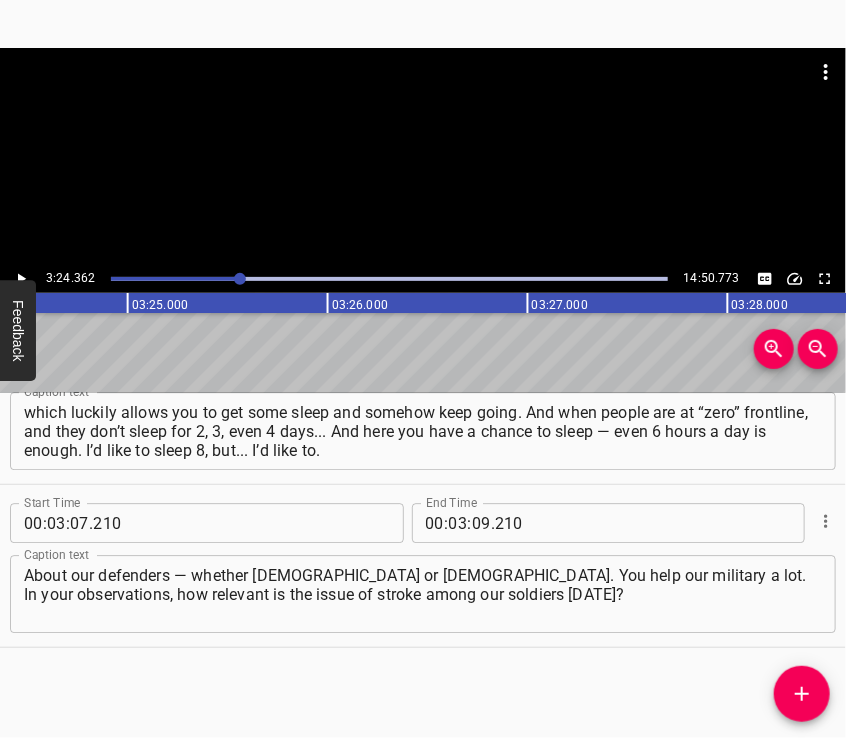 click at bounding box center [423, 156] 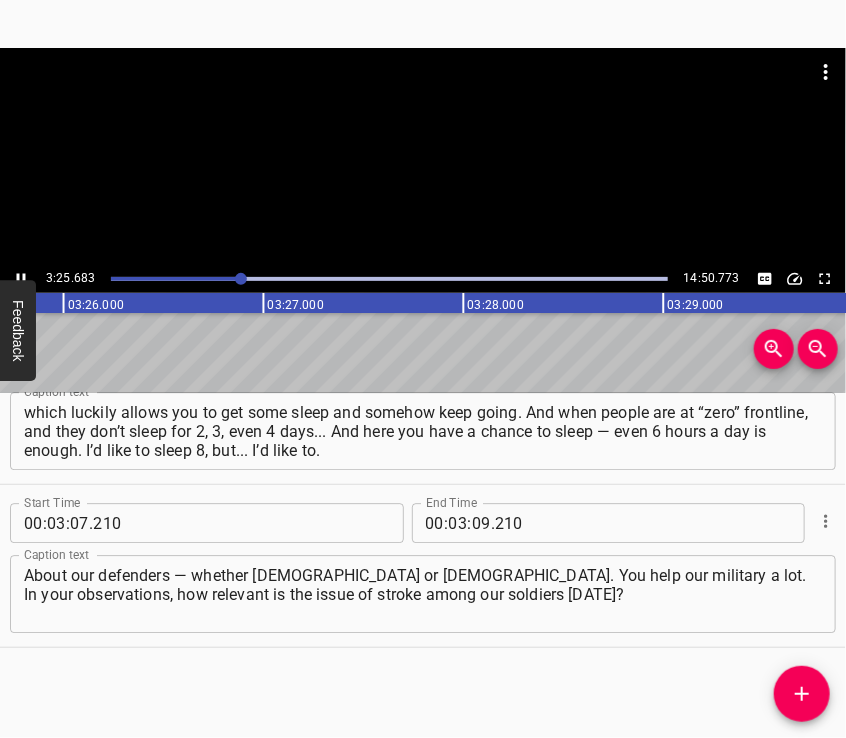 click at bounding box center [423, 98] 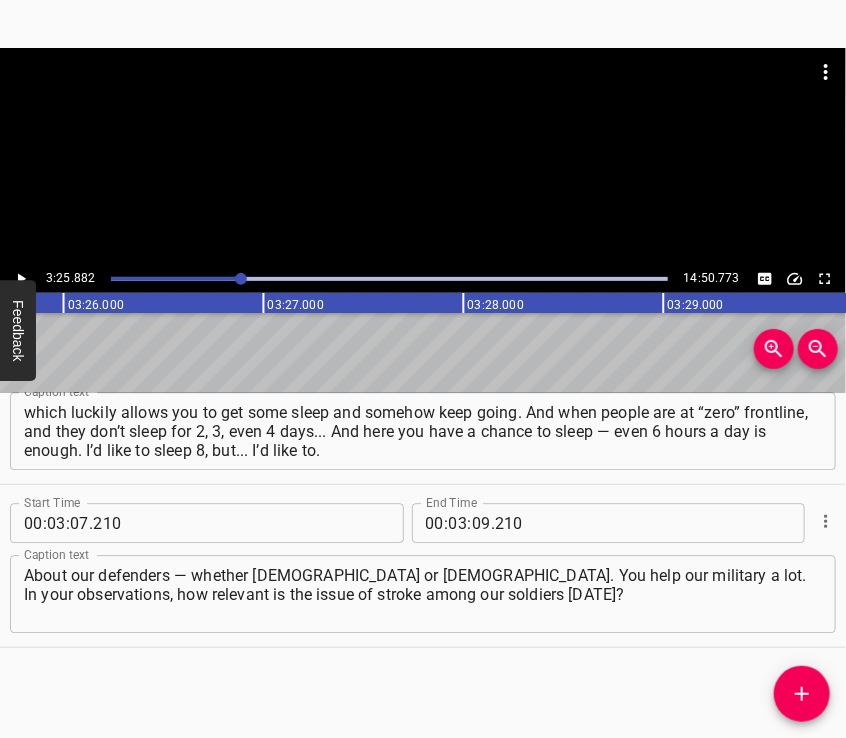 scroll, scrollTop: 0, scrollLeft: 41176, axis: horizontal 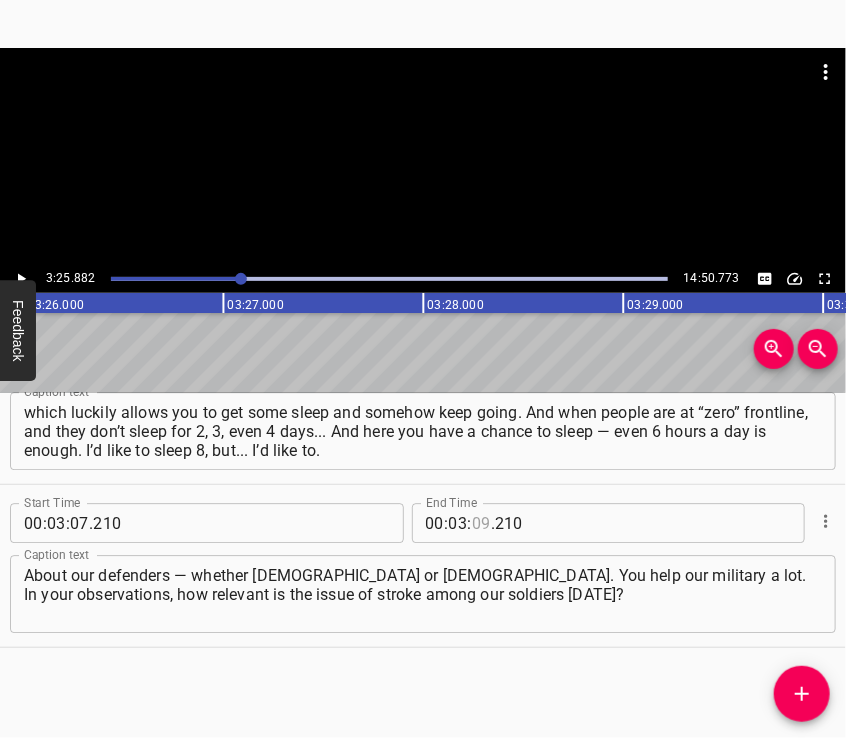 click at bounding box center (481, 523) 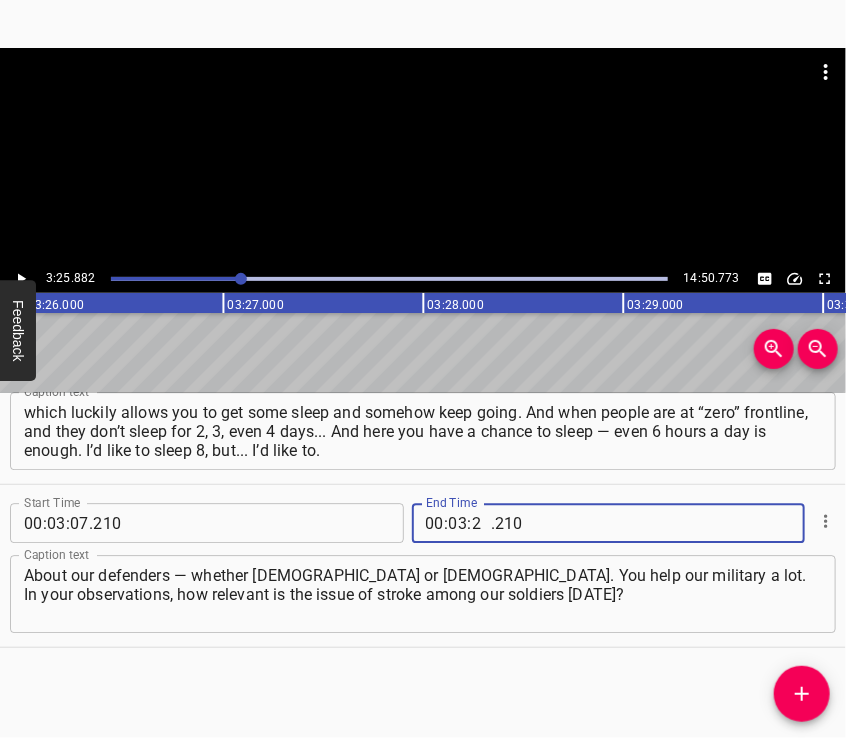 type on "25" 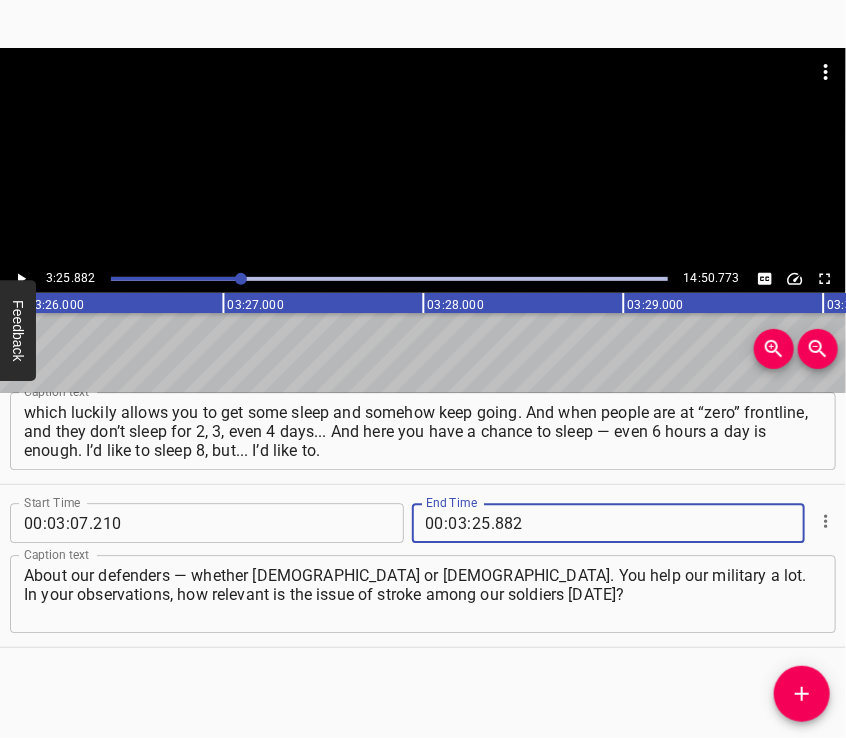 type on "882" 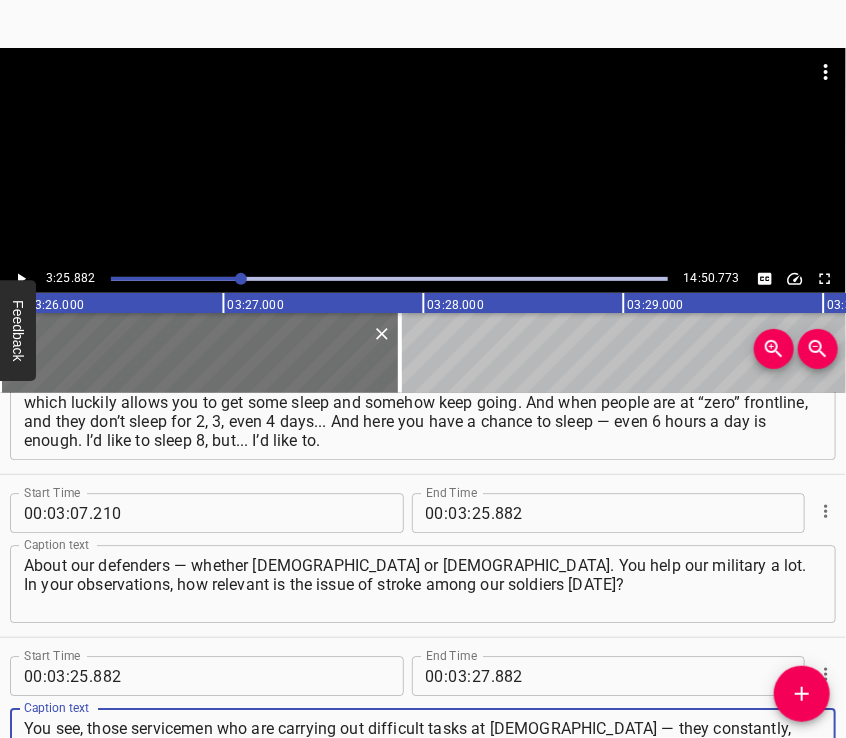 type on "You see, those servicemen who are carrying out difficult tasks at [DEMOGRAPHIC_DATA] — they constantly, very often come to us regarding medication therapy. And unfortunately, we can’t admit them to Kyiv for 2–3 weeks to run full diagnostics. For example, now I’ll call Petia, Vania," 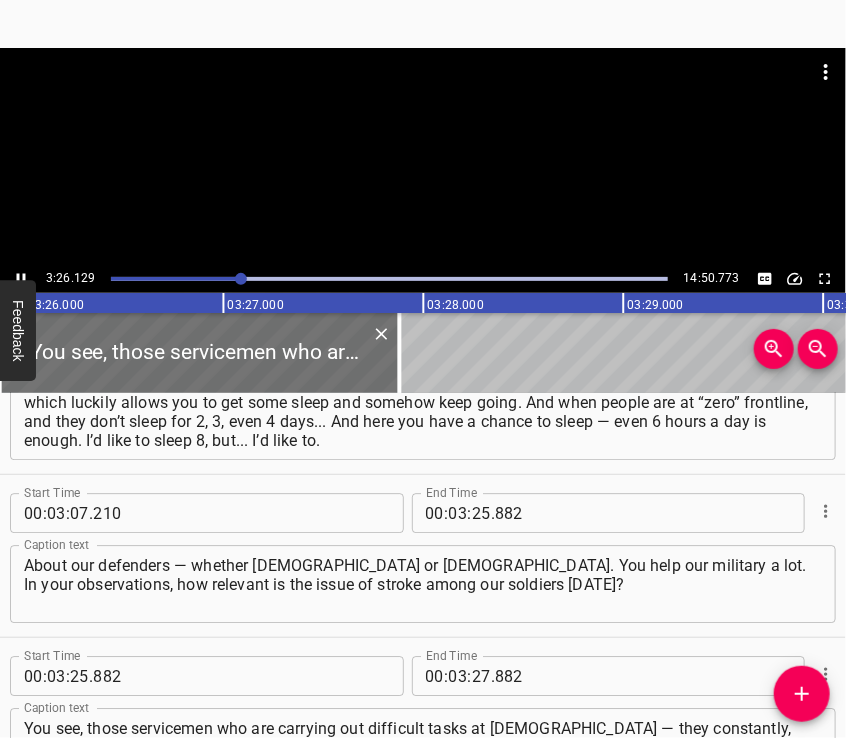 scroll, scrollTop: 1793, scrollLeft: 0, axis: vertical 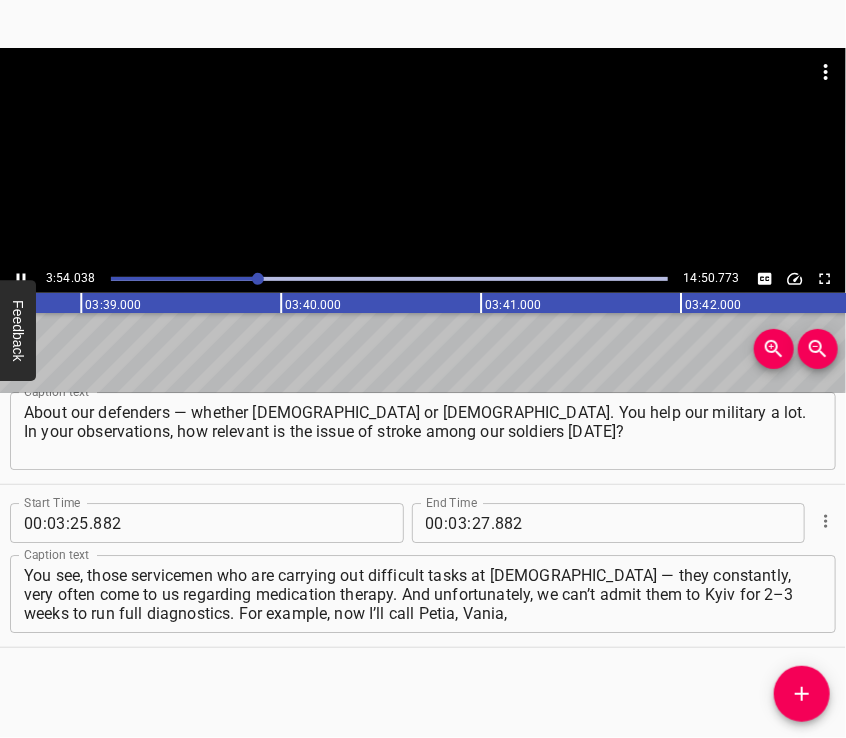 click at bounding box center [423, 98] 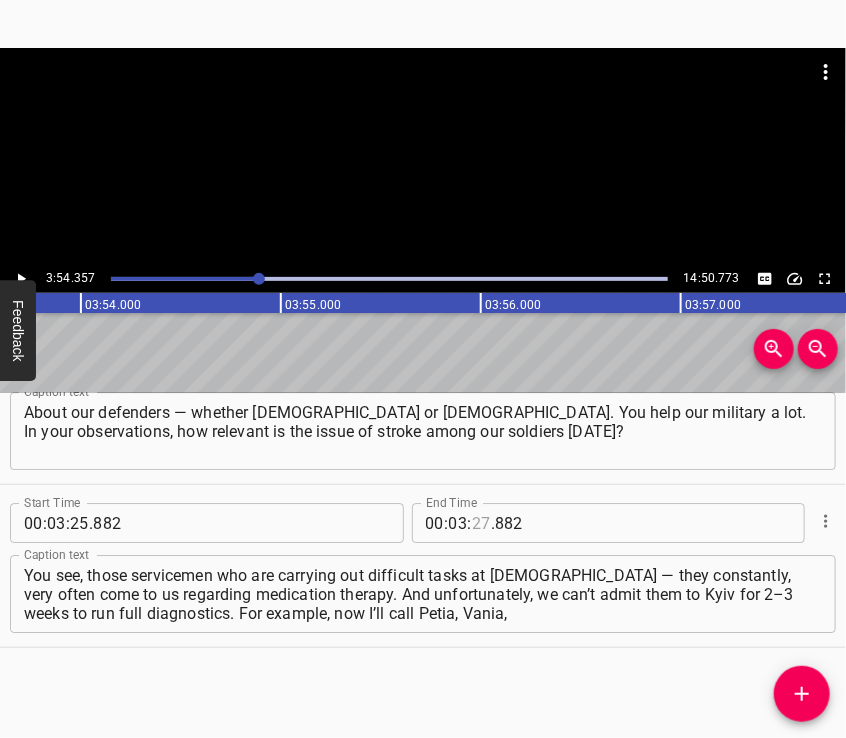 scroll, scrollTop: 0, scrollLeft: 46871, axis: horizontal 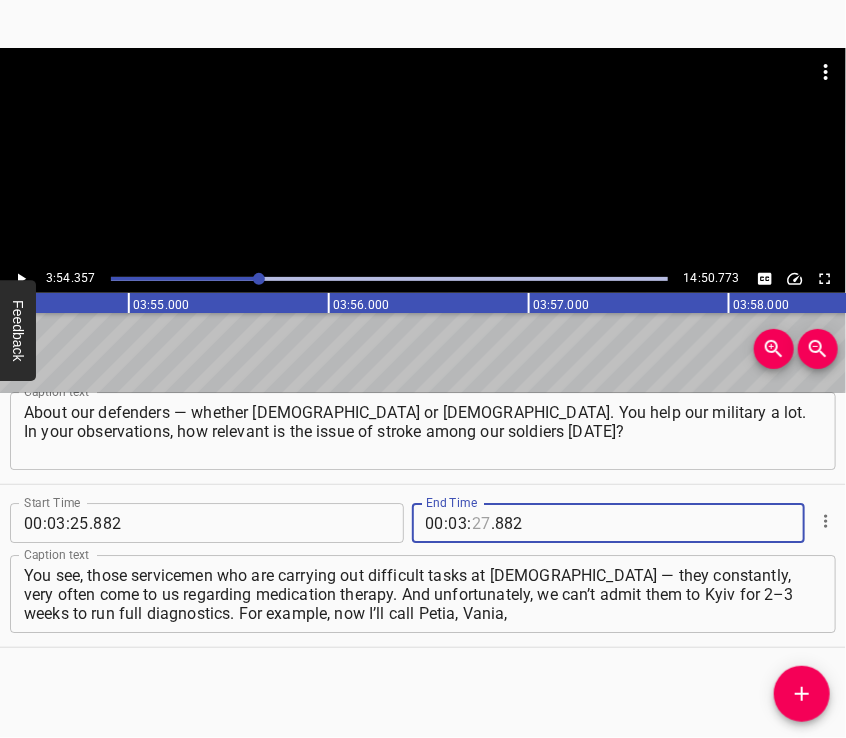 click at bounding box center [481, 523] 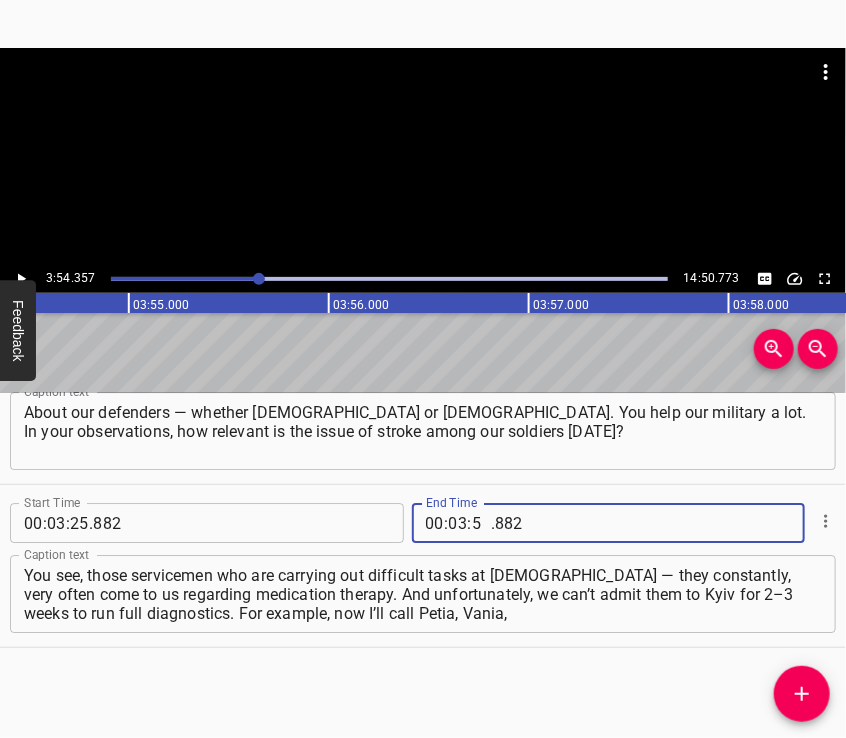 type on "54" 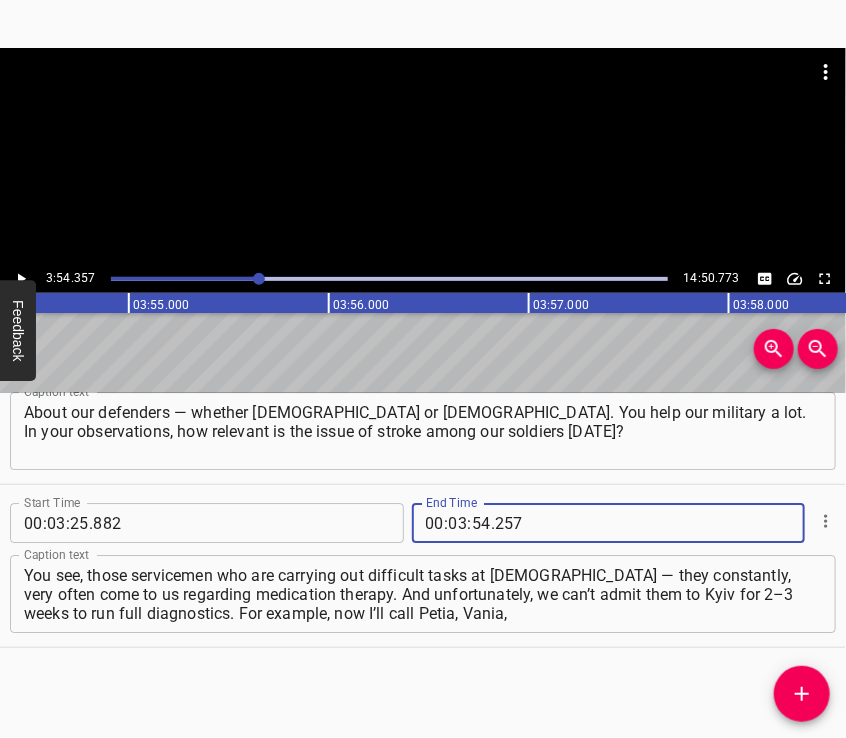 click on "257" at bounding box center (586, 523) 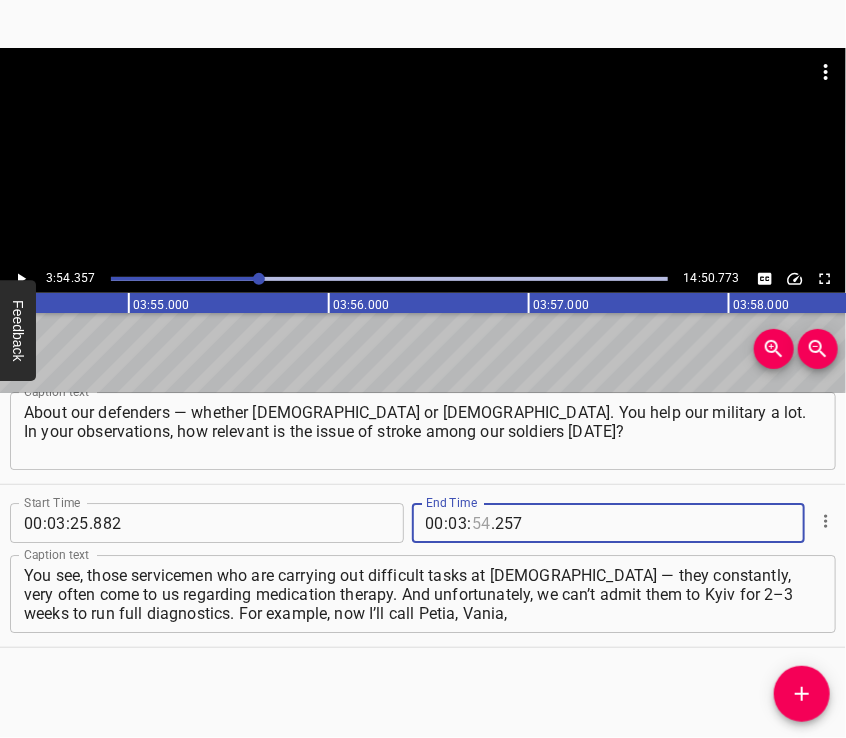 click at bounding box center (481, 523) 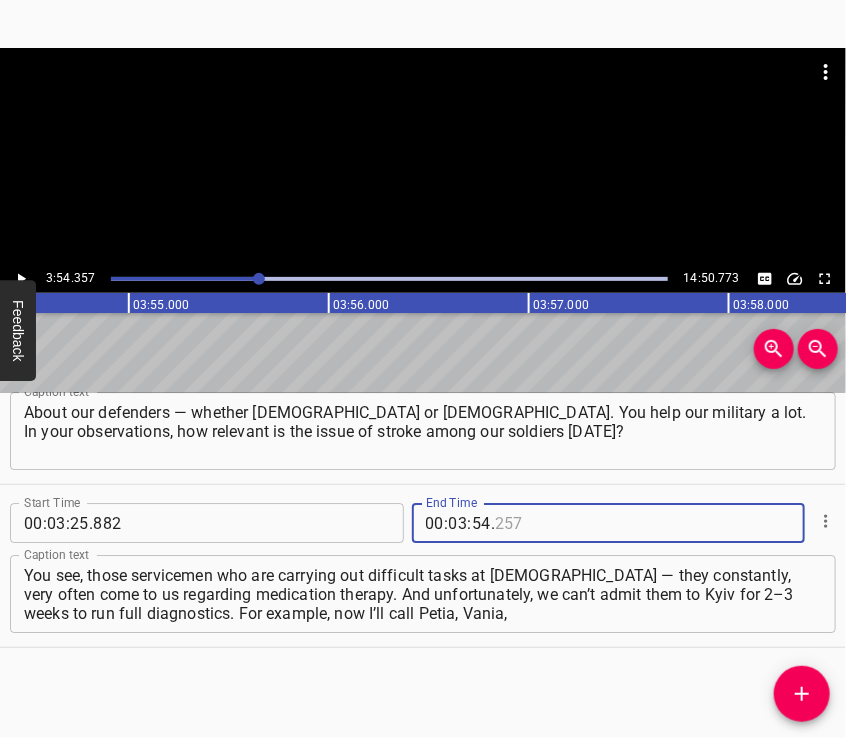 click at bounding box center [586, 523] 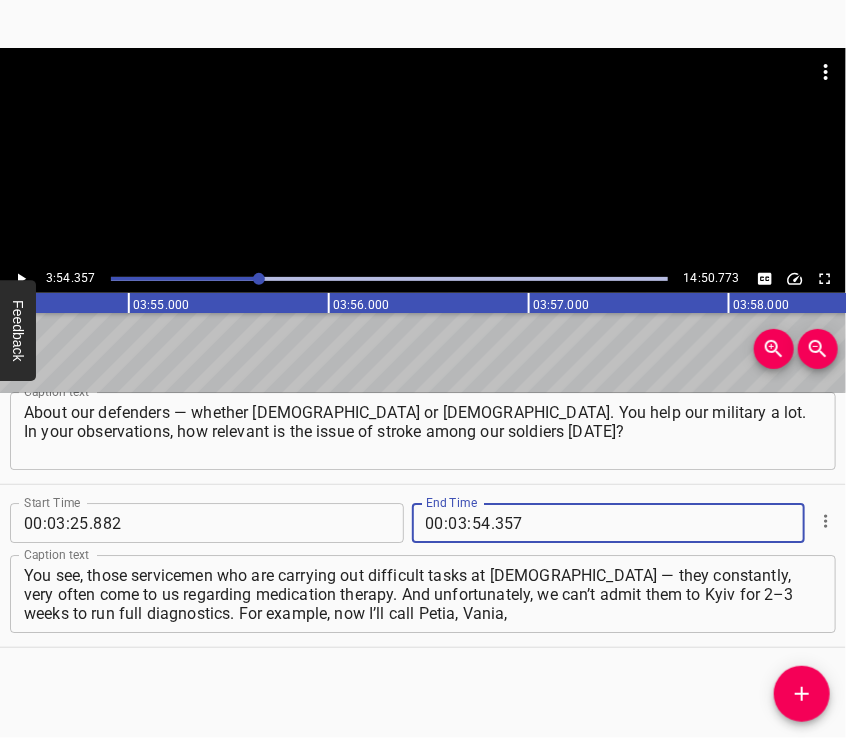 type on "357" 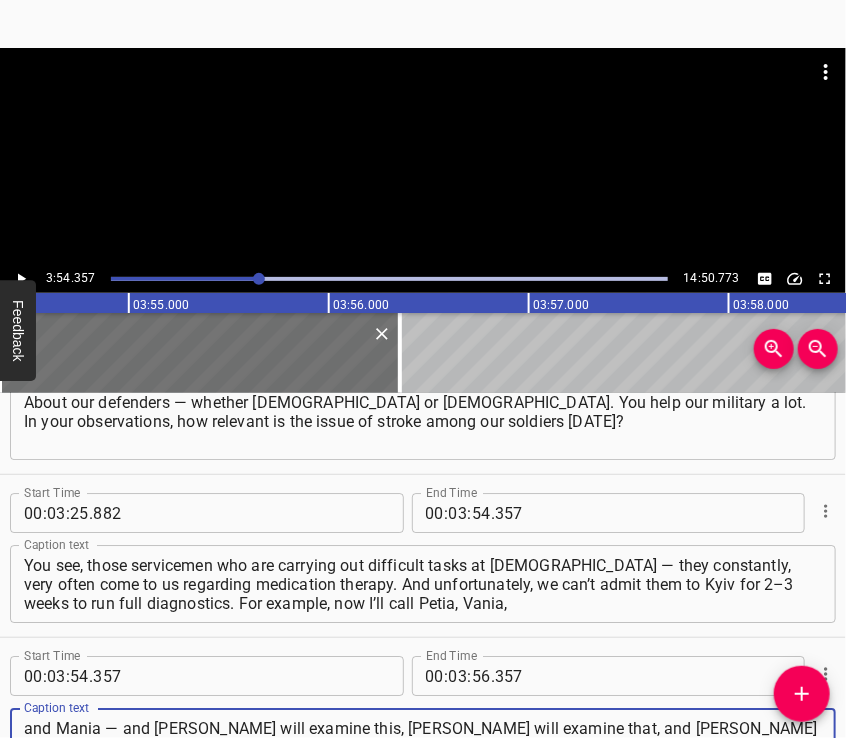 type on "and Mania — and [PERSON_NAME] will examine this, [PERSON_NAME] will examine that, and [PERSON_NAME] — something else, and we’ll get a complete picture, pull everything together and select the medications. But we have to choose the treatment within a few hours, when a person has come to [GEOGRAPHIC_DATA] specifically for this." 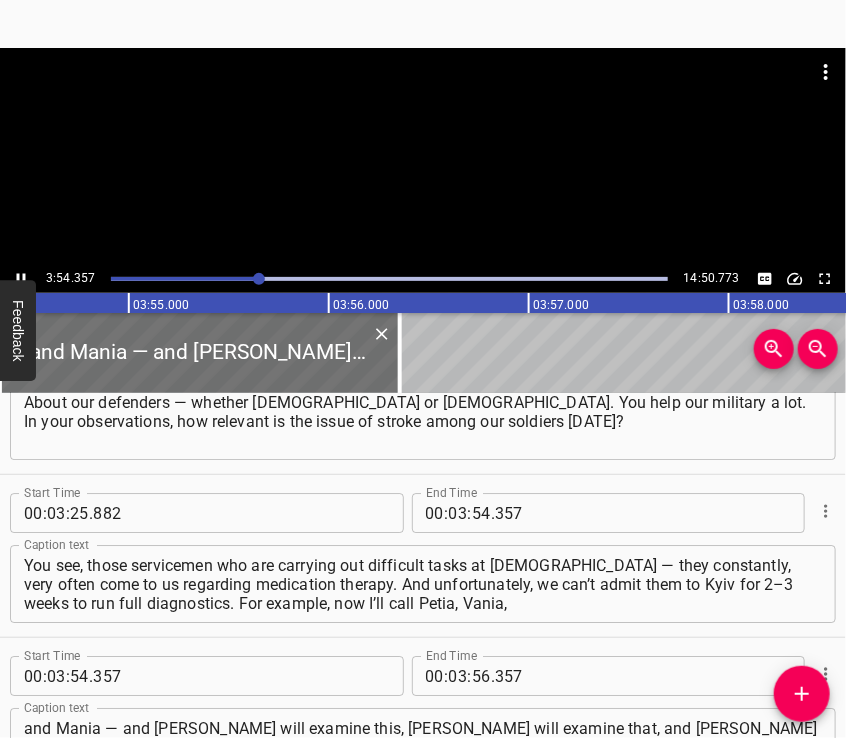 scroll, scrollTop: 1956, scrollLeft: 0, axis: vertical 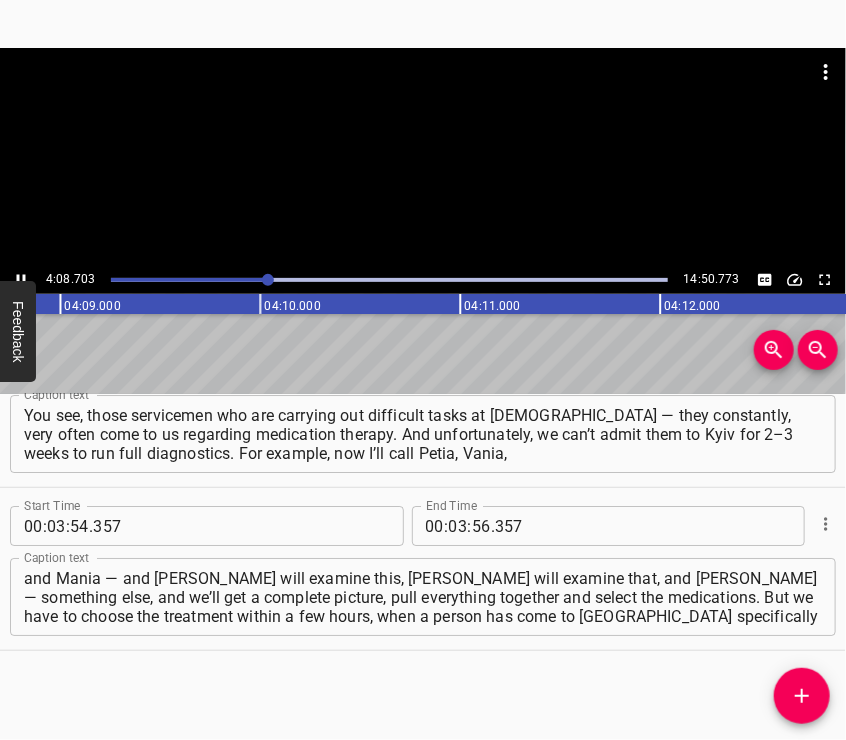 click at bounding box center [423, 98] 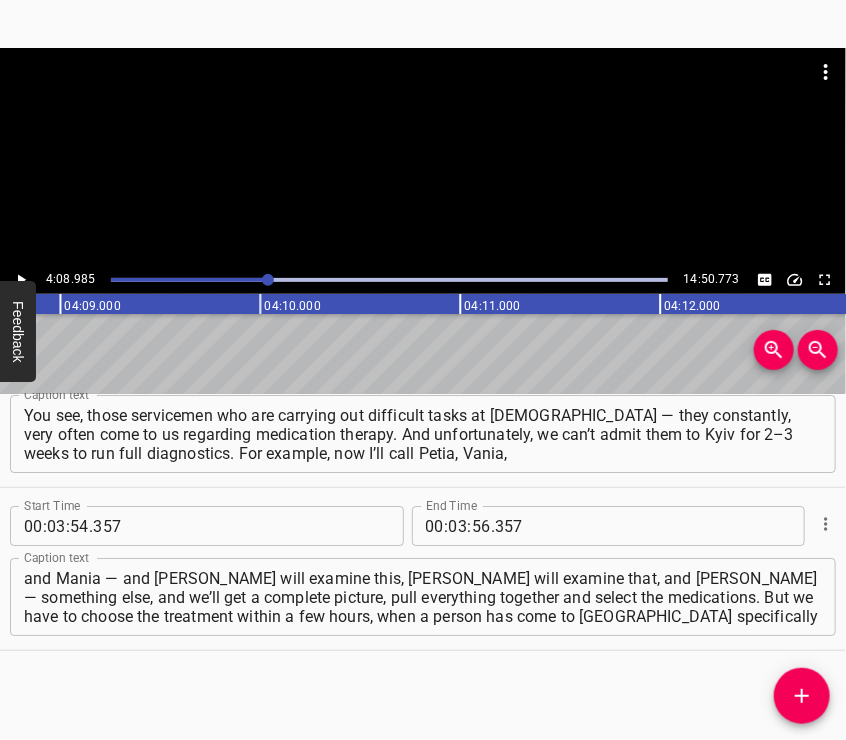 scroll, scrollTop: 0, scrollLeft: 49796, axis: horizontal 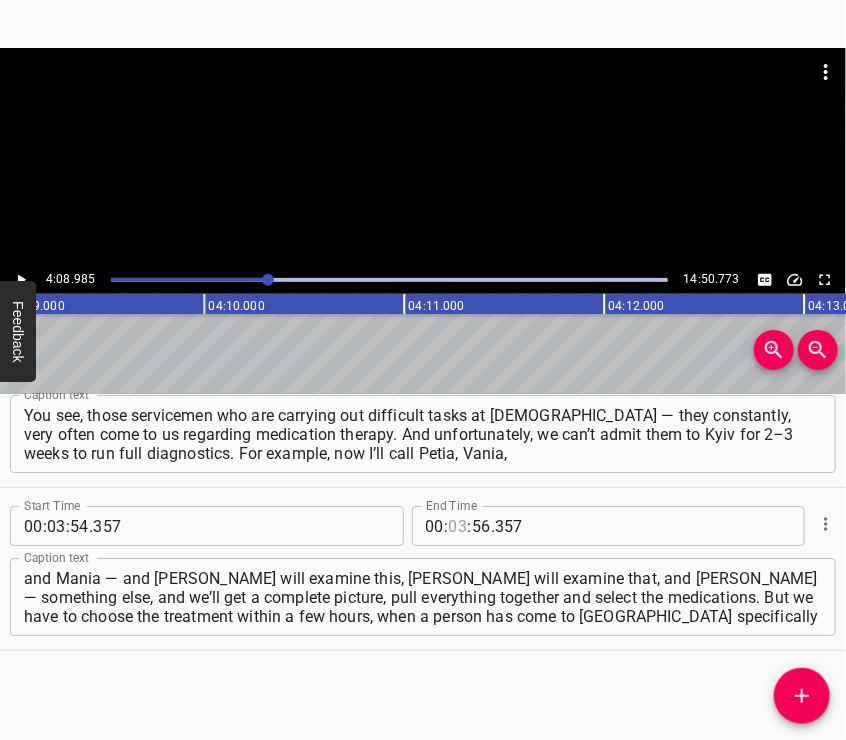 click at bounding box center [458, 526] 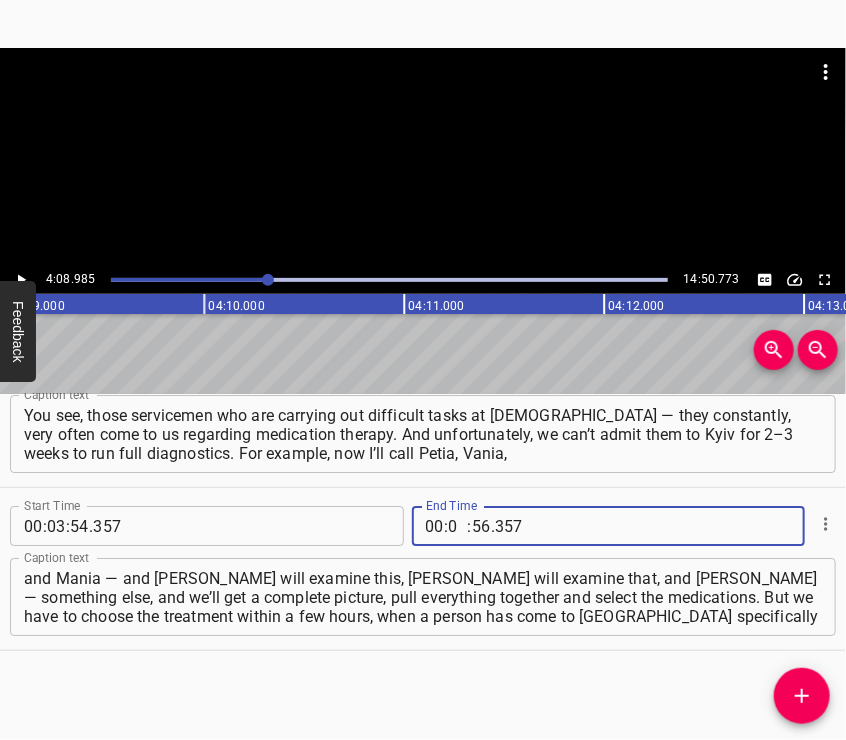 type on "04" 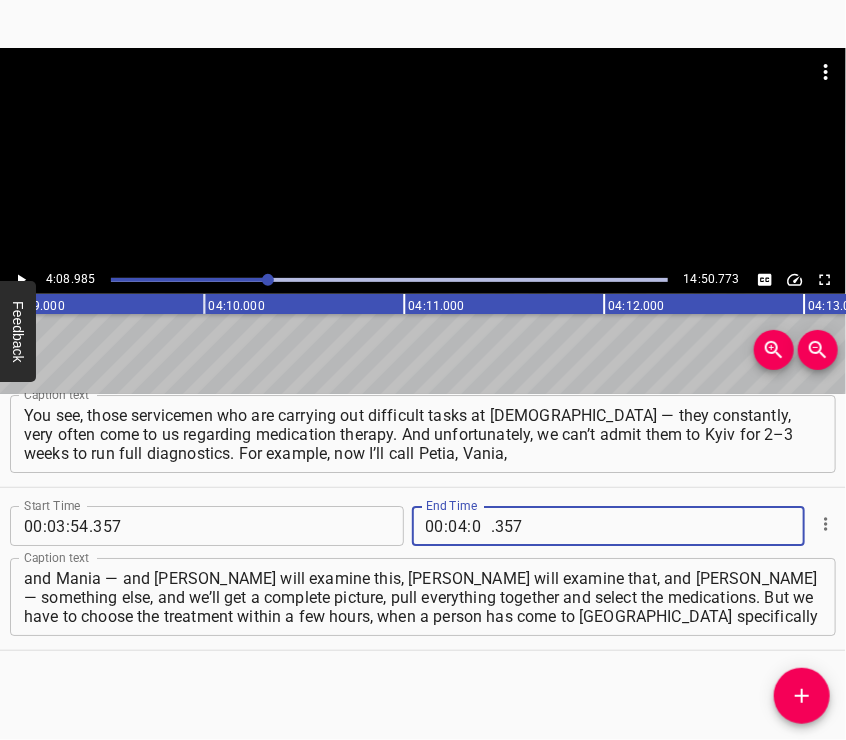 type on "08" 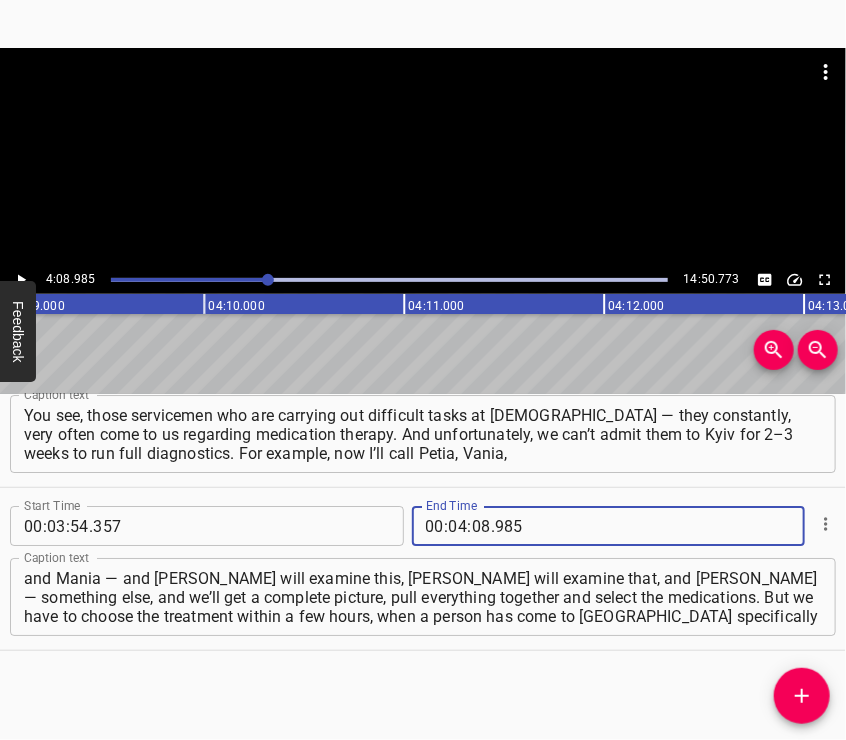 type on "985" 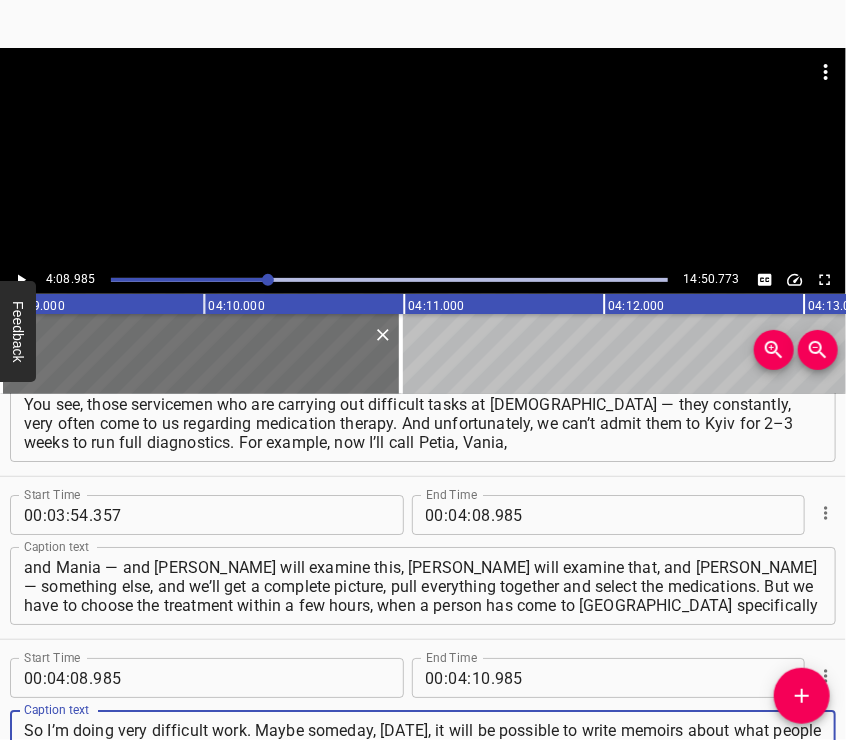 type on "So I’m doing very difficult work. Maybe someday, [DATE], it will be possible to write memoirs about what people do — and how we have to select medication therapy within an hour: for [MEDICAL_DATA], for blood sugar, for [MEDICAL_DATA] prevention." 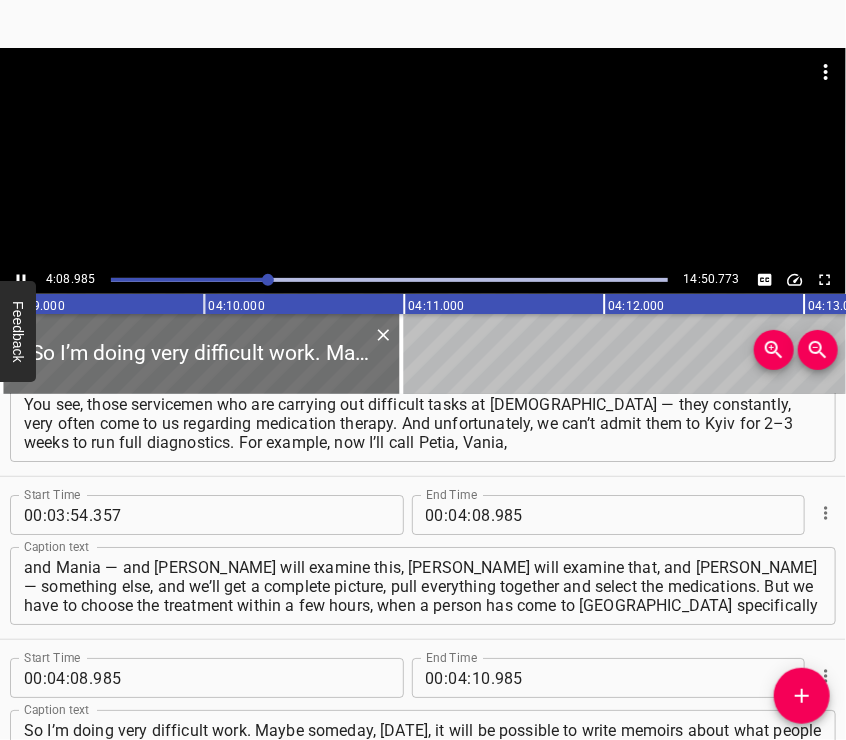scroll, scrollTop: 2118, scrollLeft: 0, axis: vertical 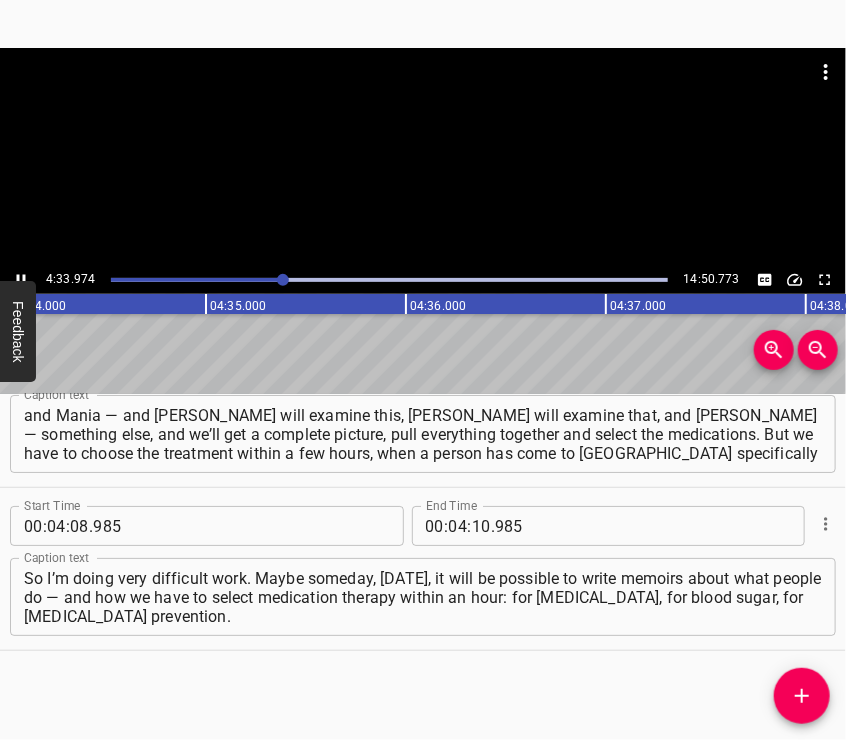 click at bounding box center (423, 157) 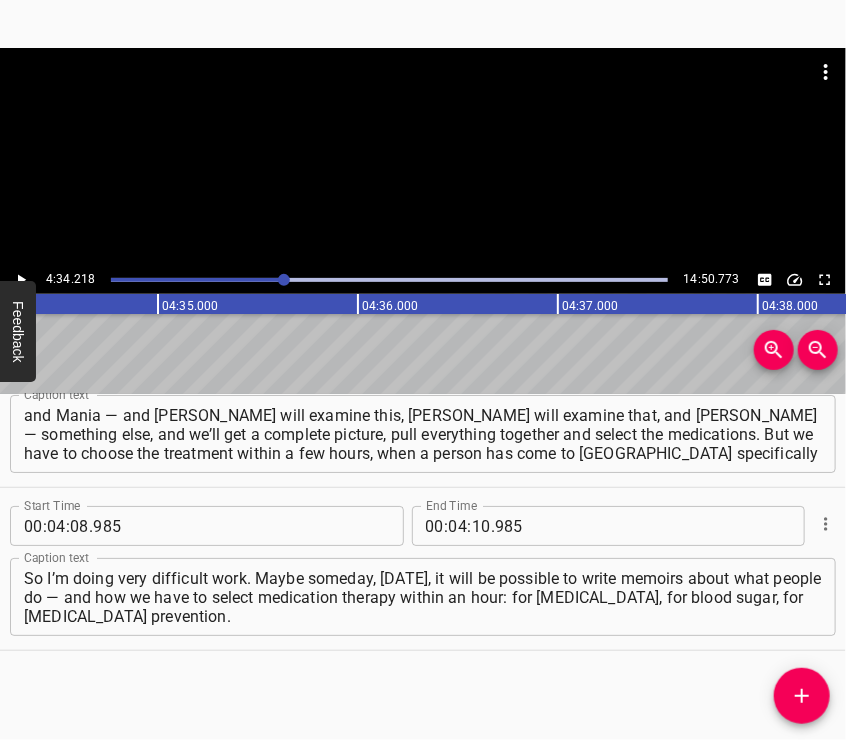 scroll, scrollTop: 0, scrollLeft: 54843, axis: horizontal 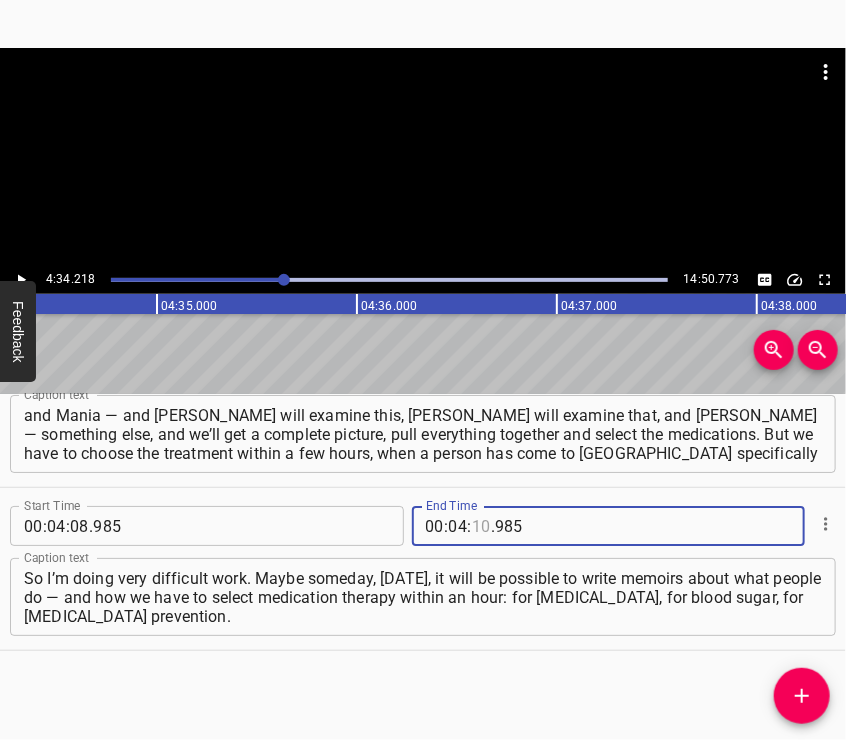 click at bounding box center [481, 526] 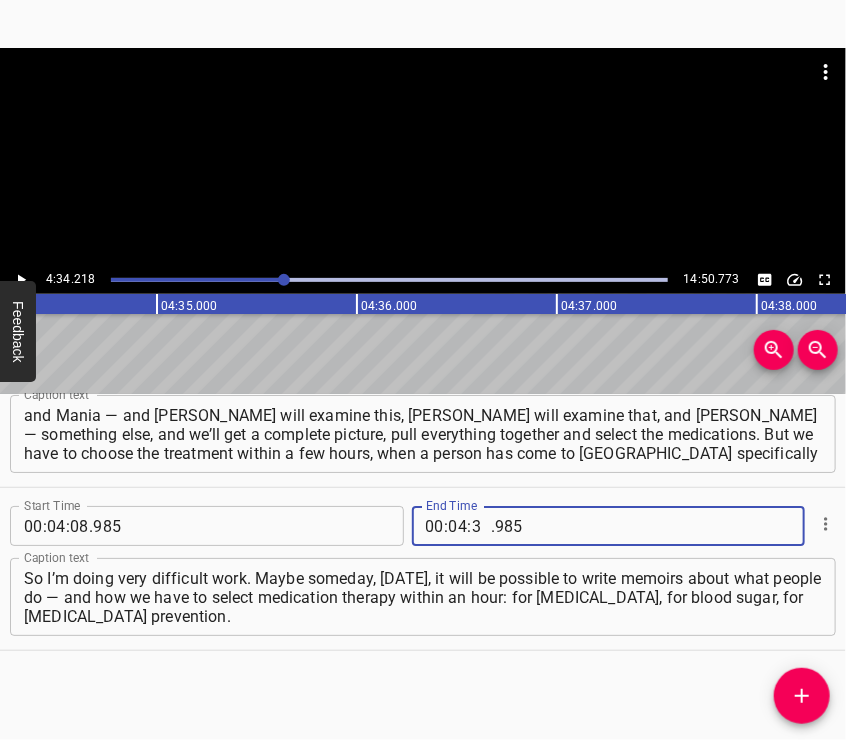 type on "34" 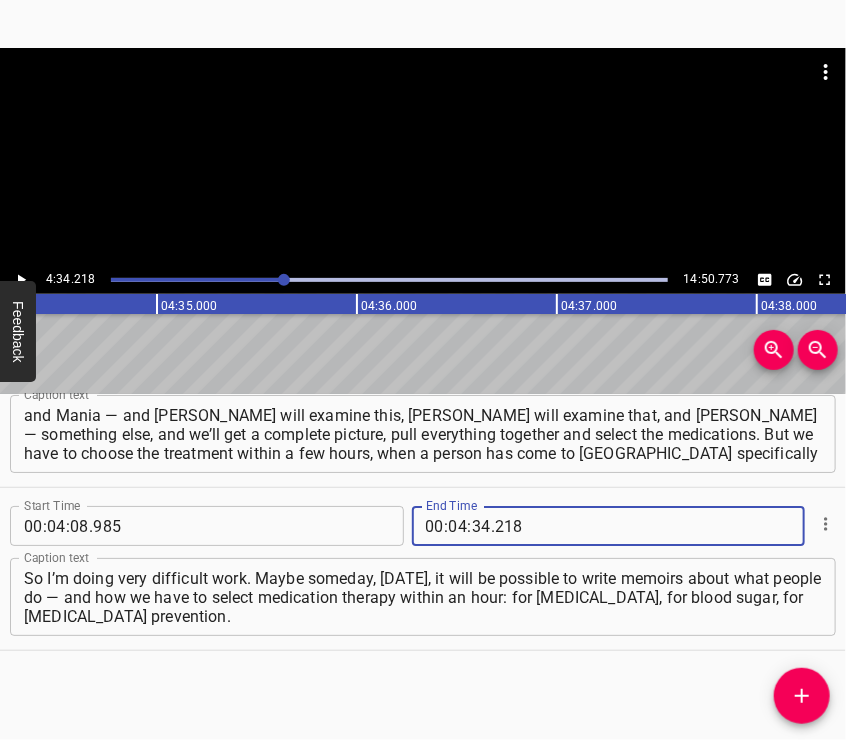 type on "218" 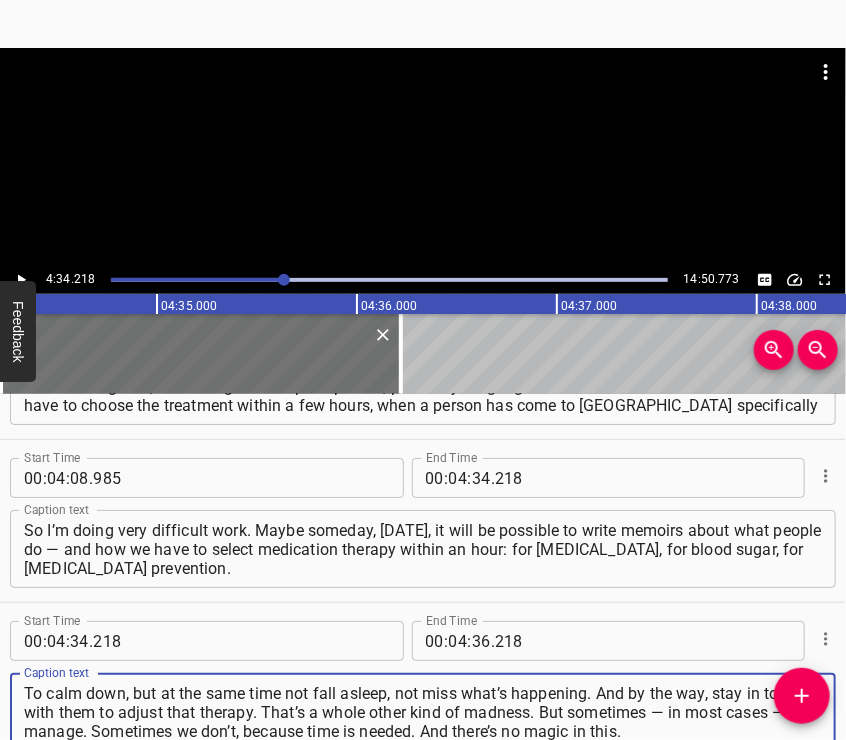 type on "To calm down, but at the same time not fall asleep, not miss what’s happening. And by the way, stay in touch with them to adjust that therapy. That’s a whole other kind of madness. But sometimes — in most cases — we manage. Sometimes we don’t, because time is needed. And there’s no magic in this." 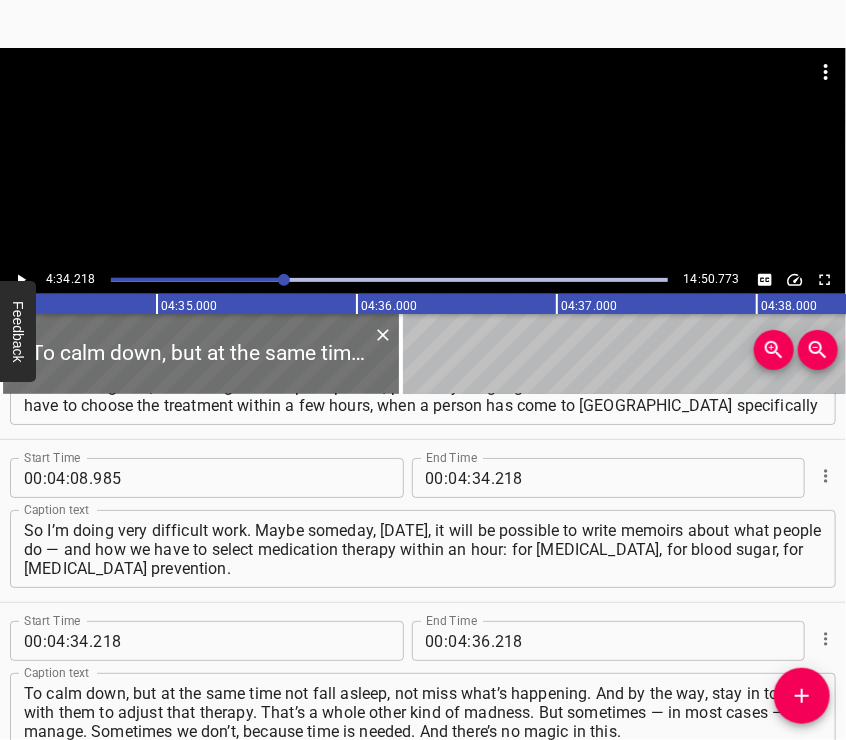 click at bounding box center (423, 157) 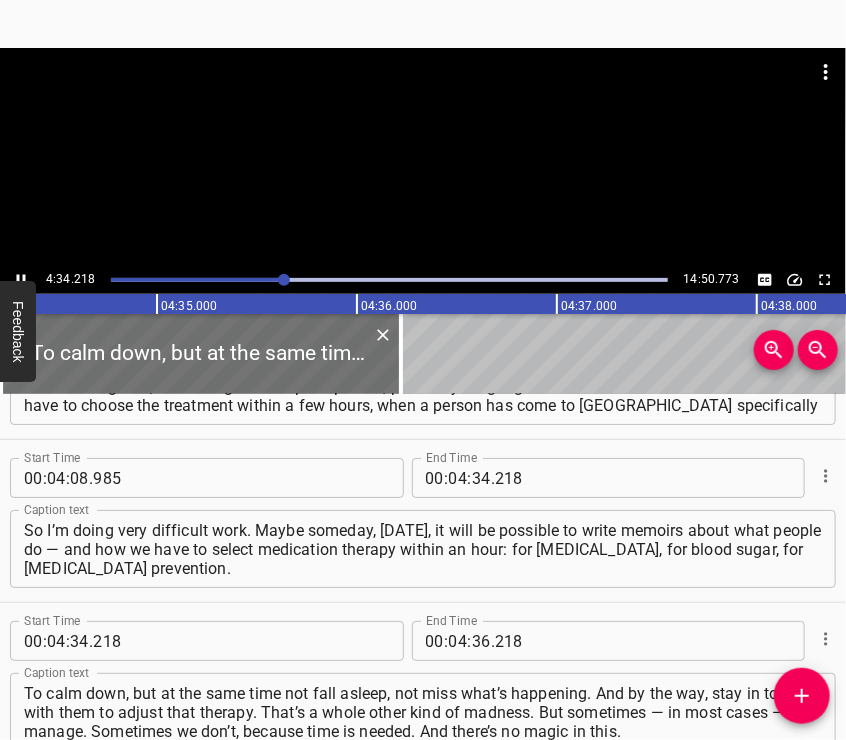 scroll, scrollTop: 2314, scrollLeft: 0, axis: vertical 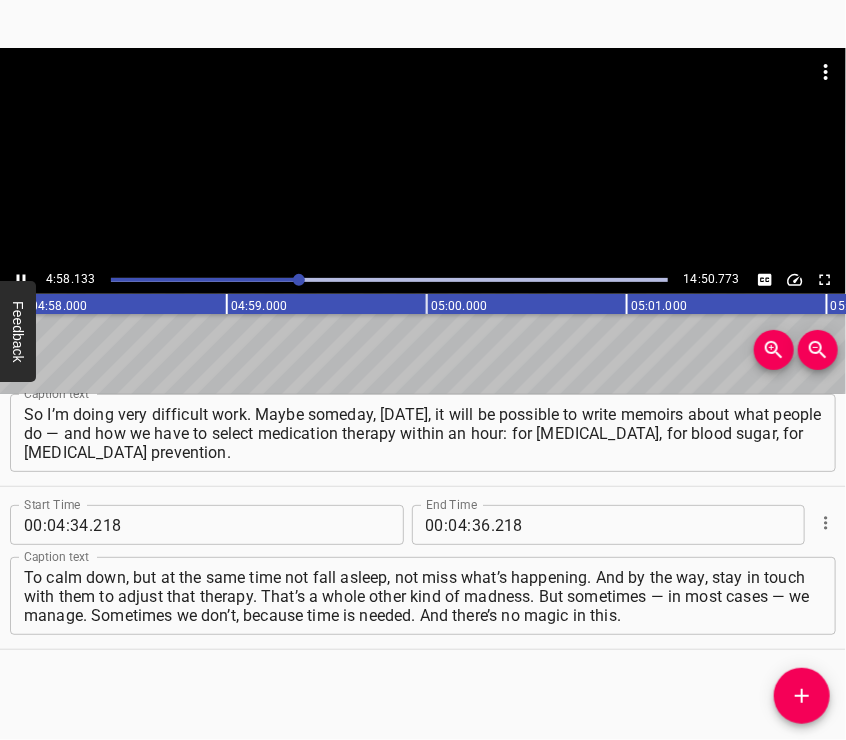 click at bounding box center [423, 157] 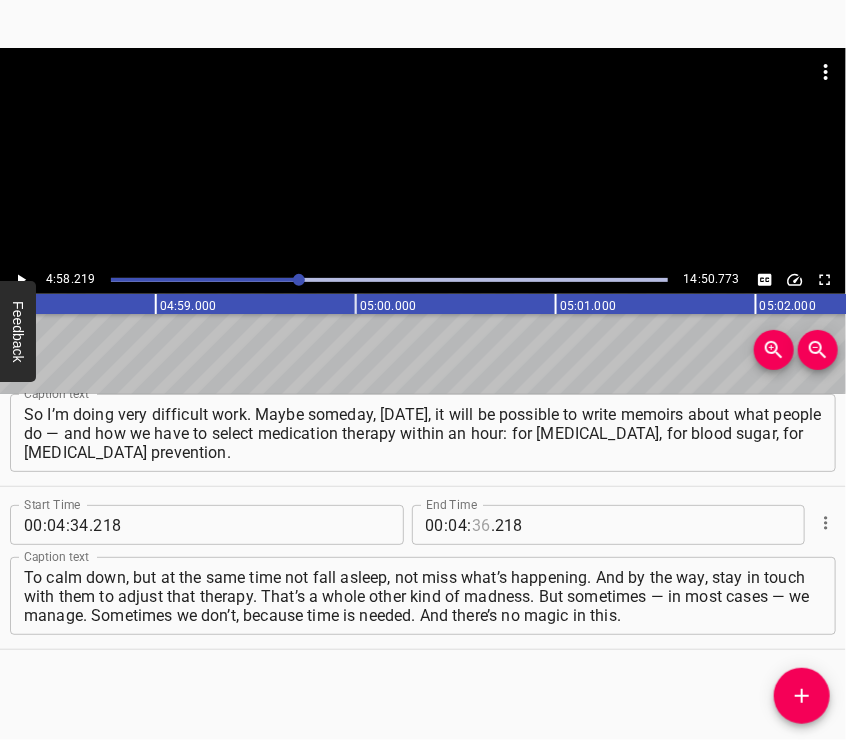 click at bounding box center [481, 525] 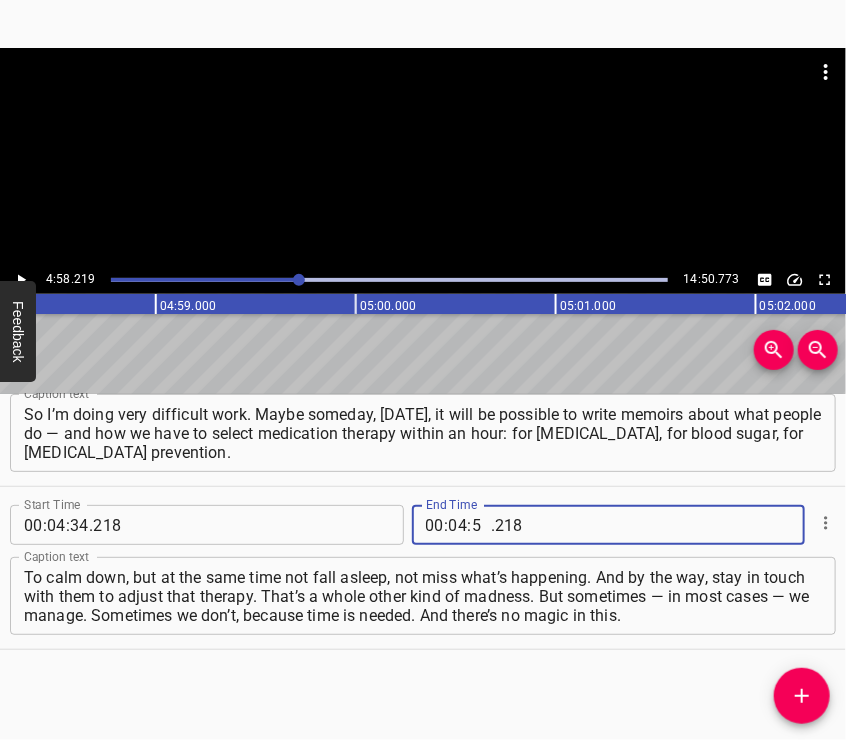 type on "58" 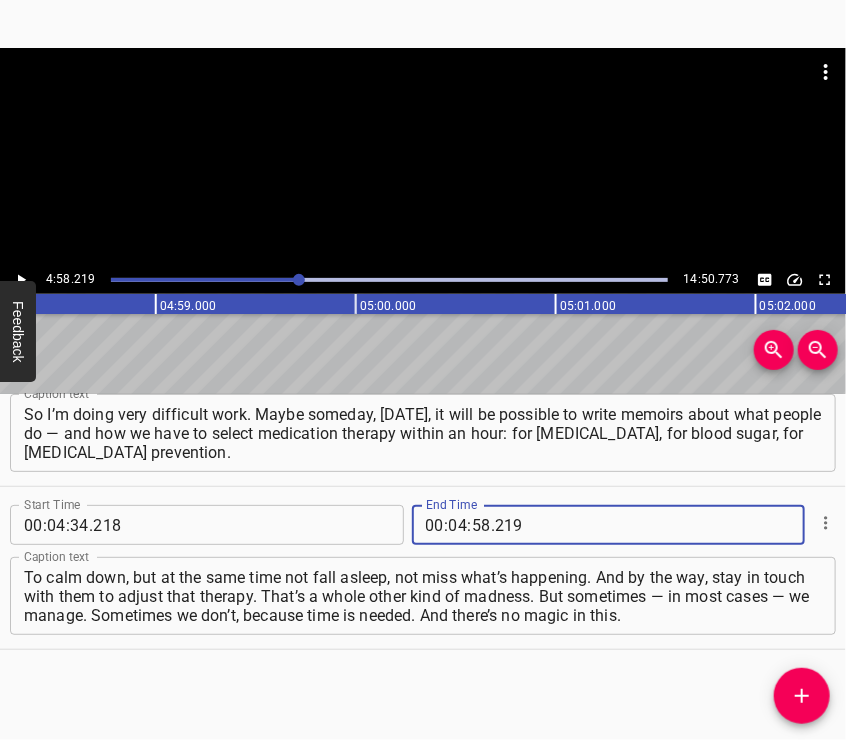 type on "219" 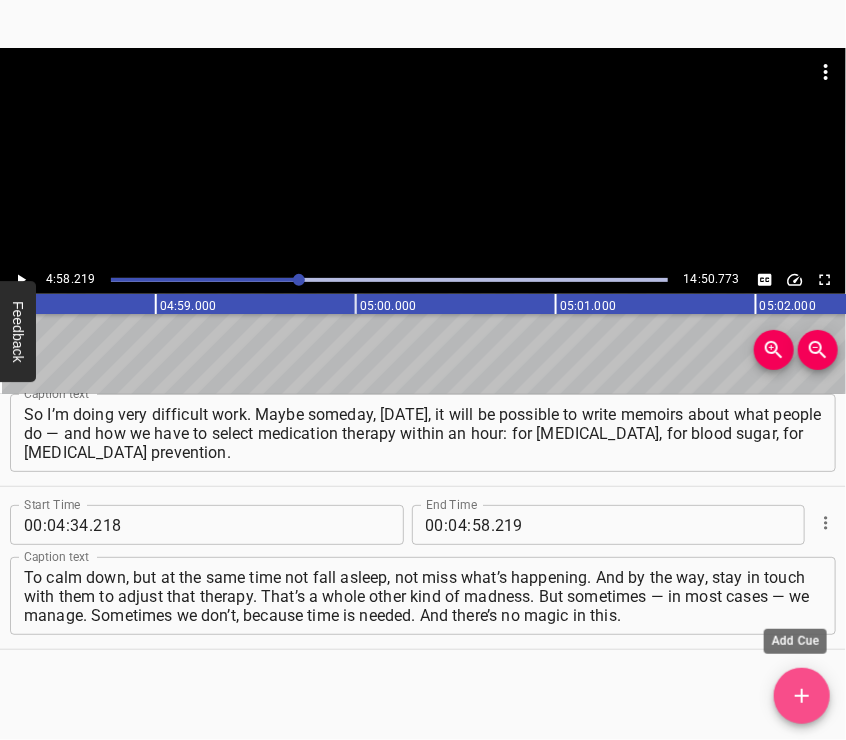 click at bounding box center [802, 696] 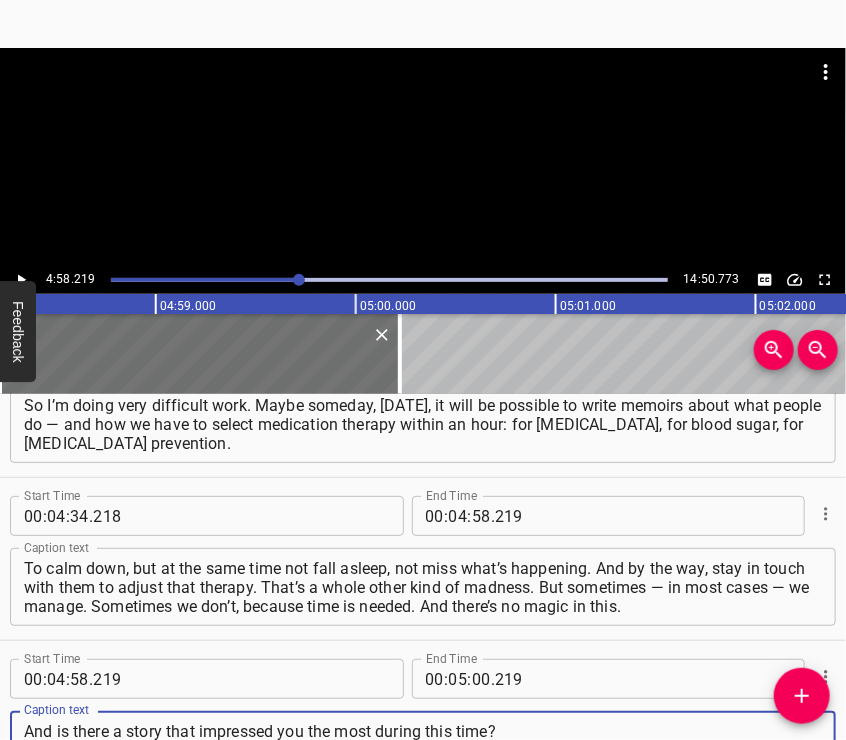 scroll, scrollTop: 19, scrollLeft: 0, axis: vertical 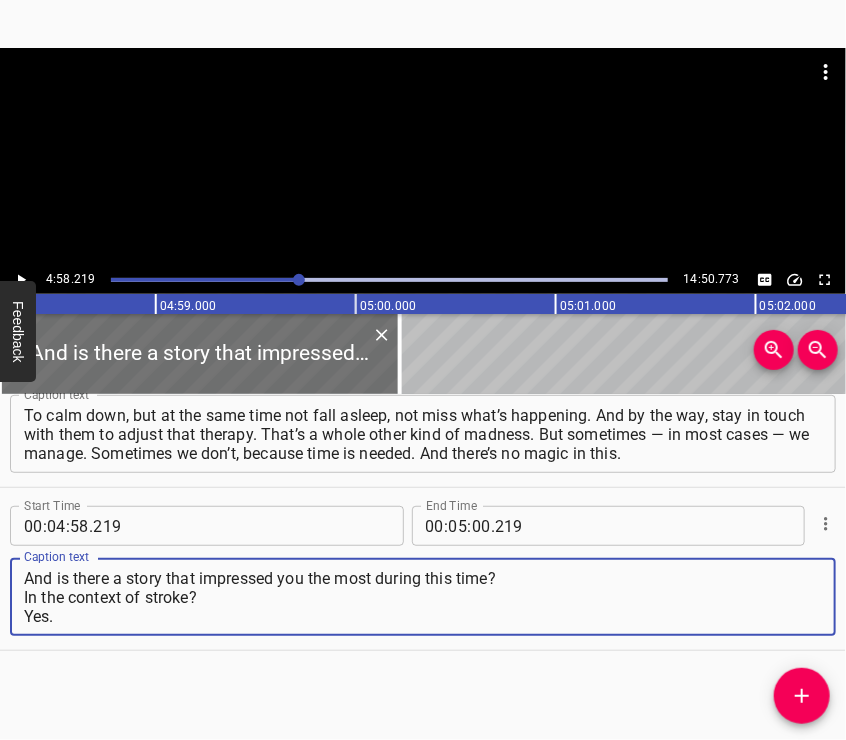 click on "And is there a story that impressed you the most during this time?
In the context of stroke?
Yes." at bounding box center [423, 597] 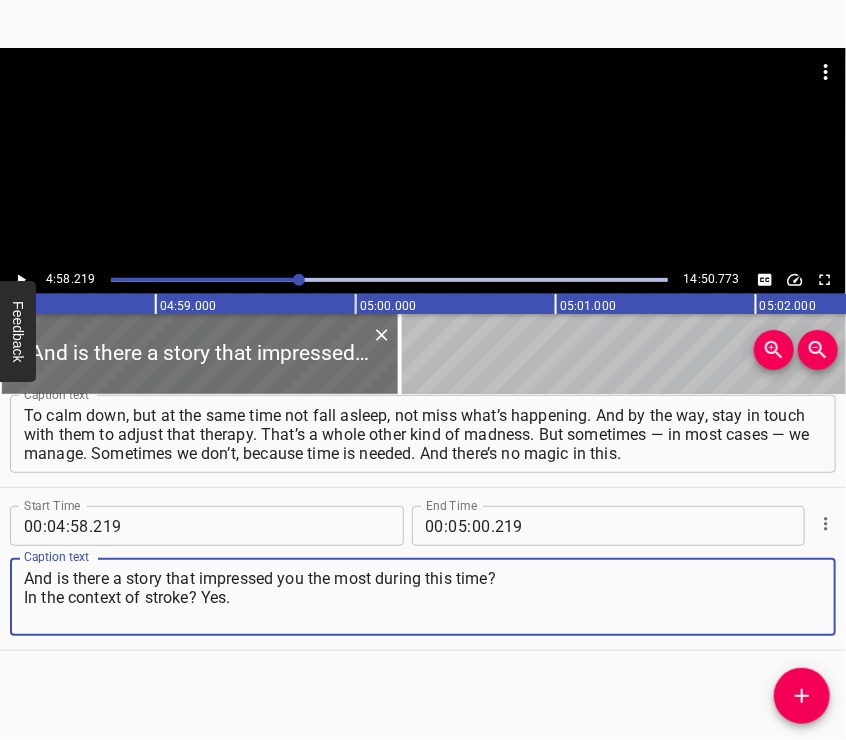 click on "And is there a story that impressed you the most during this time?
In the context of stroke? Yes." at bounding box center [423, 597] 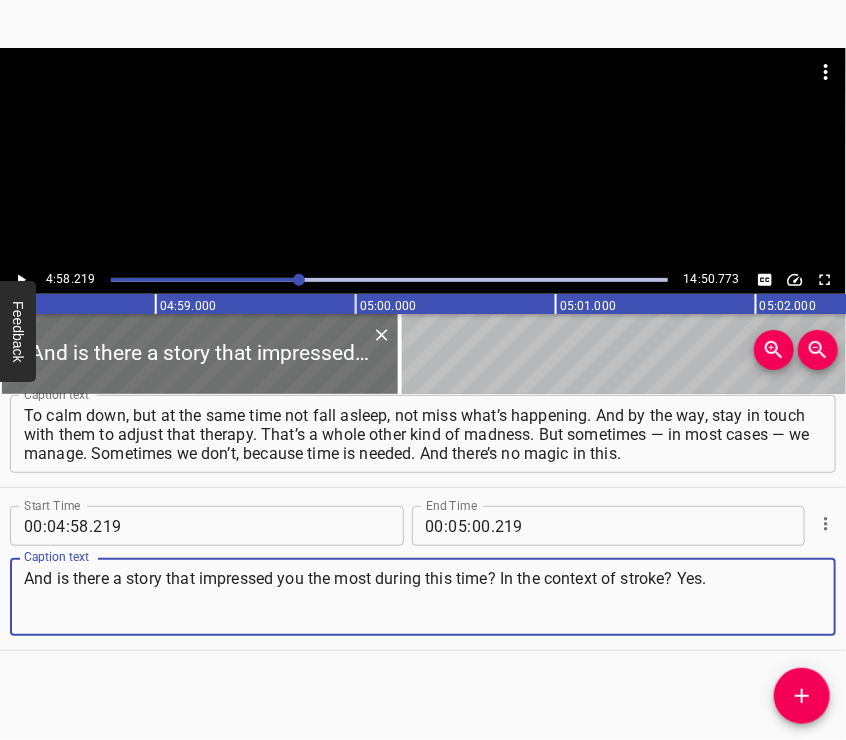 type on "And is there a story that impressed you the most during this time? In the context of stroke? Yes." 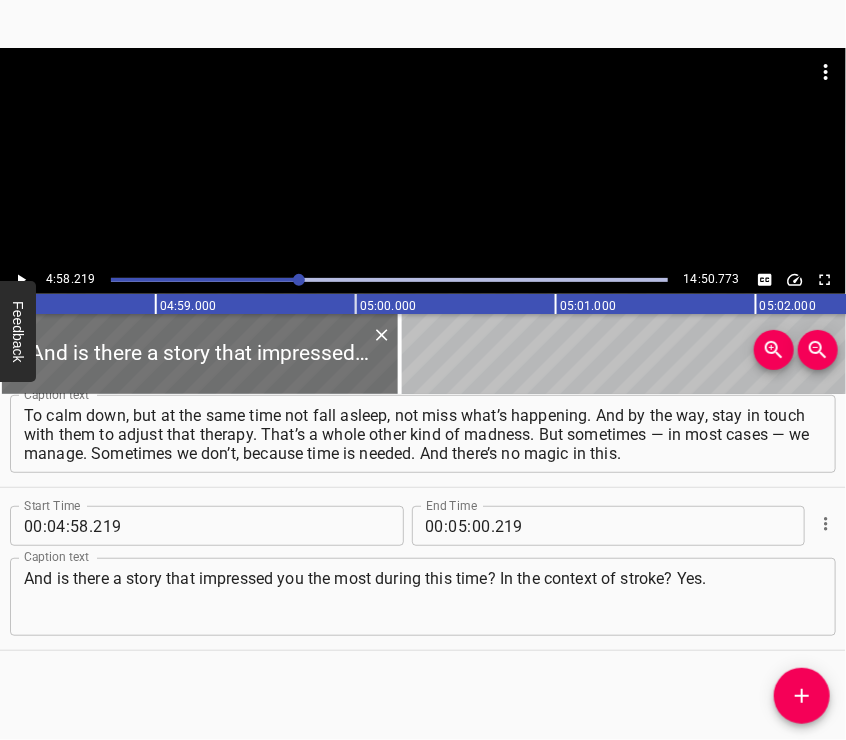 click at bounding box center [423, 98] 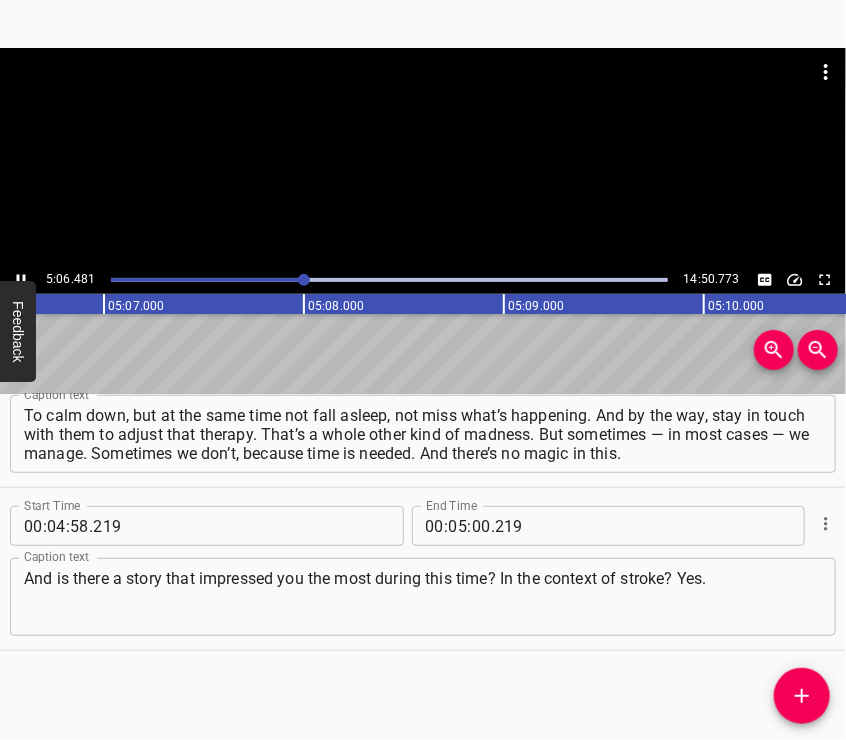 click at bounding box center [423, 98] 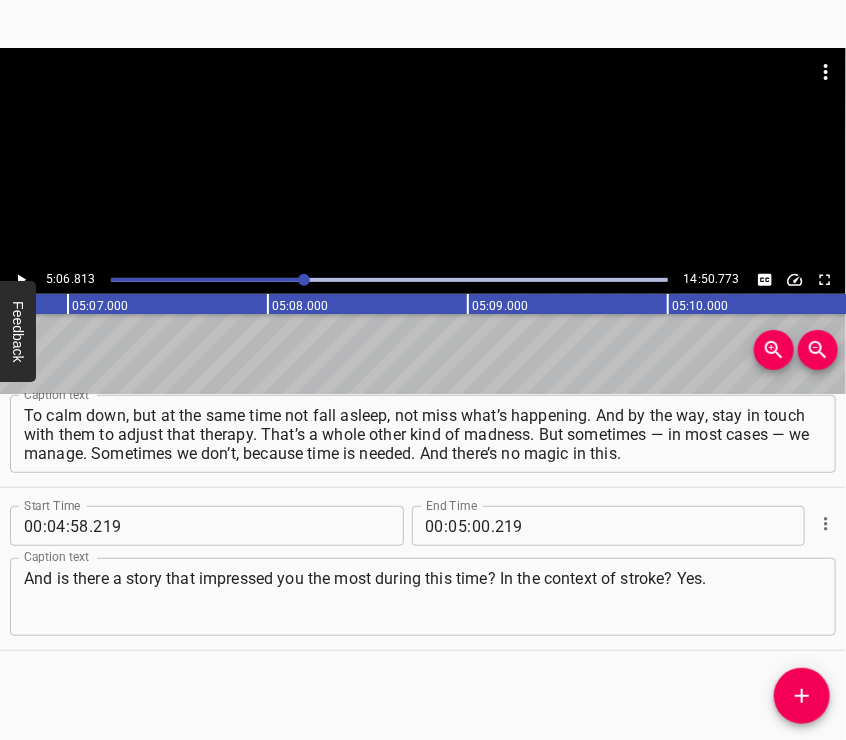 scroll, scrollTop: 0, scrollLeft: 61362, axis: horizontal 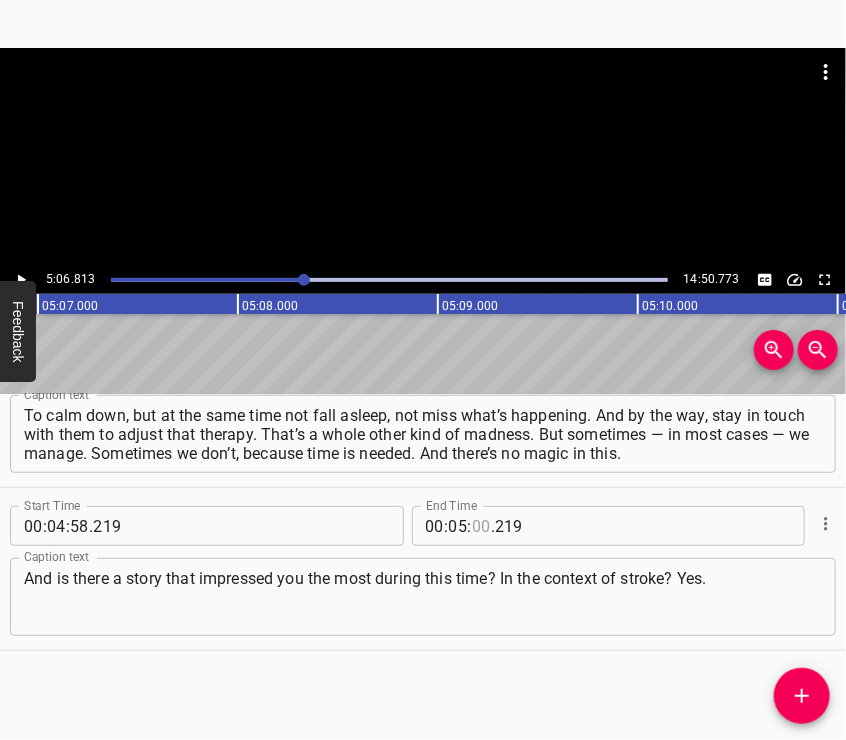click at bounding box center (481, 526) 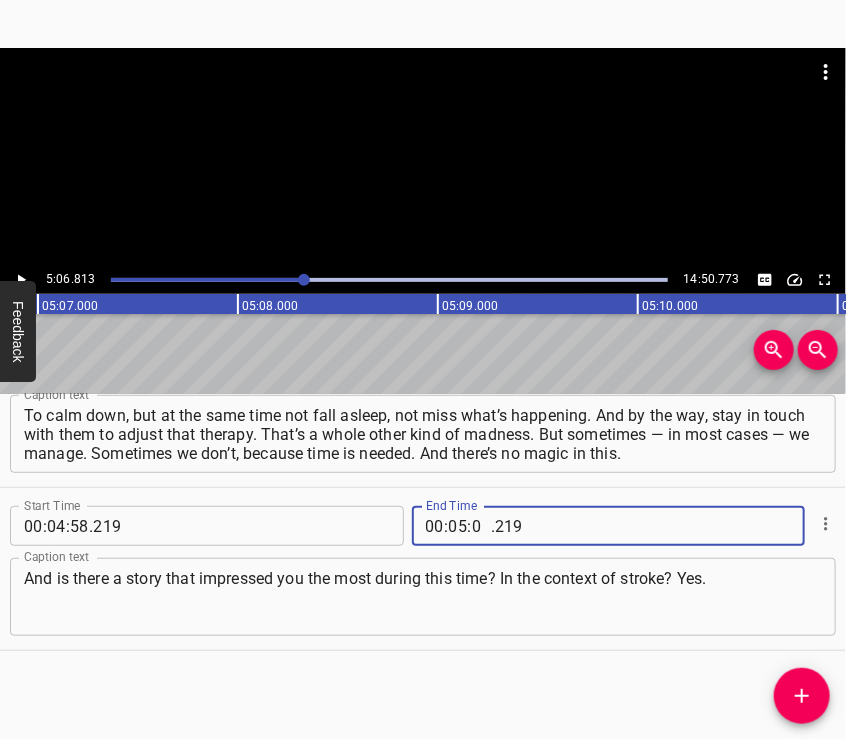 type on "06" 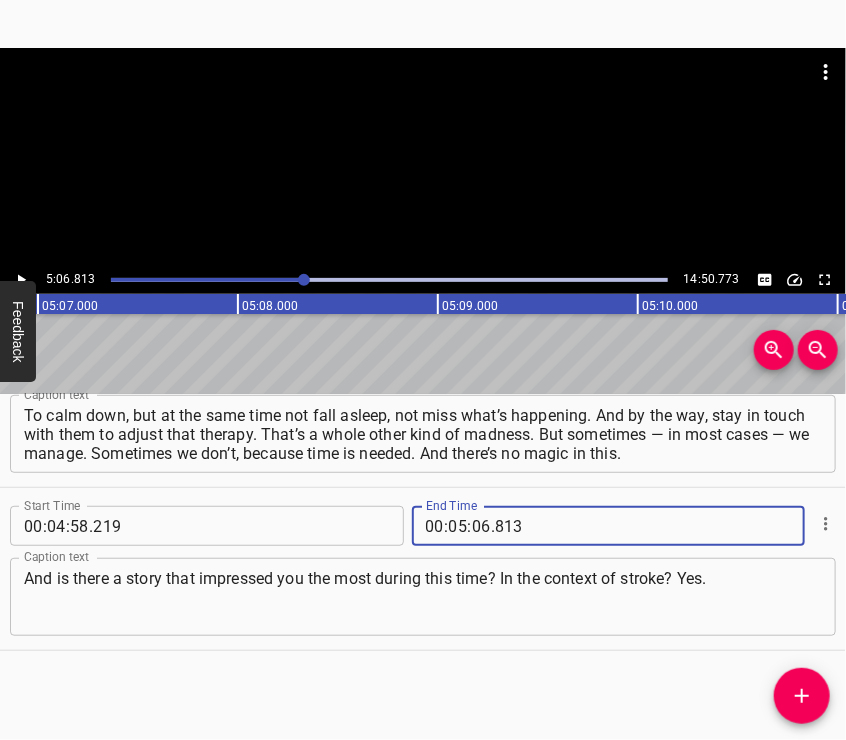 type on "813" 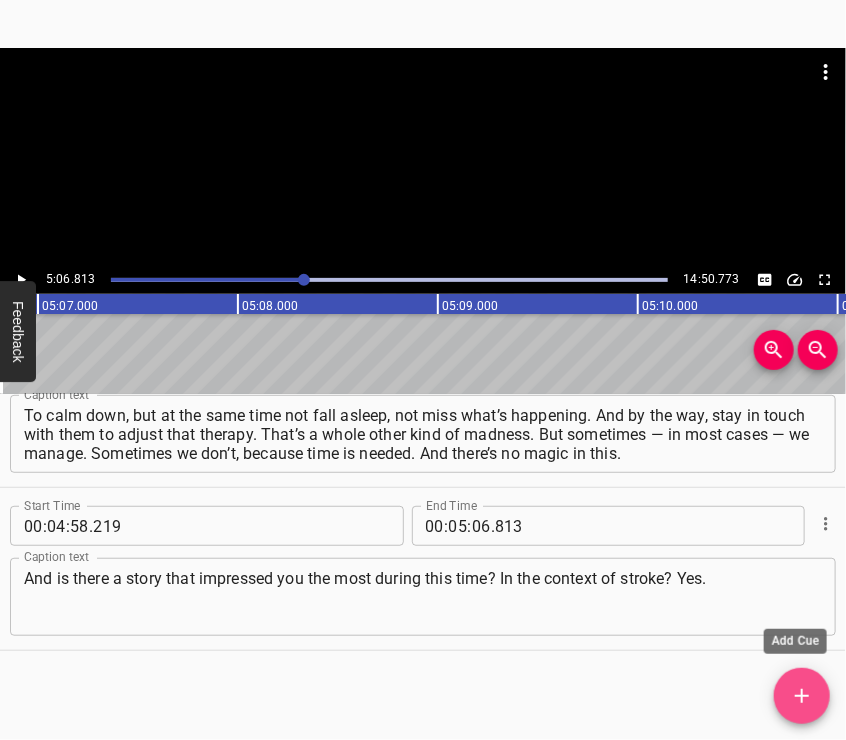 click 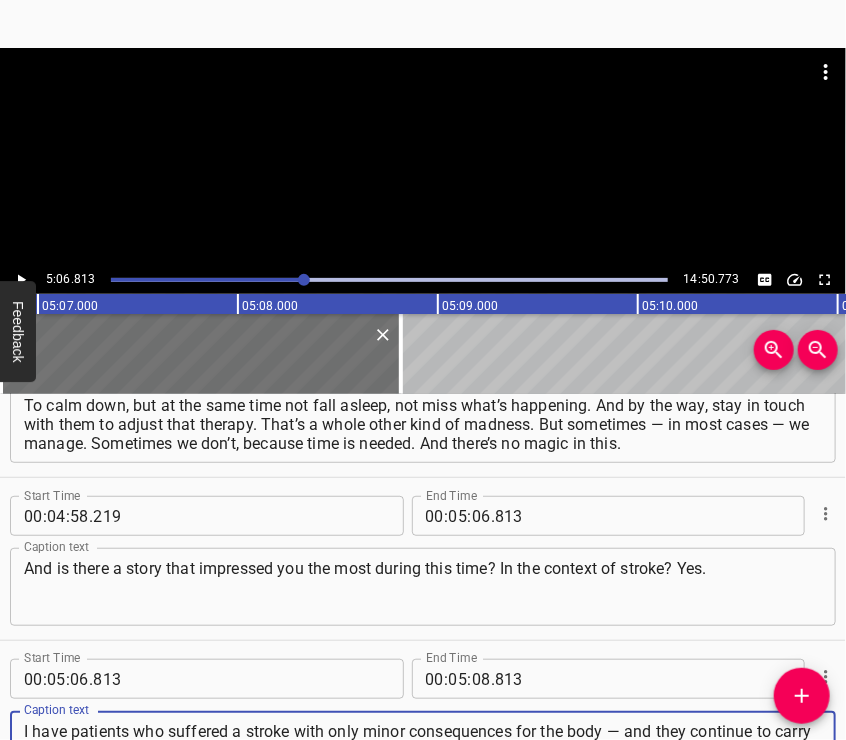 type on "I have patients who suffered a stroke with only minor consequences for the body — and they continue to carry out combat missions. They’re not sitting somewhere in headquarters, shuffling papers. They’re on the front line, under fire. And that really is impressive. There’s even a patient who has had two cerebrovascular accidents," 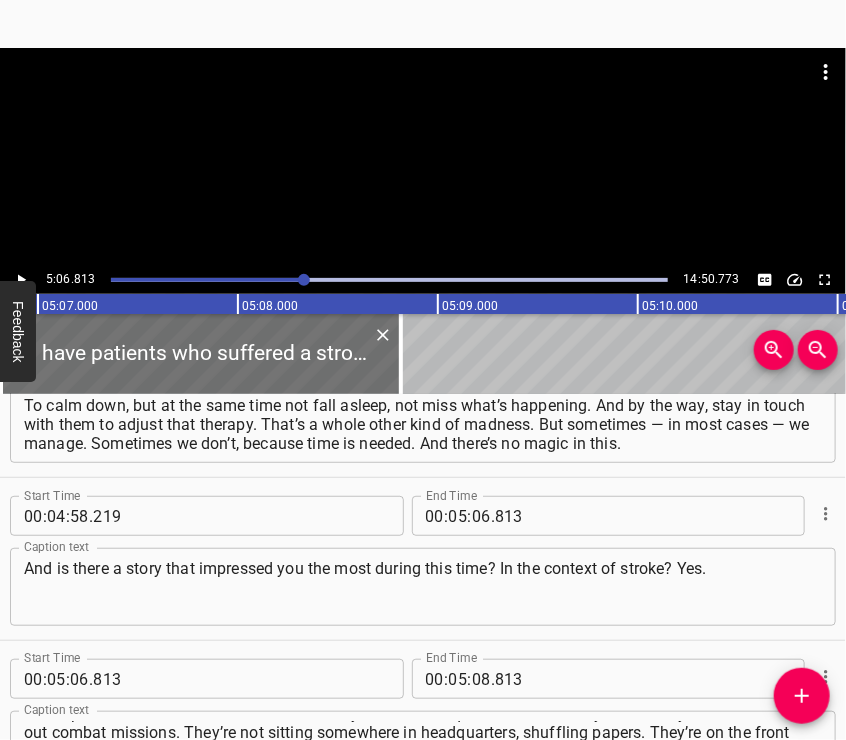 drag, startPoint x: 330, startPoint y: 112, endPoint x: 317, endPoint y: 146, distance: 36.40055 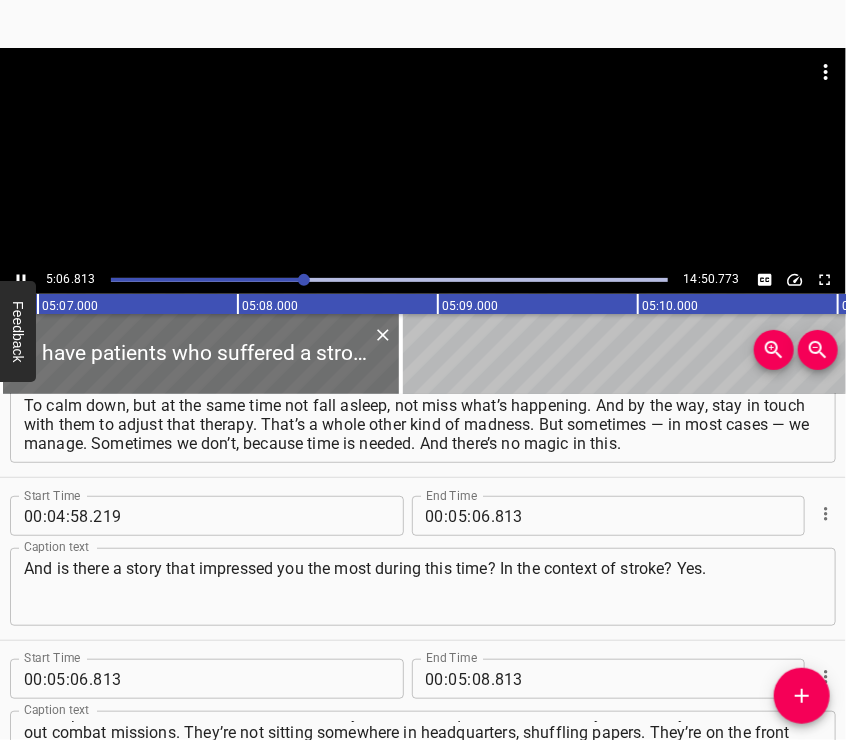 scroll, scrollTop: 2607, scrollLeft: 0, axis: vertical 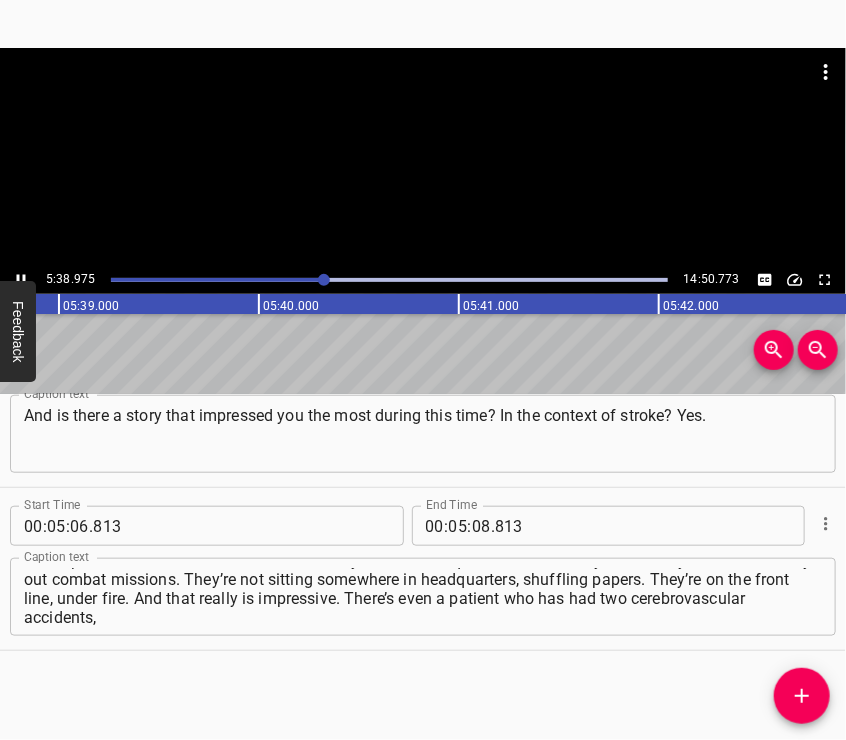 click at bounding box center (423, 157) 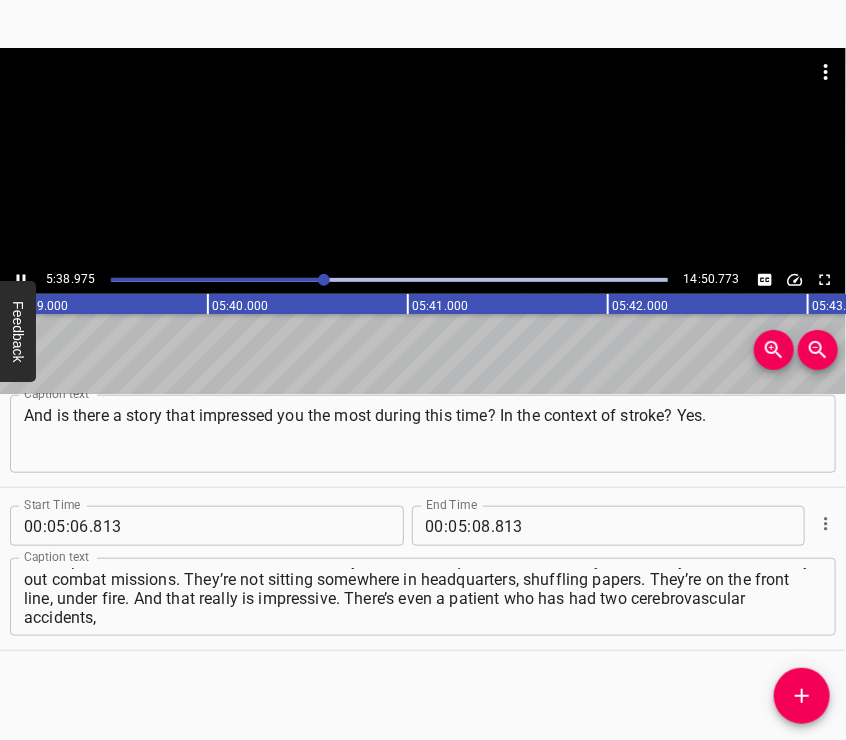 scroll, scrollTop: 0, scrollLeft: 67812, axis: horizontal 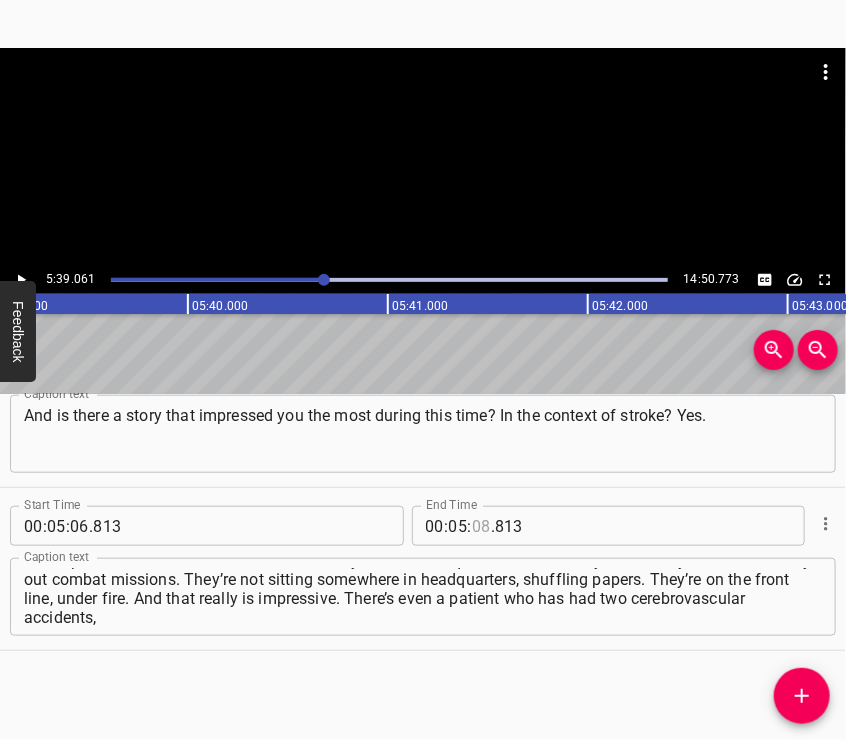 click at bounding box center (481, 526) 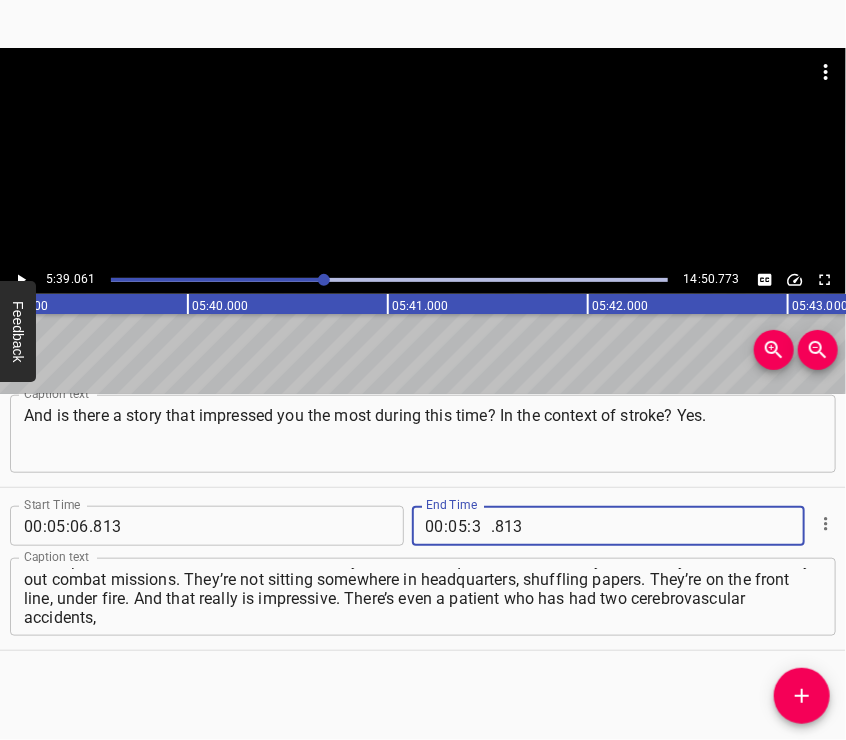 type on "39" 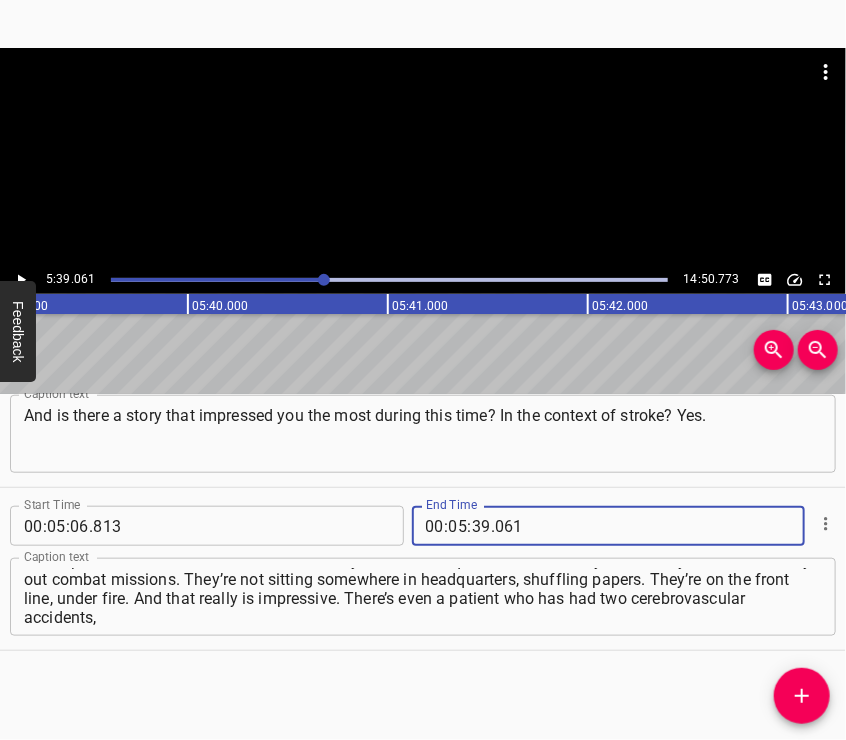 type on "061" 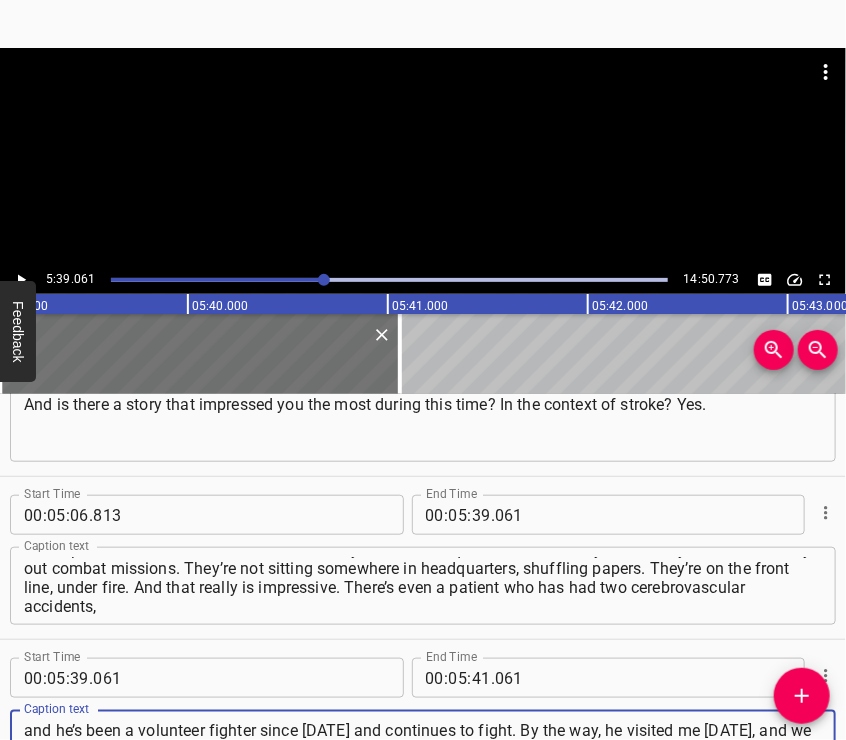 type on "and he’s been a volunteer fighter since [DATE] and continues to fight. By the way, he visited me [DATE], and we had a really nice informal conversation — not in the clinic. He’s really holding up. He said: “Everything’s good, doctor," 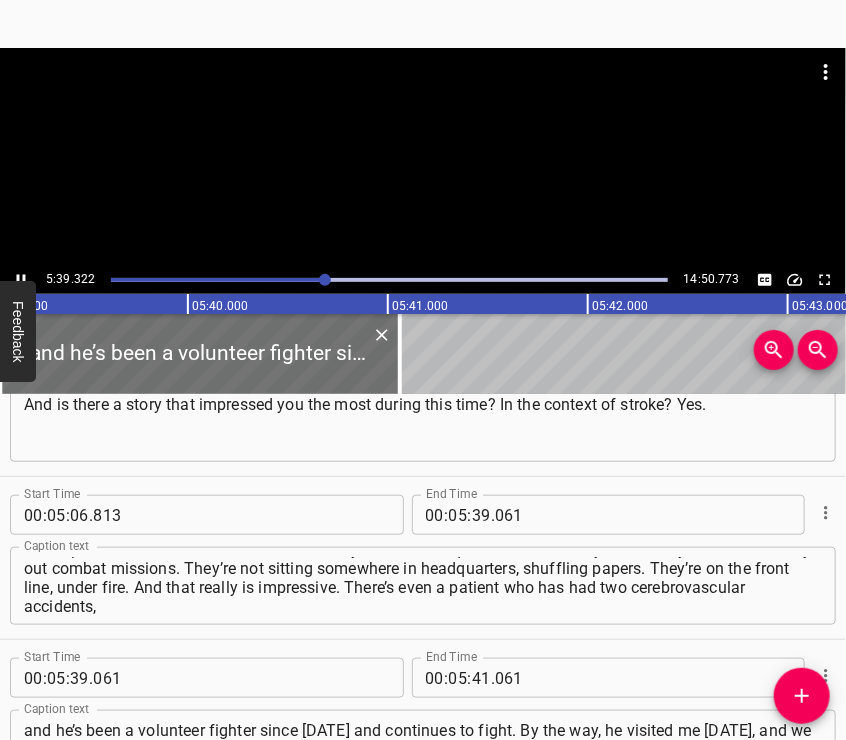 scroll, scrollTop: 2844, scrollLeft: 0, axis: vertical 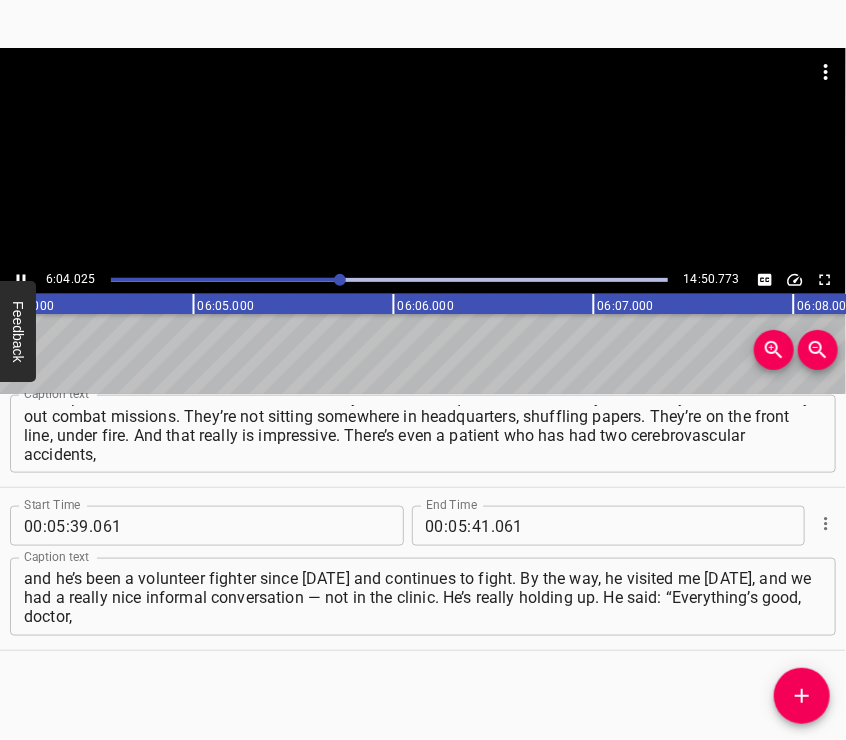 click at bounding box center [423, 157] 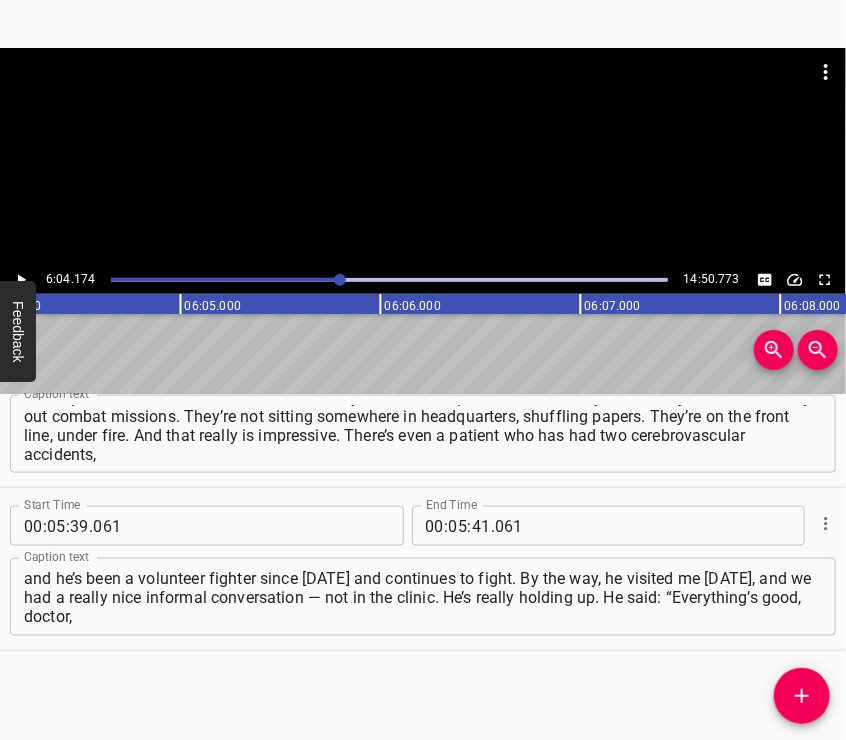 scroll, scrollTop: 0, scrollLeft: 72834, axis: horizontal 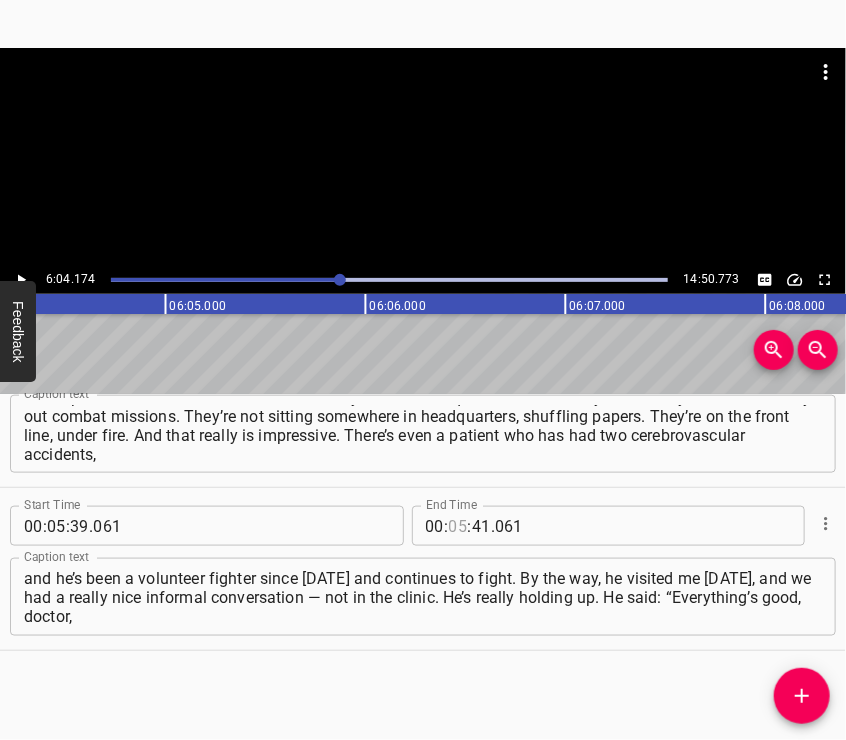 click at bounding box center (458, 526) 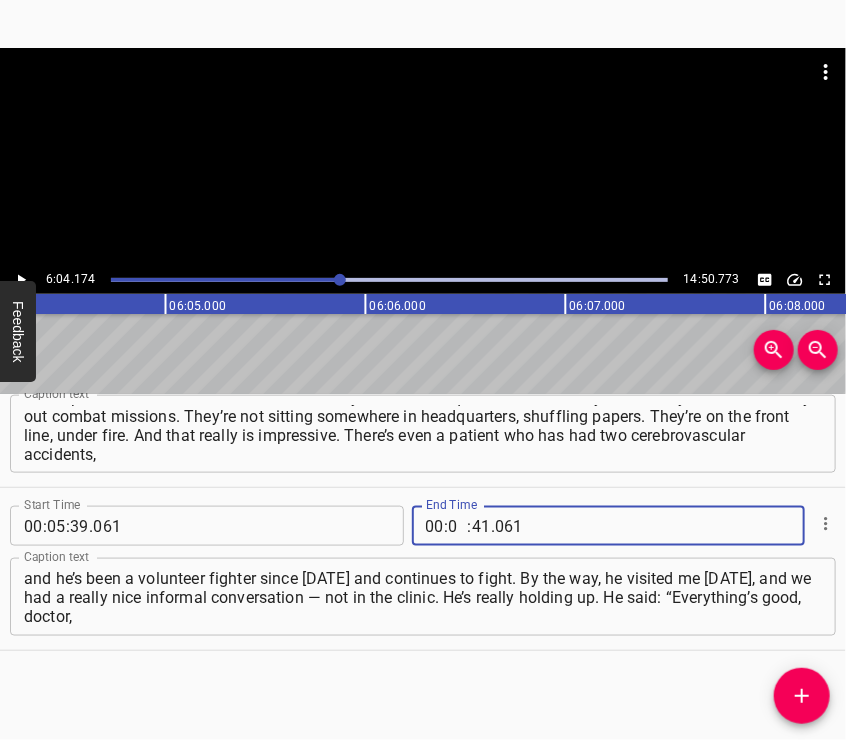 type on "06" 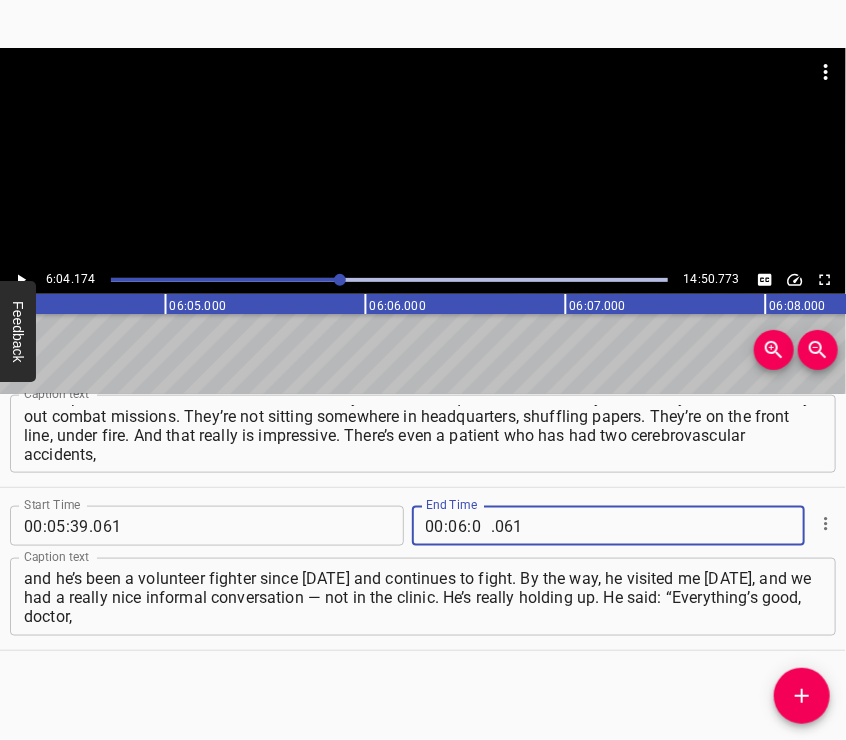 type on "04" 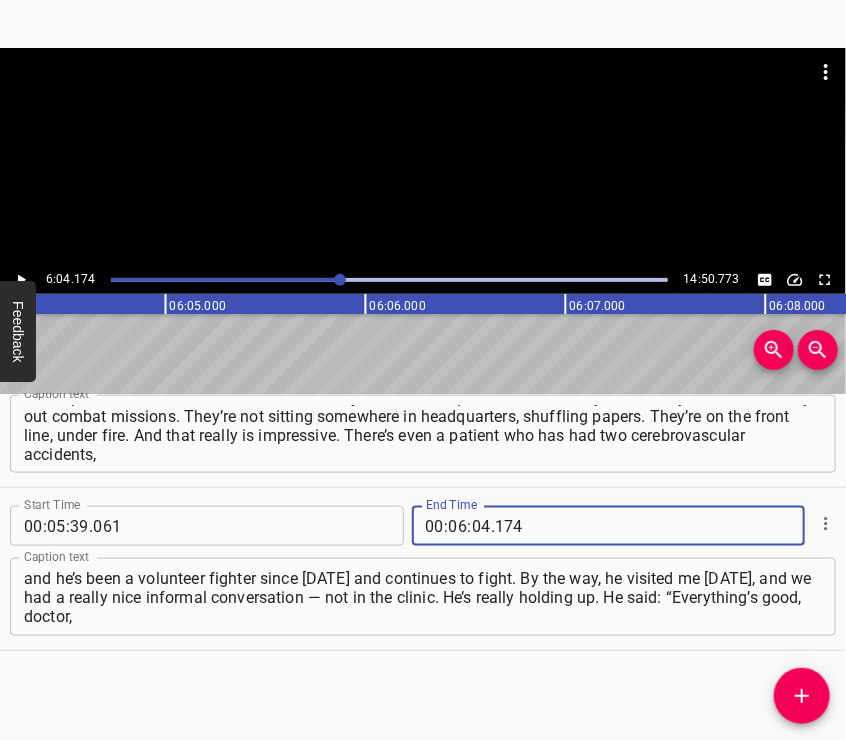 type on "174" 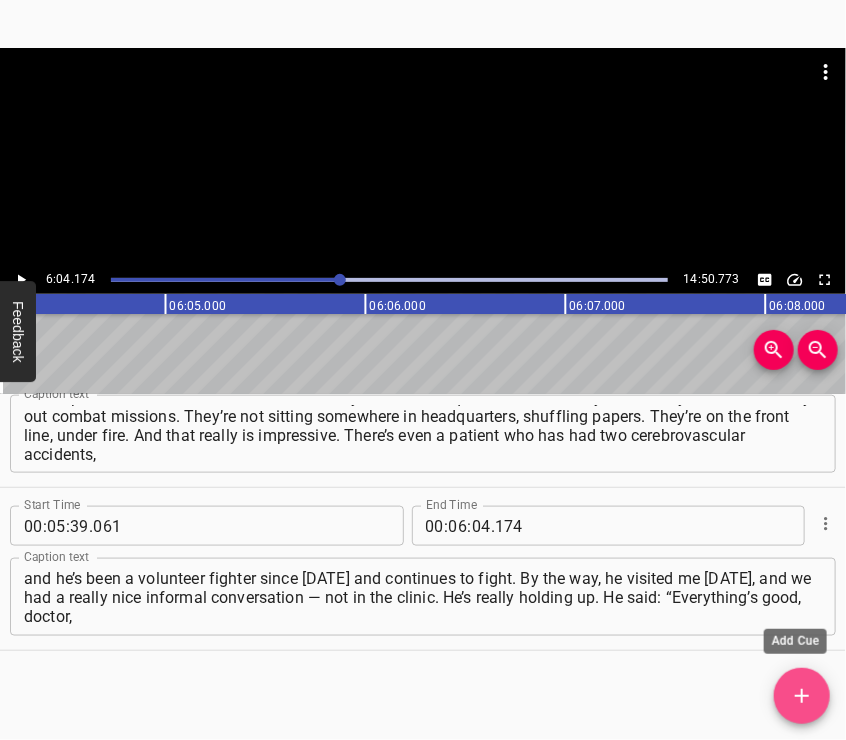 click at bounding box center (802, 696) 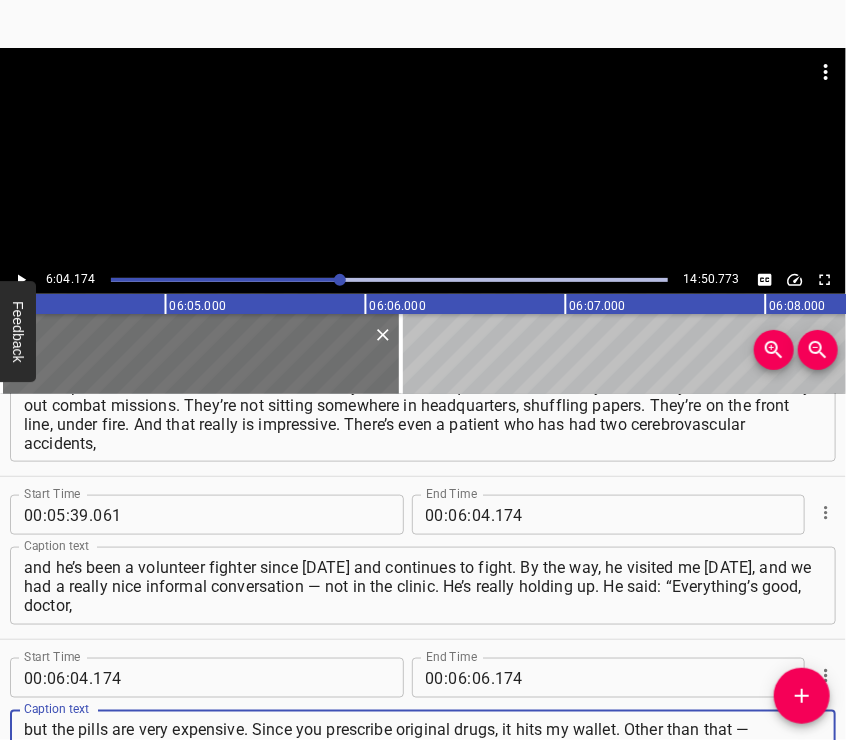type on "but the pills are very expensive. Since you prescribe original drugs, it hits my wallet. Other than that — everything’s great.” So yes, sometimes that happens. These are legendary people — you could write books about them. Maybe we will one day." 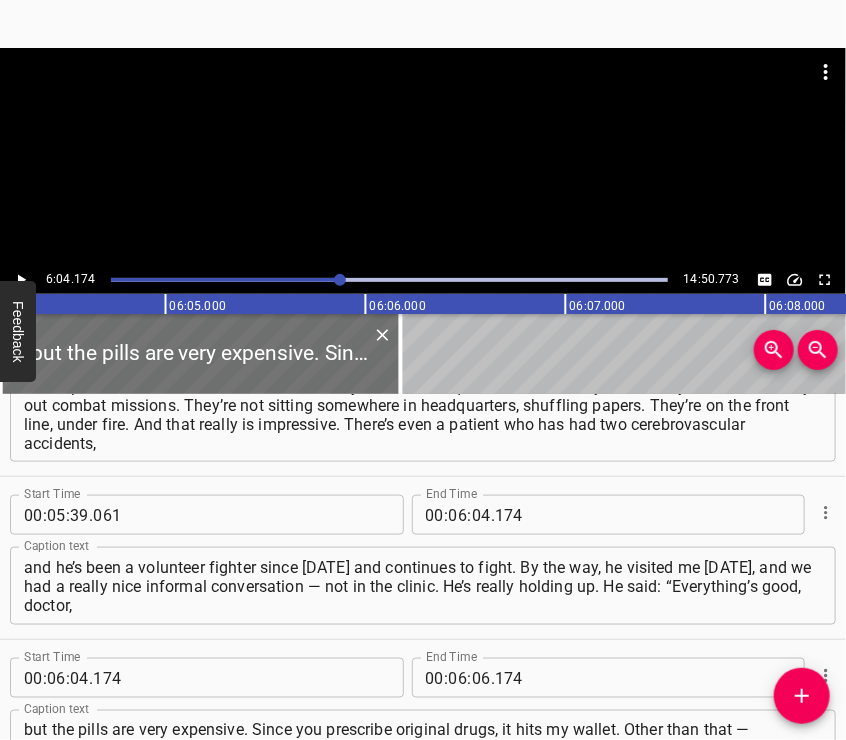 click at bounding box center [423, 98] 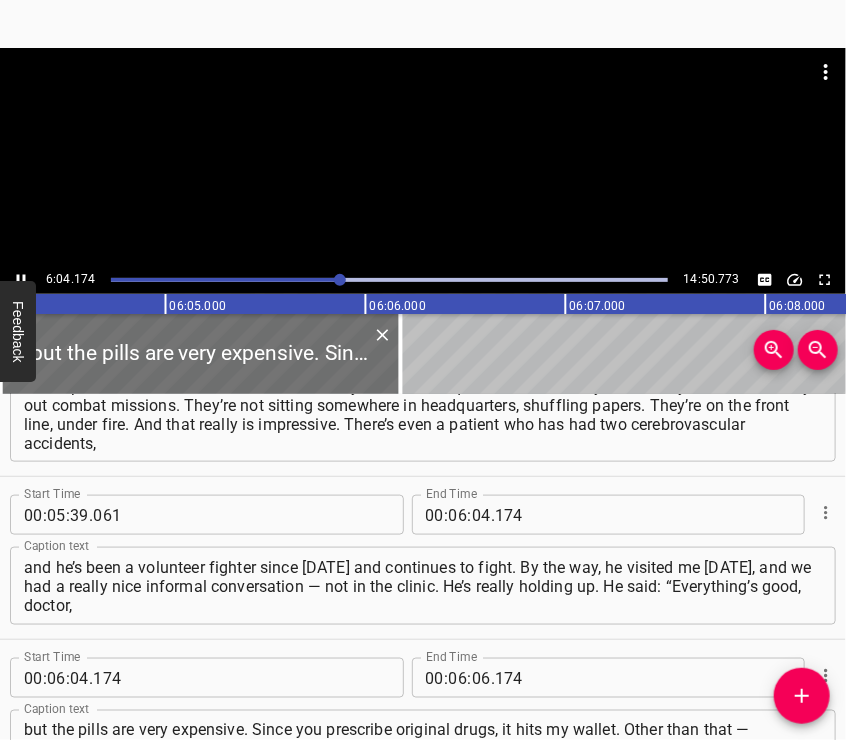 scroll, scrollTop: 2933, scrollLeft: 0, axis: vertical 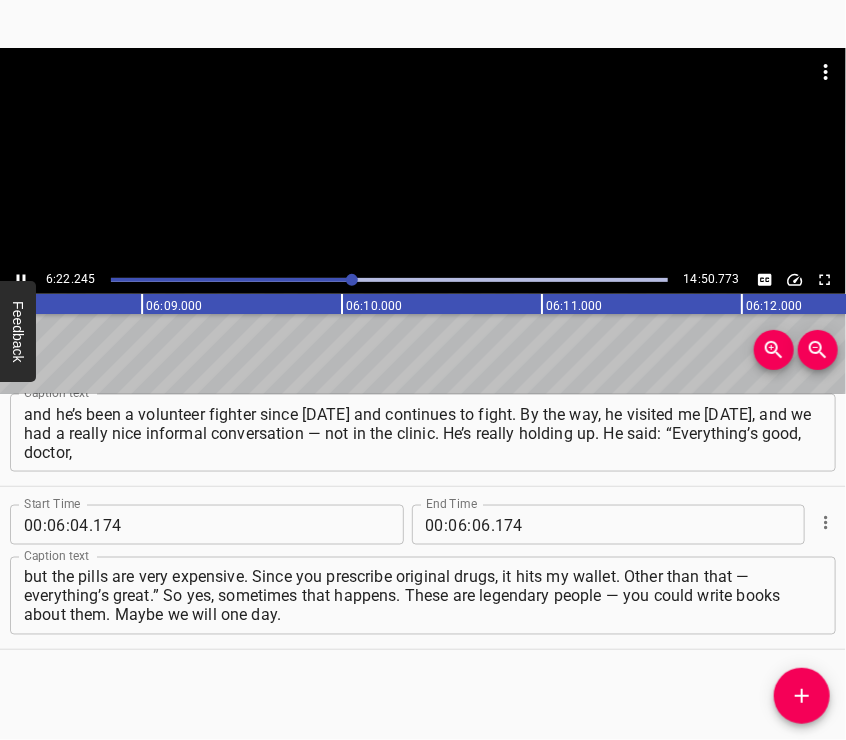 click at bounding box center [423, 157] 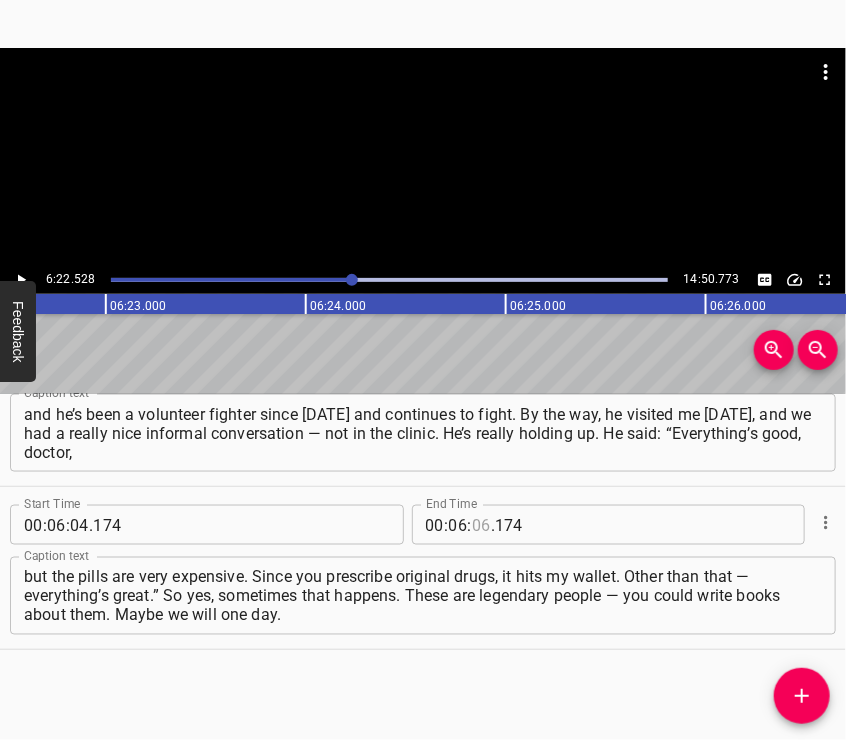 scroll, scrollTop: 0, scrollLeft: 76505, axis: horizontal 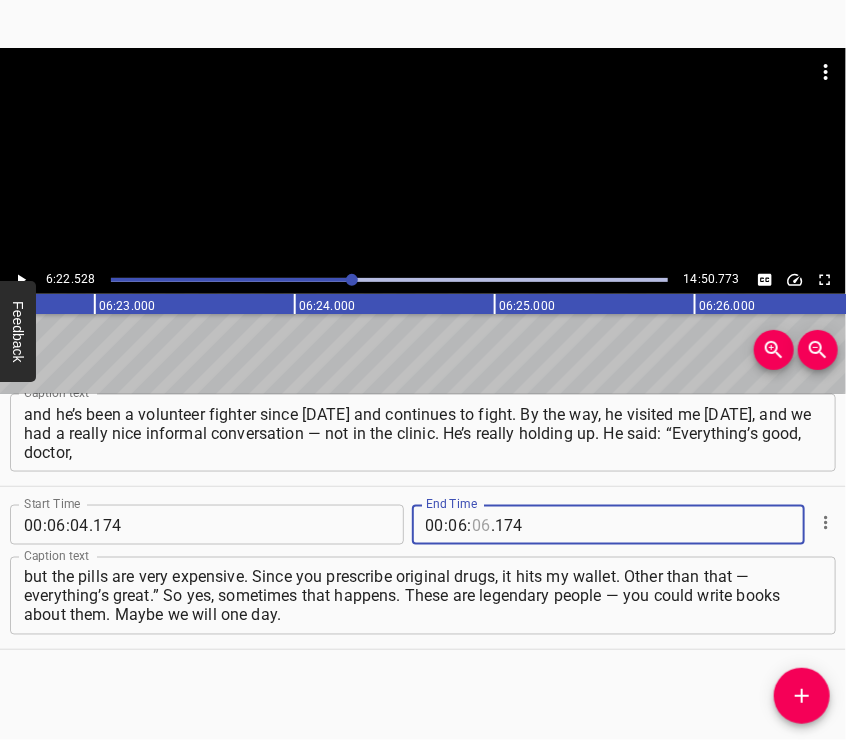 click at bounding box center (481, 525) 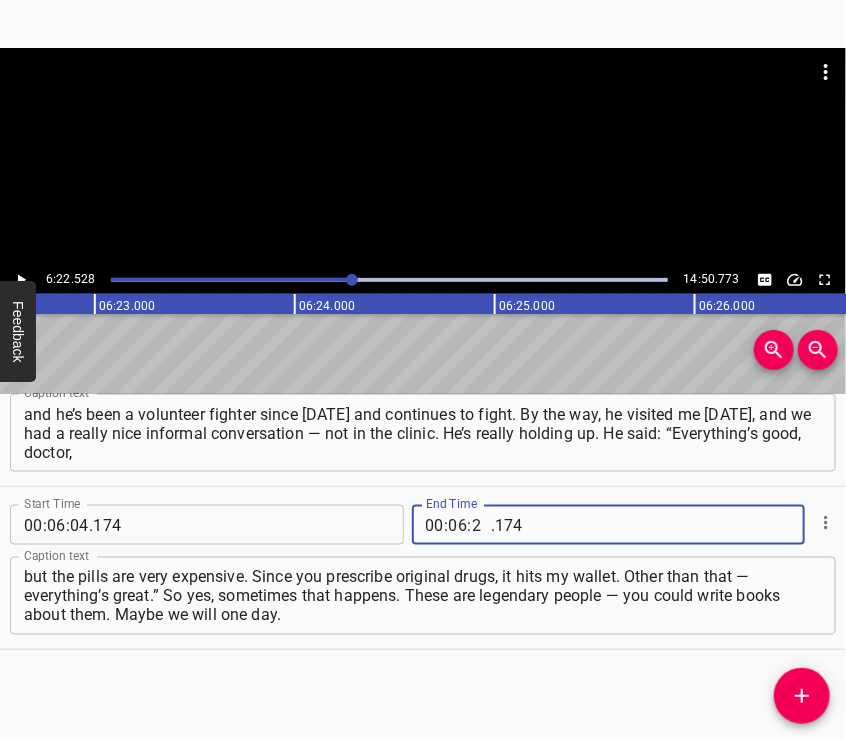 type on "22" 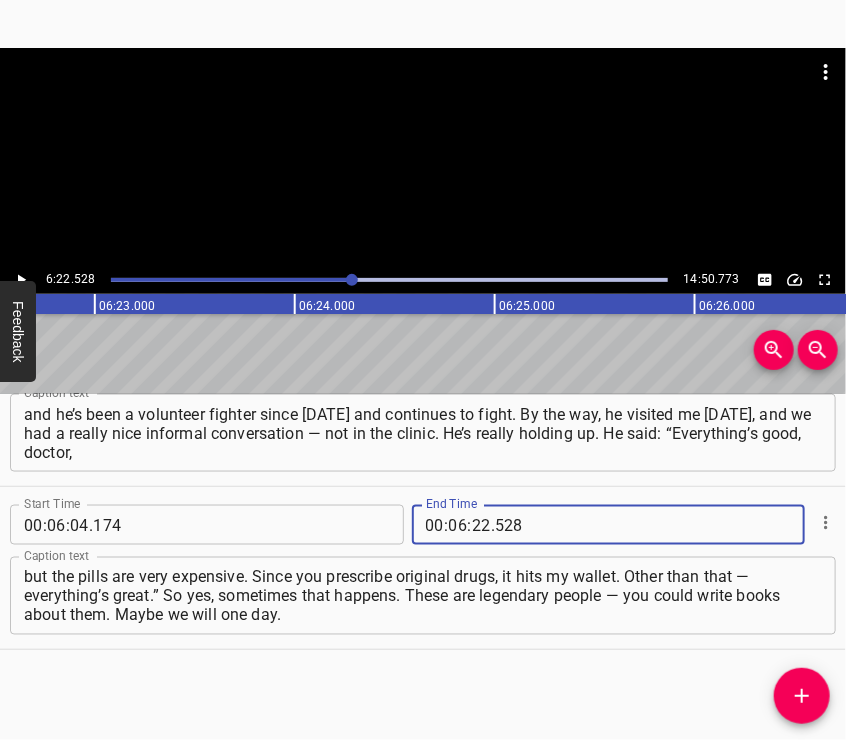 type on "528" 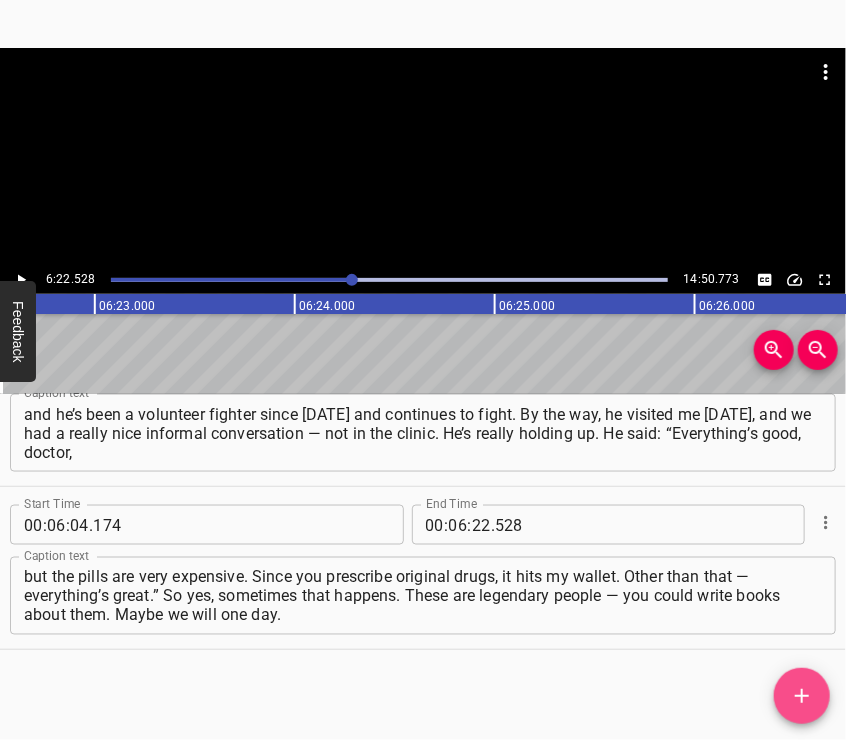 click at bounding box center (802, 696) 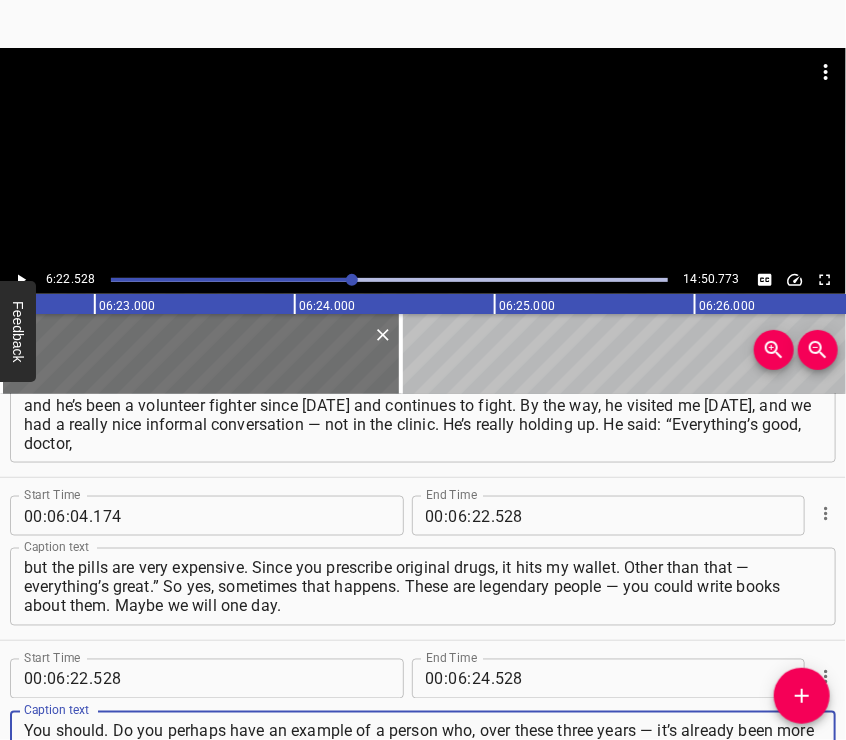 type on "You should. Do you perhaps have an example of a person who, over these three years — it’s already been more than three years of war — whom you saw more or less healthy (because completely healthy people don’t exist)," 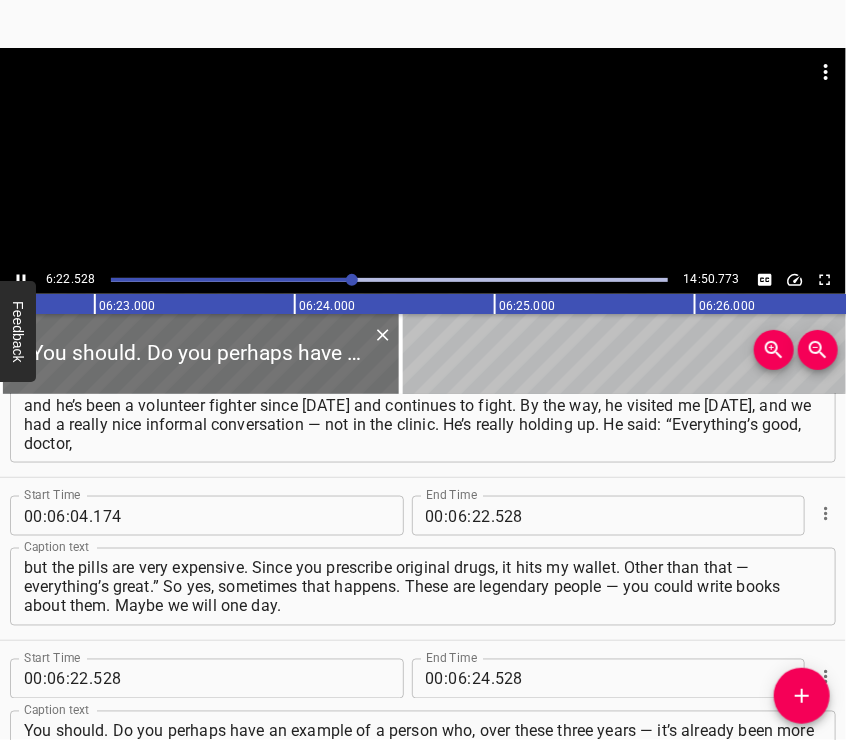 scroll, scrollTop: 3095, scrollLeft: 0, axis: vertical 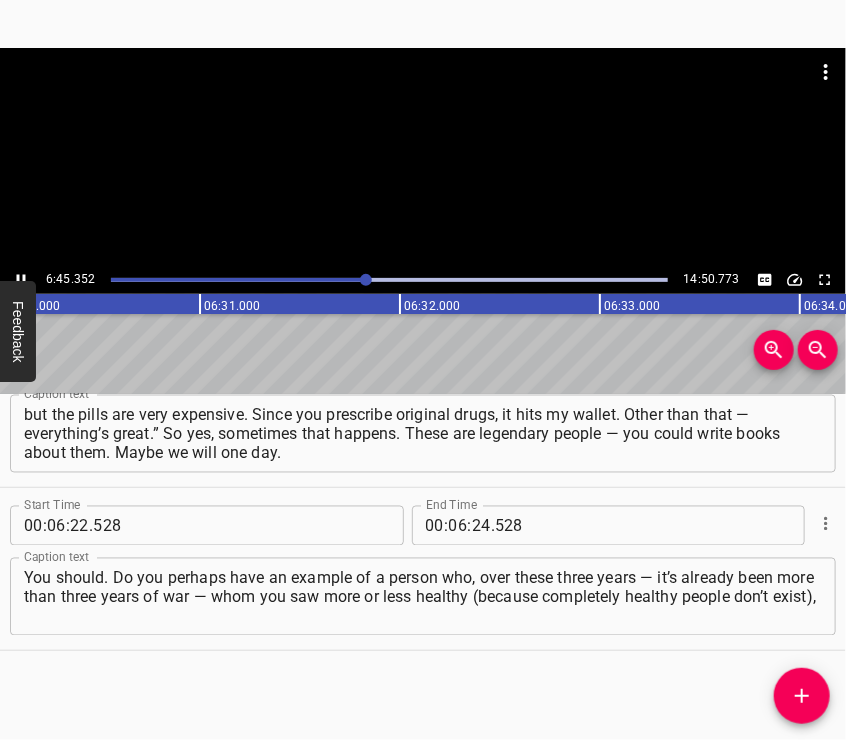 click at bounding box center [423, 98] 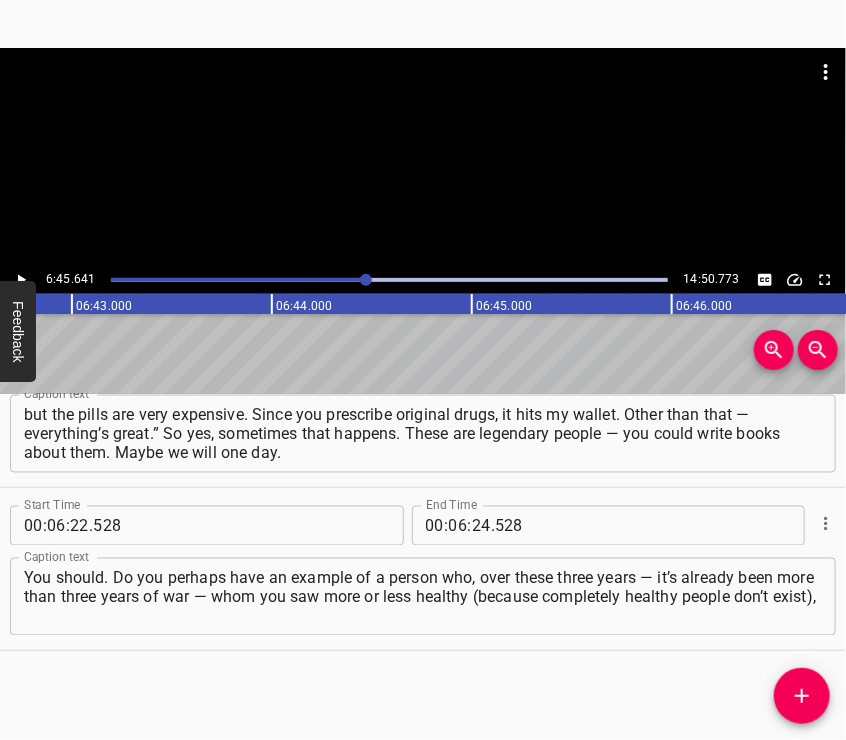 scroll, scrollTop: 0, scrollLeft: 81128, axis: horizontal 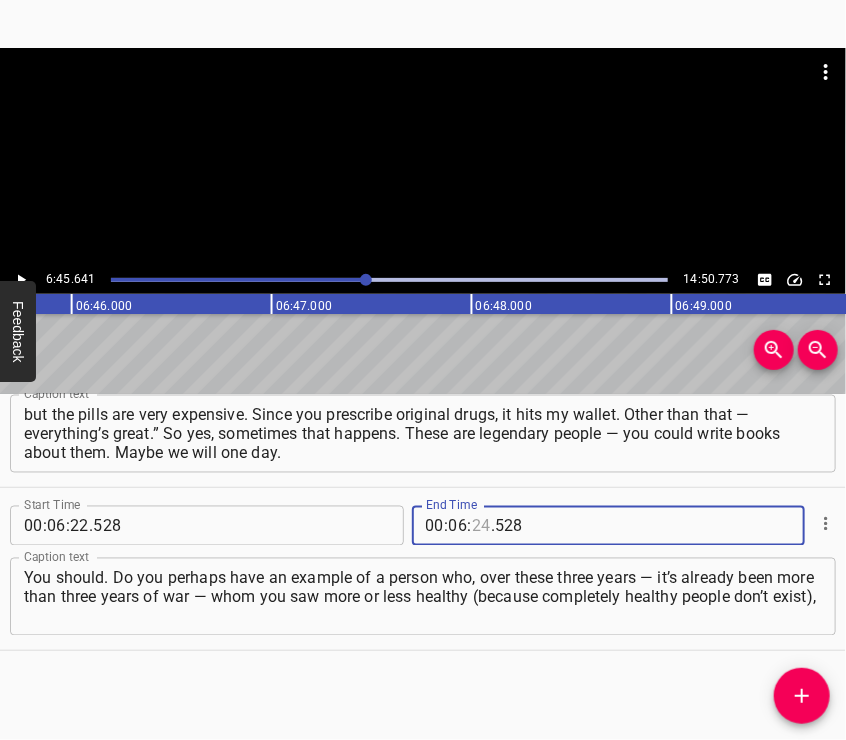 click at bounding box center [481, 526] 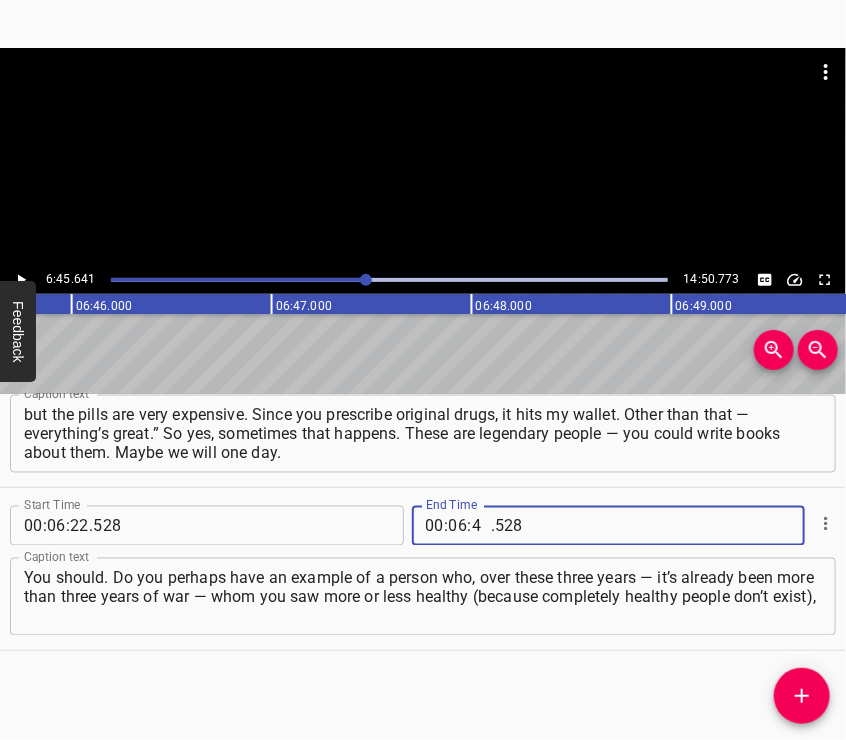 type on "45" 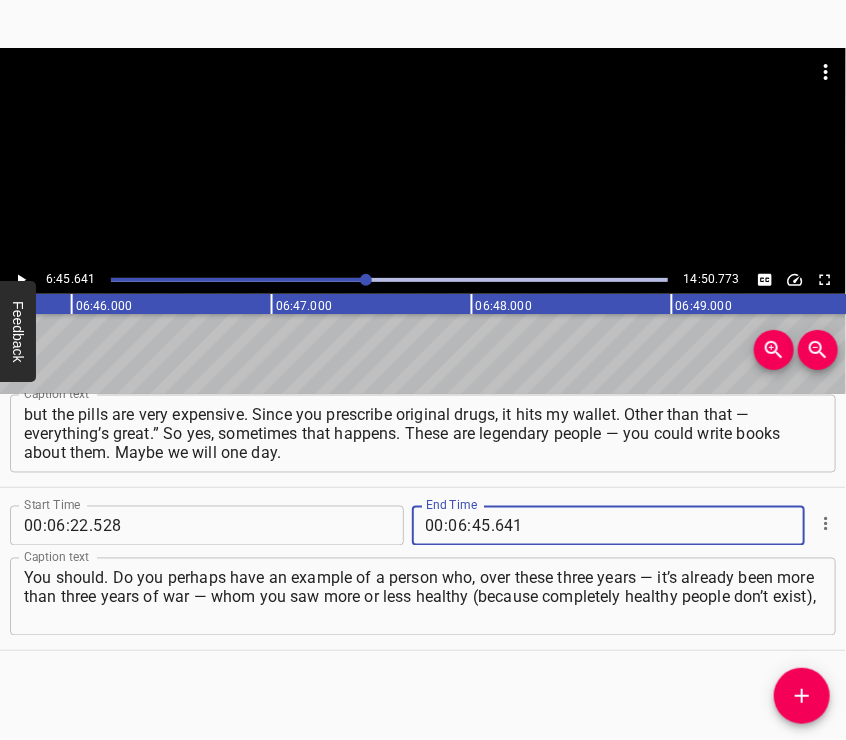 type on "641" 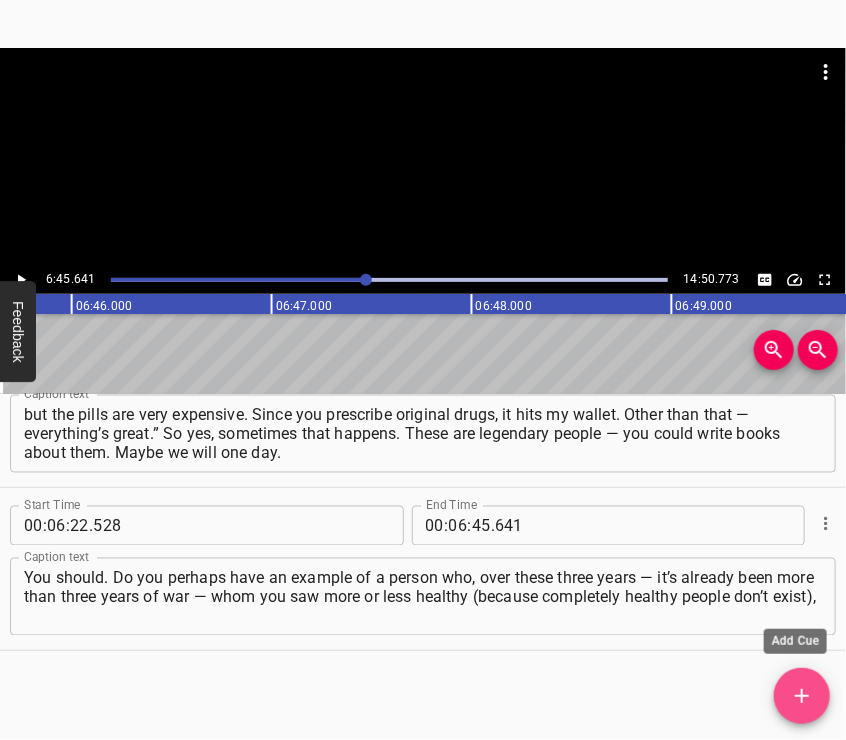 click 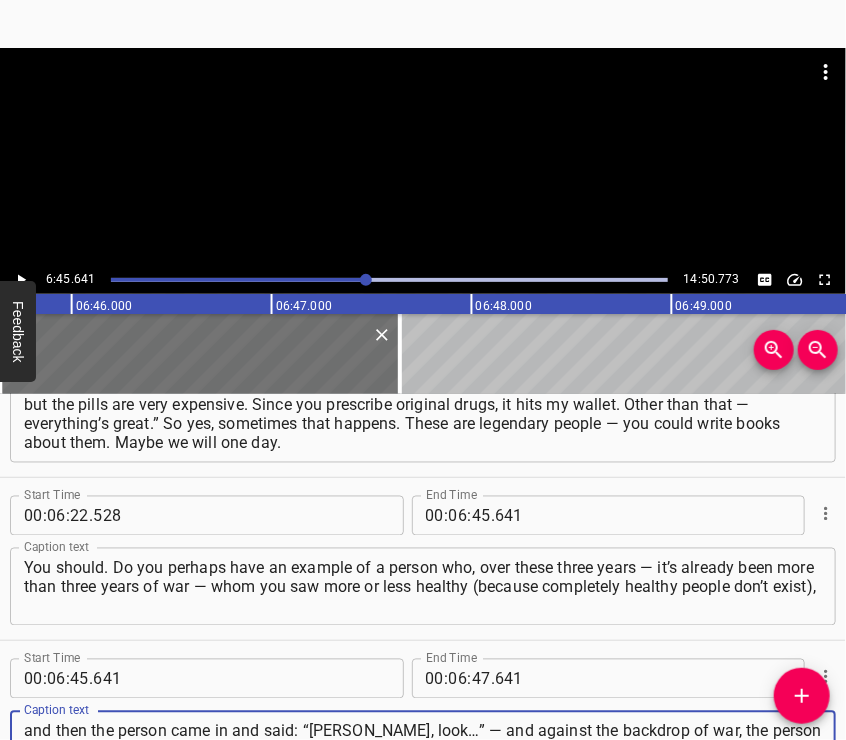 type on "and then the person came in and said: “[PERSON_NAME], look…” — and against the backdrop of war, the person took not just one step, but several steps toward a possible stroke?" 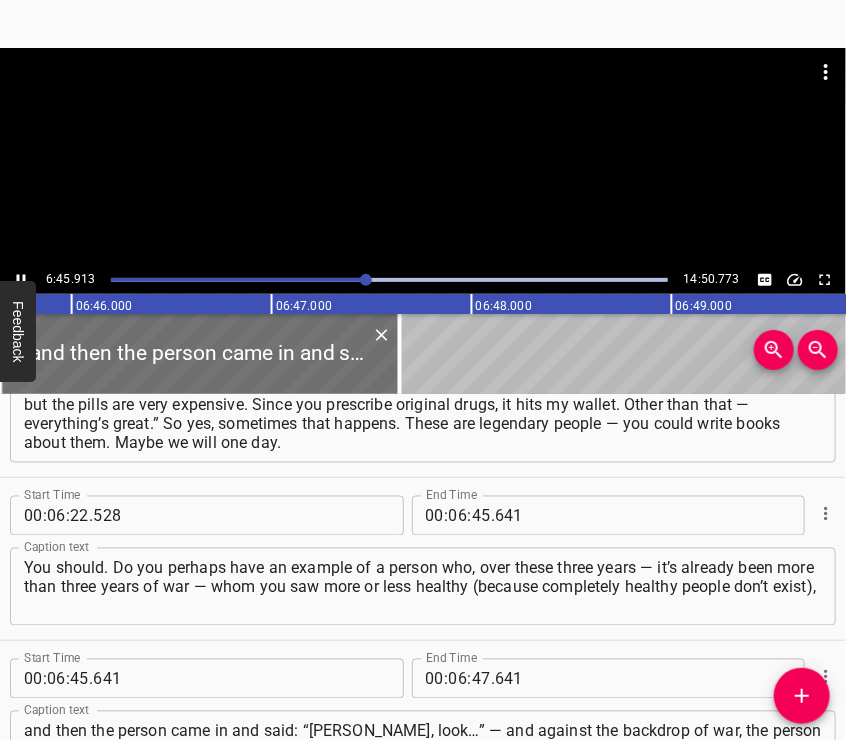 scroll, scrollTop: 3222, scrollLeft: 0, axis: vertical 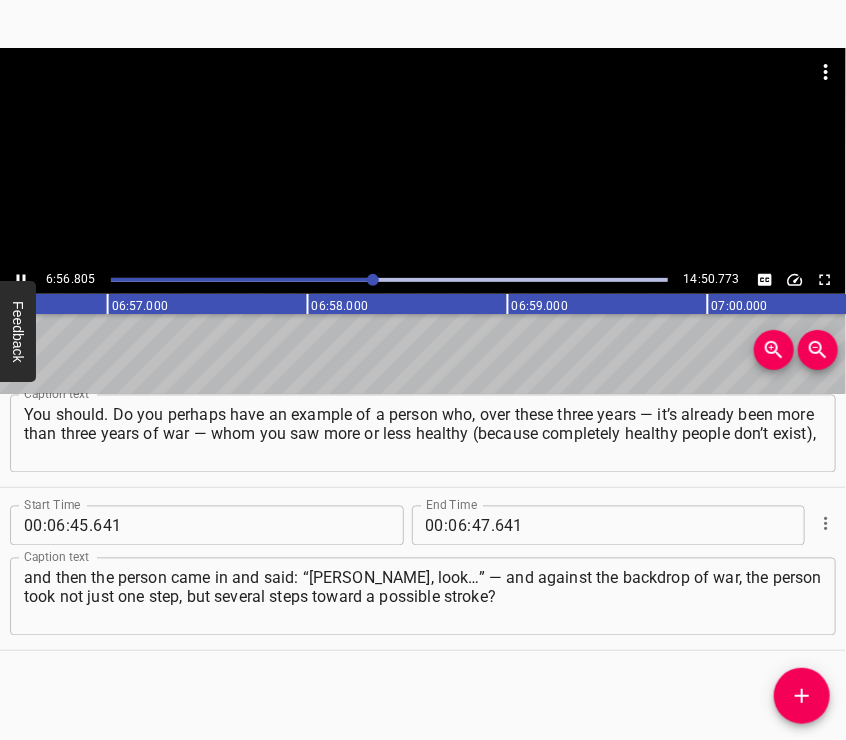 click at bounding box center (423, 98) 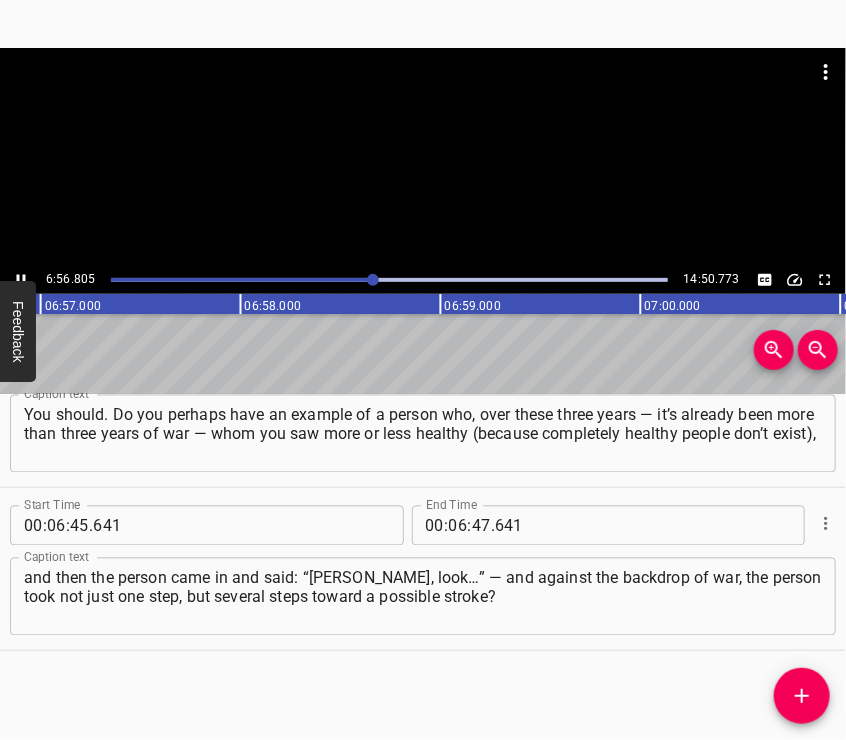 scroll, scrollTop: 0, scrollLeft: 83399, axis: horizontal 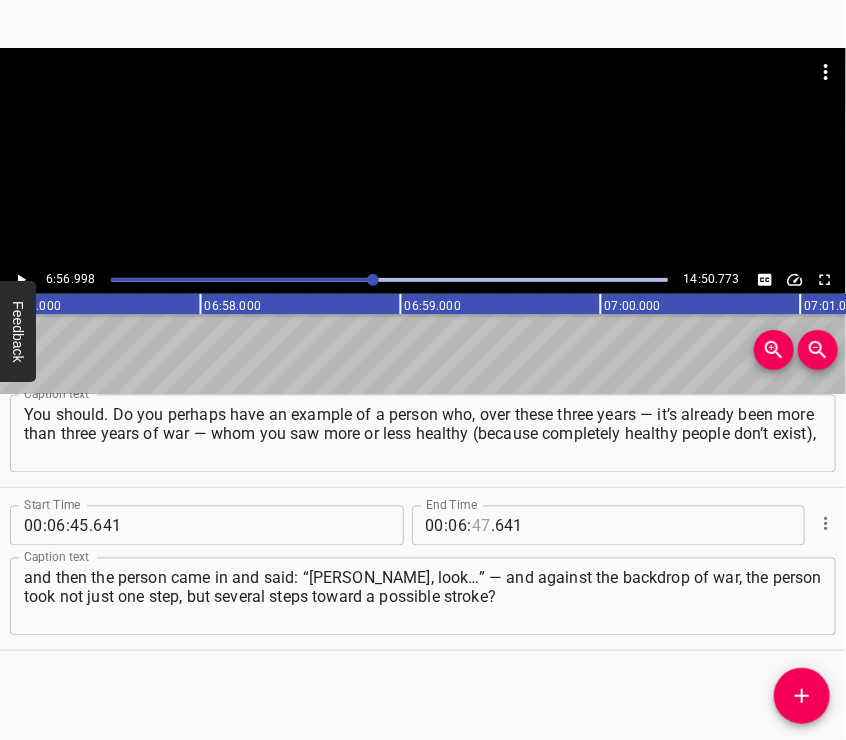 click at bounding box center (481, 526) 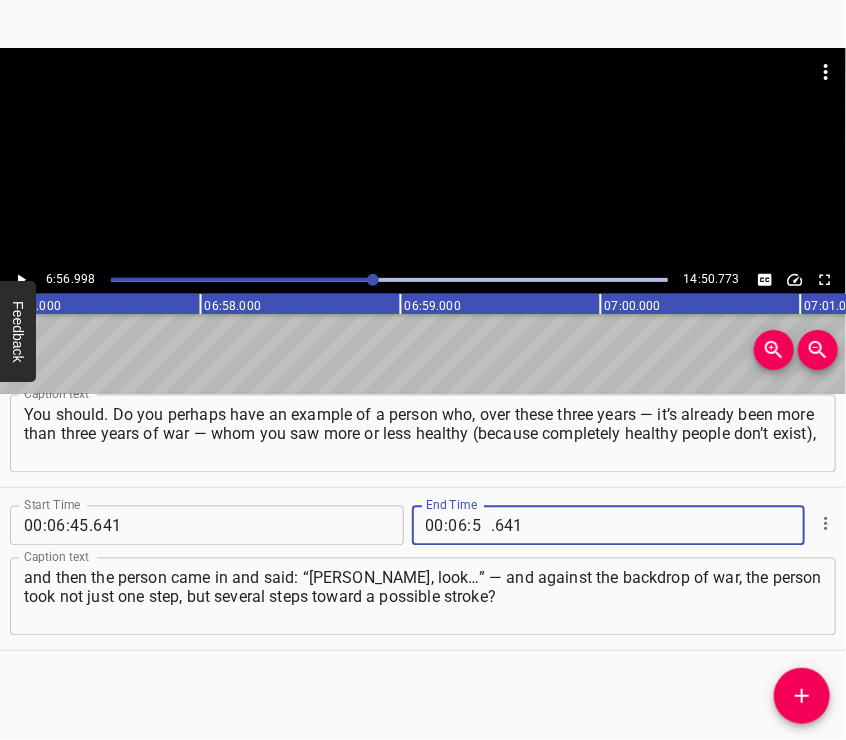 type on "56" 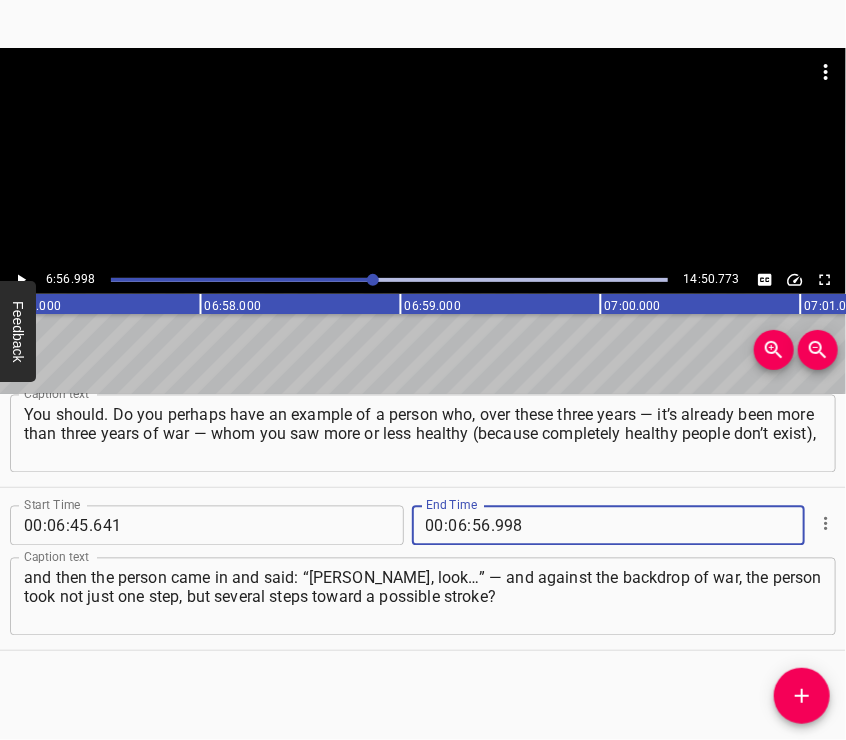type on "998" 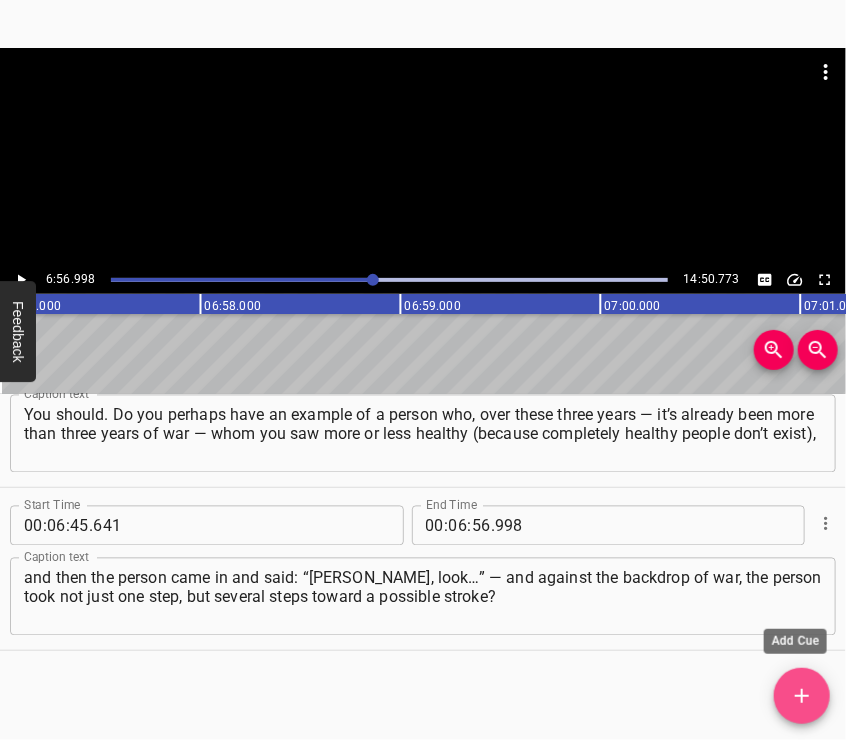 click 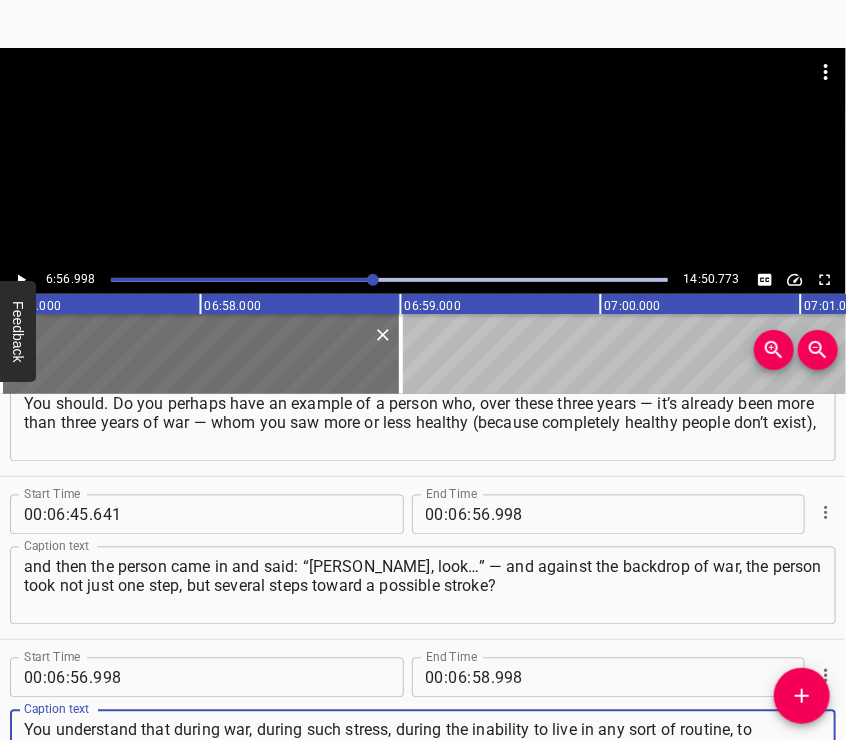 type on "You understand that during war, during such stress, during the inability to live in any sort of routine, to experience enjoyment during wartime, to get quality rest... We’re all aging: me, and you. Let’s recall — either me, or you recall yourself." 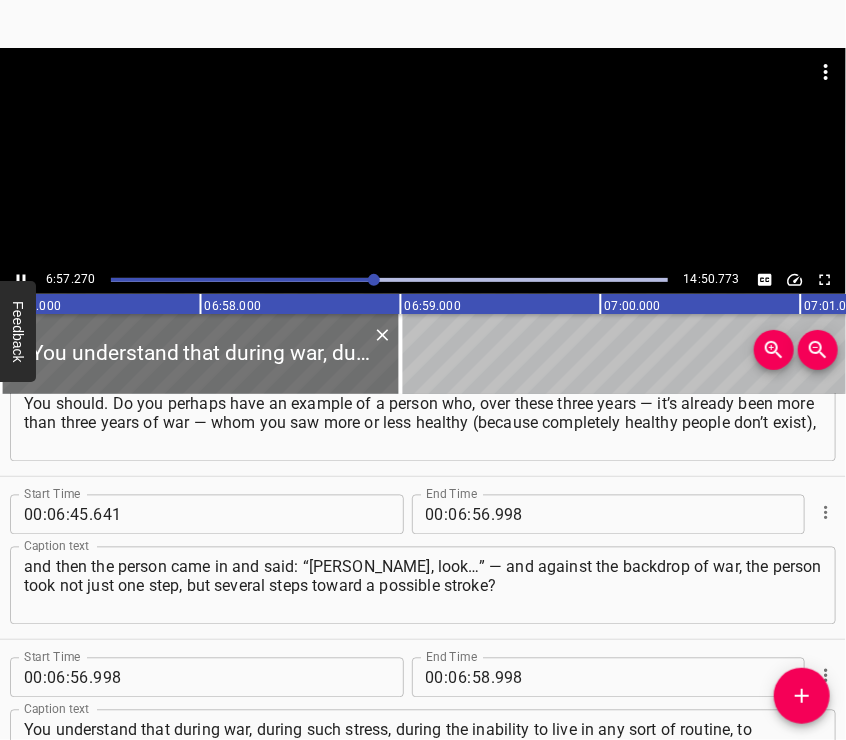 scroll, scrollTop: 3421, scrollLeft: 0, axis: vertical 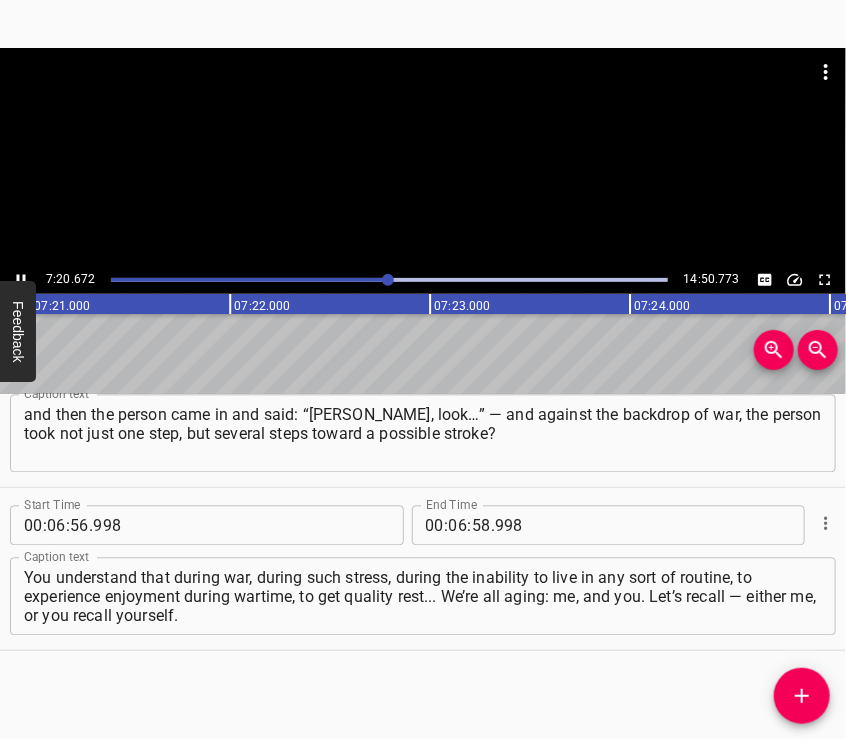 click at bounding box center [423, 157] 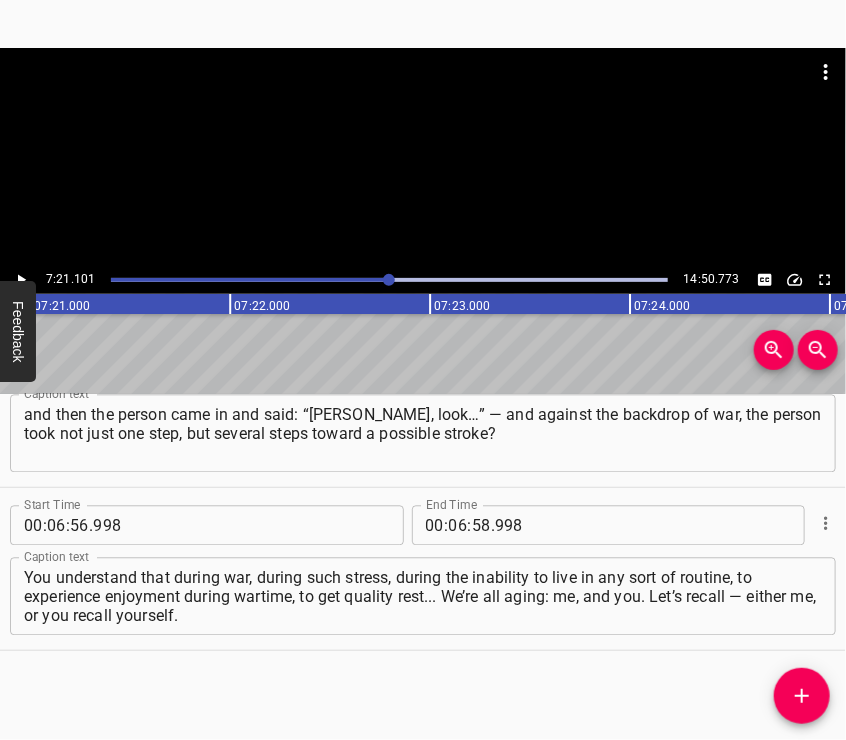 scroll, scrollTop: 0, scrollLeft: 88220, axis: horizontal 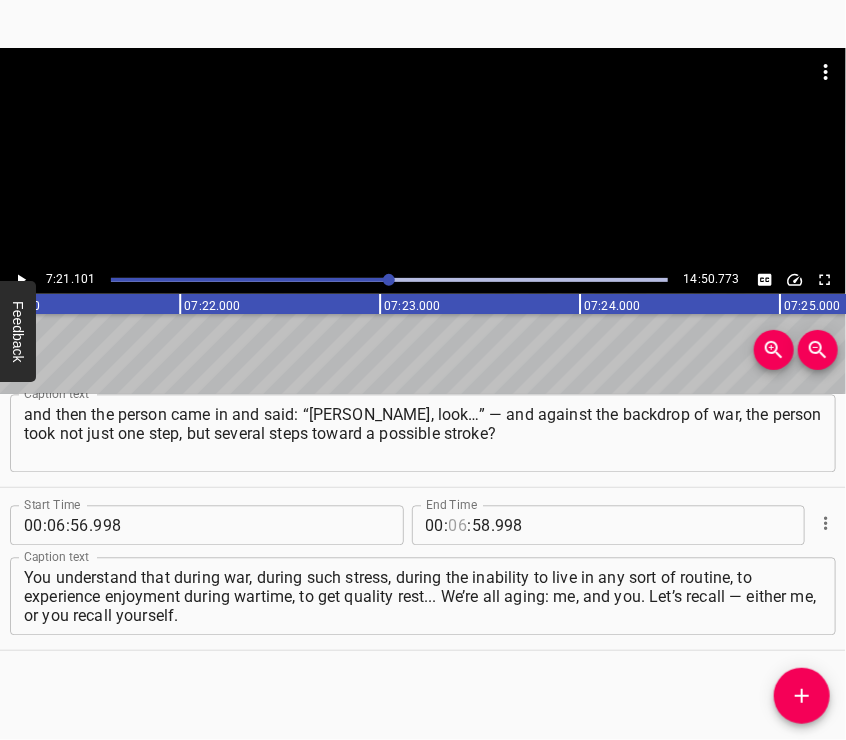 click at bounding box center (458, 526) 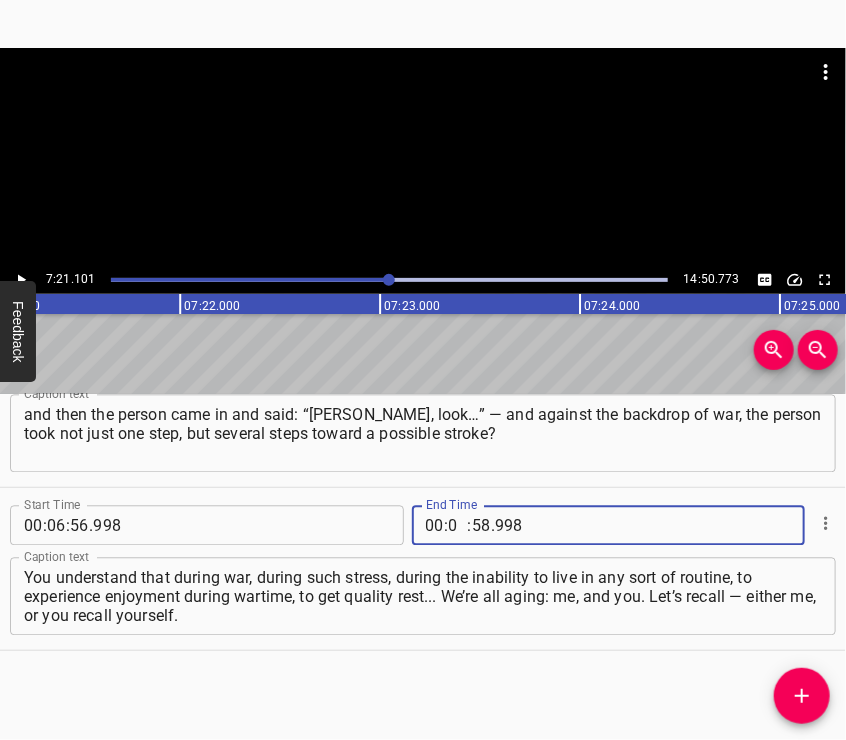 type on "07" 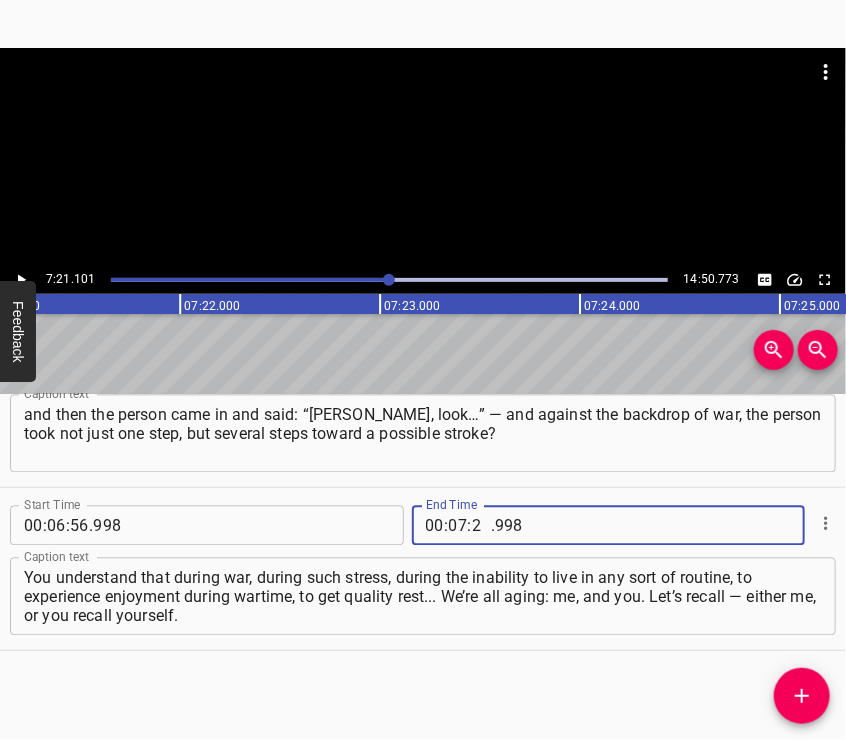 type on "21" 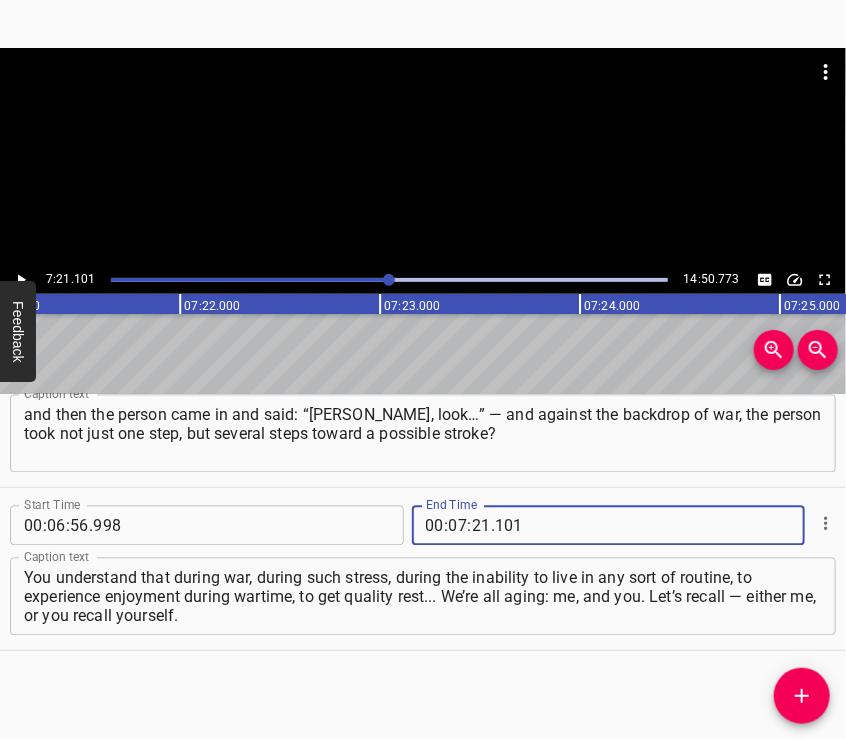 type on "101" 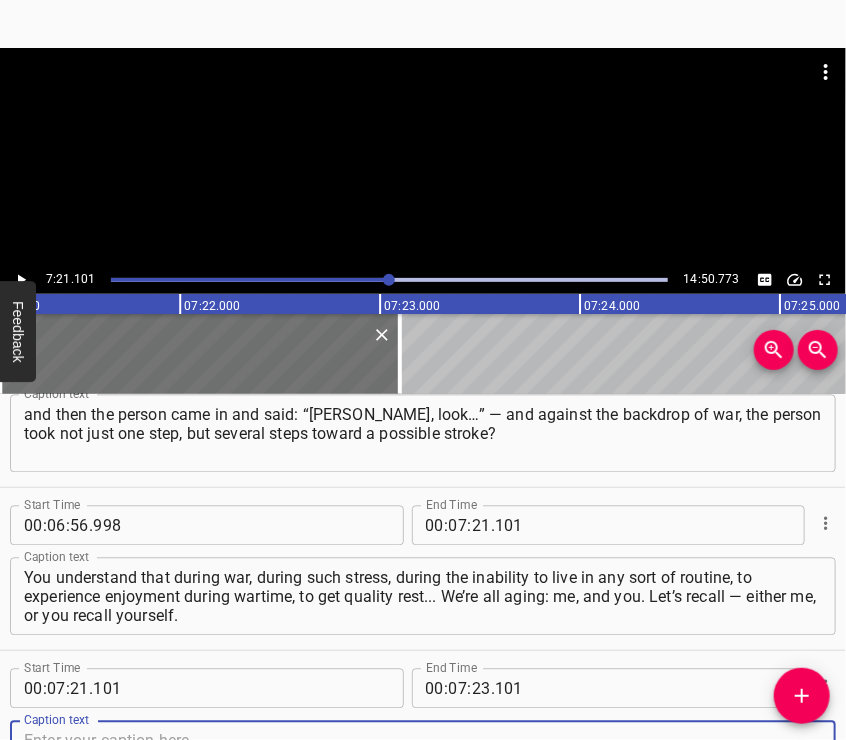 scroll, scrollTop: 3507, scrollLeft: 0, axis: vertical 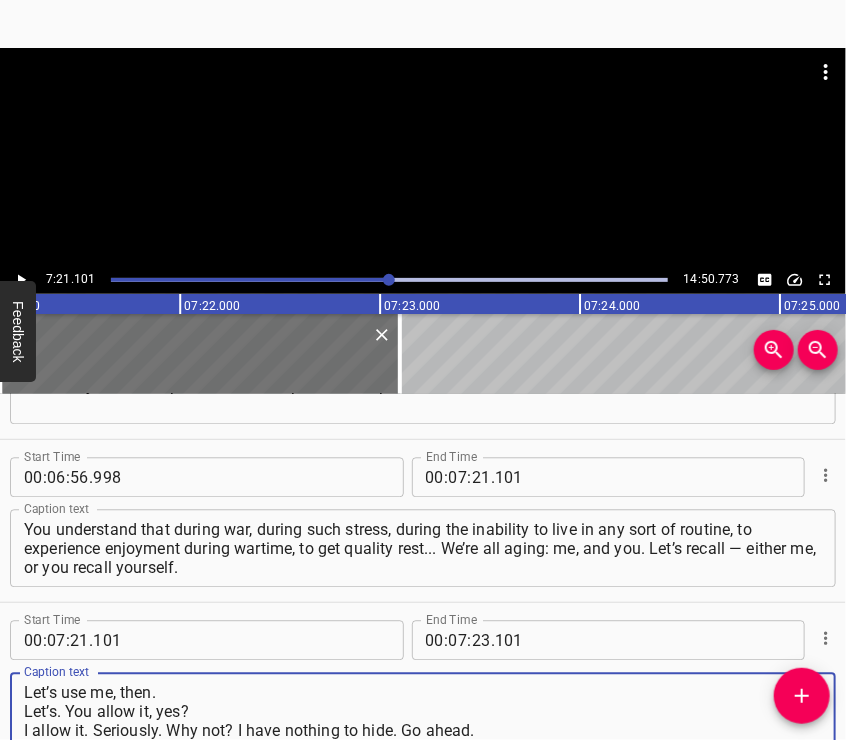 click at bounding box center [423, 157] 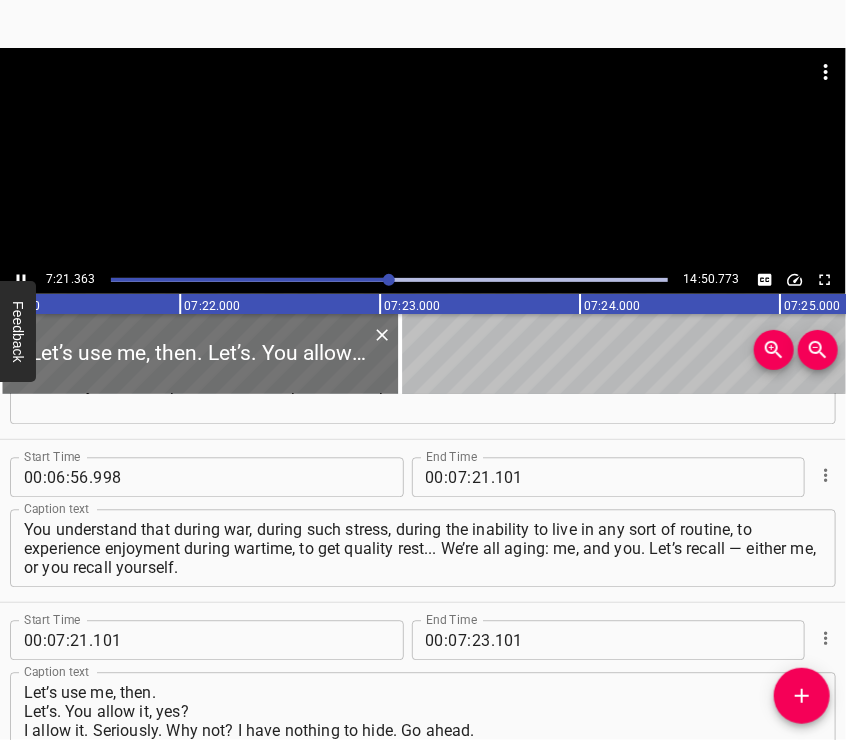 scroll, scrollTop: 3660, scrollLeft: 0, axis: vertical 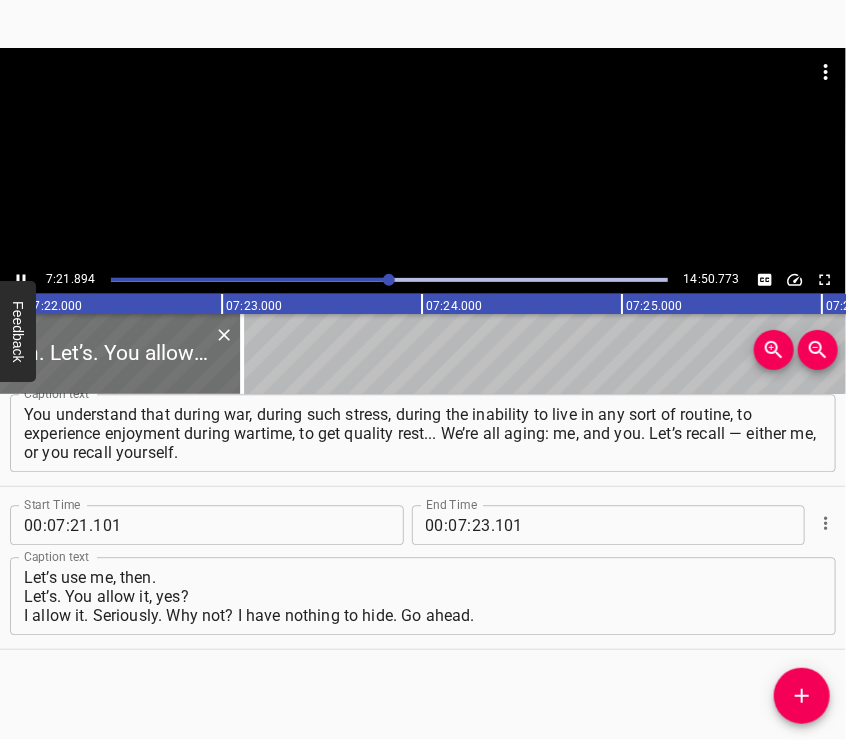 click at bounding box center (423, 157) 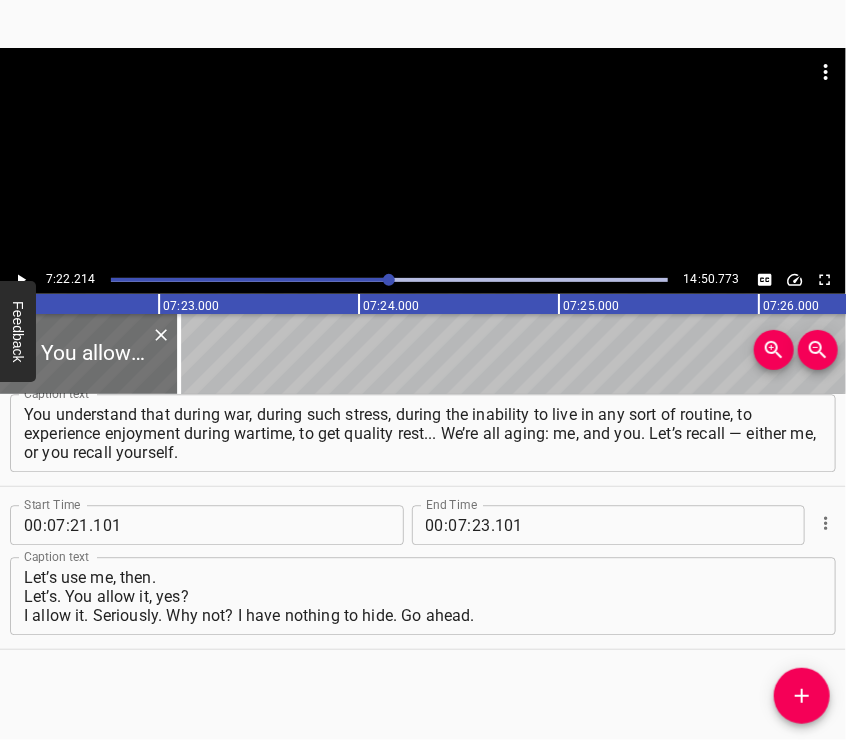 scroll, scrollTop: 0, scrollLeft: 88443, axis: horizontal 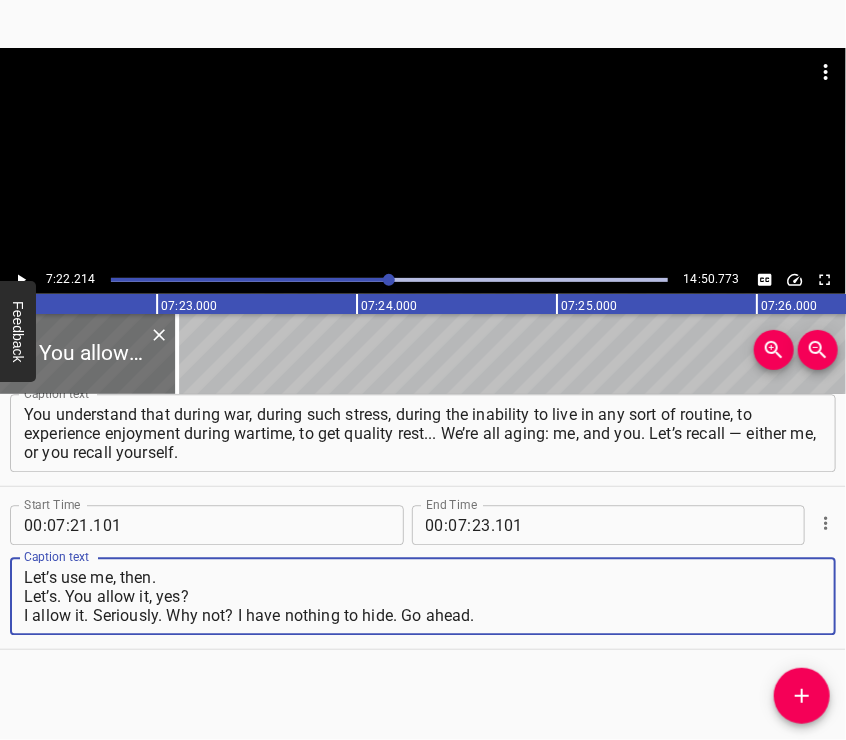 click on "Let’s use me, then.
Let’s. You allow it, yes?
I allow it. Seriously. Why not? I have nothing to hide. Go ahead." at bounding box center (423, 596) 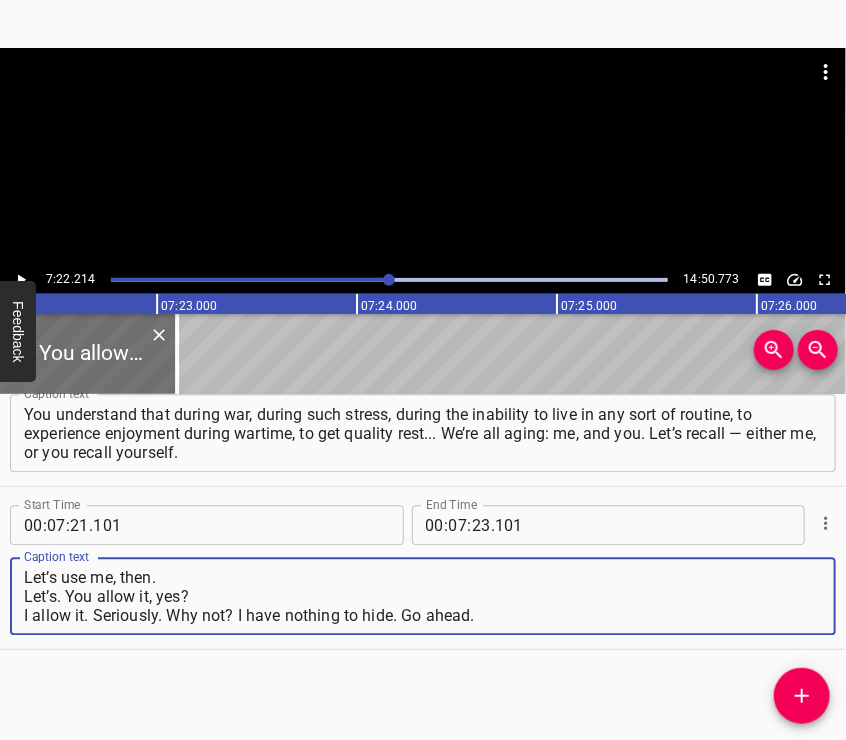 scroll, scrollTop: 0, scrollLeft: 0, axis: both 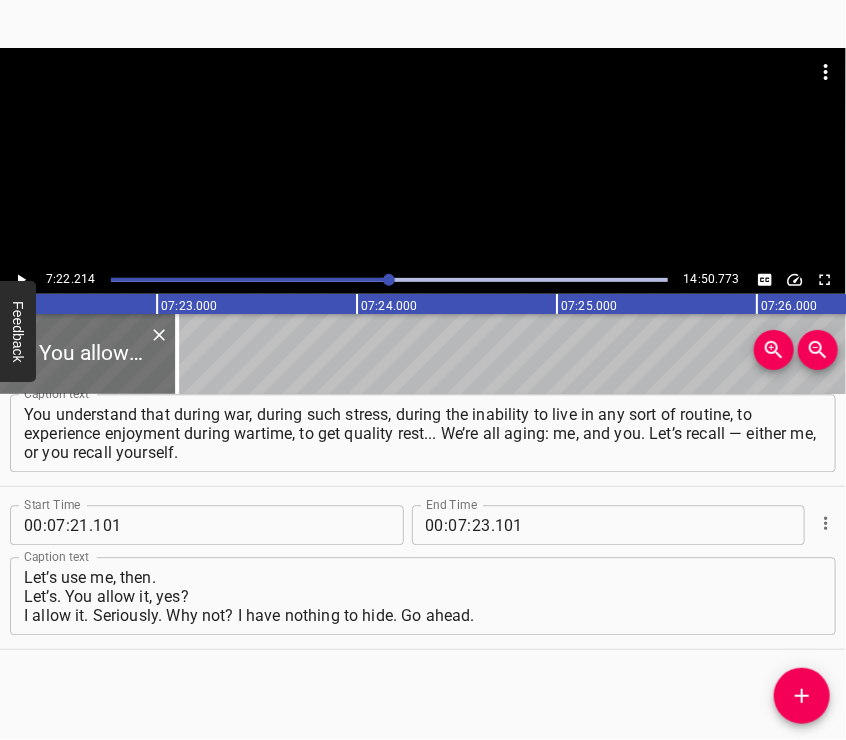 click on "Let’s use me, then.
Let’s. You allow it, yes?
I allow it. Seriously. Why not? I have nothing to hide. Go ahead. Caption text" at bounding box center (423, 596) 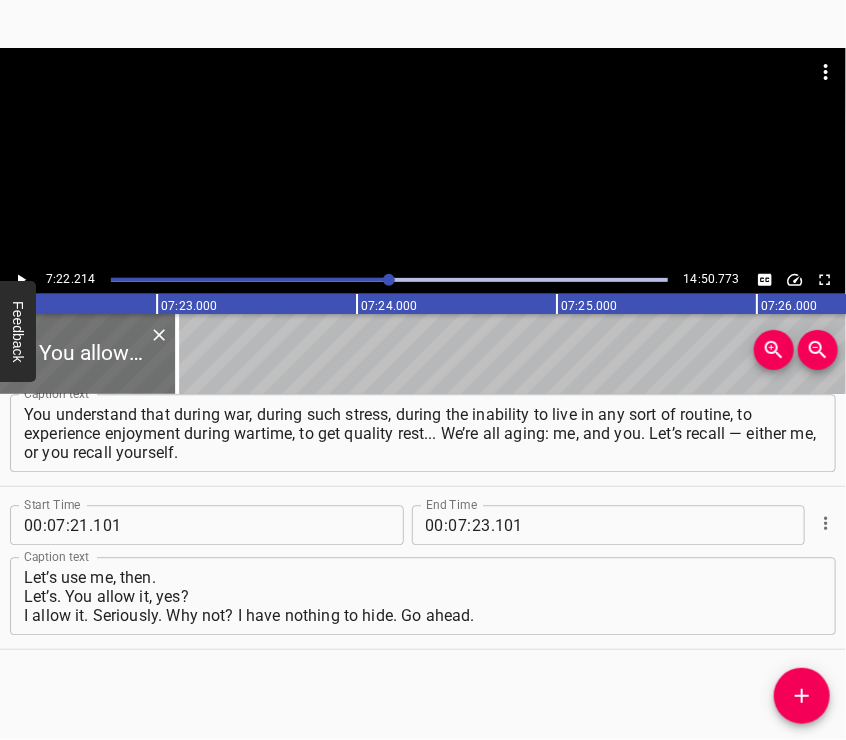 click on "Let’s use me, then.
Let’s. You allow it, yes?
I allow it. Seriously. Why not? I have nothing to hide. Go ahead. Caption text" at bounding box center [423, 596] 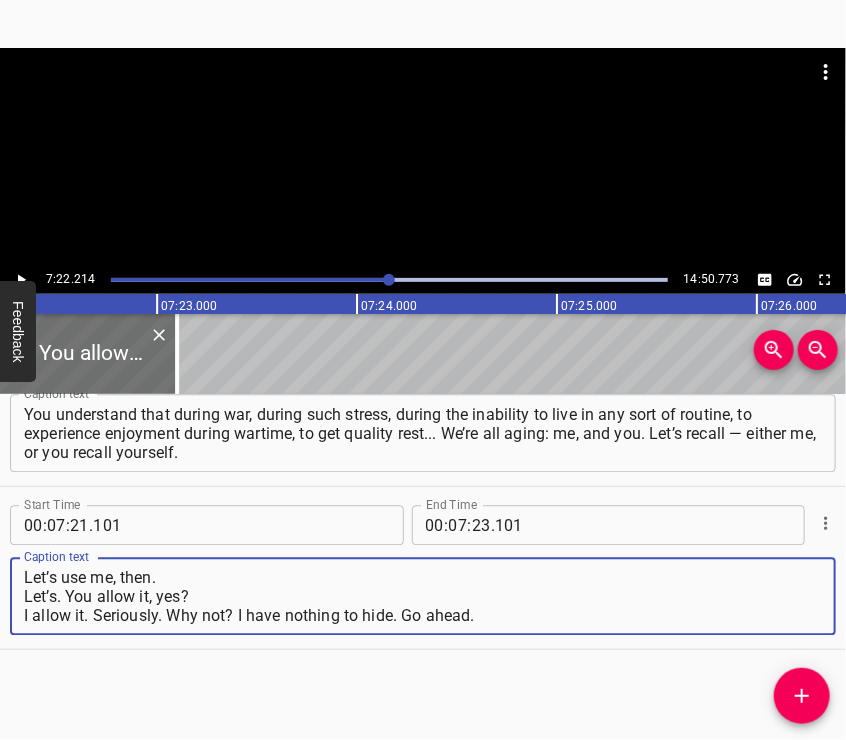 click on "Let’s use me, then.
Let’s. You allow it, yes?
I allow it. Seriously. Why not? I have nothing to hide. Go ahead." at bounding box center [423, 596] 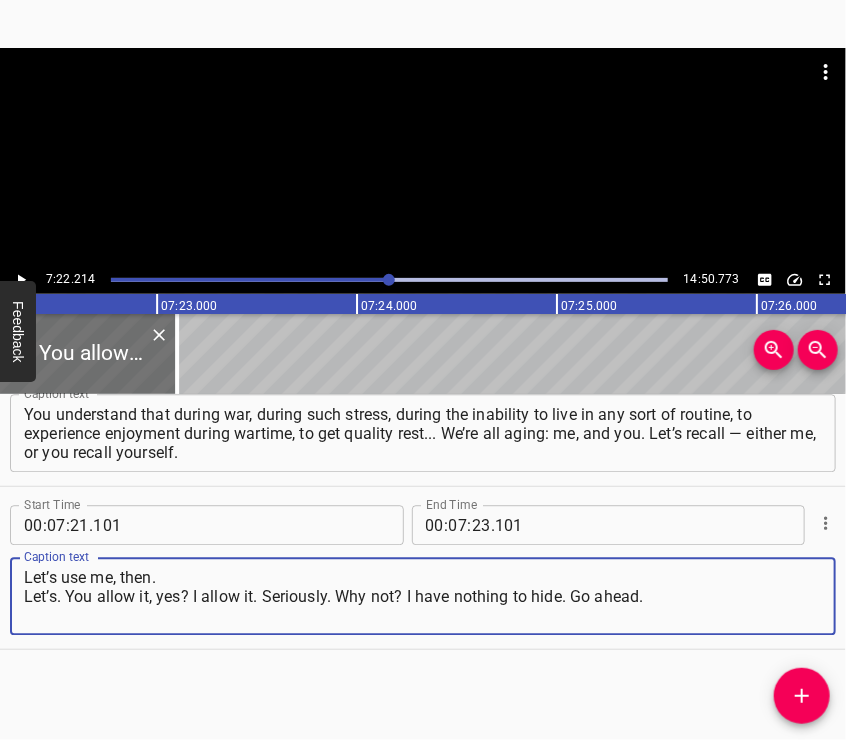 click on "Let’s use me, then.
Let’s. You allow it, yes? I allow it. Seriously. Why not? I have nothing to hide. Go ahead." at bounding box center [423, 596] 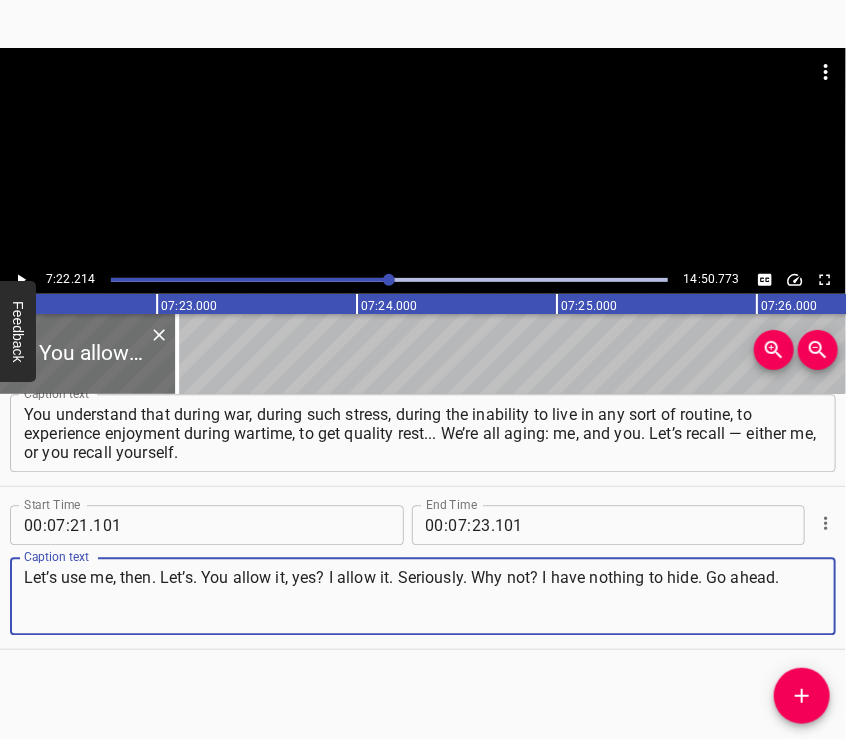 type on "Let’s use me, then. Let’s. You allow it, yes? I allow it. Seriously. Why not? I have nothing to hide. Go ahead." 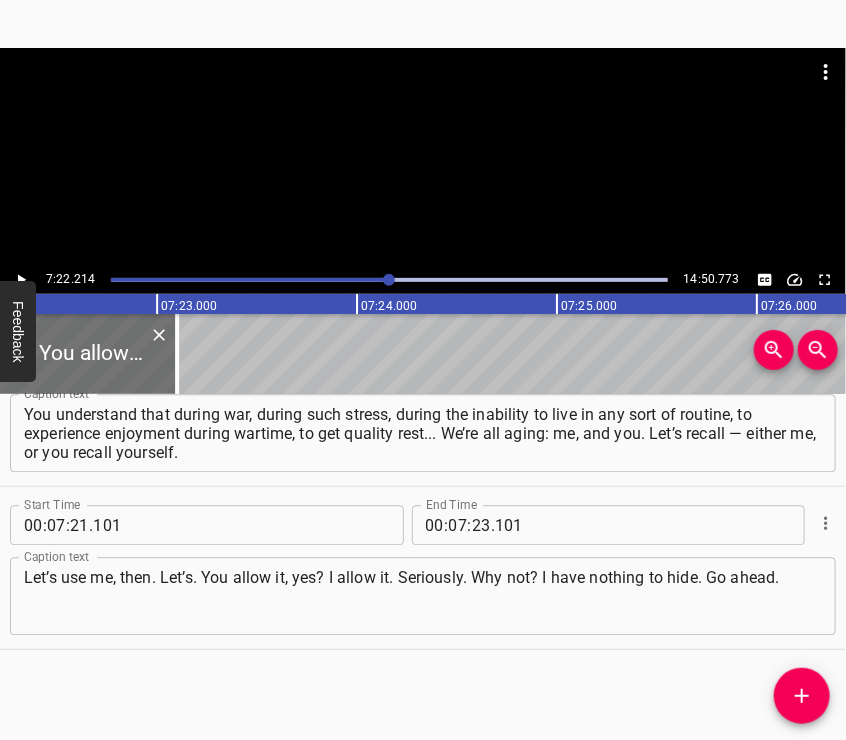 click at bounding box center [423, 157] 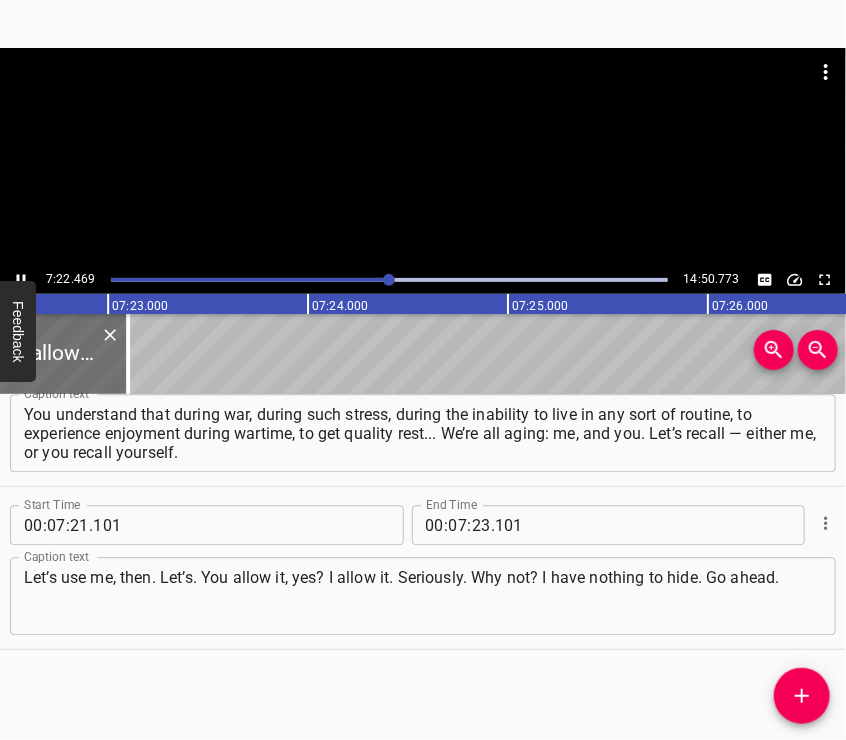 scroll, scrollTop: 0, scrollLeft: 88544, axis: horizontal 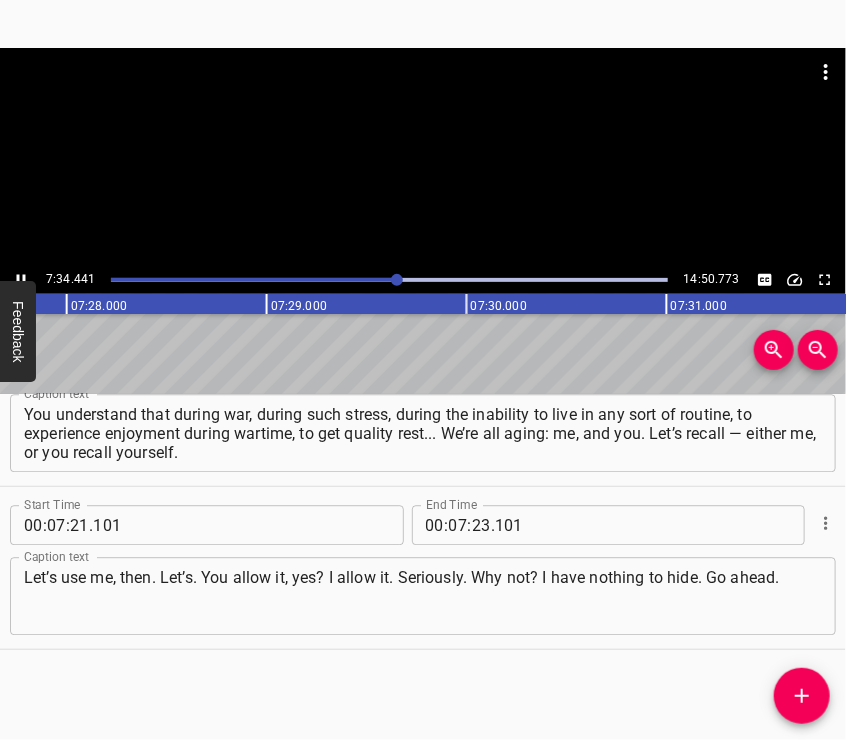 click at bounding box center (423, 98) 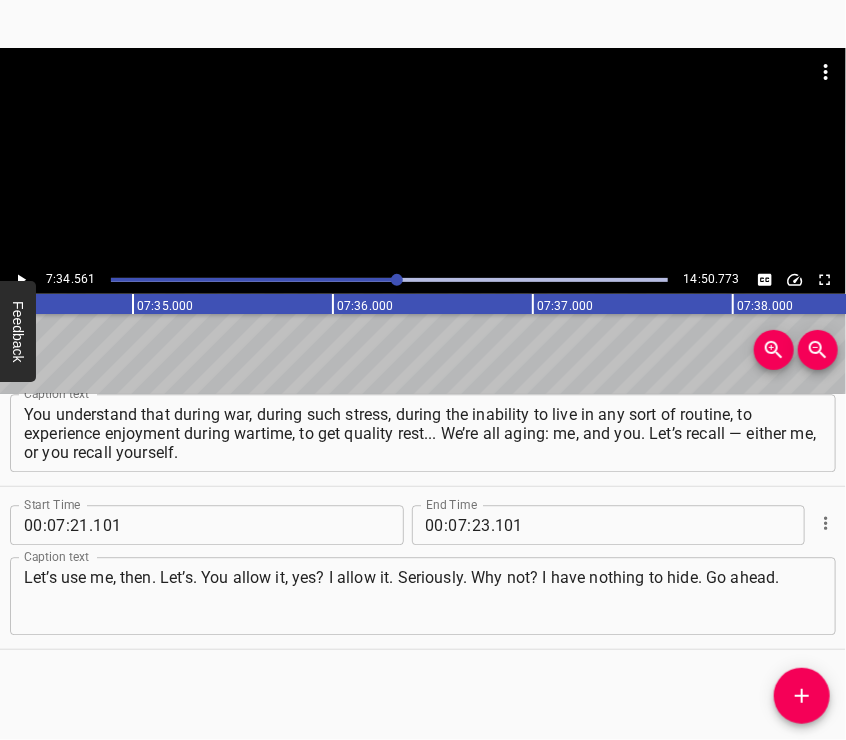 scroll, scrollTop: 0, scrollLeft: 90912, axis: horizontal 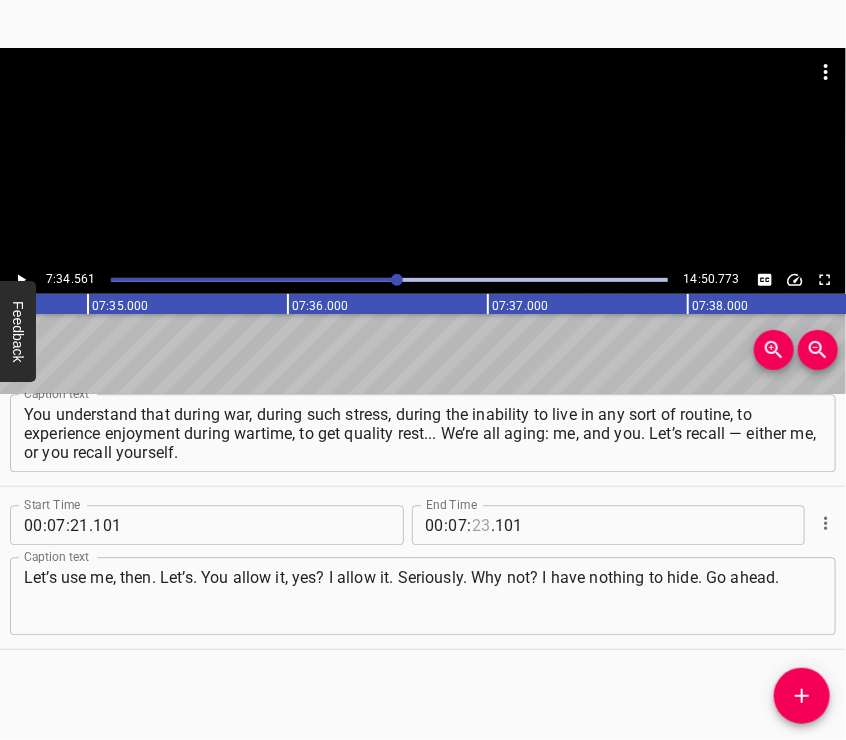 click at bounding box center [481, 525] 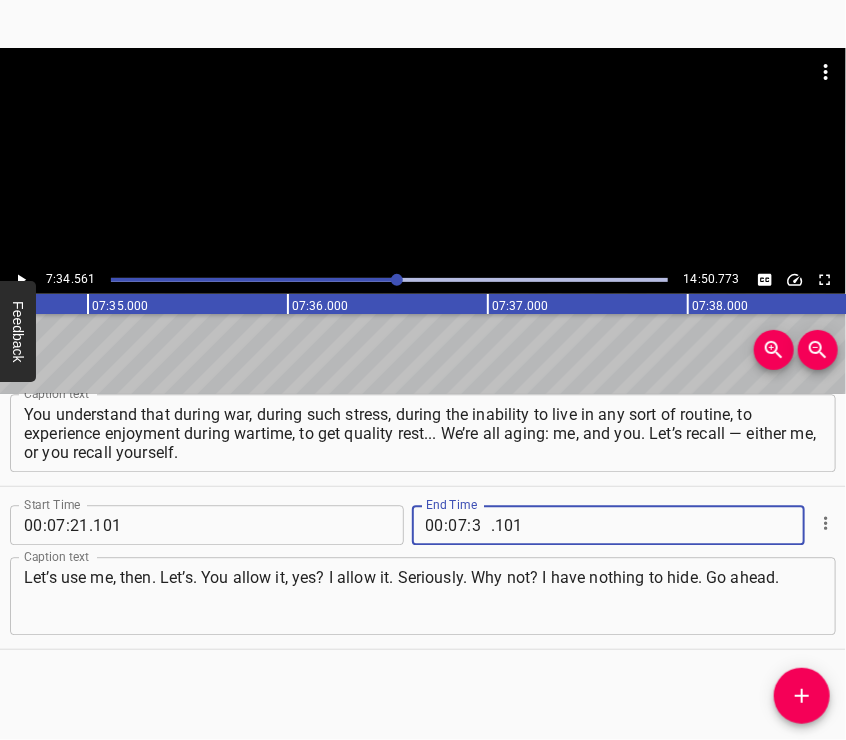 type on "34" 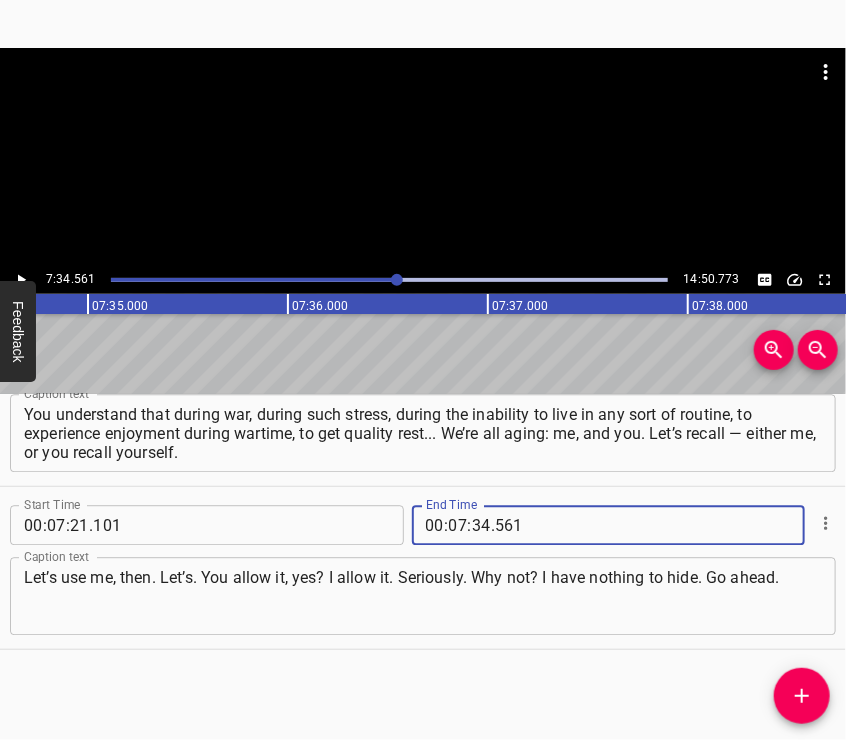 type on "561" 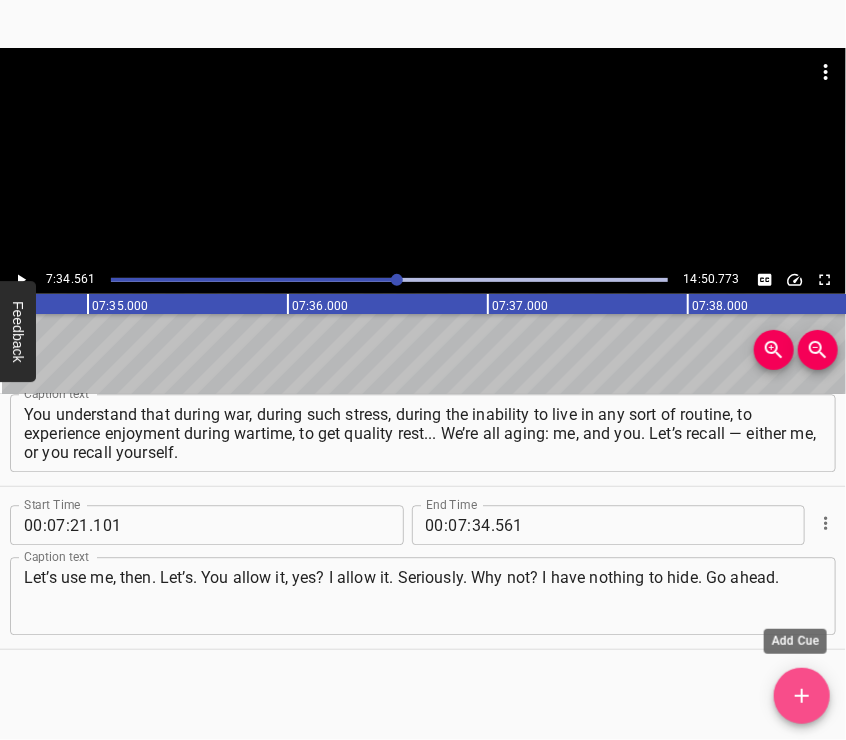 click at bounding box center [802, 696] 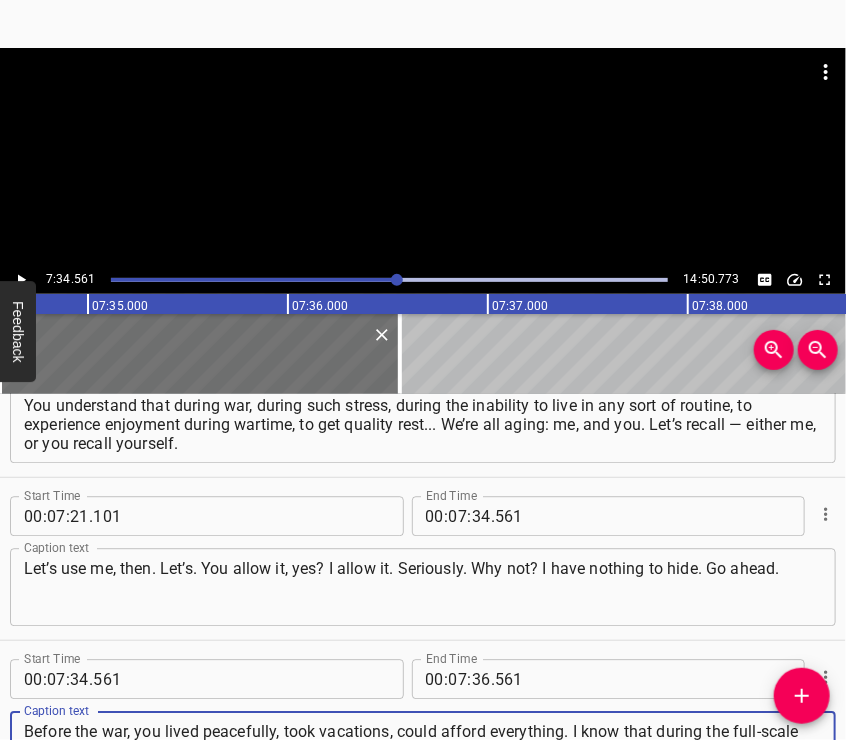 scroll, scrollTop: 38, scrollLeft: 0, axis: vertical 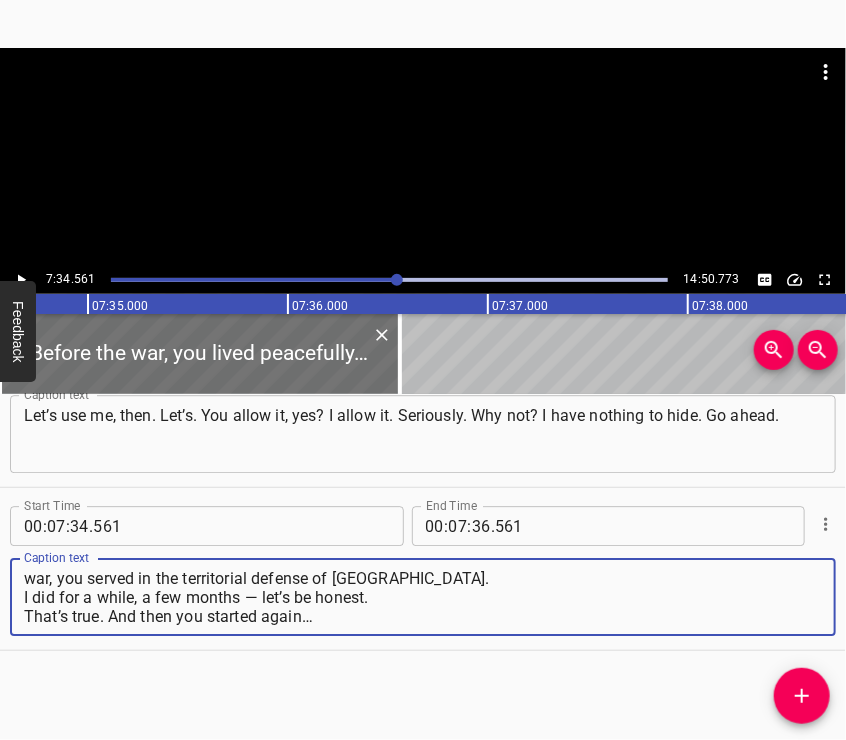 click on "Before the war, you lived peacefully, took vacations, could afford everything. I know that during the full-scale war, you served in the territorial defense of [GEOGRAPHIC_DATA].
I did for a while, a few months — let’s be honest.
That’s true. And then you started again…" at bounding box center [423, 597] 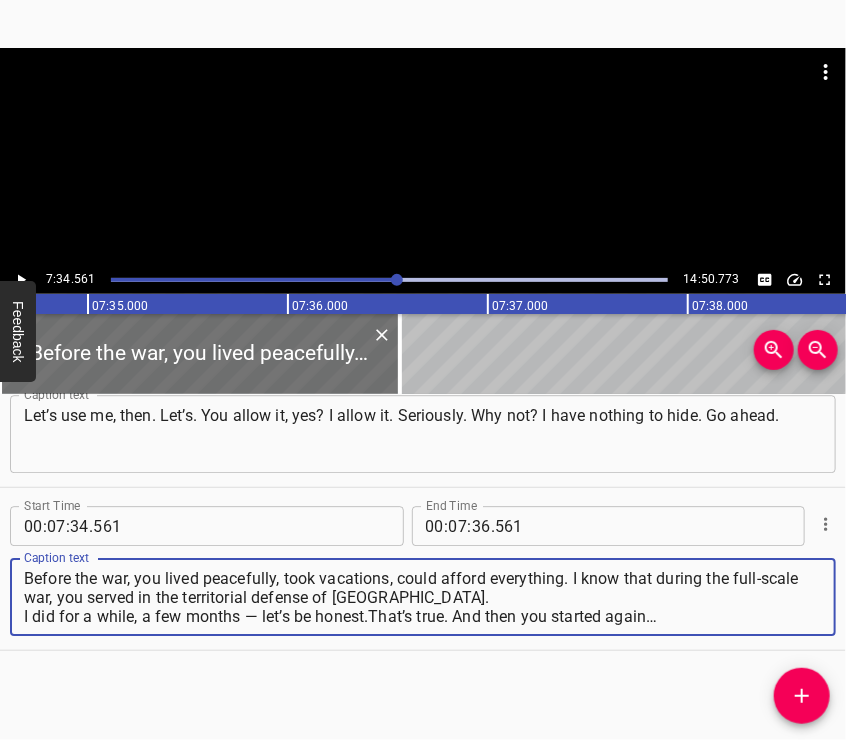 scroll, scrollTop: 0, scrollLeft: 0, axis: both 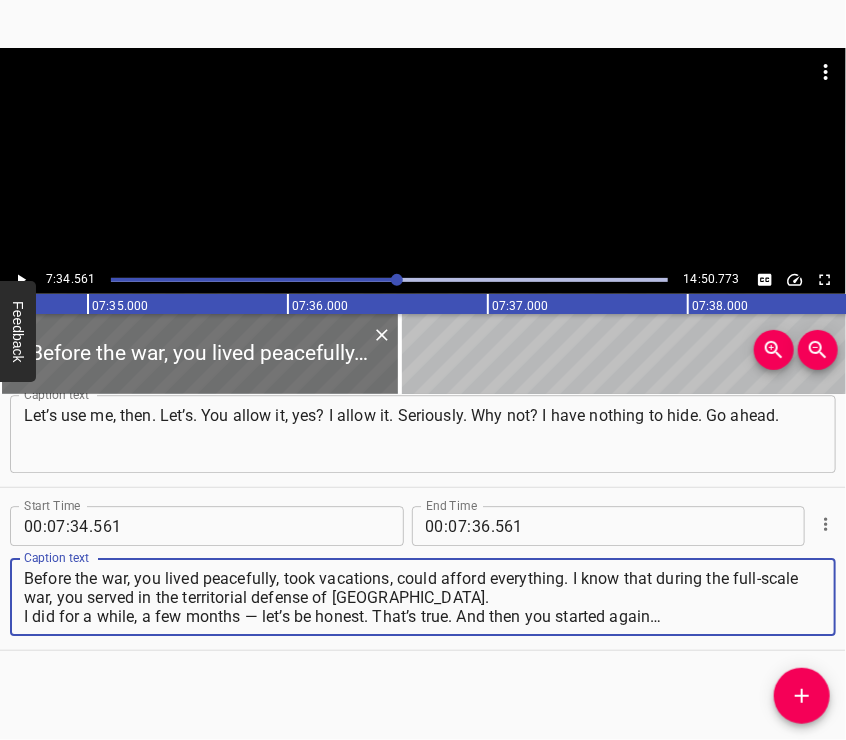 click on "Before the war, you lived peacefully, took vacations, could afford everything. I know that during the full-scale war, you served in the territorial defense of [GEOGRAPHIC_DATA].
I did for a while, a few months — let’s be honest. That’s true. And then you started again…" at bounding box center [423, 597] 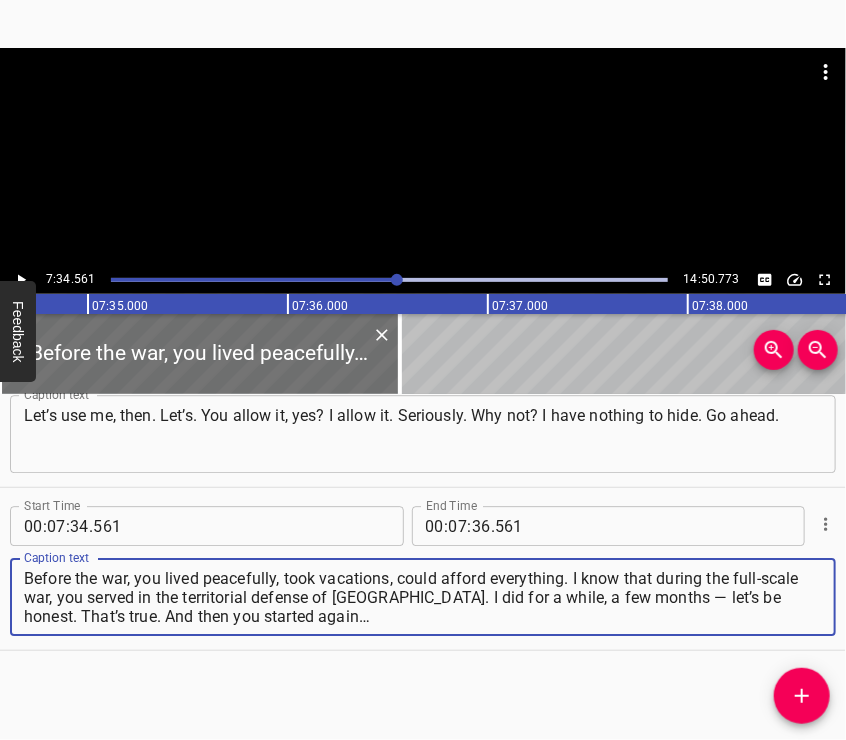 type on "Before the war, you lived peacefully, took vacations, could afford everything. I know that during the full-scale war, you served in the territorial defense of [GEOGRAPHIC_DATA]. I did for a while, a few months — let’s be honest. That’s true. And then you started again…" 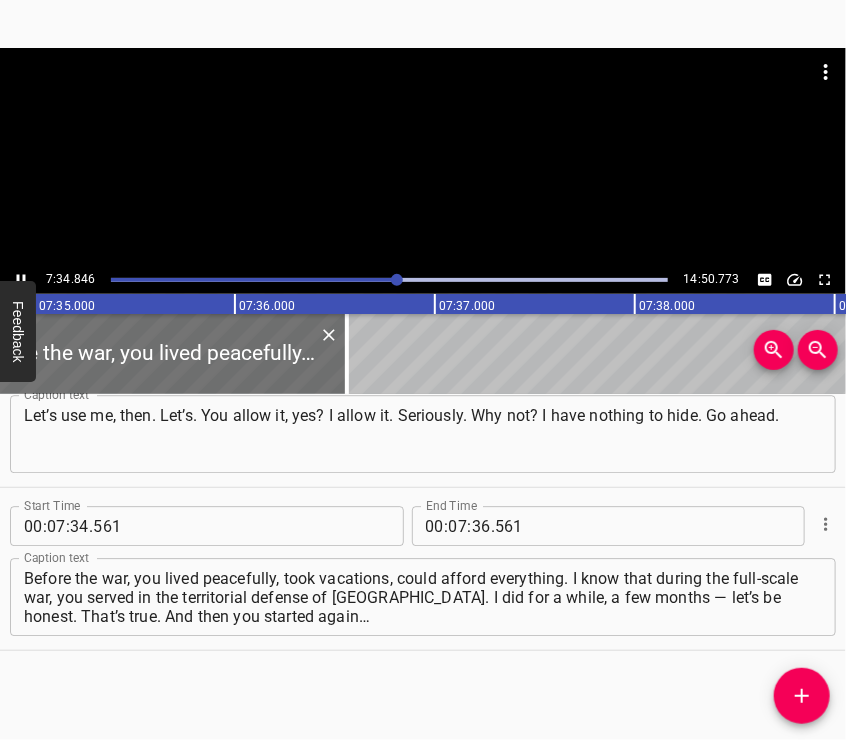 scroll, scrollTop: 0, scrollLeft: 90968, axis: horizontal 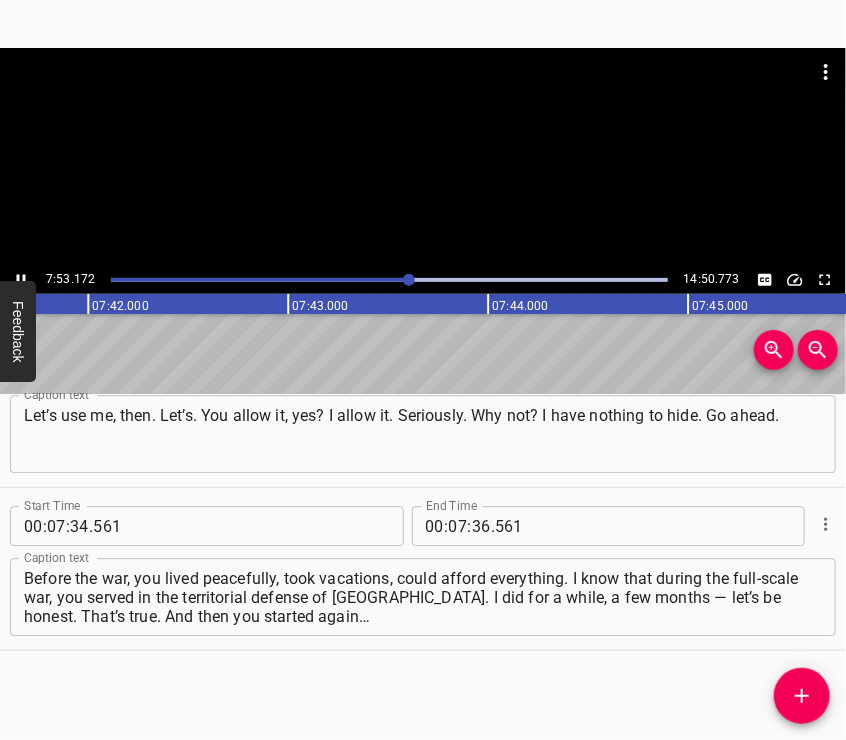 click at bounding box center (423, 98) 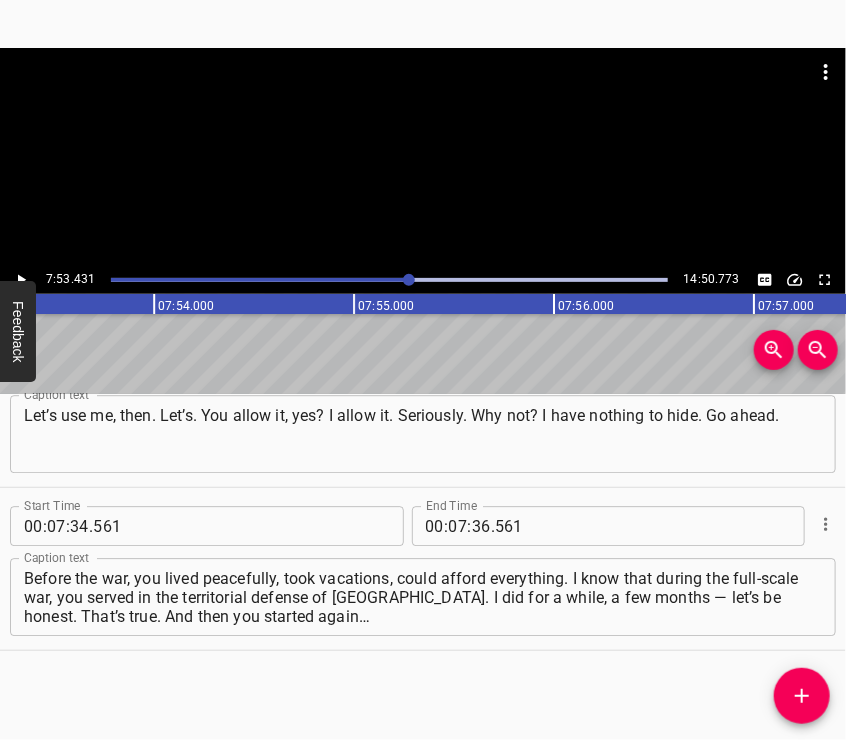 scroll, scrollTop: 0, scrollLeft: 94686, axis: horizontal 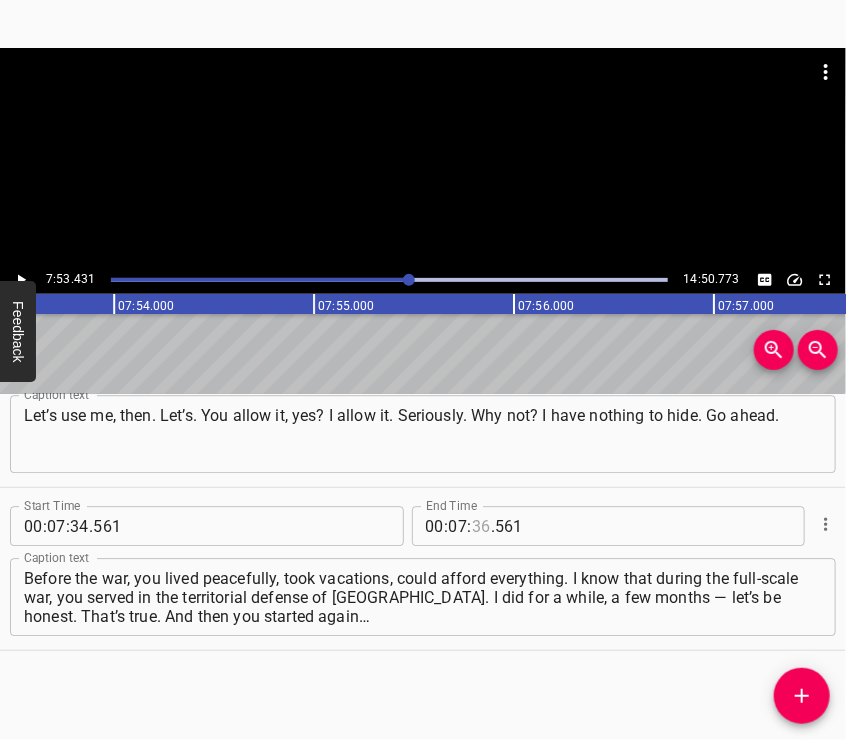 click at bounding box center (481, 526) 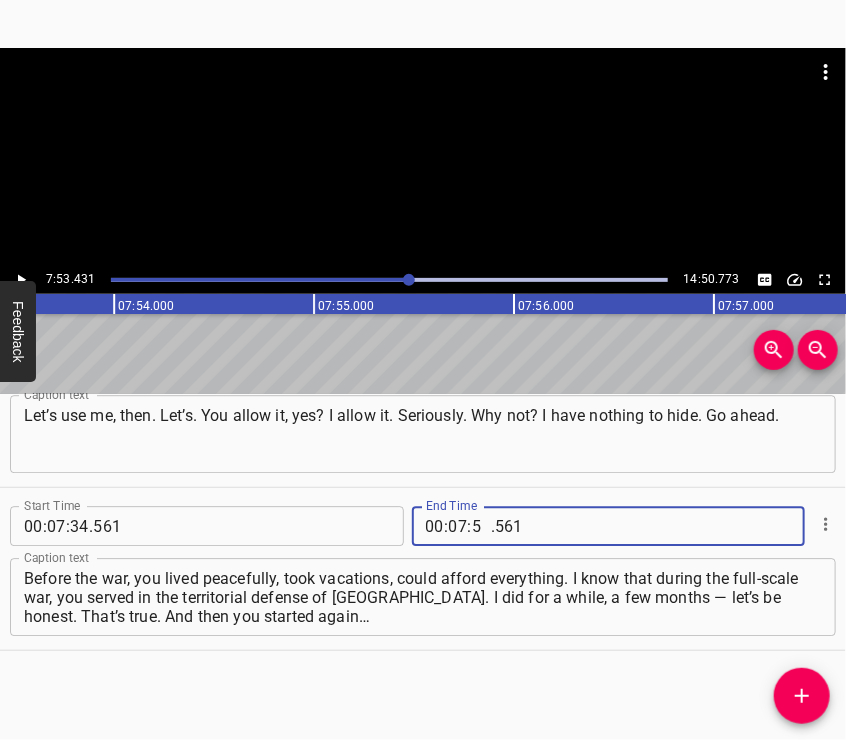 type on "53" 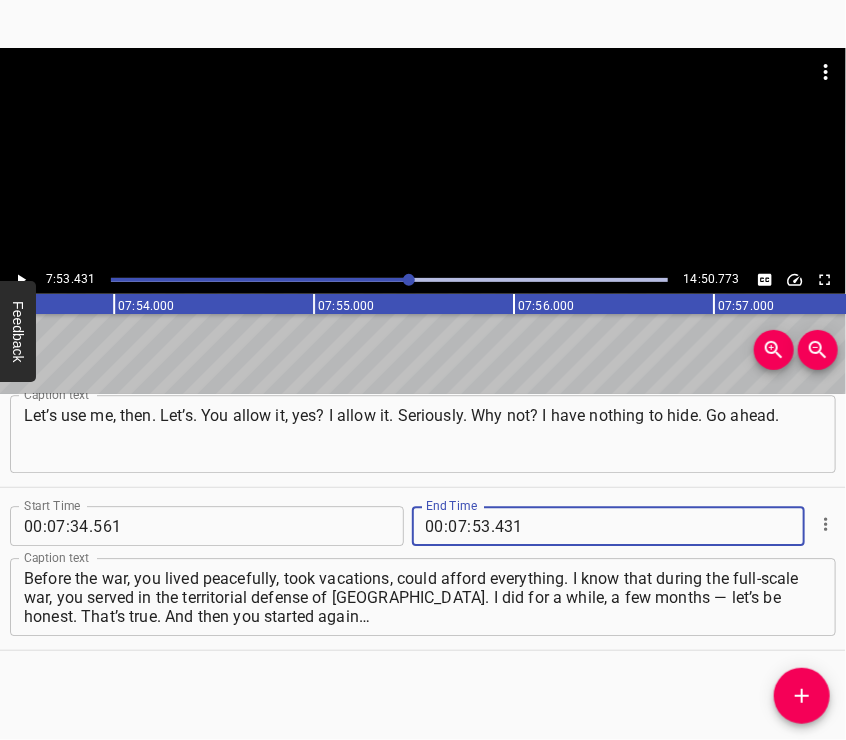type on "431" 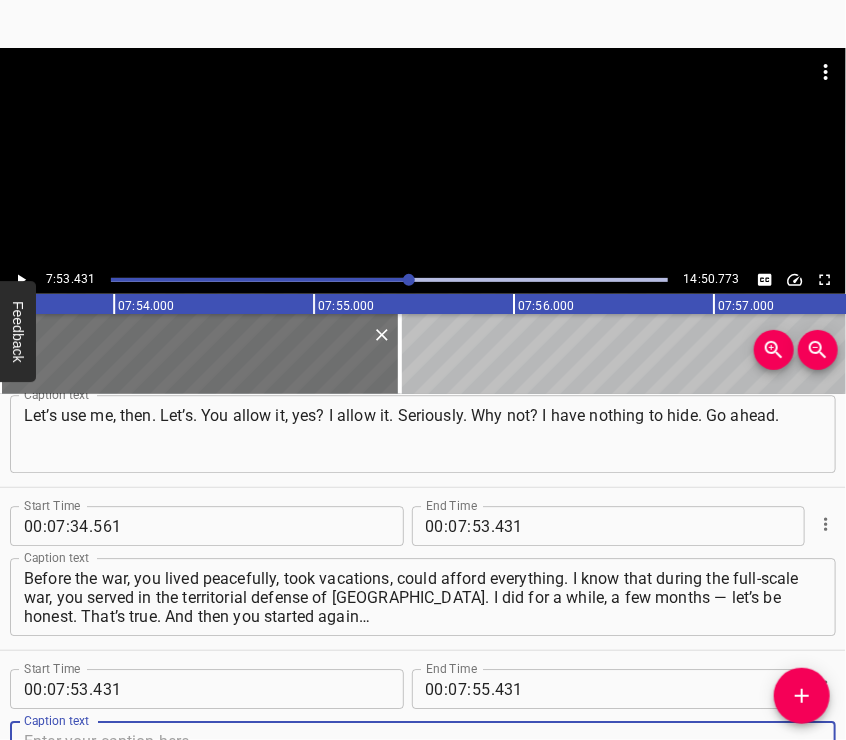 scroll, scrollTop: 3832, scrollLeft: 0, axis: vertical 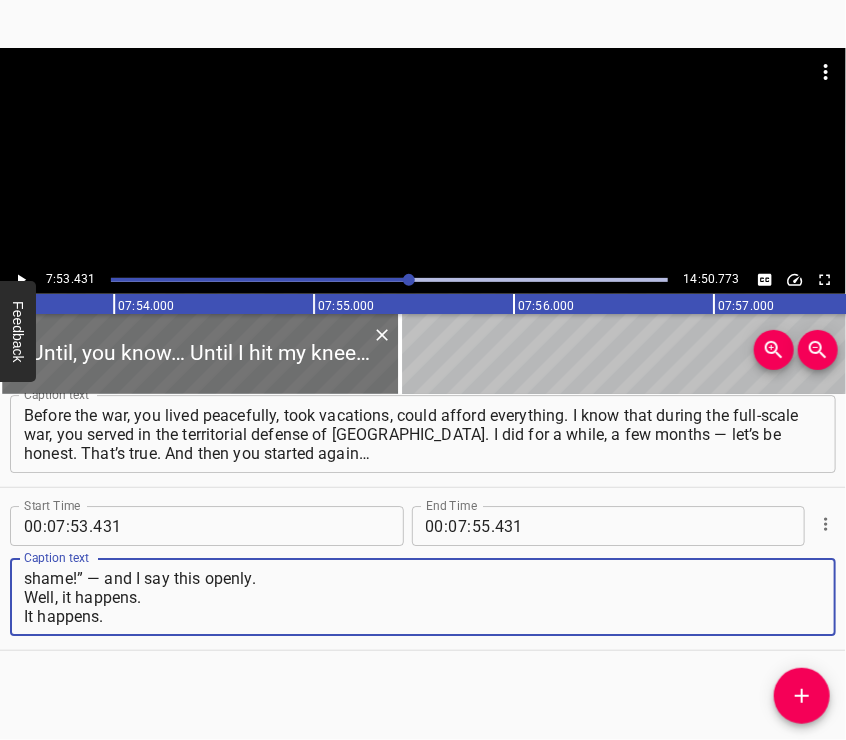 click on "Until, you know… Until I hit my knee and then spent a month recovering. And I thought: “Oh God, what a shame!” — and I say this openly.
Well, it happens.
It happens. Caption text" at bounding box center (423, 597) 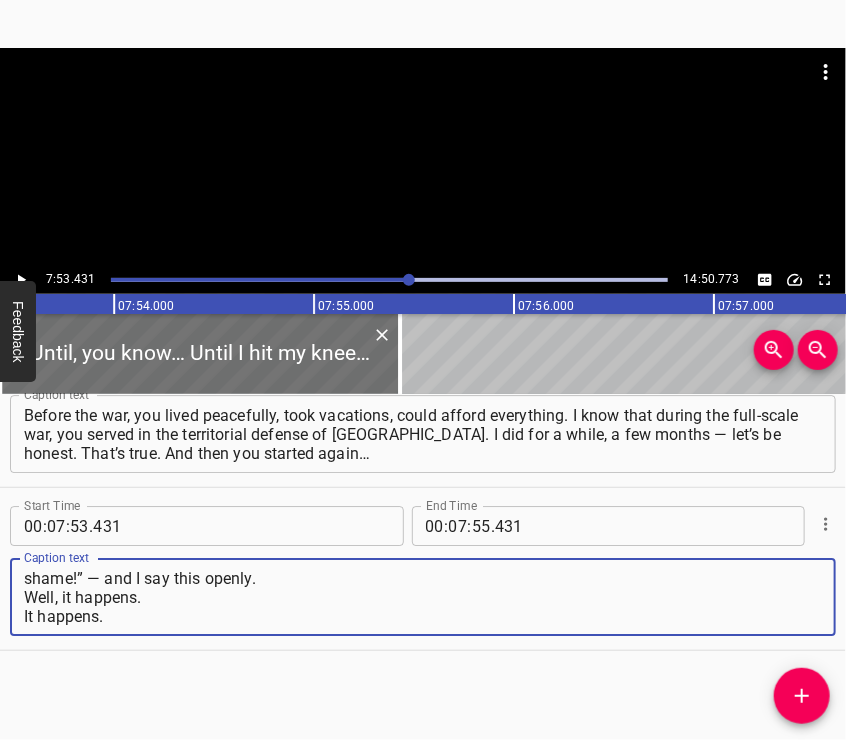click on "Until, you know… Until I hit my knee and then spent a month recovering. And I thought: “Oh God, what a shame!” — and I say this openly.
Well, it happens.
It happens. Caption text" at bounding box center (423, 597) 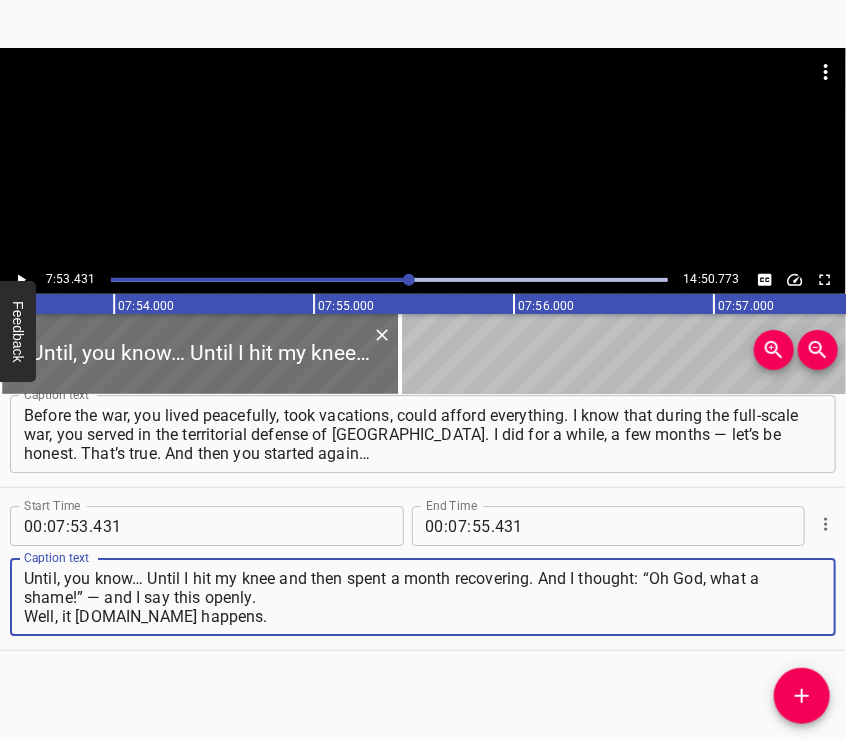 scroll, scrollTop: 0, scrollLeft: 0, axis: both 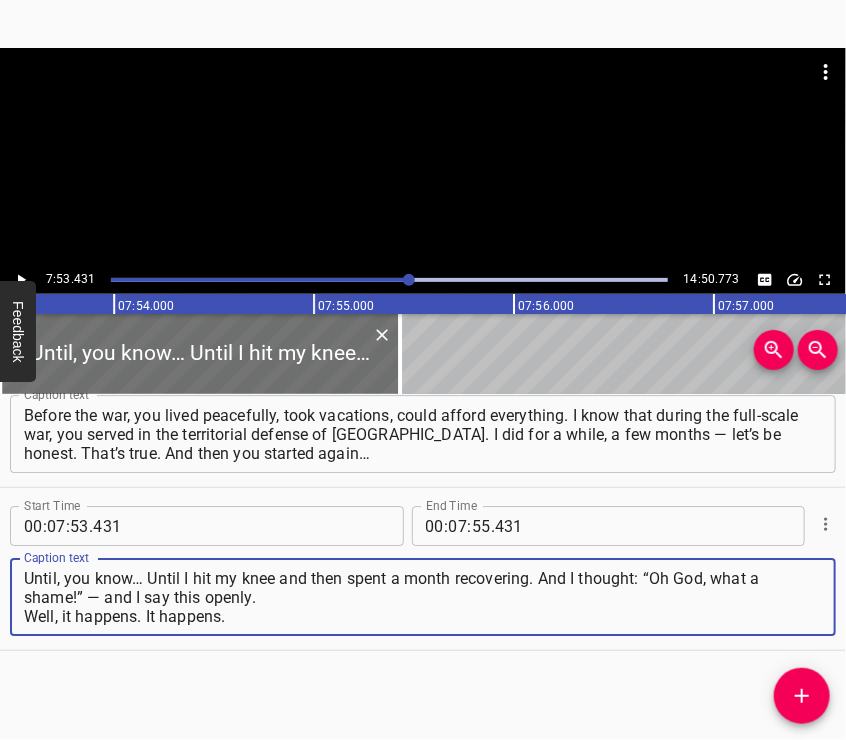 click on "Until, you know… Until I hit my knee and then spent a month recovering. And I thought: “Oh God, what a shame!” — and I say this openly.
Well, it happens. It happens." at bounding box center [423, 597] 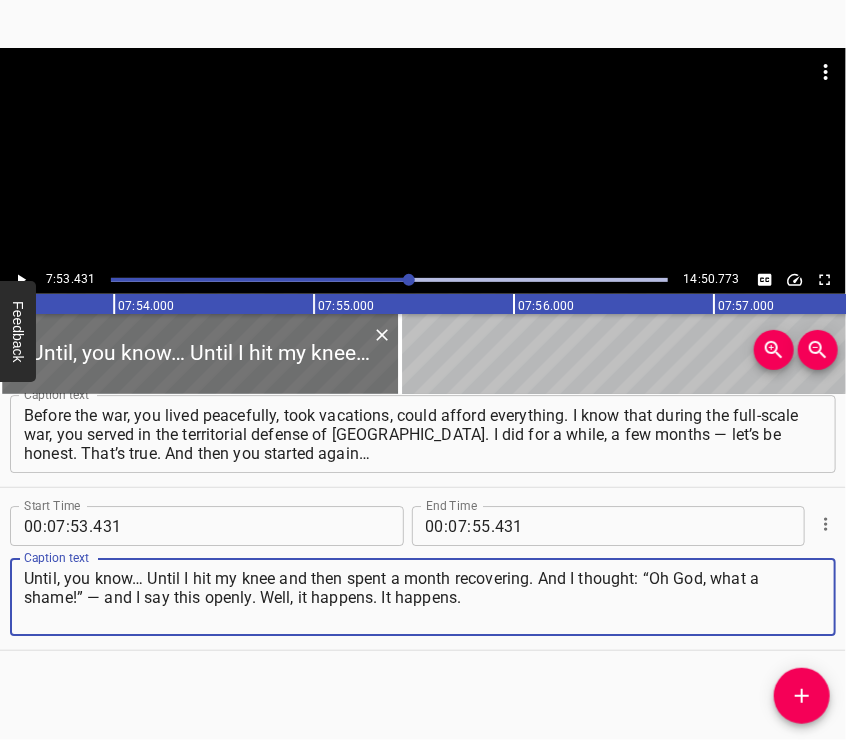type on "Until, you know… Until I hit my knee and then spent a month recovering. And I thought: “Oh God, what a shame!” — and I say this openly. Well, it happens. It happens." 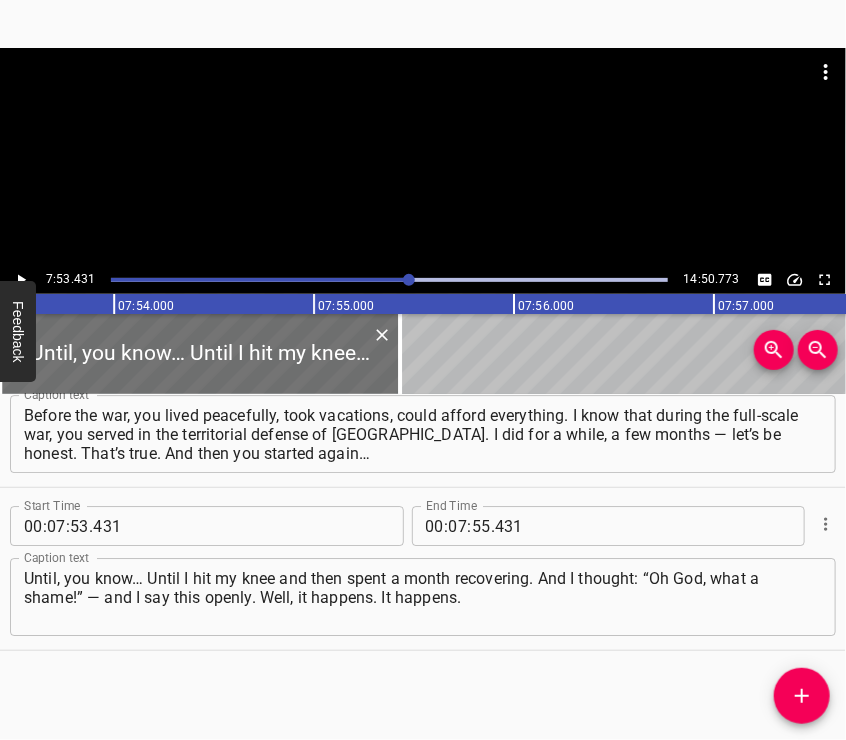 click at bounding box center [423, 157] 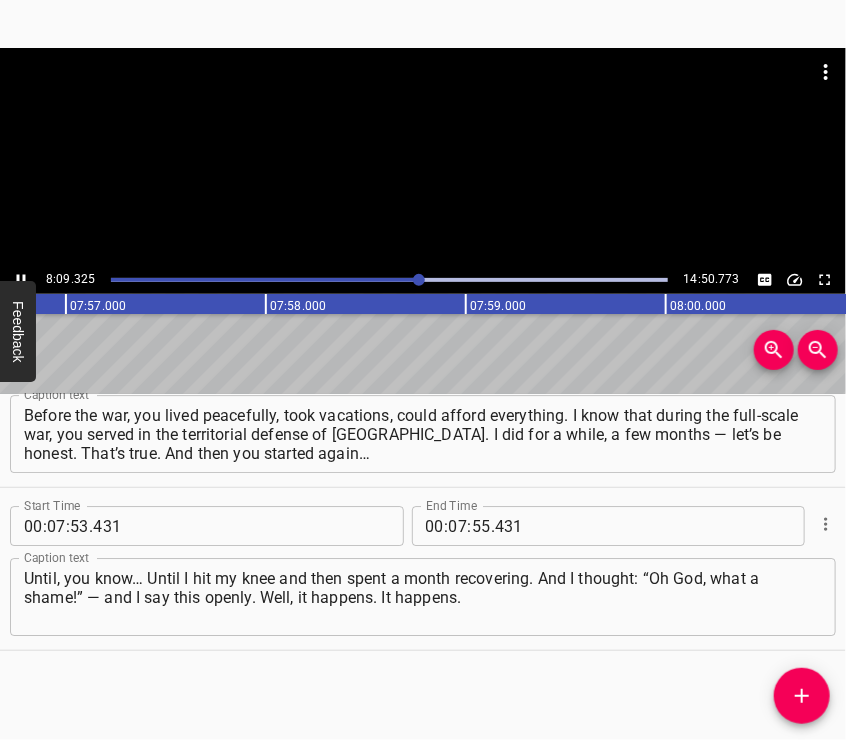 click at bounding box center (423, 157) 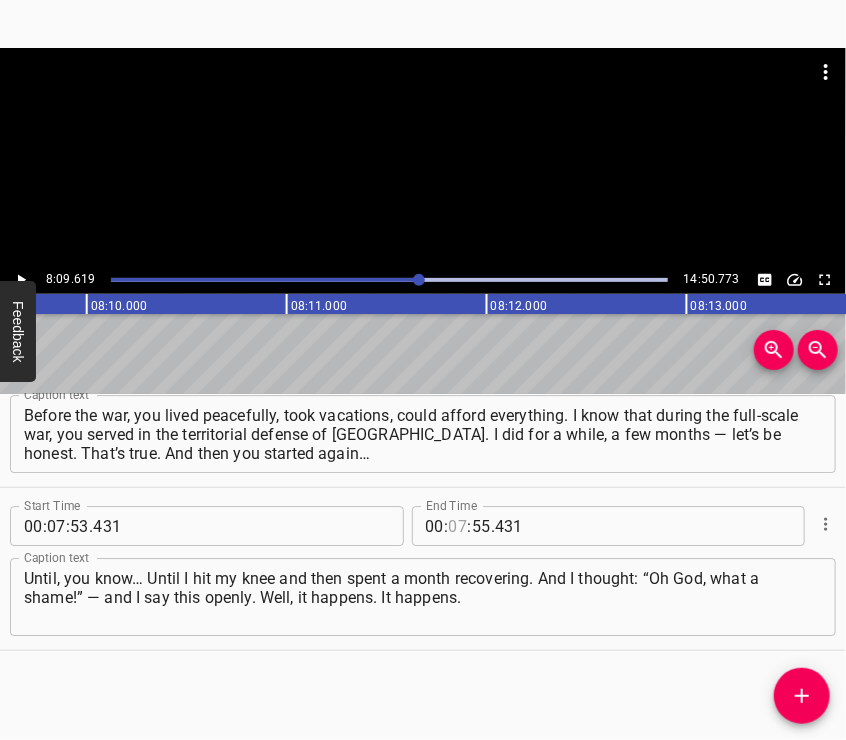 scroll, scrollTop: 0, scrollLeft: 97924, axis: horizontal 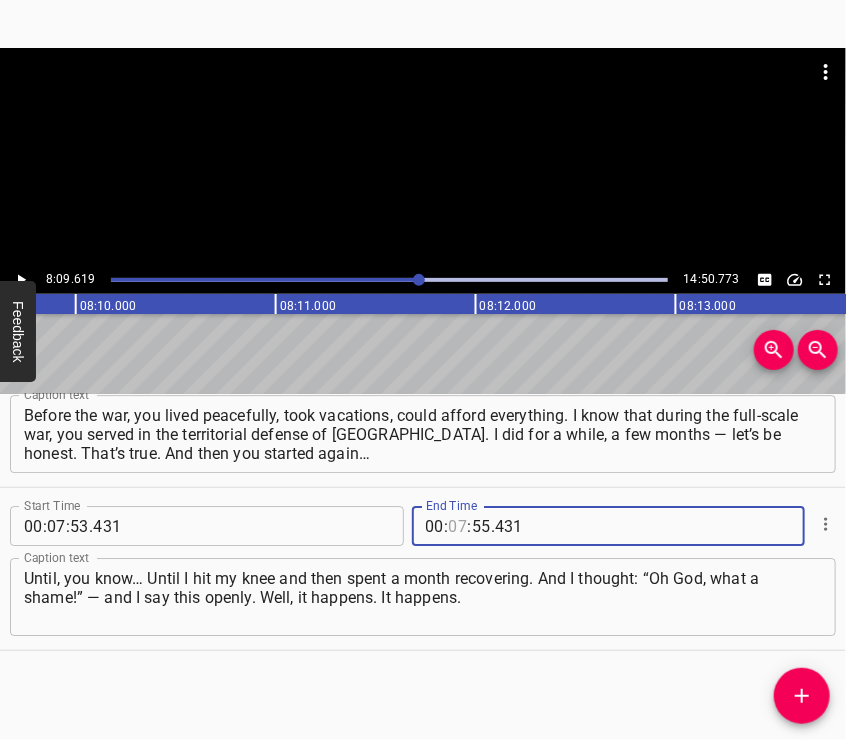 click at bounding box center [458, 526] 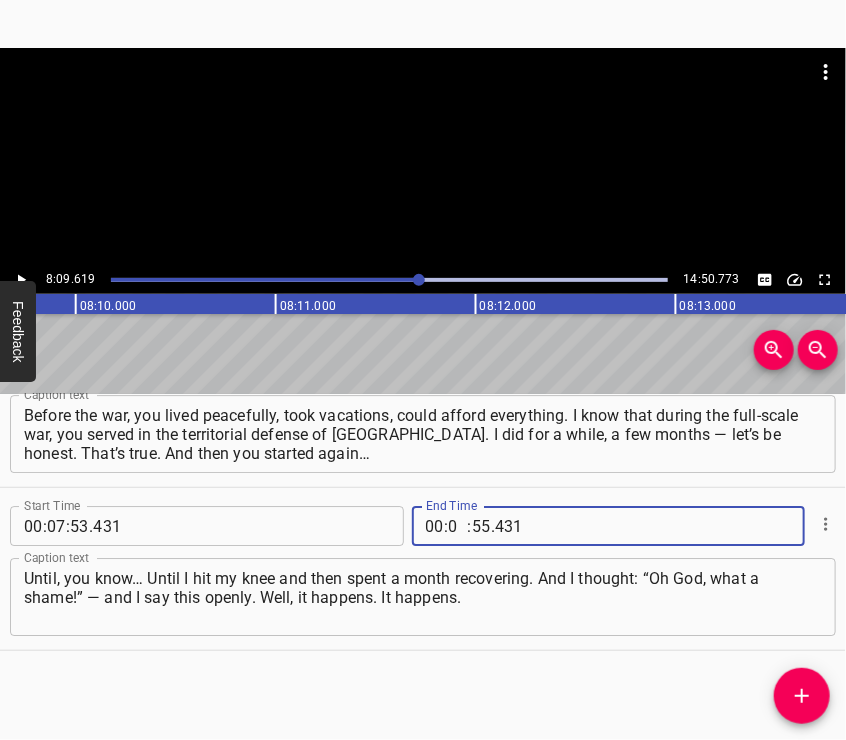type on "08" 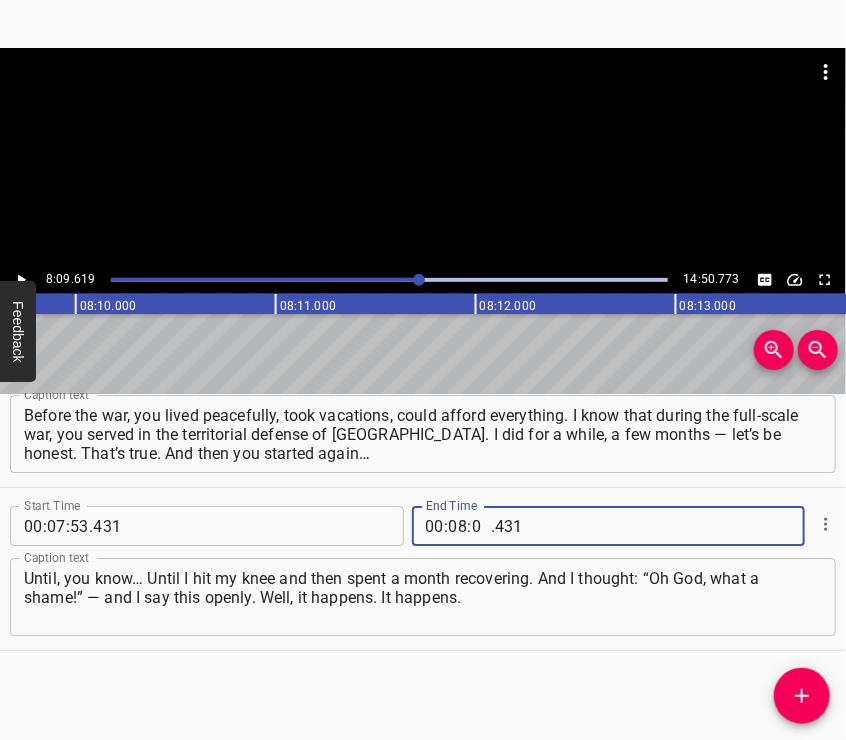 type on "09" 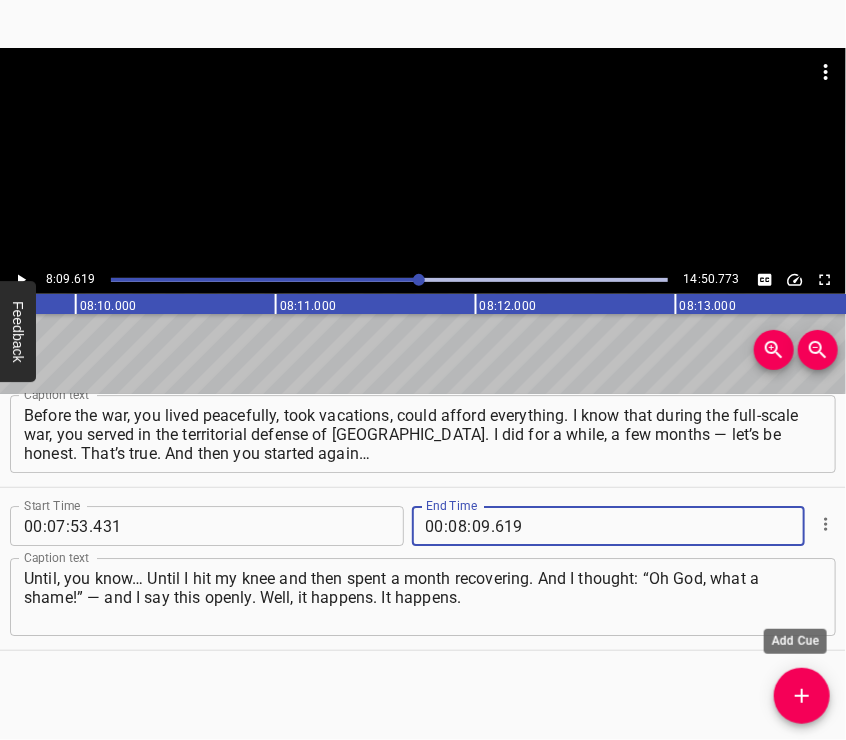 type on "619" 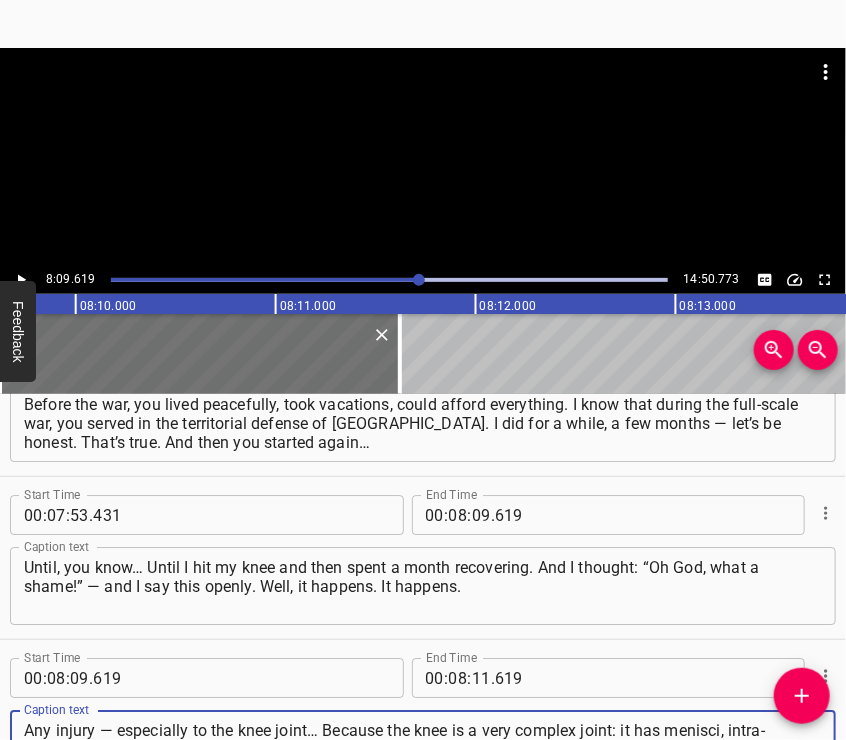 type on "Any injury — especially to the knee joint… Because the knee is a very complex joint: it has menisci, intra-articular cartilage, two intra-articular ligaments — and it’s very prone to injury. For example, the knee joints of football players from Italy’s “[GEOGRAPHIC_DATA]”" 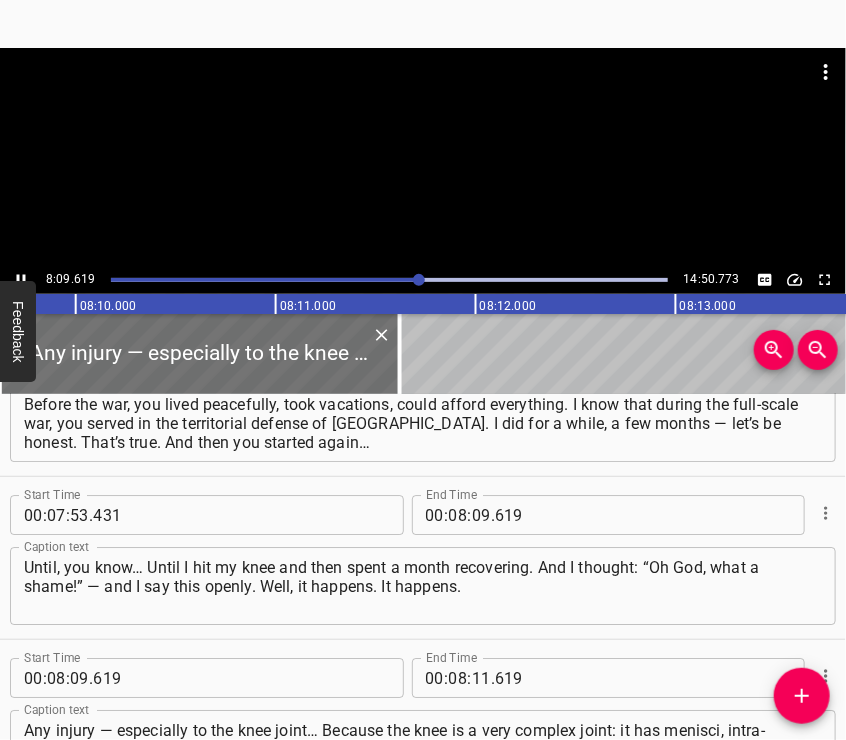 scroll, scrollTop: 4073, scrollLeft: 0, axis: vertical 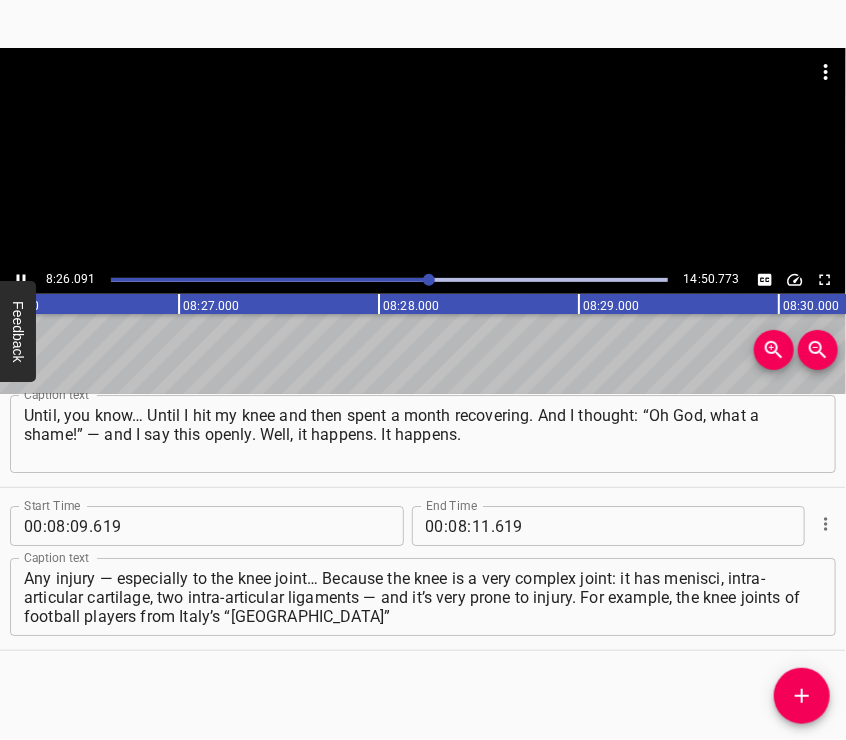 click at bounding box center (423, 157) 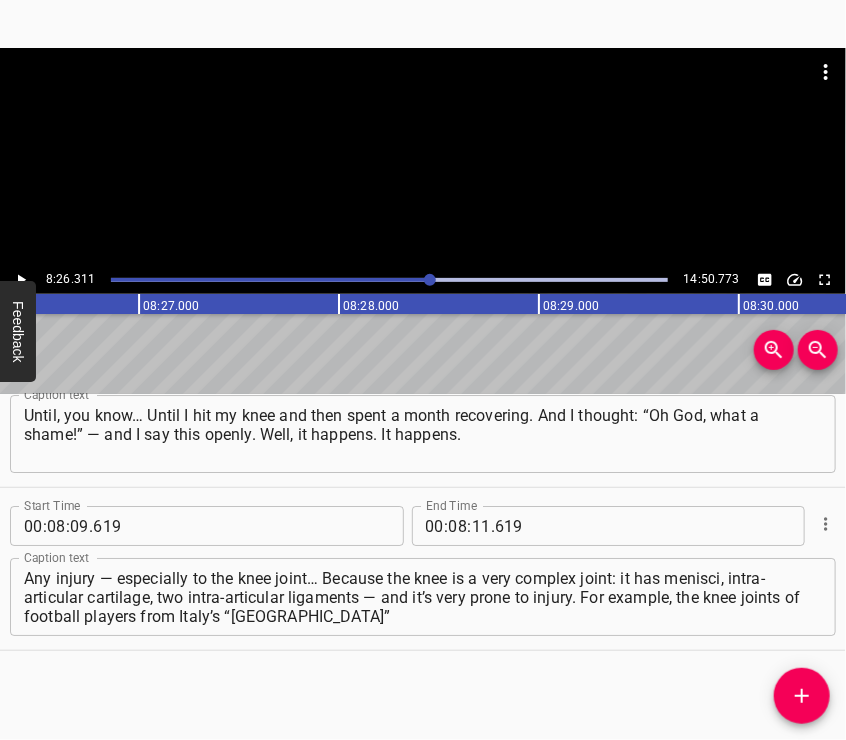 scroll, scrollTop: 0, scrollLeft: 101262, axis: horizontal 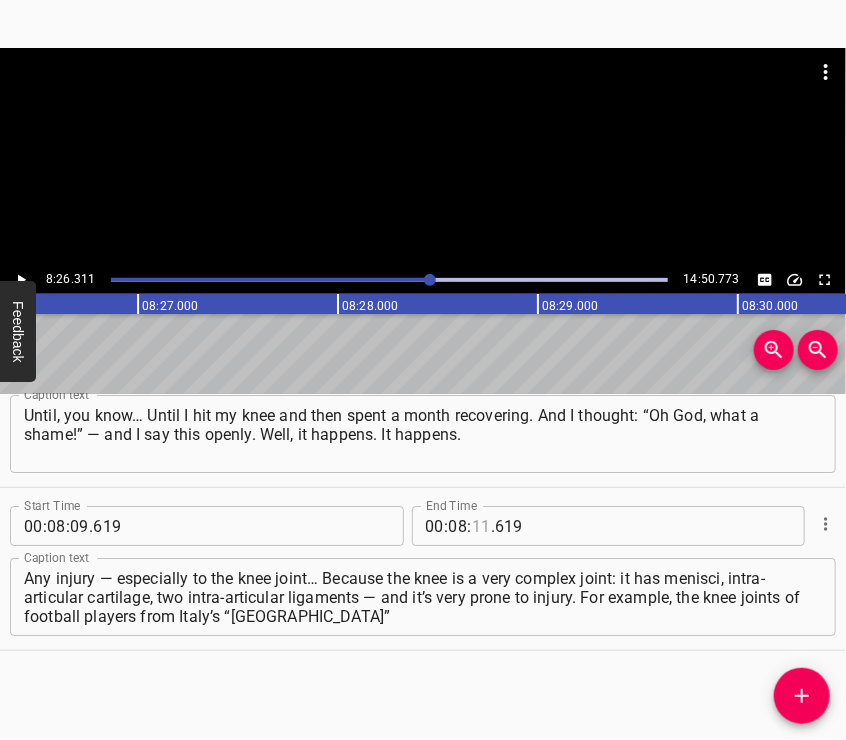 click at bounding box center (481, 526) 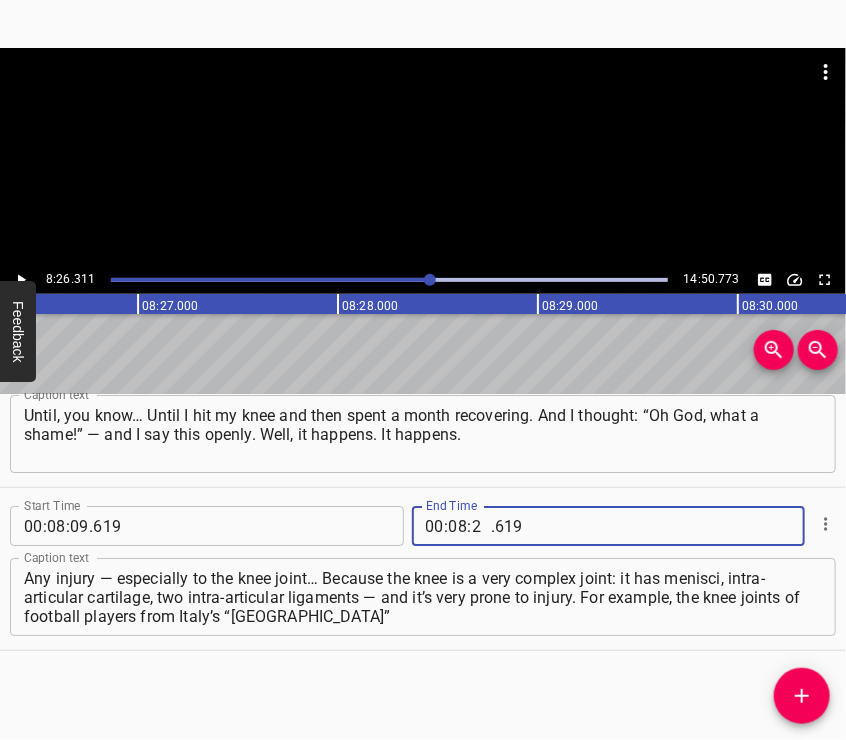 type on "26" 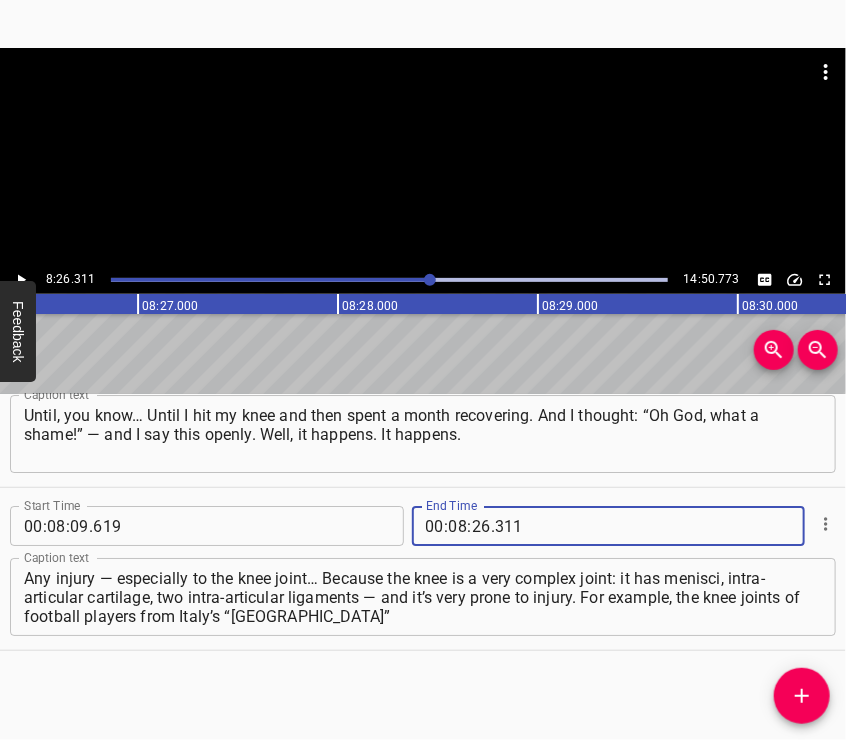 type on "311" 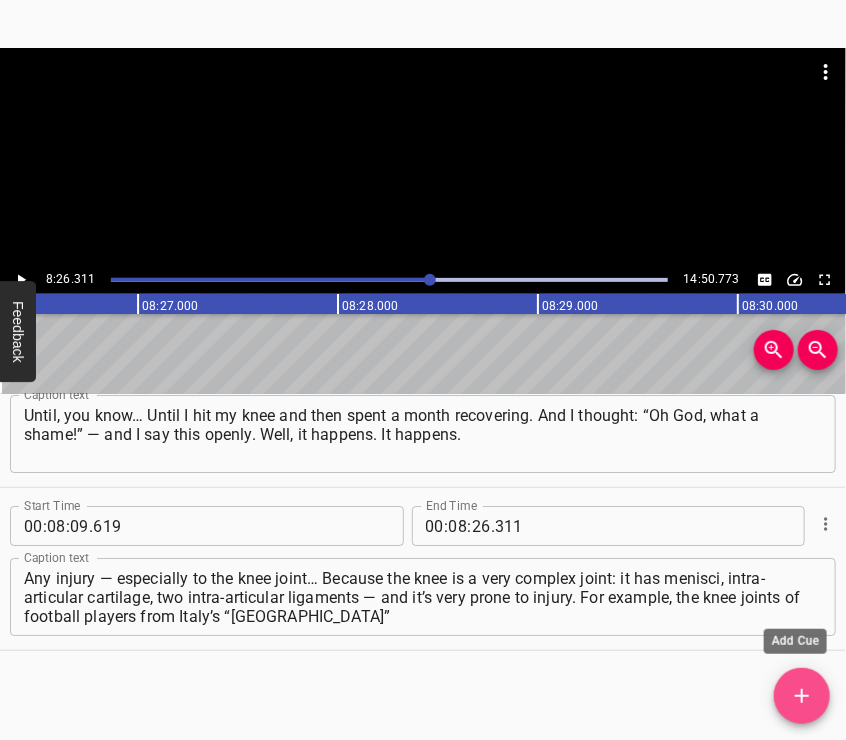 click 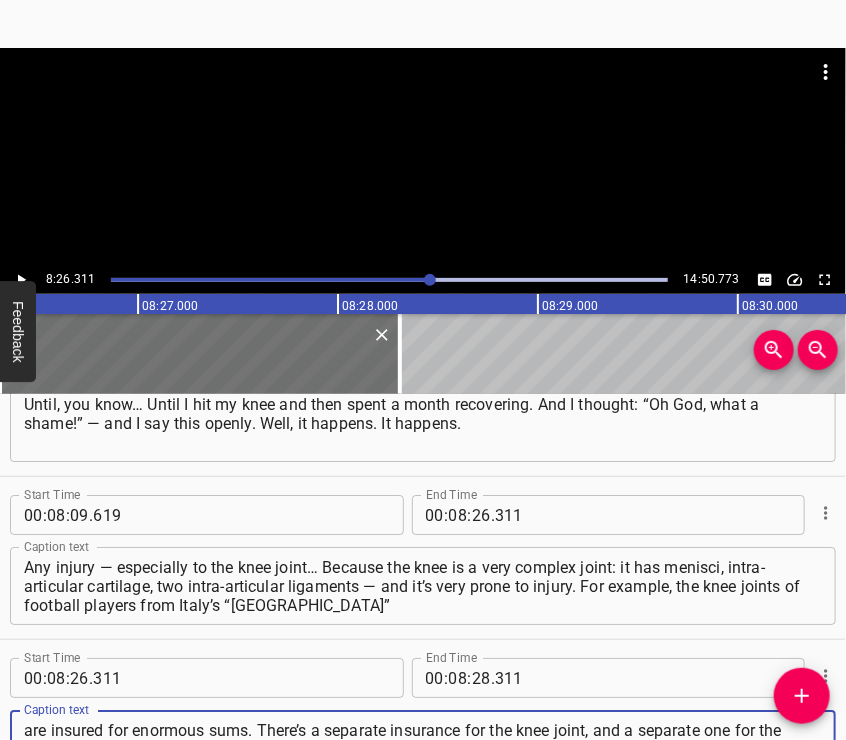 type on "are insured for enormous sums. There’s a separate insurance for the knee joint, and a separate one for the player’s life. So don’t say it’s some kind of shame. The knee joint is a joint that, due to its anatomical features, is very often prone to injury." 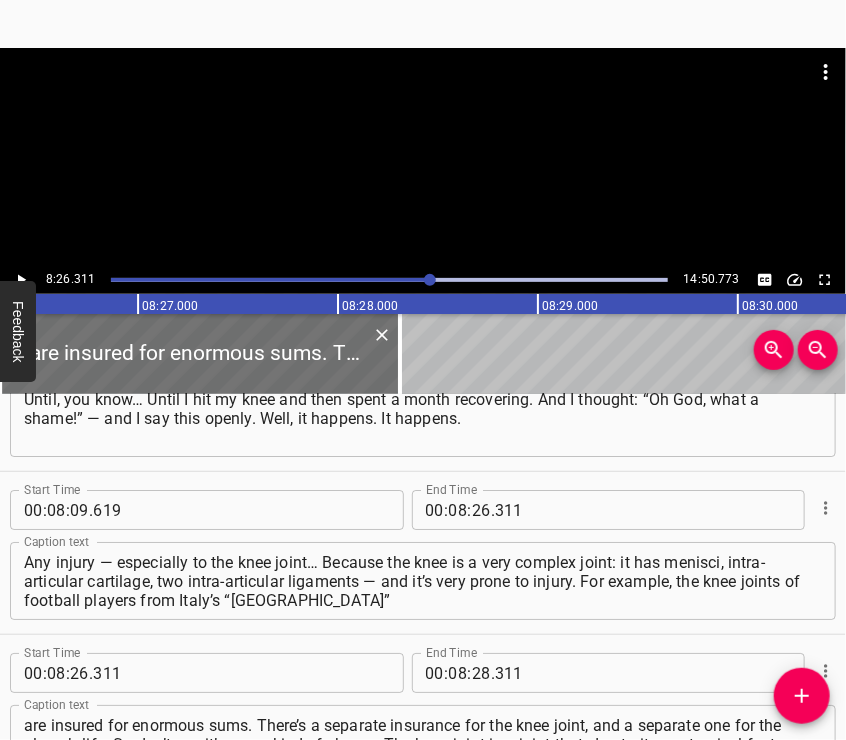 click at bounding box center [423, 98] 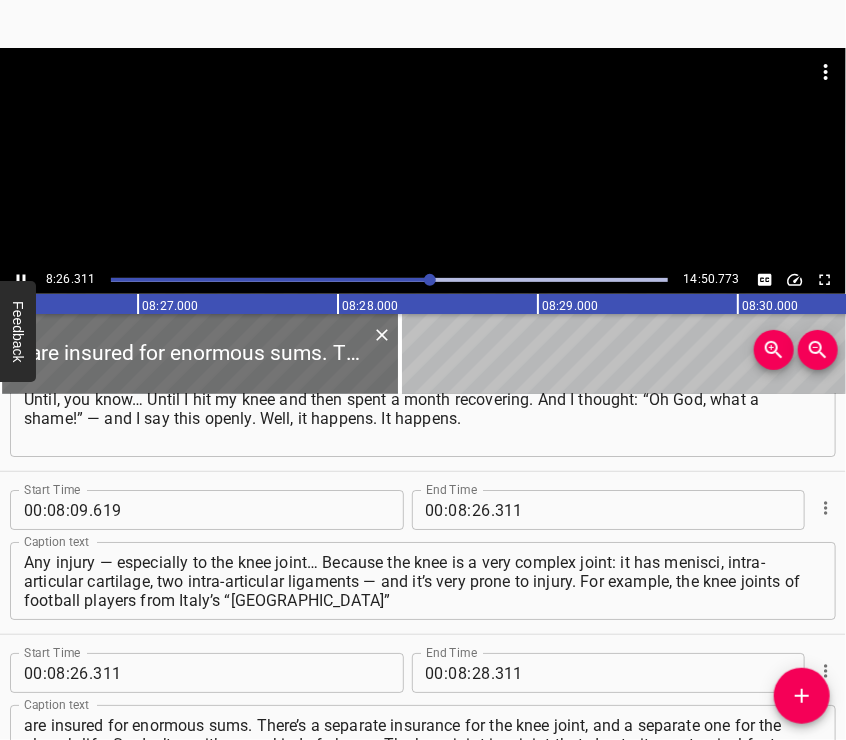 scroll, scrollTop: 4242, scrollLeft: 0, axis: vertical 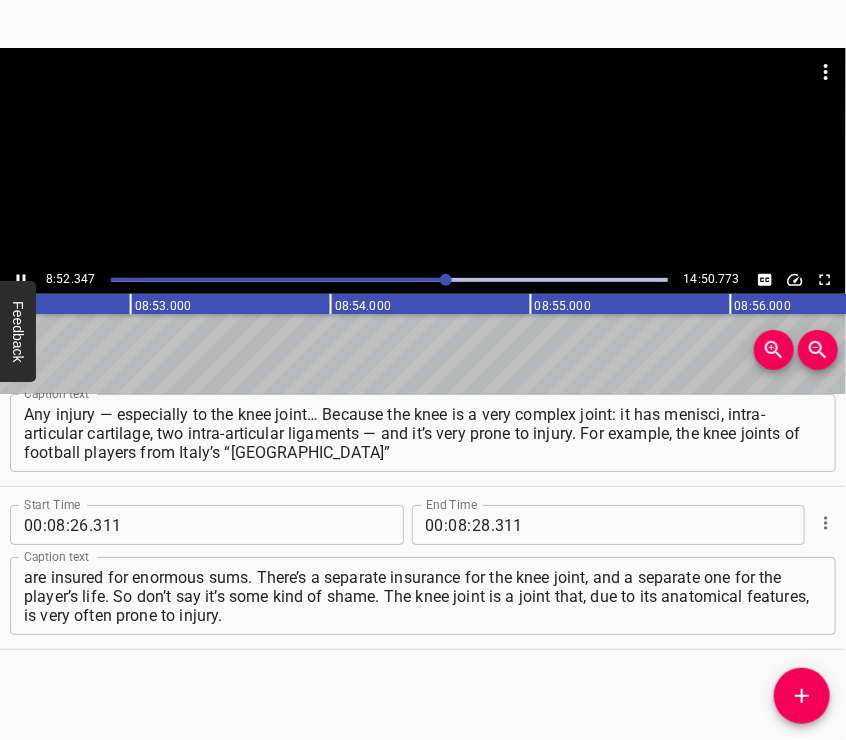 click at bounding box center [423, 157] 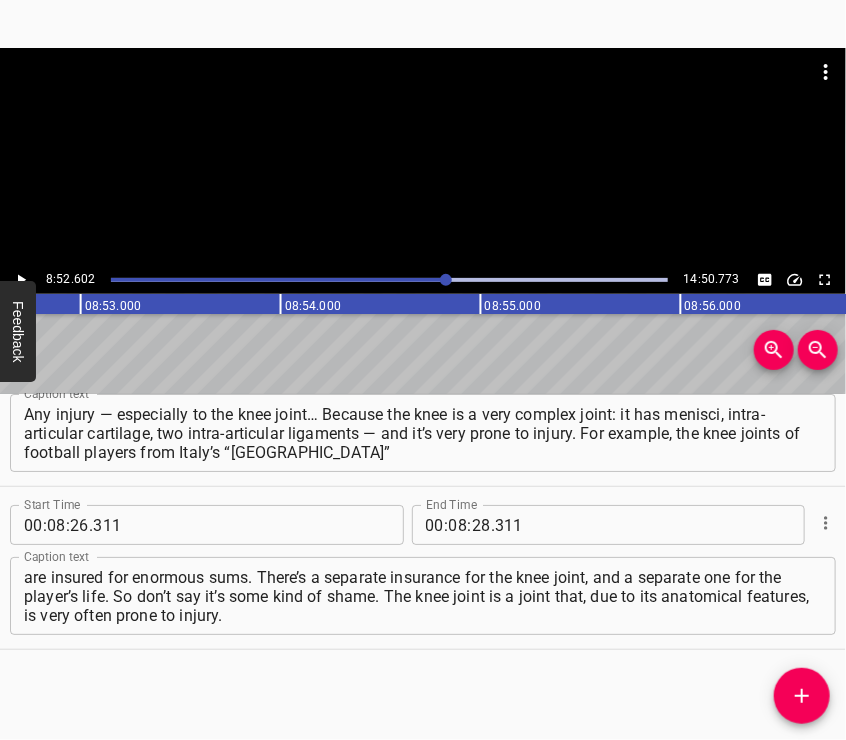 scroll, scrollTop: 0, scrollLeft: 106520, axis: horizontal 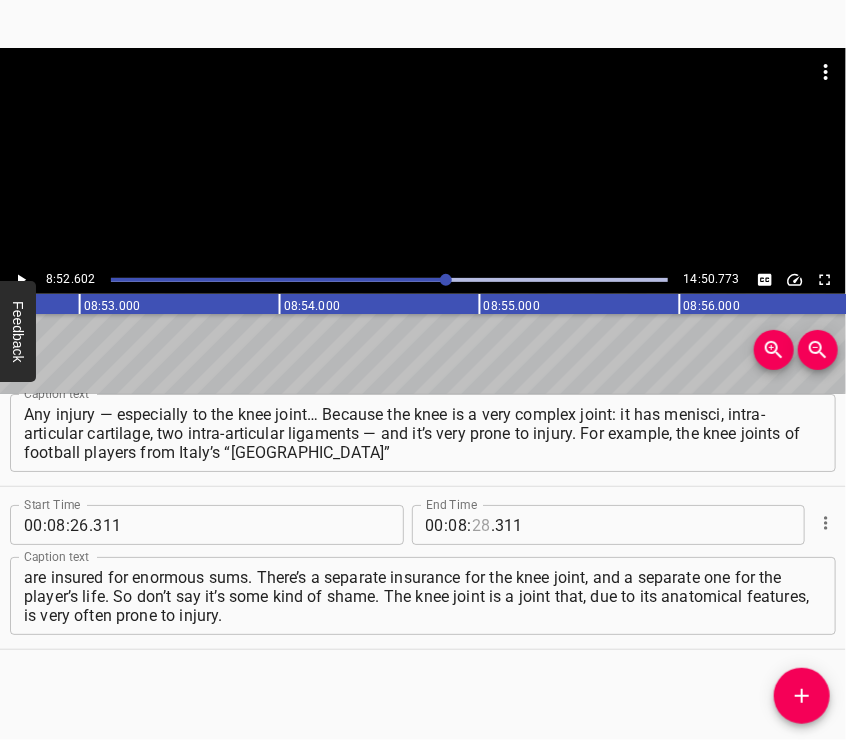 click at bounding box center (481, 525) 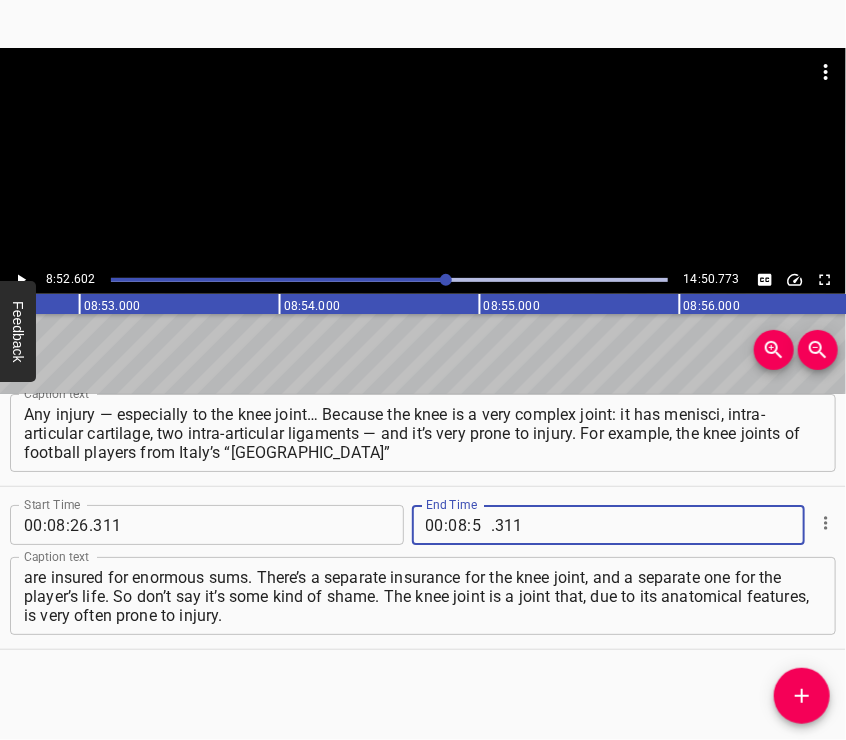 type on "52" 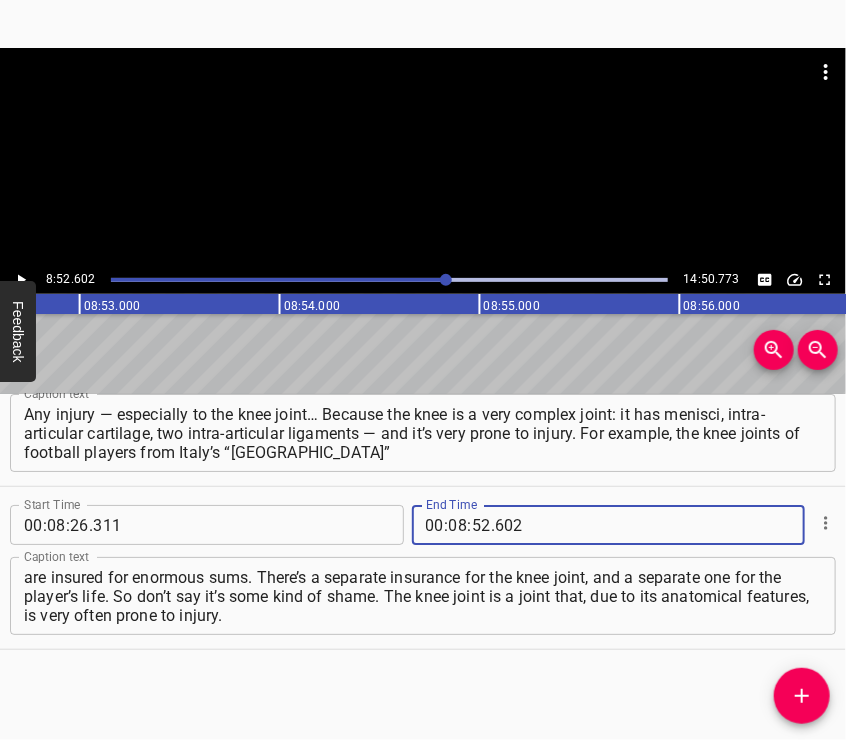 type on "602" 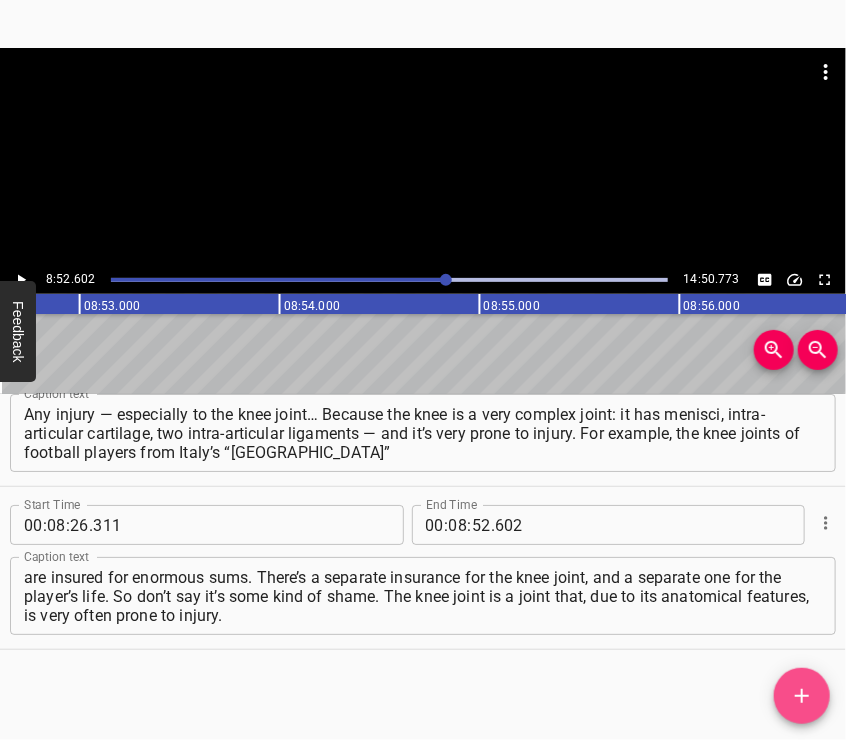 click at bounding box center [802, 696] 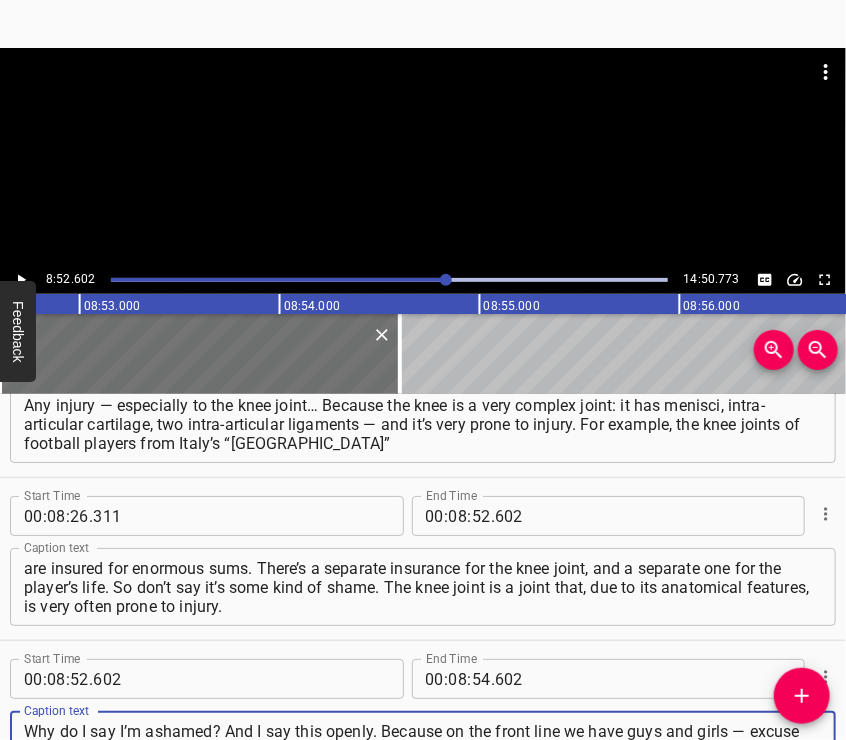 type on "Why do I say I’m ashamed? And I say this openly. Because on the front line we have guys and girls — excuse me — with [MEDICAL_DATA], and with strokes. I couldn’t do it, I say this honestly. And they are really giving everything out there." 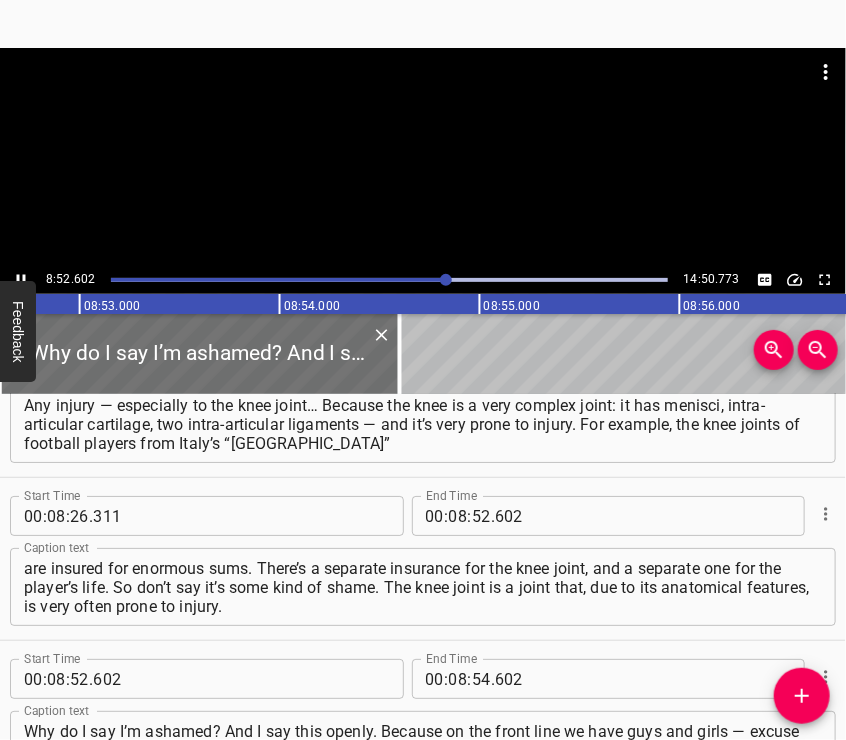 scroll, scrollTop: 4400, scrollLeft: 0, axis: vertical 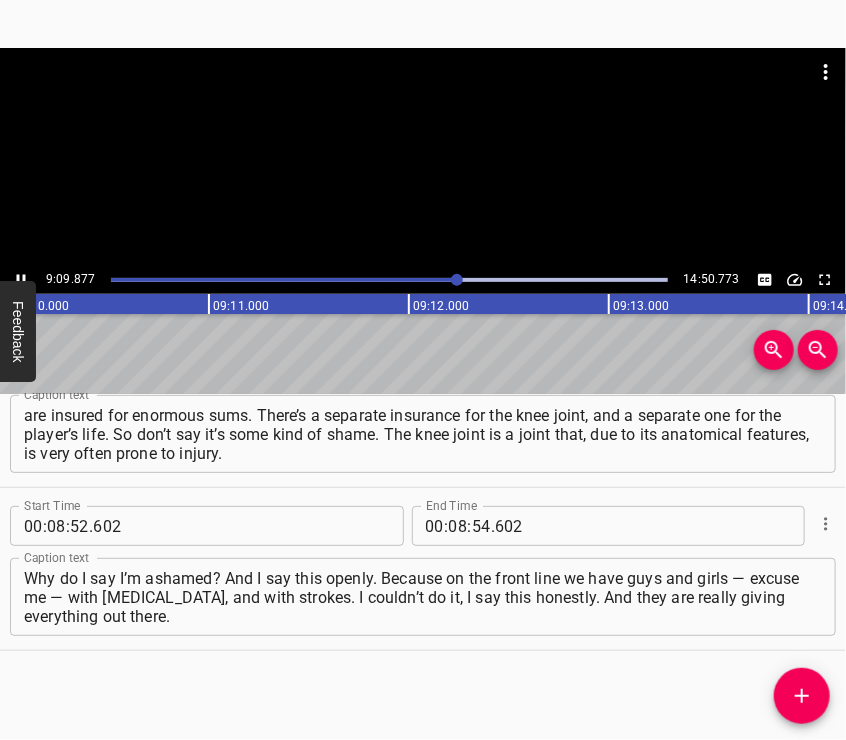 click at bounding box center [423, 98] 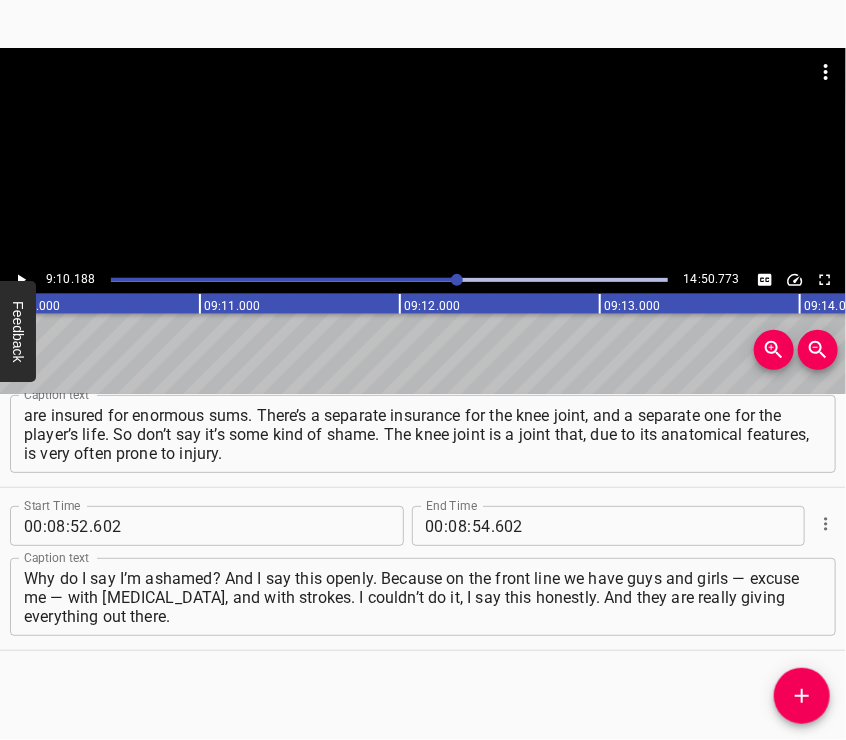 scroll, scrollTop: 0, scrollLeft: 110037, axis: horizontal 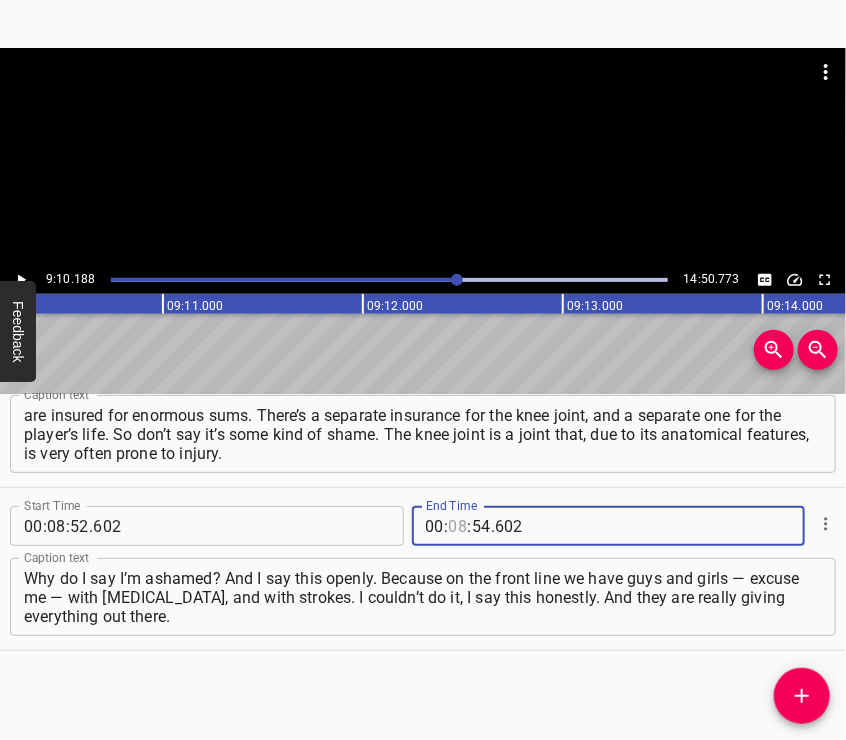 click at bounding box center [458, 526] 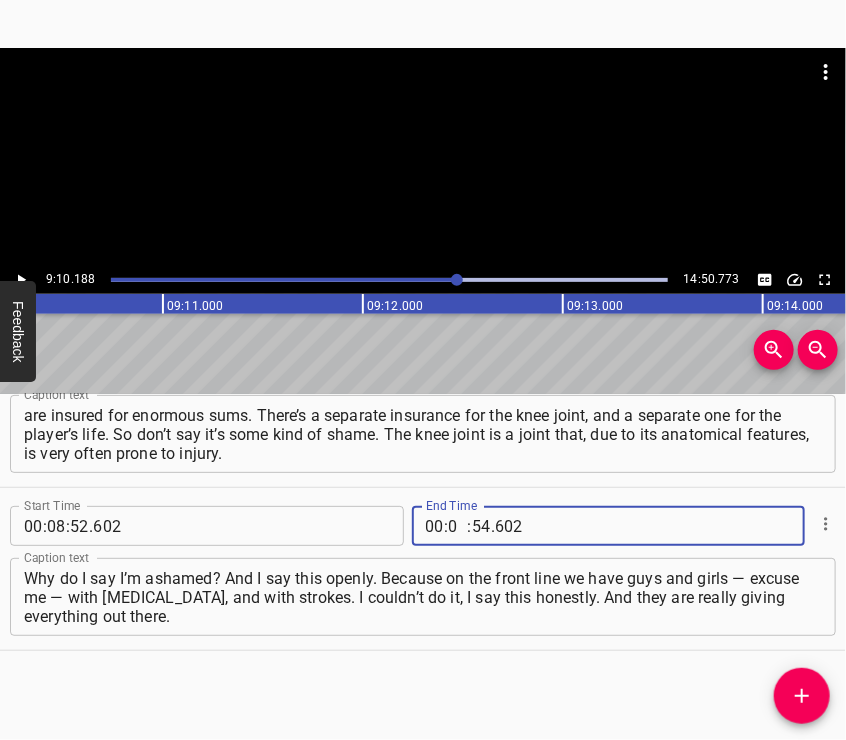 type on "09" 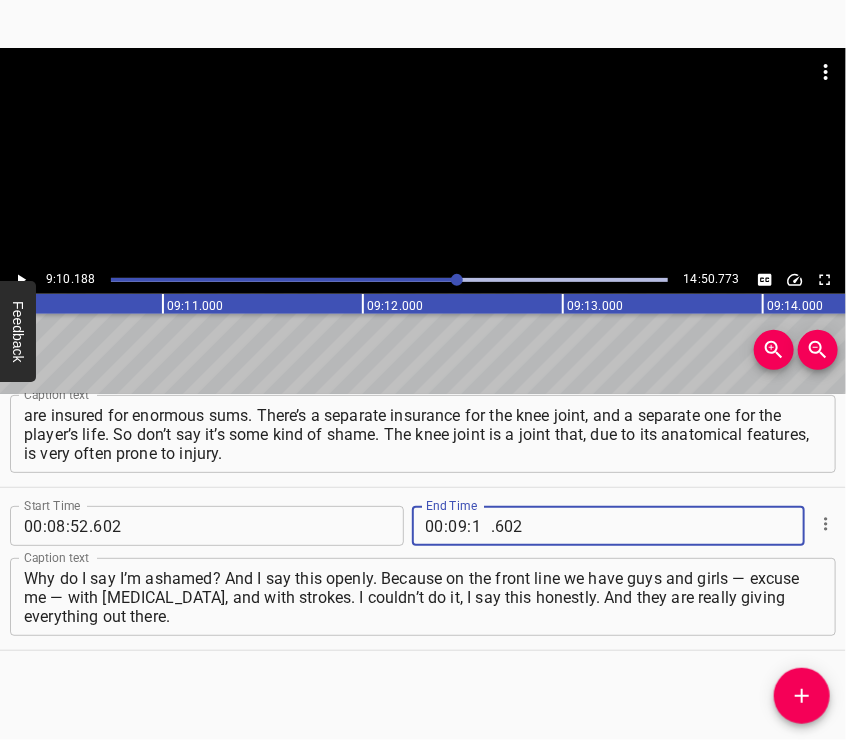 type on "10" 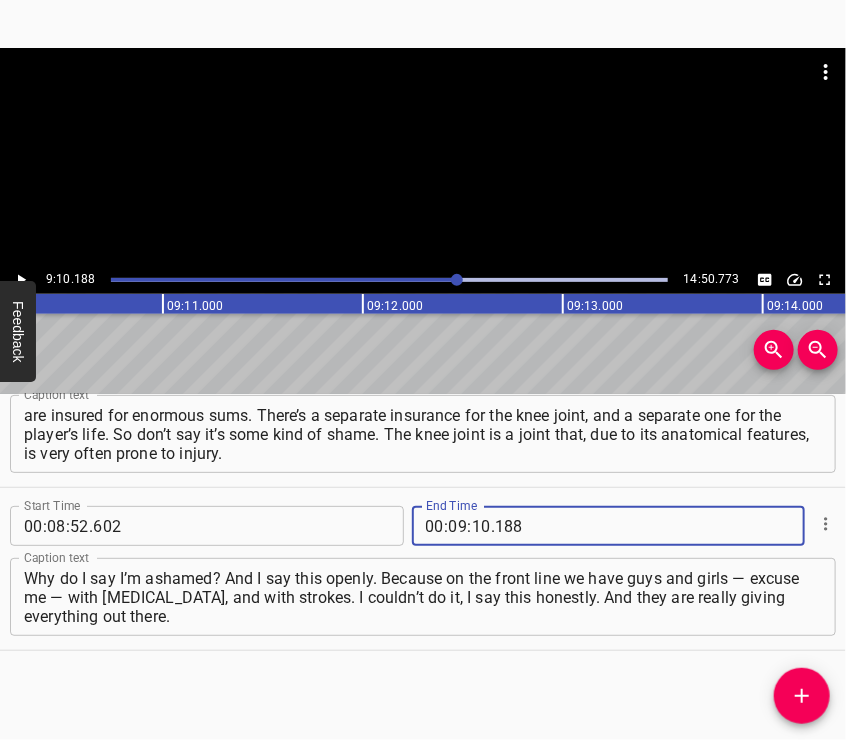 type on "188" 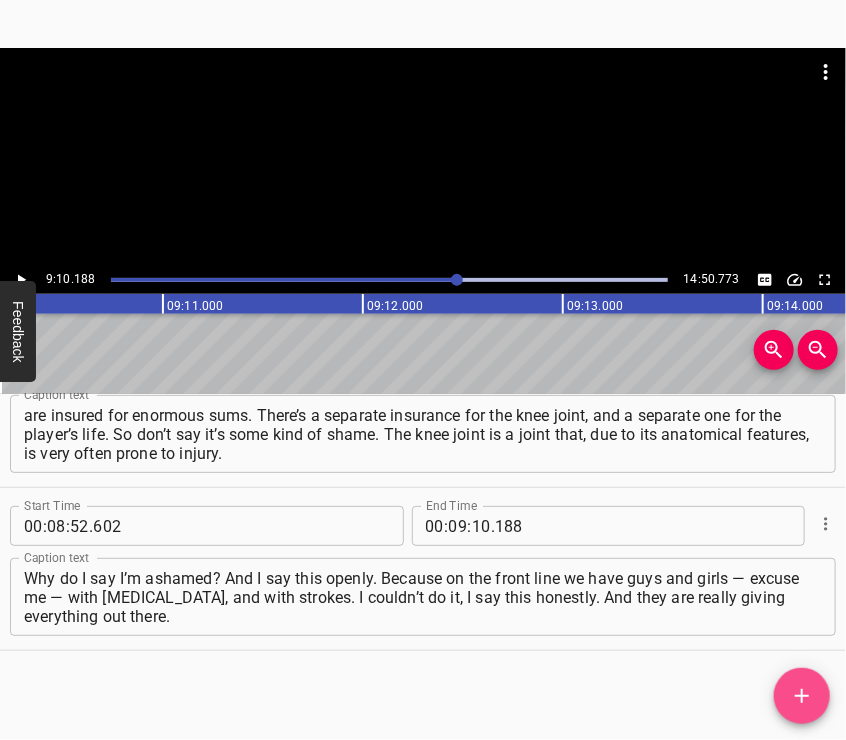 click at bounding box center [802, 696] 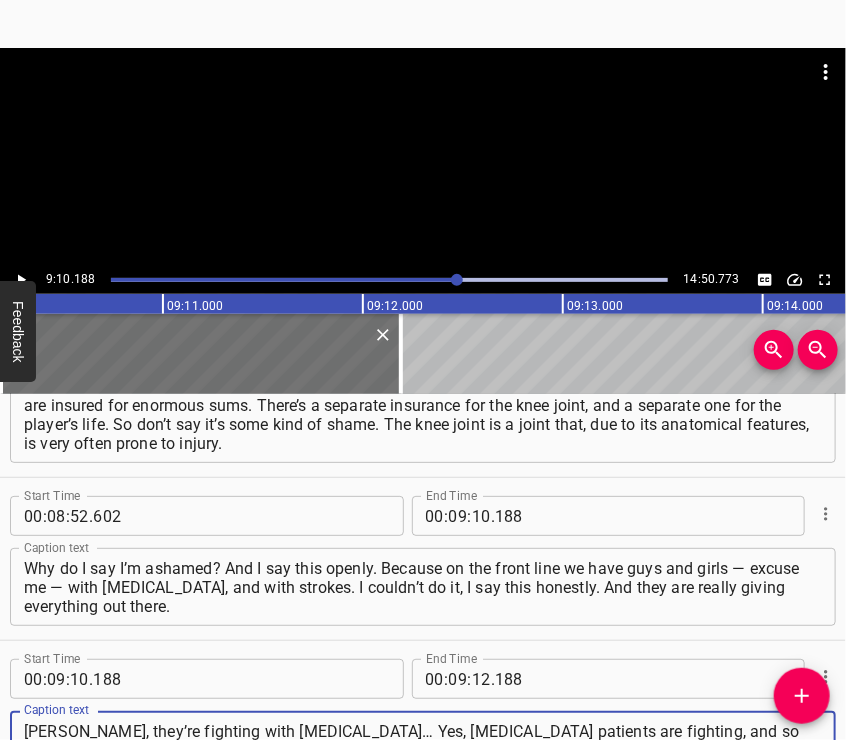 type on "[PERSON_NAME], they’re fighting with [MEDICAL_DATA]… Yes, [MEDICAL_DATA] patients are fighting, and so are patients who’ve had strokes. But if the knee joint locks up, then no one will be fighting anymore. There’s a complication with [MEDICAL_DATA] injuries called knee joint locking." 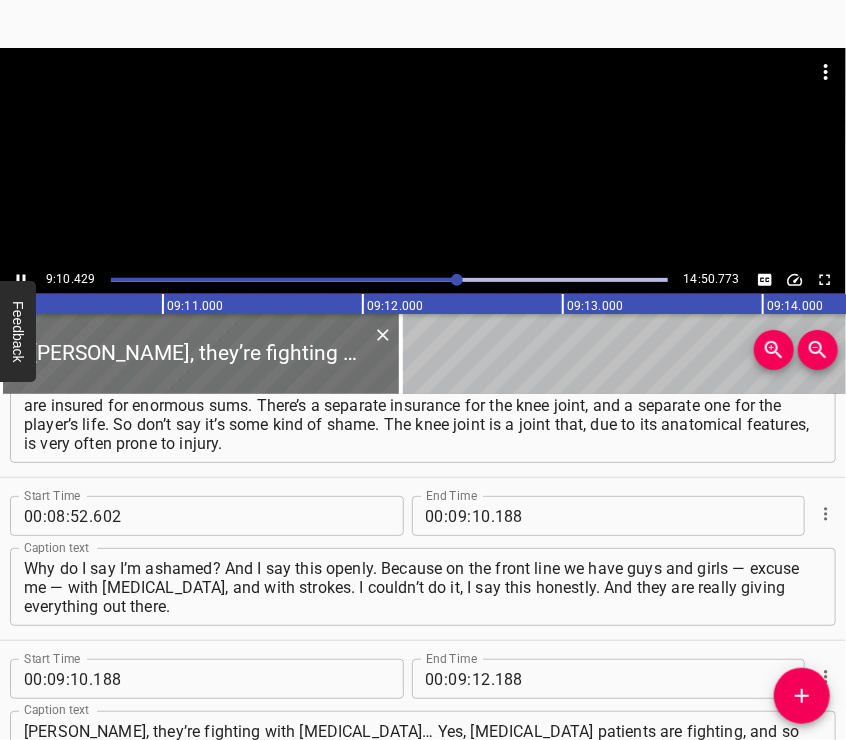 scroll, scrollTop: 4563, scrollLeft: 0, axis: vertical 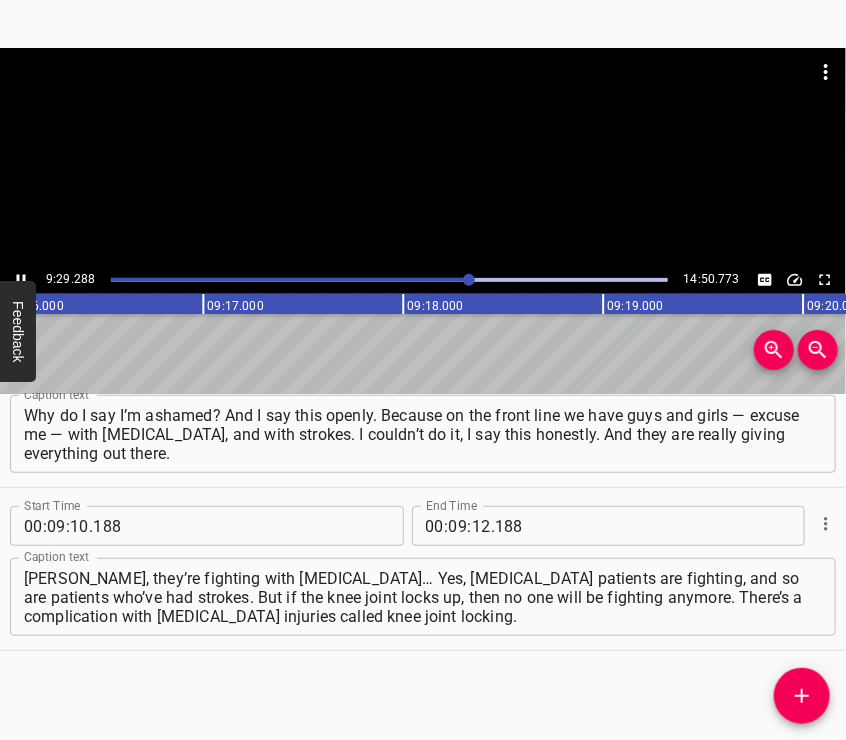 click at bounding box center (423, 98) 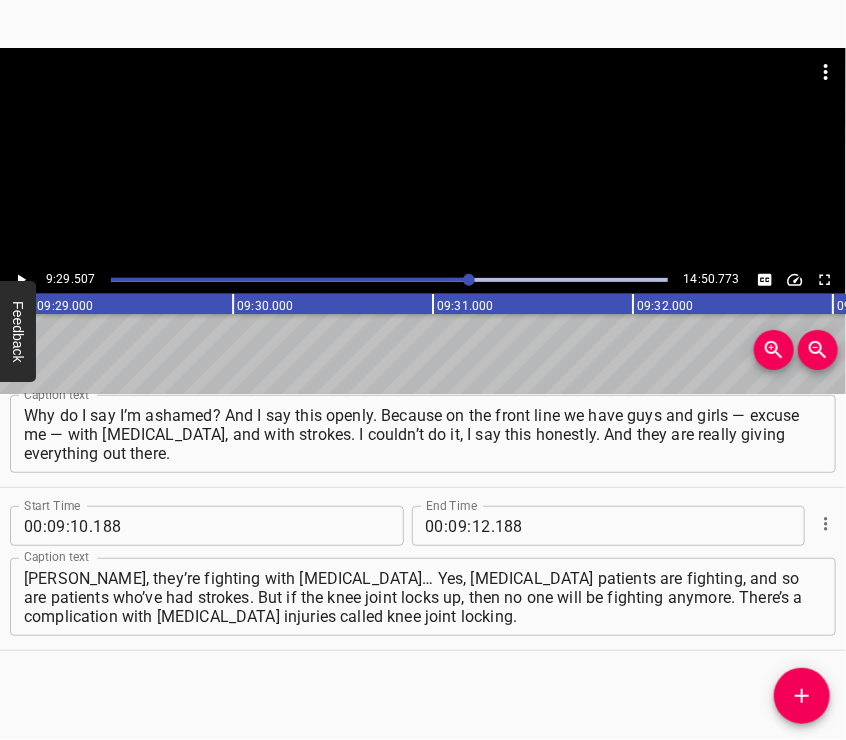 scroll, scrollTop: 0, scrollLeft: 113901, axis: horizontal 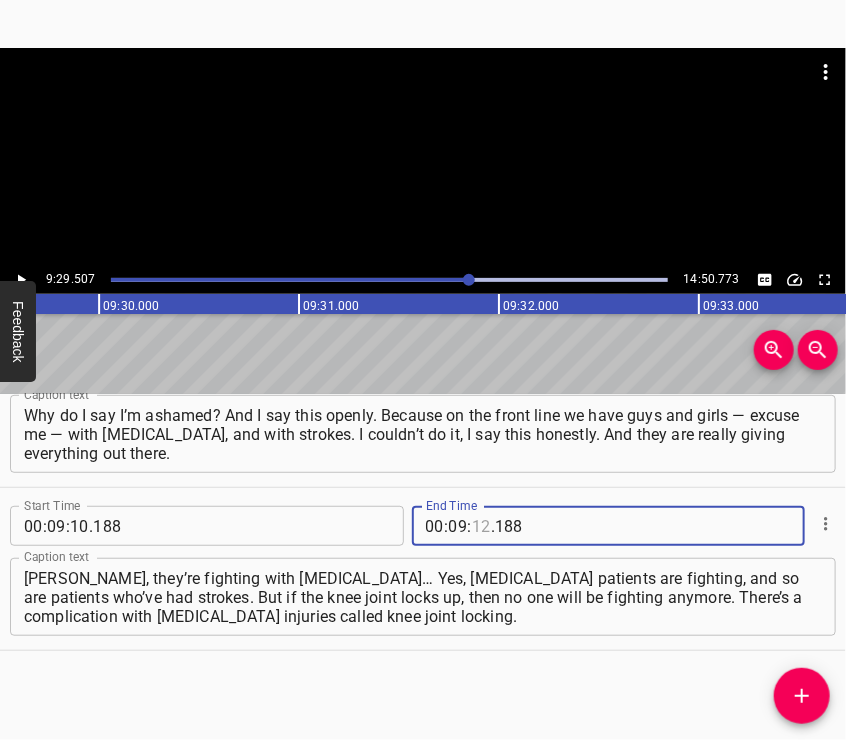 click at bounding box center [481, 526] 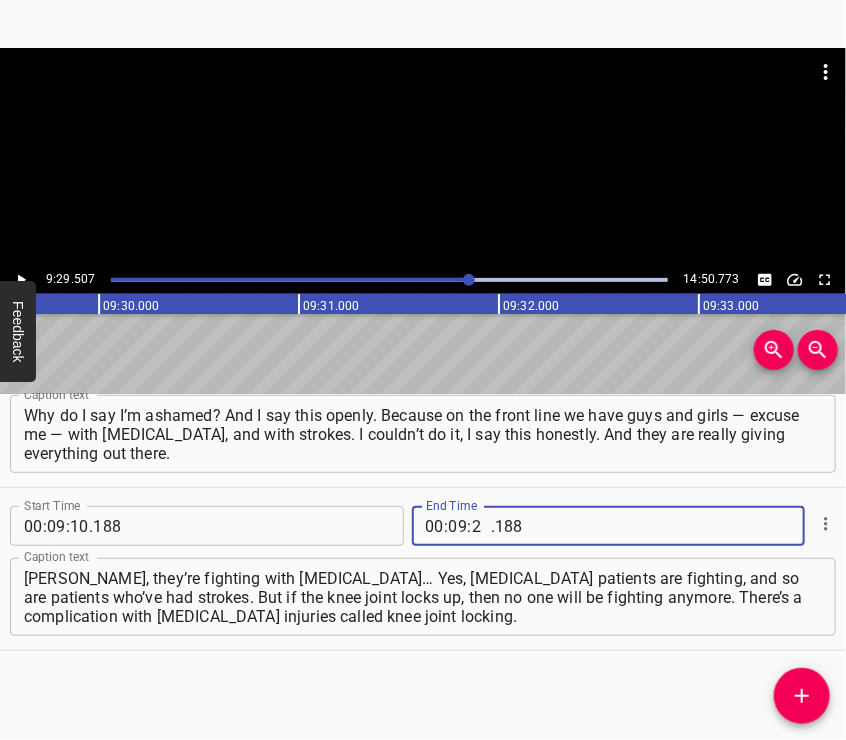 type on "29" 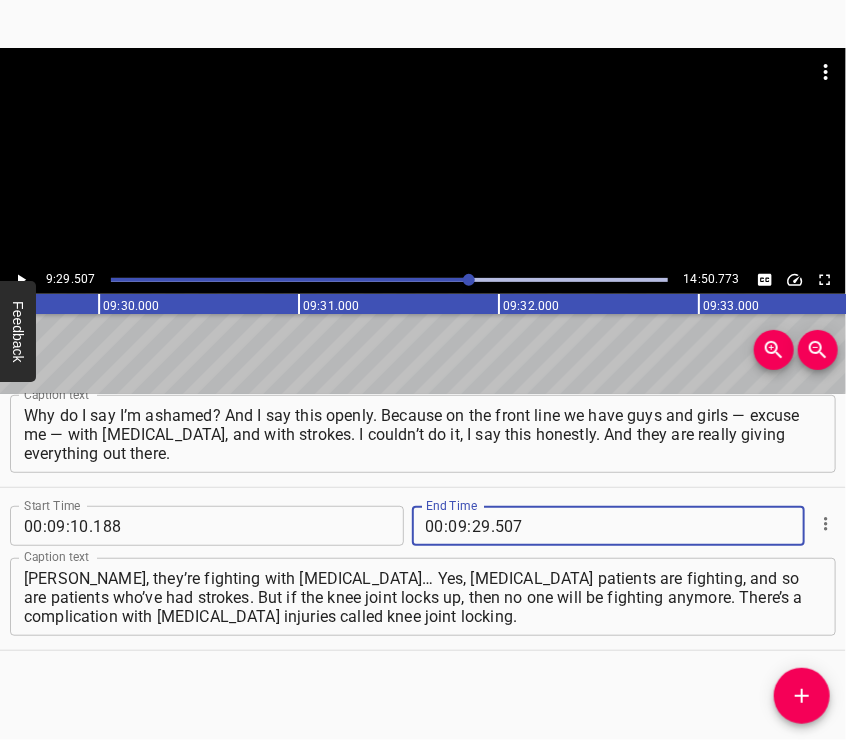type on "507" 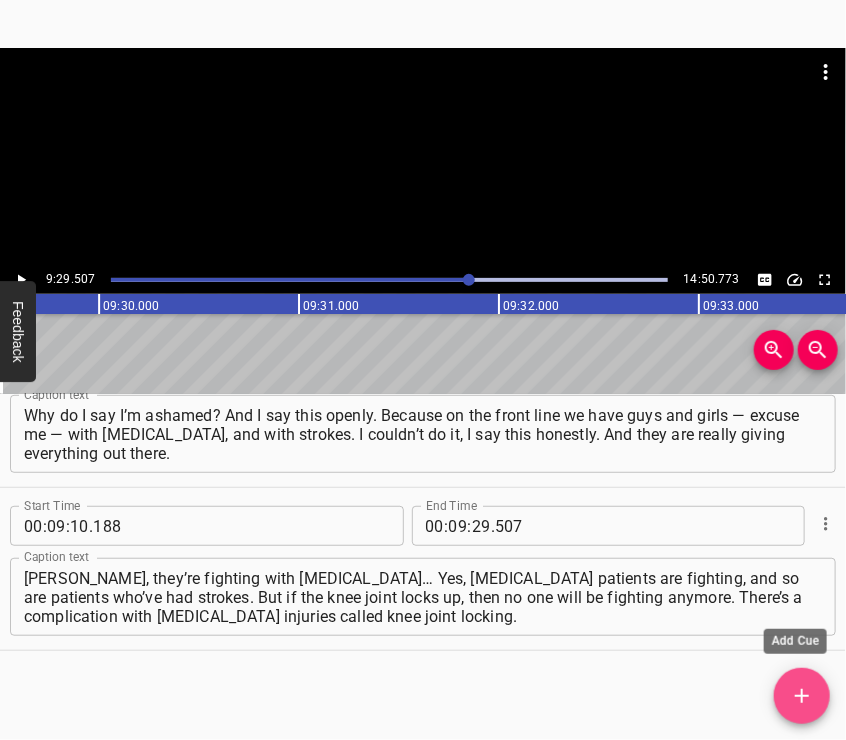click 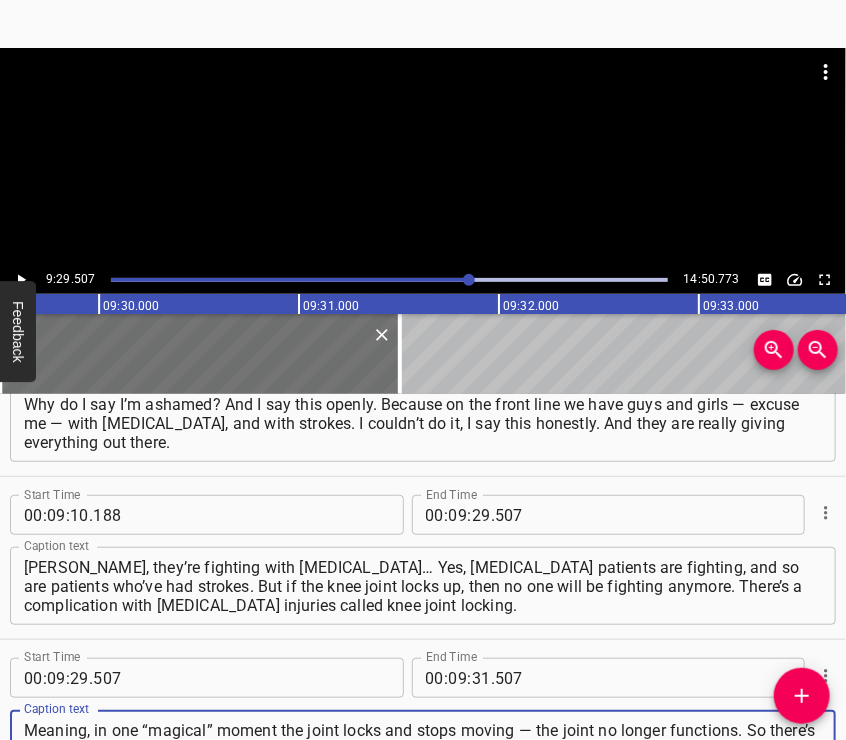 type on "Meaning, in one “magical” moment the joint locks and stops moving — the joint no longer functions. So there’s nothing shameful or funny about it. We have a lot of soldiers who jumped from an armored vehicle or into a trench, landed badly — and something clicked in the knee." 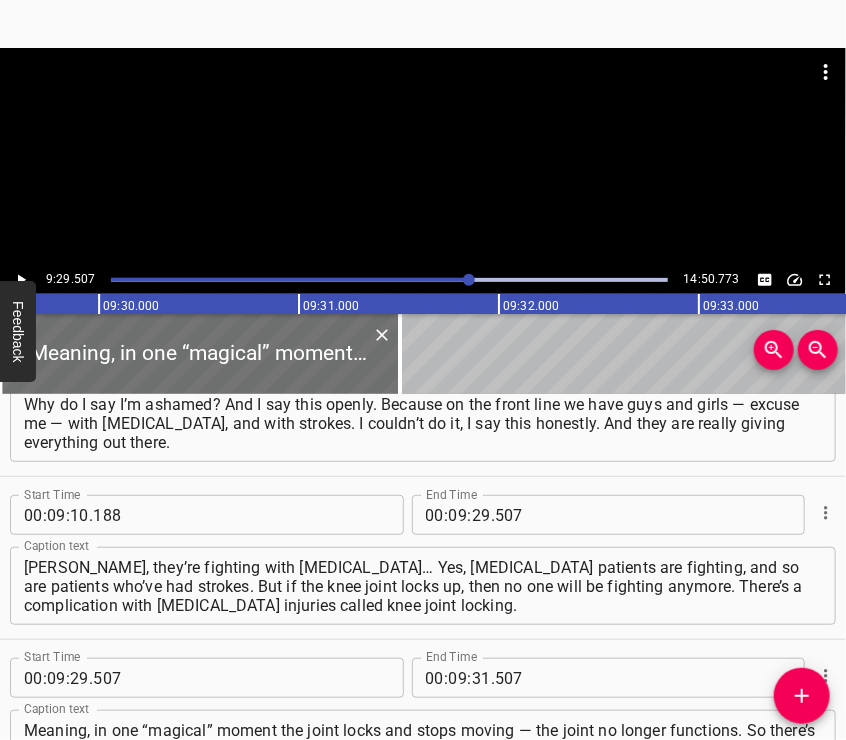 click at bounding box center (423, 98) 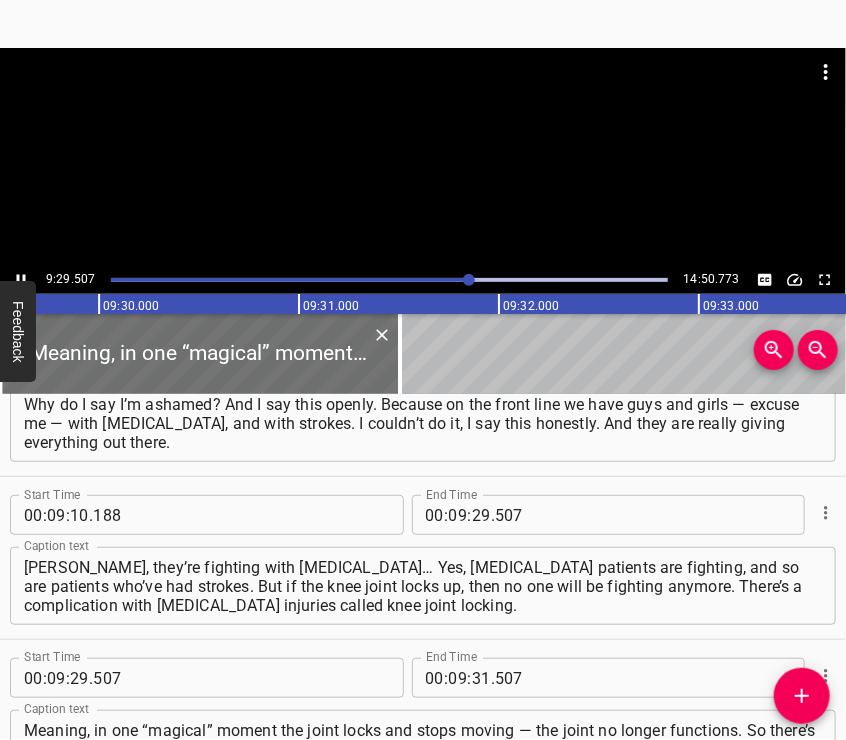 scroll, scrollTop: 4726, scrollLeft: 0, axis: vertical 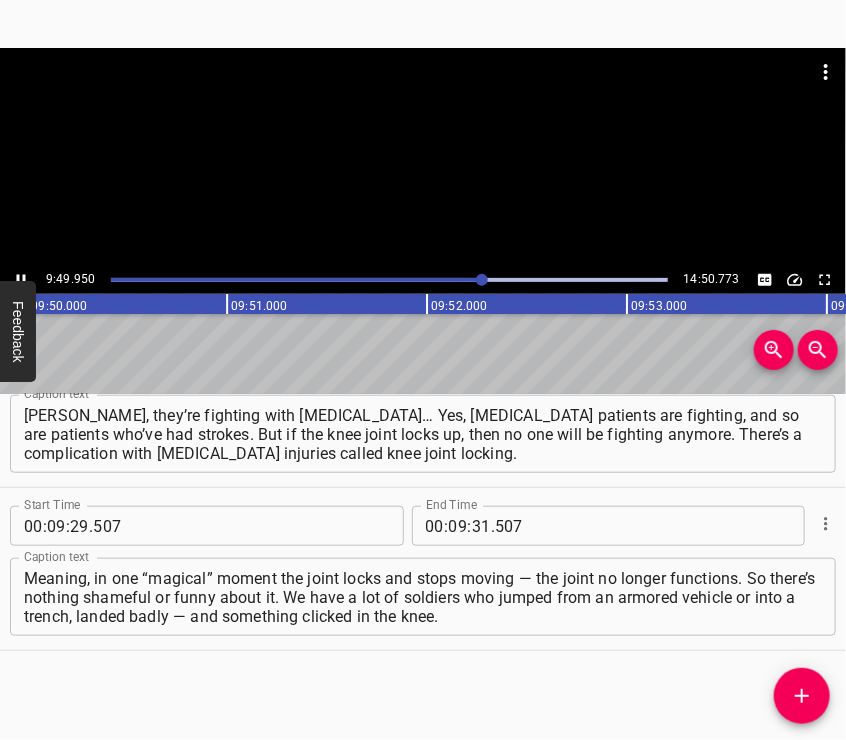drag, startPoint x: 439, startPoint y: 159, endPoint x: 432, endPoint y: 307, distance: 148.16545 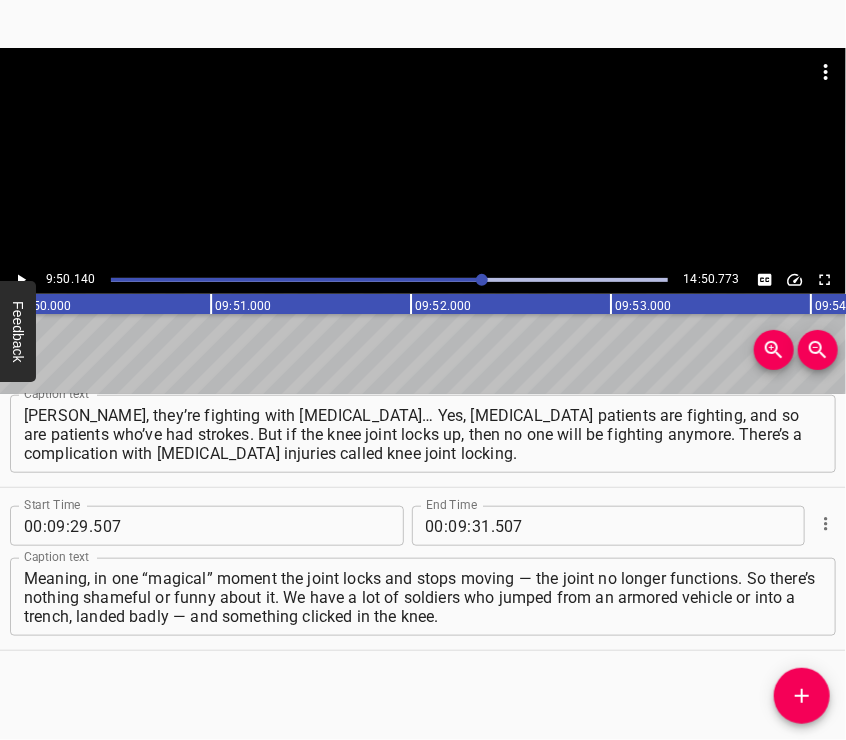 scroll, scrollTop: 0, scrollLeft: 118028, axis: horizontal 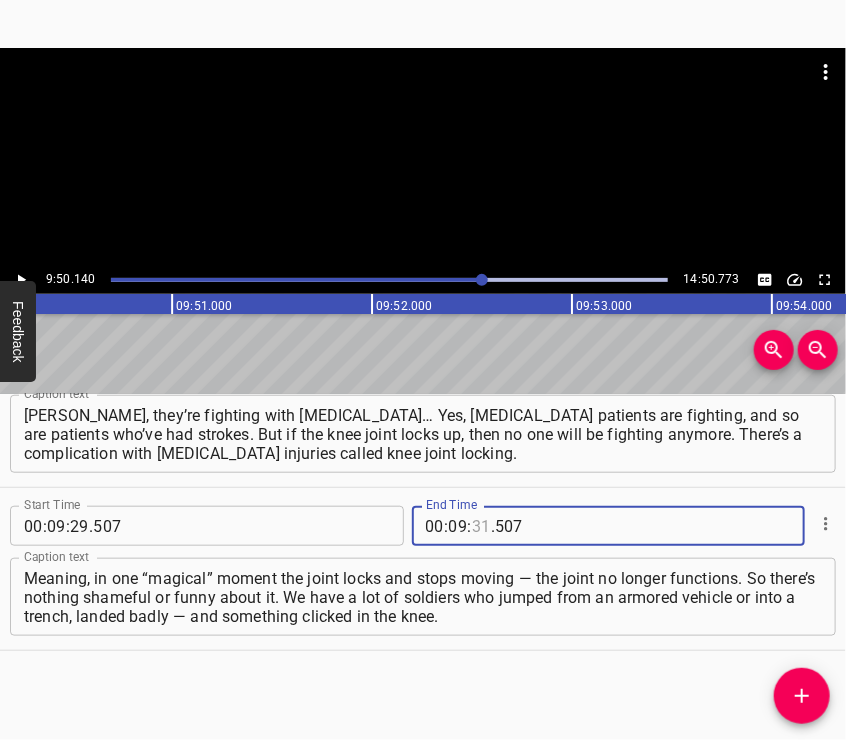click at bounding box center (481, 526) 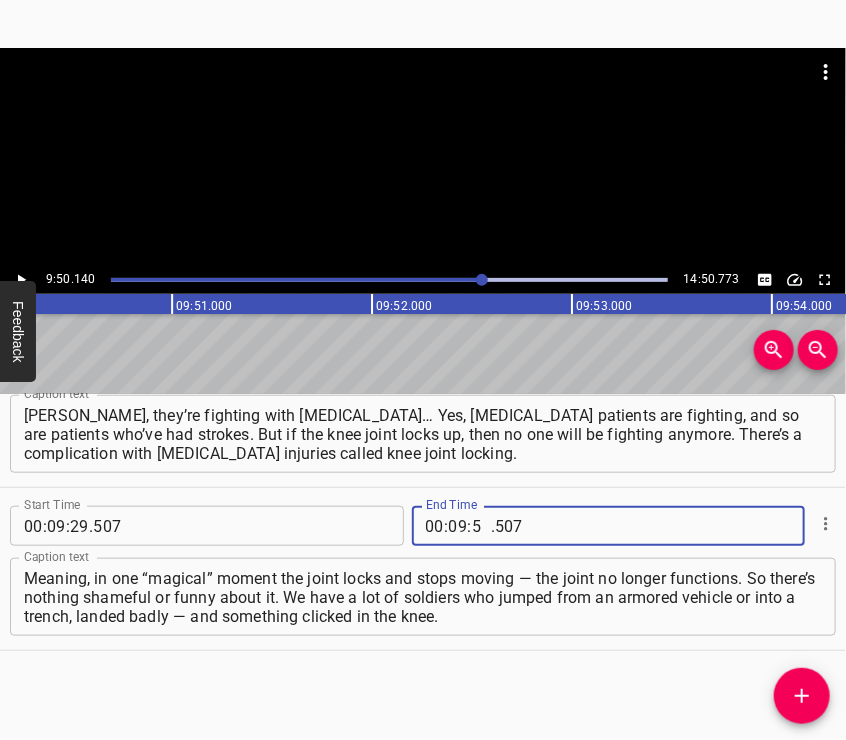 type on "50" 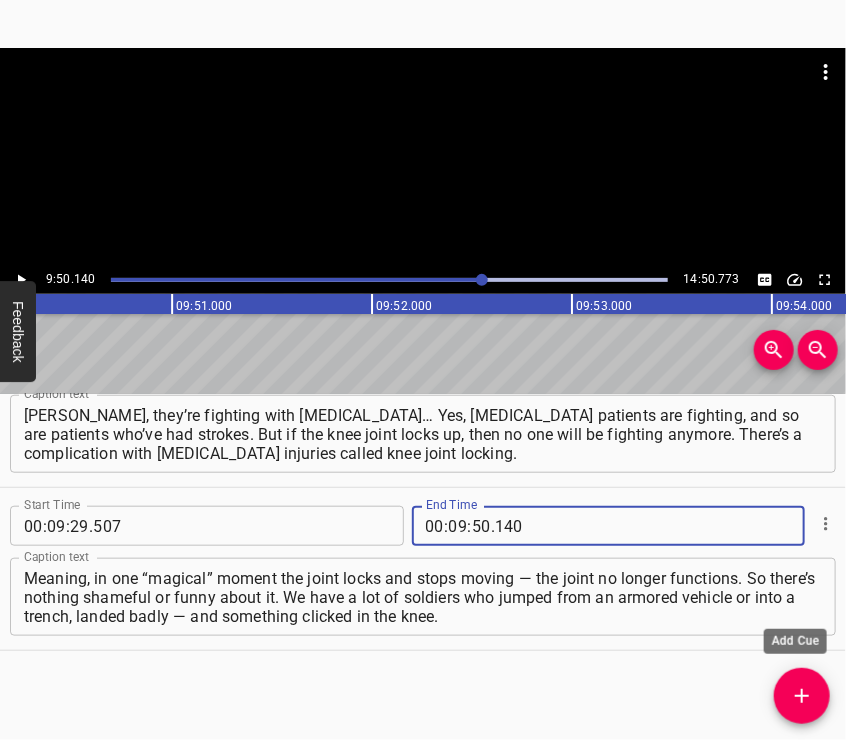 type on "140" 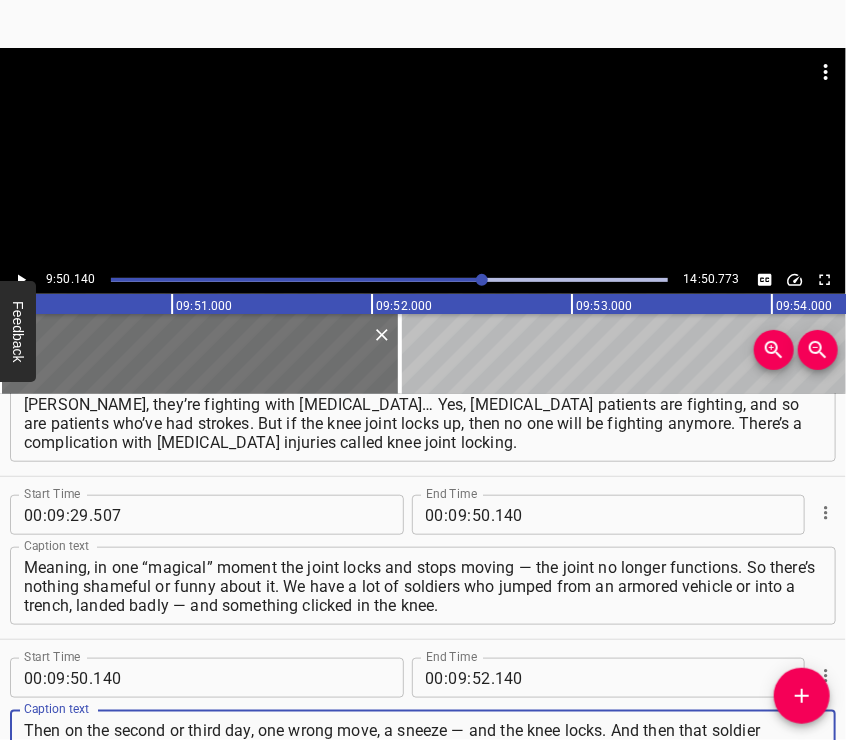 type on "Then on the second or third day, one wrong move, a sneeze — and the knee locks. And then that soldier becomes a patient of an orthopedic surgeon who deals exclusively with arthroscopic procedures. And now let’s return to your journalistic work, to your role as a TV host." 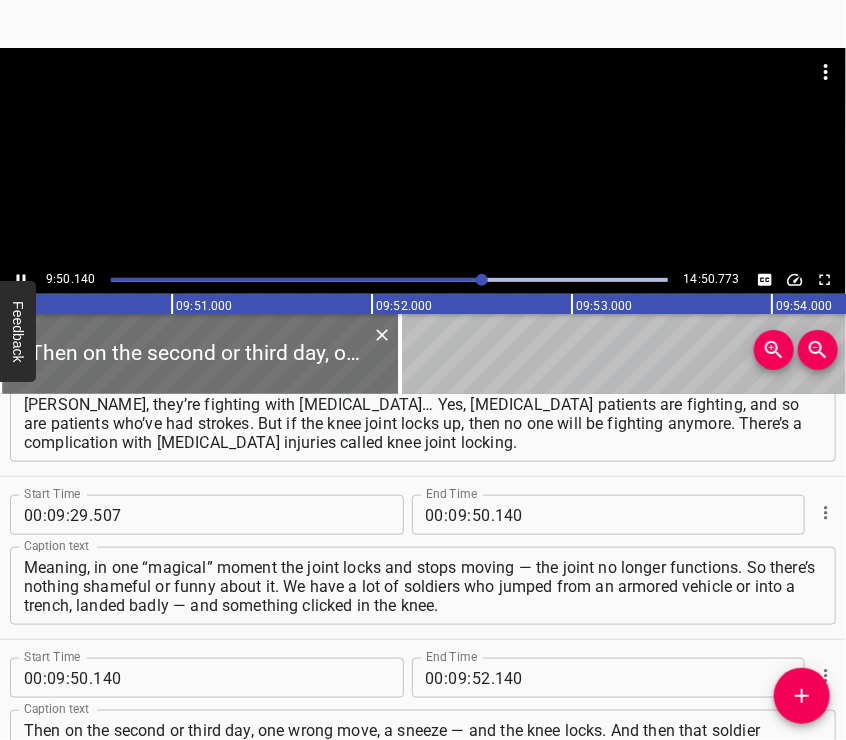 scroll, scrollTop: 4889, scrollLeft: 0, axis: vertical 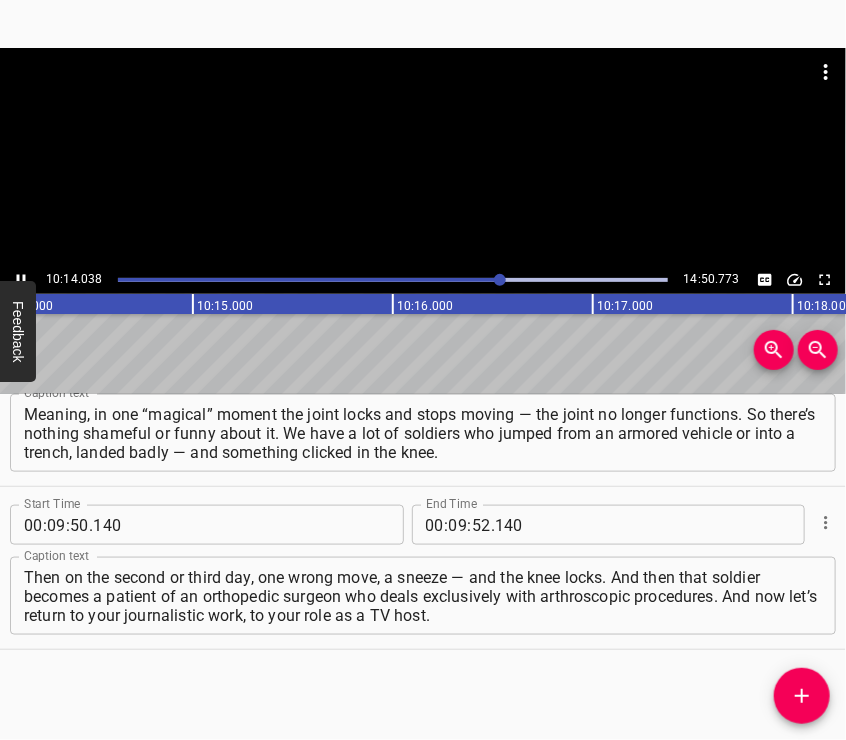 click at bounding box center (423, 157) 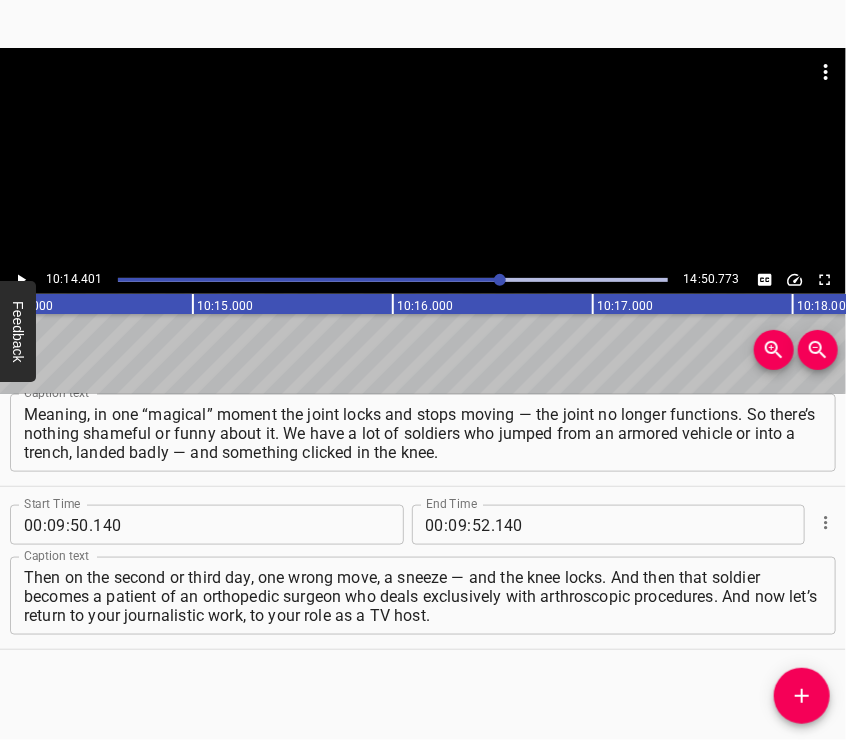scroll, scrollTop: 0, scrollLeft: 122880, axis: horizontal 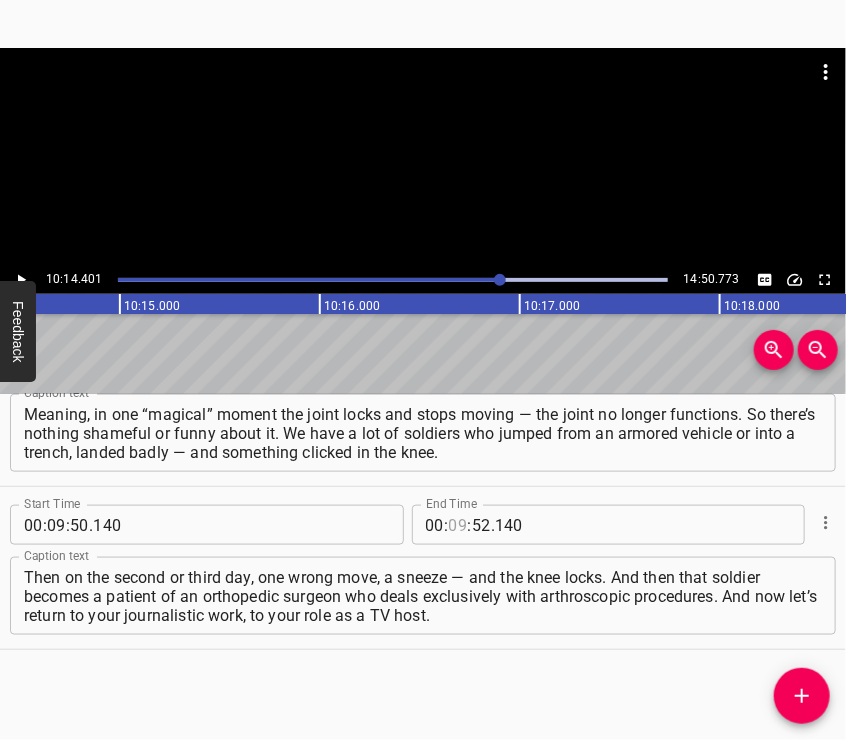 click at bounding box center [458, 525] 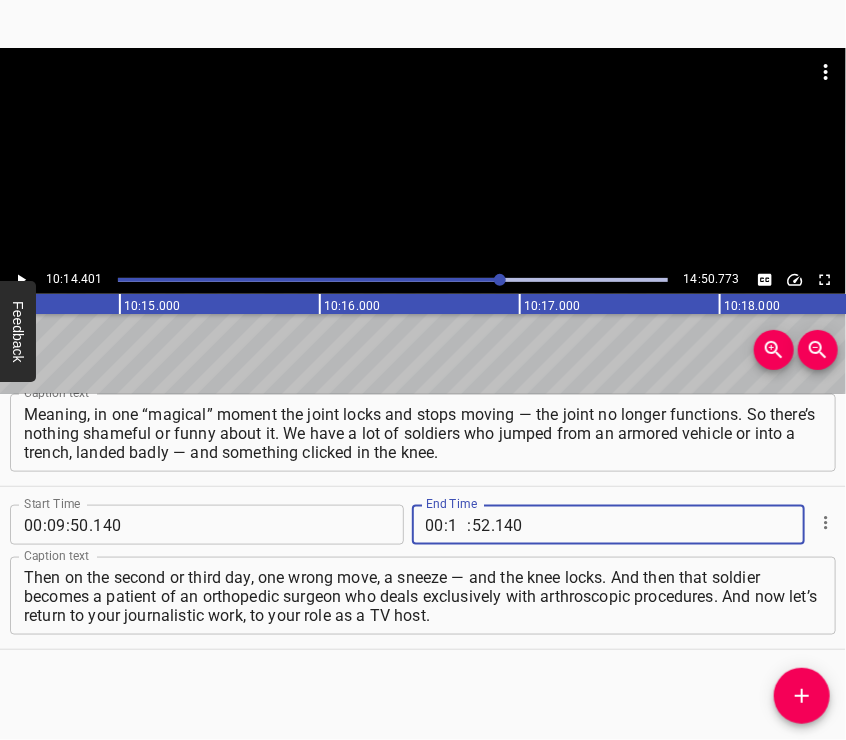 type on "10" 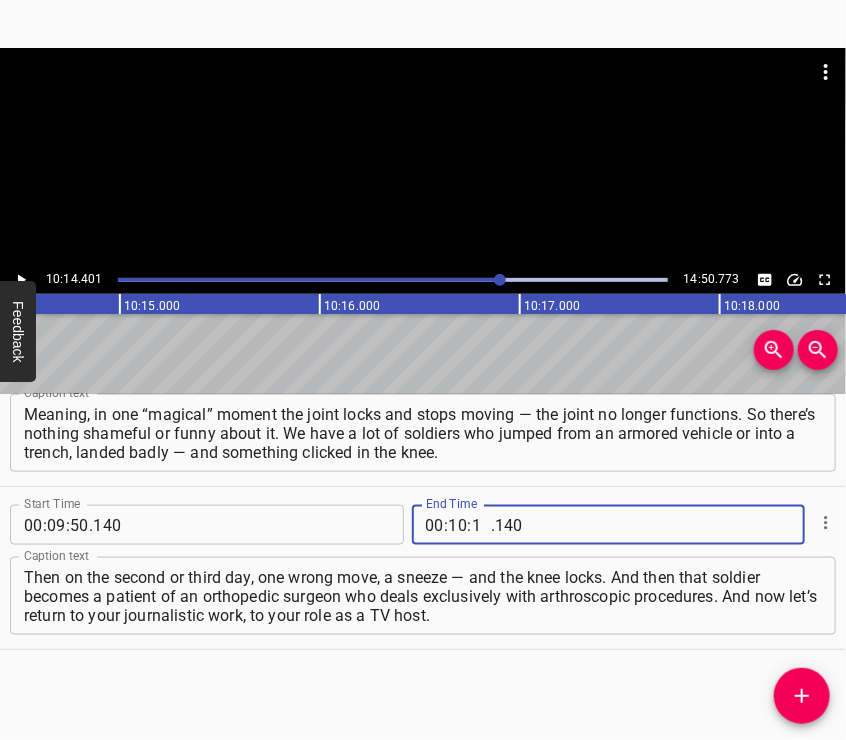 type on "14" 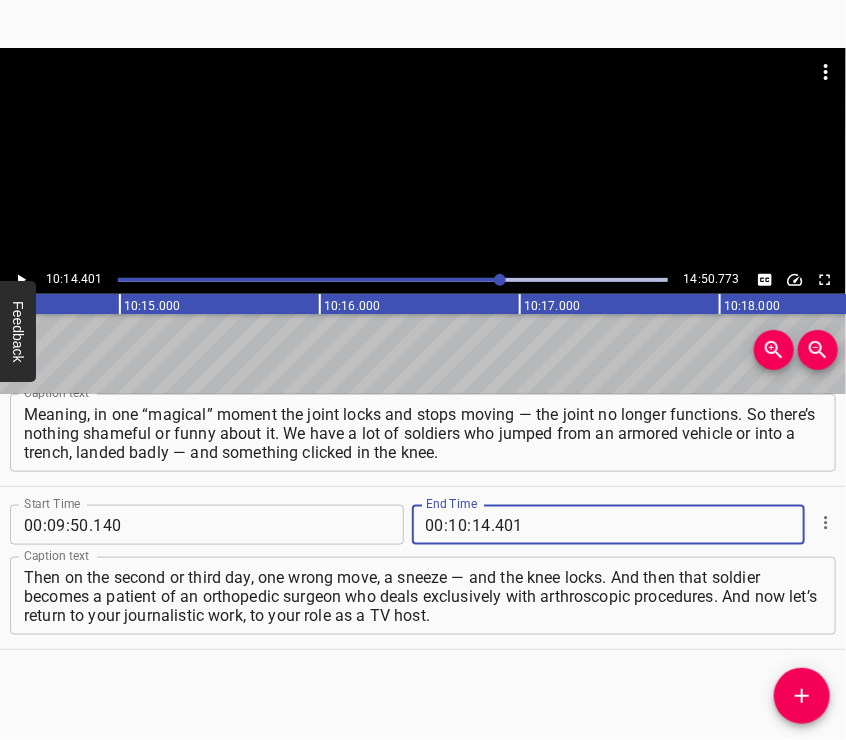 type on "401" 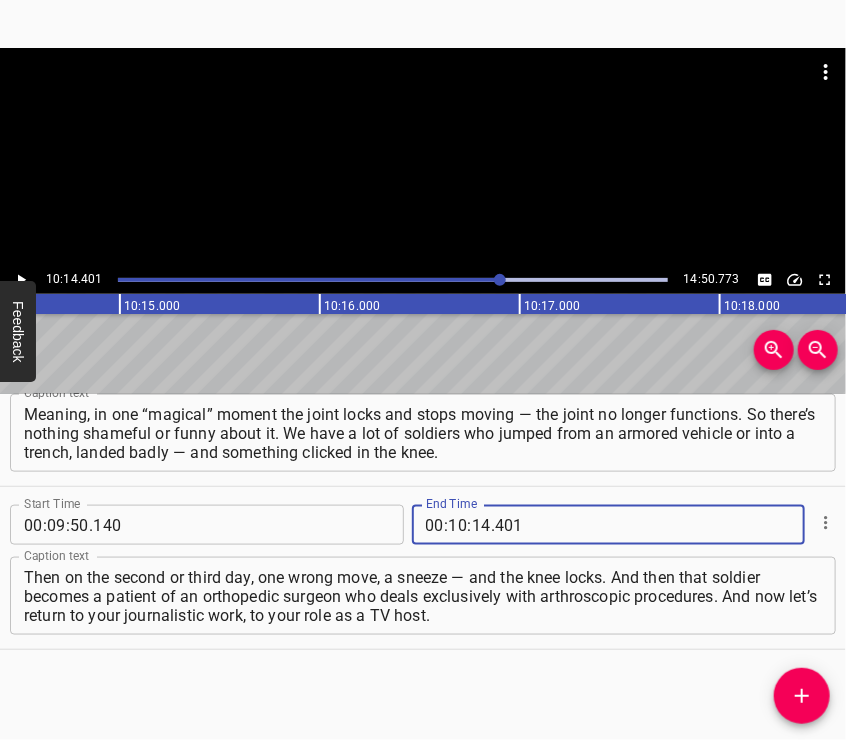 click 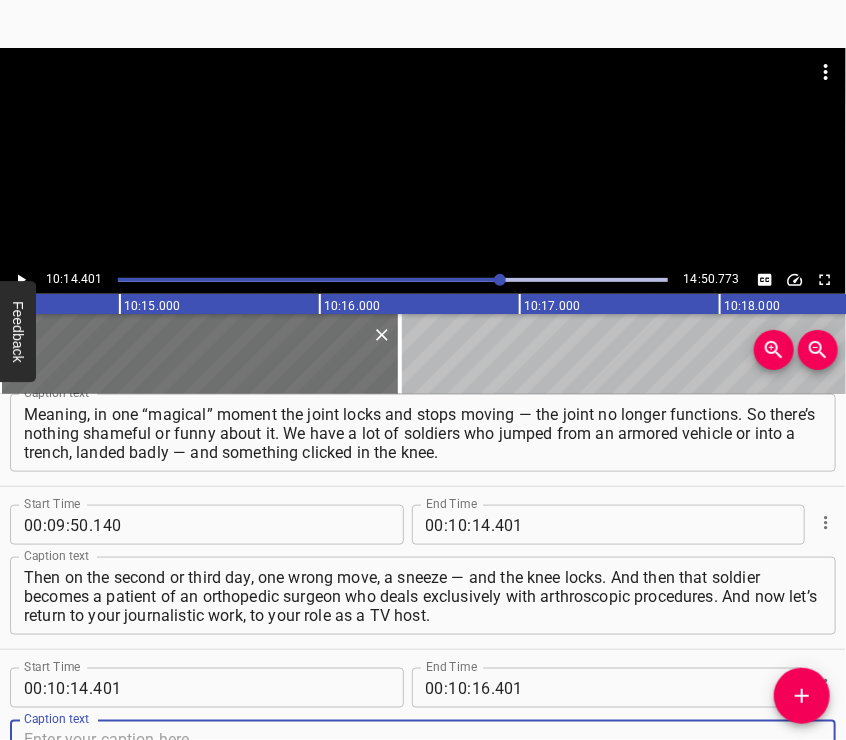 scroll, scrollTop: 4973, scrollLeft: 0, axis: vertical 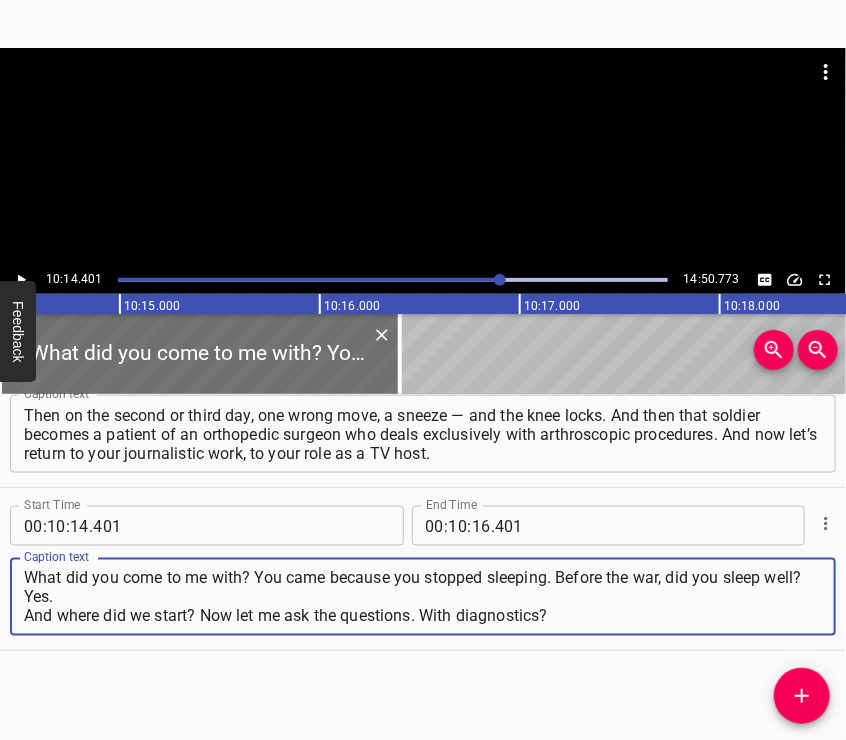 click on "What did you come to me with? You came because you stopped sleeping. Before the war, did you sleep well?
Yes.
And where did we start? Now let me ask the questions. With diagnostics?" at bounding box center [423, 597] 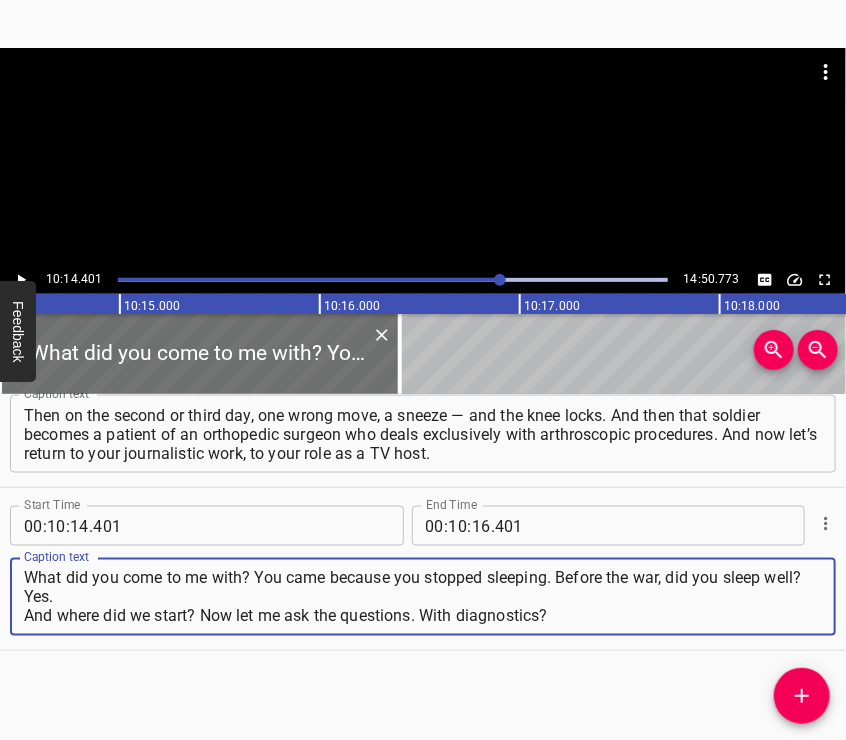 click on "What did you come to me with? You came because you stopped sleeping. Before the war, did you sleep well?
Yes.
And where did we start? Now let me ask the questions. With diagnostics?" at bounding box center [423, 597] 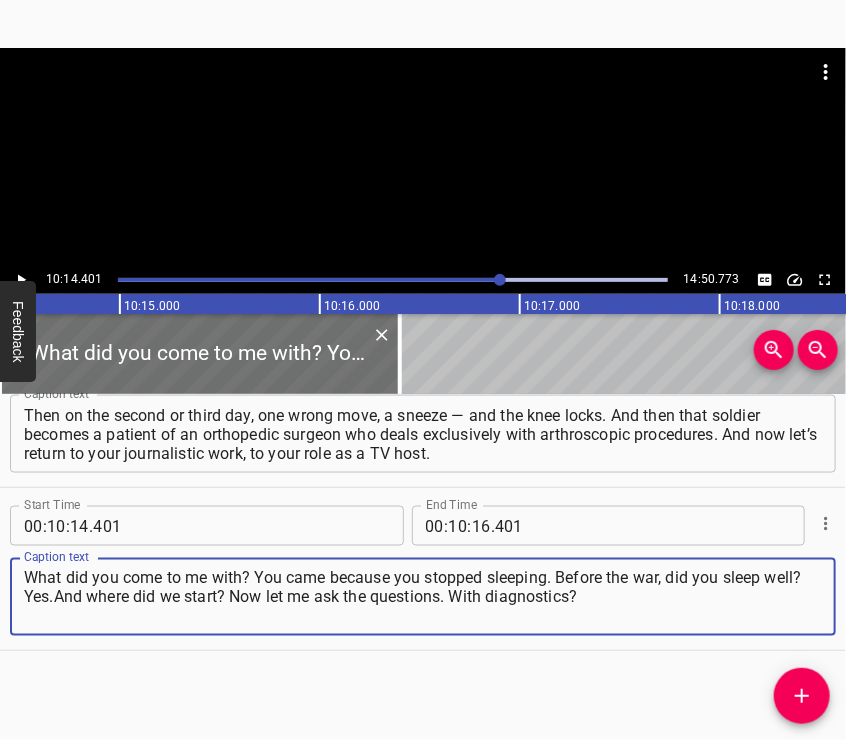 scroll, scrollTop: 0, scrollLeft: 0, axis: both 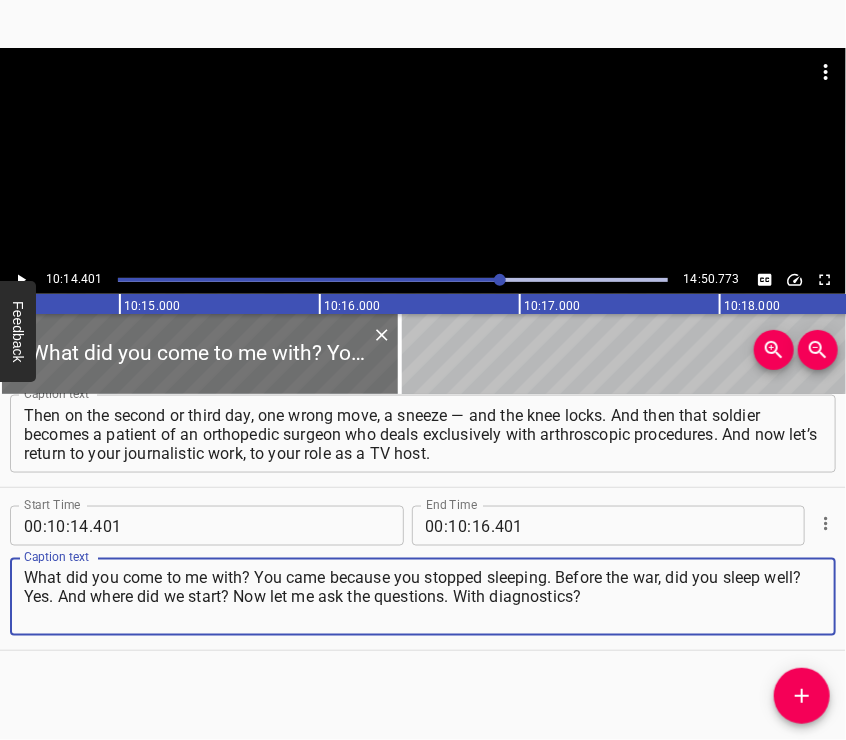 type on "What did you come to me with? You came because you stopped sleeping. Before the war, did you sleep well?
Yes. And where did we start? Now let me ask the questions. With diagnostics?" 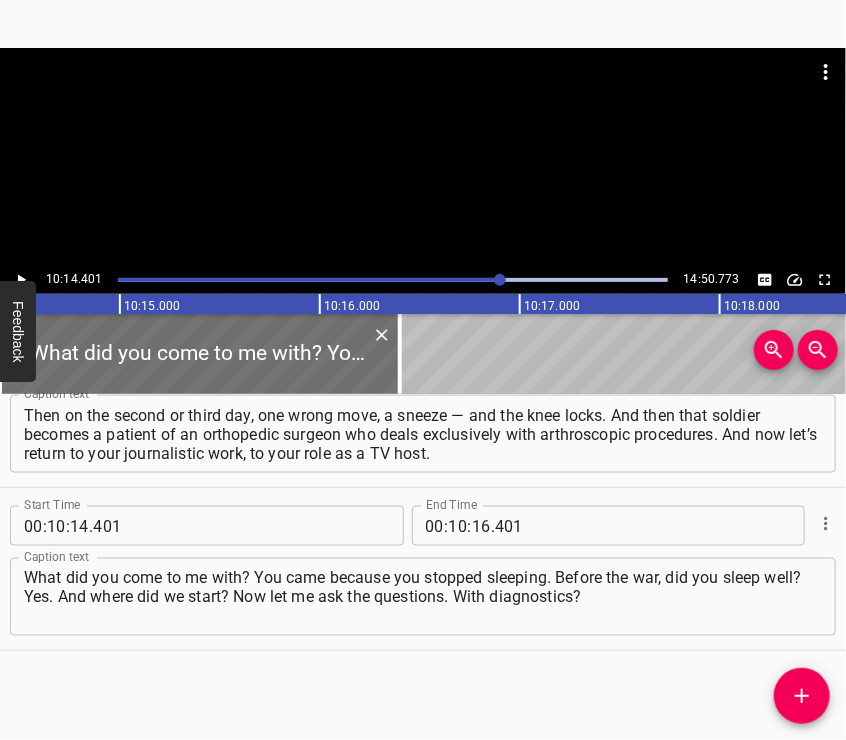 click at bounding box center [423, 98] 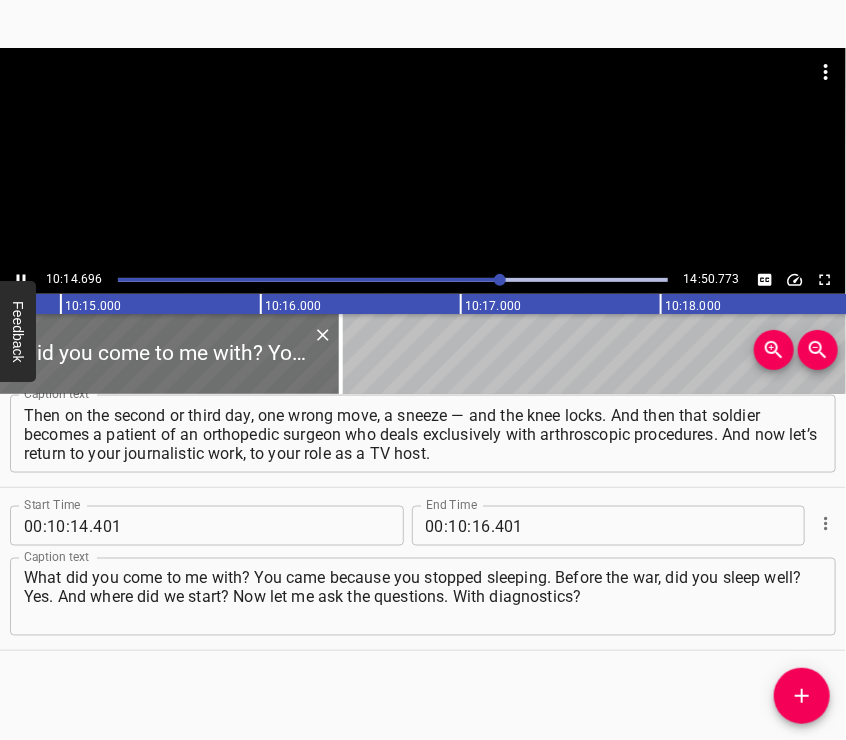 scroll, scrollTop: 0, scrollLeft: 122990, axis: horizontal 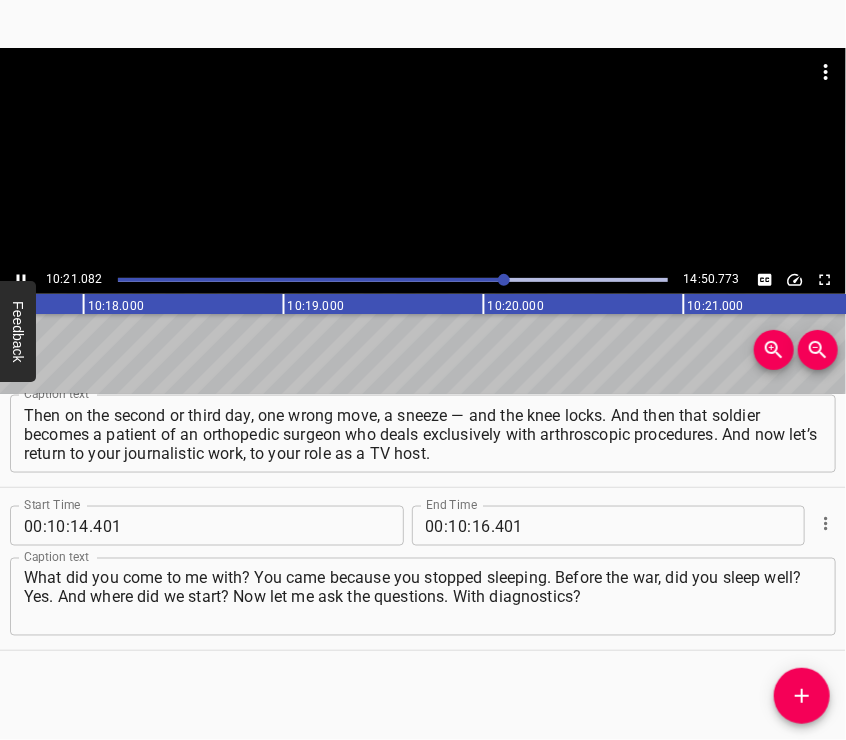 click at bounding box center [423, 157] 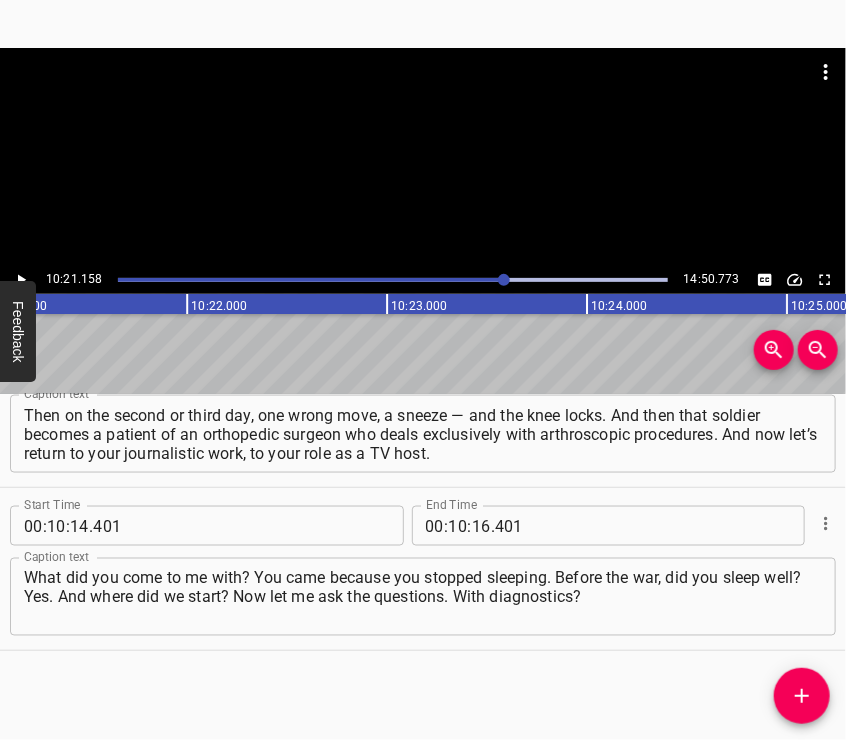 scroll, scrollTop: 0, scrollLeft: 124232, axis: horizontal 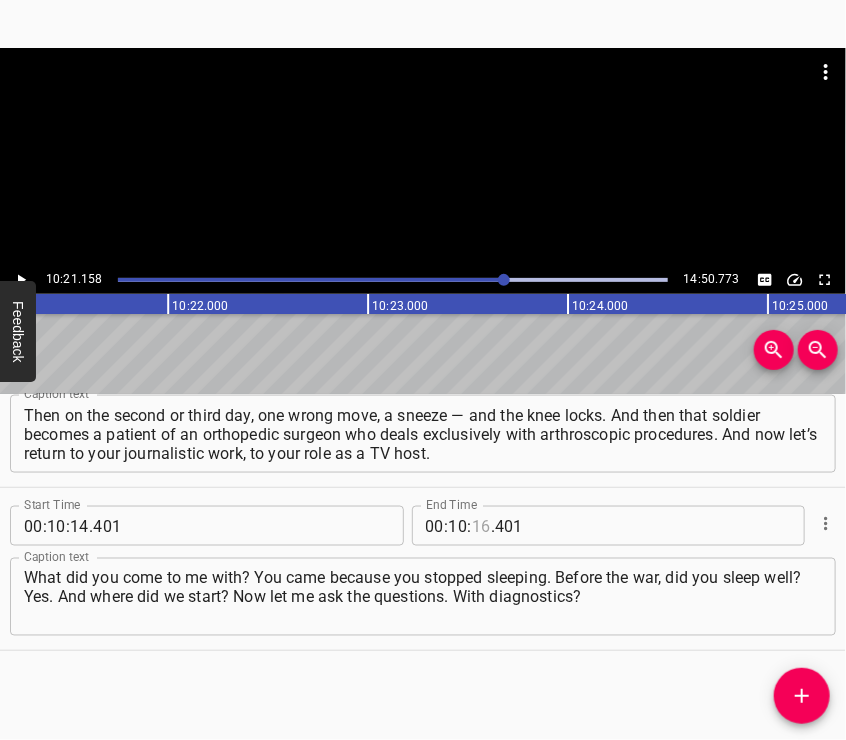 click at bounding box center (481, 526) 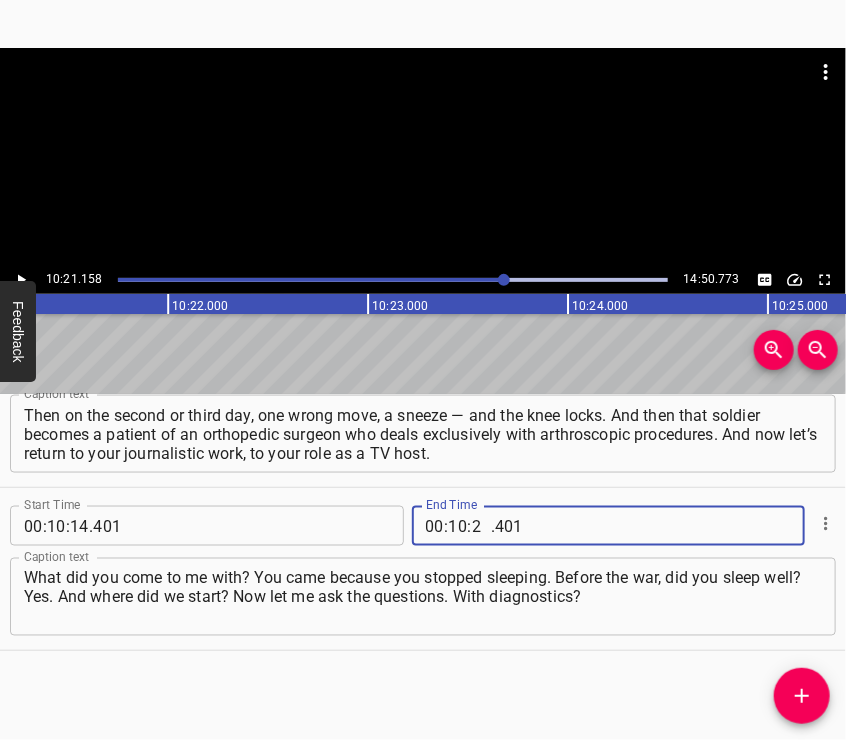 type on "21" 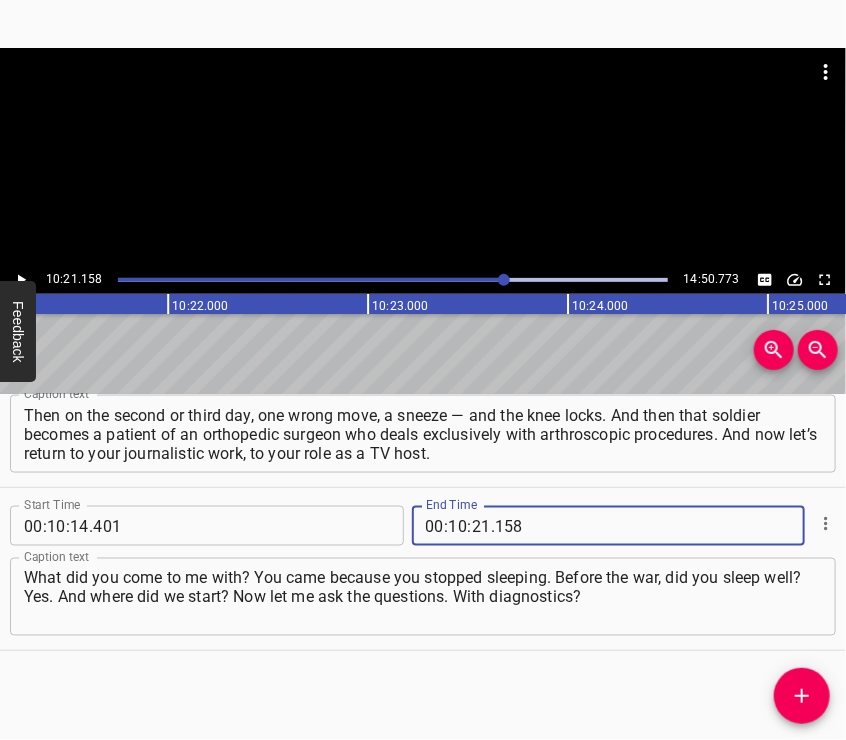 type on "158" 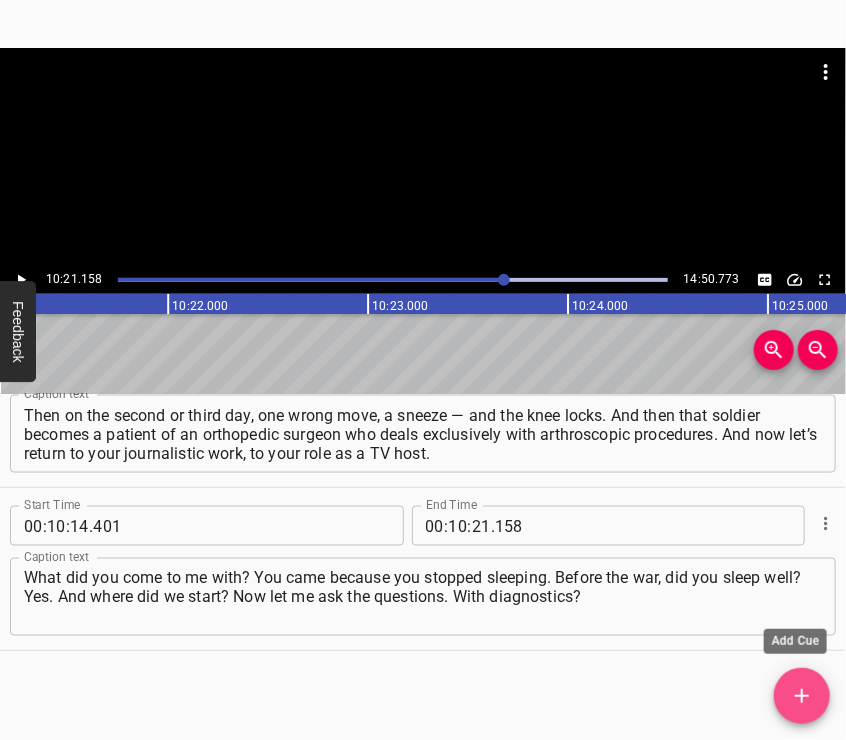 click 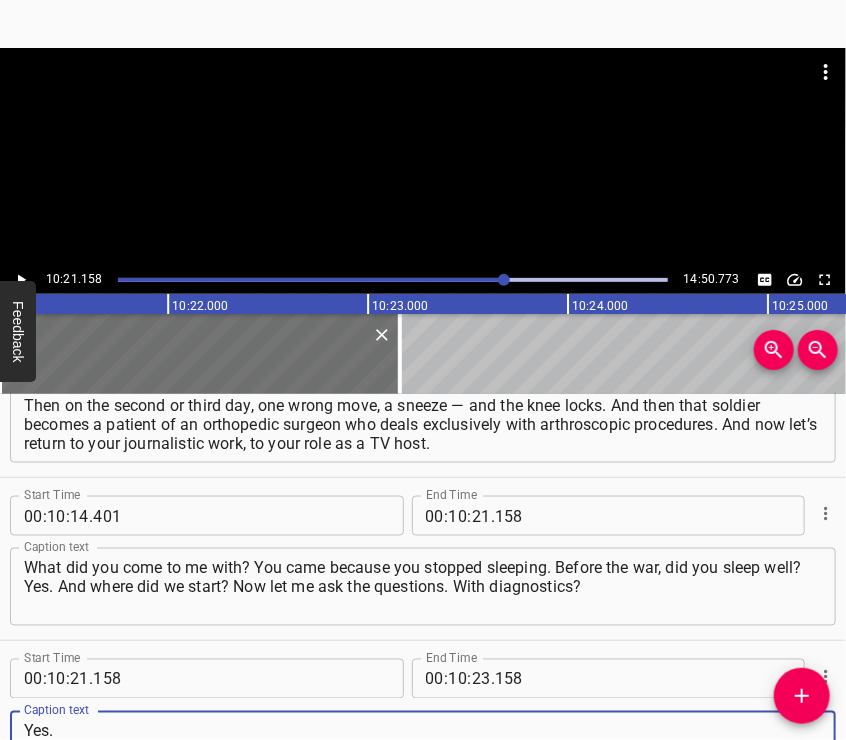 scroll, scrollTop: 19, scrollLeft: 0, axis: vertical 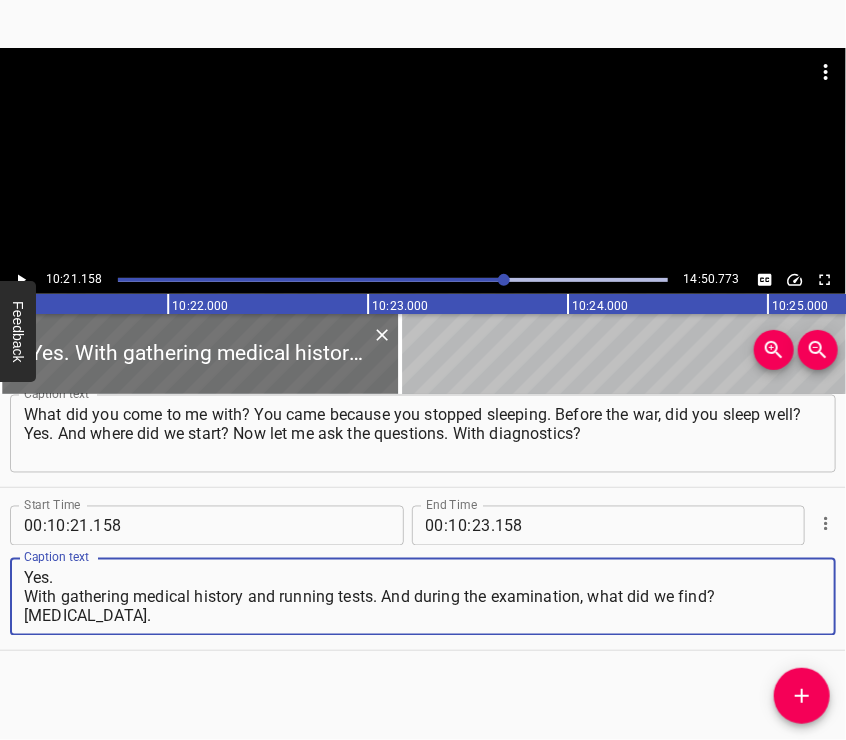 click on "Yes.
With gathering medical history and running tests. And during the examination, what did we find?
[MEDICAL_DATA]." at bounding box center [423, 597] 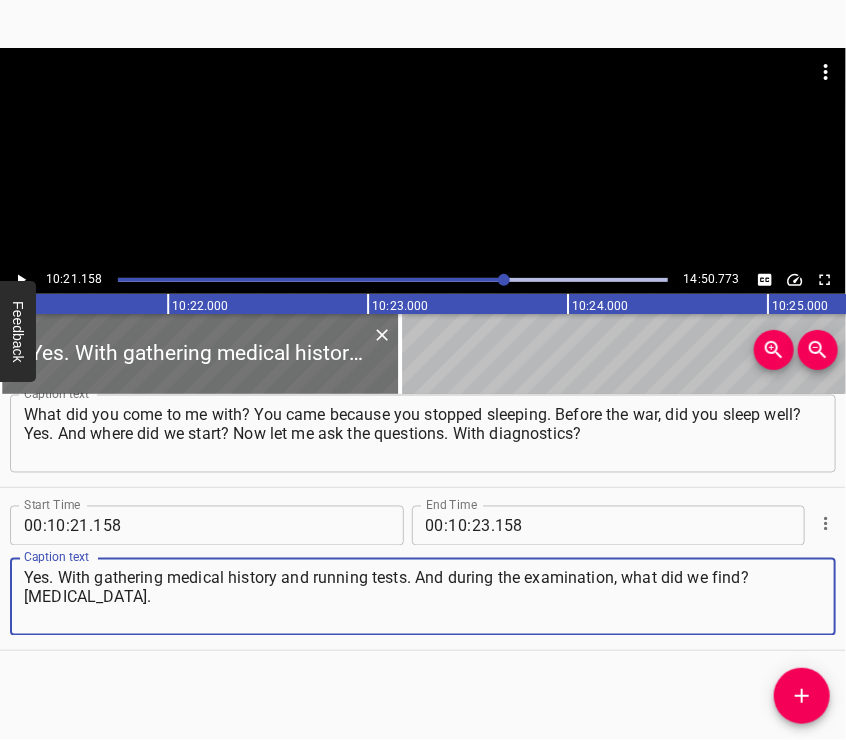 type on "Yes. With gathering medical history and running tests. And during the examination, what did we find?
[MEDICAL_DATA]." 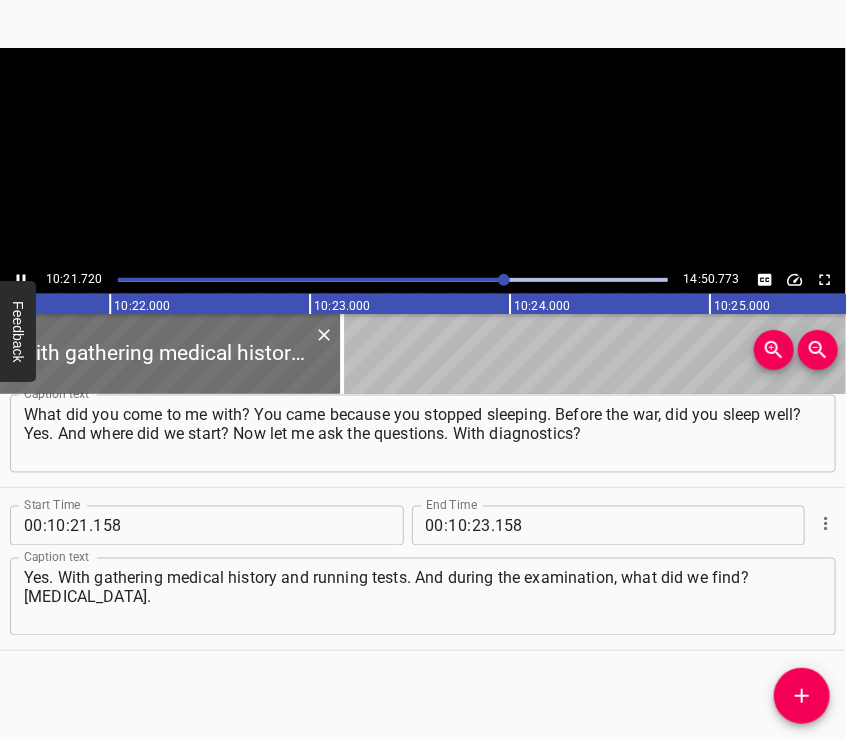 scroll, scrollTop: 0, scrollLeft: 124327, axis: horizontal 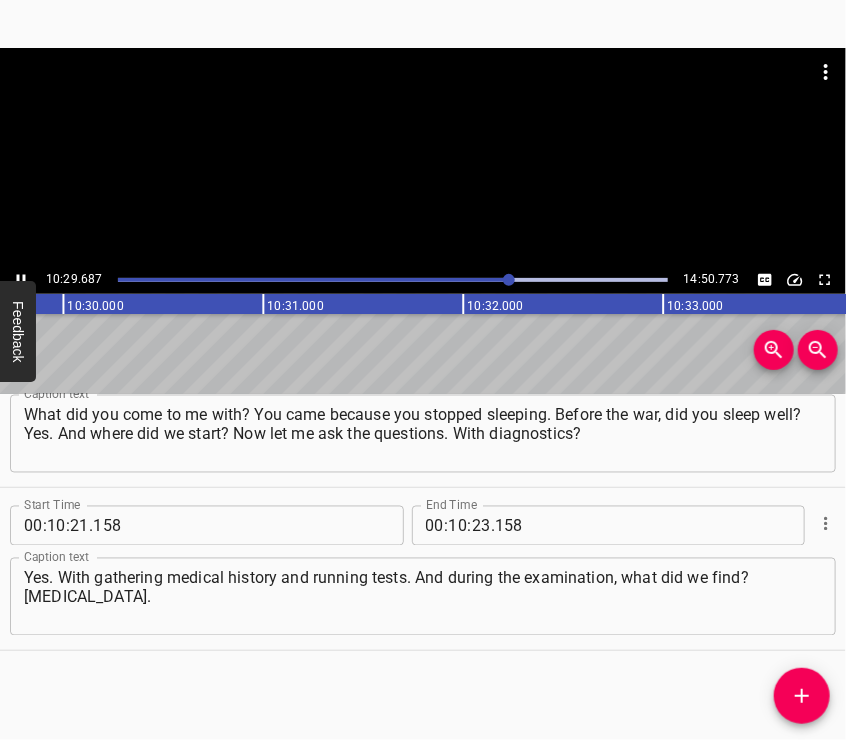 click at bounding box center [423, 157] 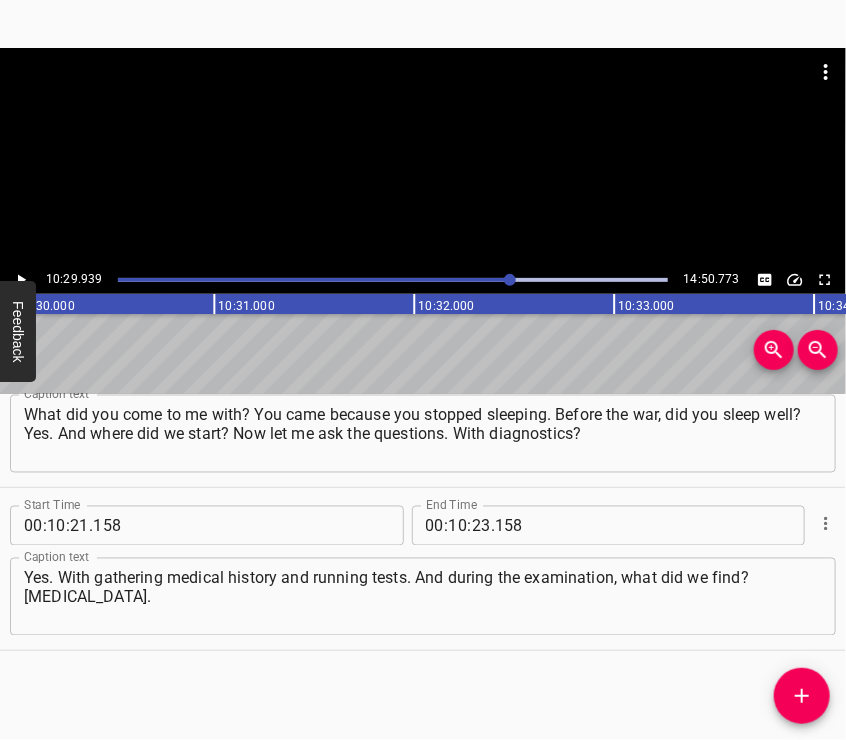 scroll, scrollTop: 0, scrollLeft: 125988, axis: horizontal 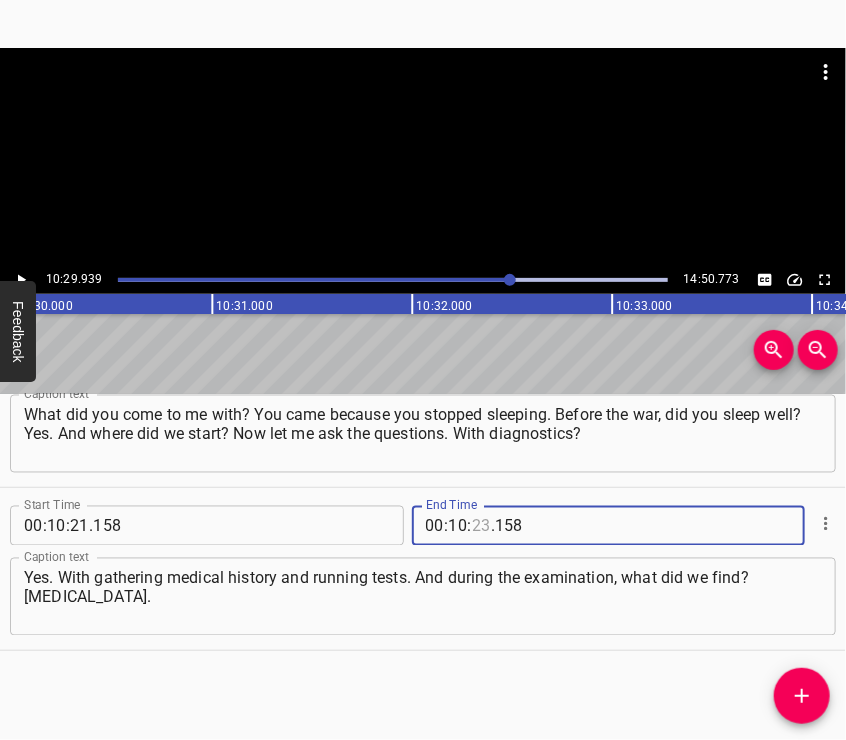 click at bounding box center [481, 526] 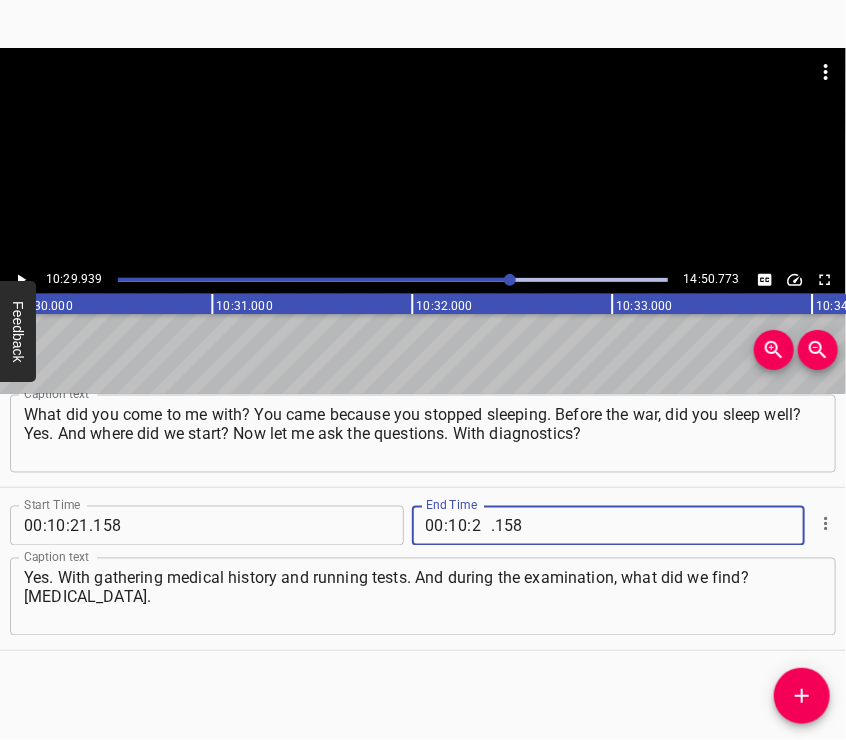 type on "29" 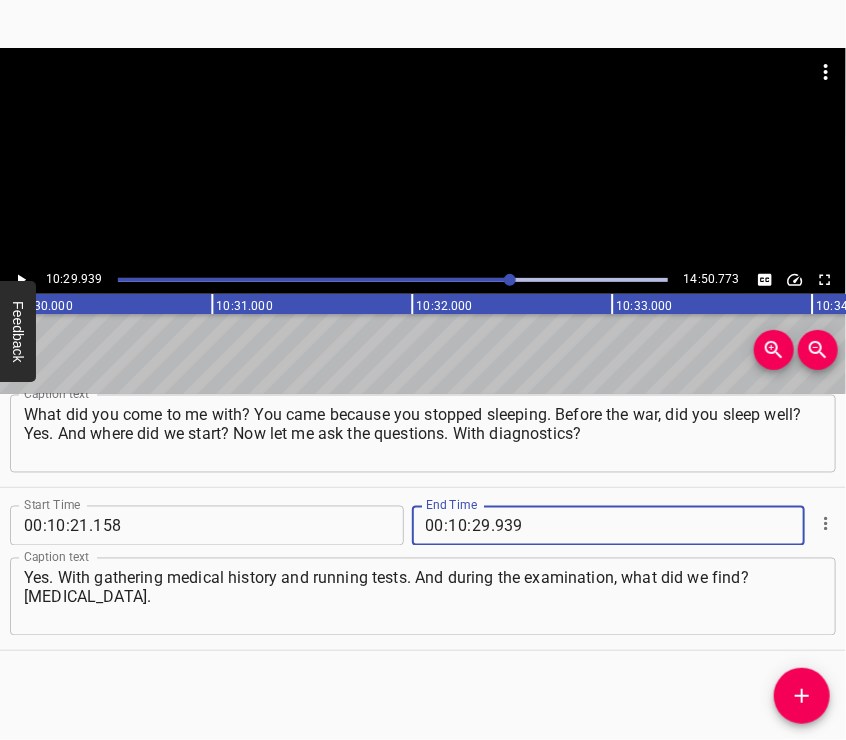 type on "939" 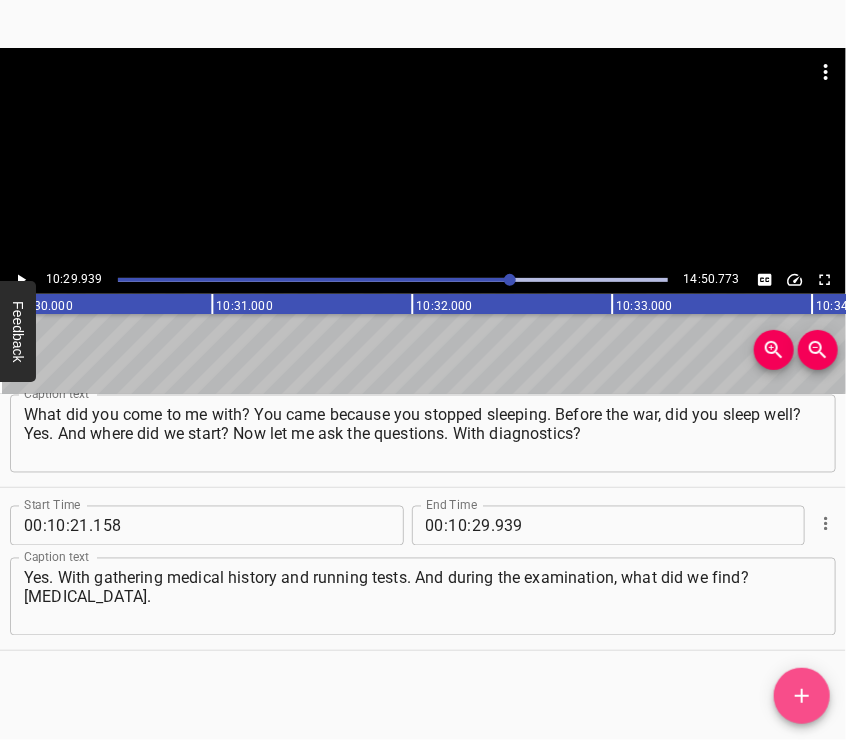 click at bounding box center [802, 696] 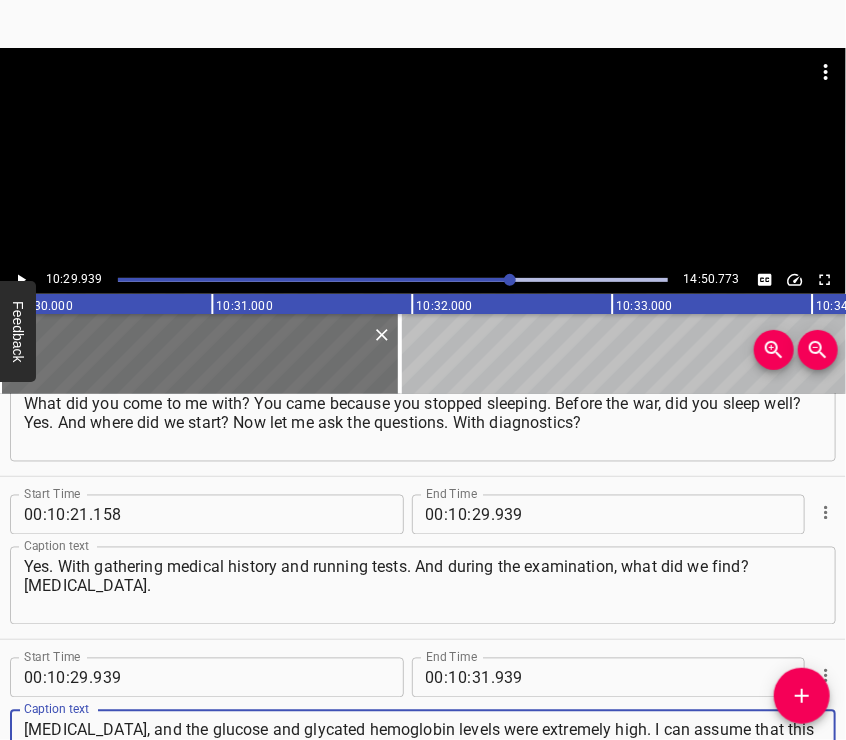 type on "[MEDICAL_DATA], and the glucose and glycated hemoglobin levels were extremely high. I can assume that this is a consequence of war-related stress. Also, [MEDICAL_DATA] may have caused [MEDICAL_DATA], and [MEDICAL_DATA] may also have led to [MEDICAL_DATA]. It’s possible that genetic factors should be taken into account." 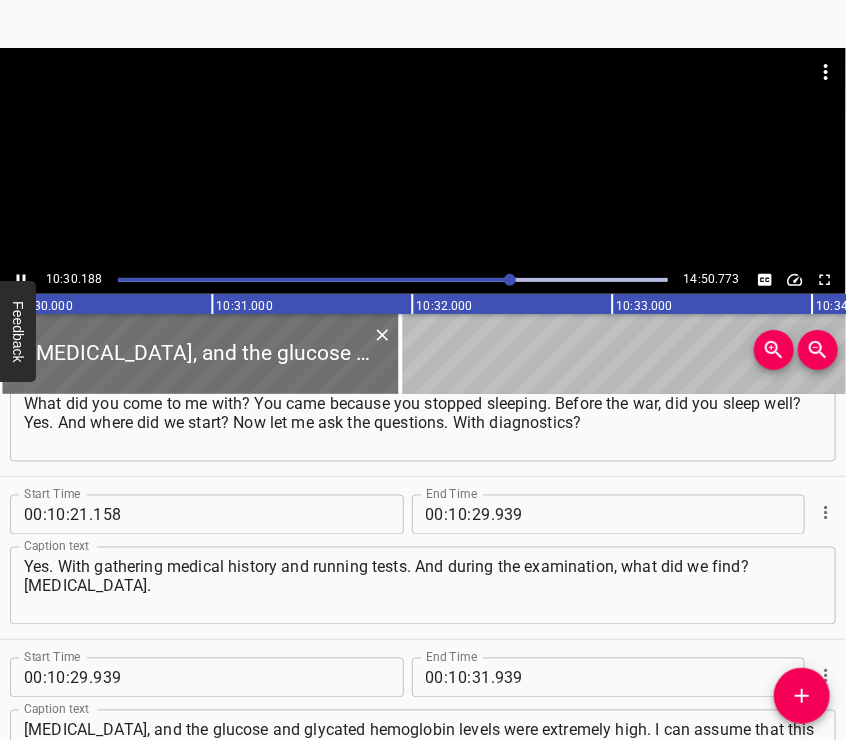 scroll, scrollTop: 5378, scrollLeft: 0, axis: vertical 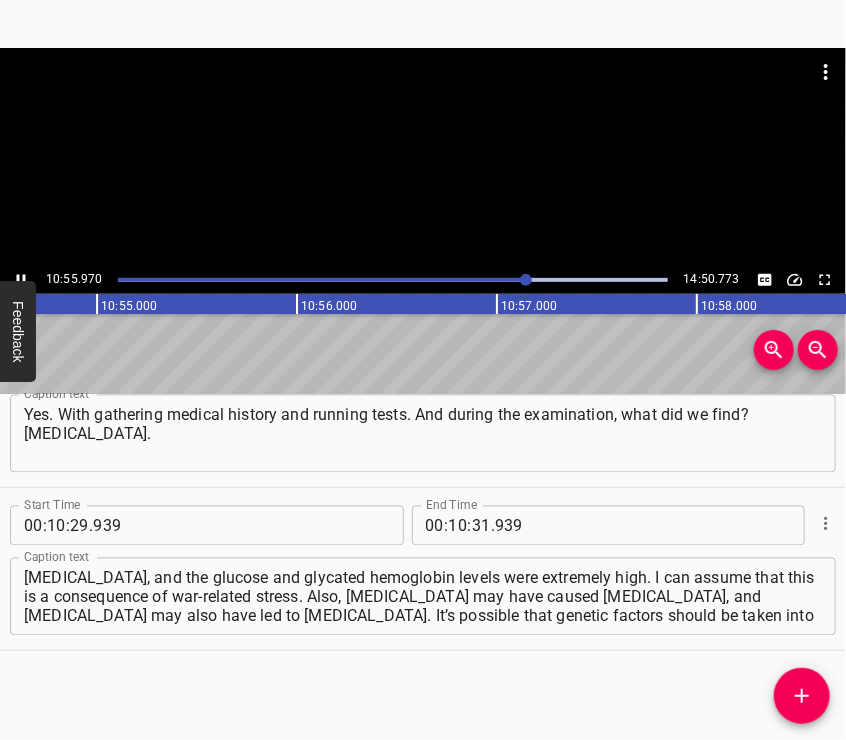 click at bounding box center (423, 157) 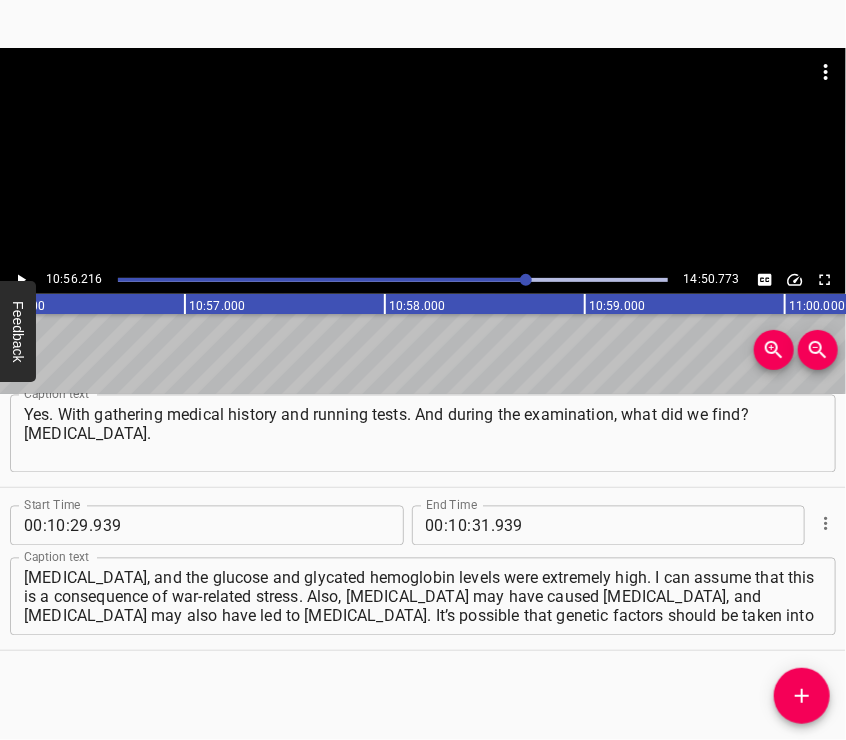 scroll, scrollTop: 0, scrollLeft: 131243, axis: horizontal 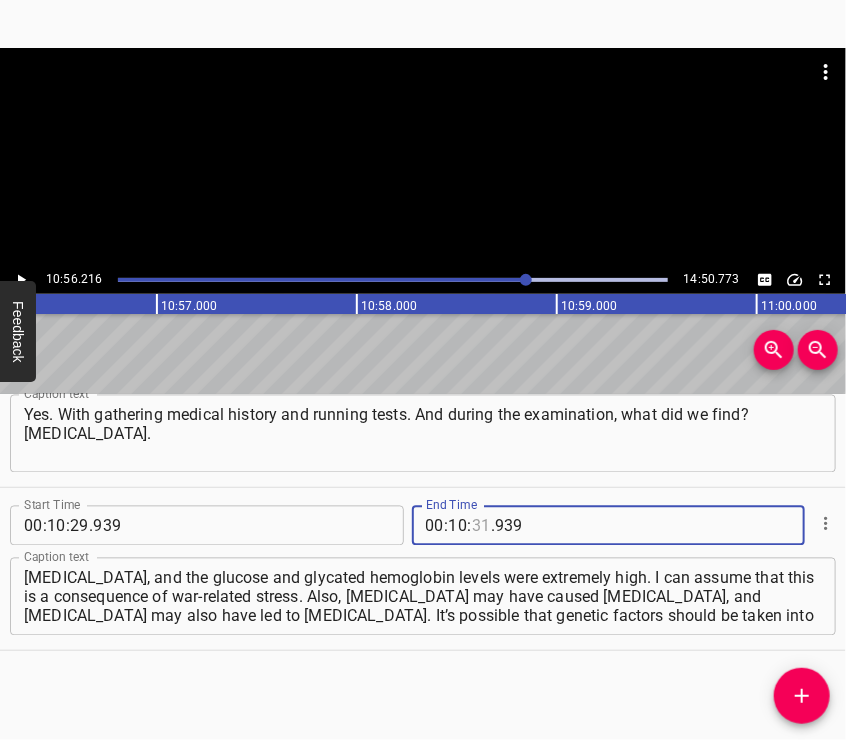 click at bounding box center (481, 526) 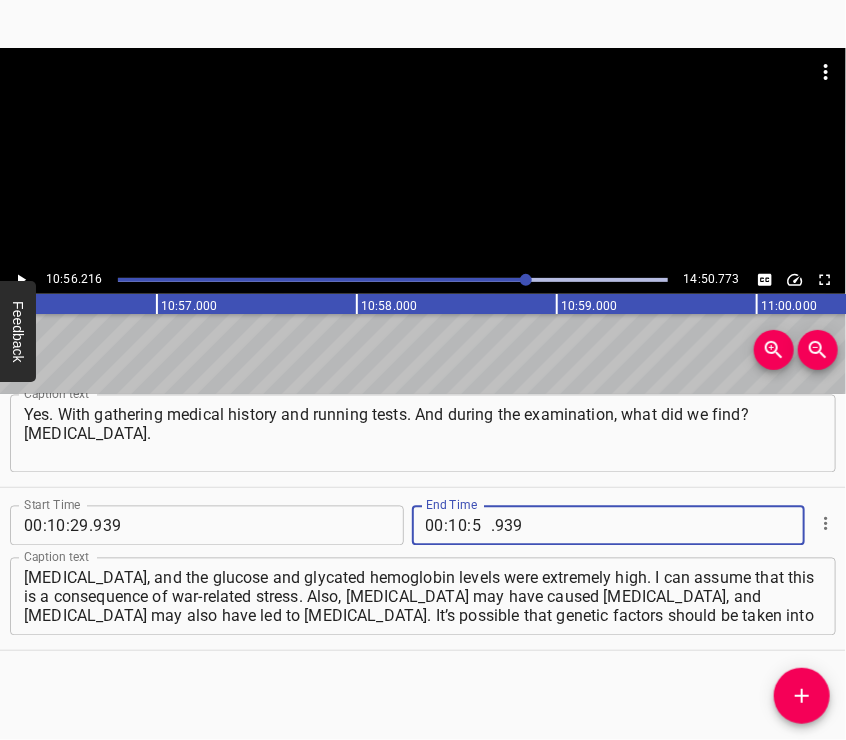 type on "56" 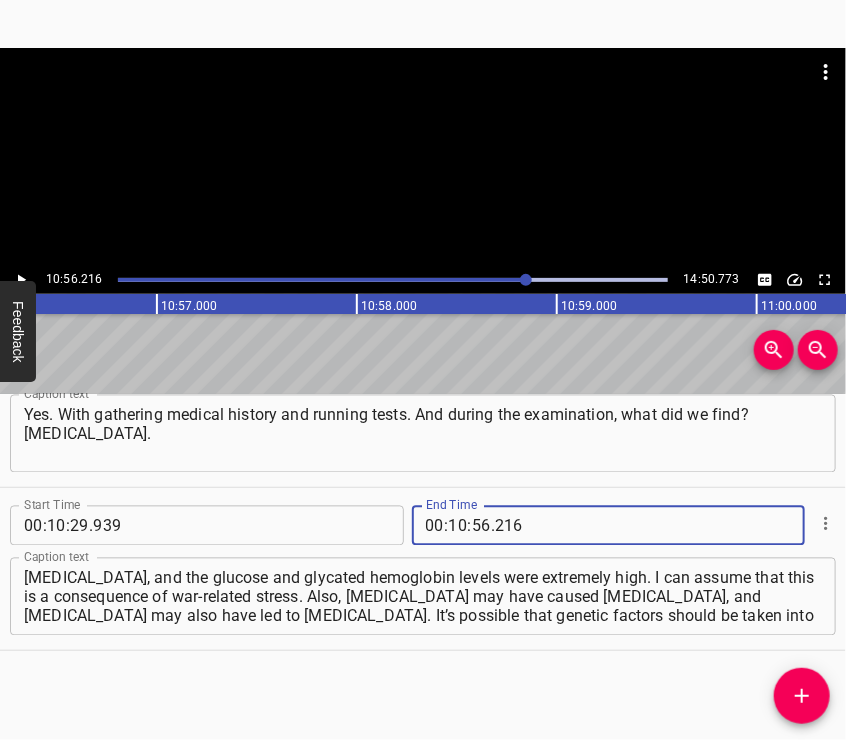 type on "216" 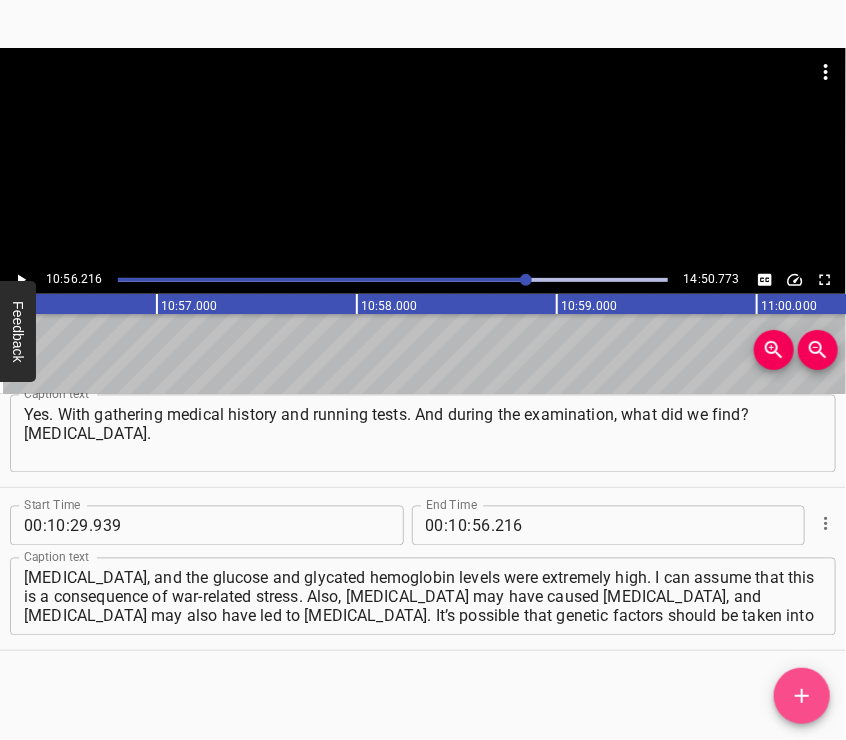 click at bounding box center [802, 696] 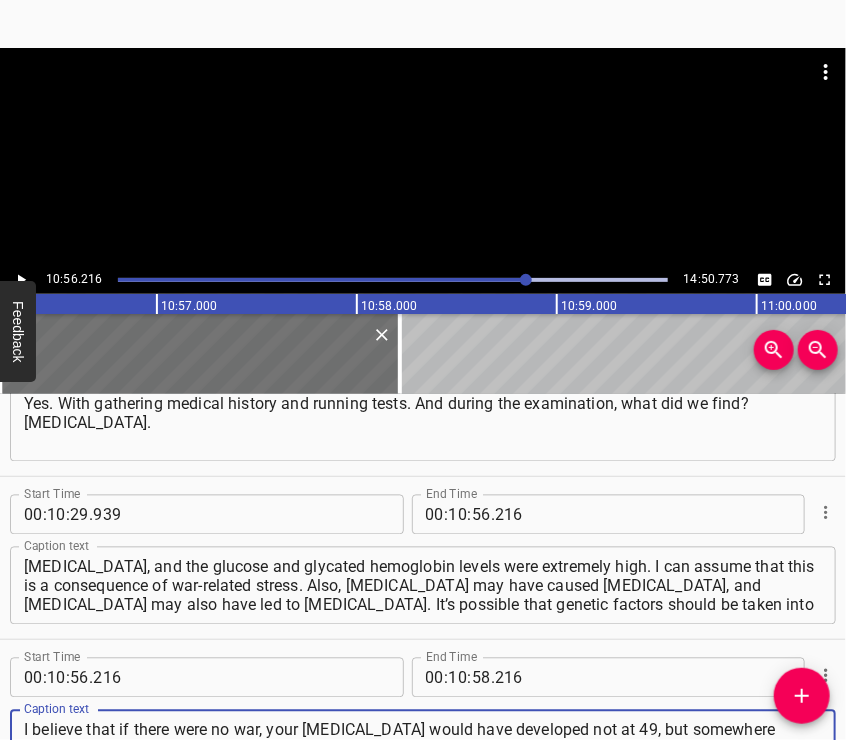 type on "I believe that if there were no war, your [MEDICAL_DATA] would have developed not at 49, but somewhere around the age of [DEMOGRAPHIC_DATA]+. That’s the kind of catalyst war is. And in the early days of the de-occupation of the [GEOGRAPHIC_DATA] region, we traveled through de-occupied areas of [GEOGRAPHIC_DATA] and [GEOGRAPHIC_DATA]" 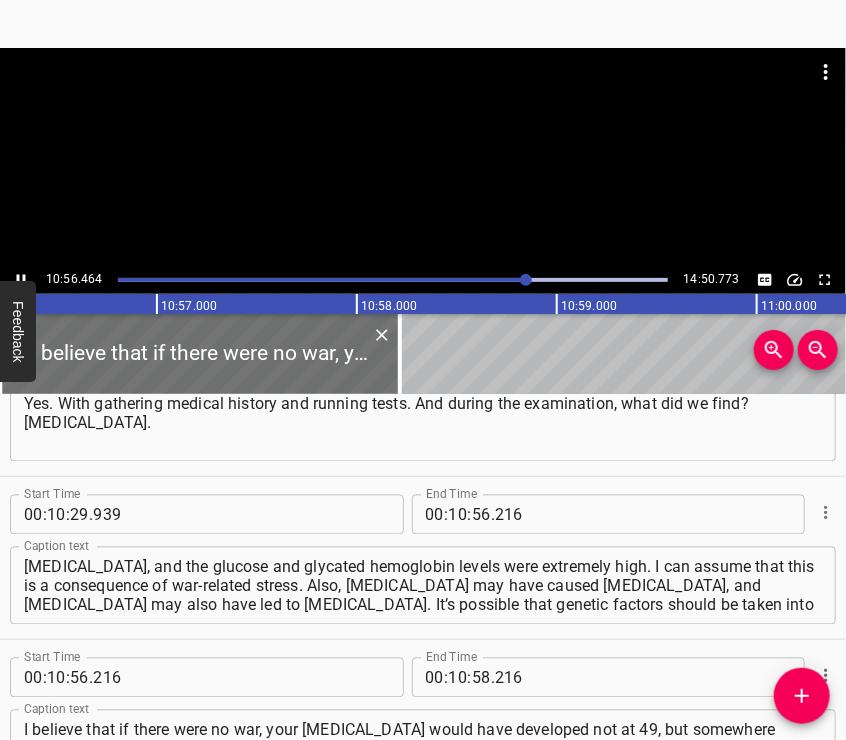 scroll, scrollTop: 5504, scrollLeft: 0, axis: vertical 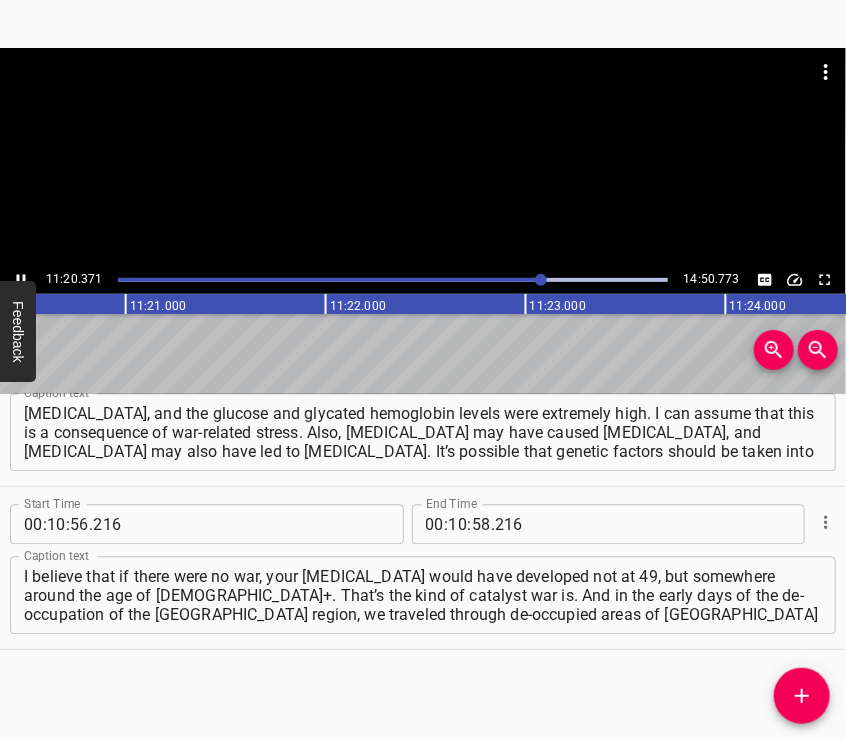 click at bounding box center (423, 157) 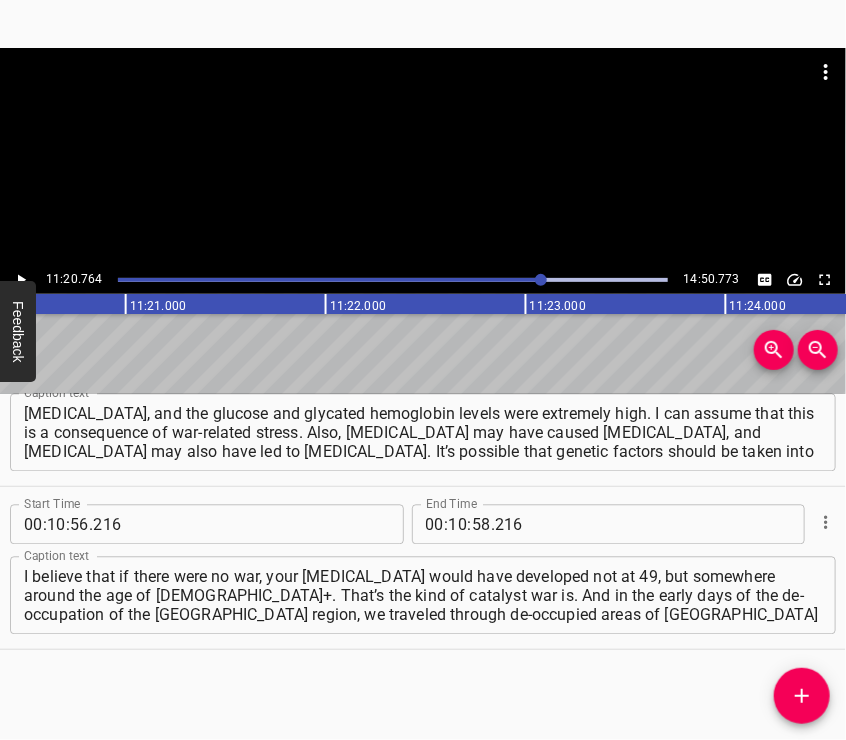 scroll, scrollTop: 0, scrollLeft: 136152, axis: horizontal 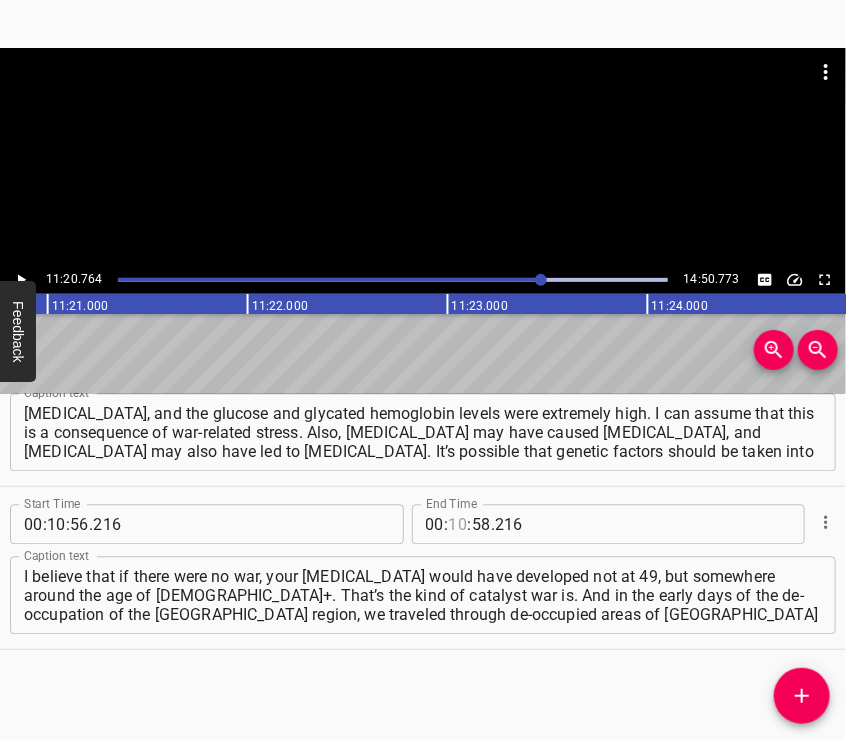 click at bounding box center [458, 525] 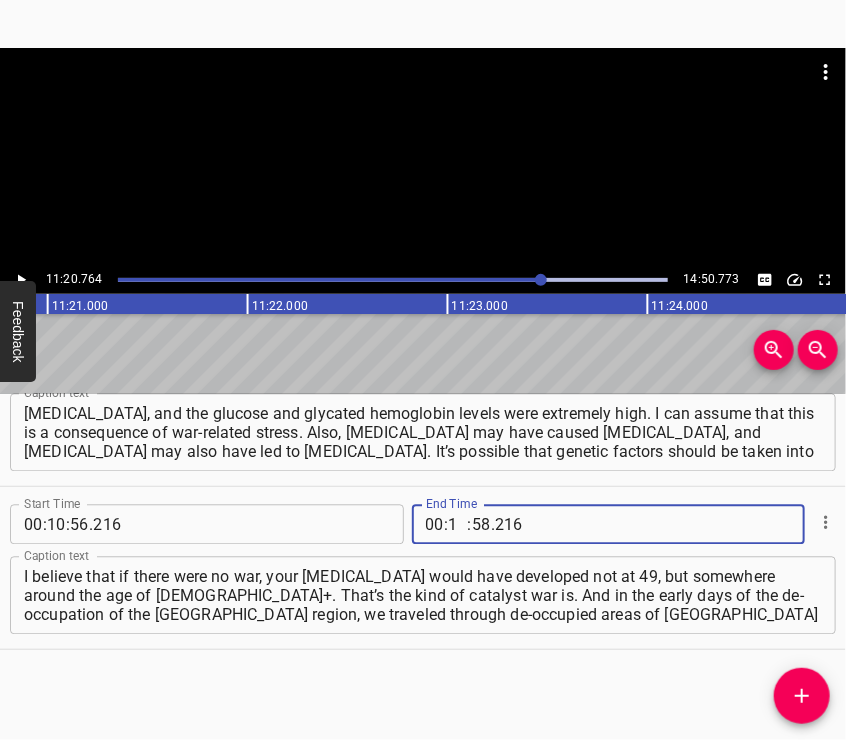 type on "11" 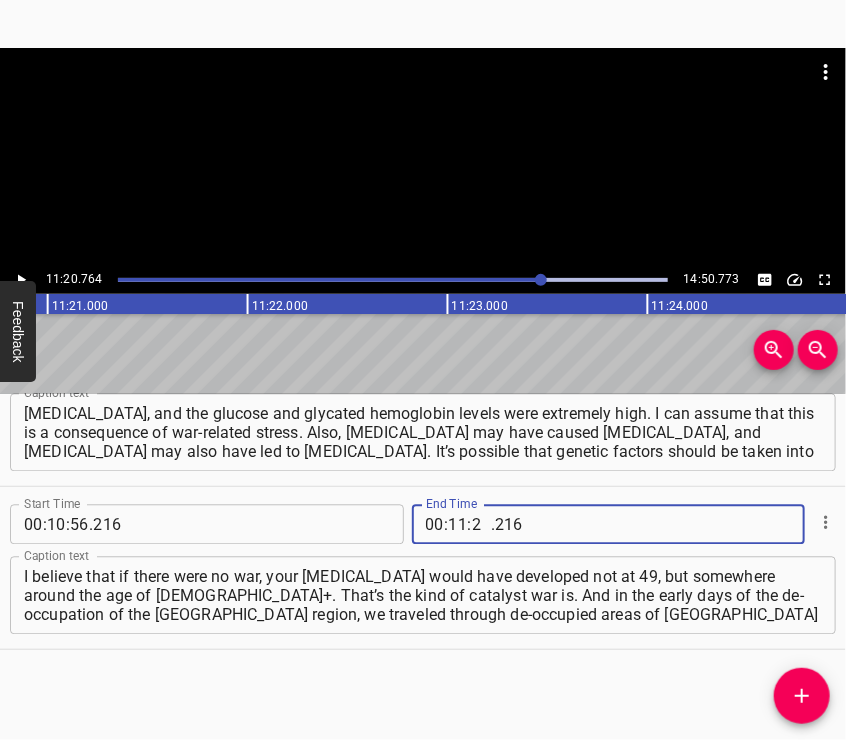 type on "20" 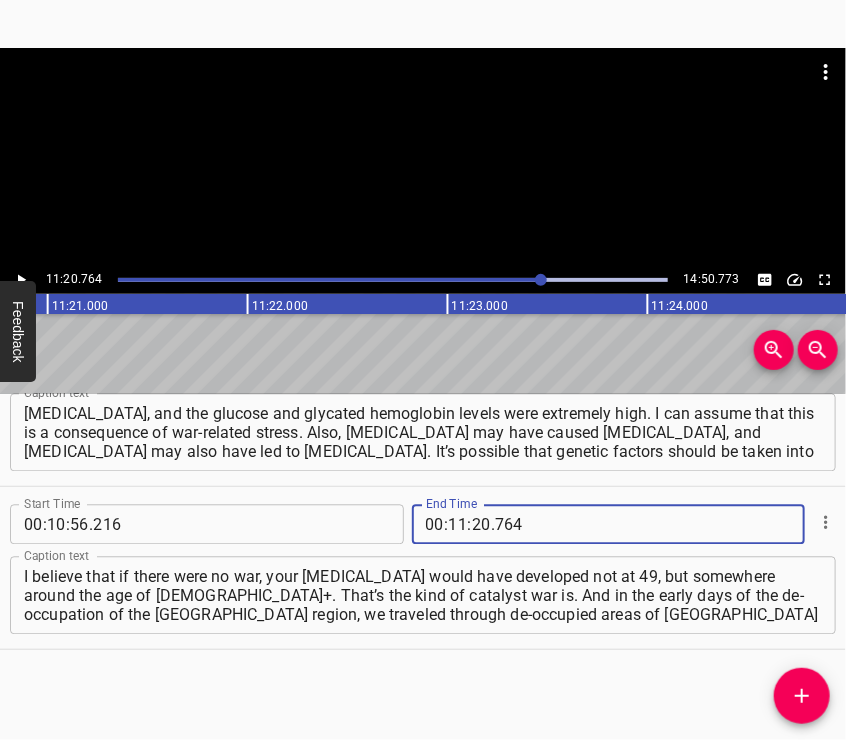 type on "764" 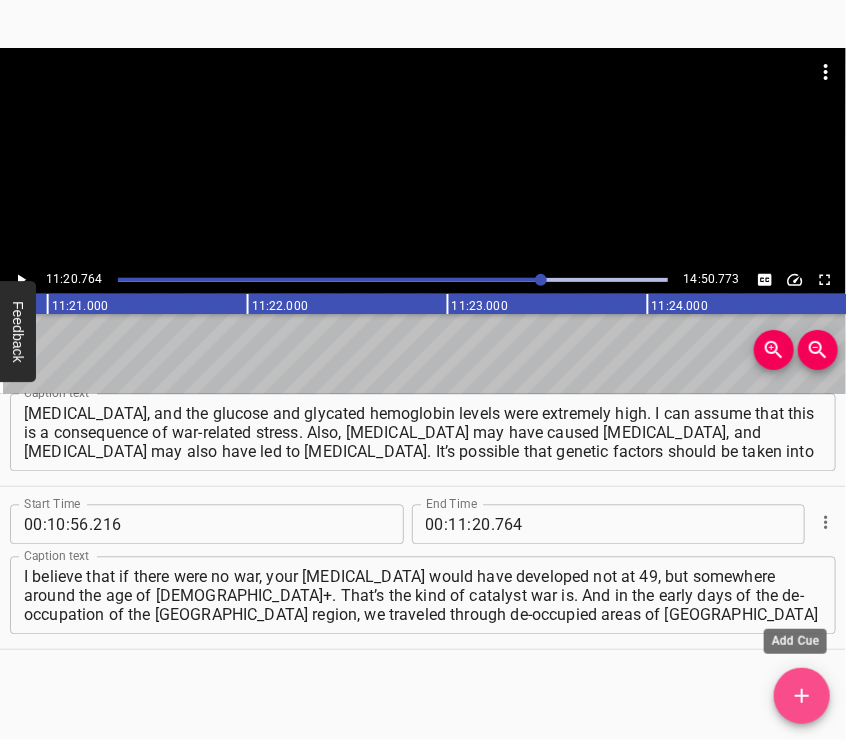 click 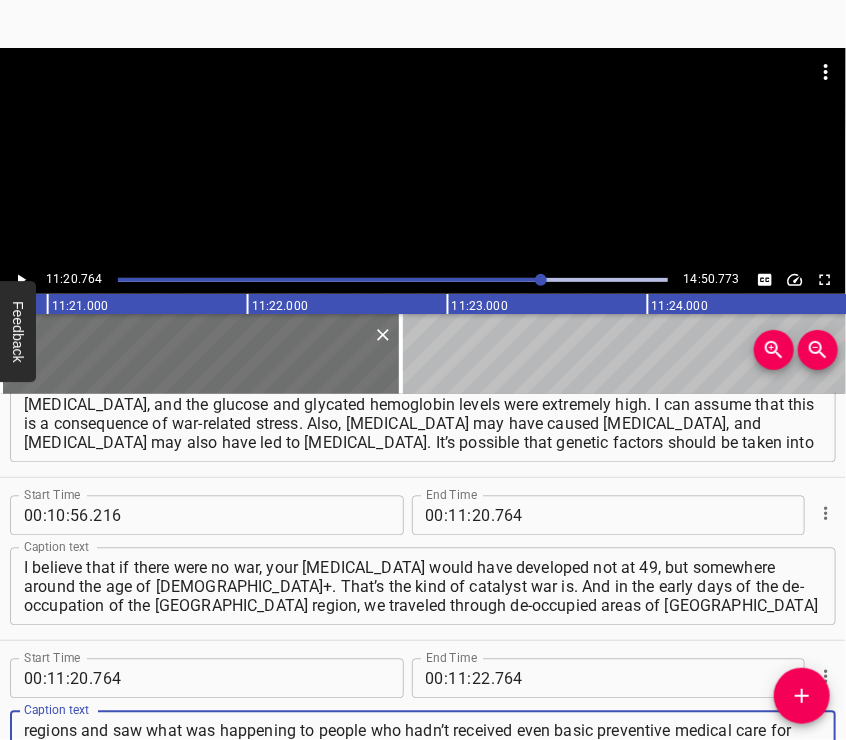 type on "regions and saw what was happening to people who hadn’t received even basic preventive medical care for several months. And it was horrifying. In the [GEOGRAPHIC_DATA] region, one of the villages near my dacha, near my house — it was also occupied by those devils. And when we went there," 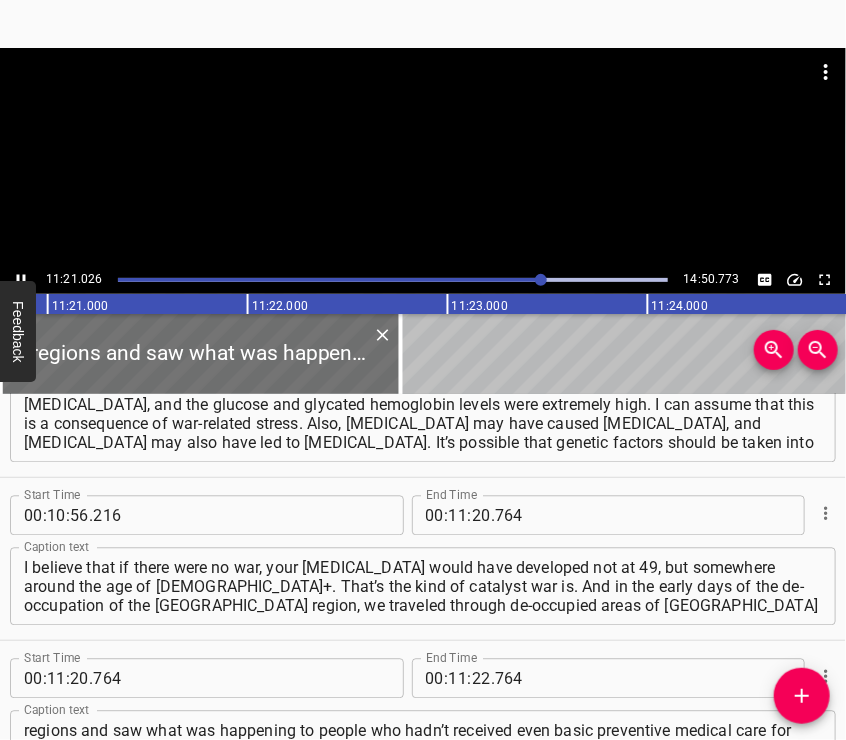 scroll, scrollTop: 5778, scrollLeft: 0, axis: vertical 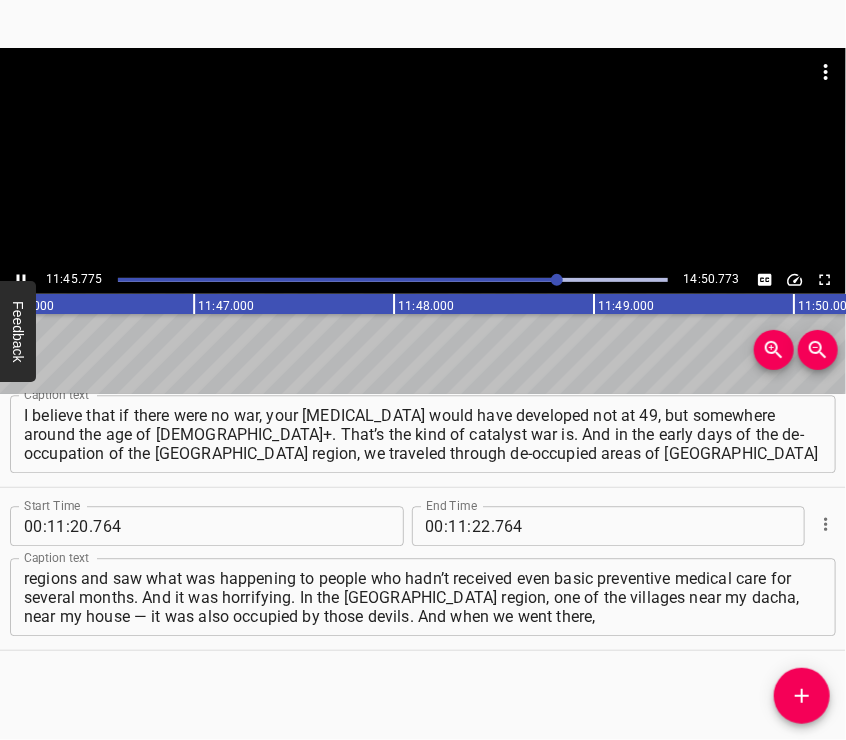 click at bounding box center (423, 157) 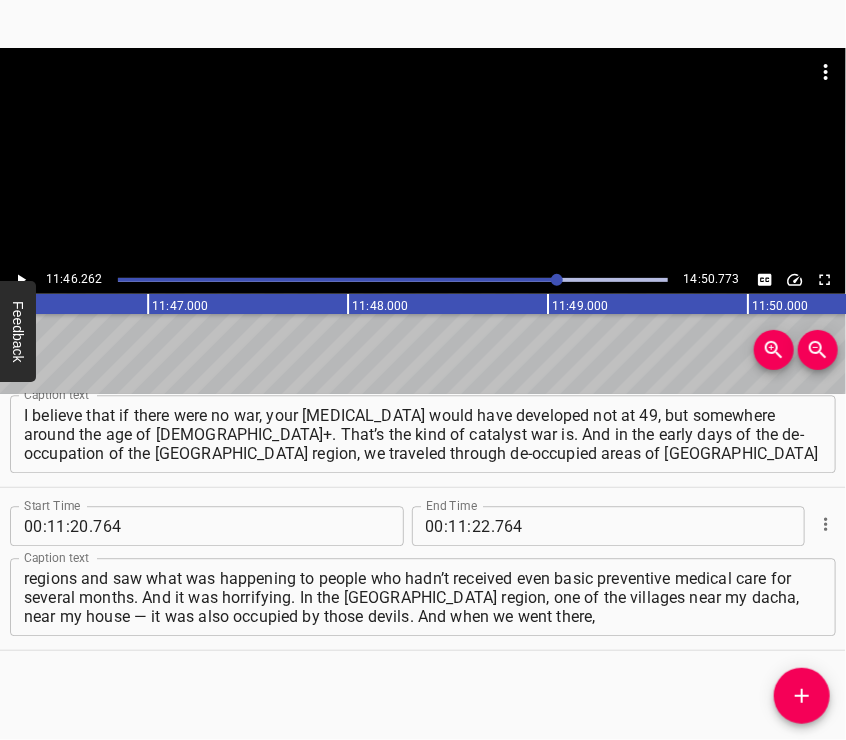 scroll, scrollTop: 0, scrollLeft: 141252, axis: horizontal 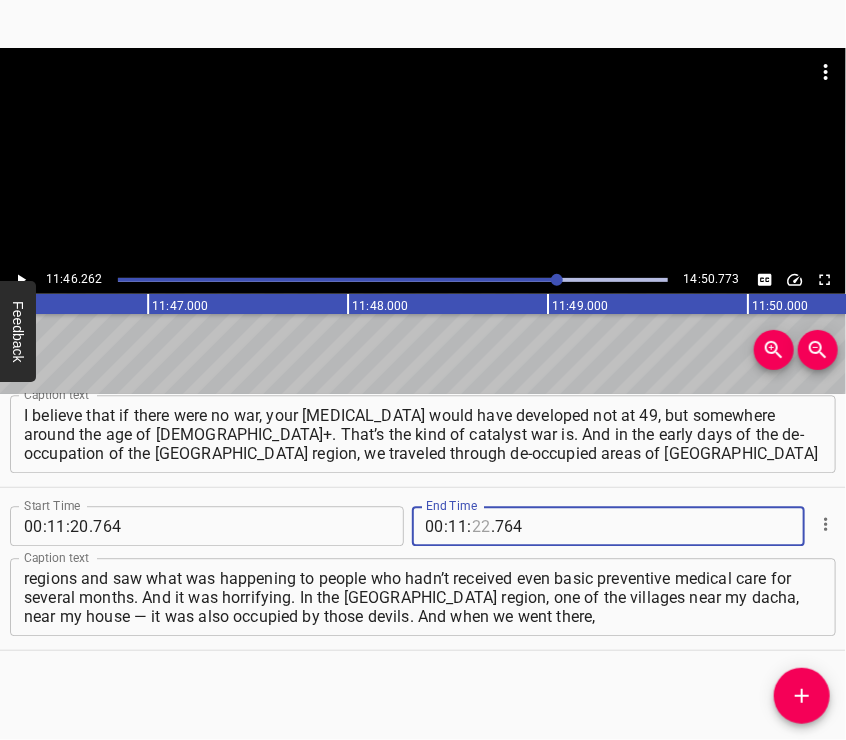 click at bounding box center [481, 526] 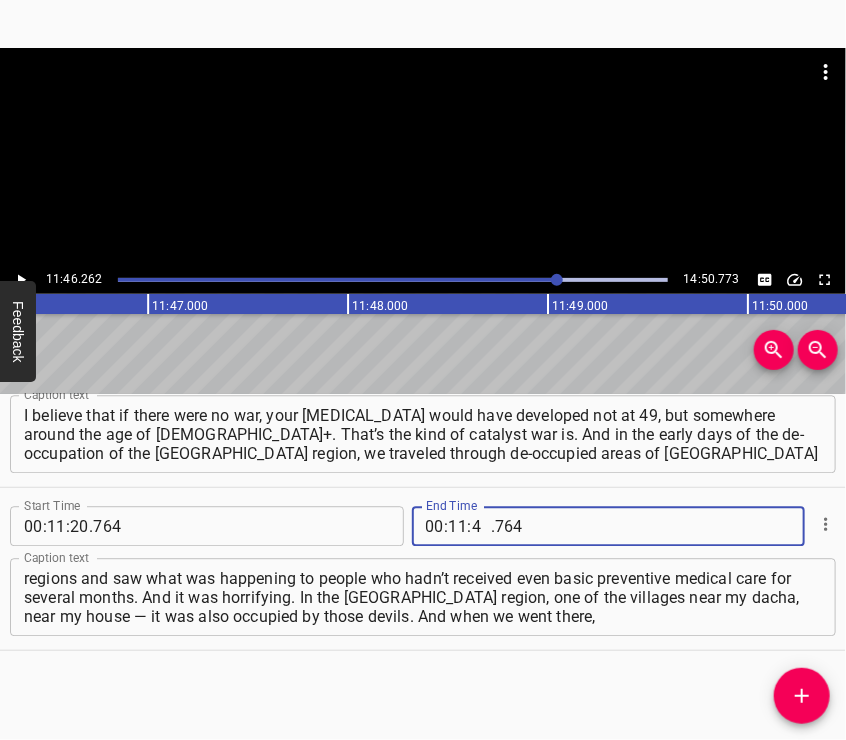type on "46" 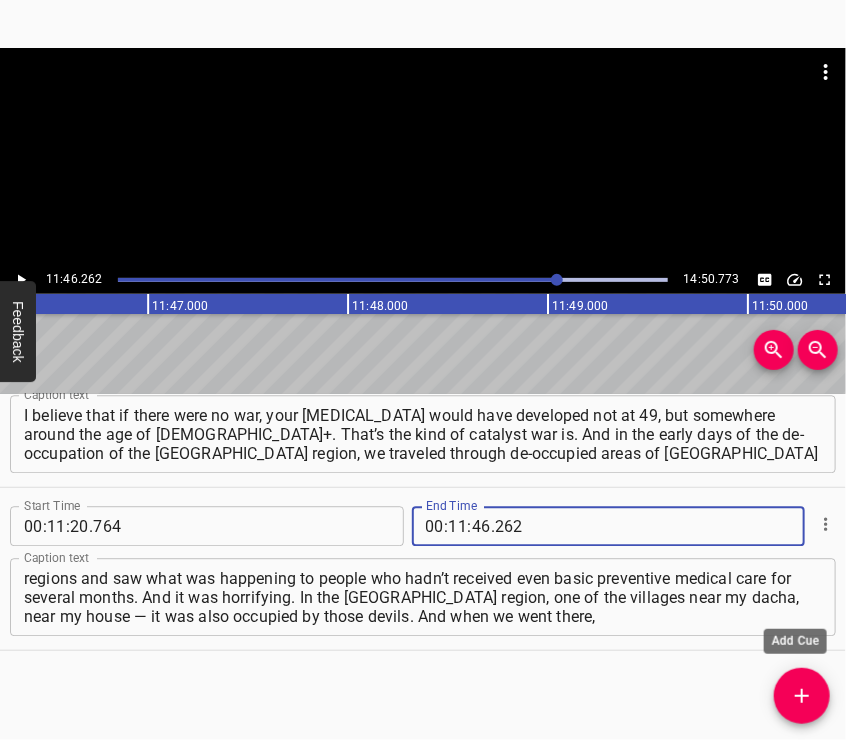 type on "262" 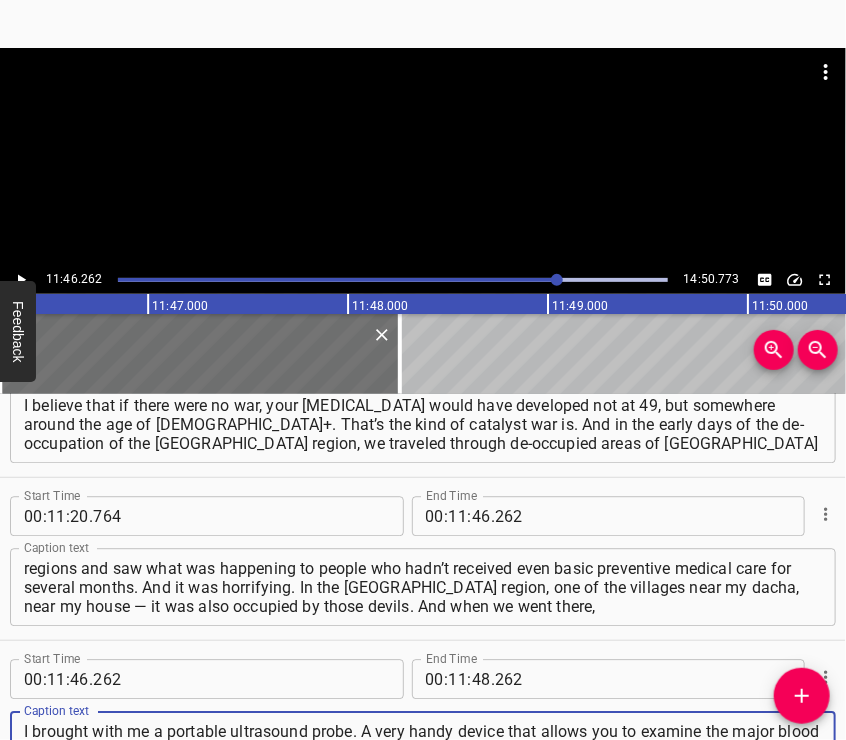 type on "I brought with me a portable ultrasound probe. A very handy device that allows you to examine the major blood vessels. I saw the test results of those patients from before the war — and their vessels were almost clear, they were taking statins. That is, the arterial narrowing was at 30%." 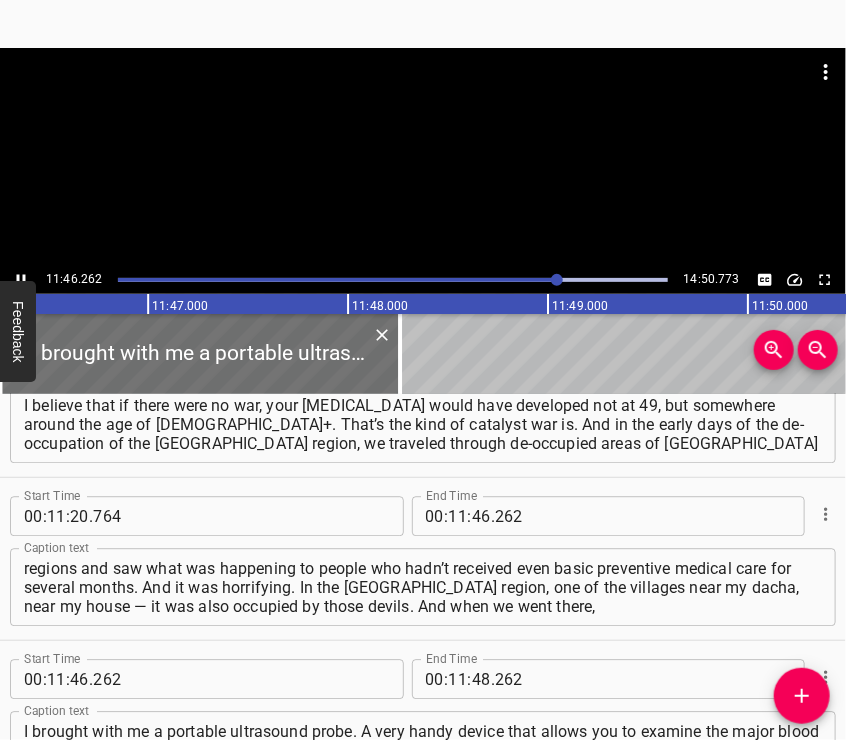 scroll, scrollTop: 5867, scrollLeft: 0, axis: vertical 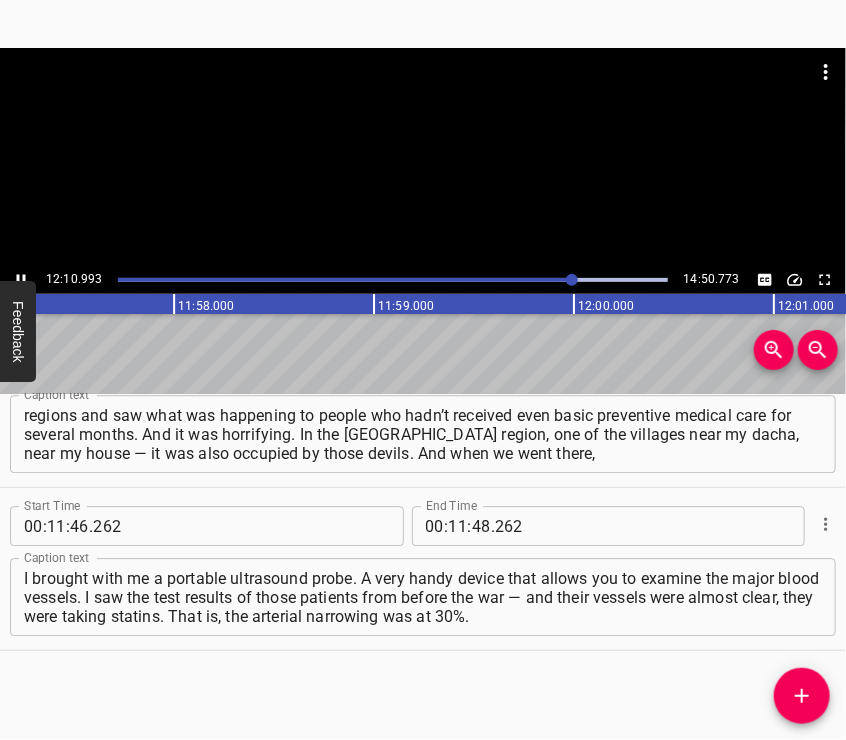 click at bounding box center (423, 157) 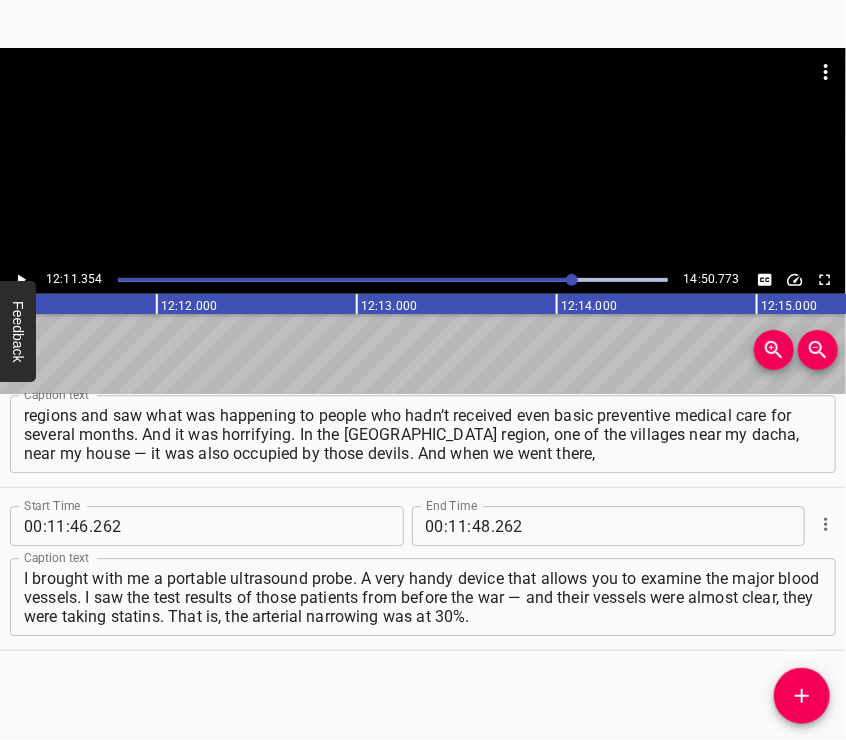 scroll, scrollTop: 0, scrollLeft: 146270, axis: horizontal 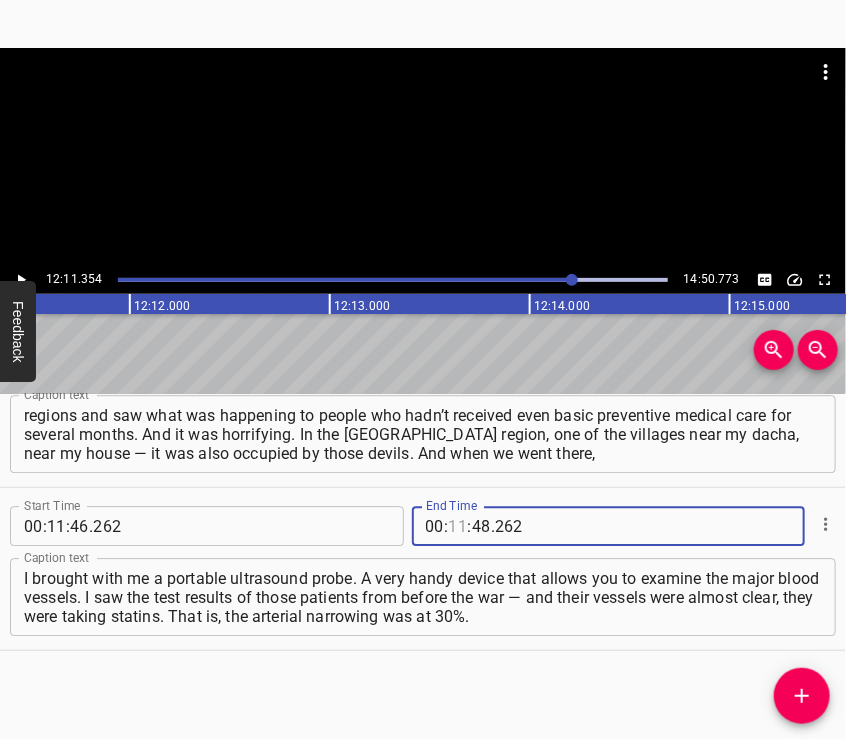 click at bounding box center [458, 526] 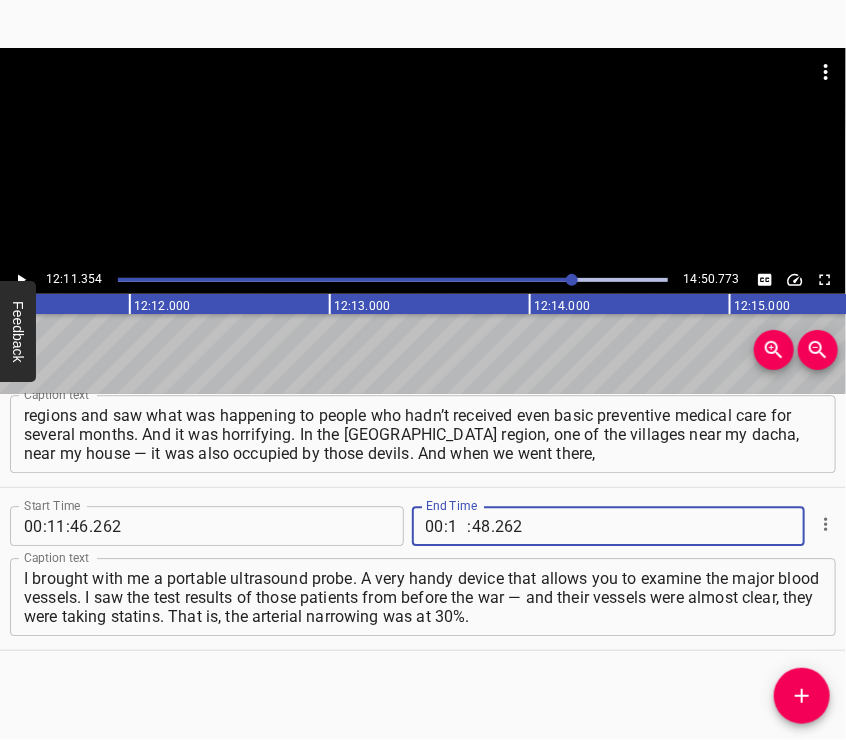 type on "12" 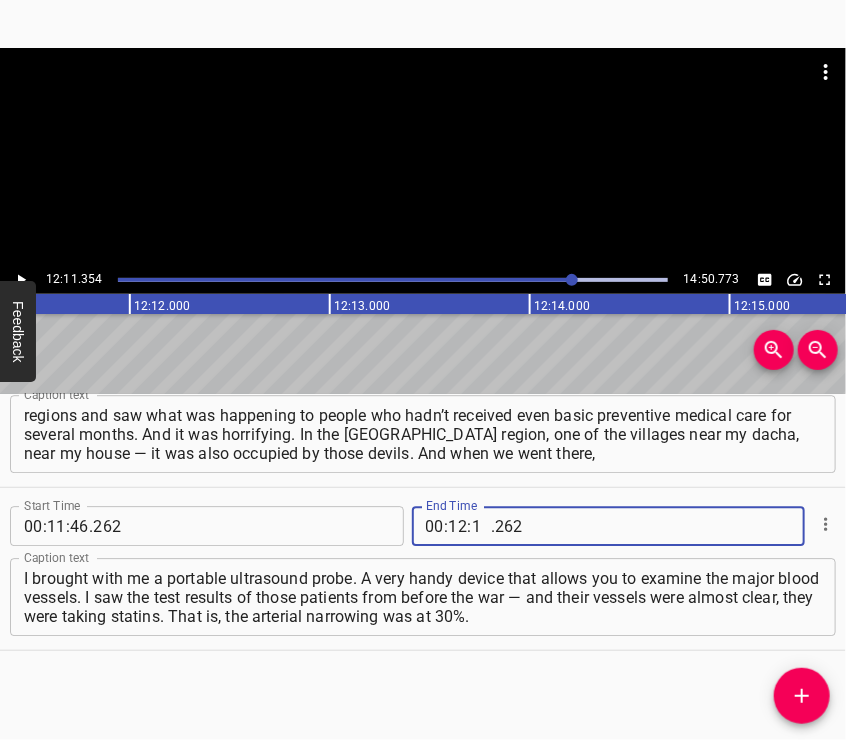 type on "11" 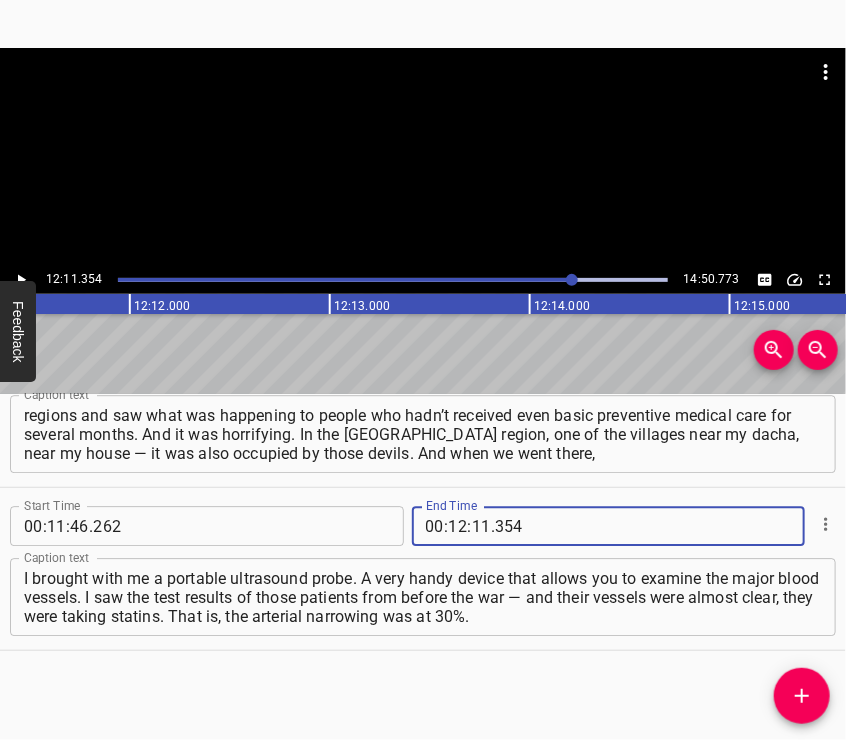 type on "354" 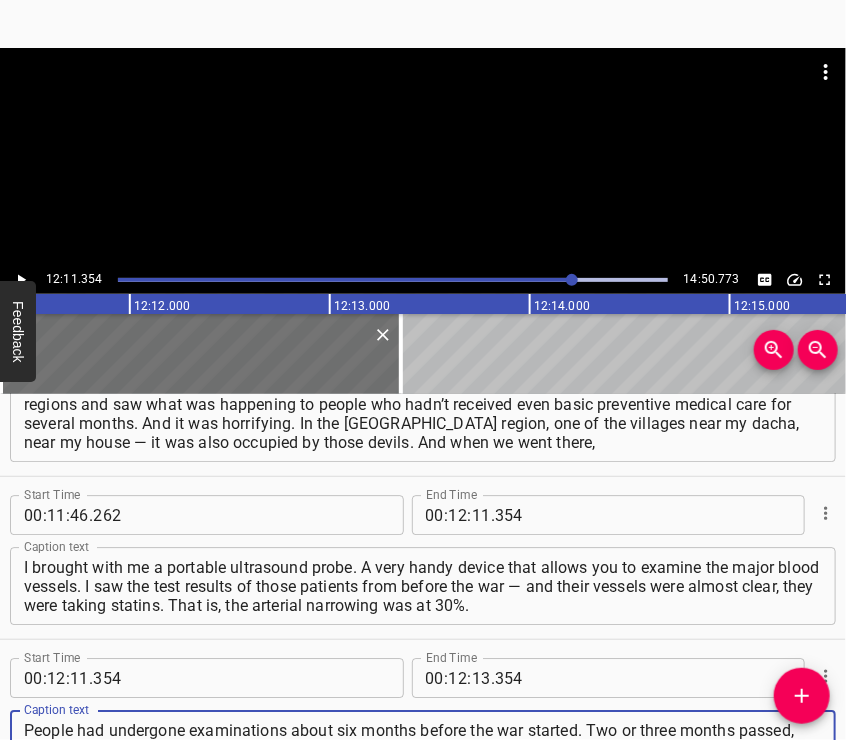 type on "People had undergone examinations about six months before the war started. Two or three months passed, and I was… Let me recall what month it was. The de-occupation of the [GEOGRAPHIC_DATA] region happened around [DATE] — on [DATE], it was officially announced." 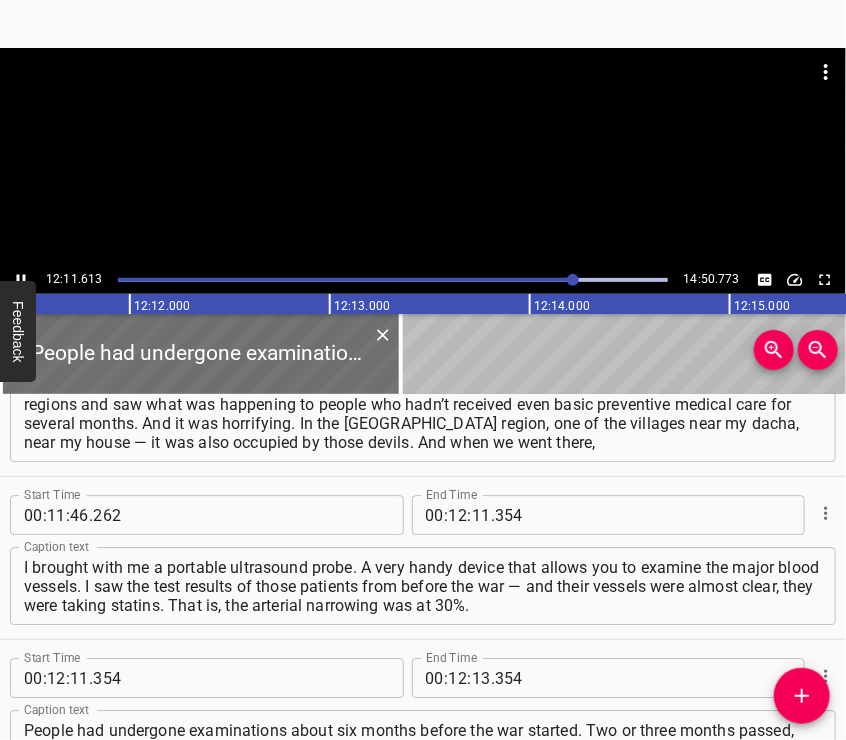 scroll, scrollTop: 6030, scrollLeft: 0, axis: vertical 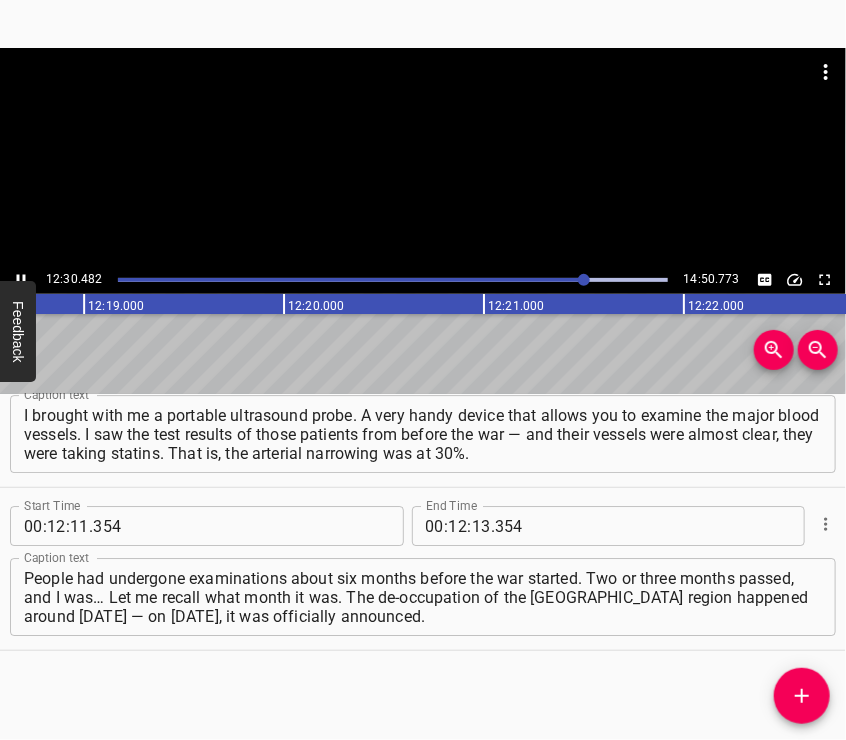 click at bounding box center (423, 157) 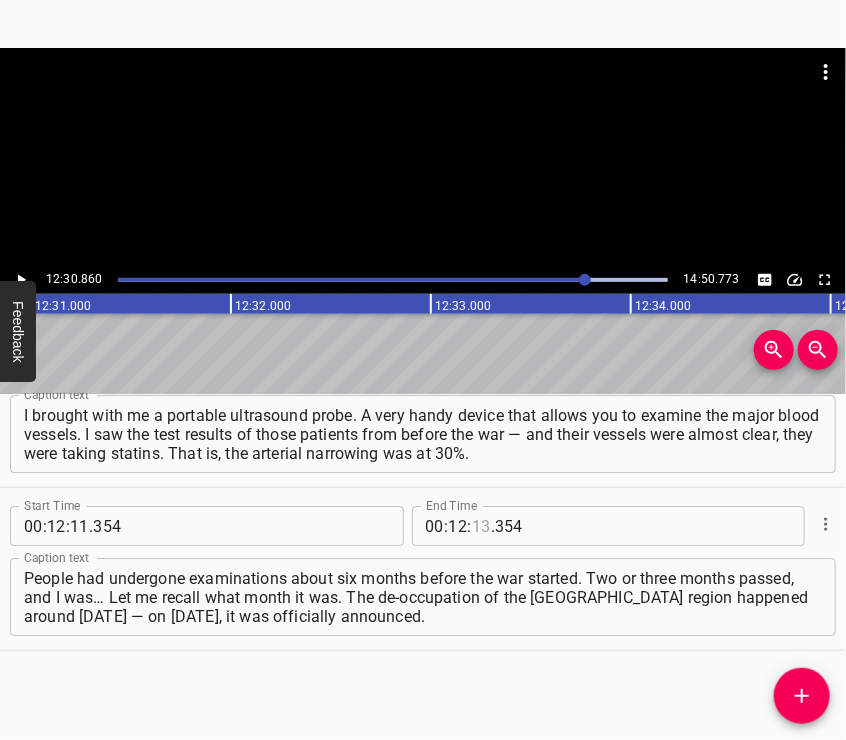 click at bounding box center [481, 526] 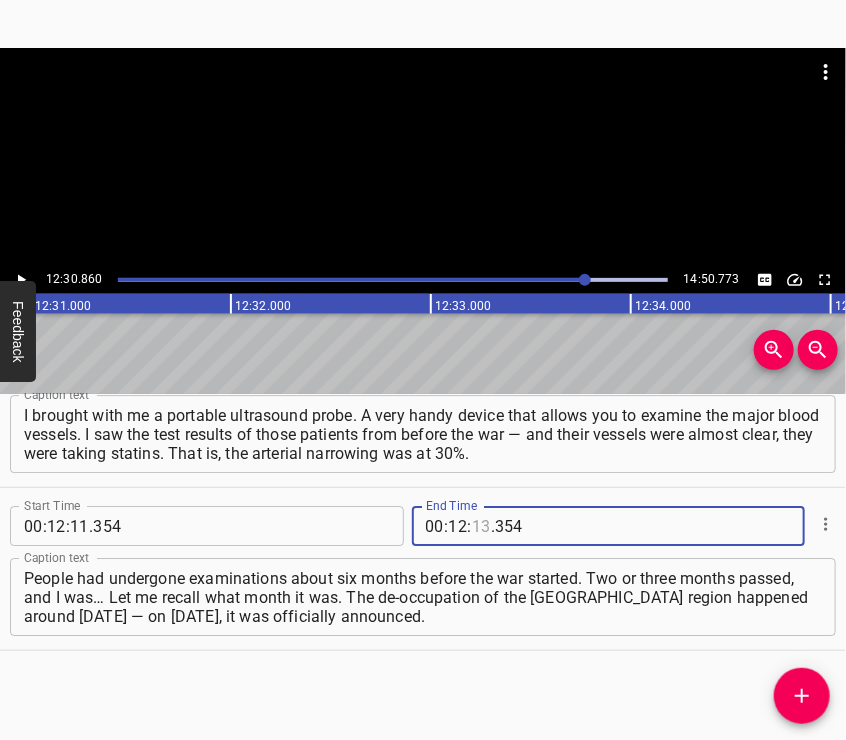 scroll, scrollTop: 0, scrollLeft: 150172, axis: horizontal 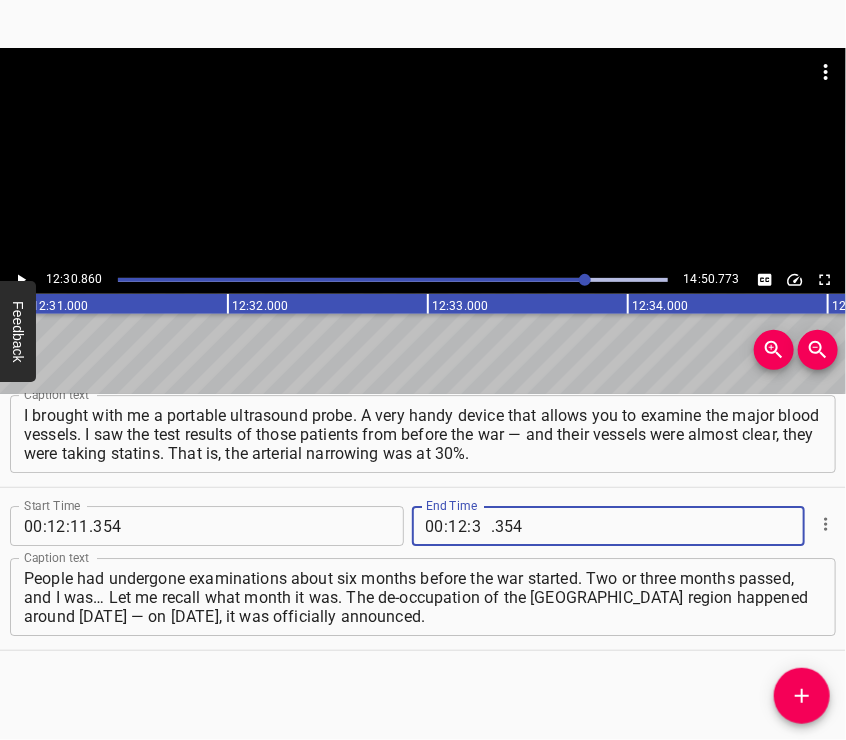 type on "30" 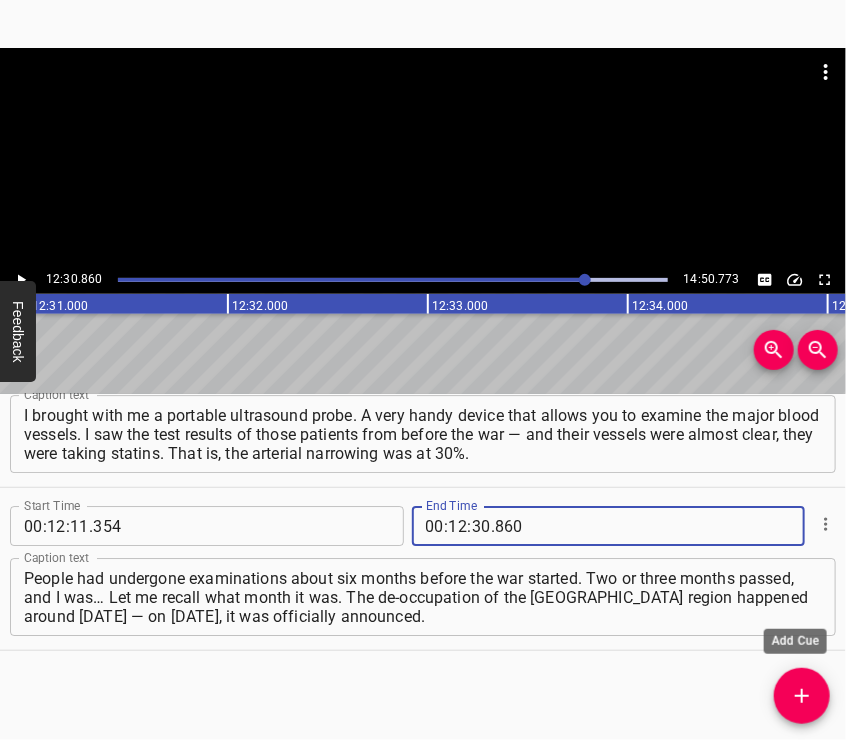 type on "860" 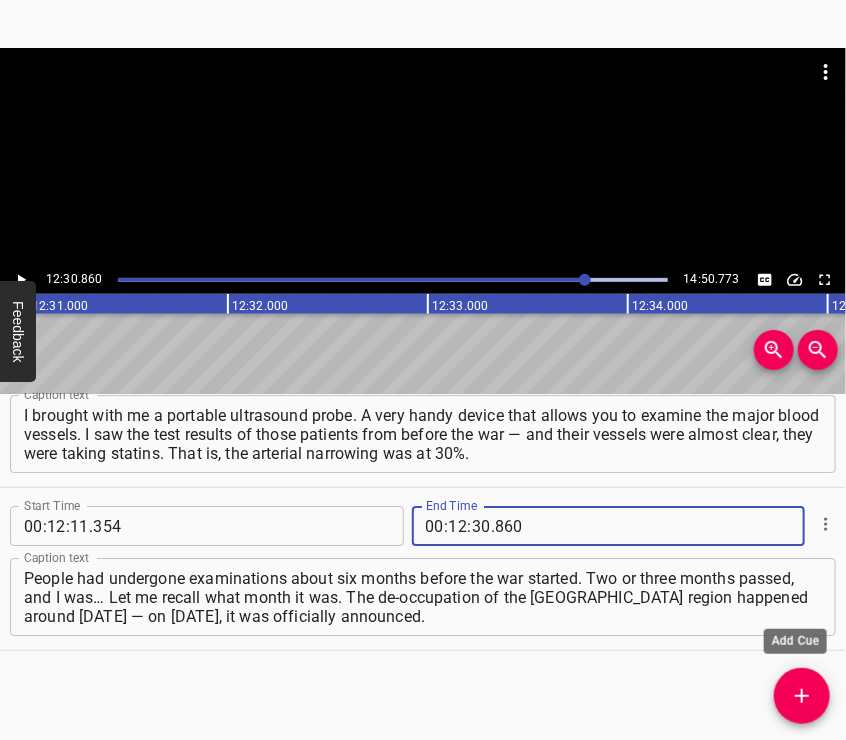 click 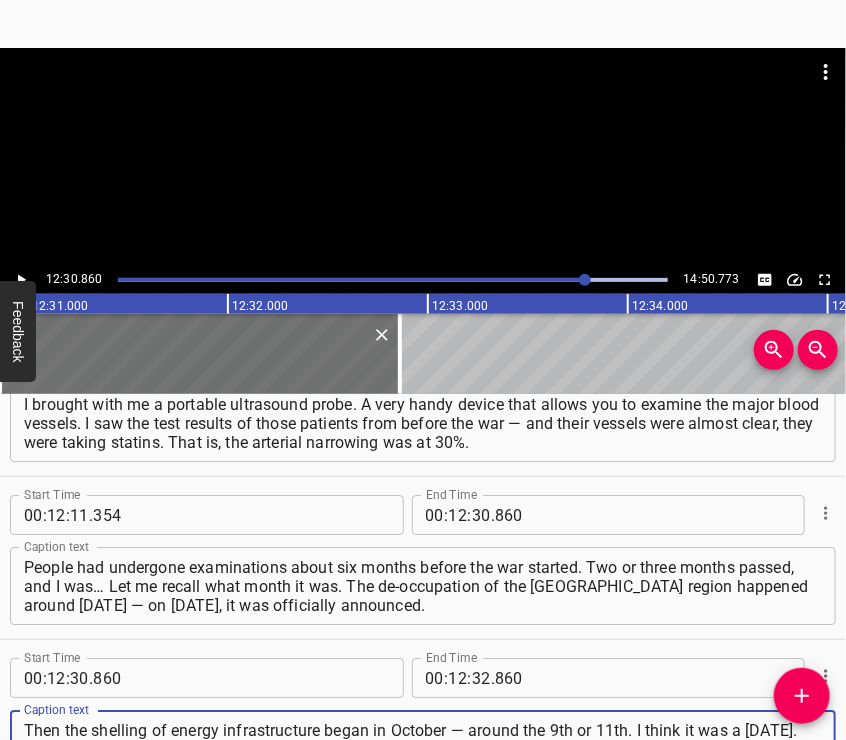 type on "Then the shelling of energy infrastructure began in October — around the 9th or 11th. I think it was a [DATE]. And I was in those areas… First about two months after the de-occupation, and then almost a year later. As for the operation of some FAPs — [PERSON_NAME]-midwife stations…" 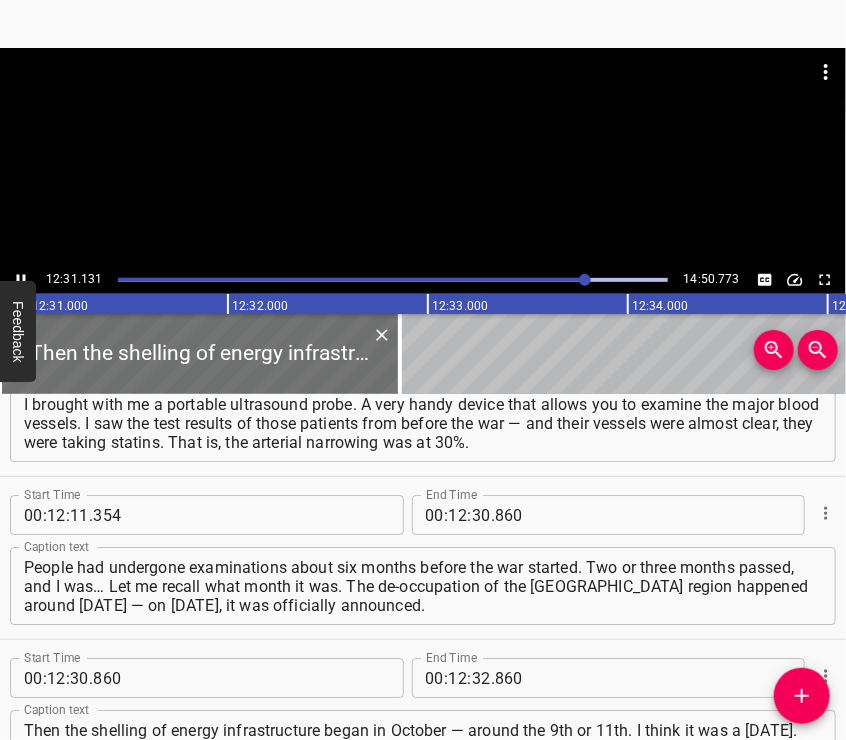 scroll, scrollTop: 6193, scrollLeft: 0, axis: vertical 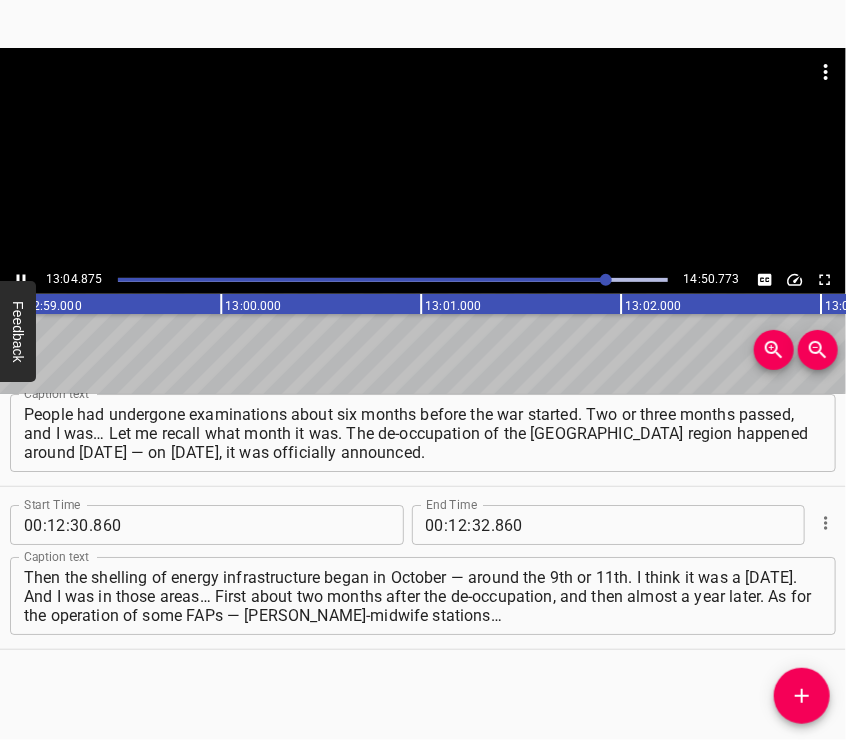 click at bounding box center (423, 157) 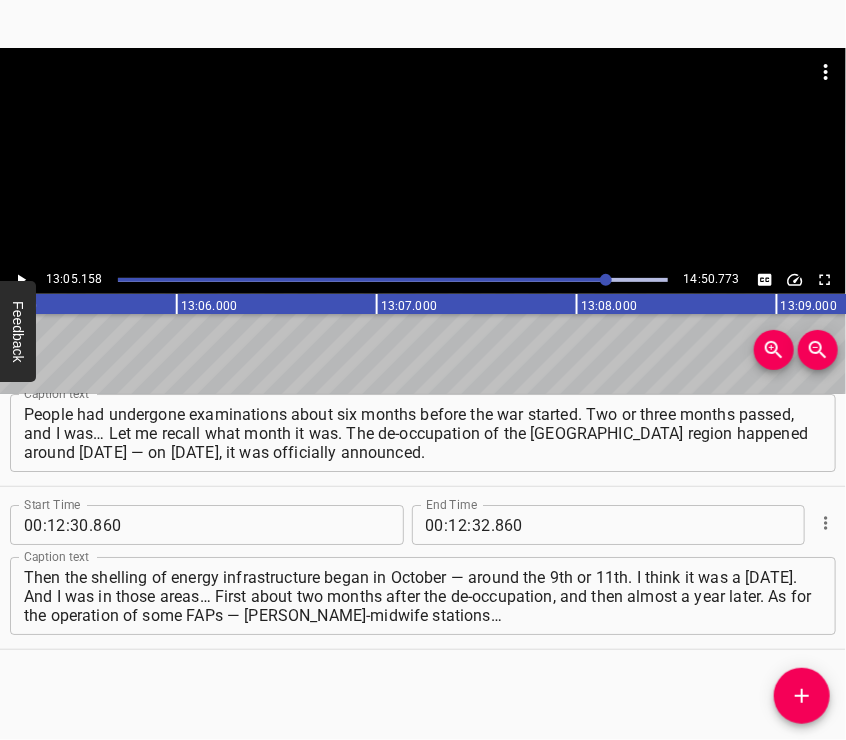 scroll, scrollTop: 0, scrollLeft: 157032, axis: horizontal 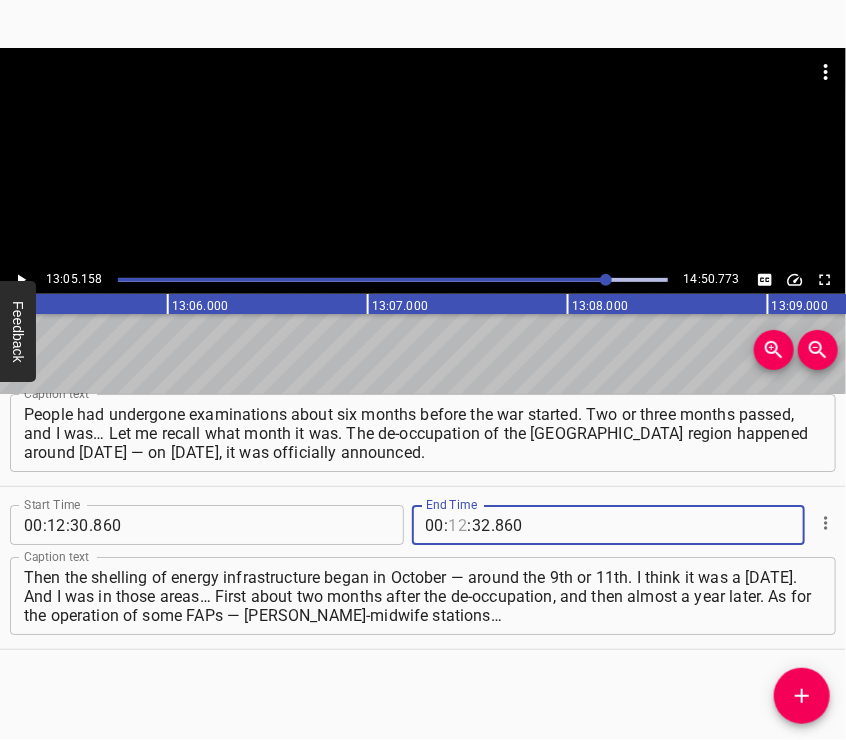 click at bounding box center [458, 525] 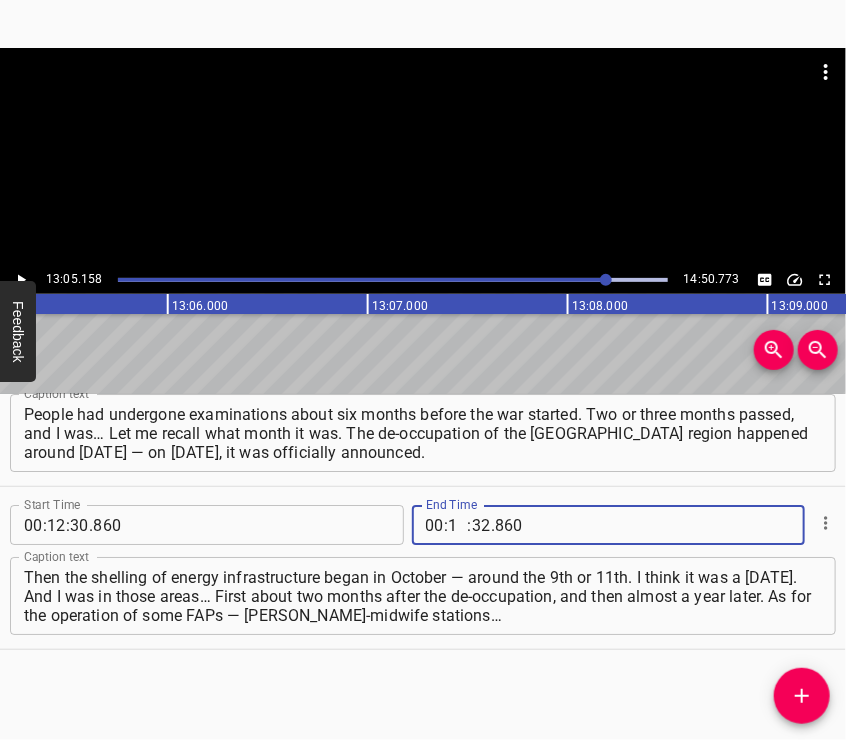 type on "13" 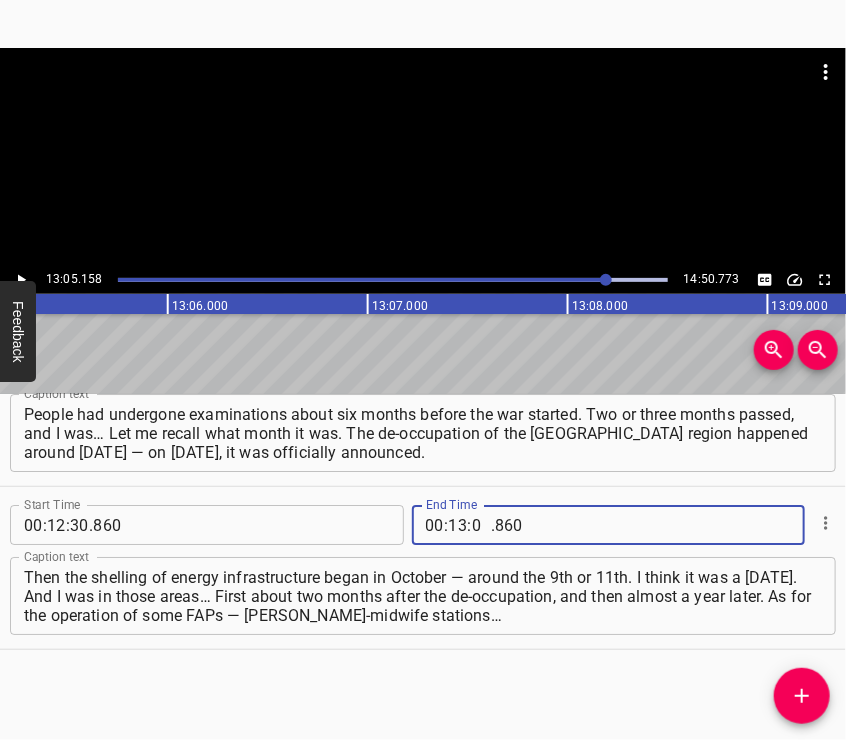type on "05" 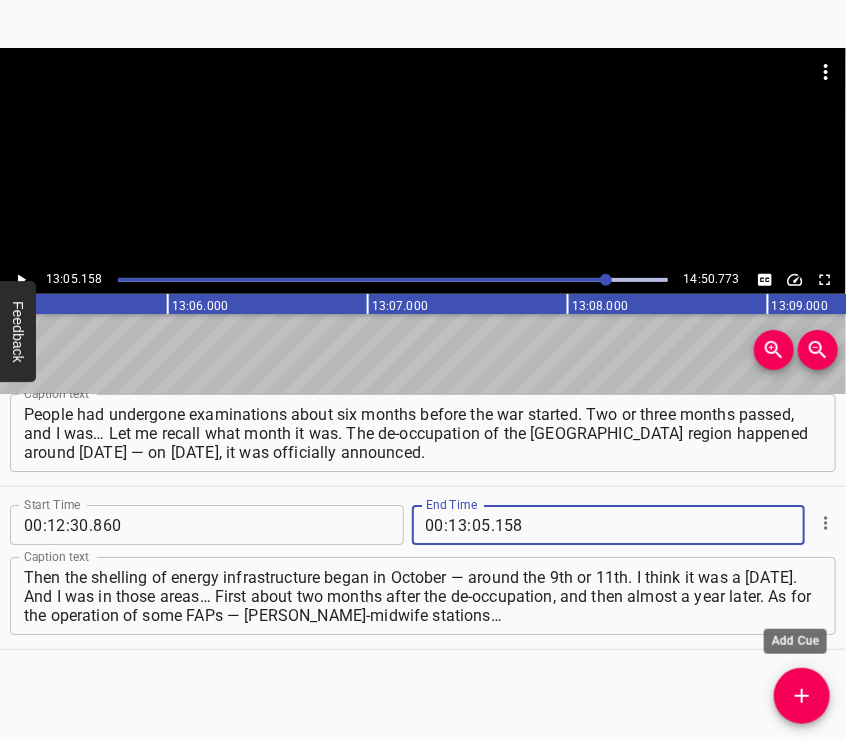 type on "158" 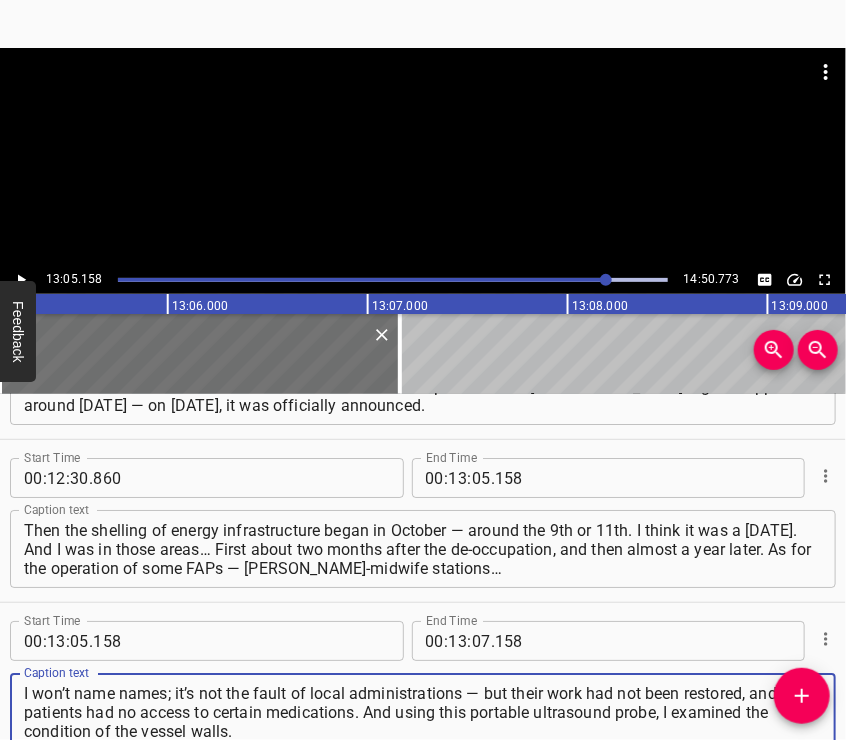 type on "I won’t name names; it’s not the fault of local administrations — but their work had not been restored, and patients had no access to certain medications. And using this portable ultrasound probe, I examined the condition of the vessel walls." 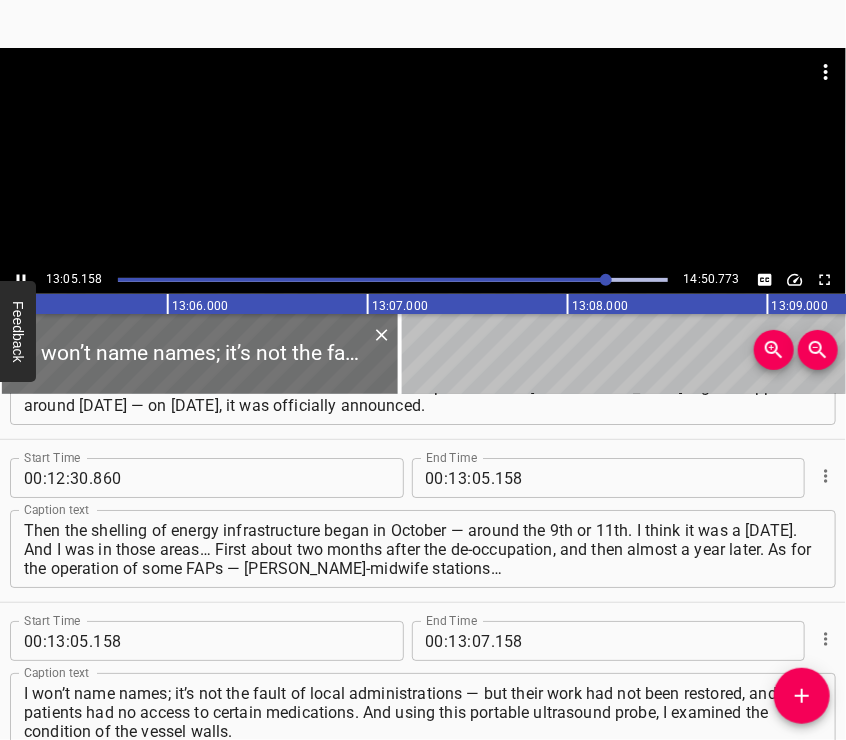 scroll, scrollTop: 6389, scrollLeft: 0, axis: vertical 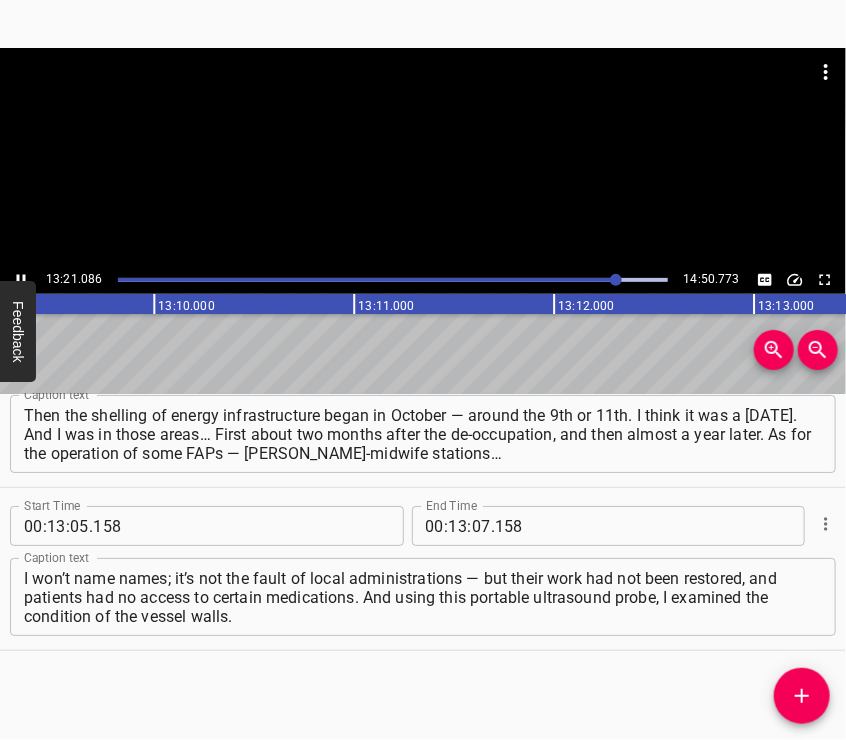 click at bounding box center (423, 157) 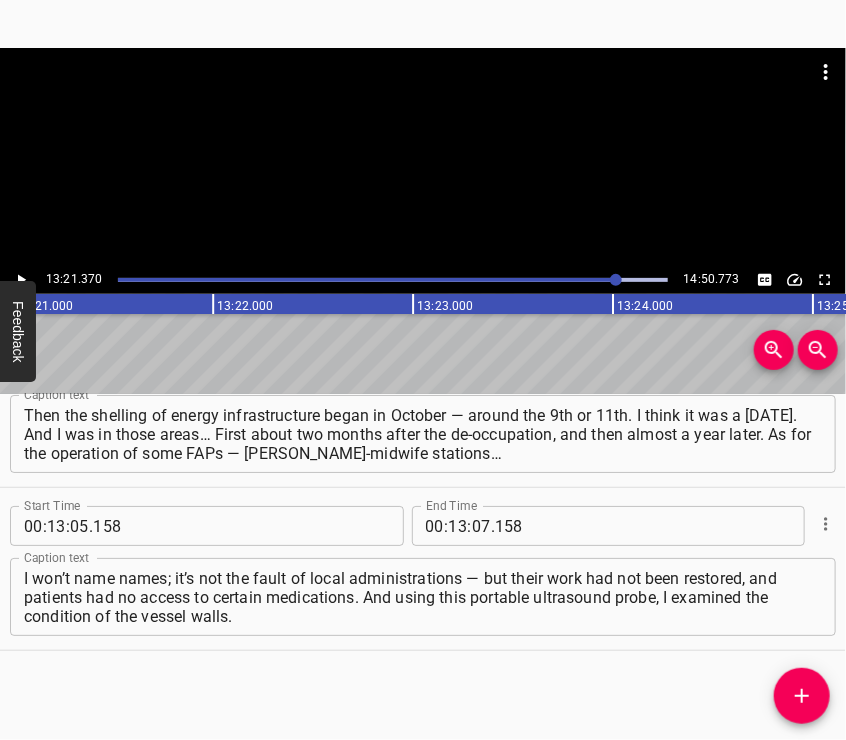 scroll, scrollTop: 0, scrollLeft: 160274, axis: horizontal 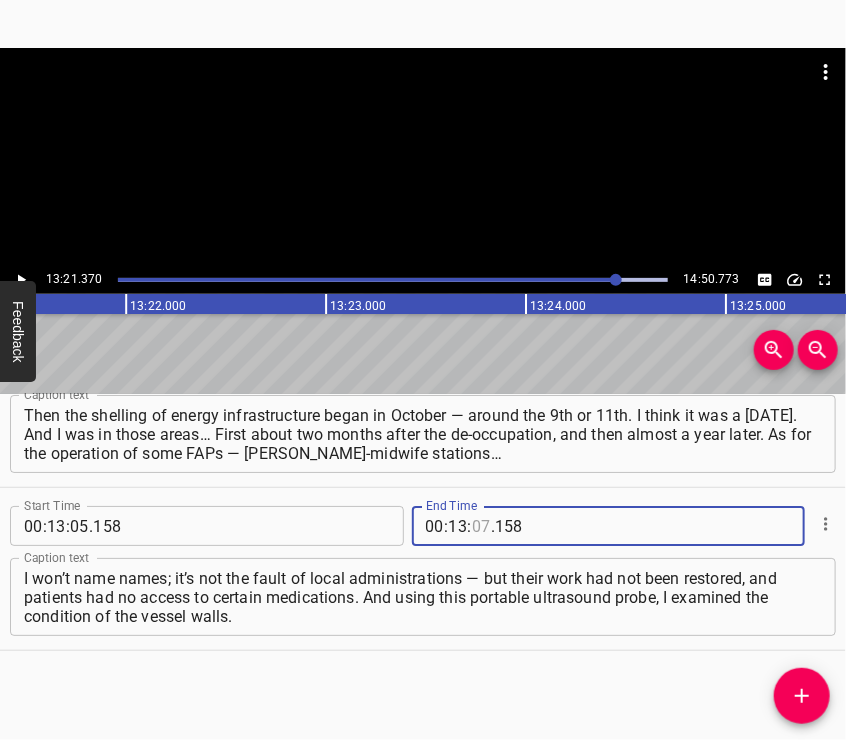click at bounding box center (481, 526) 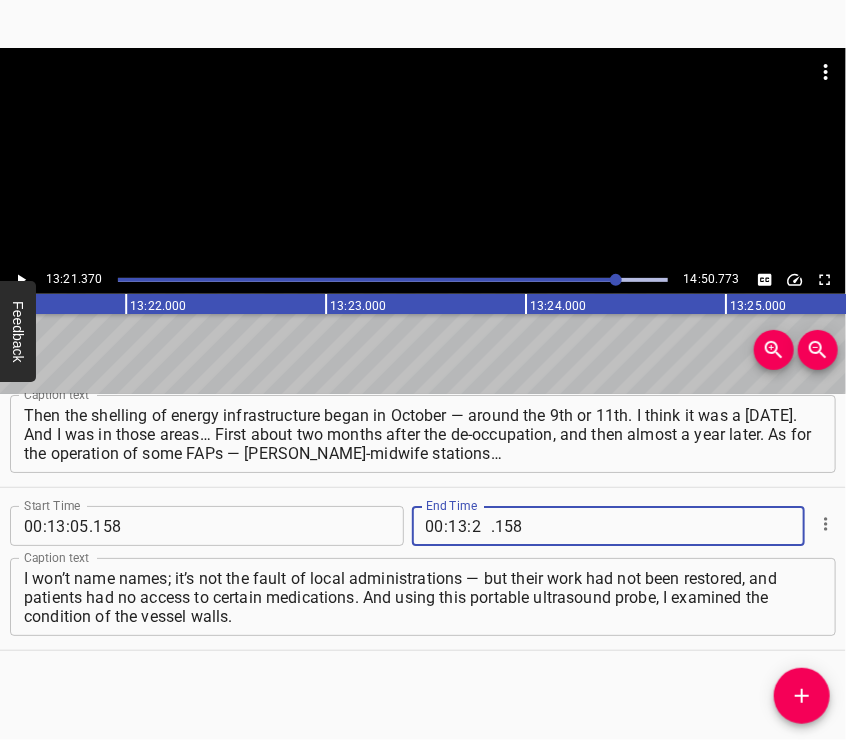 type on "21" 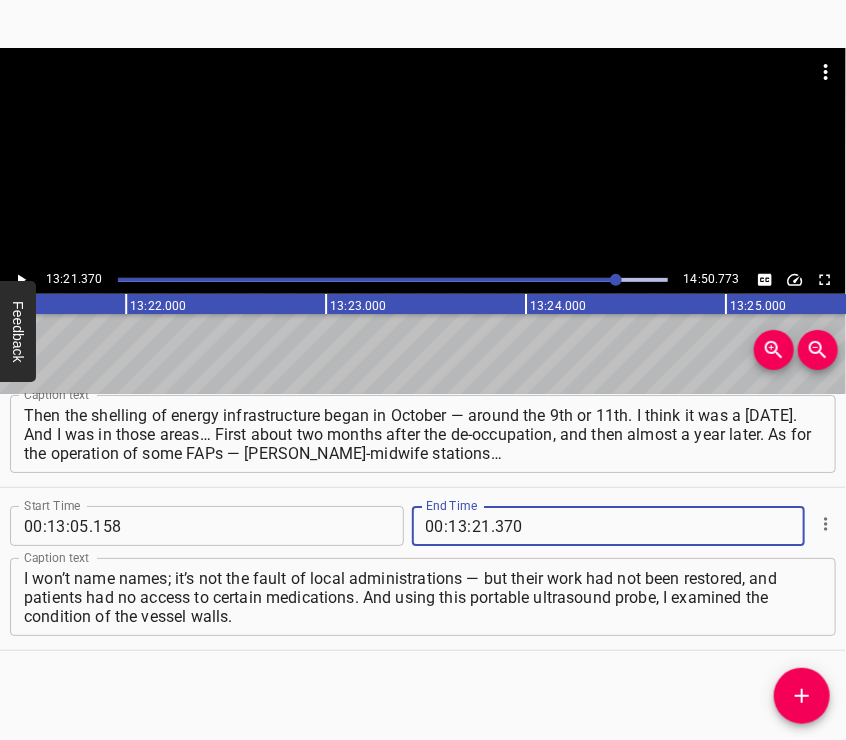 type on "370" 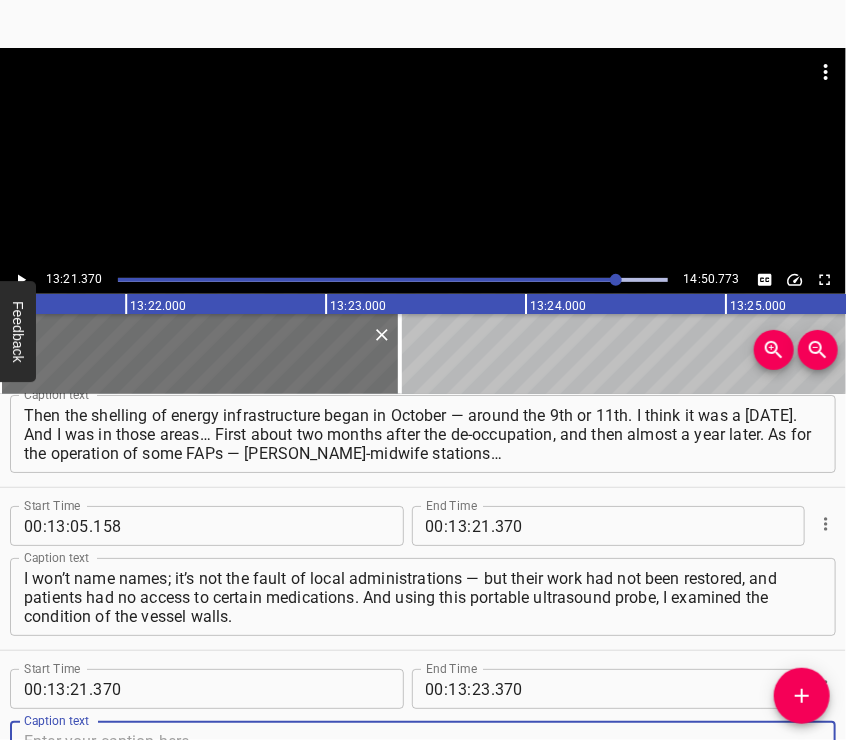 scroll, scrollTop: 6440, scrollLeft: 0, axis: vertical 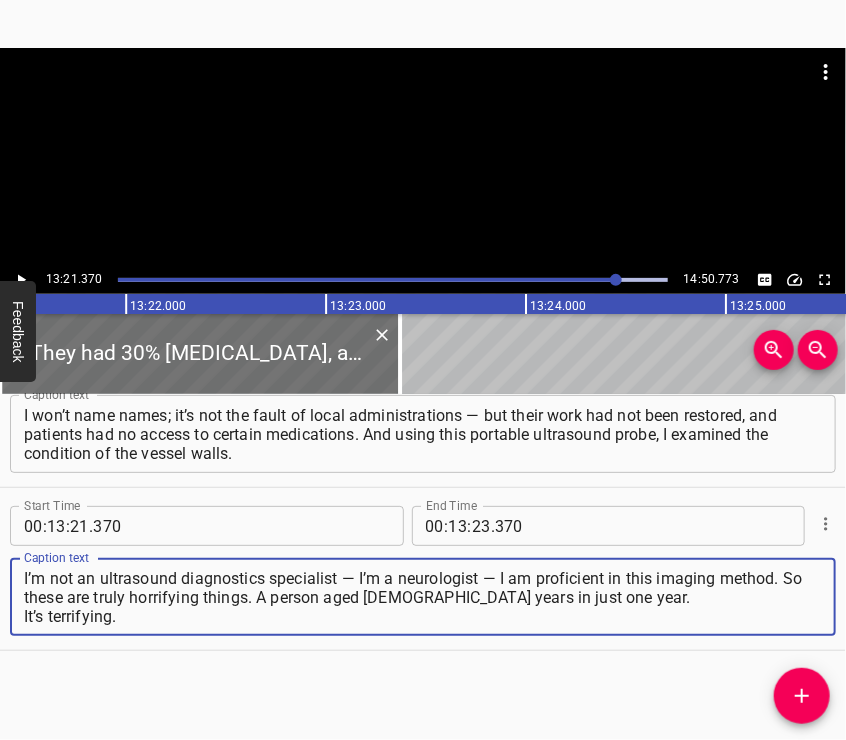 click on "They had 30% [MEDICAL_DATA], and [DATE] it had increased to 55–60%. There’s no room for error. Even though I’m not an ultrasound diagnostics specialist — I’m a neurologist — I am proficient in this imaging method. So these are truly horrifying things. A person aged [DEMOGRAPHIC_DATA] years in just one year.
It’s terrifying." at bounding box center (423, 597) 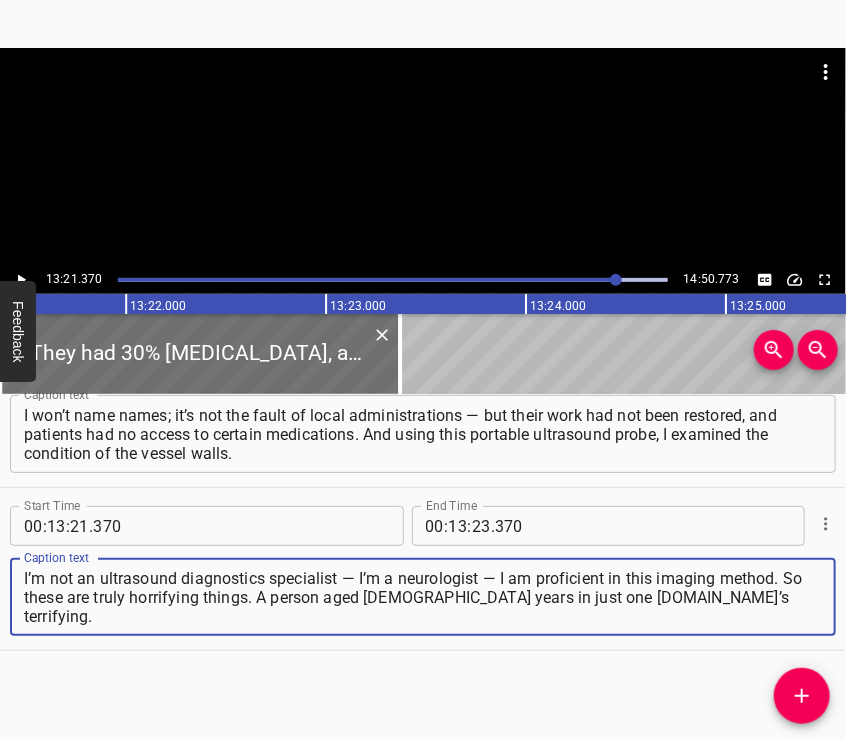 scroll, scrollTop: 0, scrollLeft: 0, axis: both 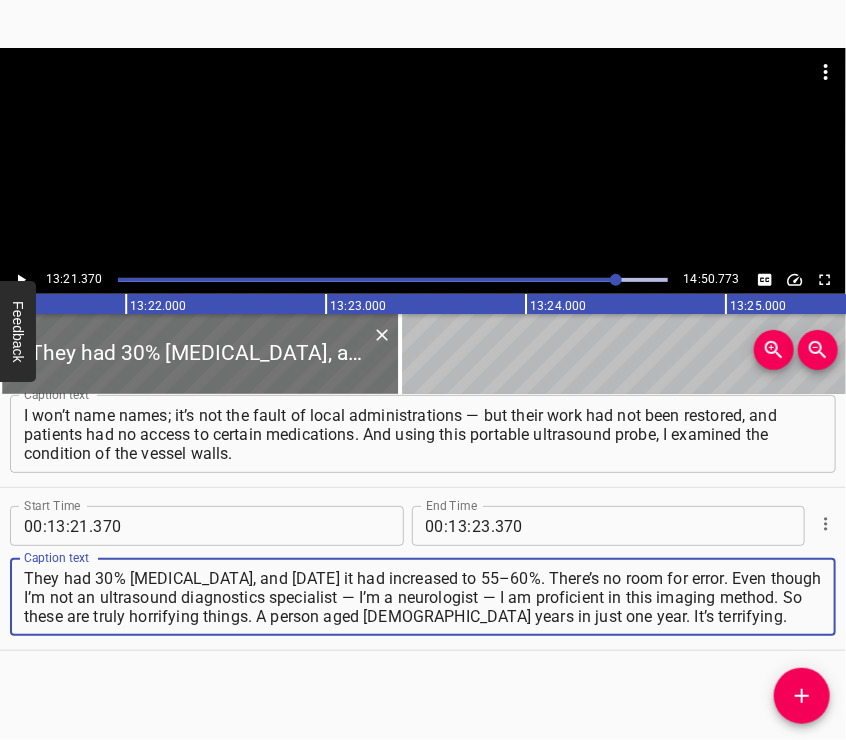 type on "They had 30% [MEDICAL_DATA], and [DATE] it had increased to 55–60%. There’s no room for error. Even though I’m not an ultrasound diagnostics specialist — I’m a neurologist — I am proficient in this imaging method. So these are truly horrifying things. A person aged [DEMOGRAPHIC_DATA] years in just one year. It’s terrifying." 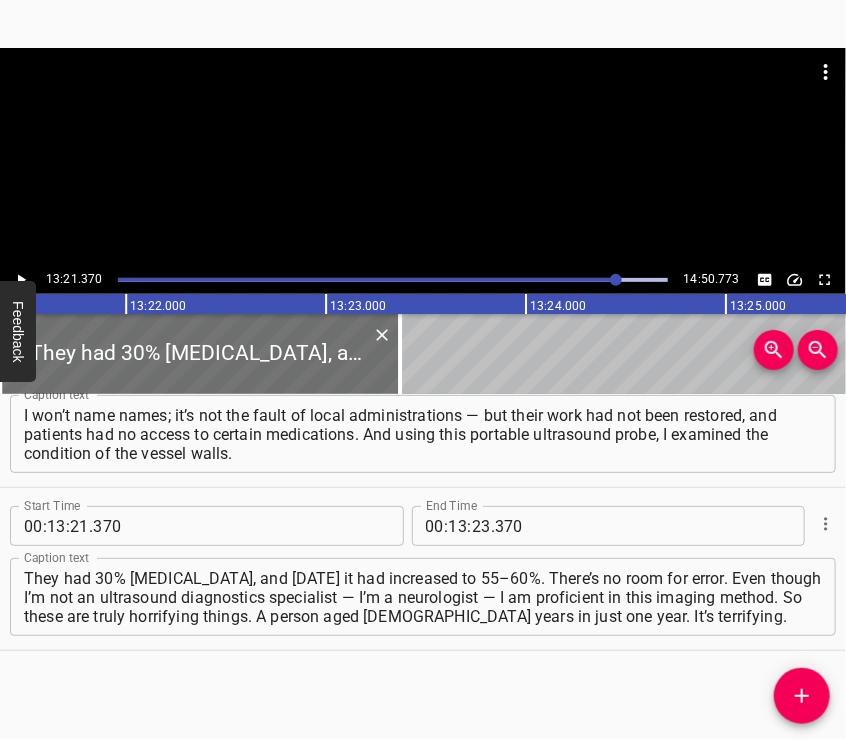 click at bounding box center [423, 157] 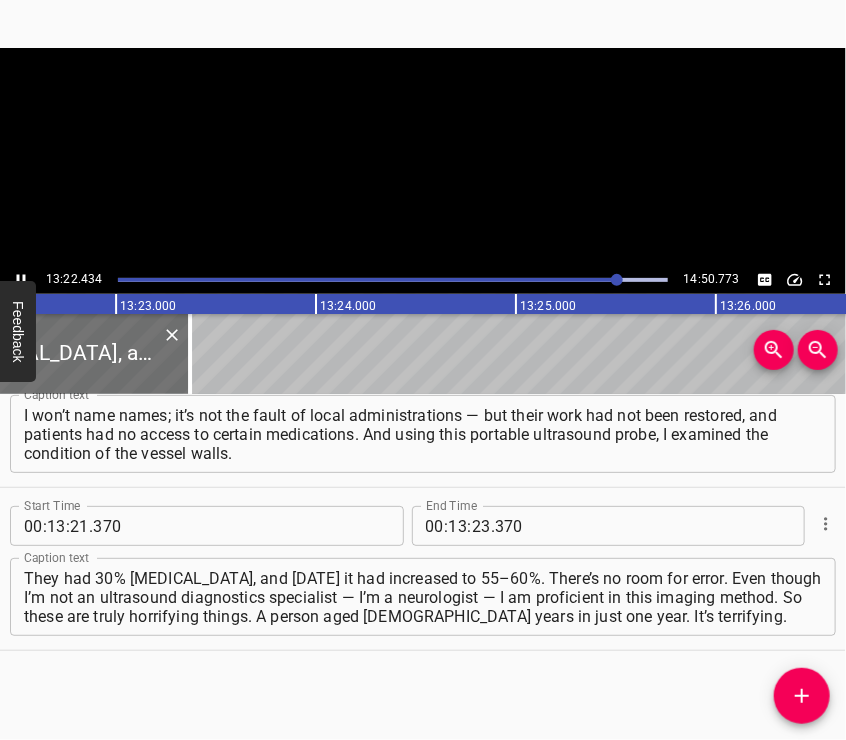scroll, scrollTop: 0, scrollLeft: 160487, axis: horizontal 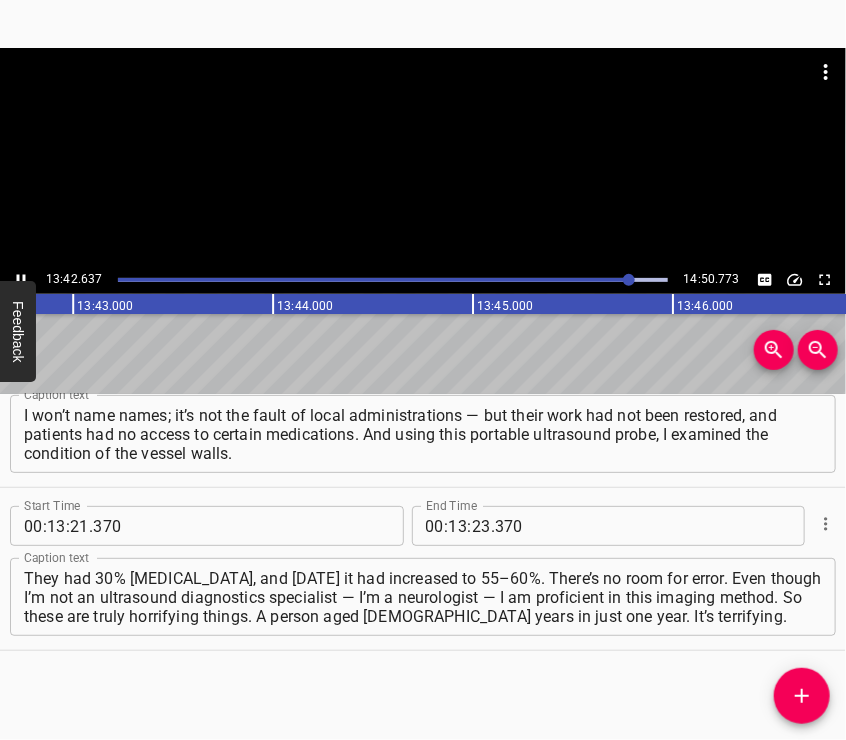 click at bounding box center (423, 157) 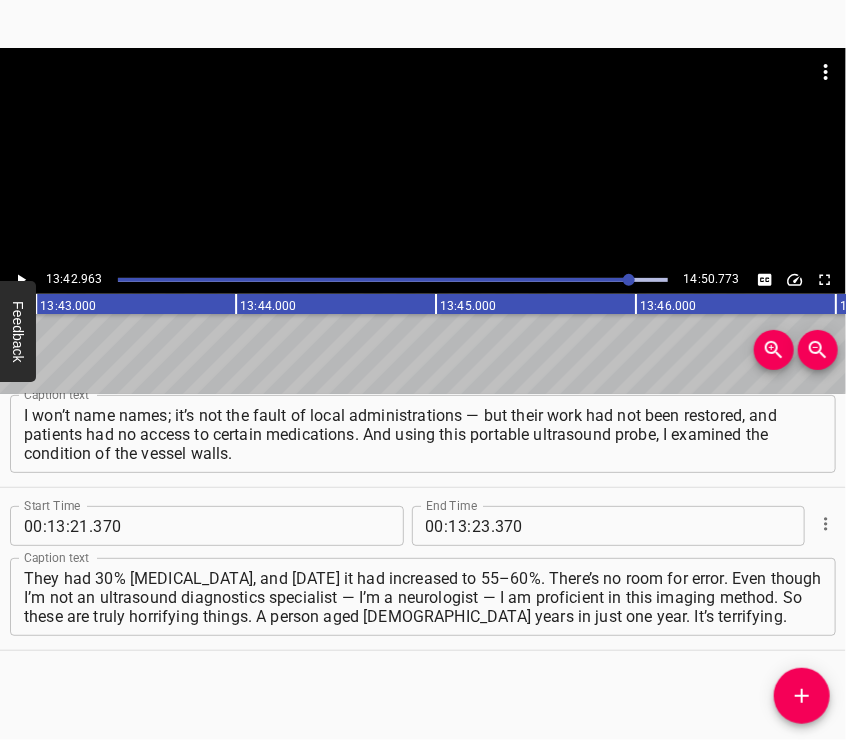 scroll, scrollTop: 0, scrollLeft: 164592, axis: horizontal 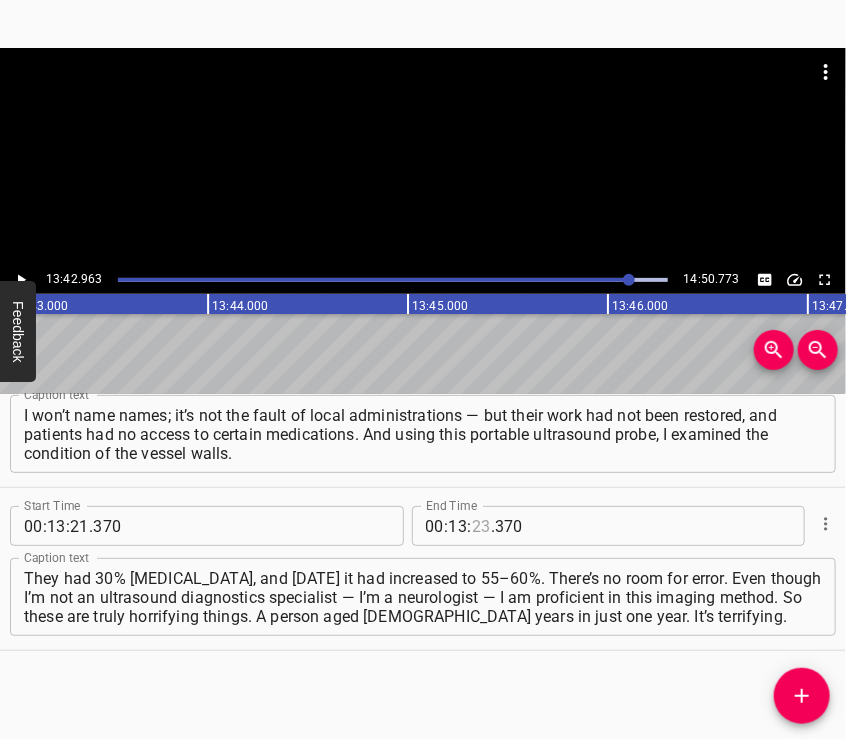 click at bounding box center (481, 526) 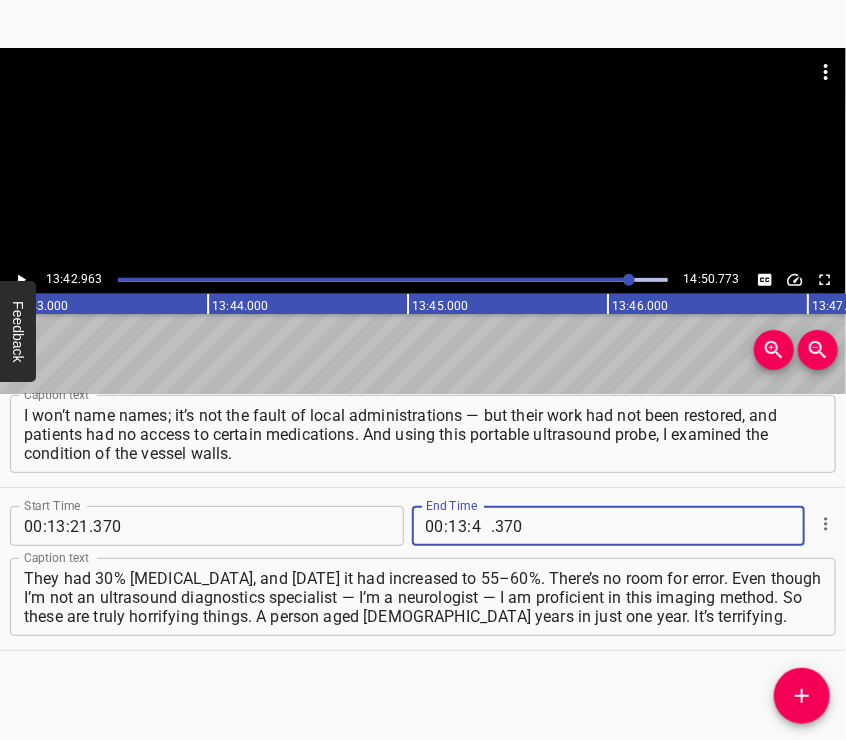 type on "42" 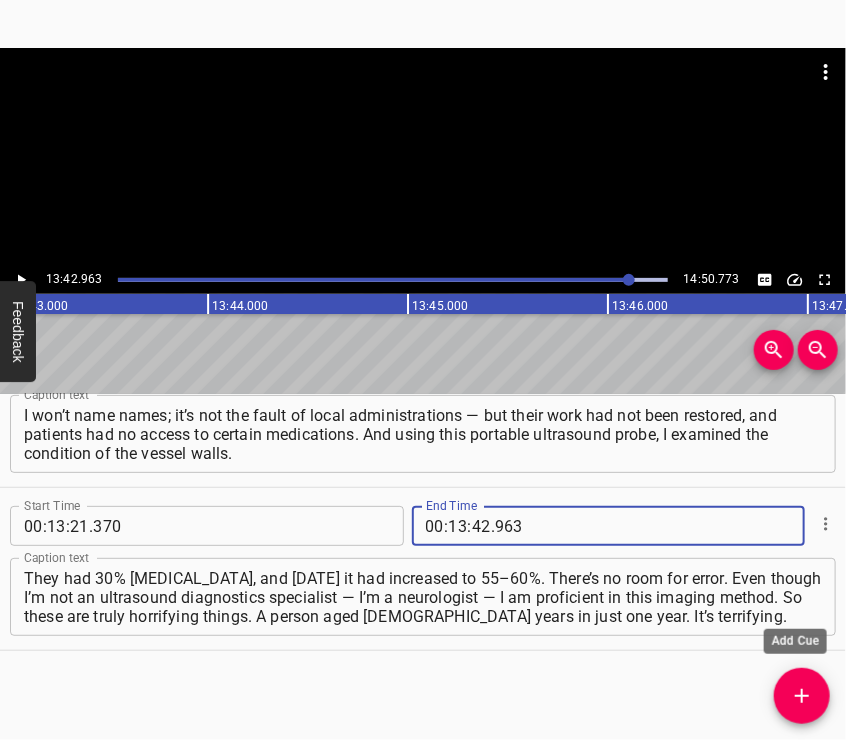 type on "963" 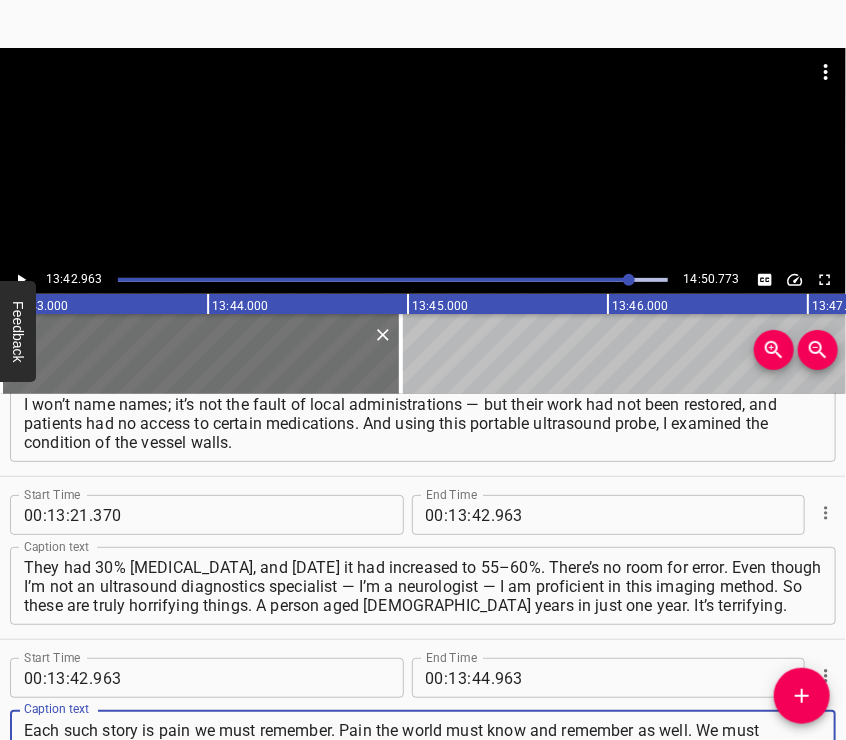 type on "Each such story is pain we must remember. Pain the world must know and remember as well. We must document these stories so that they can later serve as additional evidence in the process in [GEOGRAPHIC_DATA] against russia for the crimes" 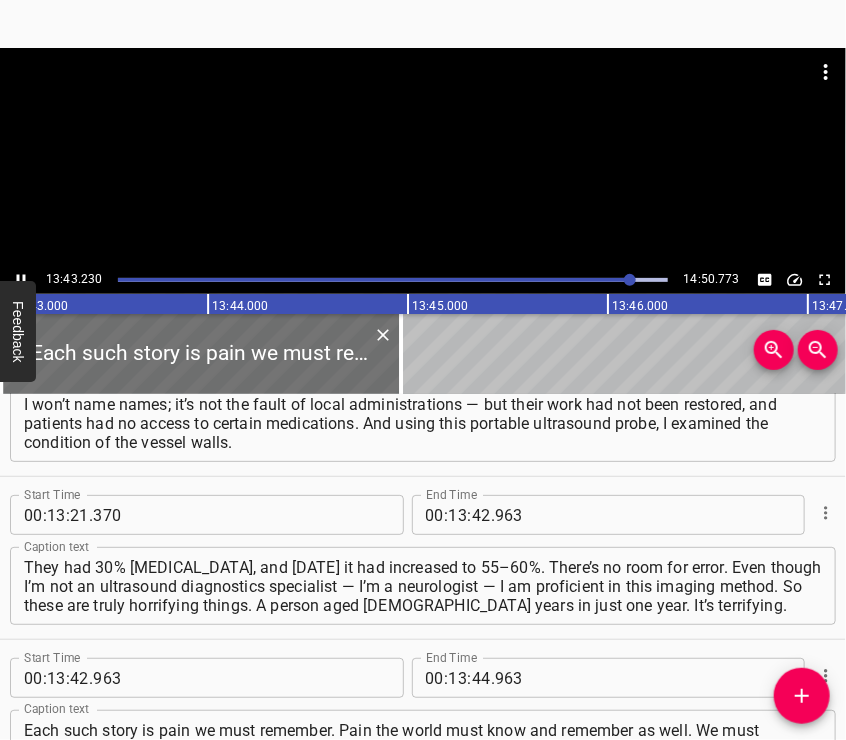 scroll, scrollTop: 6645, scrollLeft: 0, axis: vertical 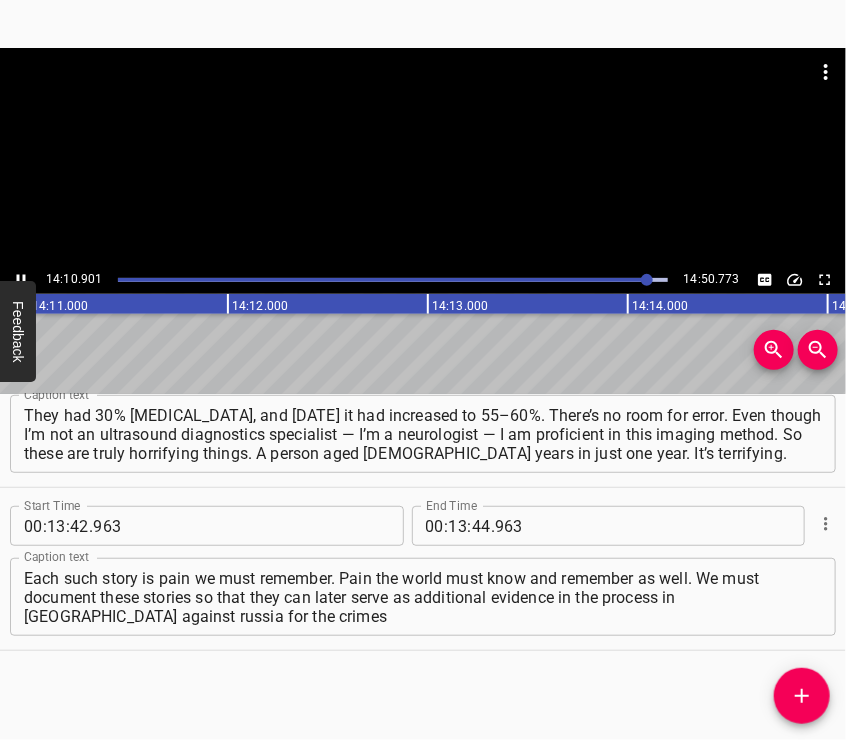 click at bounding box center (423, 157) 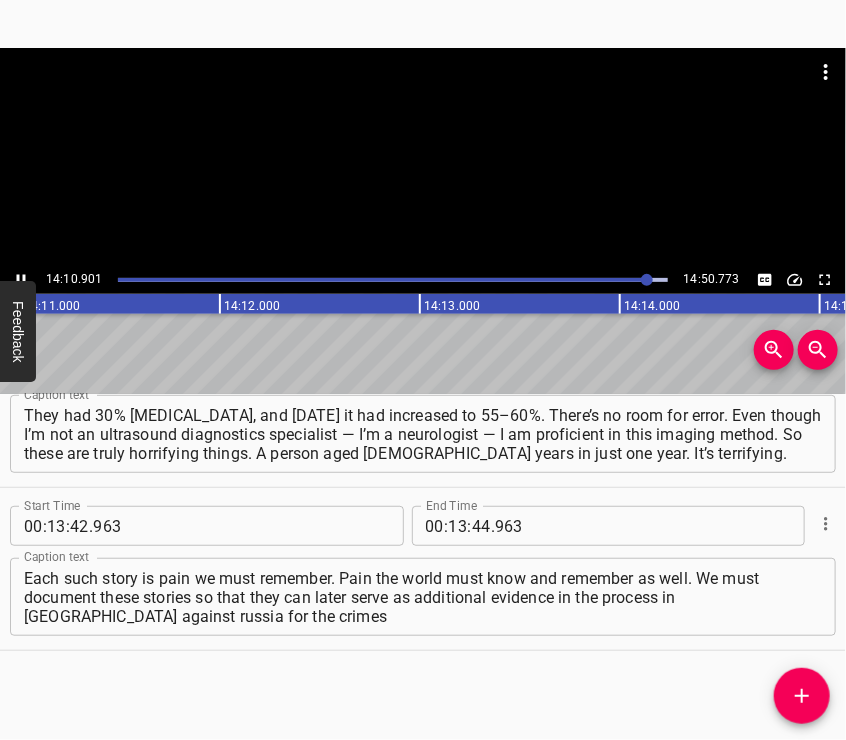 scroll, scrollTop: 0, scrollLeft: 170216, axis: horizontal 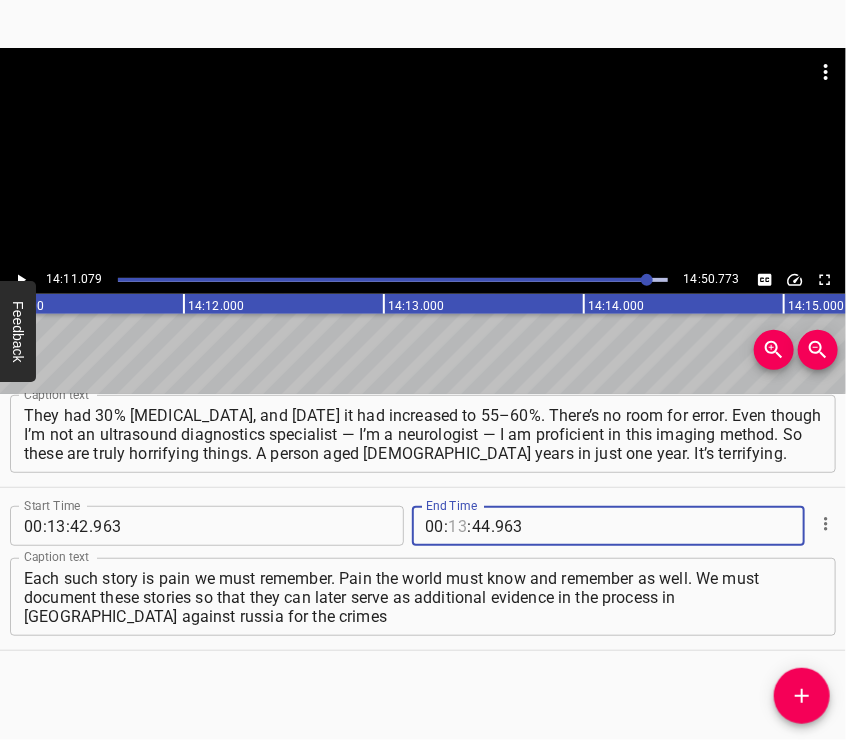 click at bounding box center (458, 526) 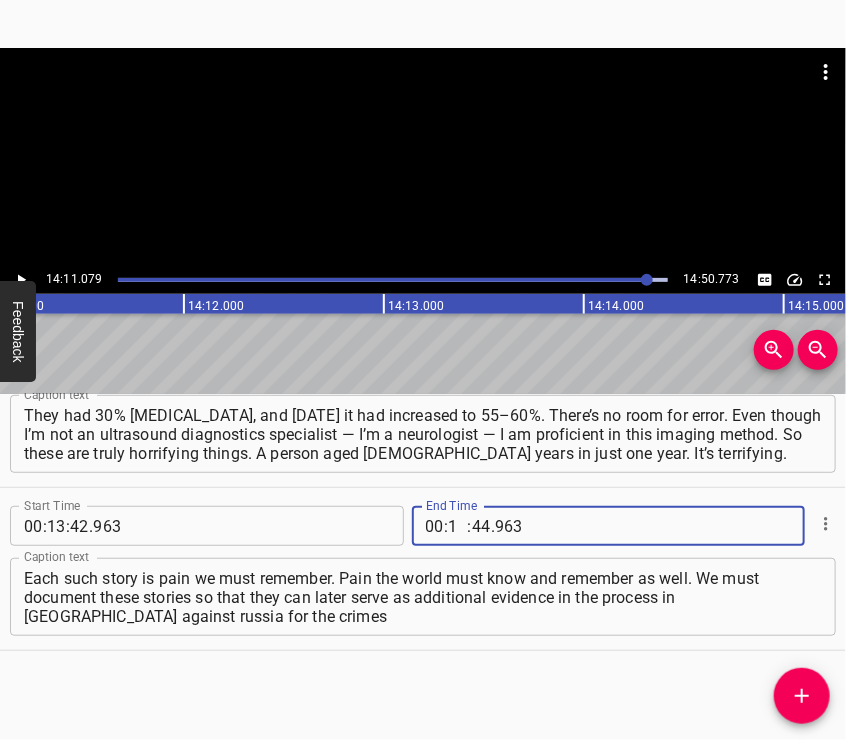 type on "14" 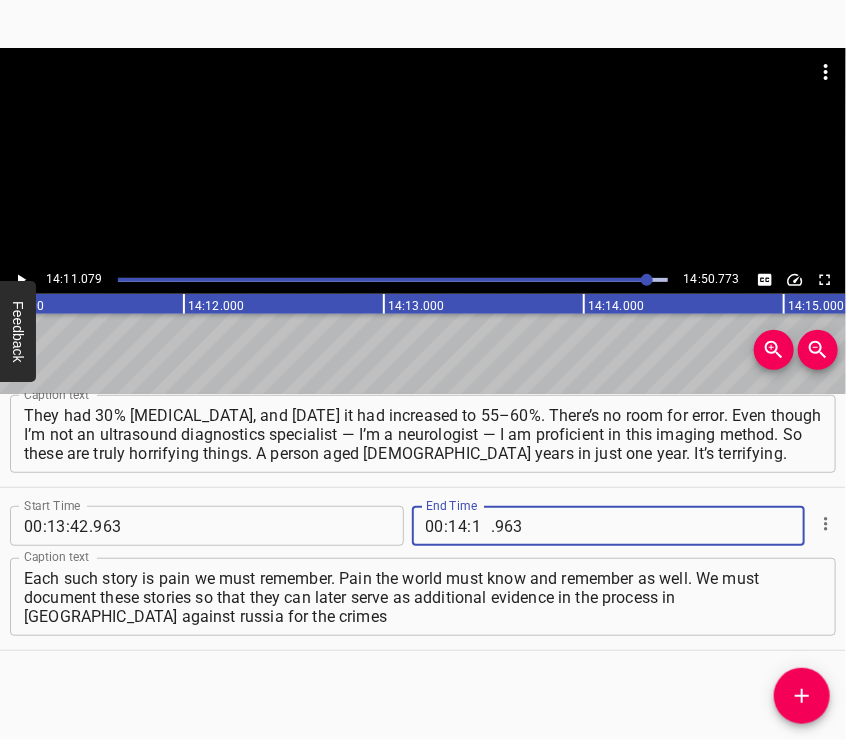 type on "11" 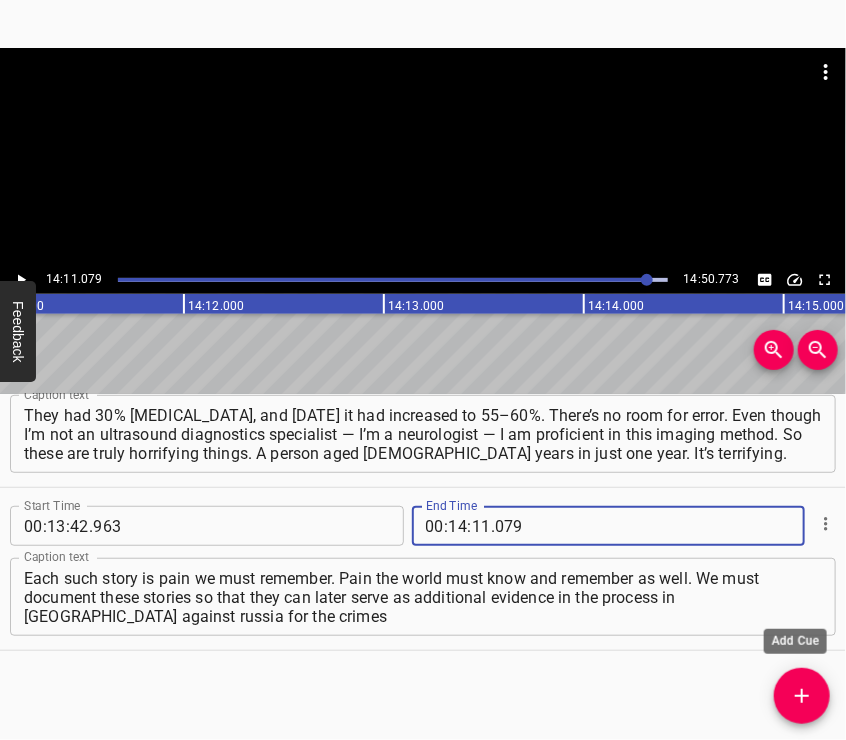 type on "079" 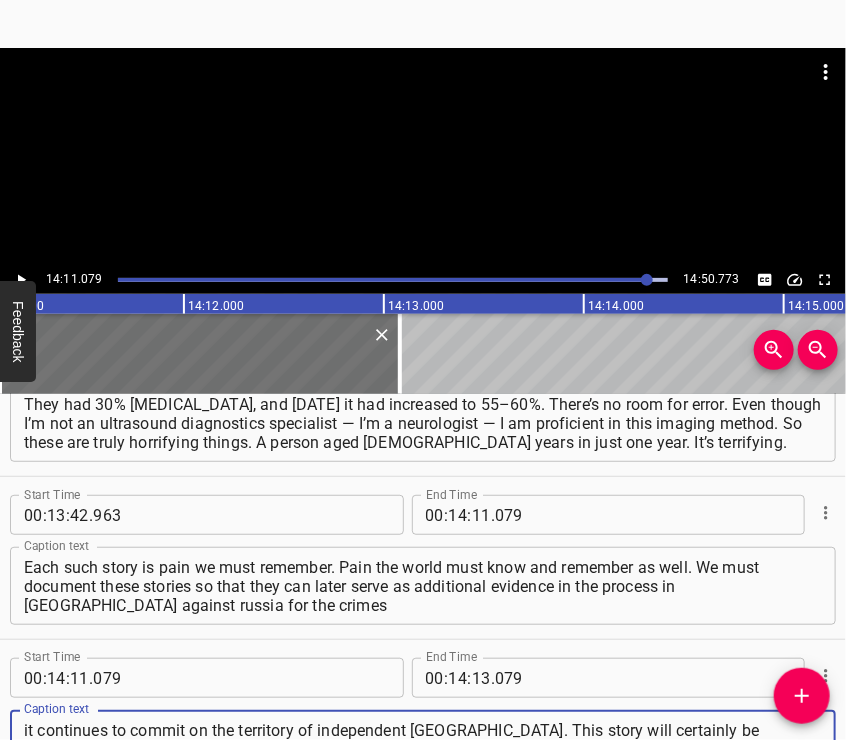 type on "it continues to commit on the territory of independent [GEOGRAPHIC_DATA]. This story will certainly be included in the world’s largest online  archive of testimonies from [DEMOGRAPHIC_DATA] civilians who suffered from the war" 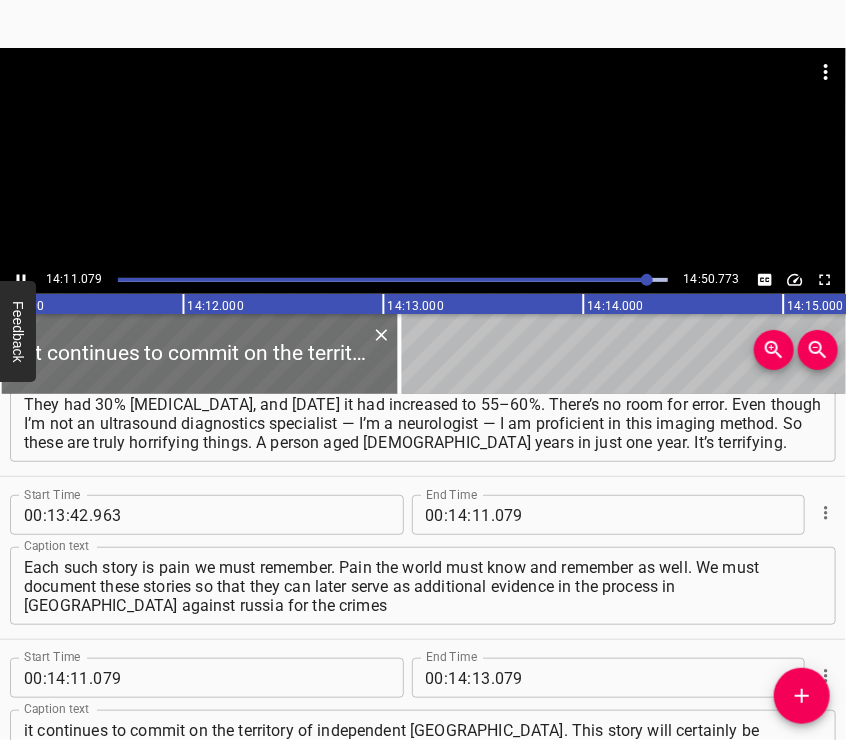 scroll, scrollTop: 6845, scrollLeft: 0, axis: vertical 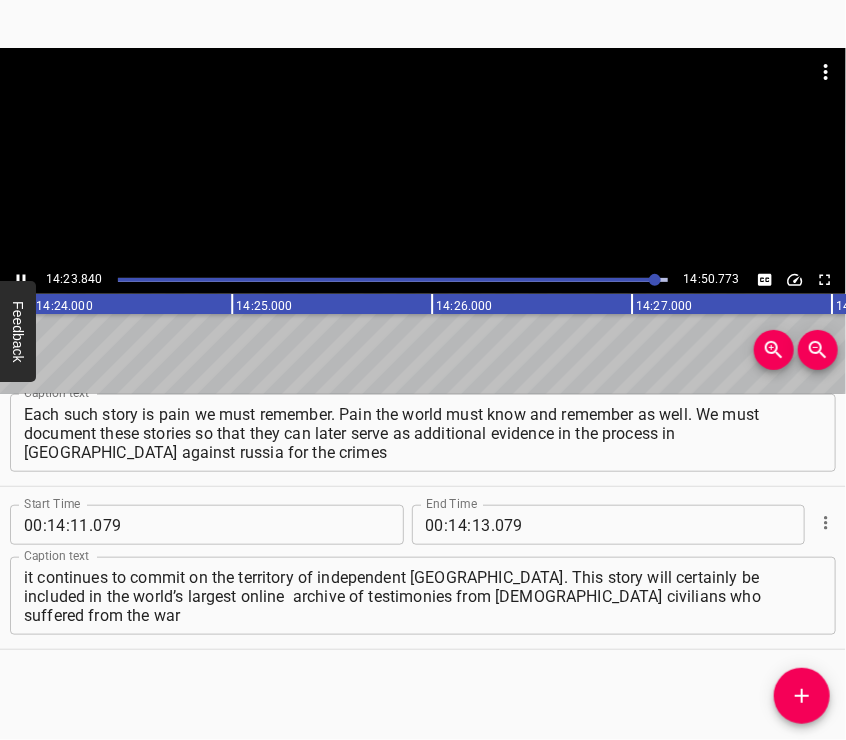 click at bounding box center [423, 157] 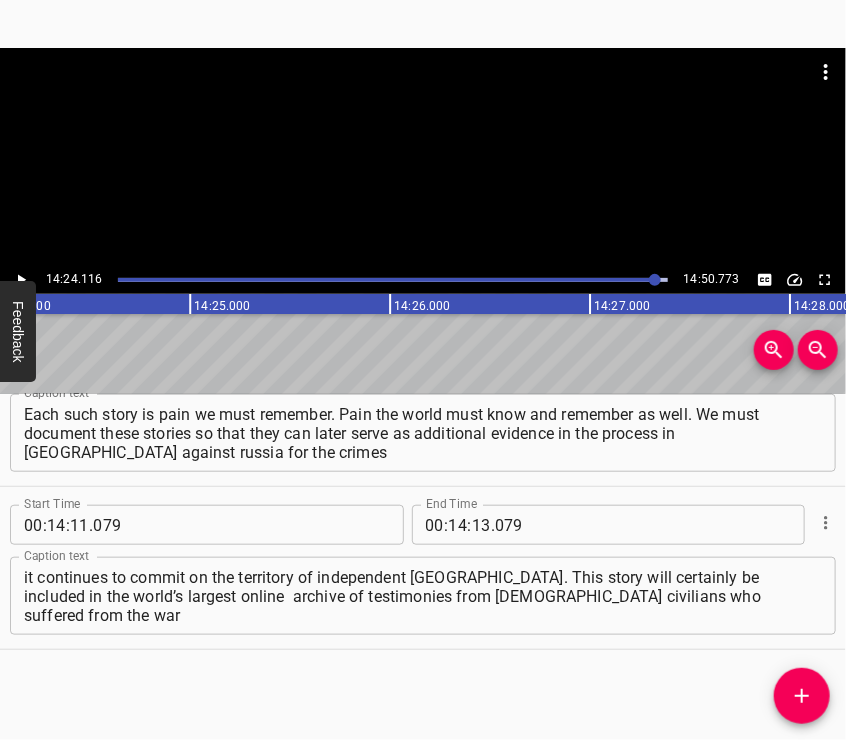 scroll, scrollTop: 0, scrollLeft: 172823, axis: horizontal 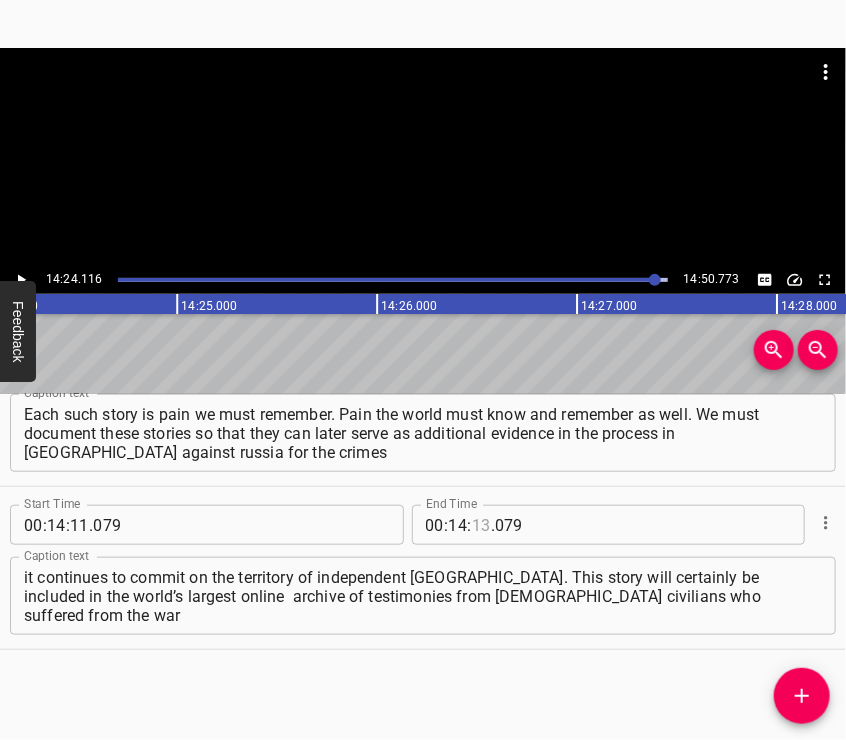 click at bounding box center (481, 525) 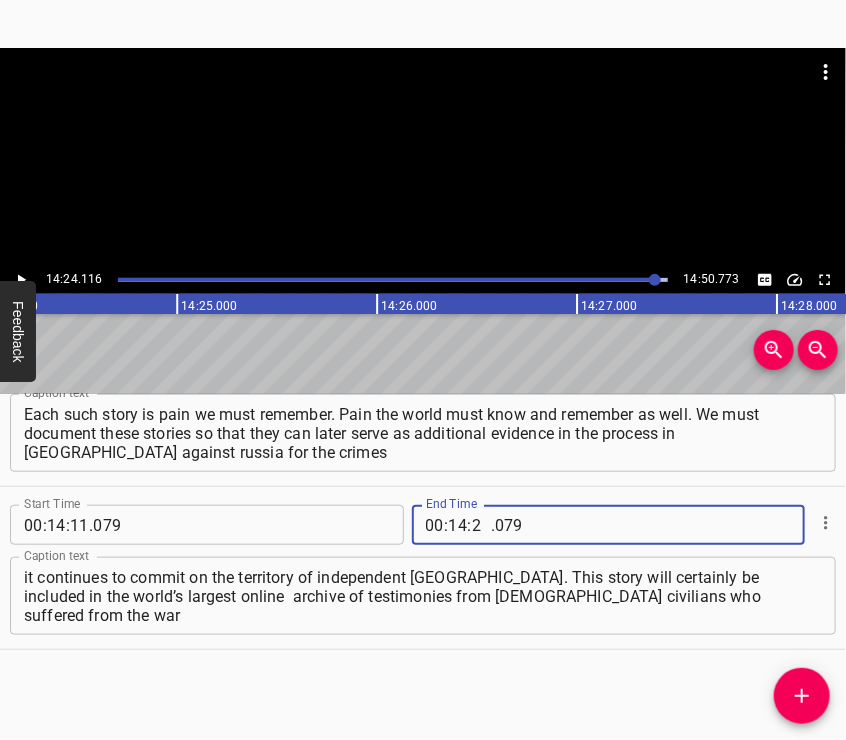 type on "24" 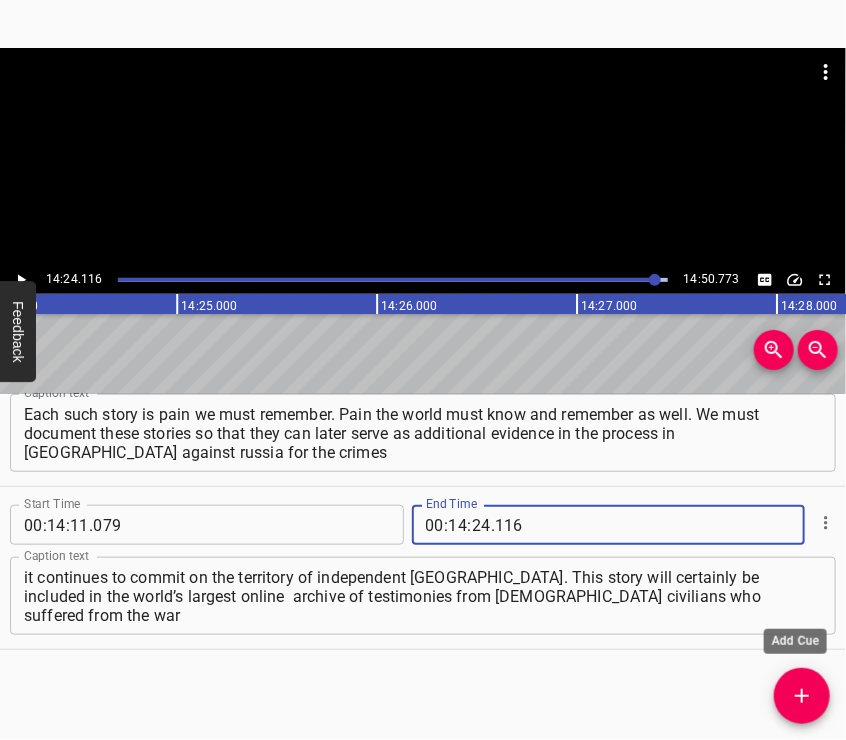 type on "116" 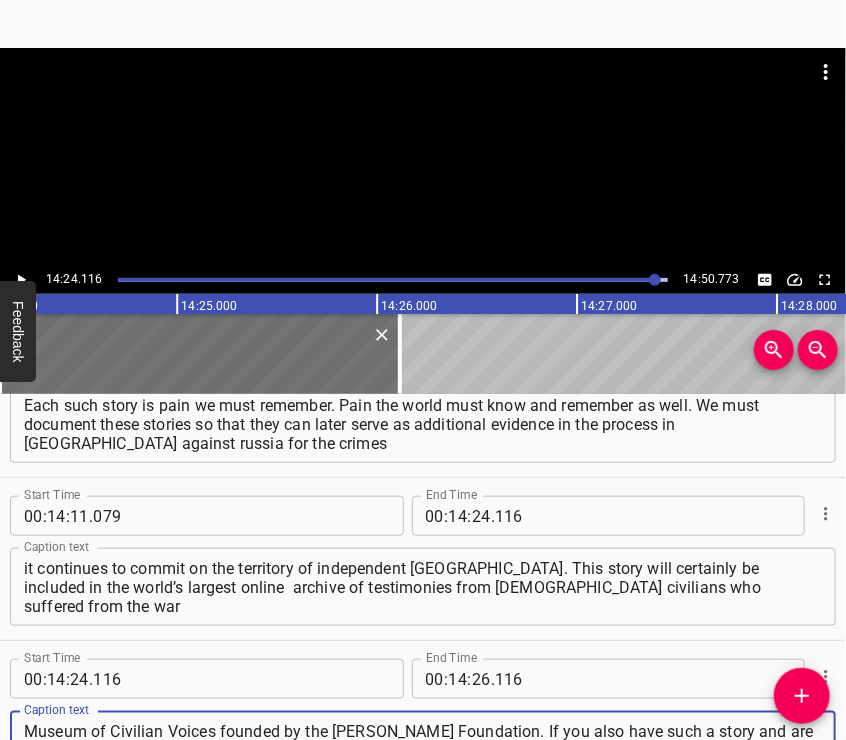 type on "Museum of Civilian Voices founded by the [PERSON_NAME] Foundation. If you also have such a story and are ready to share it, or a story about your loved ones or relatives, you can contact the Museum’s website or call the free hotline at: 0 800 509 001." 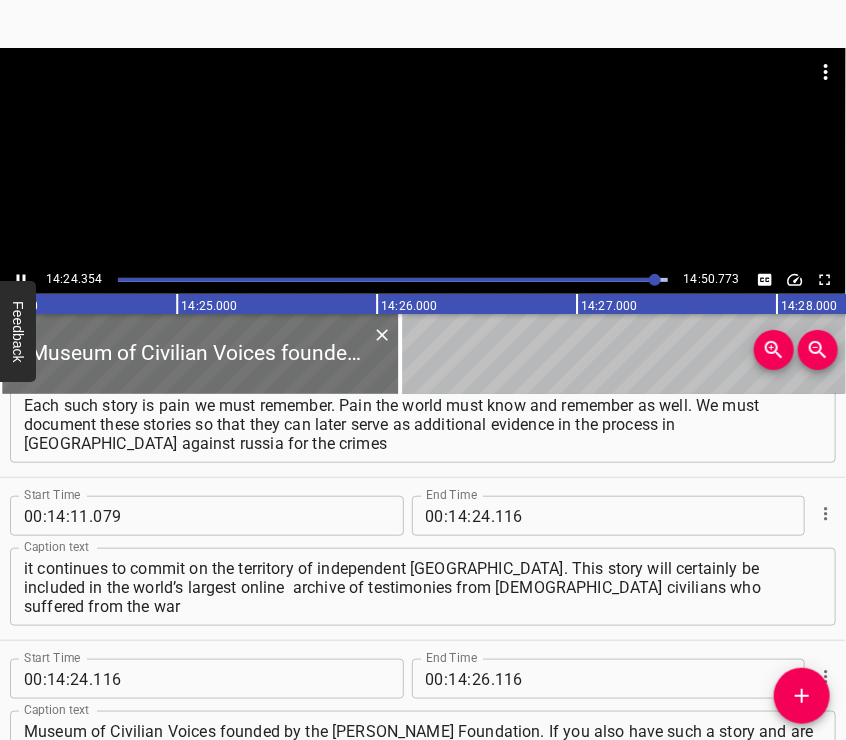 scroll, scrollTop: 7076, scrollLeft: 0, axis: vertical 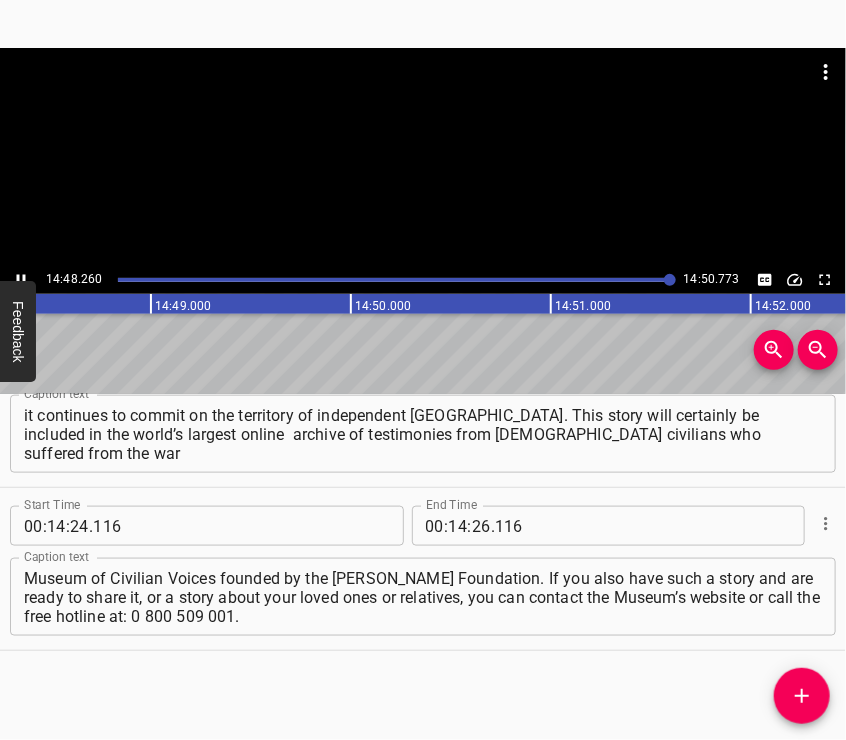 click at bounding box center (423, 157) 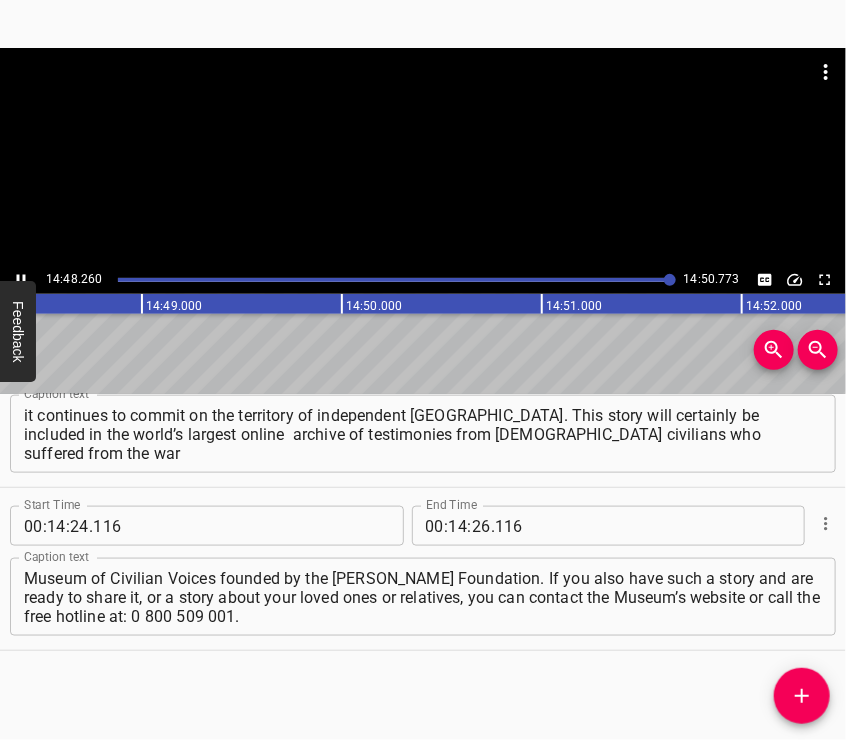 scroll, scrollTop: 0, scrollLeft: 177682, axis: horizontal 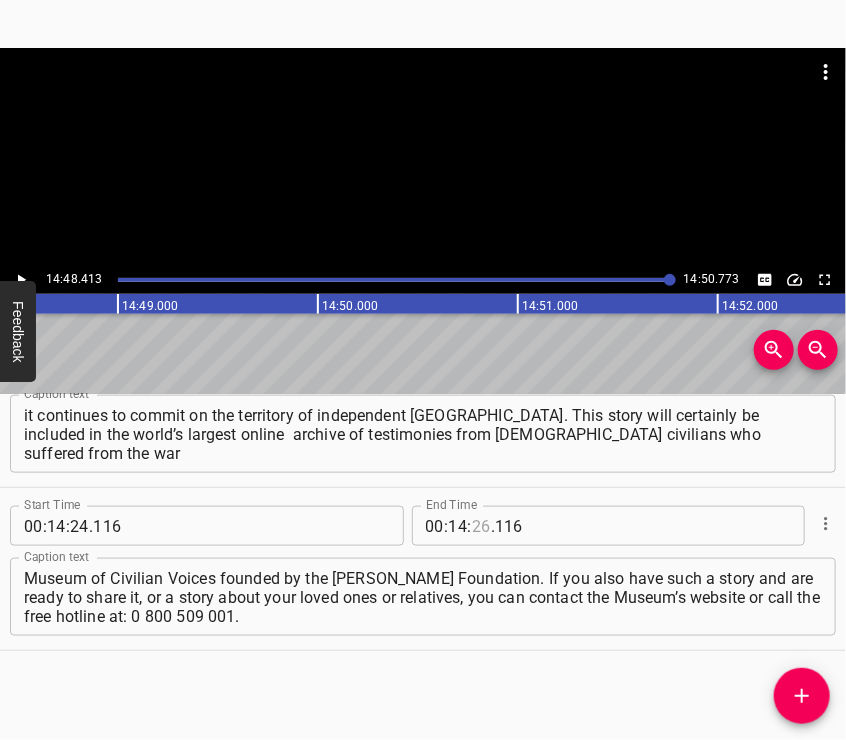 click at bounding box center (481, 526) 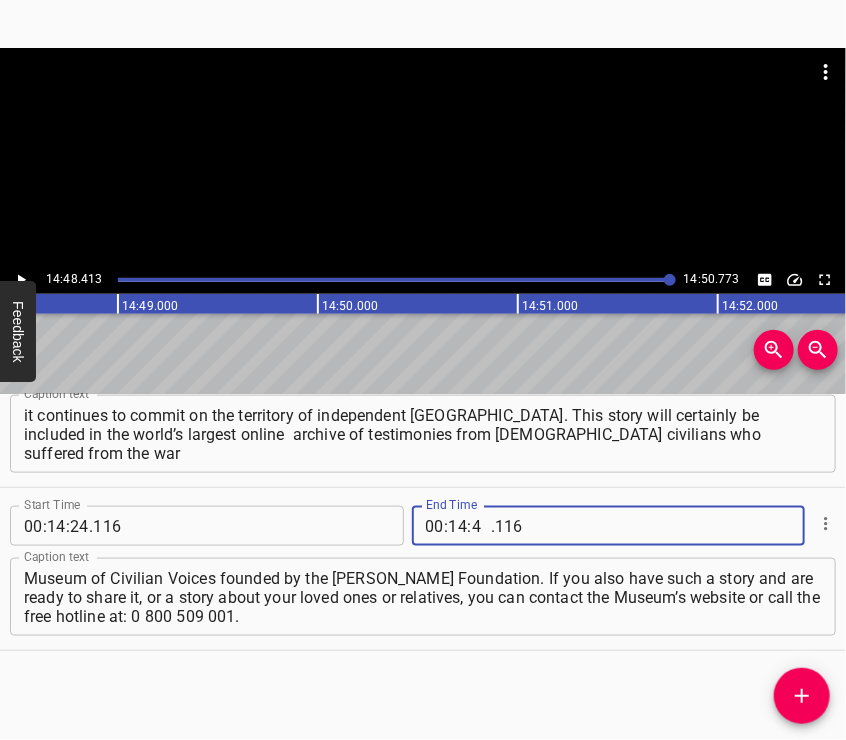 type on "48" 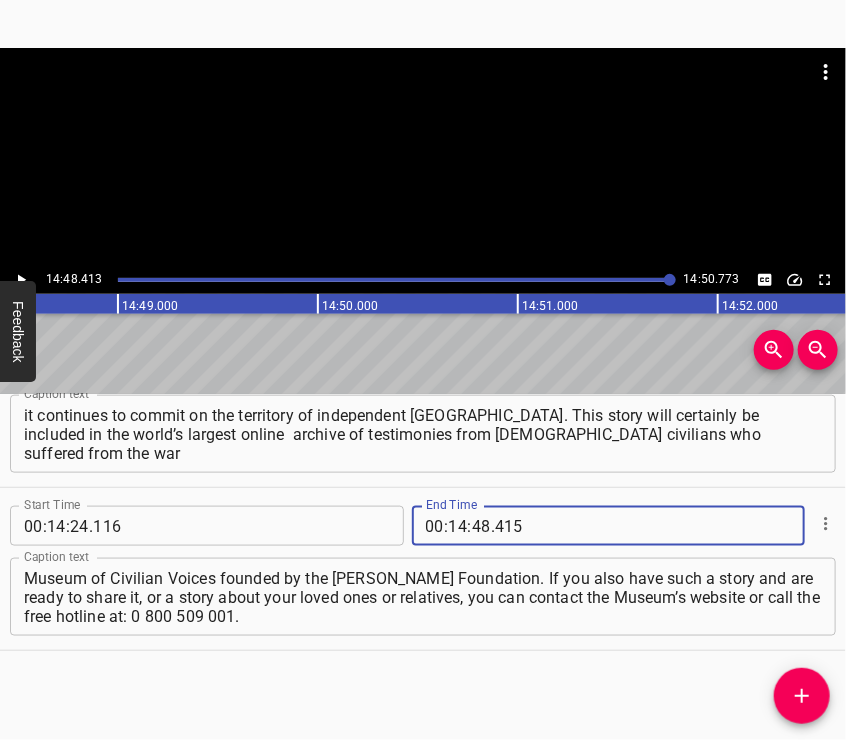 type on "415" 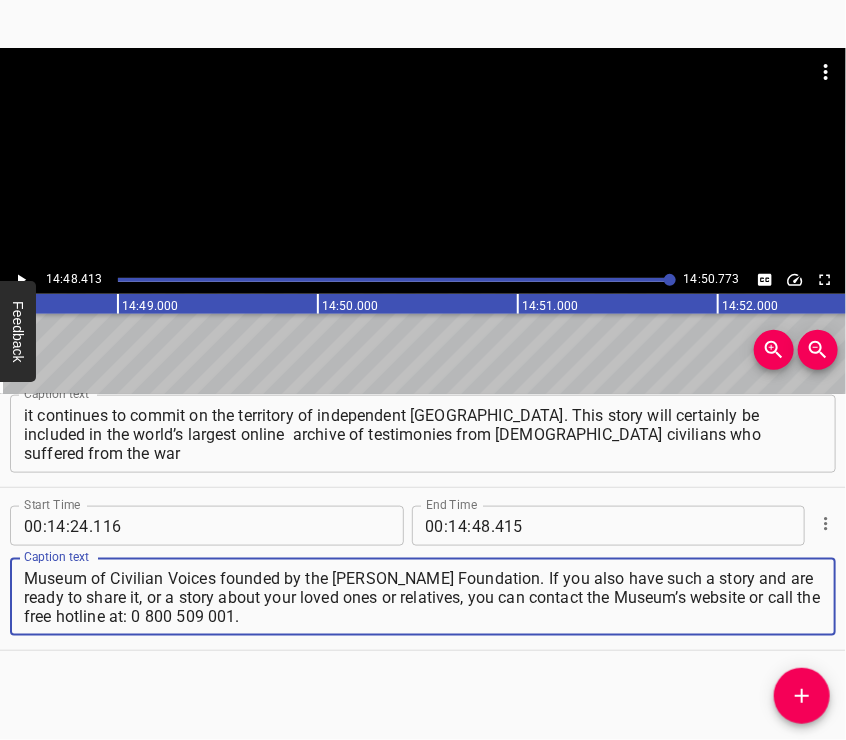 click on "Museum of Civilian Voices founded by the [PERSON_NAME] Foundation. If you also have such a story and are ready to share it, or a story about your loved ones or relatives, you can contact the Museum’s website or call the free hotline at: 0 800 509 001." at bounding box center (423, 597) 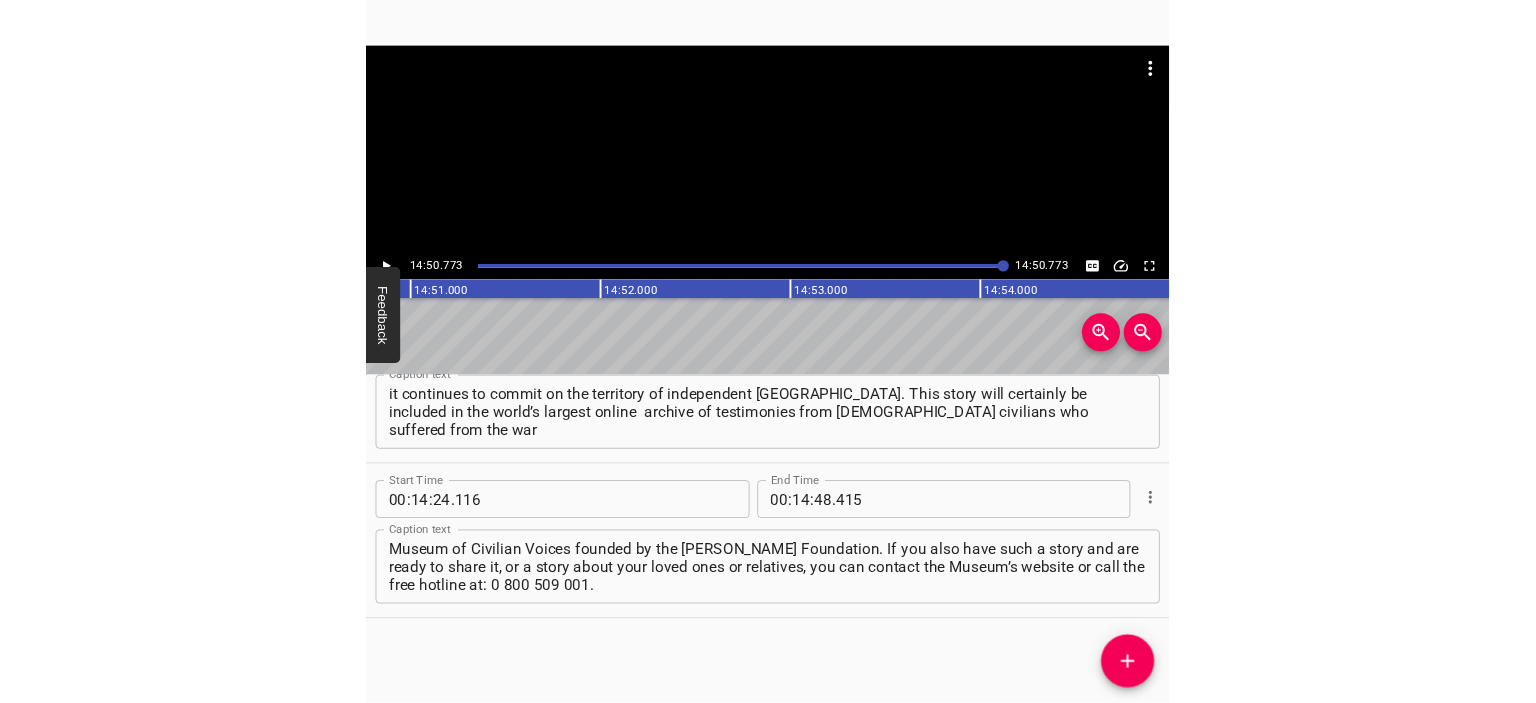 scroll, scrollTop: 0, scrollLeft: 178154, axis: horizontal 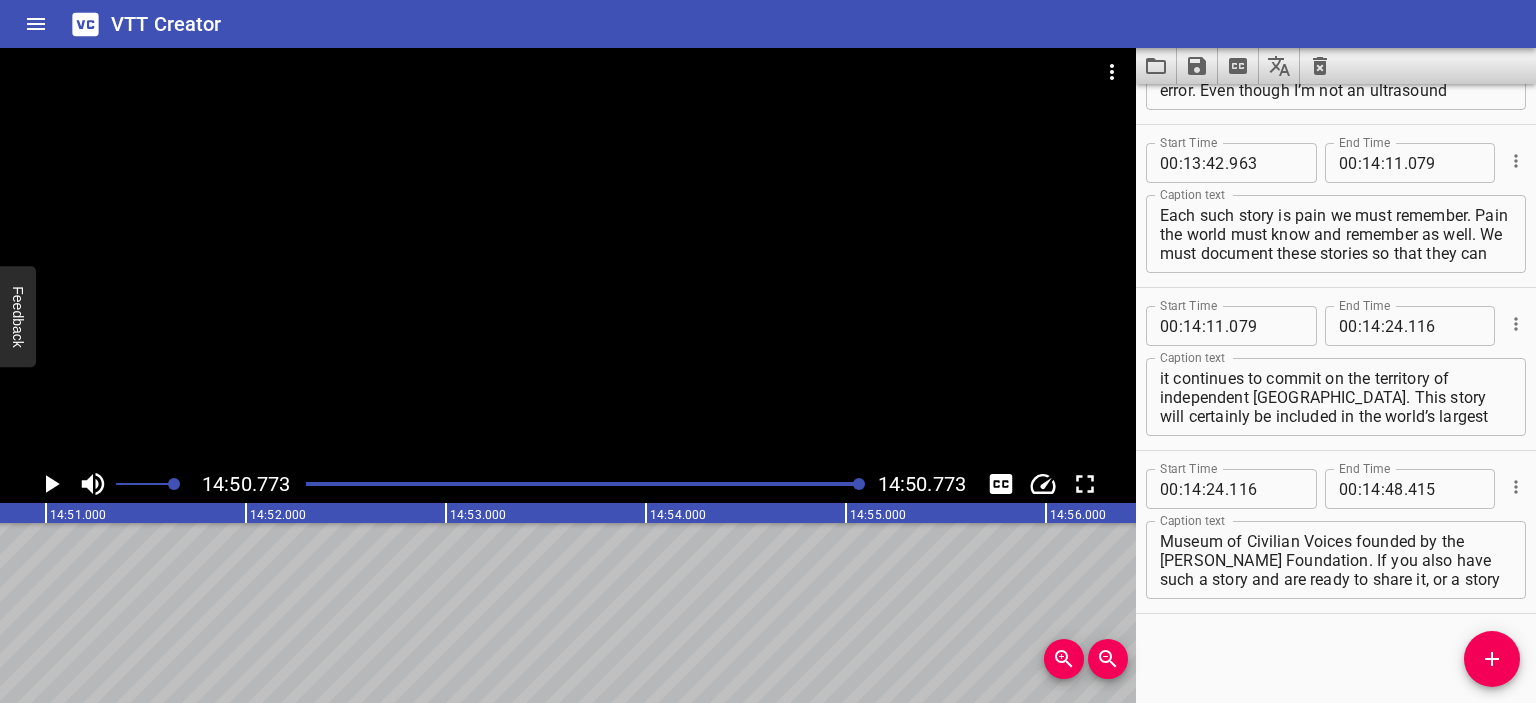 click 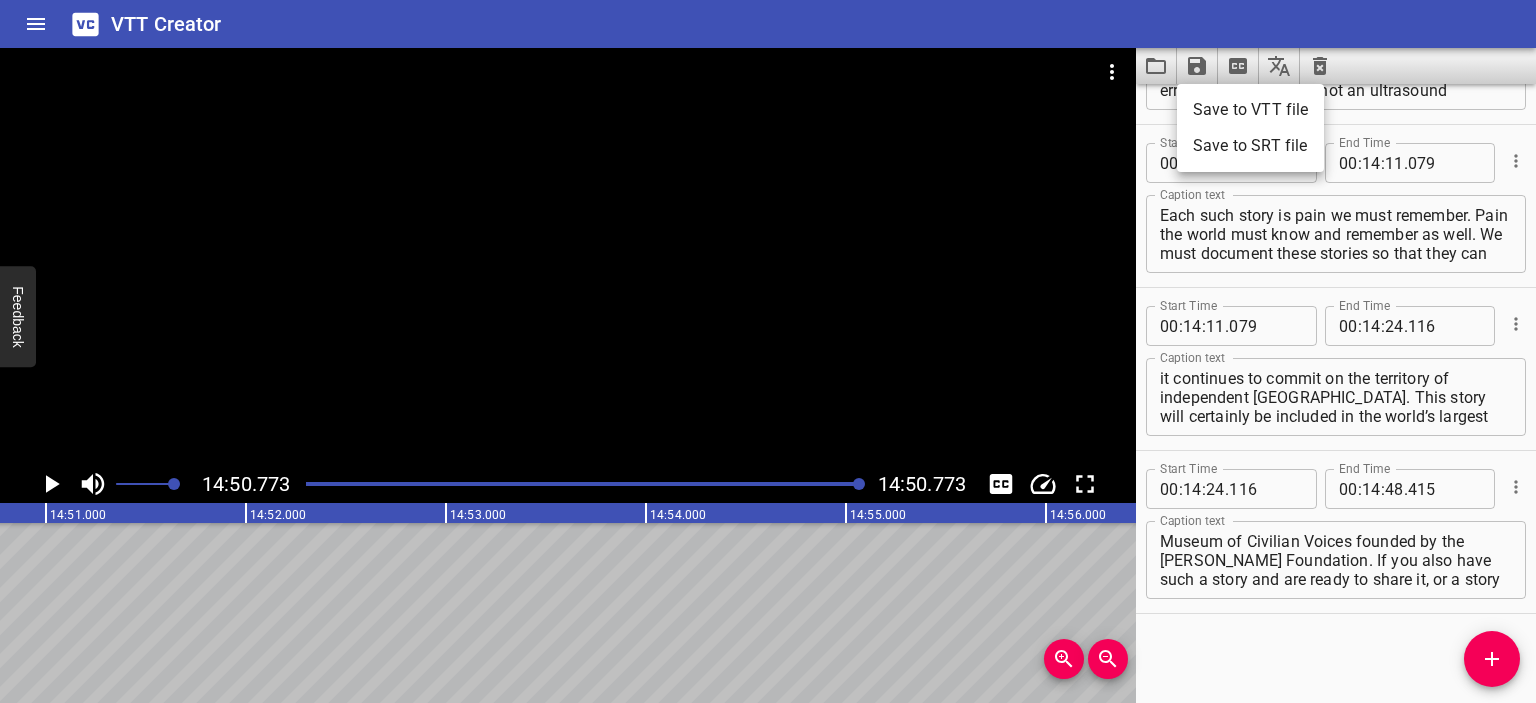 click on "Save to VTT file" at bounding box center [1250, 110] 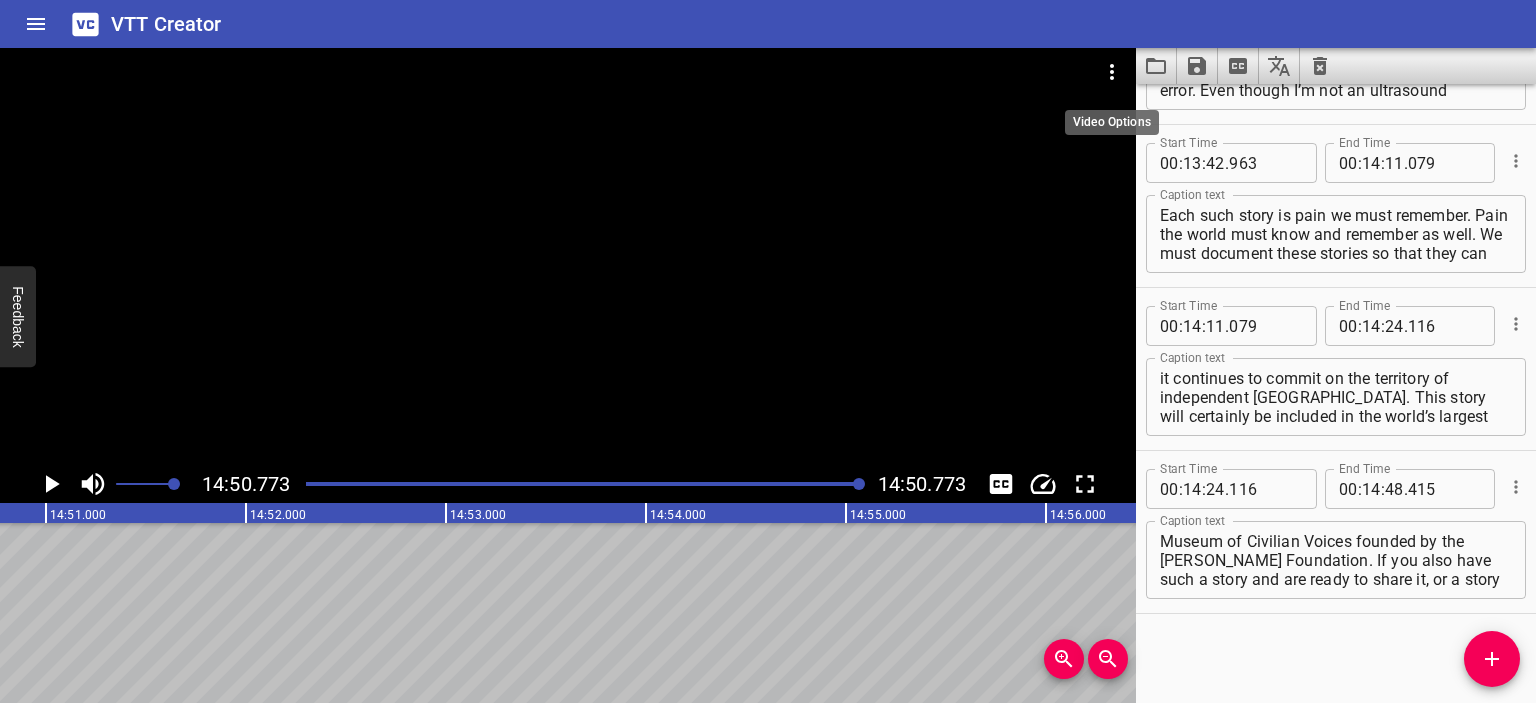 click 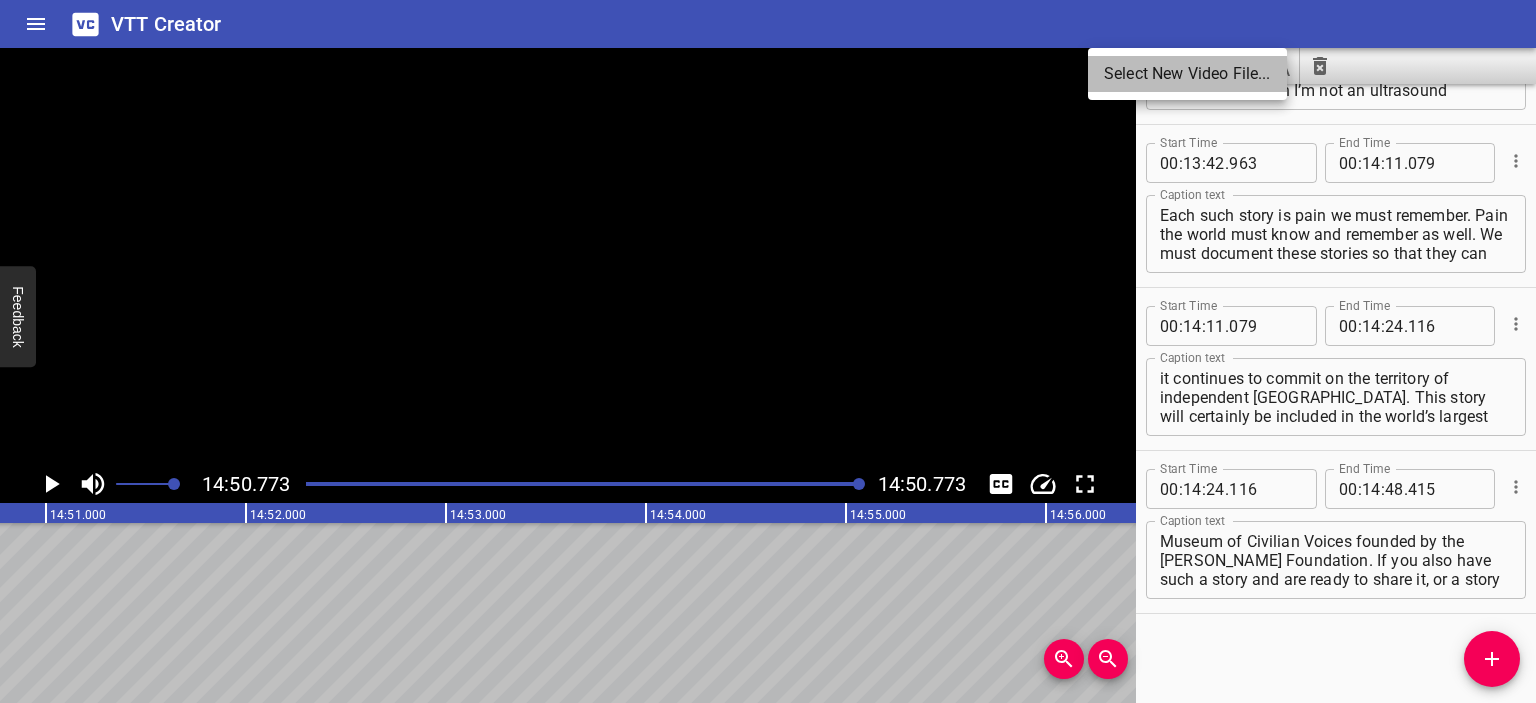 click on "Select New Video File..." at bounding box center [1187, 74] 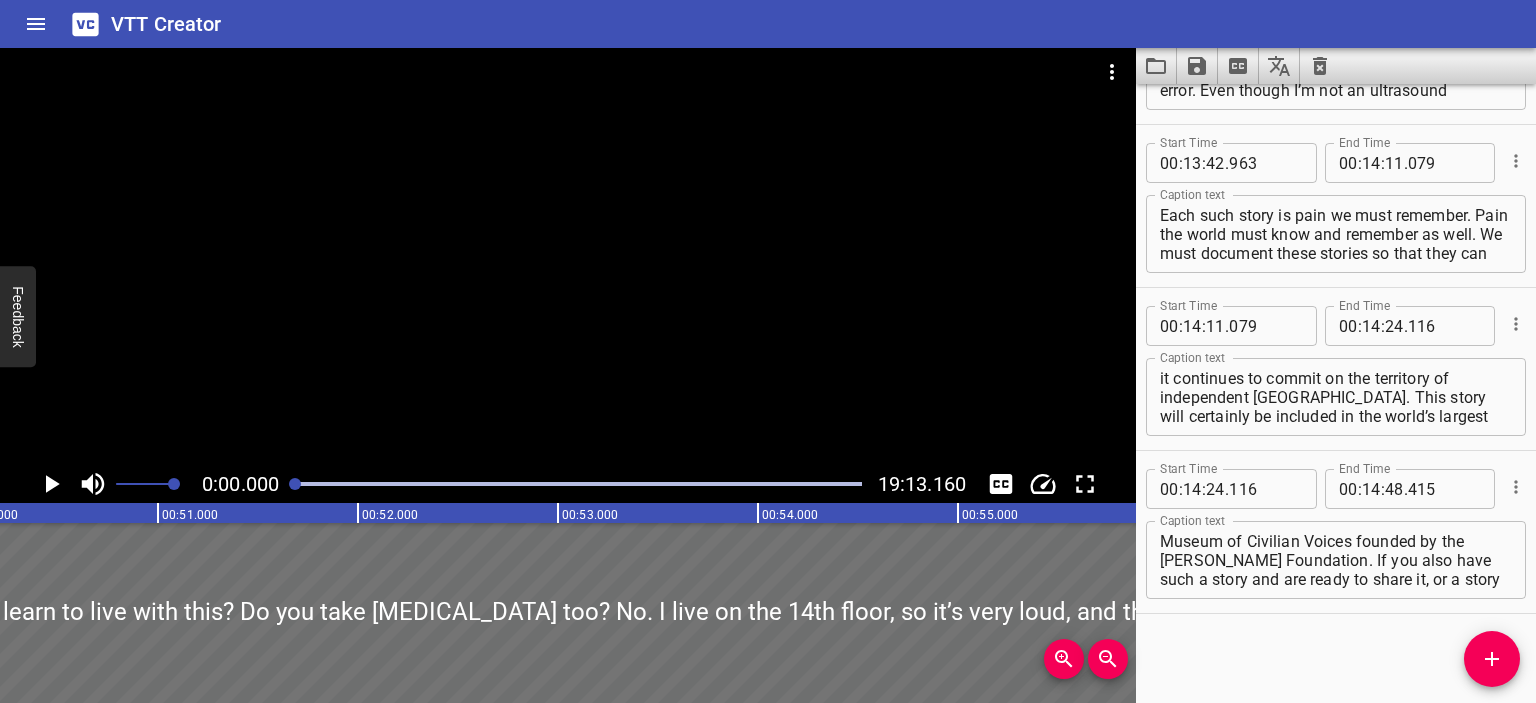 scroll, scrollTop: 0, scrollLeft: 0, axis: both 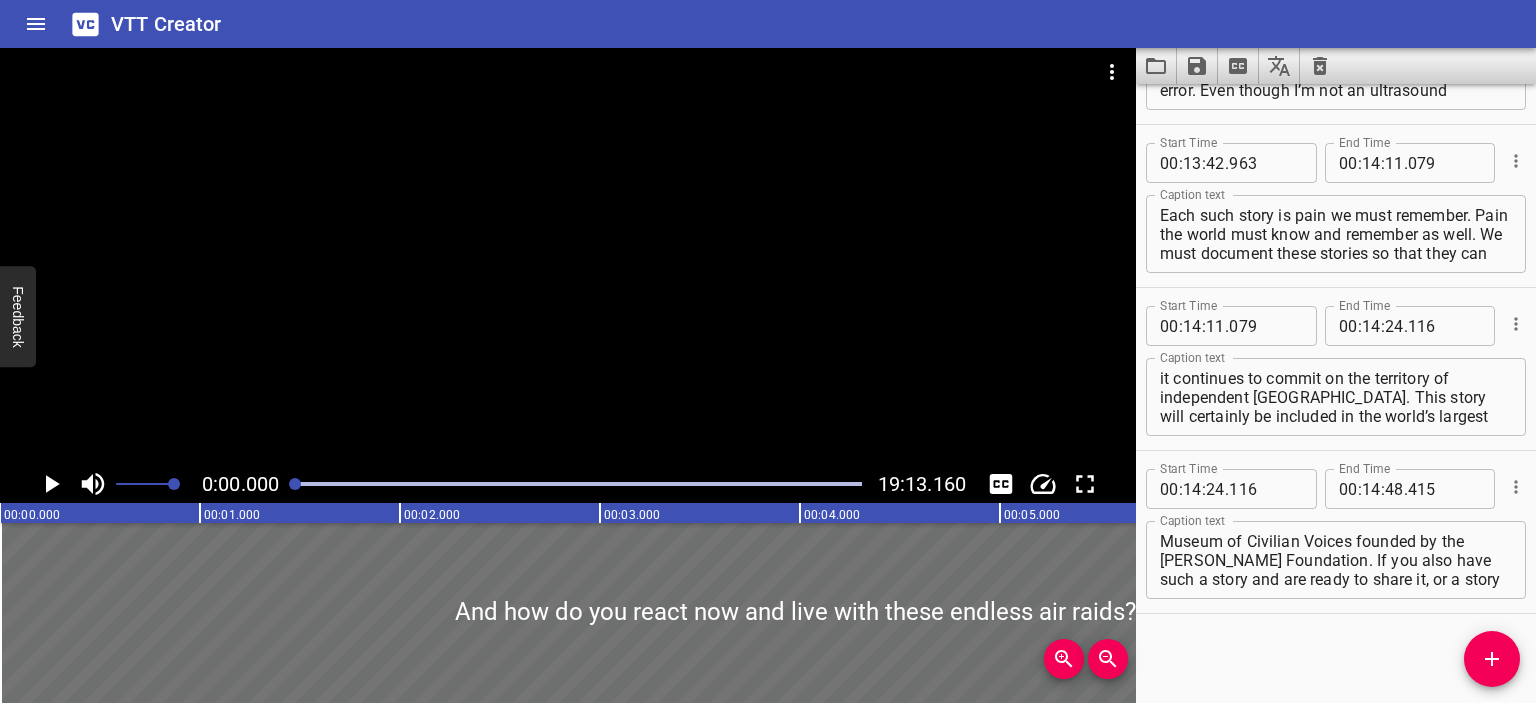 click at bounding box center (568, 256) 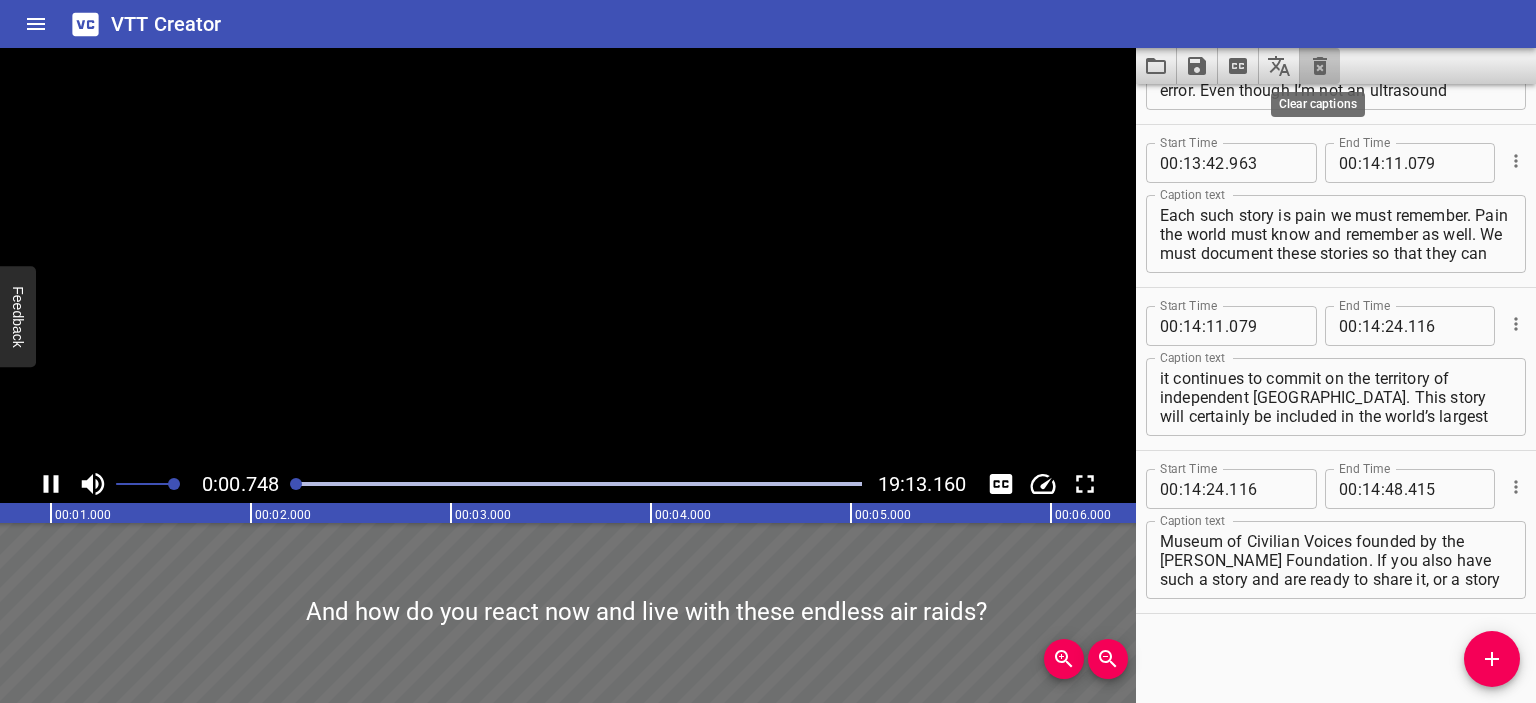 click 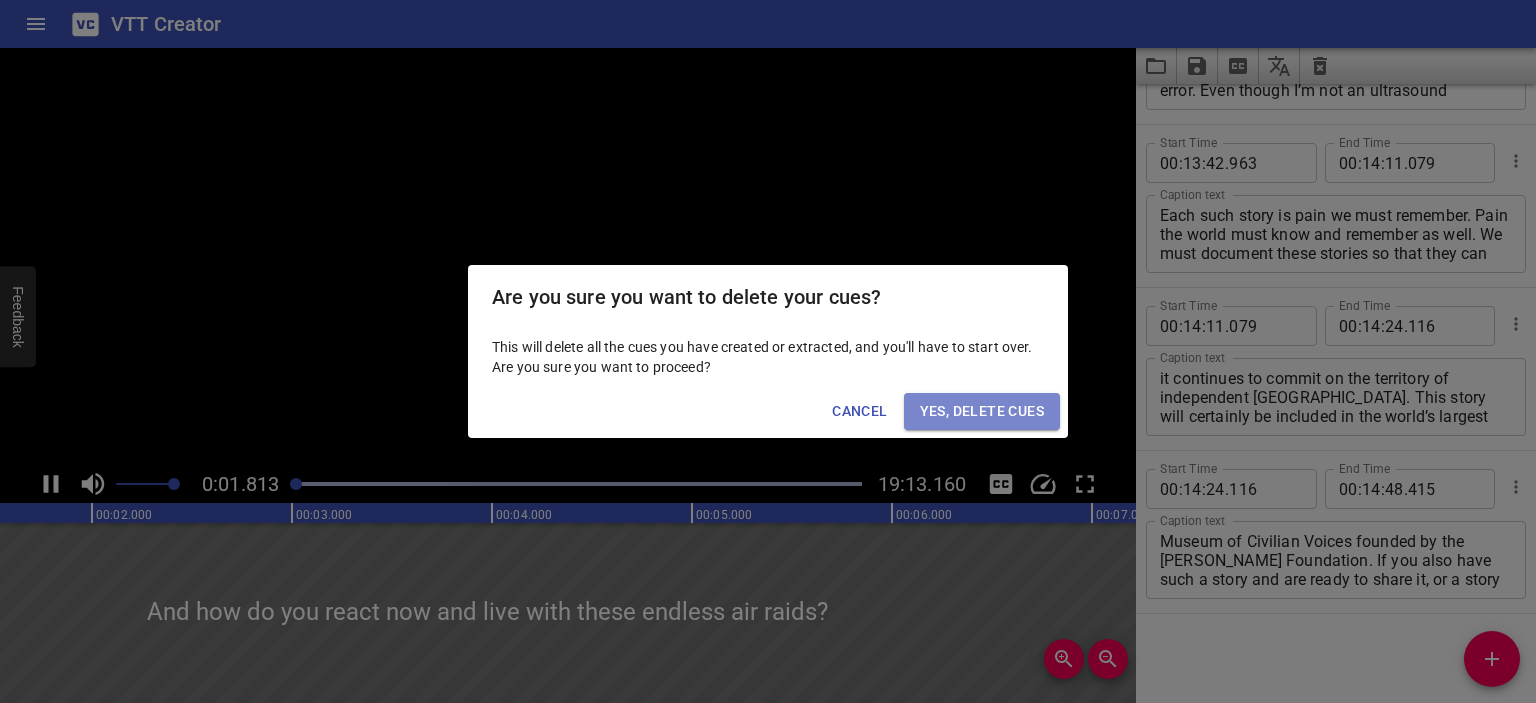 click on "Yes, Delete Cues" at bounding box center (982, 411) 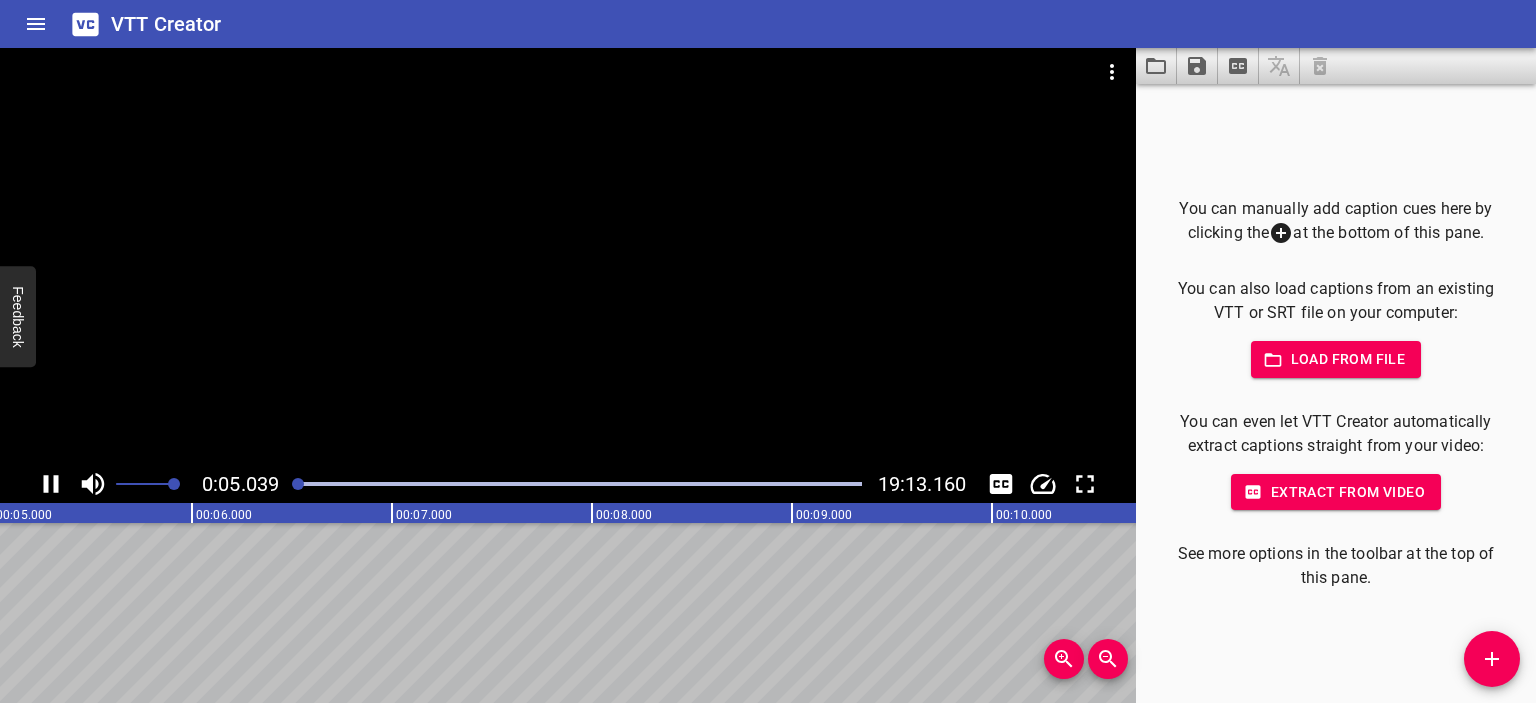 click at bounding box center (568, 256) 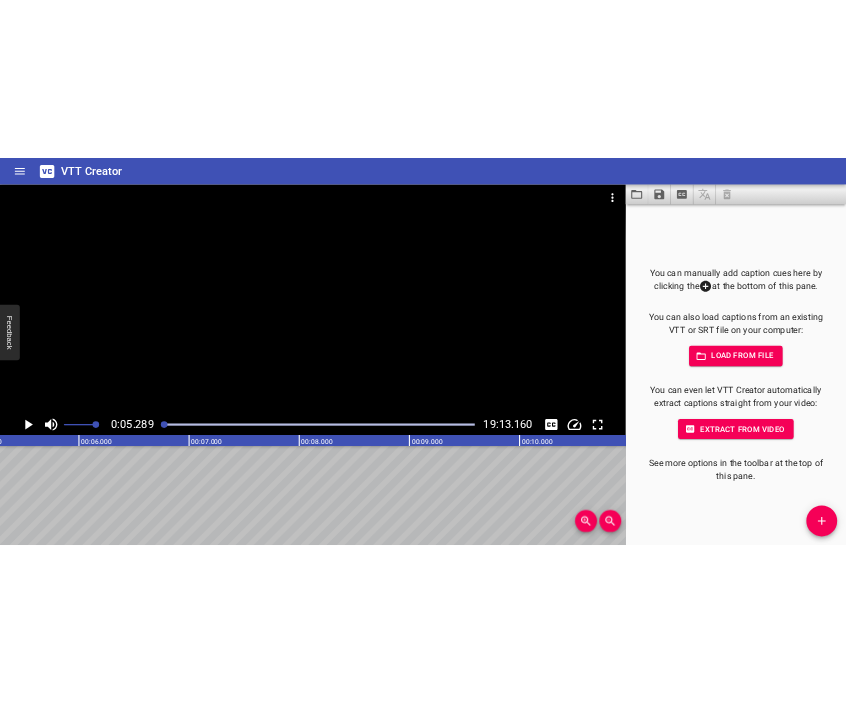 scroll, scrollTop: 0, scrollLeft: 1057, axis: horizontal 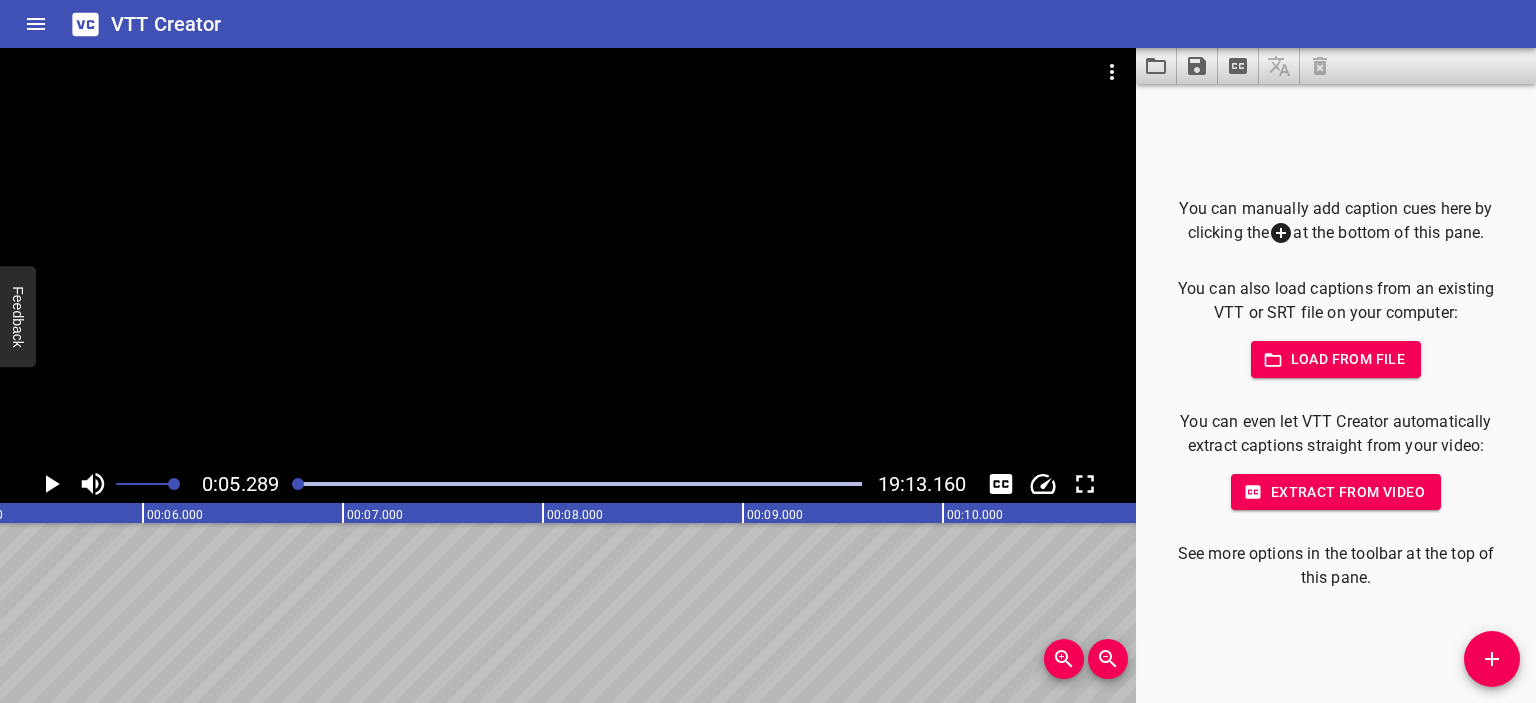 click 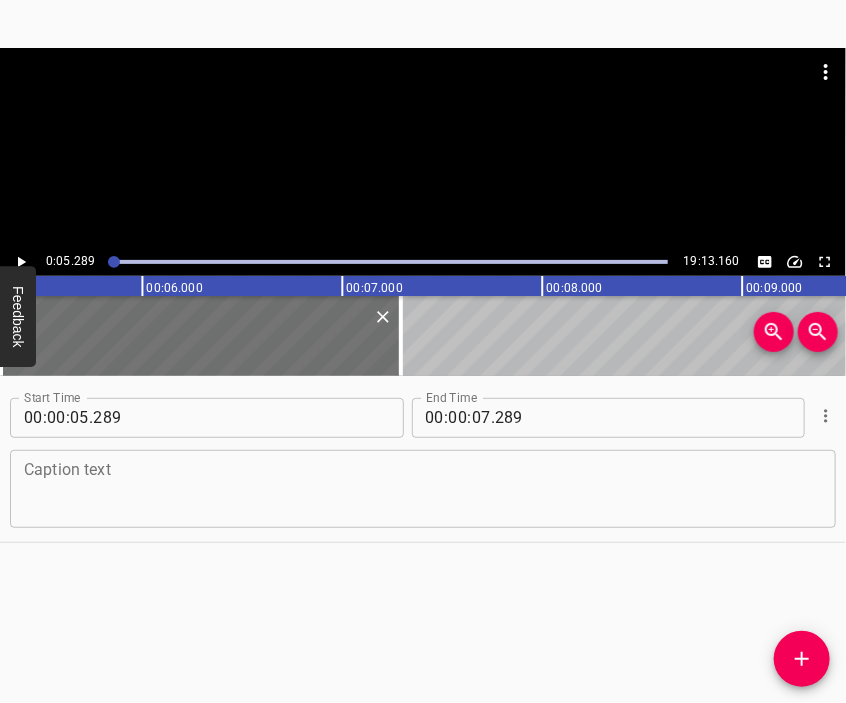 click at bounding box center (423, 488) 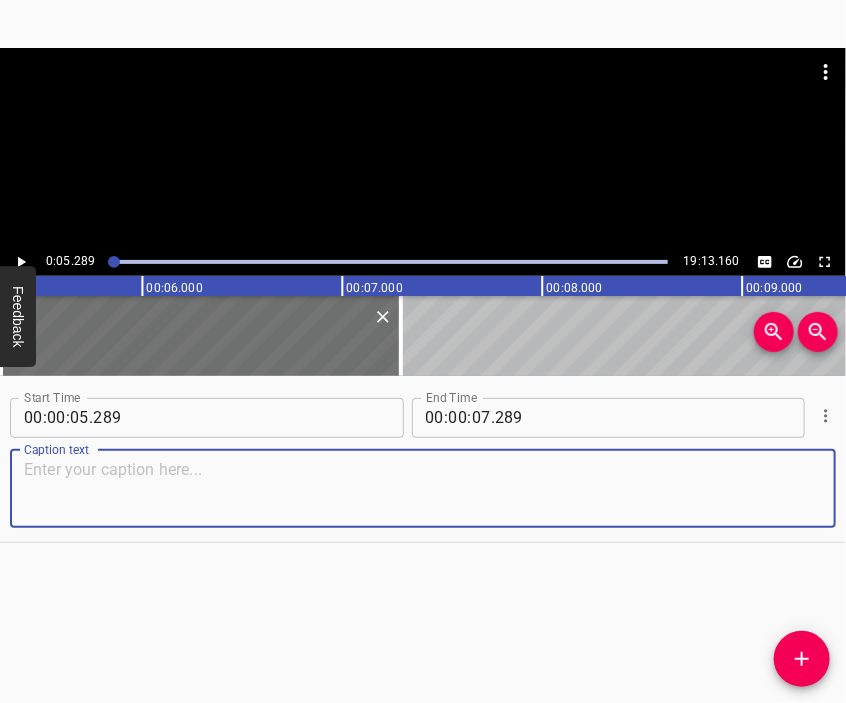 paste on "In [DATE], everything started as usual. We learned from TV that the border was crossed and military actions began near [GEOGRAPHIC_DATA]. Up until [DATE], everything in our city was still working. The military began to move in around April." 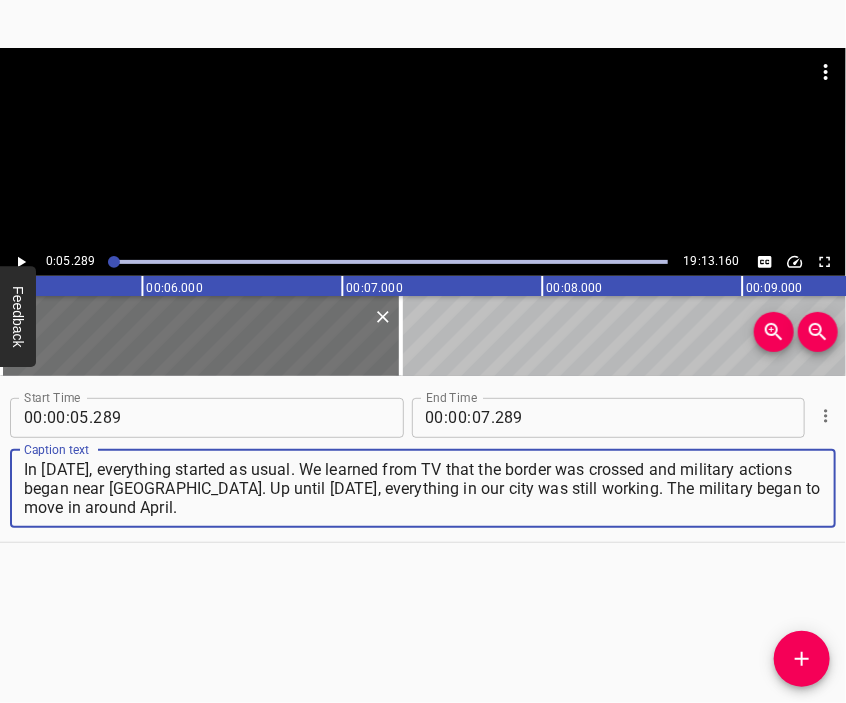 type on "In [DATE], everything started as usual. We learned from TV that the border was crossed and military actions began near [GEOGRAPHIC_DATA]. Up until [DATE], everything in our city was still working. The military began to move in around April." 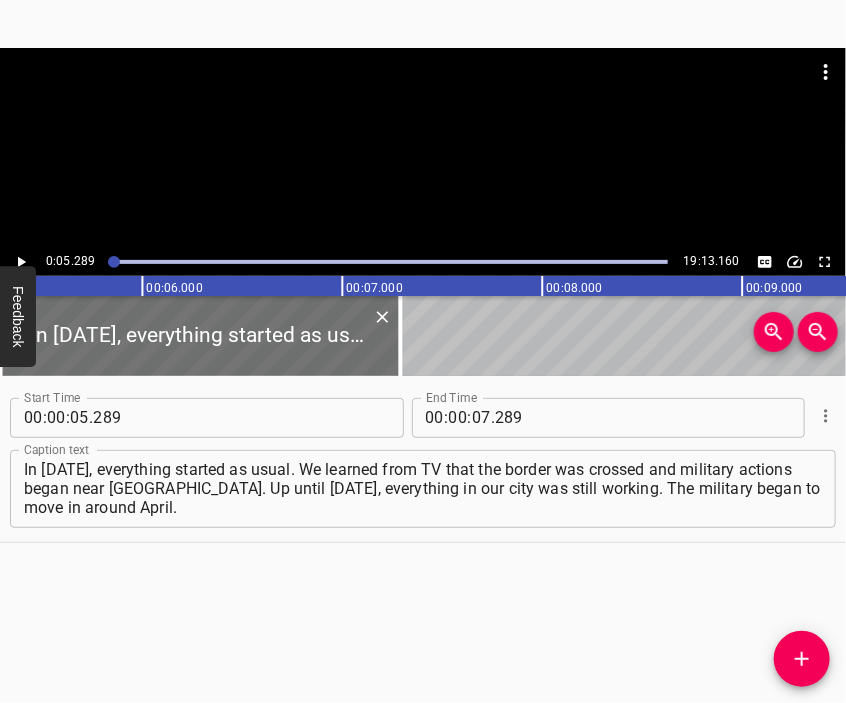 click at bounding box center [423, 98] 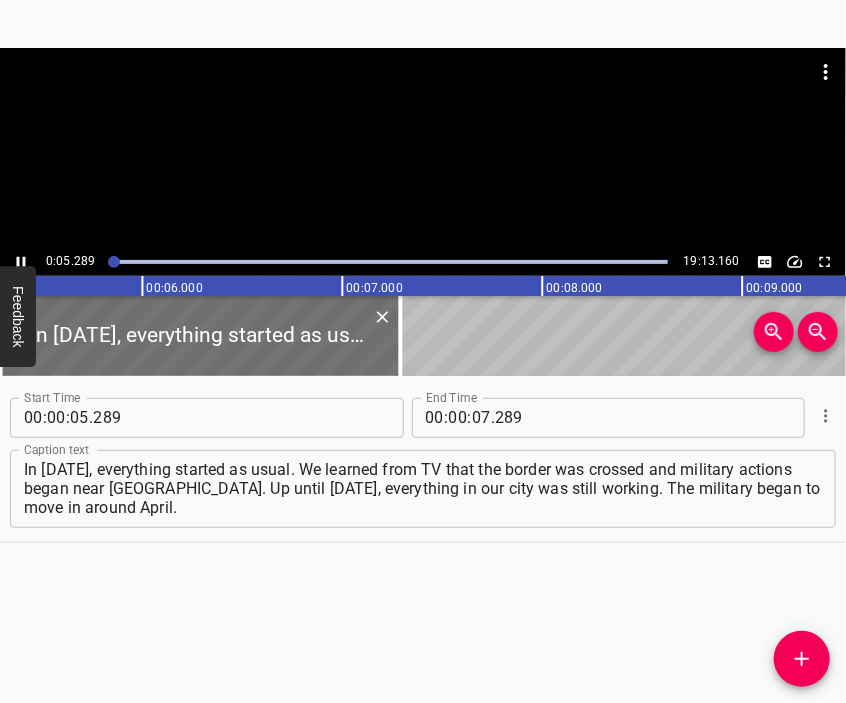 scroll, scrollTop: 0, scrollLeft: 1058, axis: horizontal 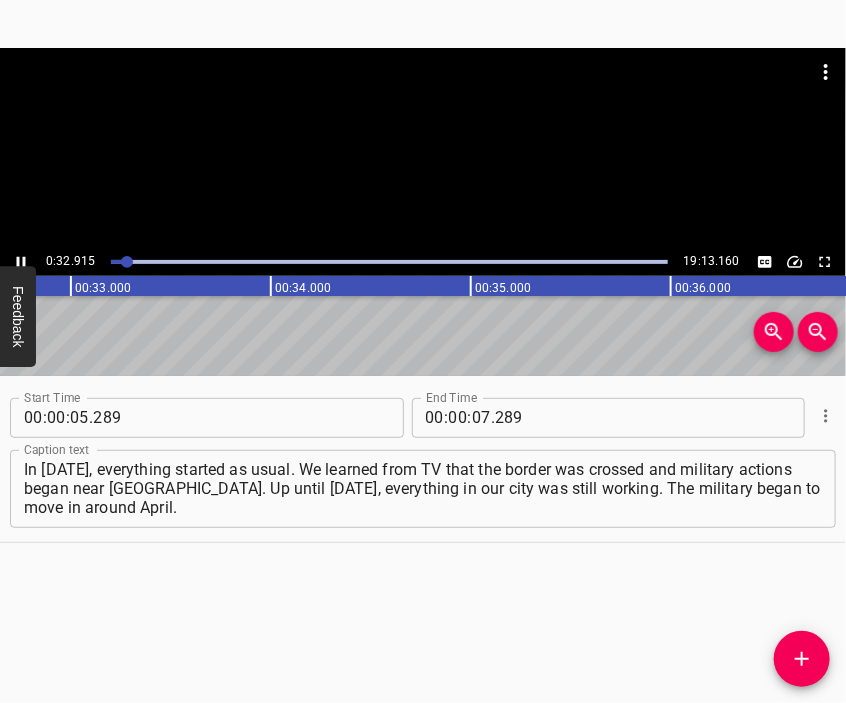 click at bounding box center (423, 98) 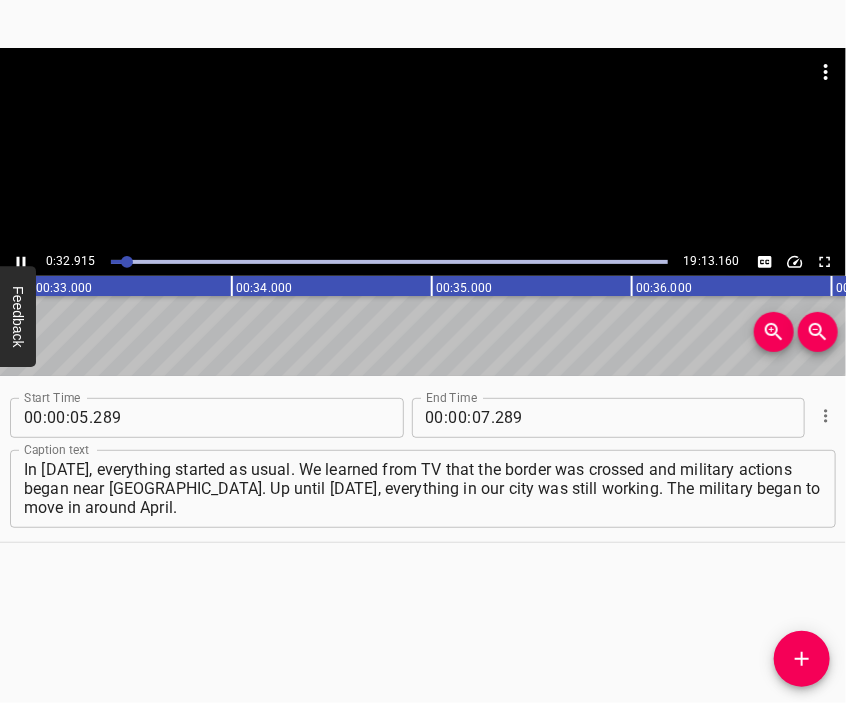 scroll, scrollTop: 0, scrollLeft: 6592, axis: horizontal 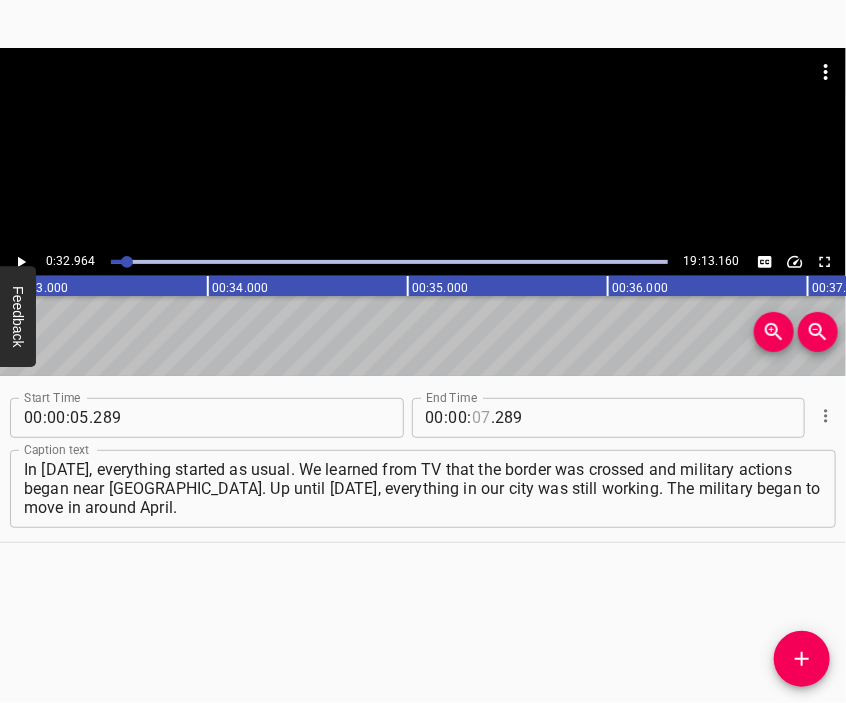 click at bounding box center [481, 418] 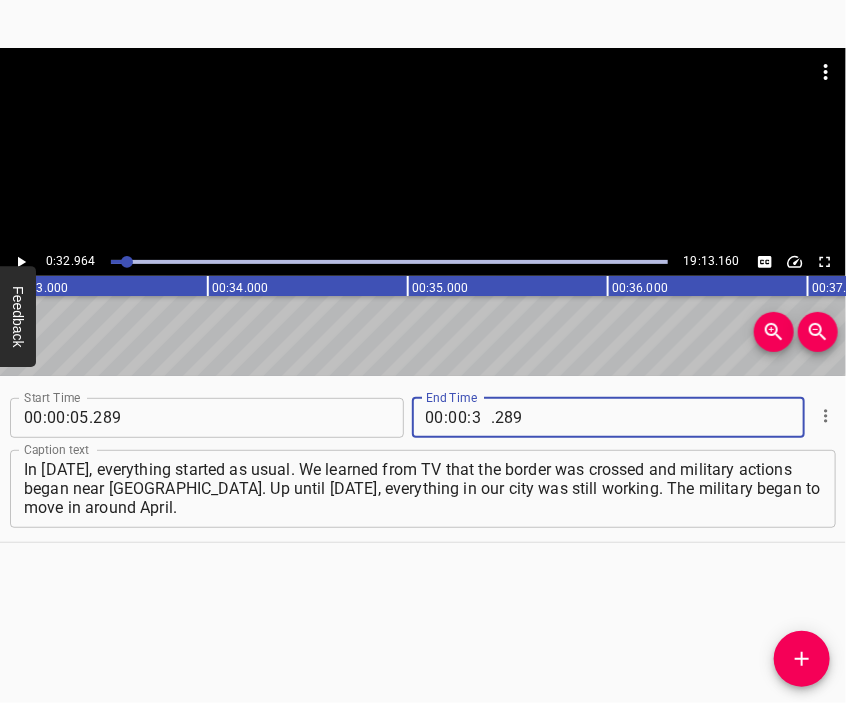 type on "32" 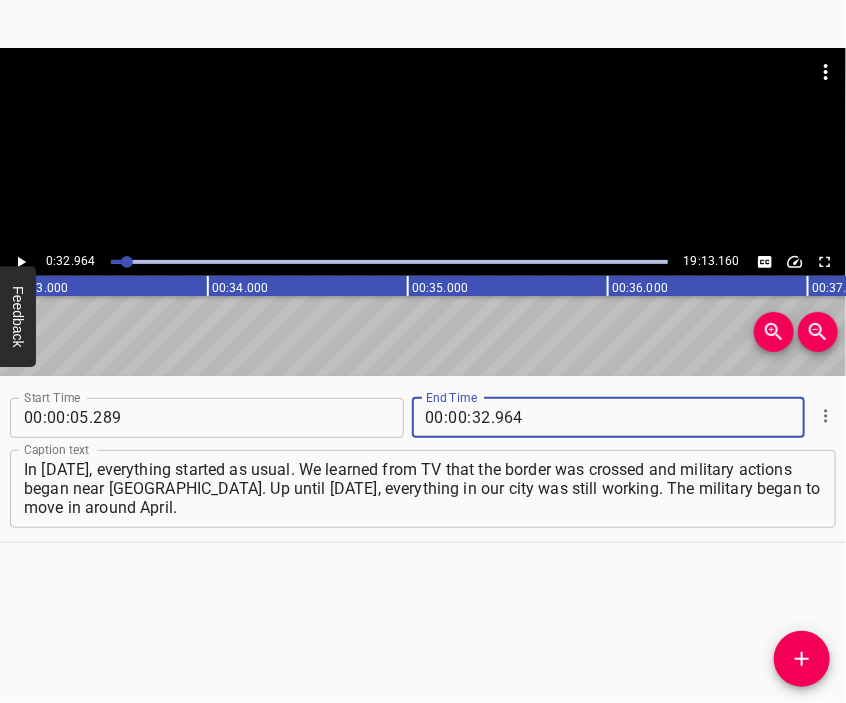 type on "964" 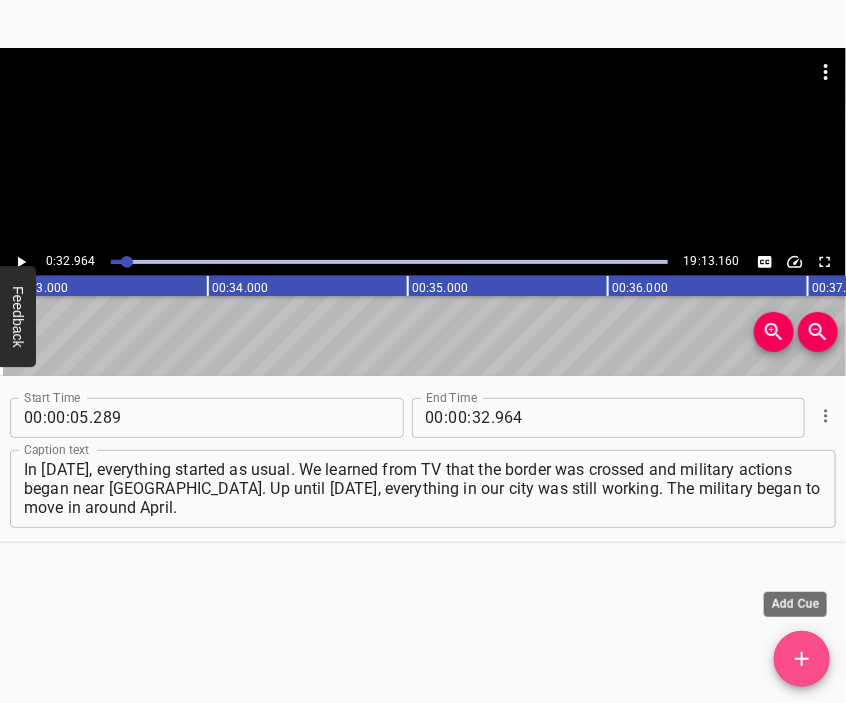 click 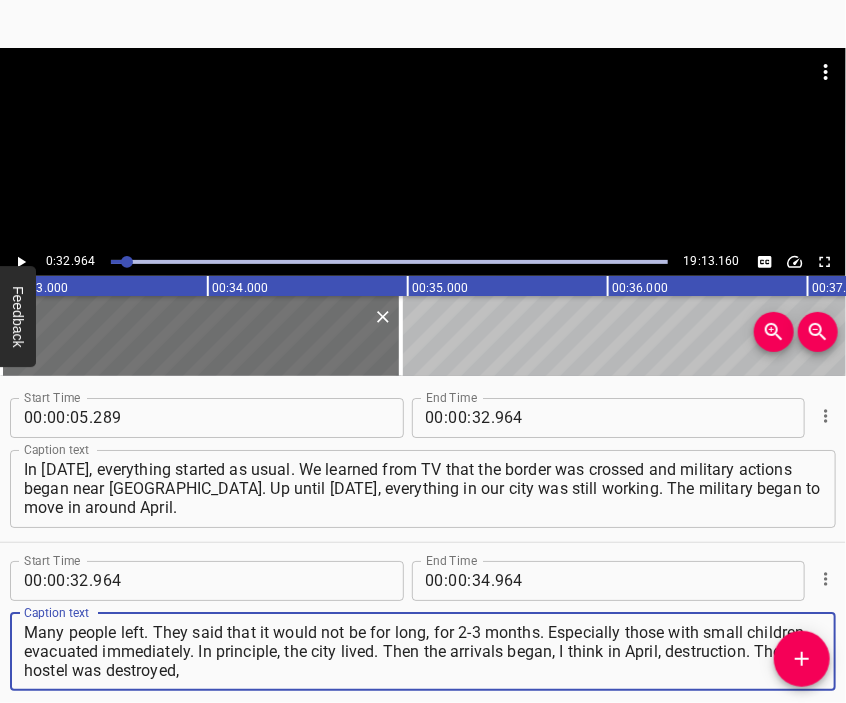 type on "Many people left. They said that it would not be for long, for 2-3 months. Especially those with small children, evacuated immediately. In principle, the city lived. Then the arrivals began, I think in April, destruction. The hostel was destroyed," 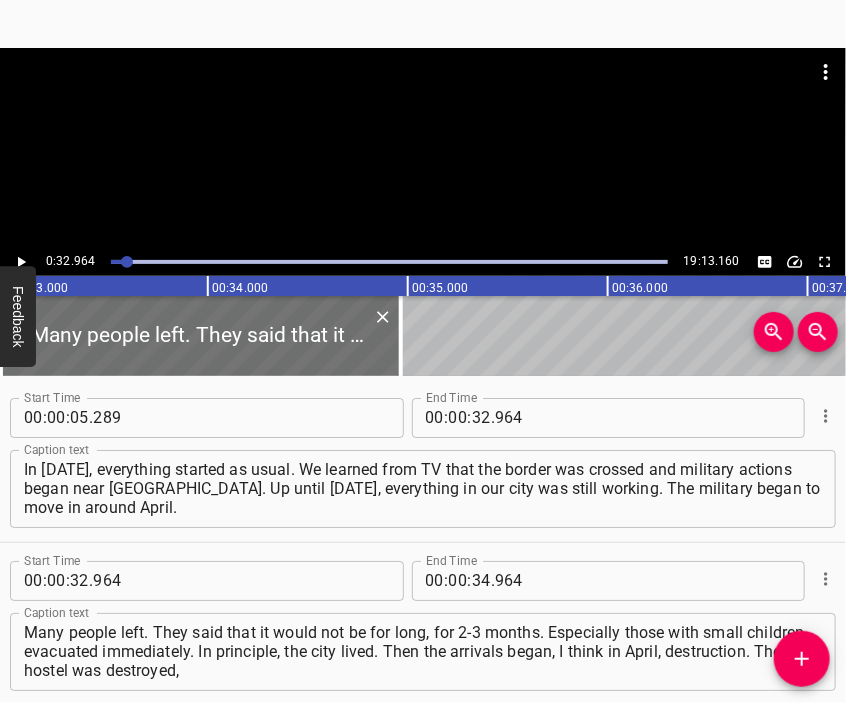 click at bounding box center [423, 98] 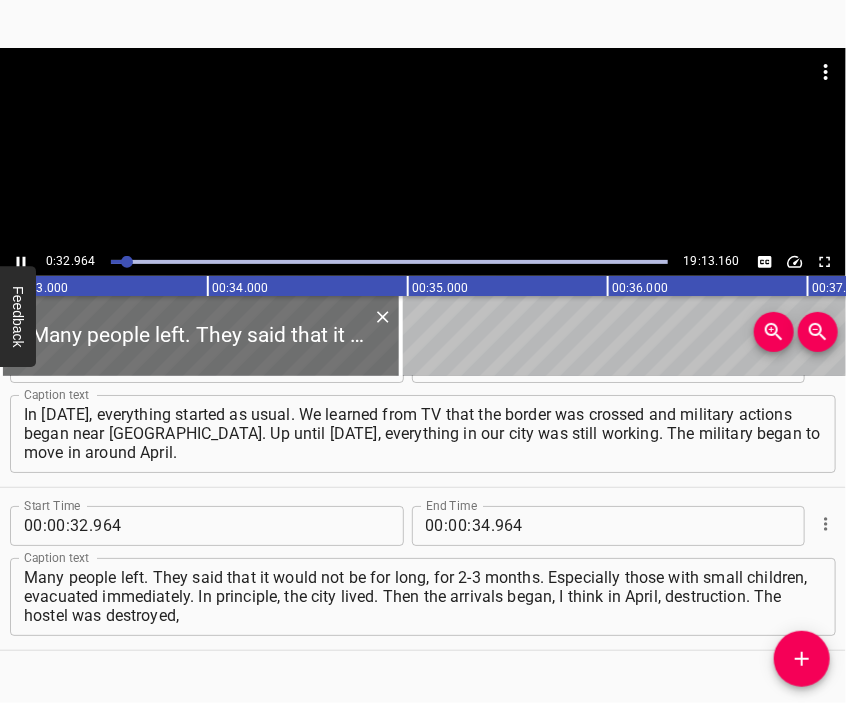 scroll, scrollTop: 92, scrollLeft: 0, axis: vertical 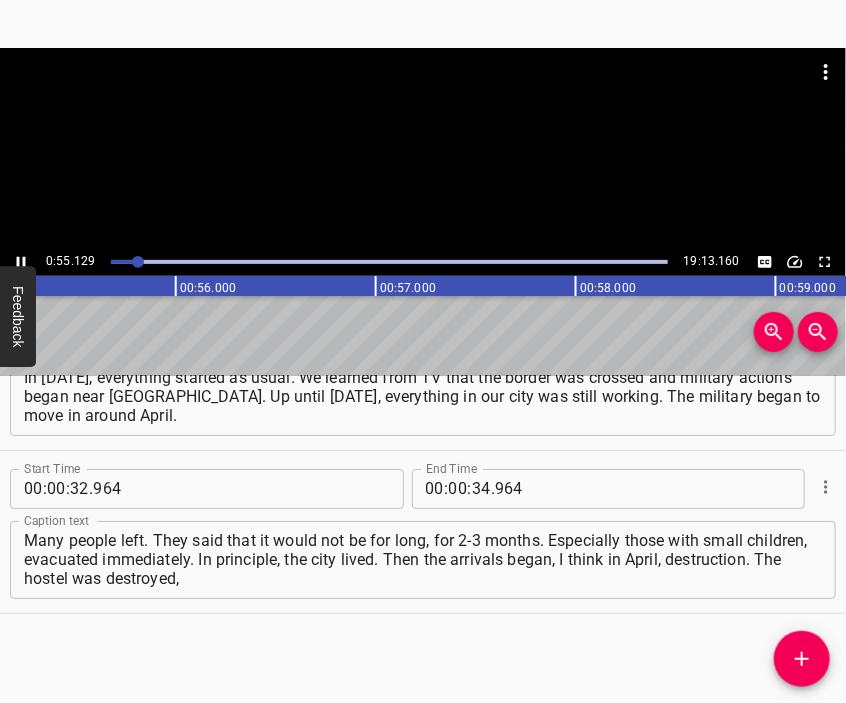 click at bounding box center [423, 148] 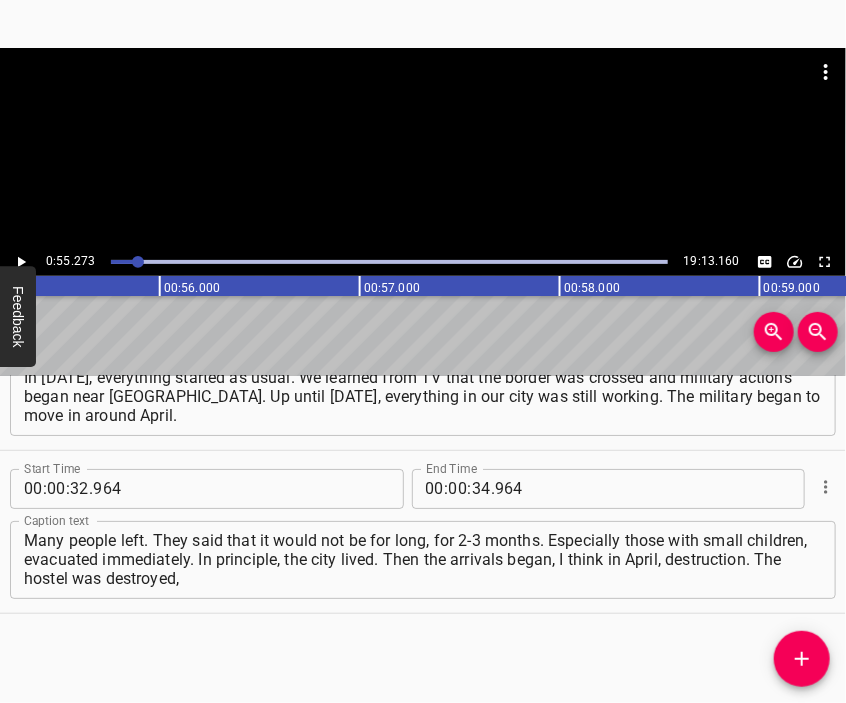 scroll, scrollTop: 0, scrollLeft: 11054, axis: horizontal 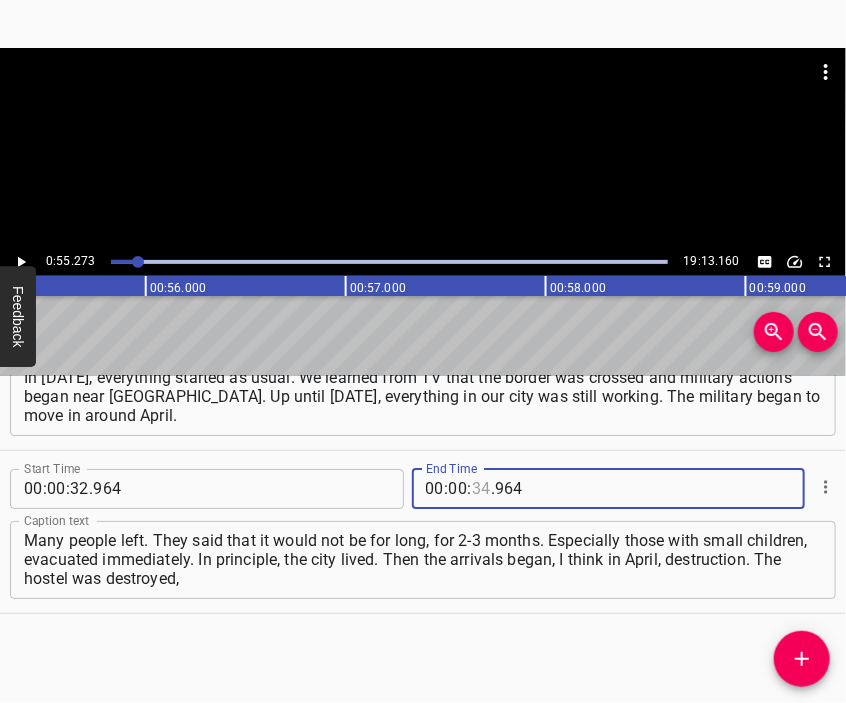 click at bounding box center (481, 489) 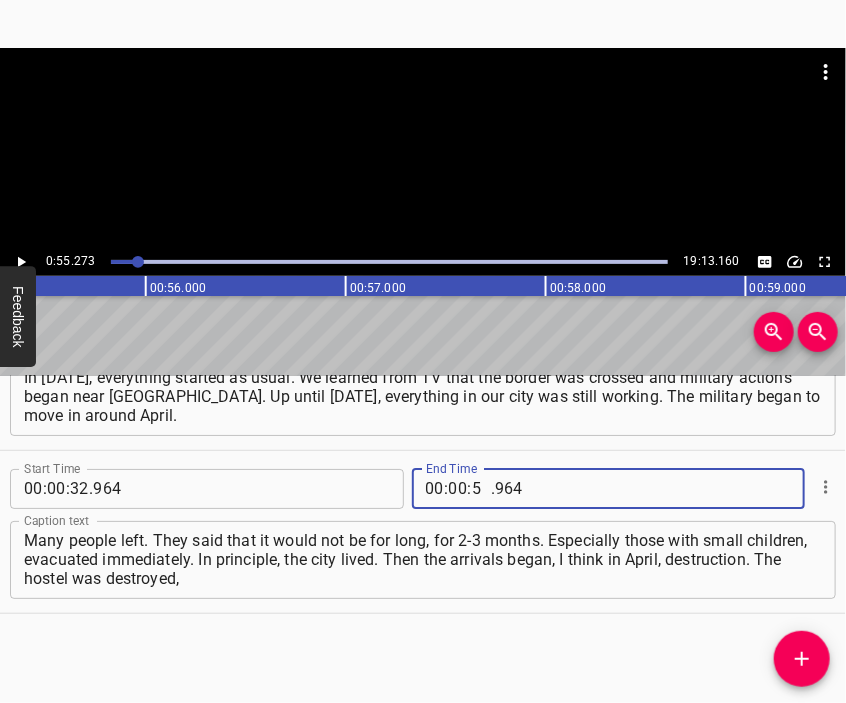 type on "55" 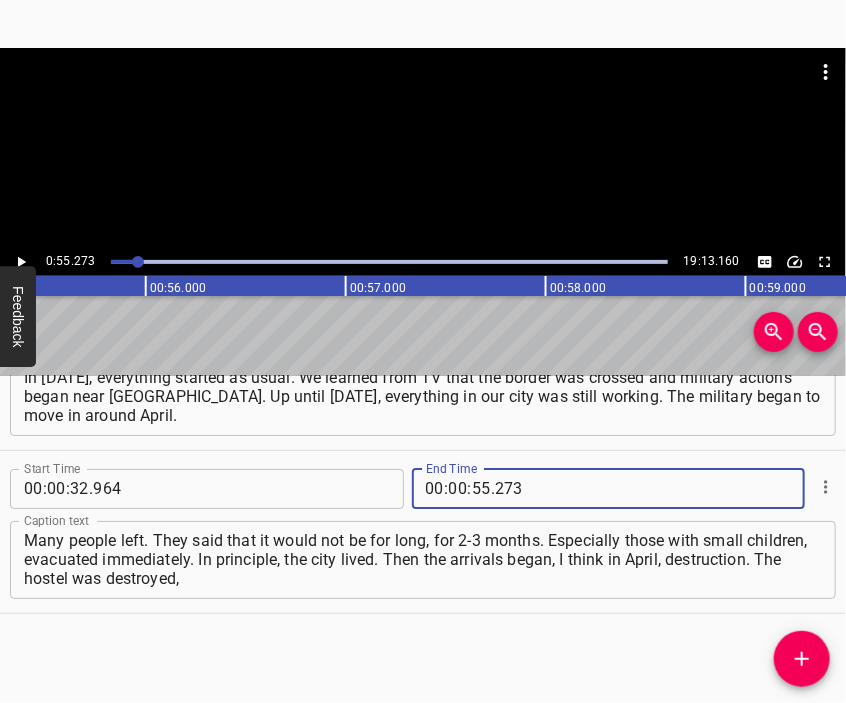 type on "273" 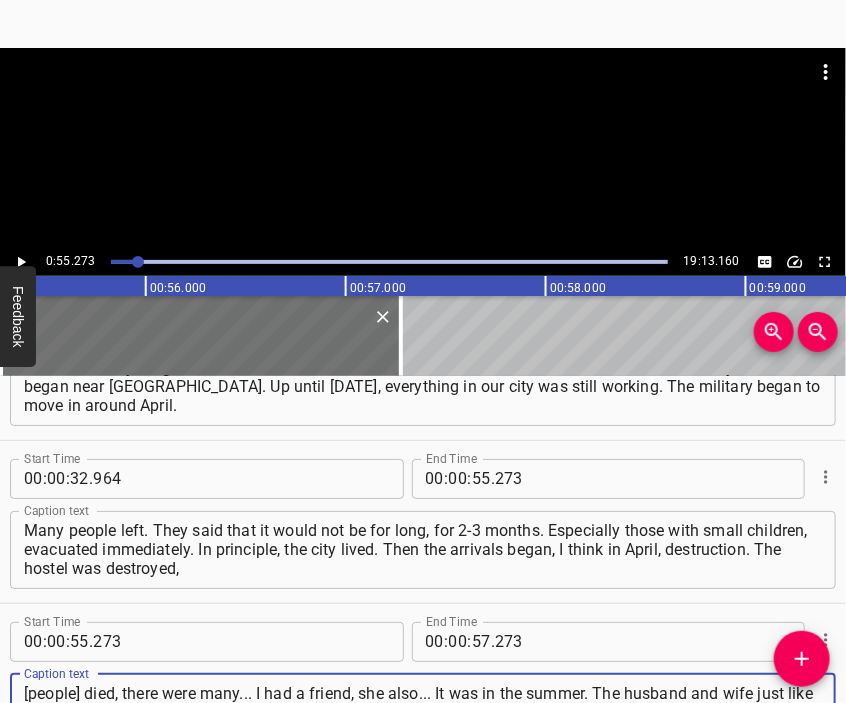 type on "[people] died, there were many... I had a friend, she also... It was in the summer. The husband and wife just like us, already over 60. She was still working at that time. And so she came home, rang the doorbell. The husband opens the door," 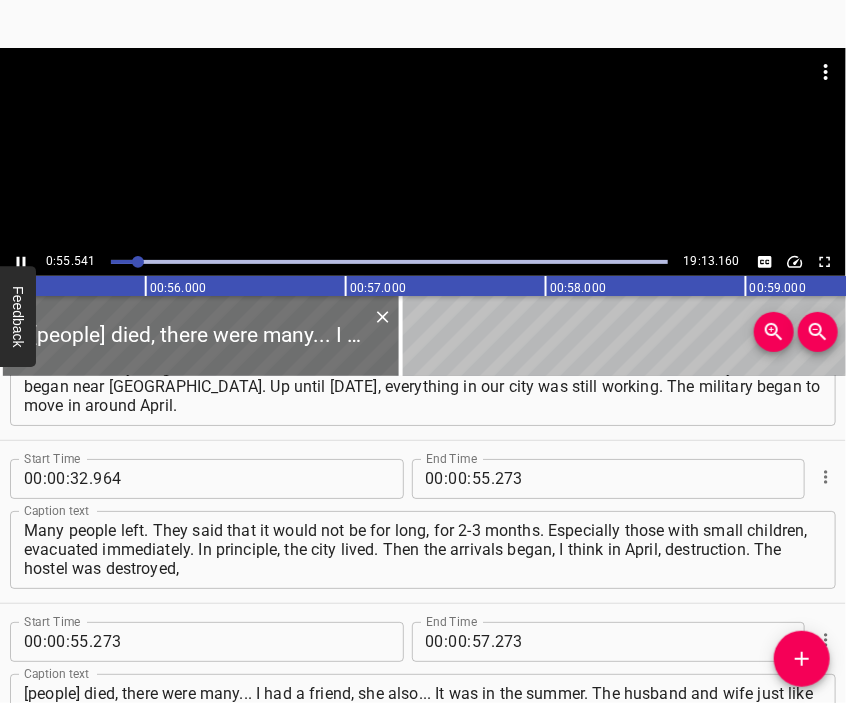 scroll, scrollTop: 255, scrollLeft: 0, axis: vertical 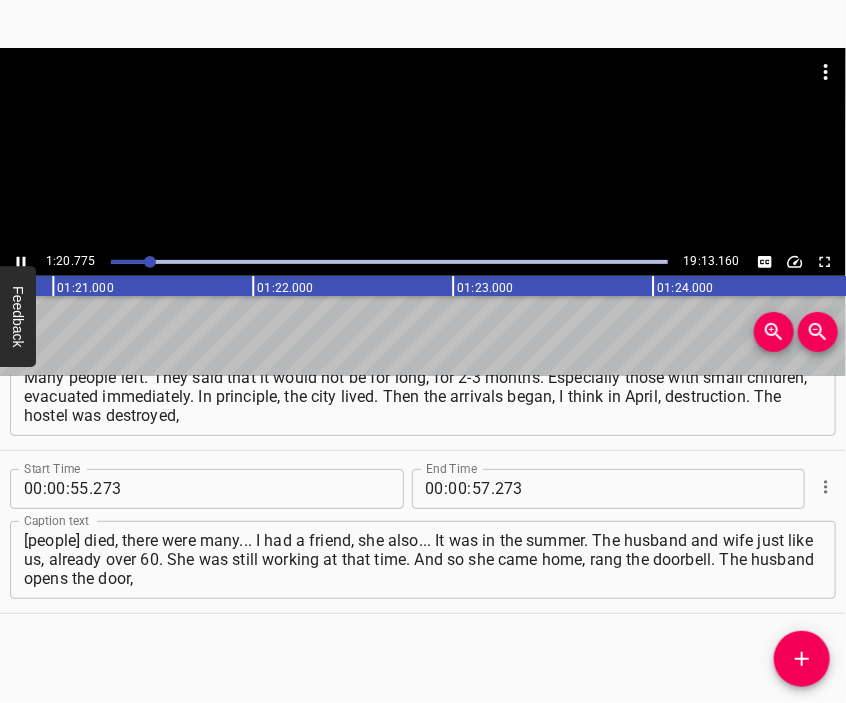 click at bounding box center [423, 148] 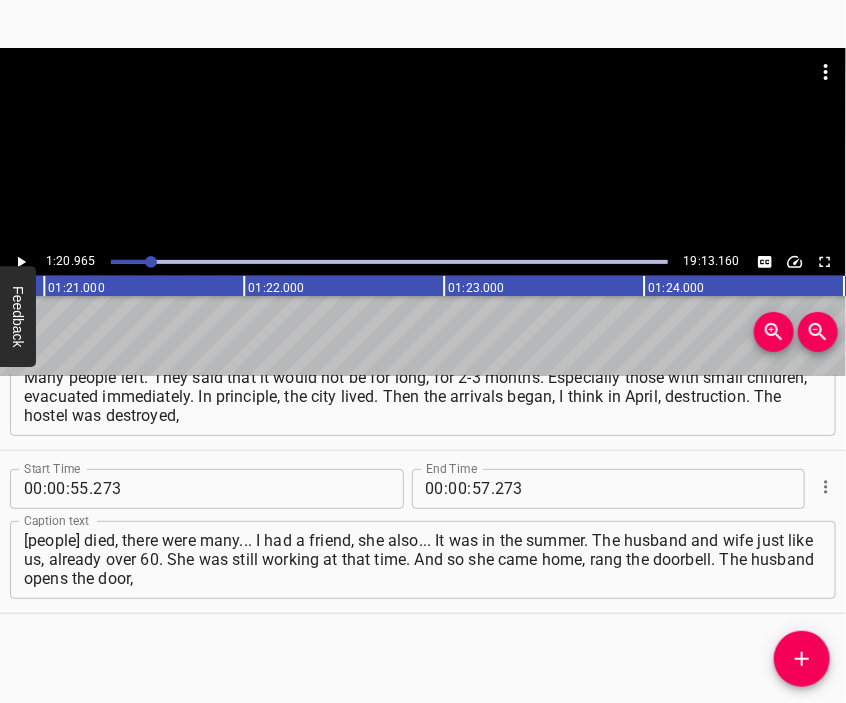 scroll, scrollTop: 0, scrollLeft: 16192, axis: horizontal 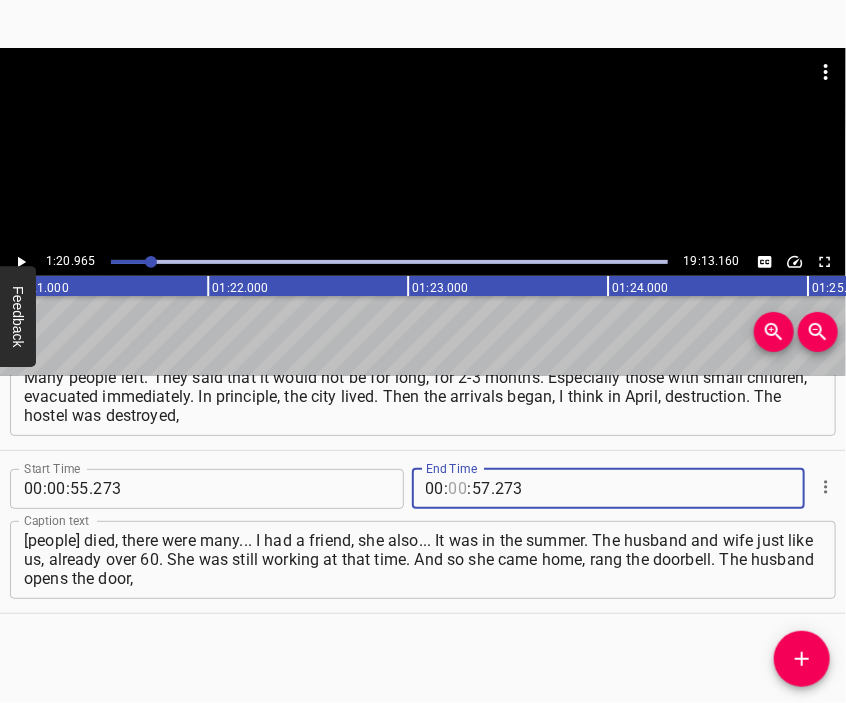 click at bounding box center (458, 489) 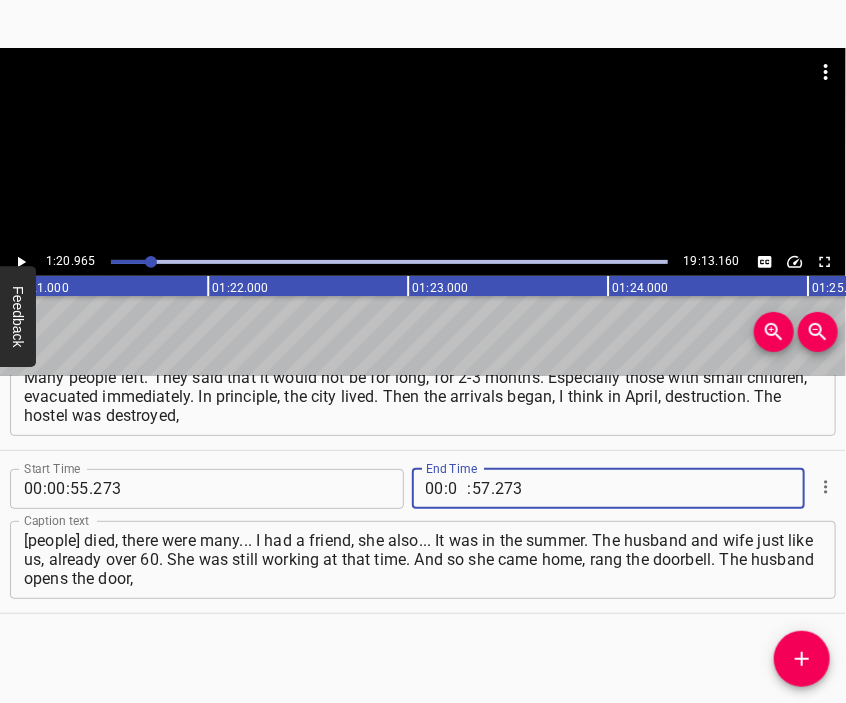 type on "01" 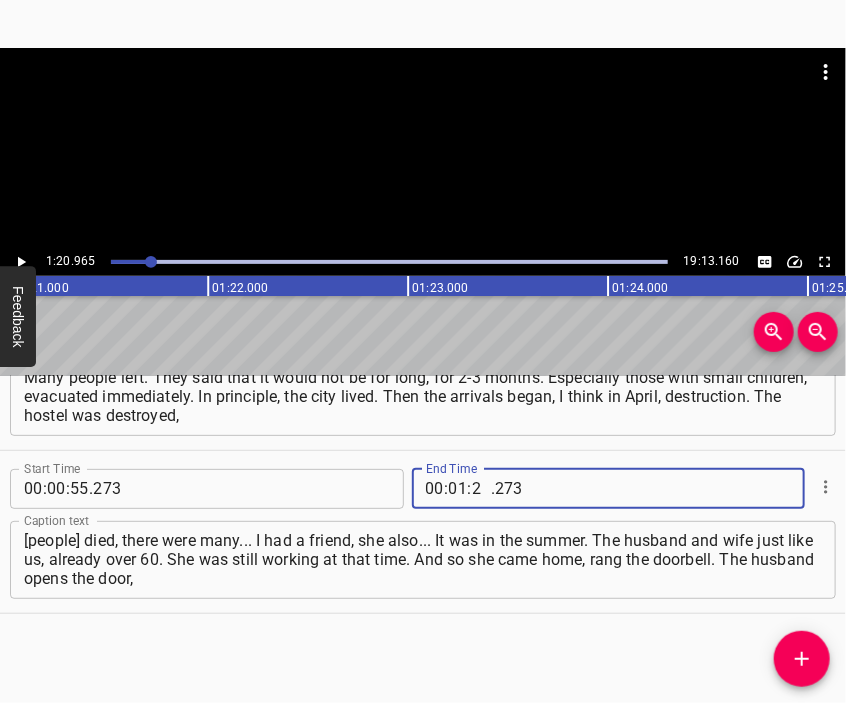 type on "20" 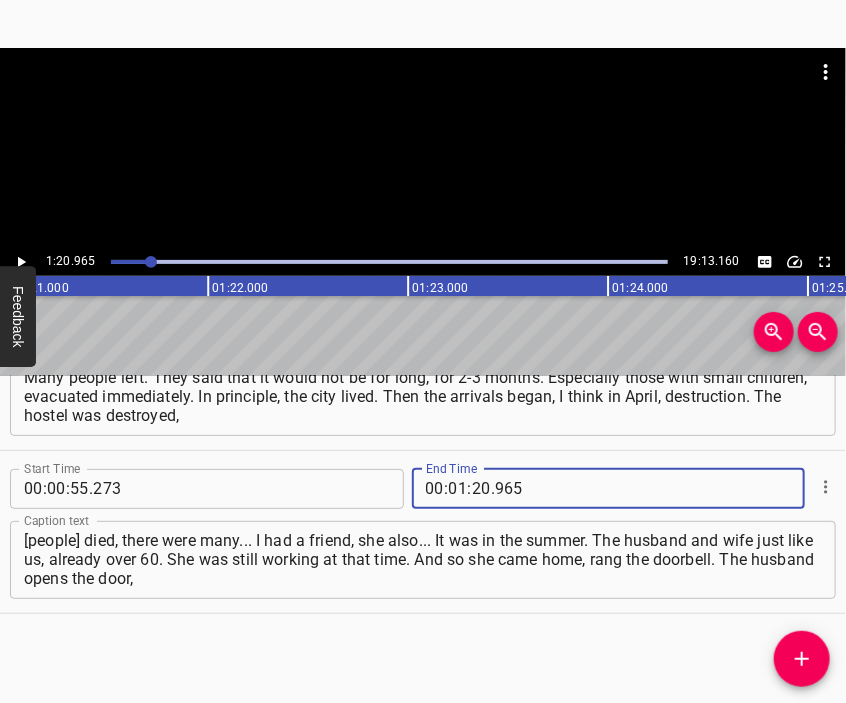 type on "965" 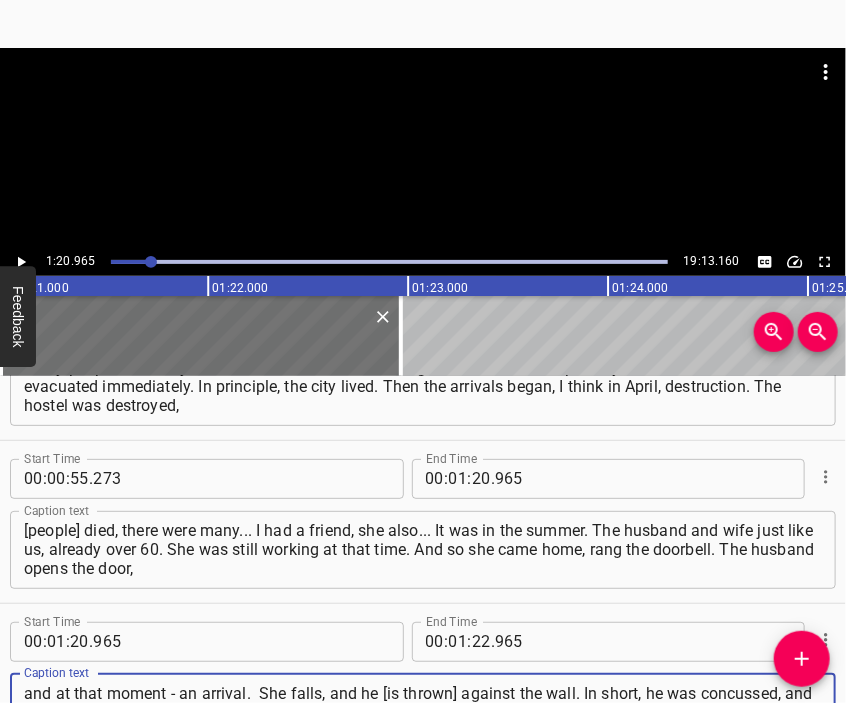 type on "and at that moment - an arrival.  She falls, and he [is thrown] against the wall. In short, he was concussed, and that’s it. And his wife died before his eyes, [PERSON_NAME], a friend of mine. He was the former director of our shoe factory." 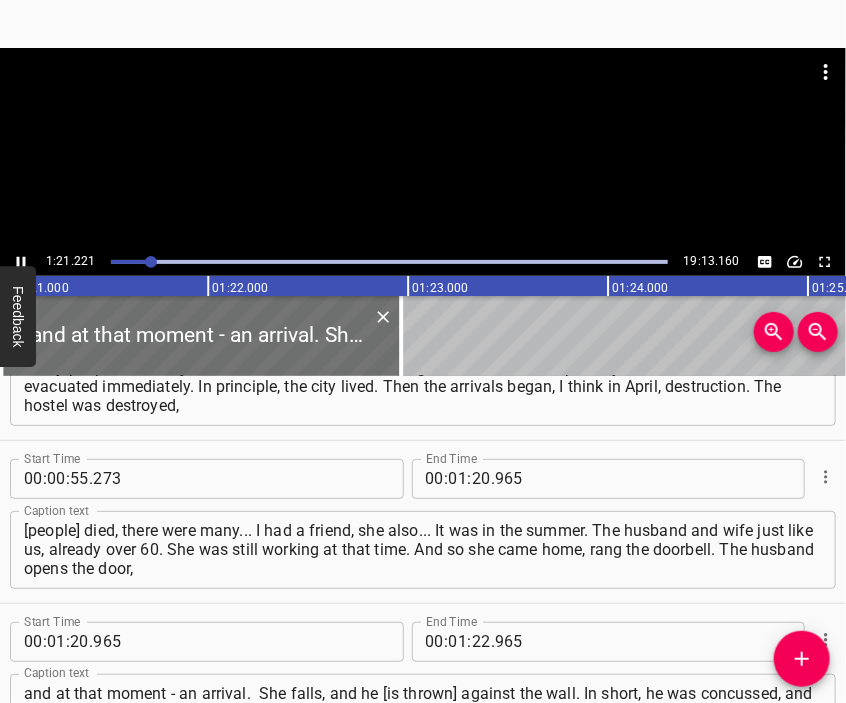 scroll, scrollTop: 307, scrollLeft: 0, axis: vertical 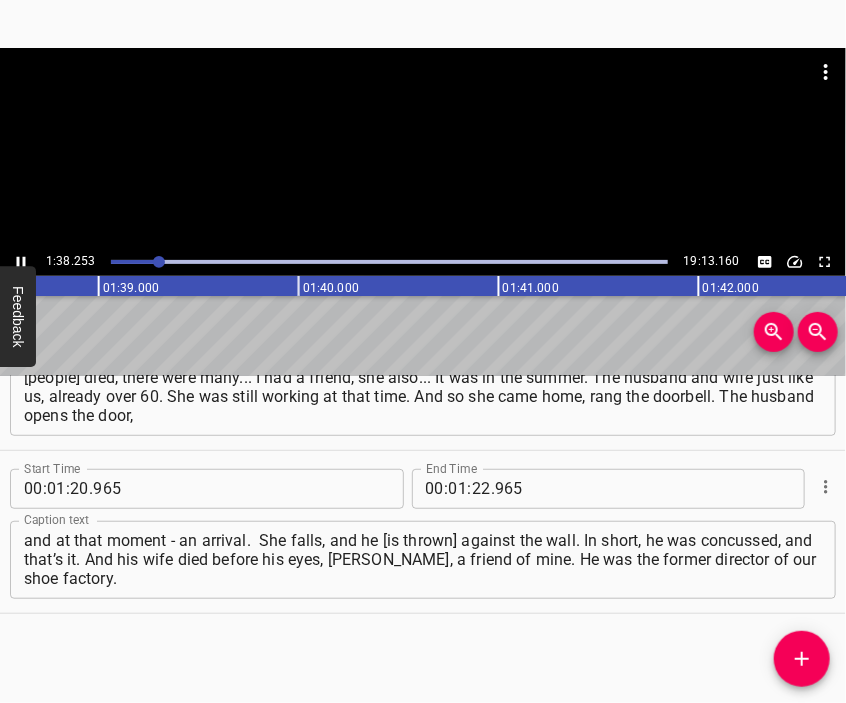 click at bounding box center (423, 98) 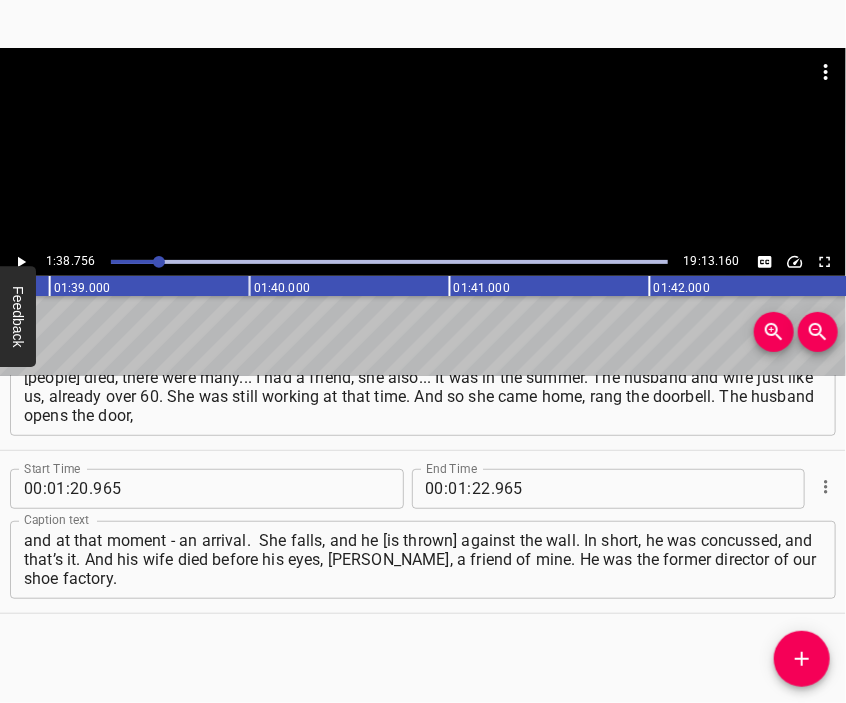 scroll, scrollTop: 0, scrollLeft: 19751, axis: horizontal 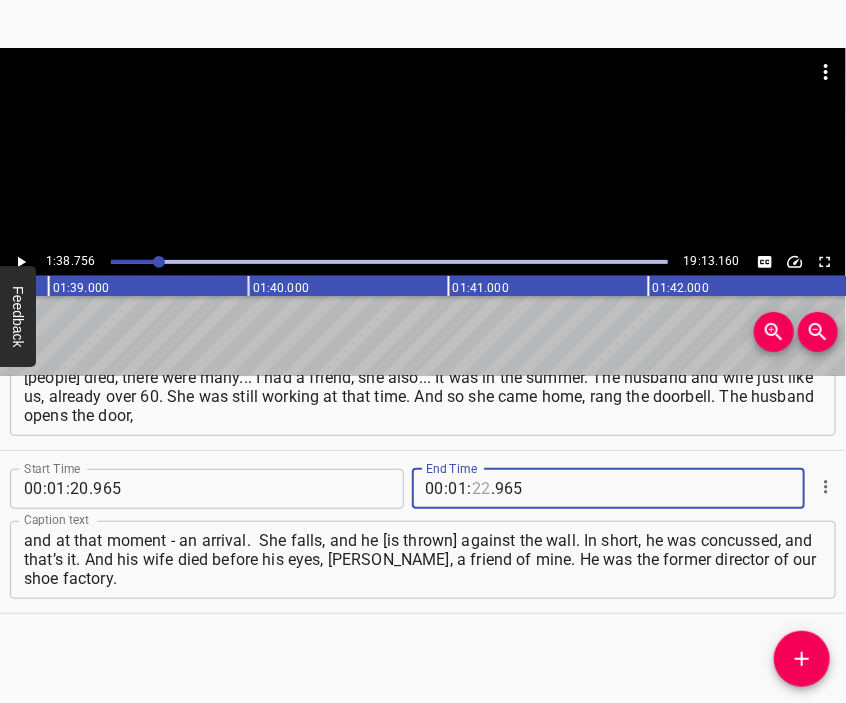 click at bounding box center (481, 489) 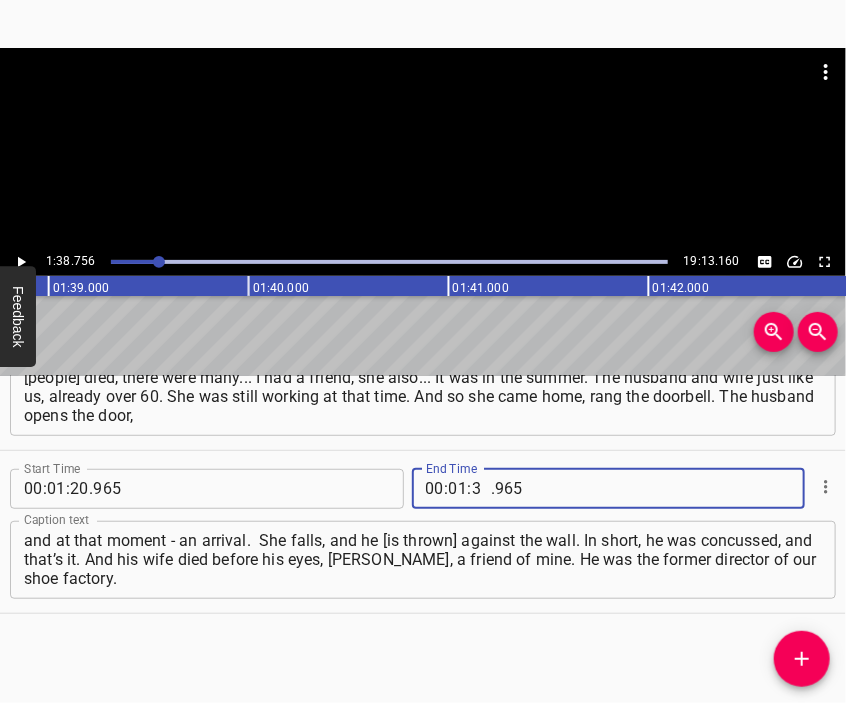 type on "38" 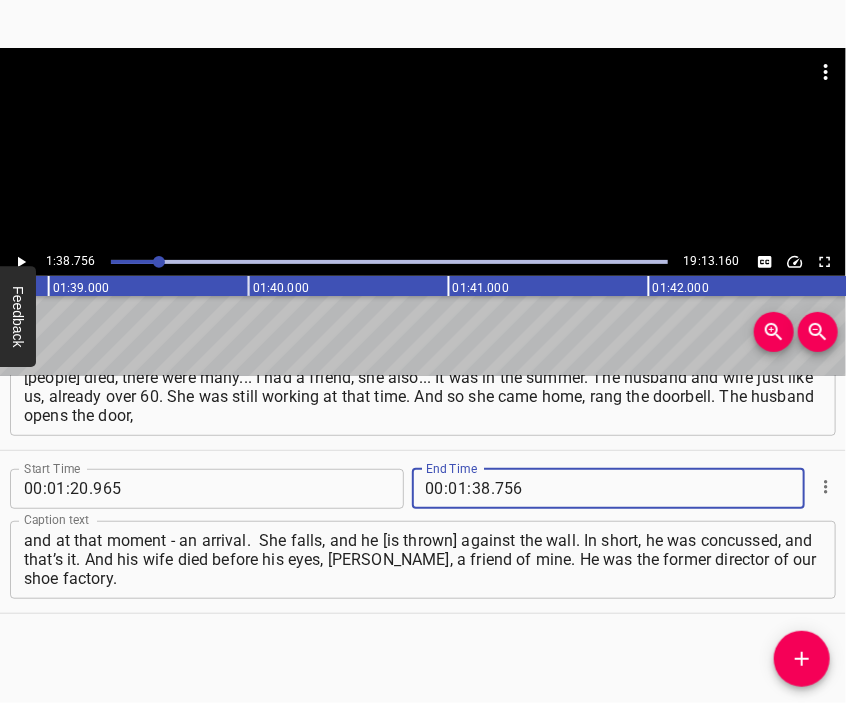 type on "756" 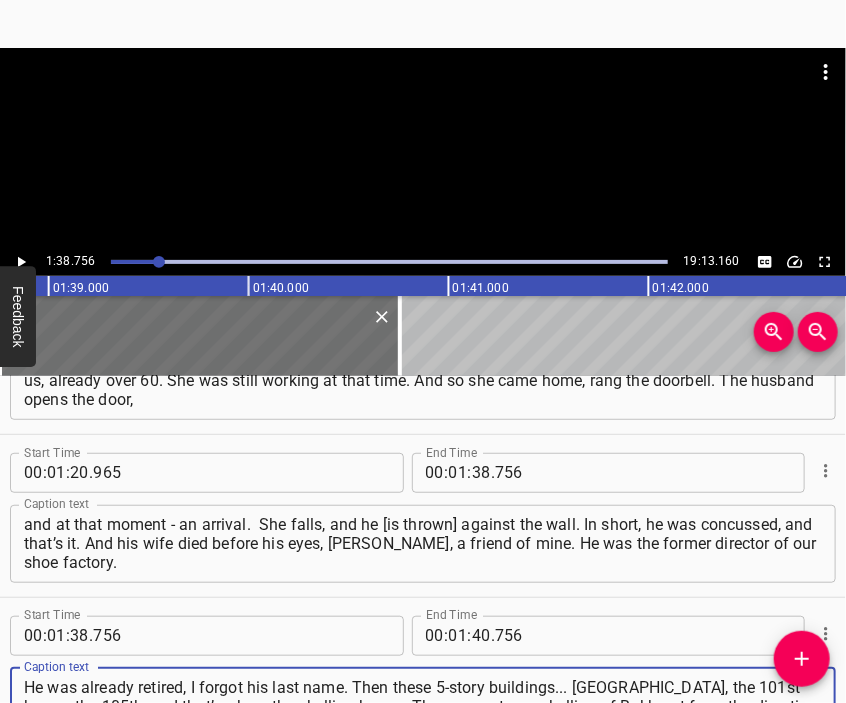 type on "He was already retired, I forgot his last name. Then these 5-story buildings... [GEOGRAPHIC_DATA], the 101st house, the 105th, and that’s where the shelling began. There was strong shelling of Bakhmut from the direction of [GEOGRAPHIC_DATA]." 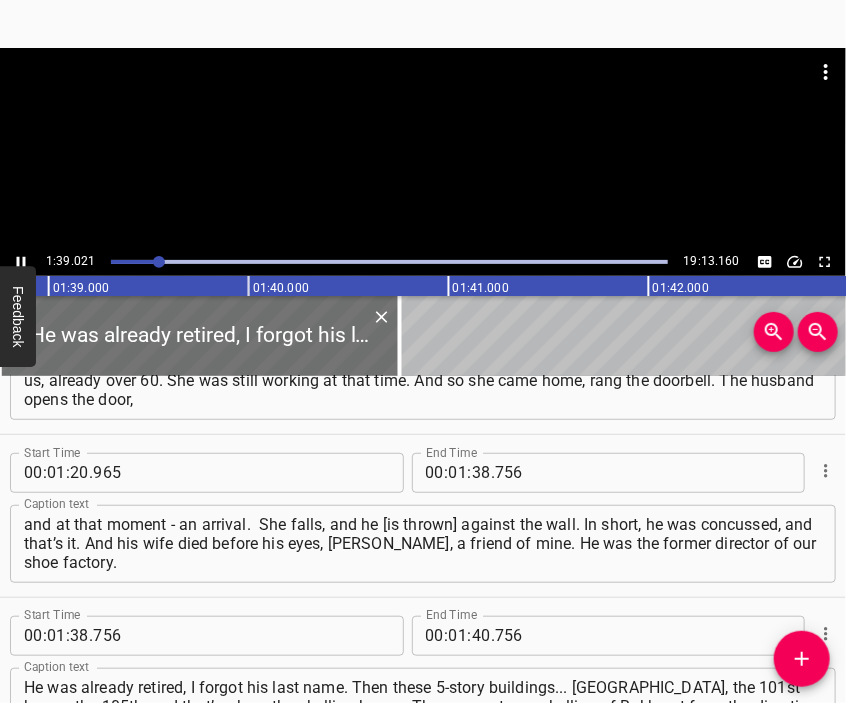 scroll, scrollTop: 512, scrollLeft: 0, axis: vertical 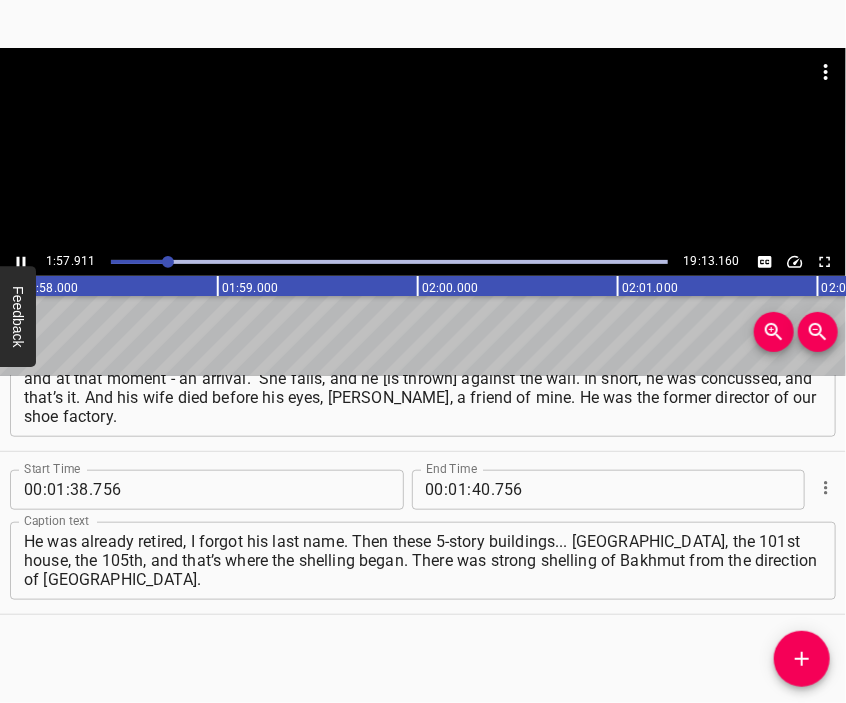 click at bounding box center (423, 148) 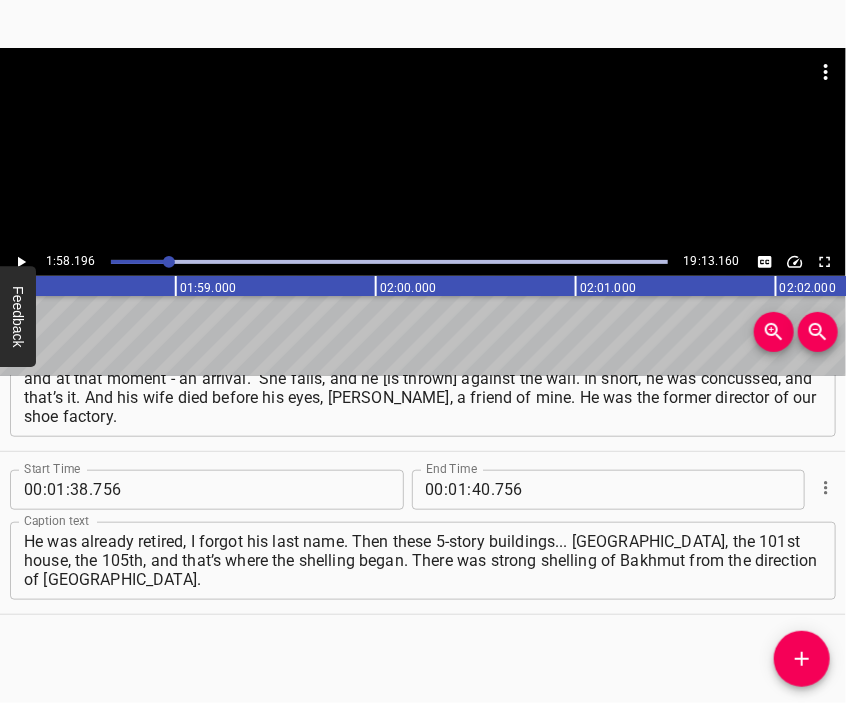 scroll, scrollTop: 0, scrollLeft: 23639, axis: horizontal 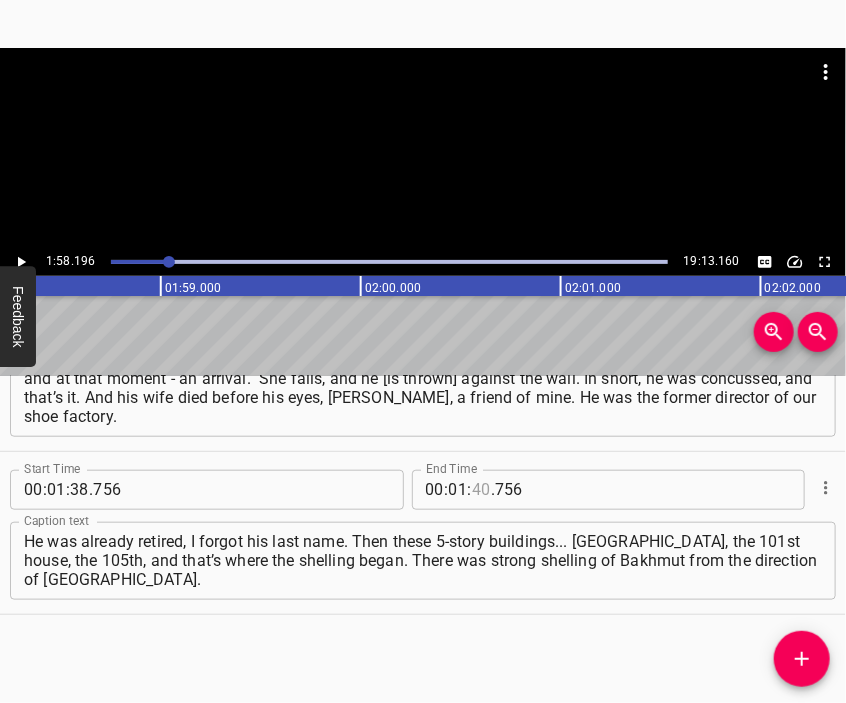 click at bounding box center (481, 490) 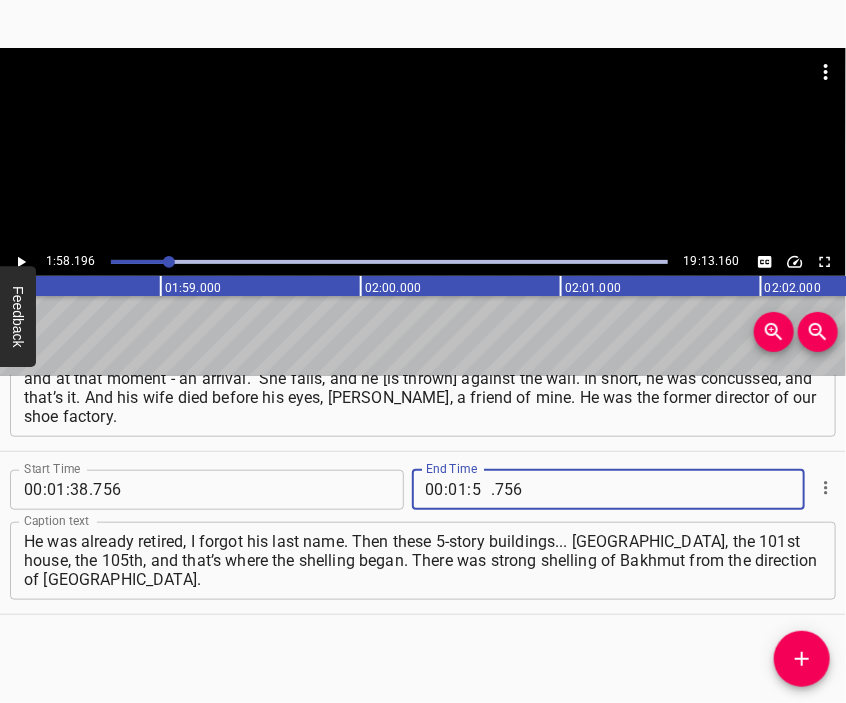 type on "58" 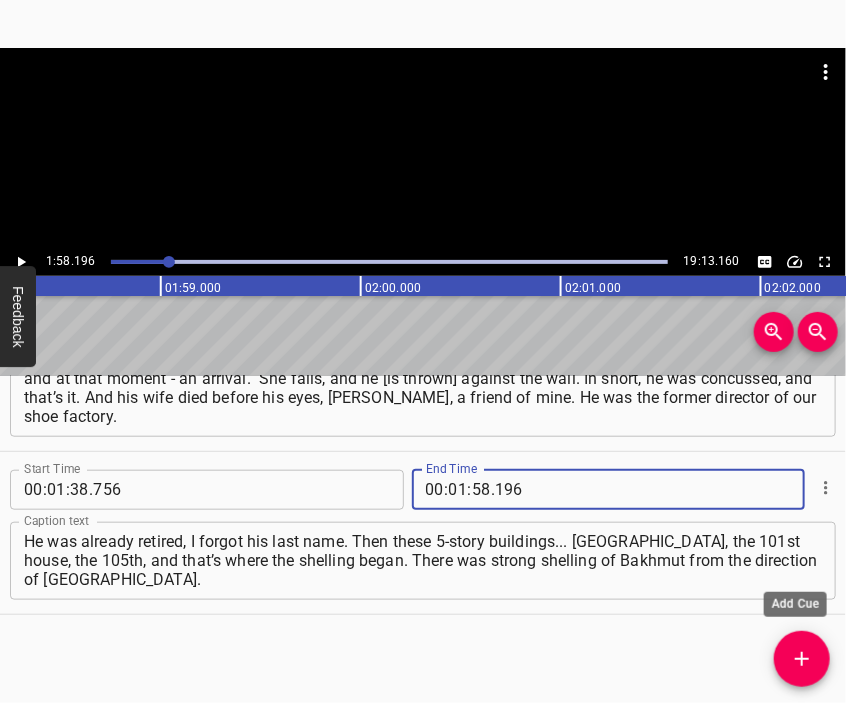 type on "196" 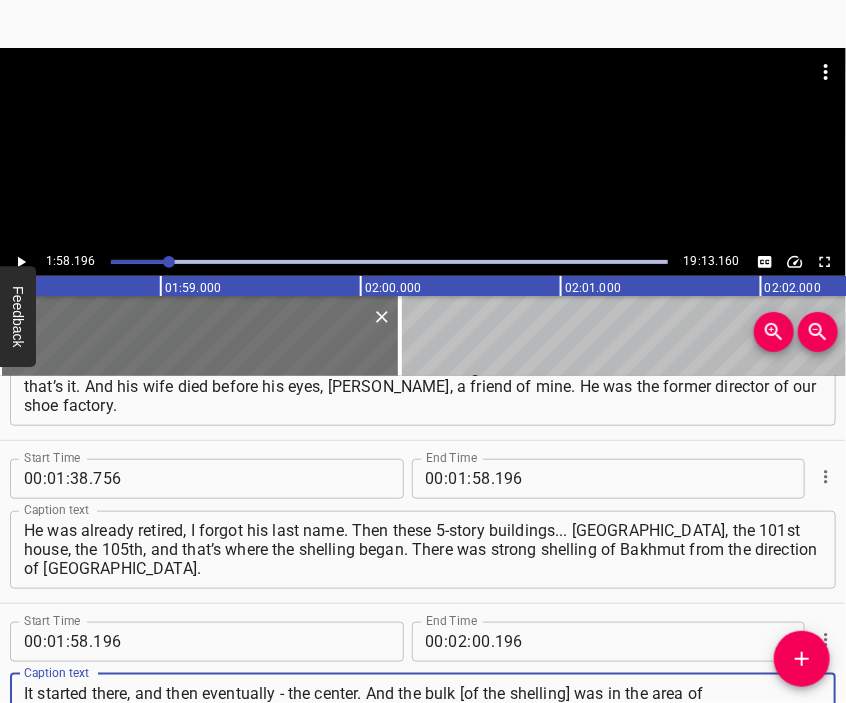 type on "It started there, and then eventually - the center. And the bulk [of the shelling] was in the area of [GEOGRAPHIC_DATA], Cheremushki, closer to the village of [GEOGRAPHIC_DATA], there is a private sector. I lived on the street of the Defenders of [GEOGRAPHIC_DATA] - where the soldier-liberator stands." 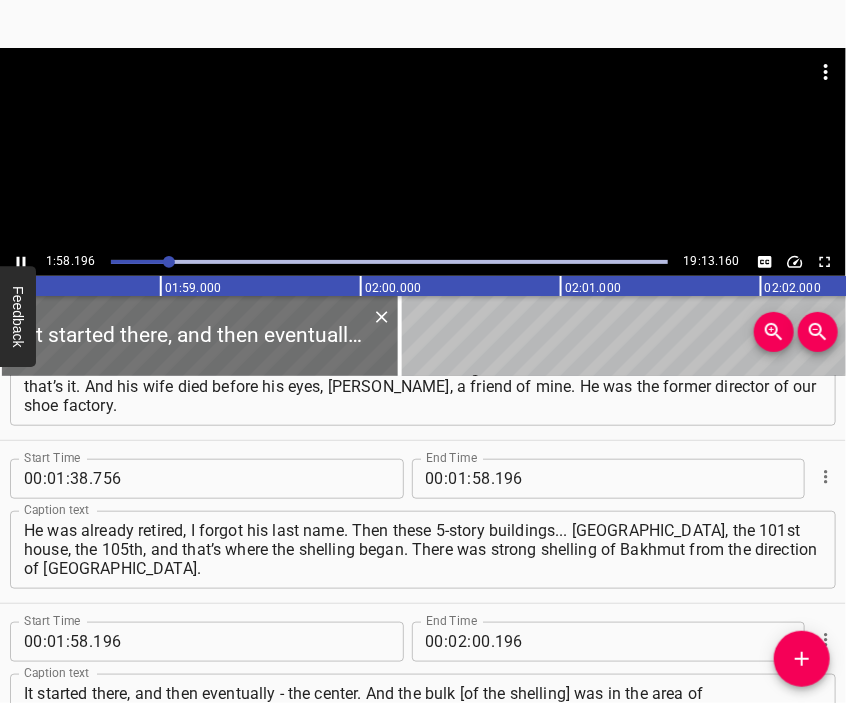 scroll, scrollTop: 668, scrollLeft: 0, axis: vertical 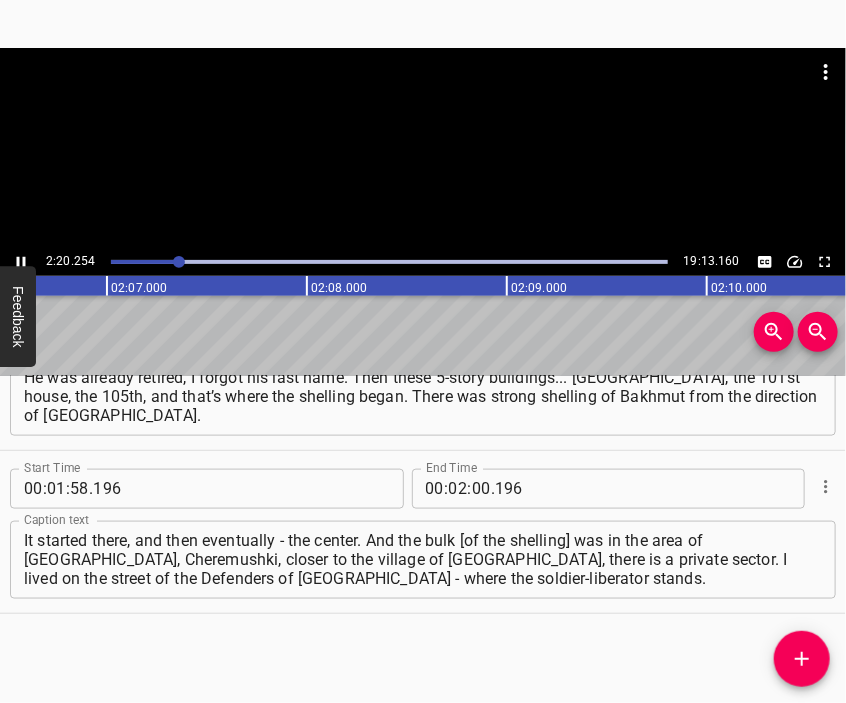 click at bounding box center [423, 98] 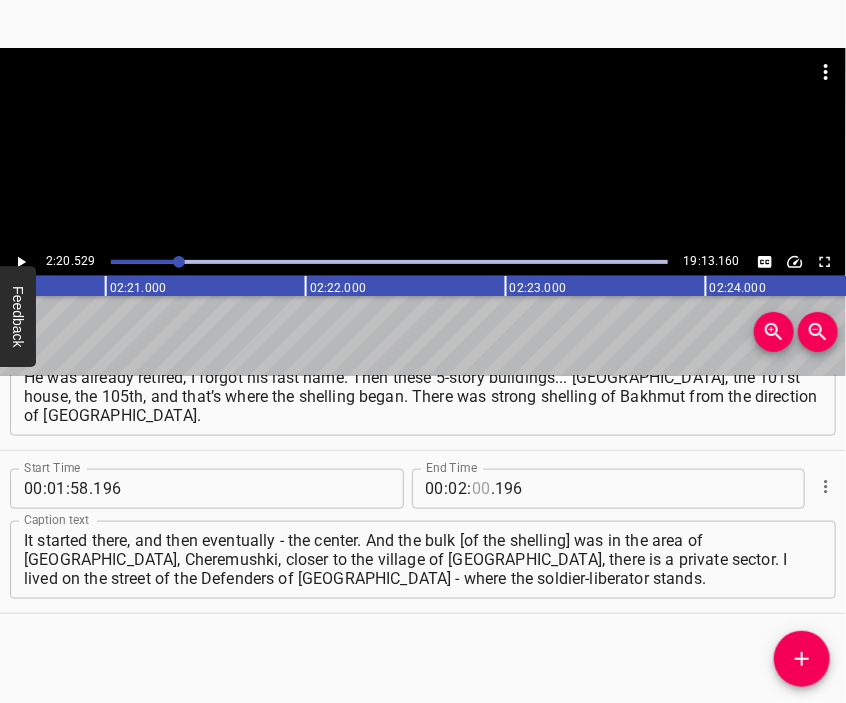 scroll, scrollTop: 0, scrollLeft: 28105, axis: horizontal 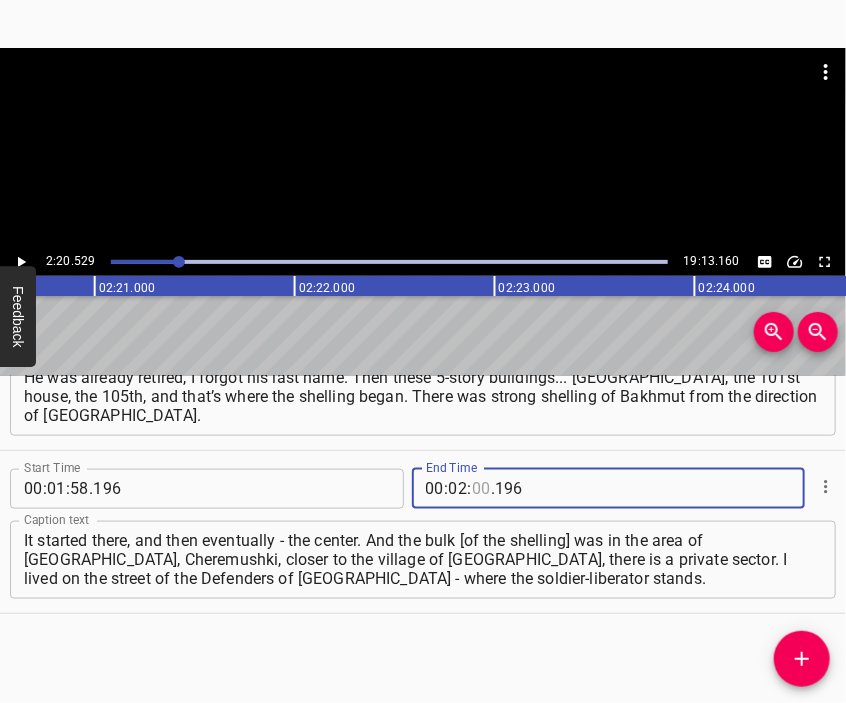 click at bounding box center (481, 489) 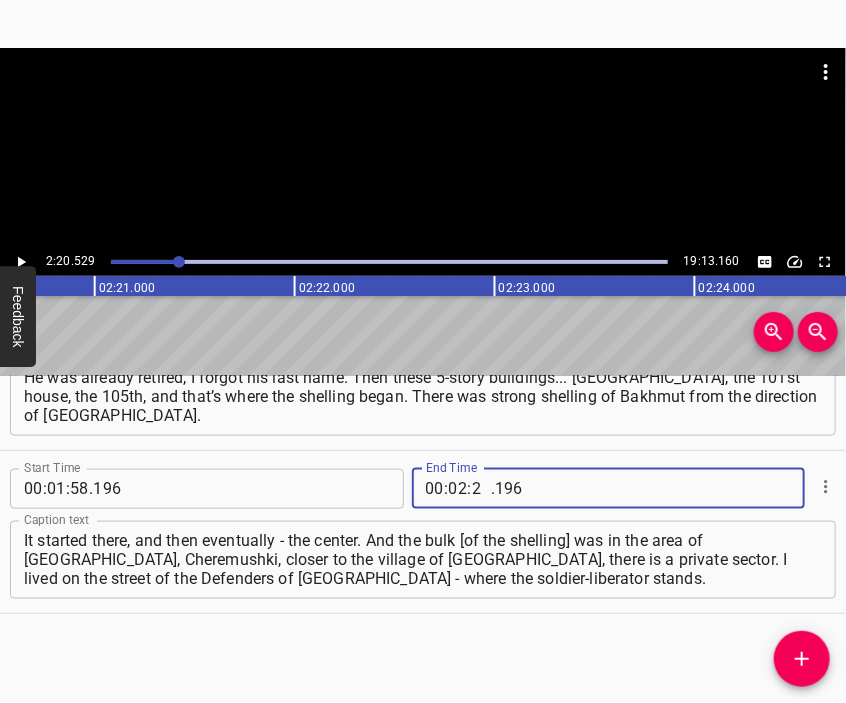 type on "20" 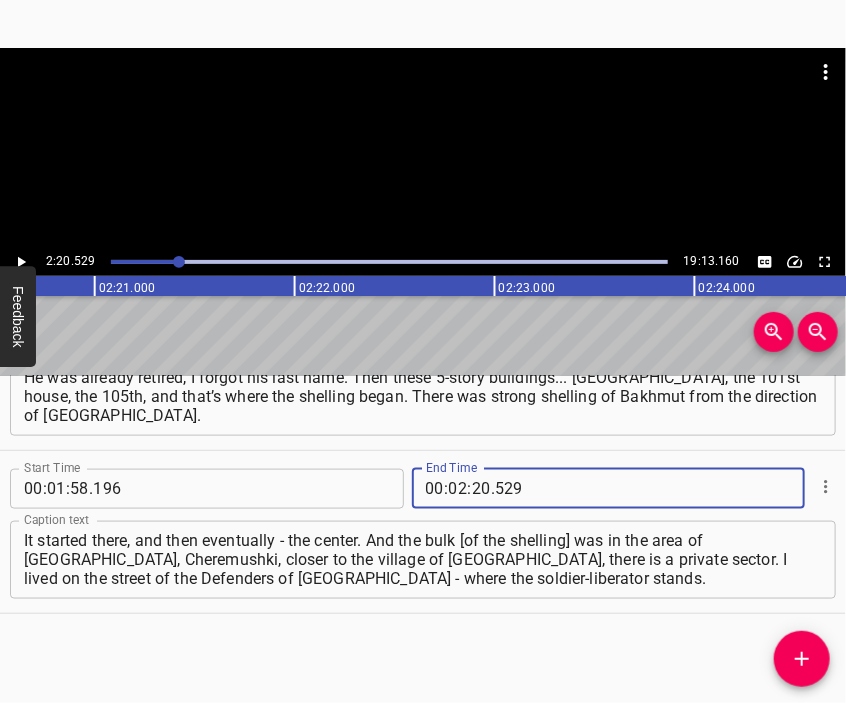 type on "529" 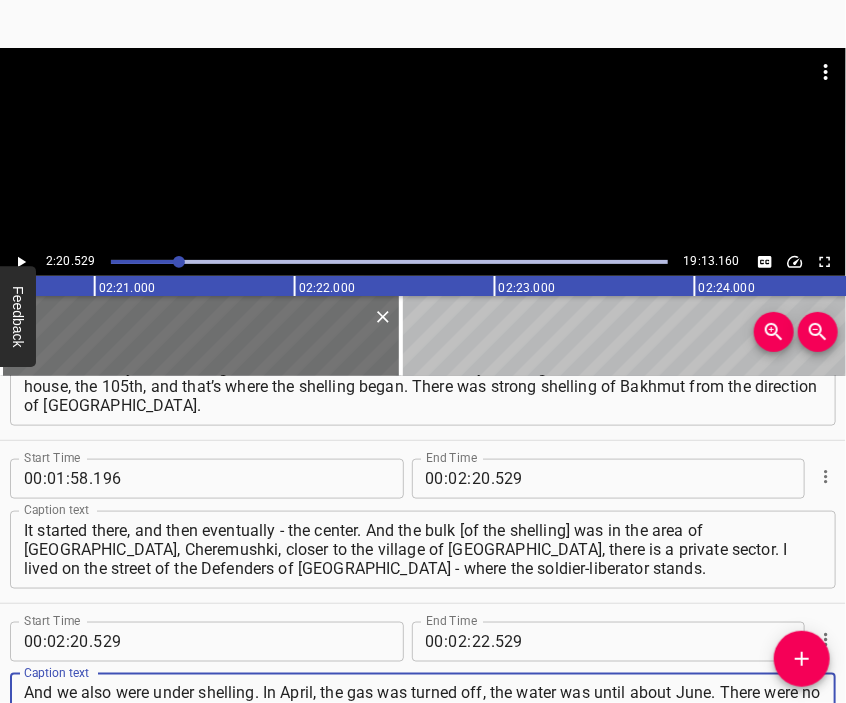 type on "And we also were under shelling. In April, the gas was turned off, the water was until about June. There were no potbelly stoves, but a friend gave us one, an old one. Probably from the war [times] - like a cast-iron barrel. We cooked - we built a fireplace out of bricks, a sort of a kitchen." 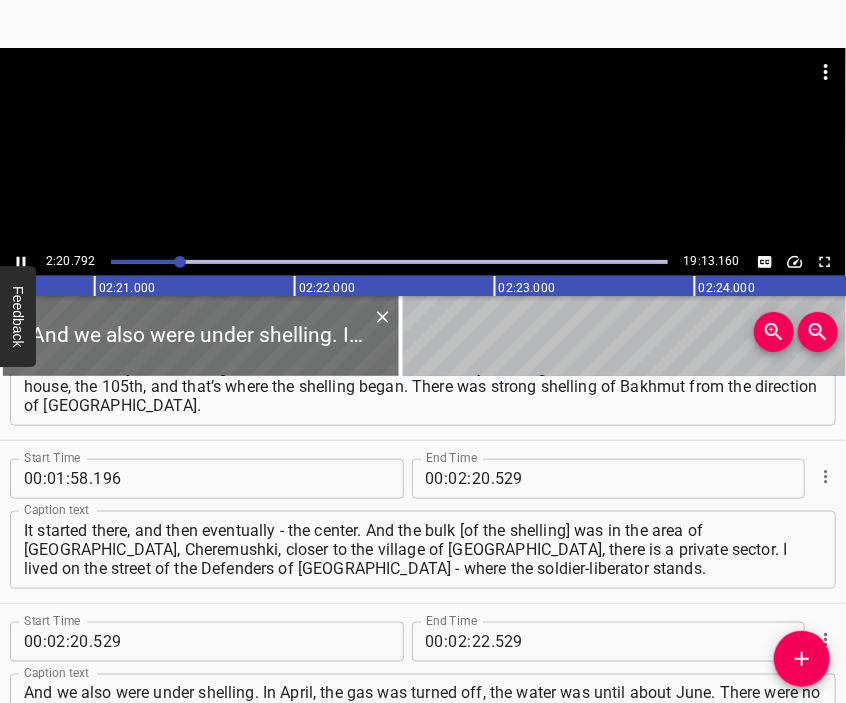 scroll, scrollTop: 813, scrollLeft: 0, axis: vertical 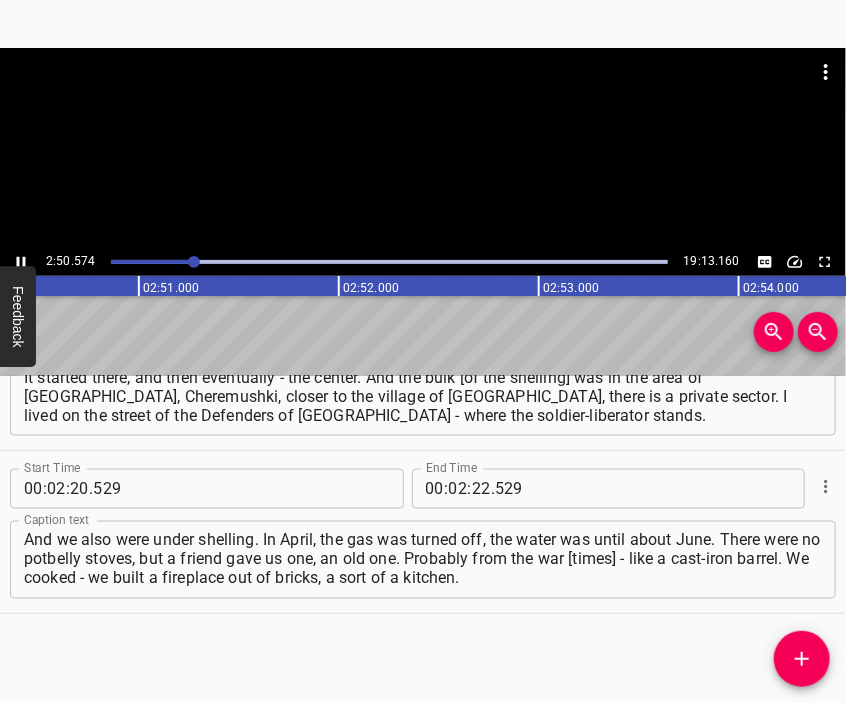 click at bounding box center [423, 148] 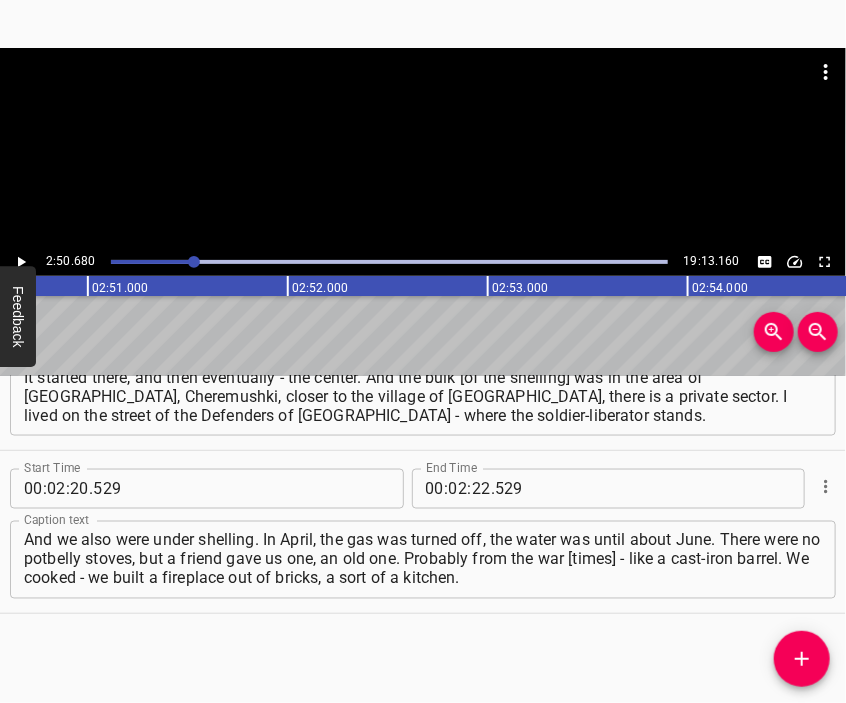 scroll, scrollTop: 0, scrollLeft: 34136, axis: horizontal 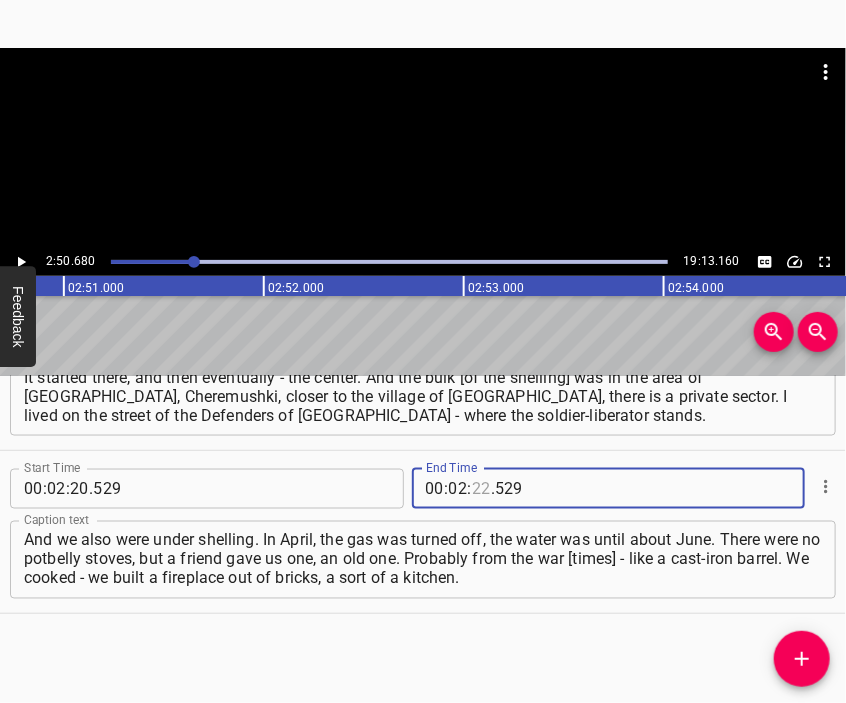 click at bounding box center [481, 489] 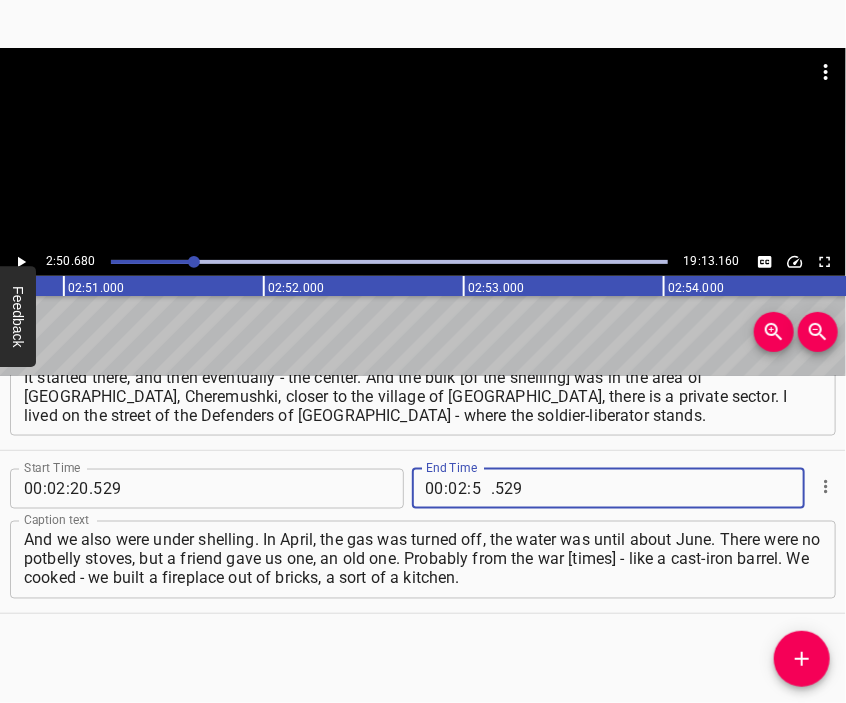 type on "50" 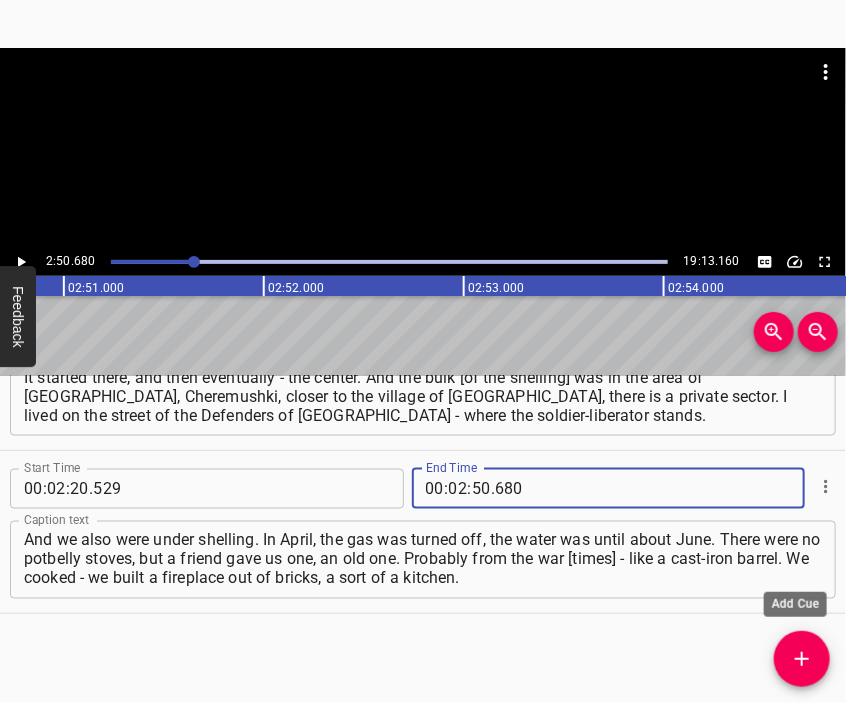 type on "680" 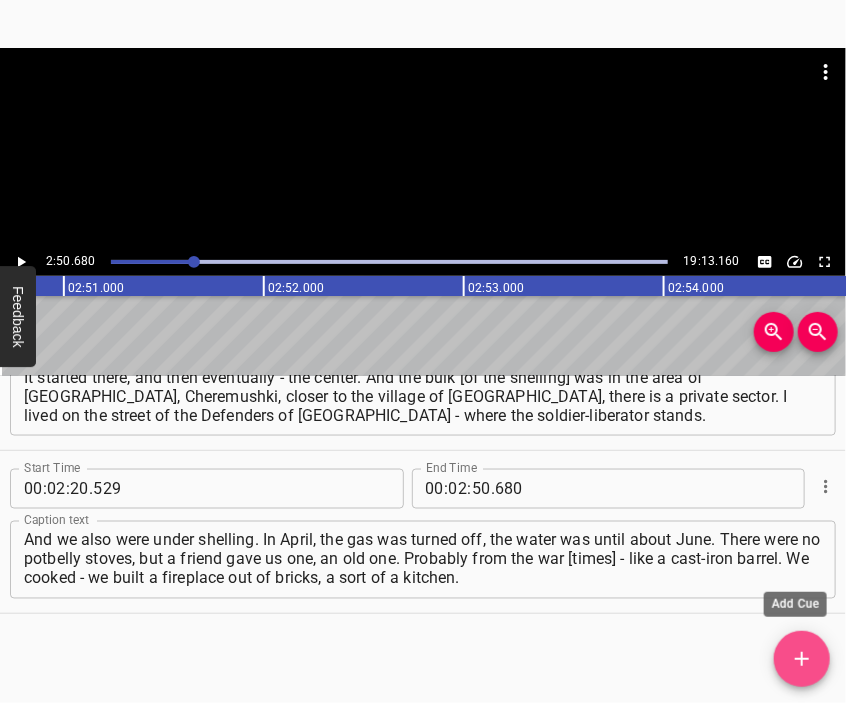 click 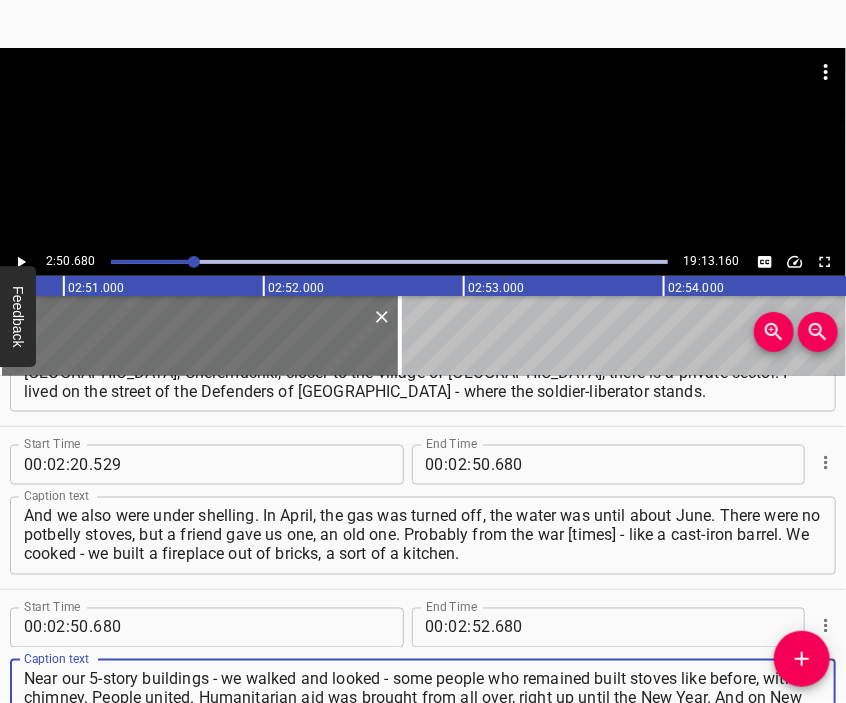 type on "Near our 5-story buildings - we walked and looked - some people who remained built stoves like before, with a chimney. People united. Humanitarian aid was brought from all over, right up until the New Year. And on New Year’s Eve 2022 potbelly stoves were delivered. Potbelly stoves and pellets." 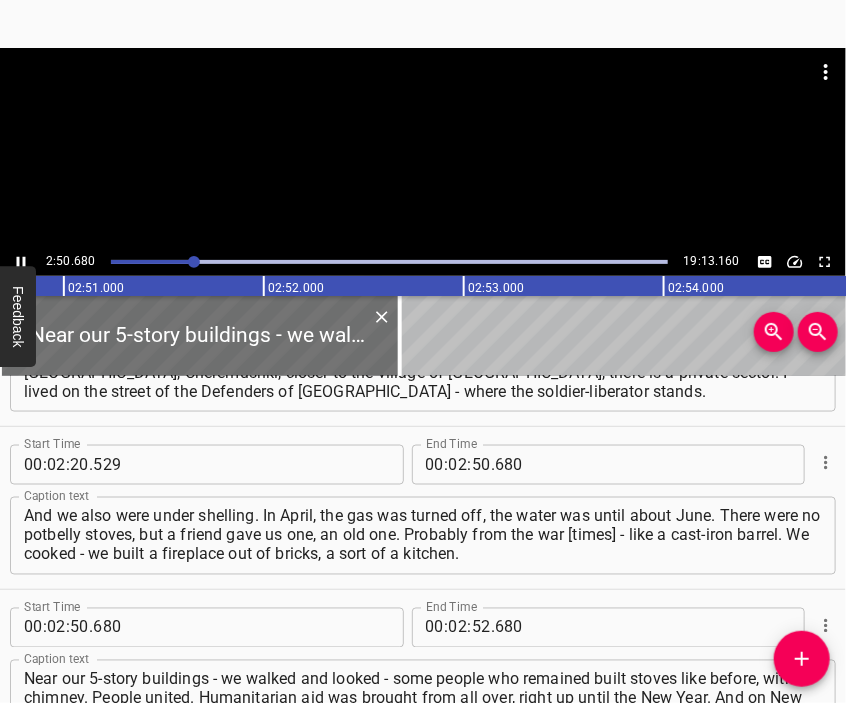 scroll, scrollTop: 1008, scrollLeft: 0, axis: vertical 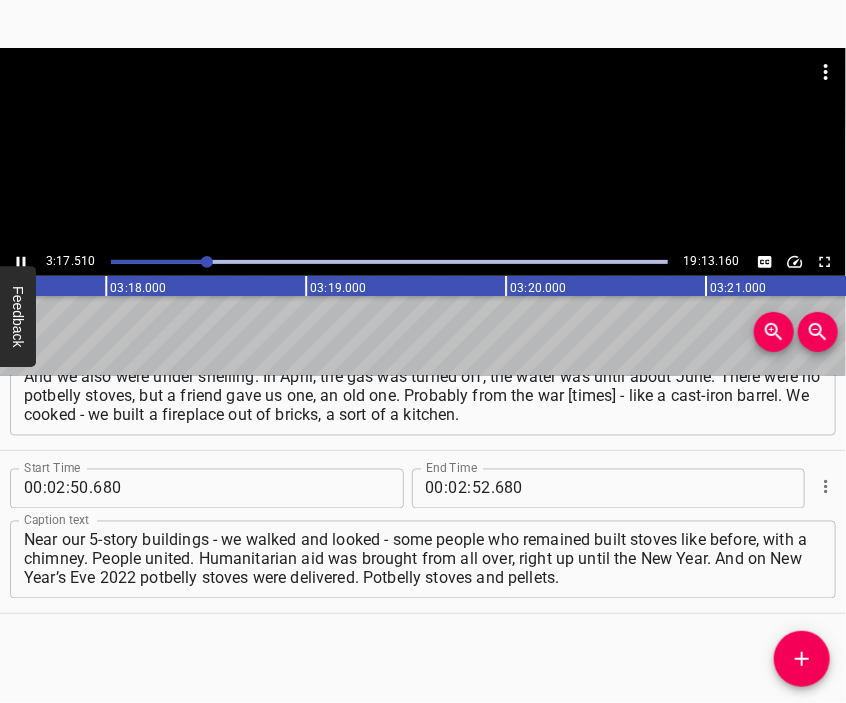 click at bounding box center (423, 98) 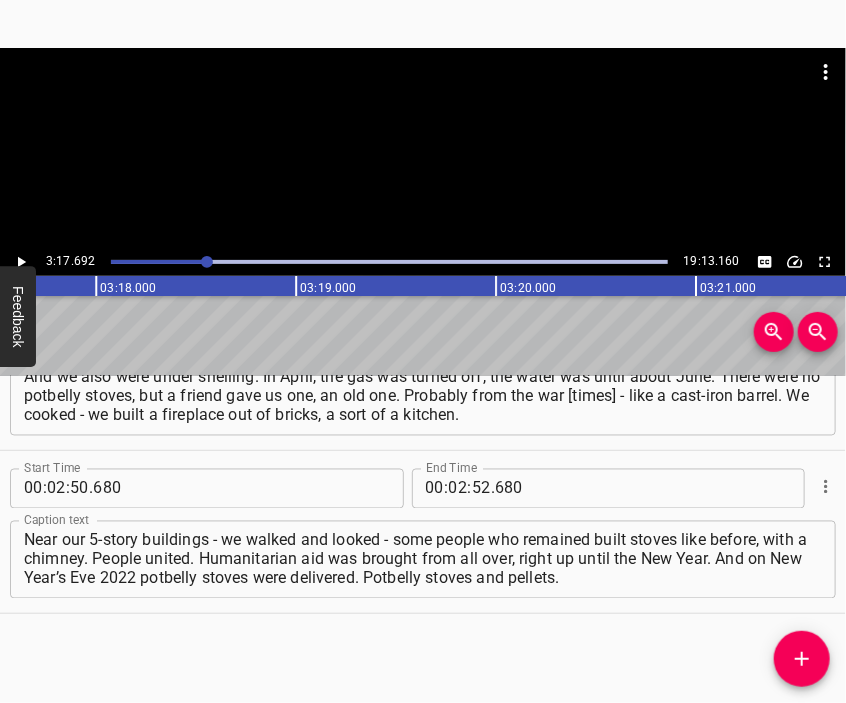 scroll, scrollTop: 0, scrollLeft: 39538, axis: horizontal 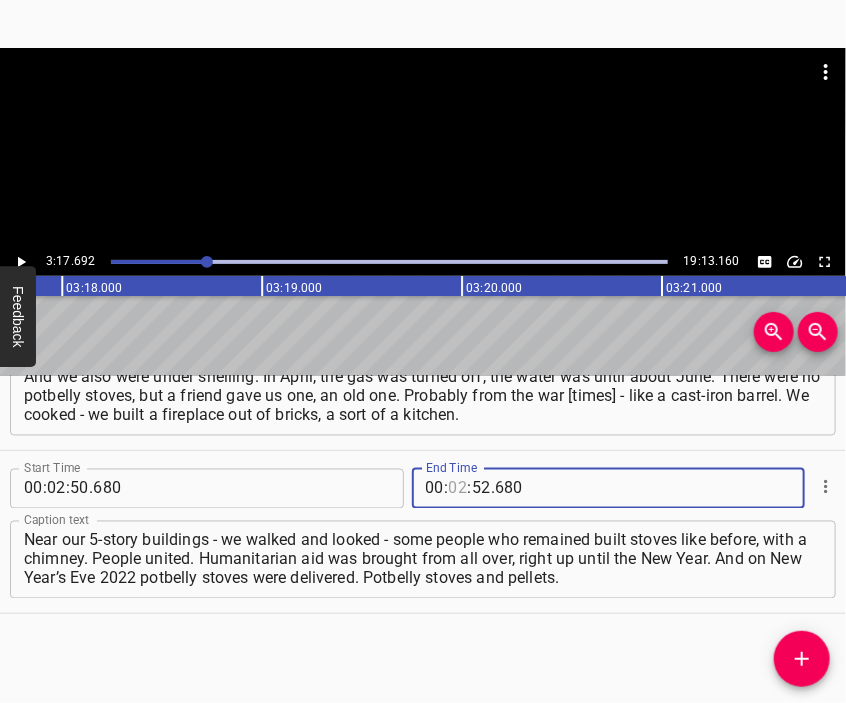 click at bounding box center (458, 489) 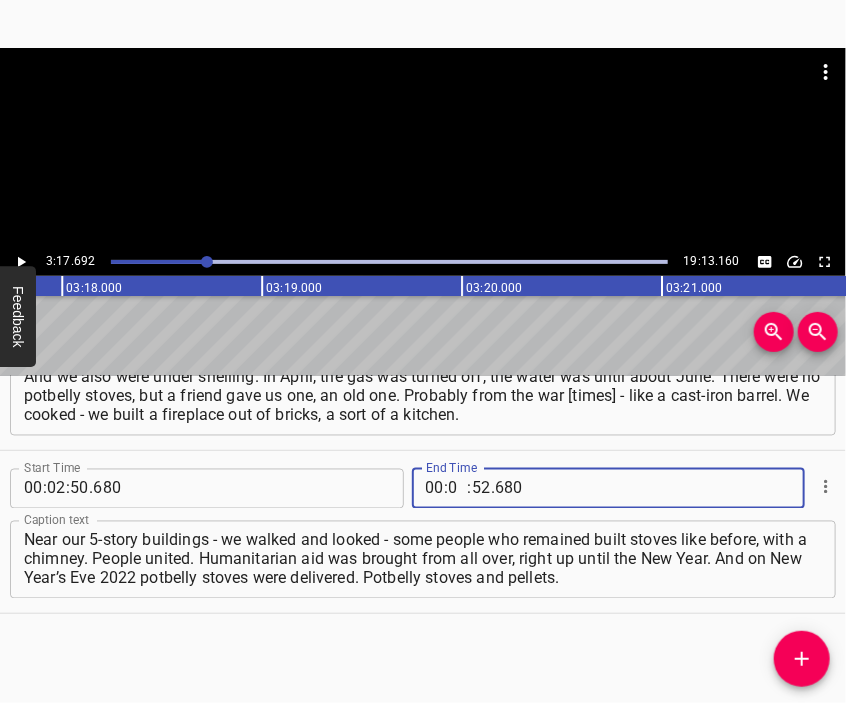 type on "03" 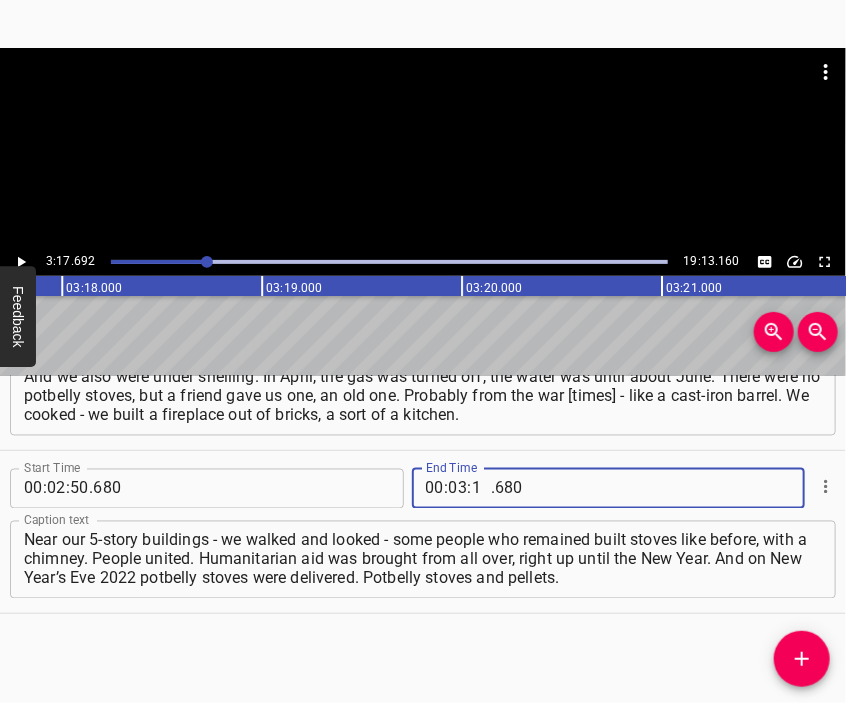 type on "17" 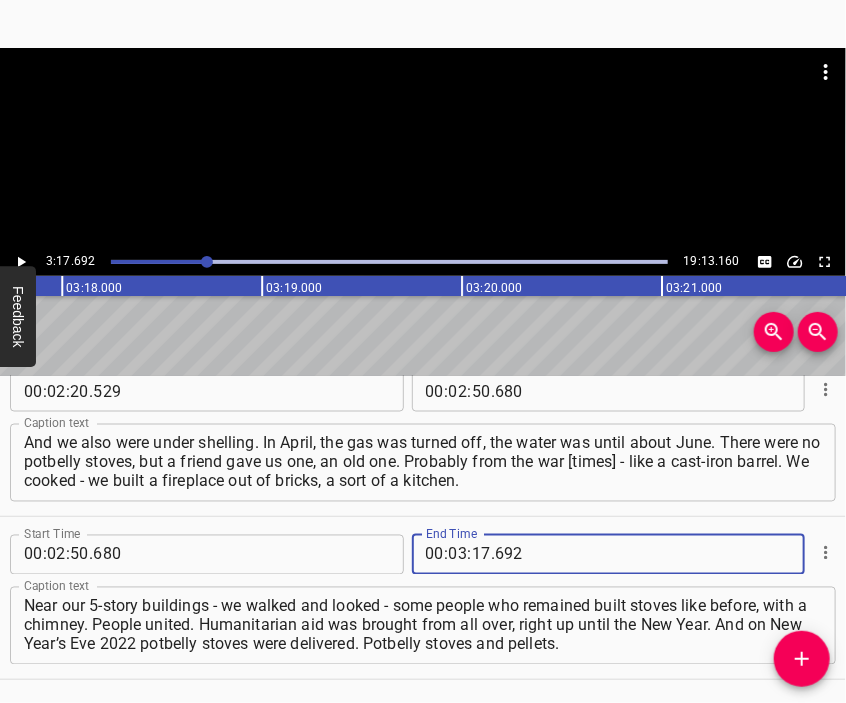 scroll, scrollTop: 970, scrollLeft: 0, axis: vertical 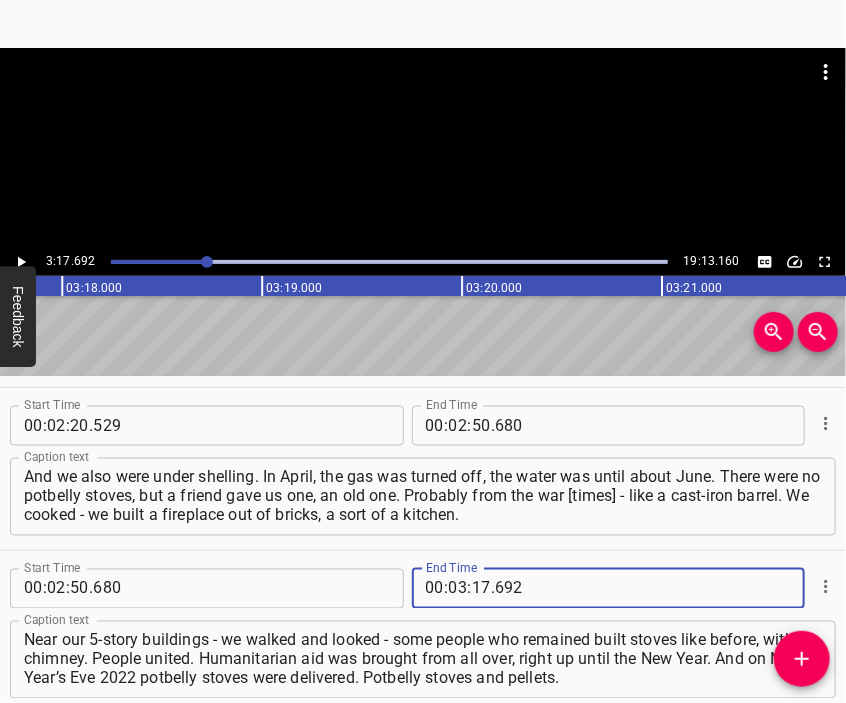 type on "692" 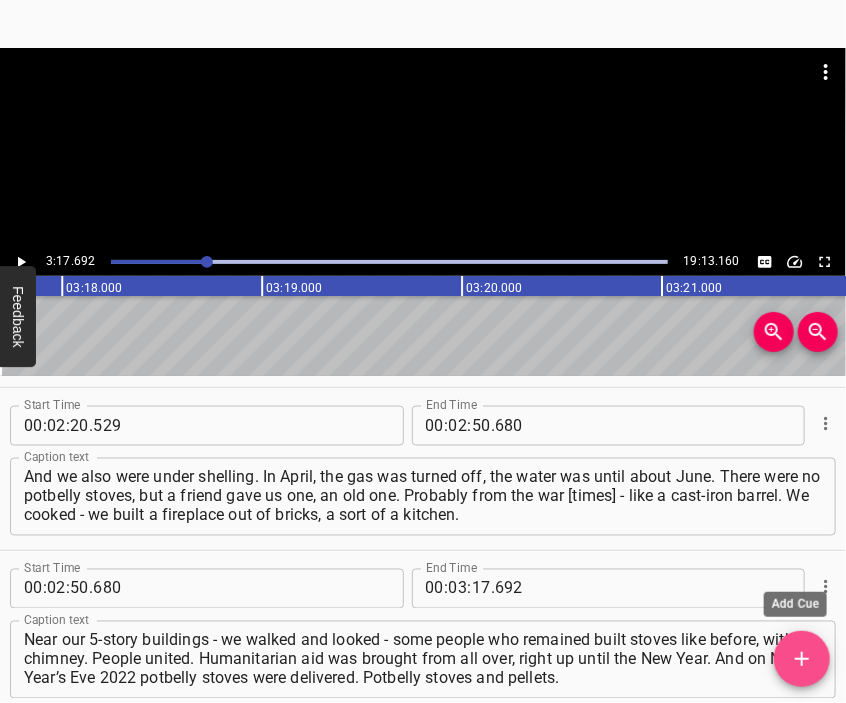 click 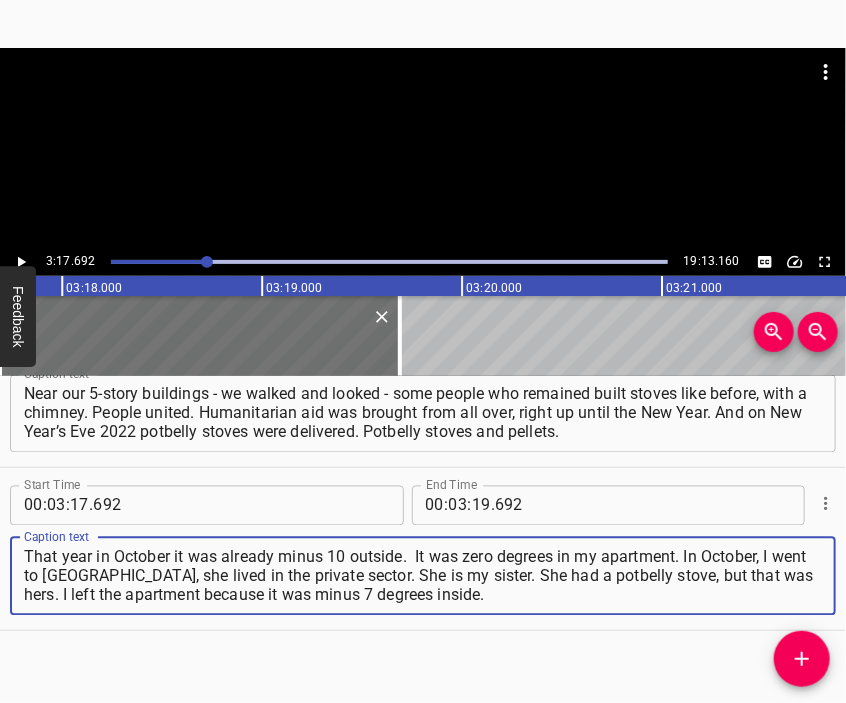 type on "That year in October it was already minus 10 outside.  It was zero degrees in my apartment. In October, I went to [GEOGRAPHIC_DATA], she lived in the private sector. She is my sister. She had a potbelly stove, but that was hers. I left the apartment because it was minus 7 degrees inside." 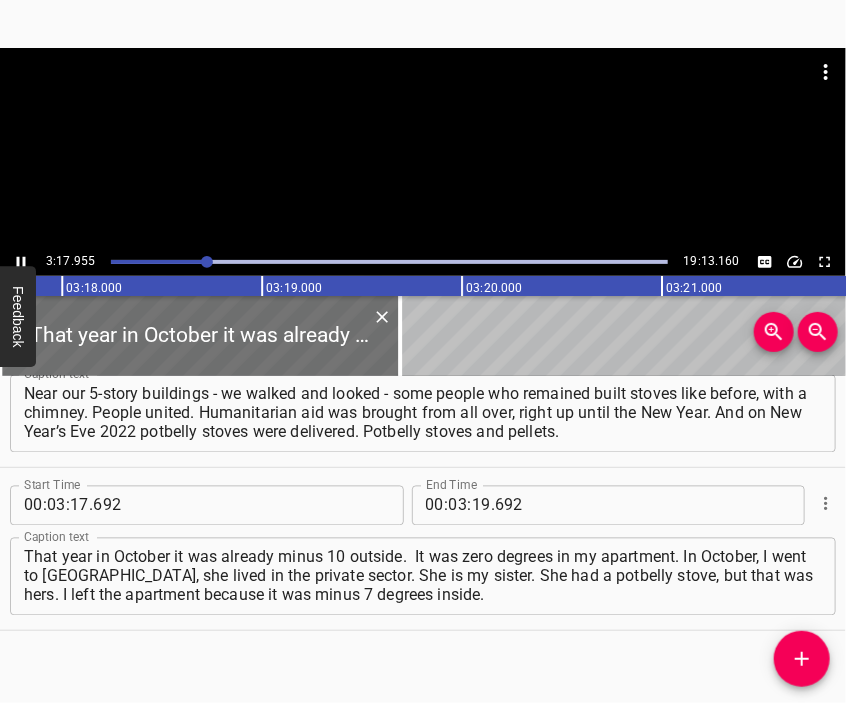 scroll, scrollTop: 1232, scrollLeft: 0, axis: vertical 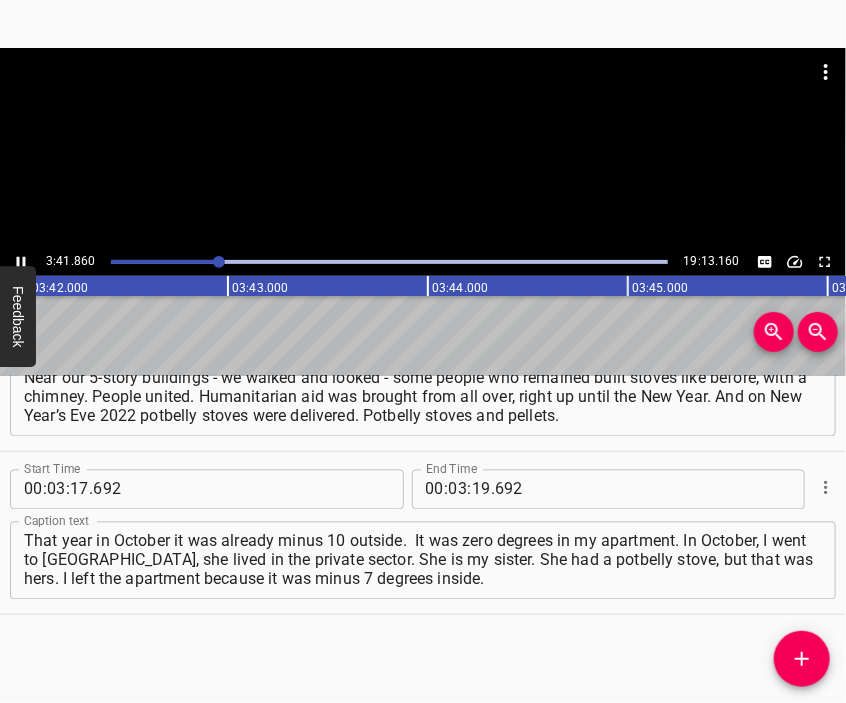 click at bounding box center (423, 98) 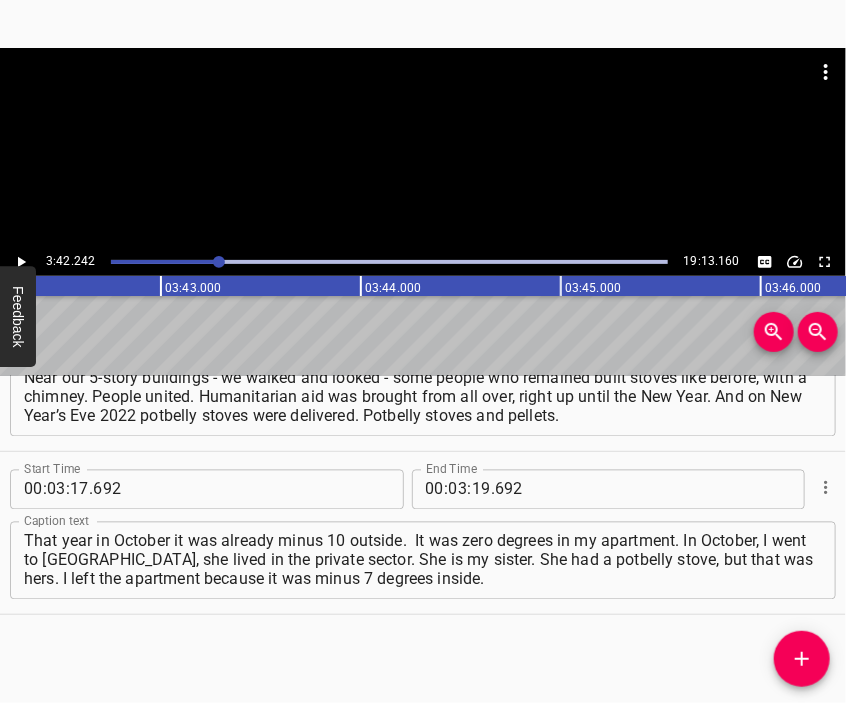 scroll, scrollTop: 0, scrollLeft: 44448, axis: horizontal 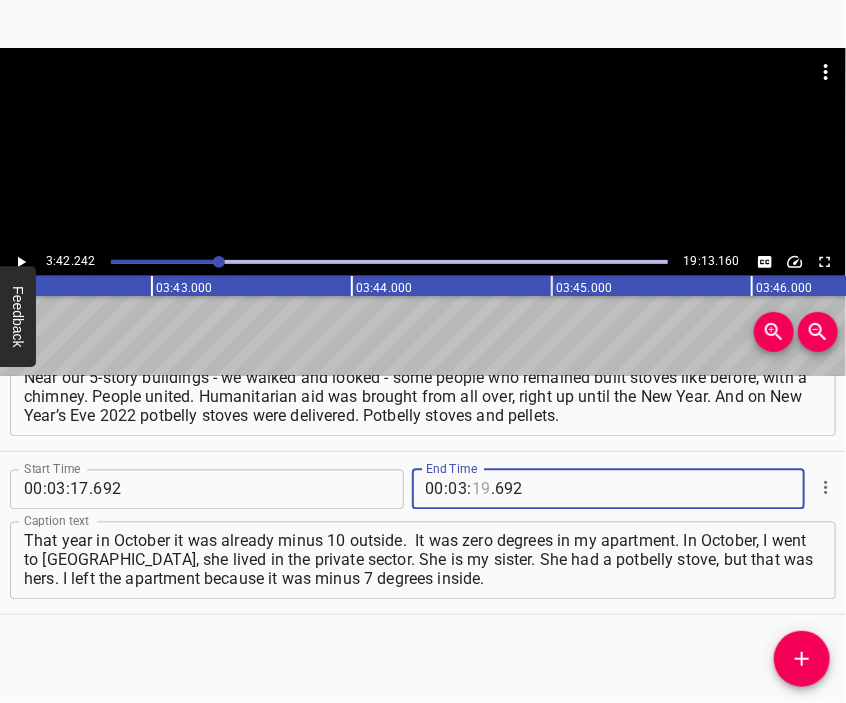 click at bounding box center (481, 490) 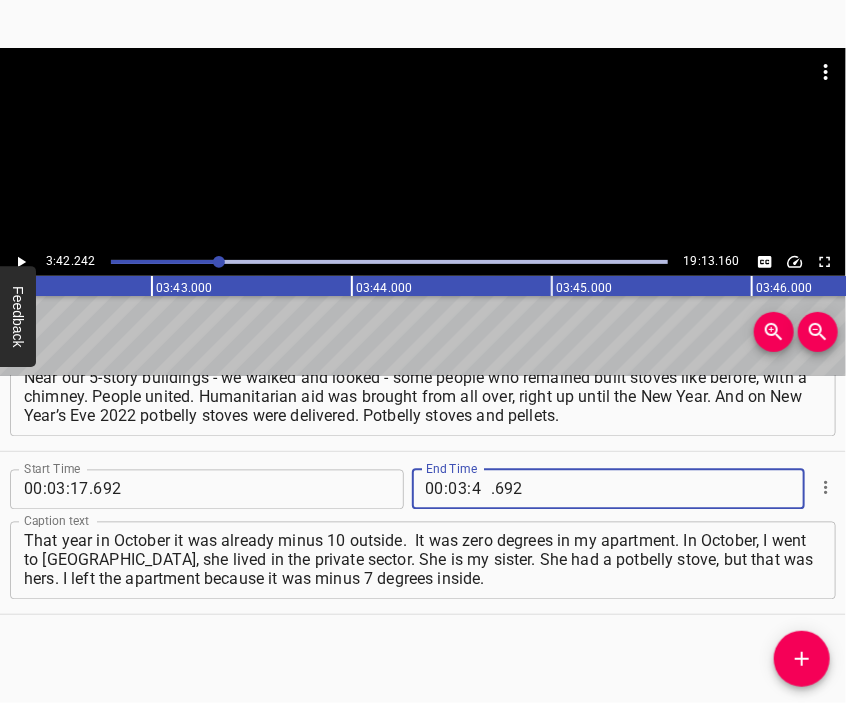 type on "42" 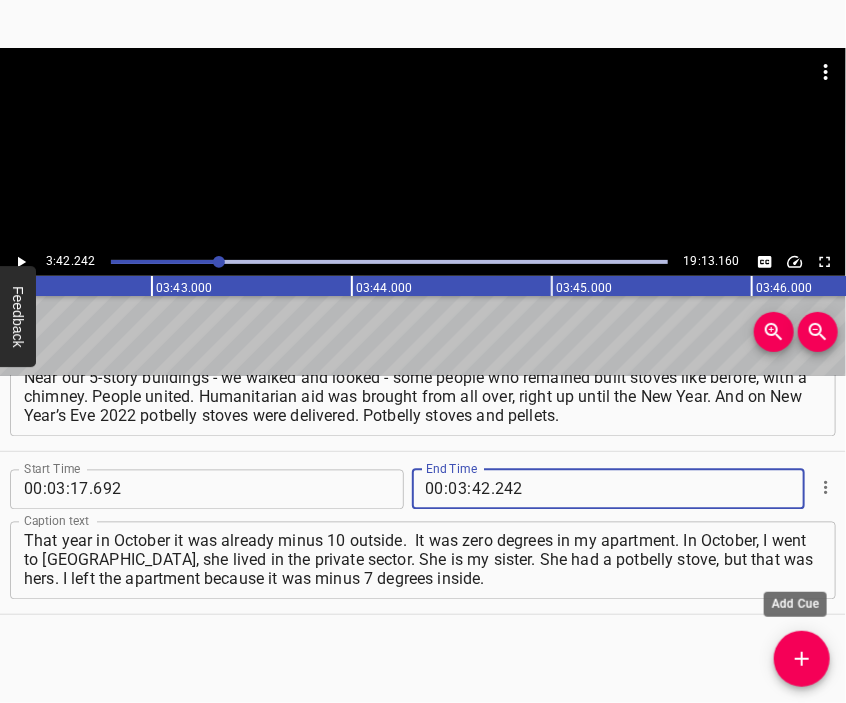 type on "242" 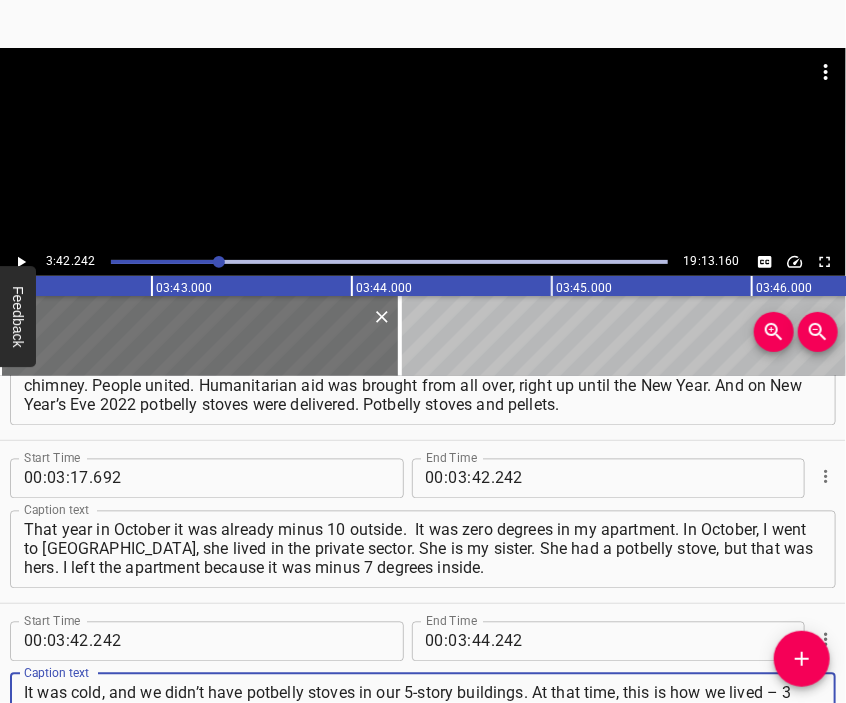 type on "It was cold, and we didn’t have potbelly stoves in our 5-story buildings. At that time, this is how we lived – 3 houses. We were constantly offered to evacuate, but how? [PERSON_NAME] had 2 cats, and they gave birth in the same month. One gave birth to 5 kittens, the other – 4. [GEOGRAPHIC_DATA], her son," 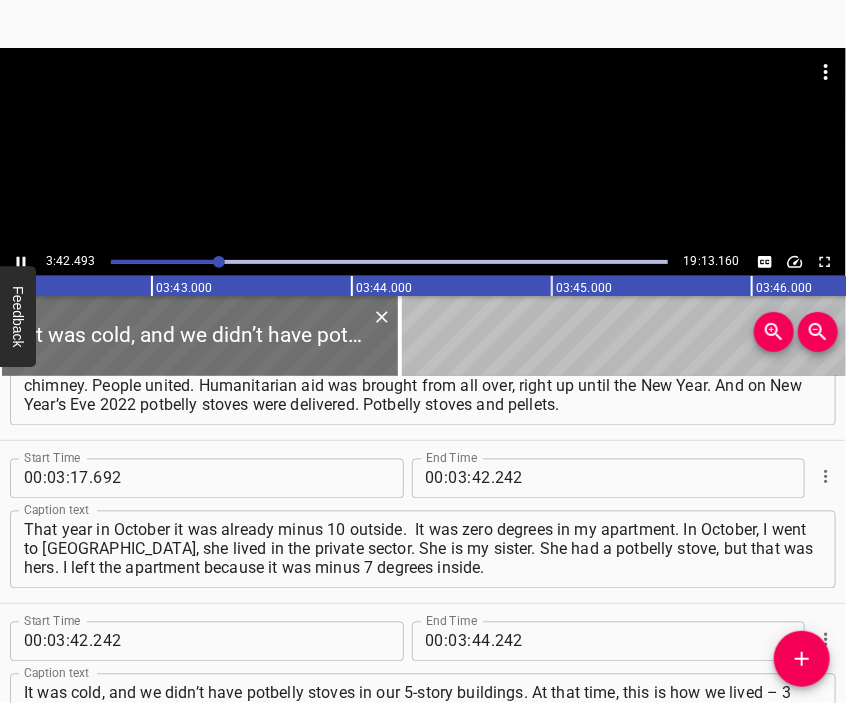 scroll, scrollTop: 1396, scrollLeft: 0, axis: vertical 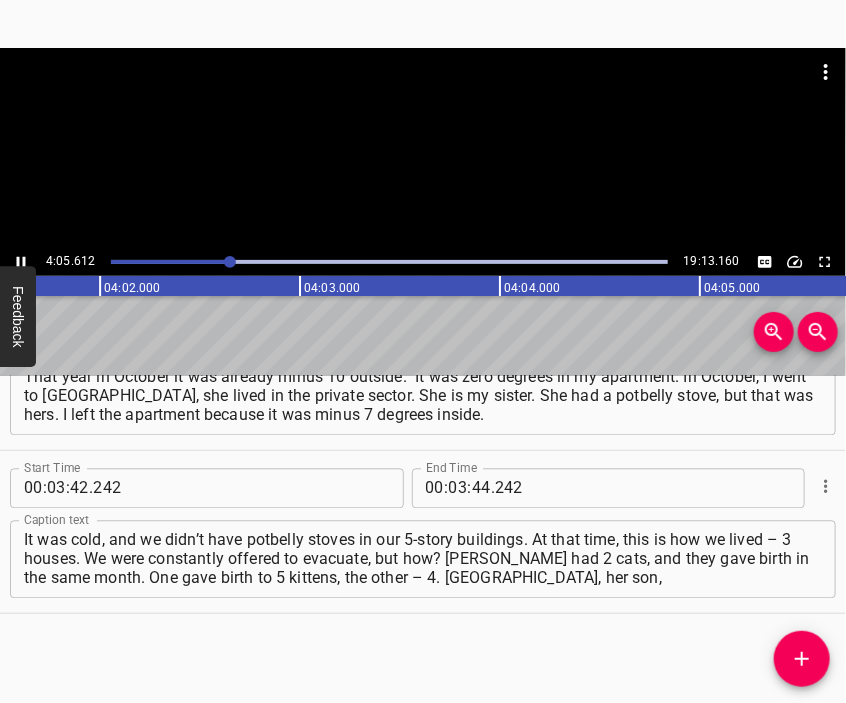 click at bounding box center [423, 148] 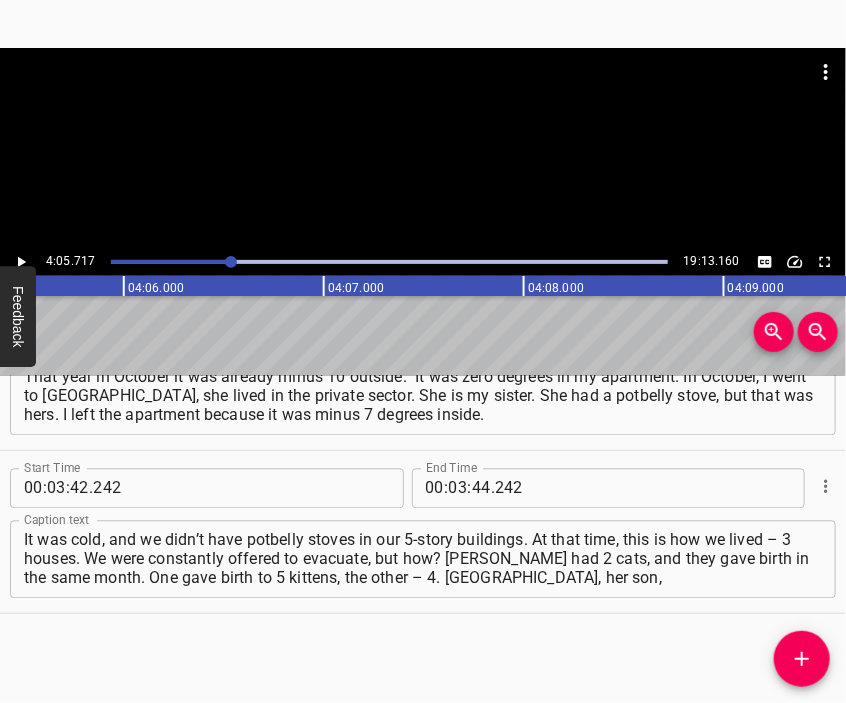 scroll, scrollTop: 0, scrollLeft: 49143, axis: horizontal 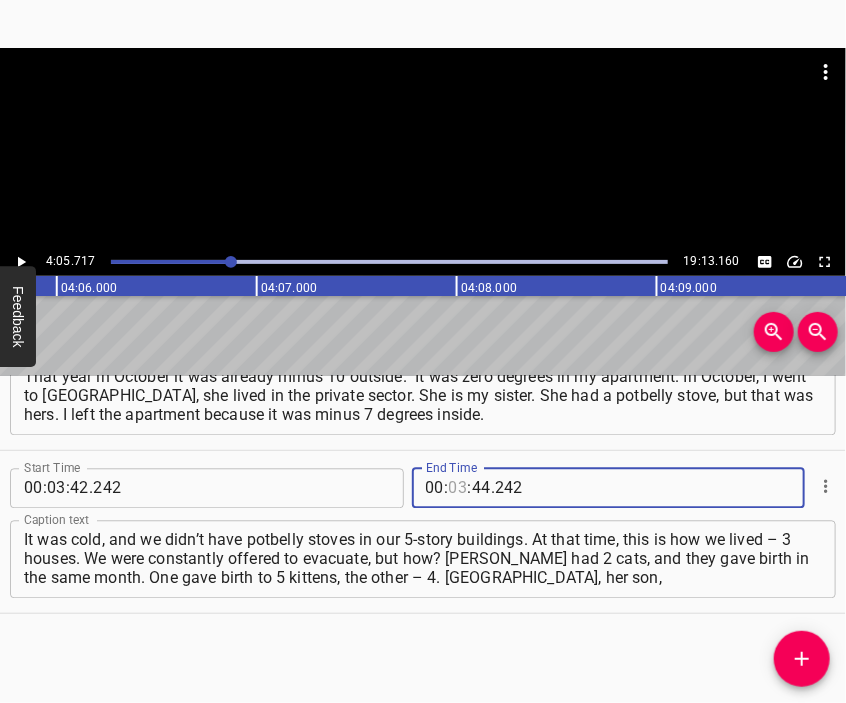 click at bounding box center (458, 489) 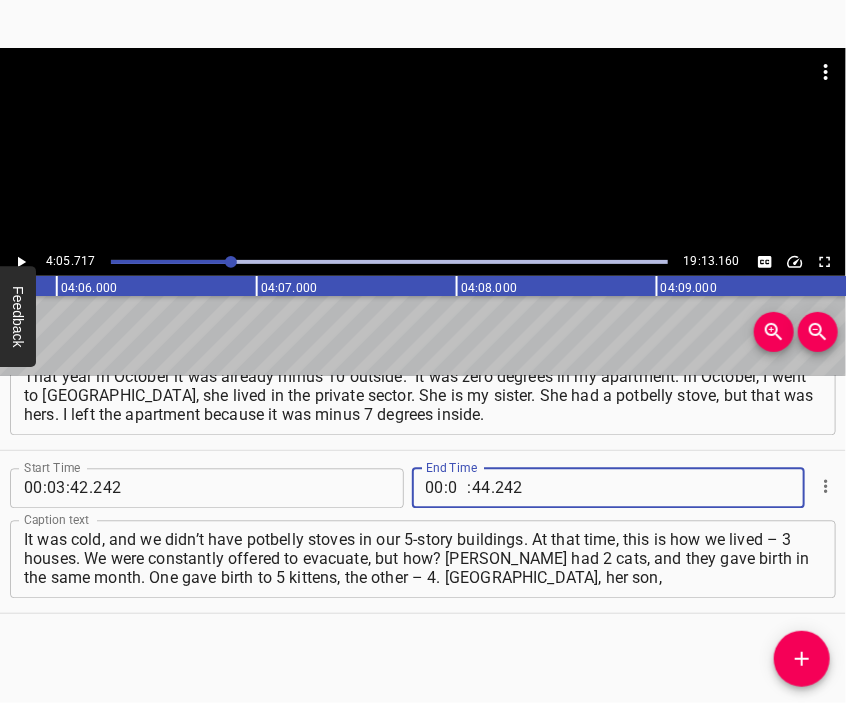 type on "04" 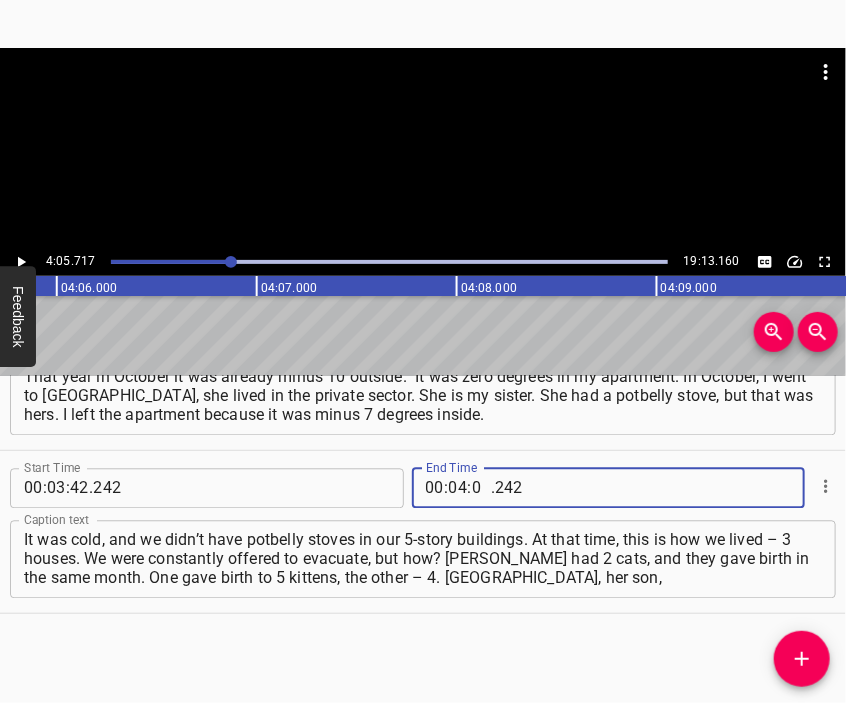type on "05" 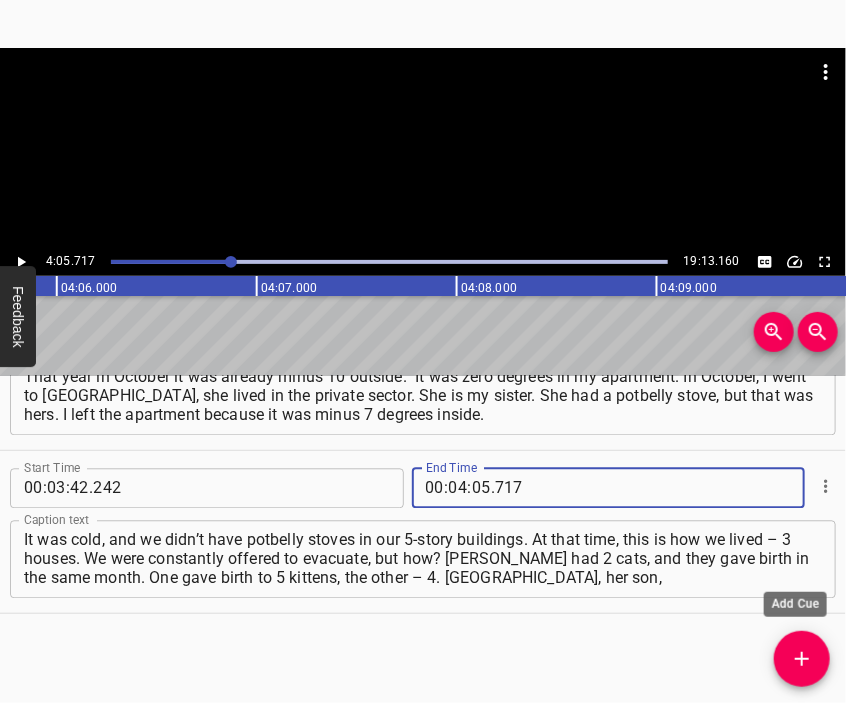type on "717" 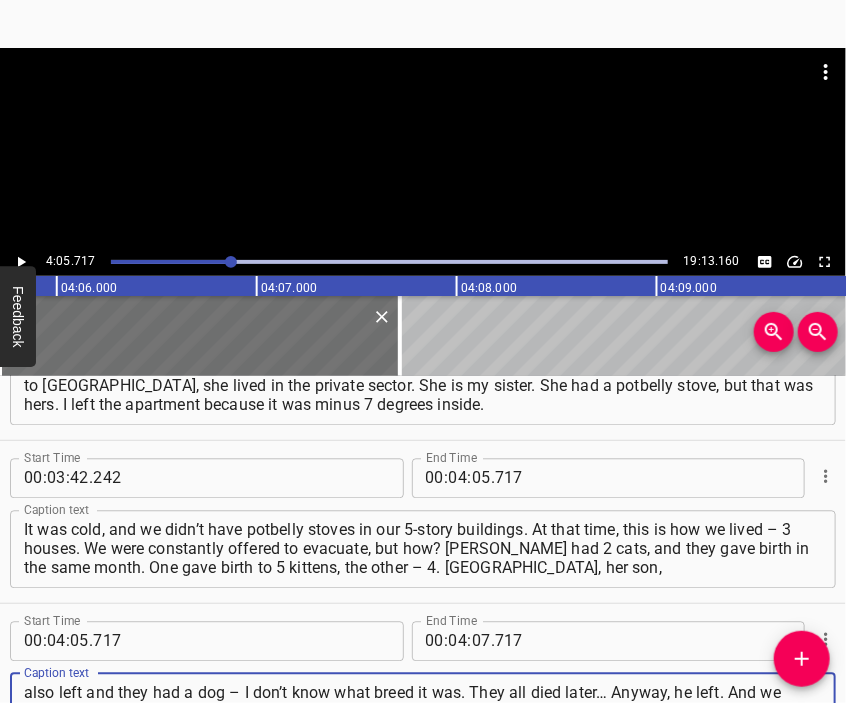type on "also left and they had a dog – I don’t know what breed it was. They all died later… Anyway, he left. And we ended up with 2 cats, a third… In total, 14 cats. We couldn’t abandon such a household, we felt sorry for them. And we felt sorry for the house. It was intact. The military had already moved into our house," 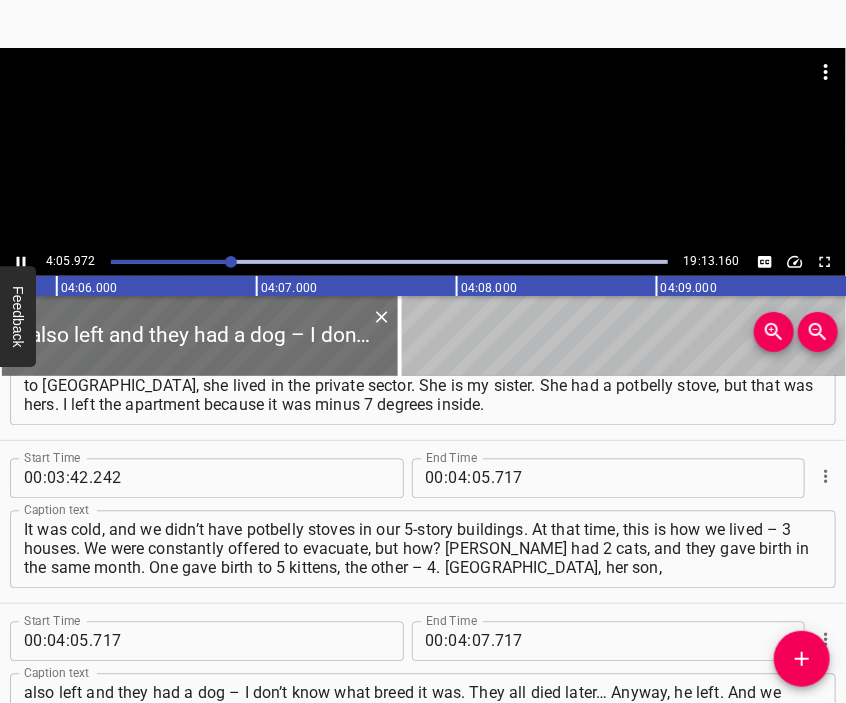 scroll, scrollTop: 1559, scrollLeft: 0, axis: vertical 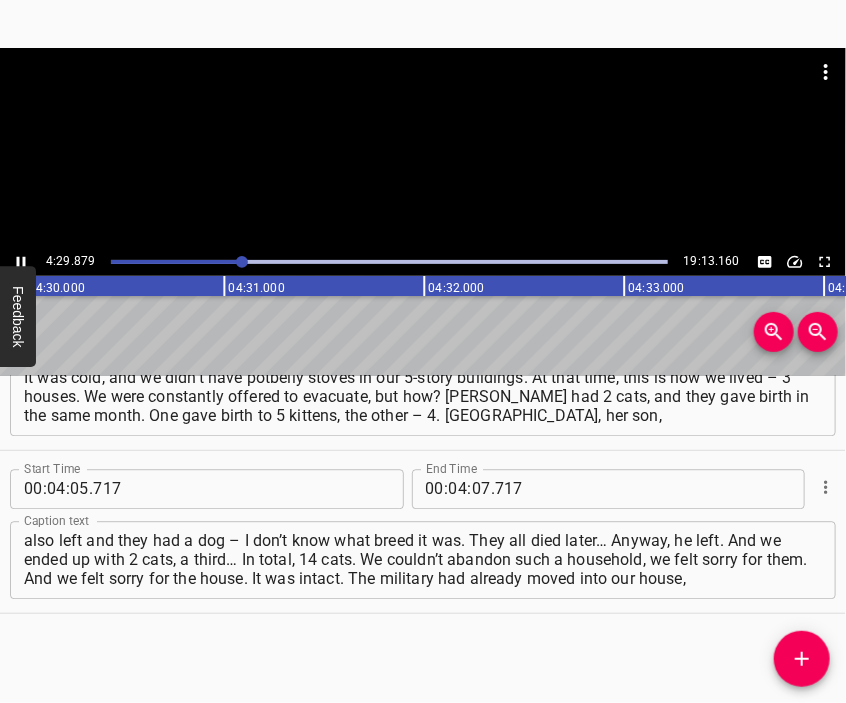 click at bounding box center [423, 148] 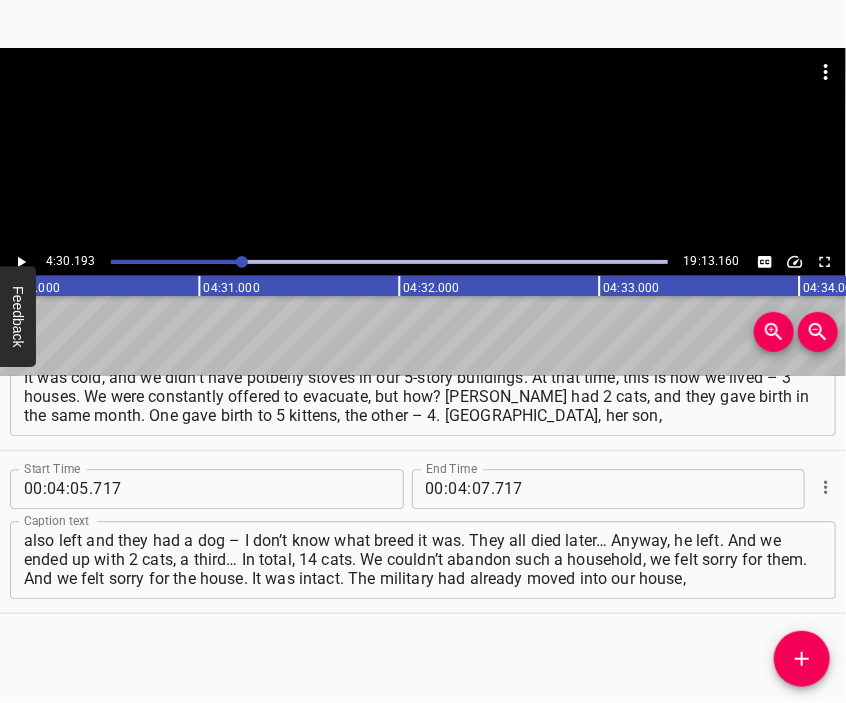 scroll, scrollTop: 0, scrollLeft: 54038, axis: horizontal 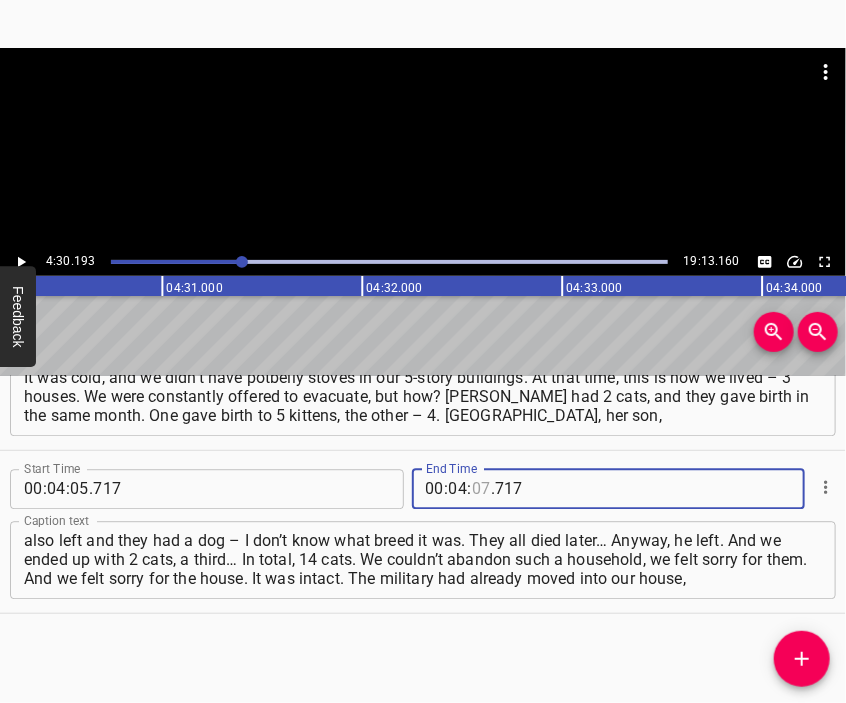 click at bounding box center [481, 489] 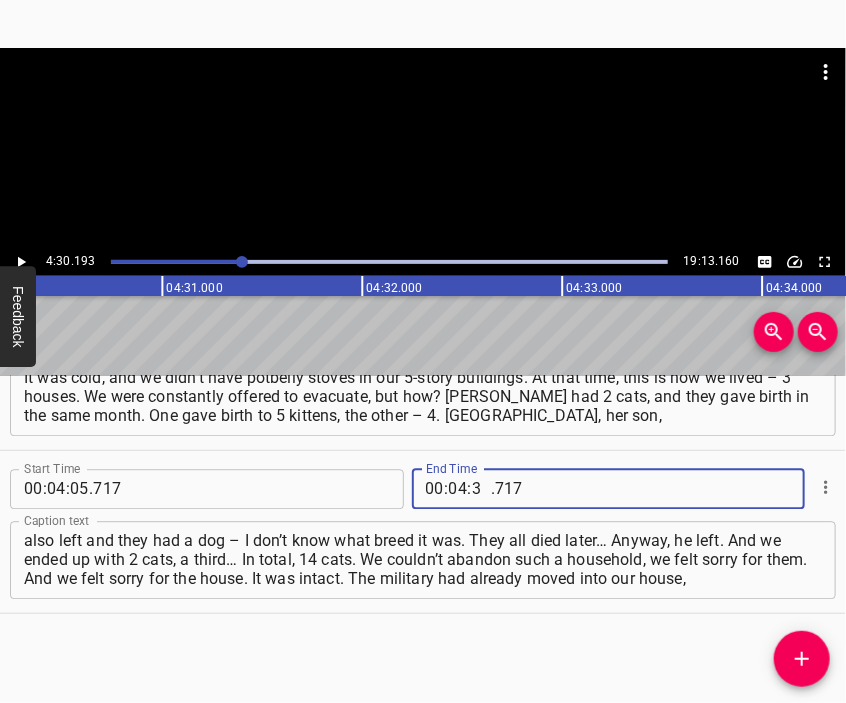 type on "30" 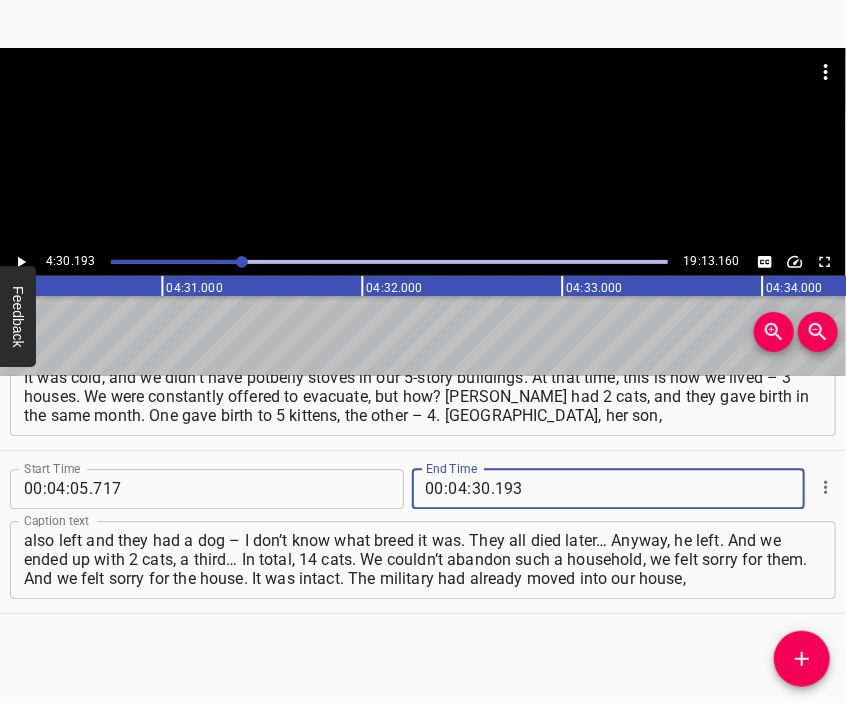 type on "193" 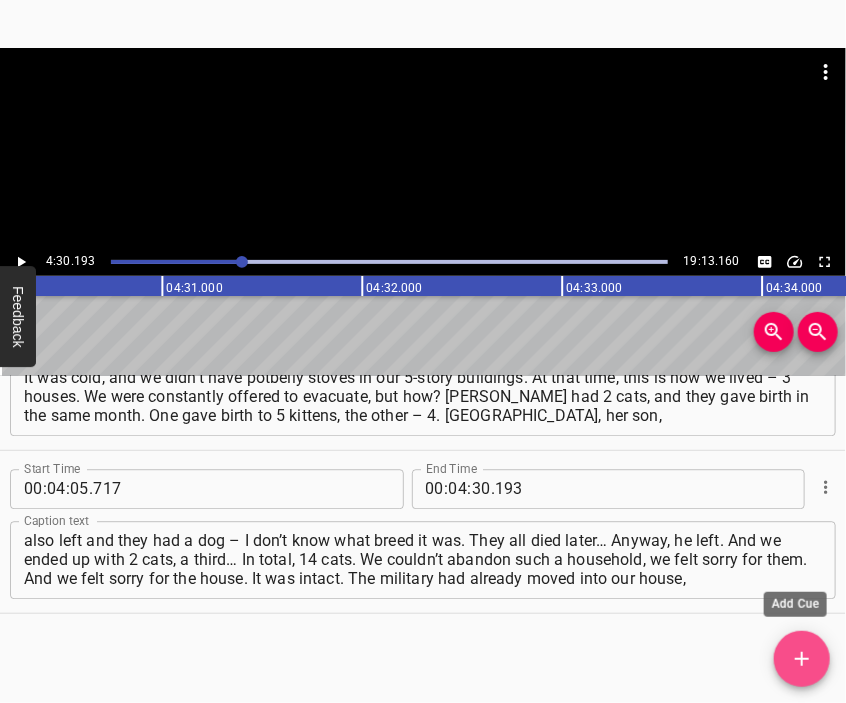 click 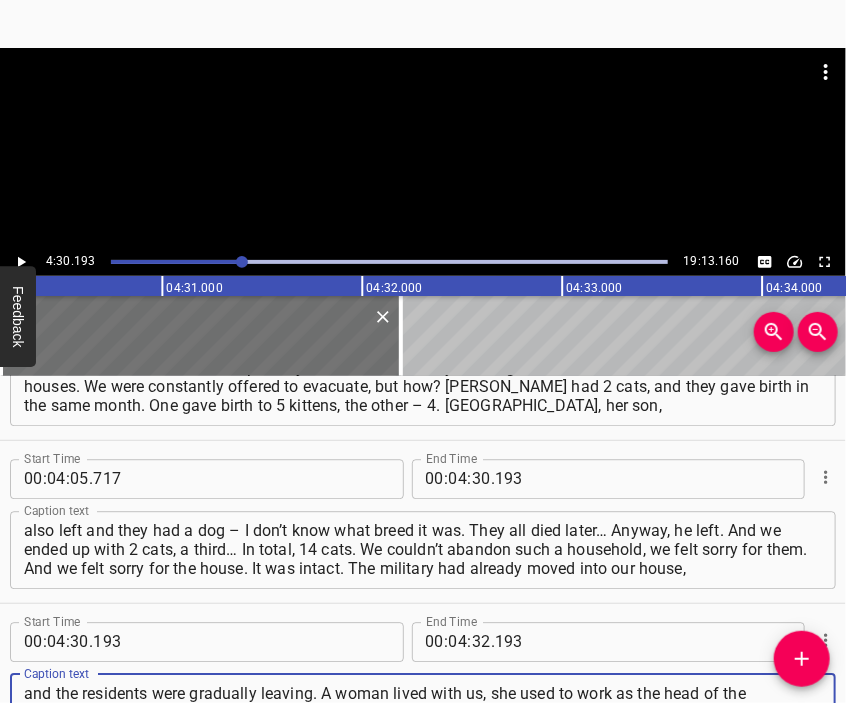 type on "and the residents were gradually leaving. A woman lived with us, she used to work as the head of the laboratory at the sanitary and epidemiological station. This woman was probably [DEMOGRAPHIC_DATA], and she had a disabled son, he flatly refused to evacuate. He was paralyzed. He was [DEMOGRAPHIC_DATA], and his mother," 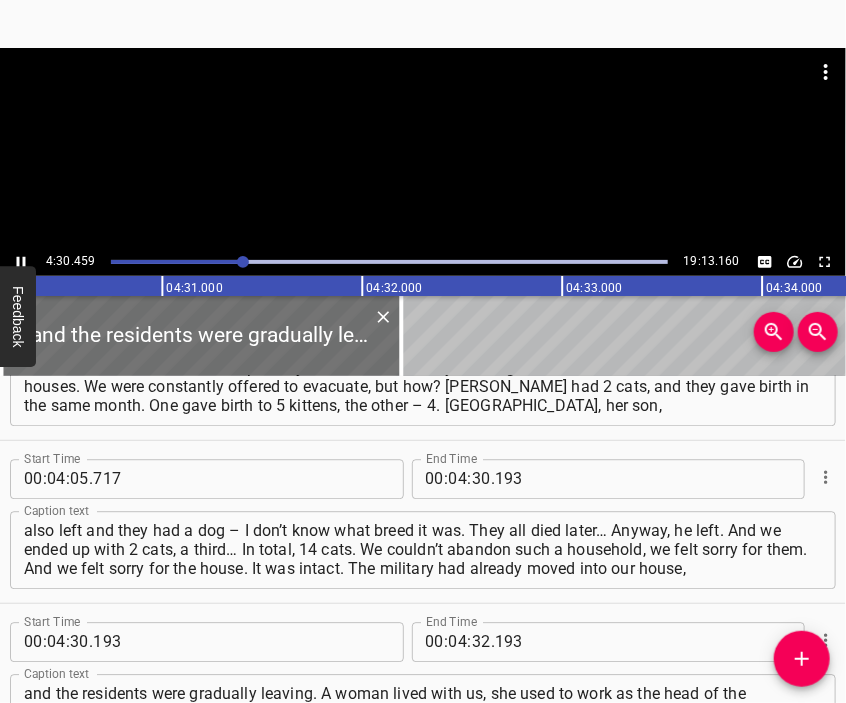 scroll, scrollTop: 1647, scrollLeft: 0, axis: vertical 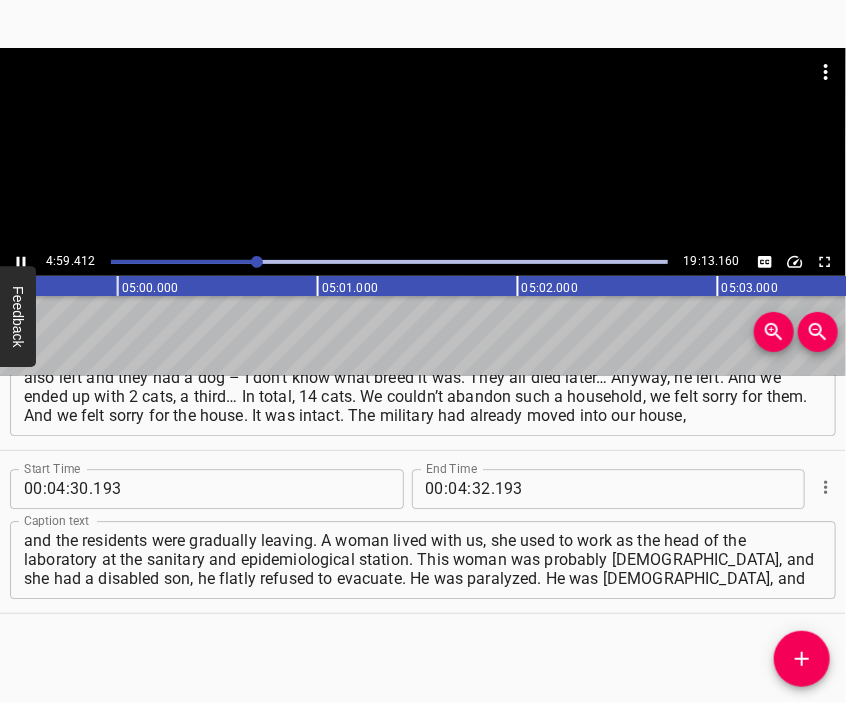 click at bounding box center (423, 98) 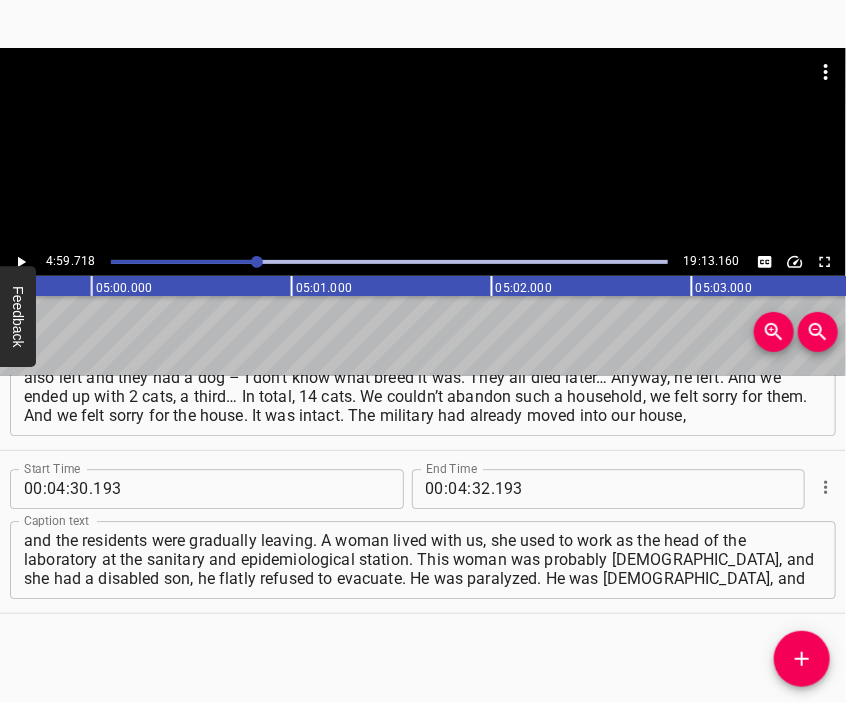 scroll, scrollTop: 0, scrollLeft: 59943, axis: horizontal 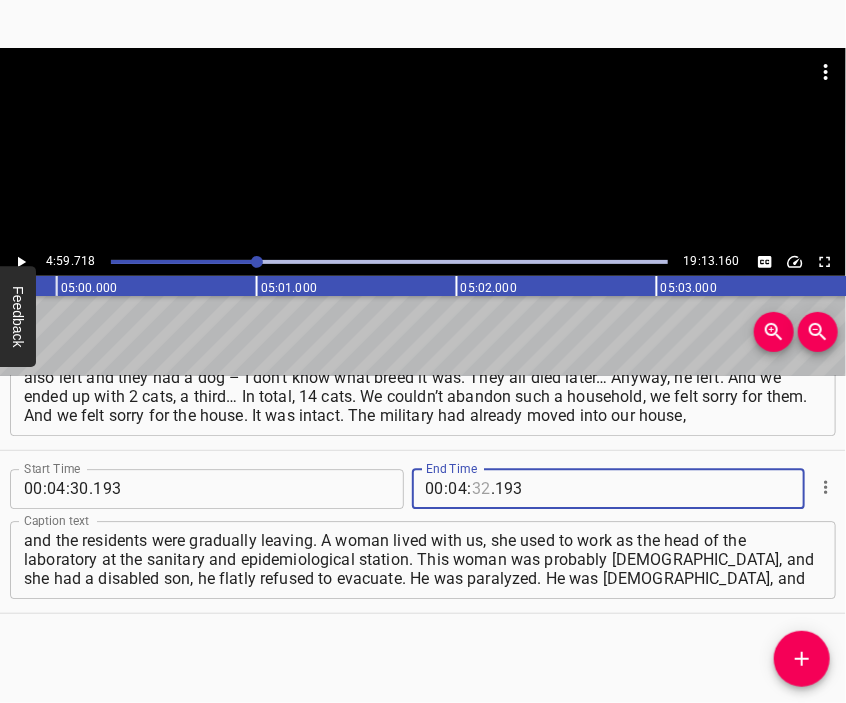 click at bounding box center (481, 489) 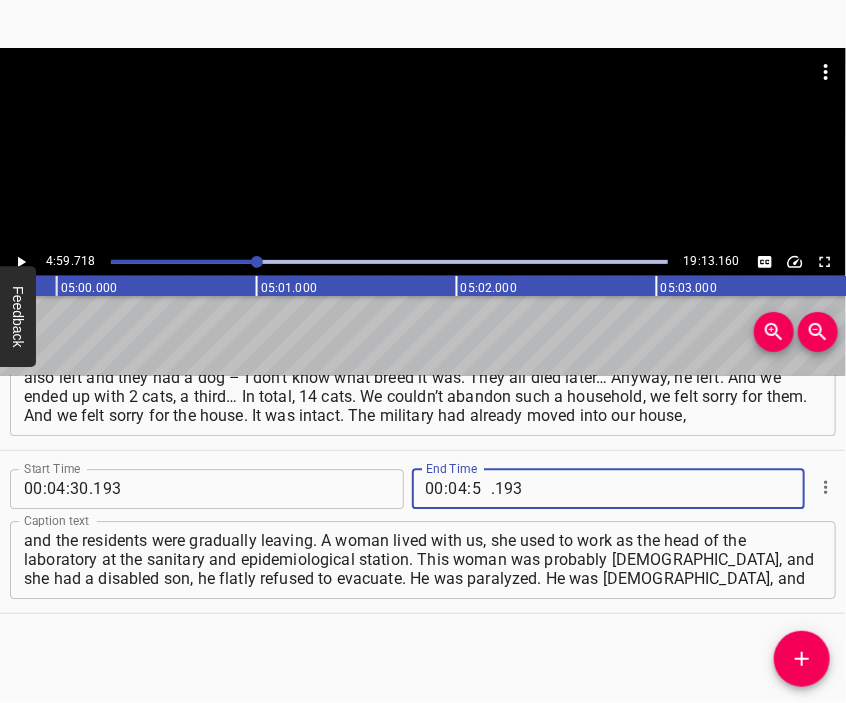 type on "59" 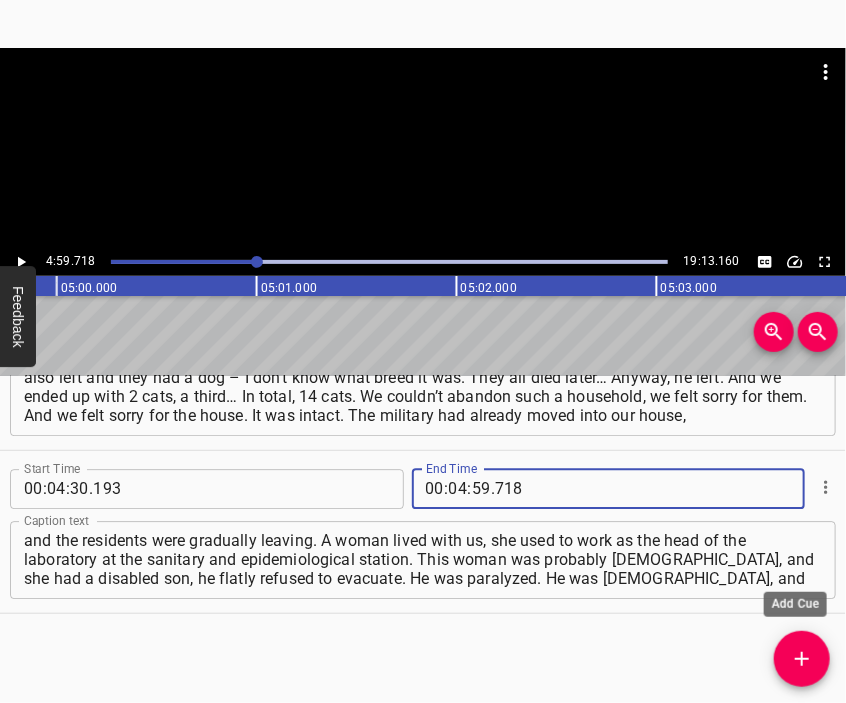 type on "718" 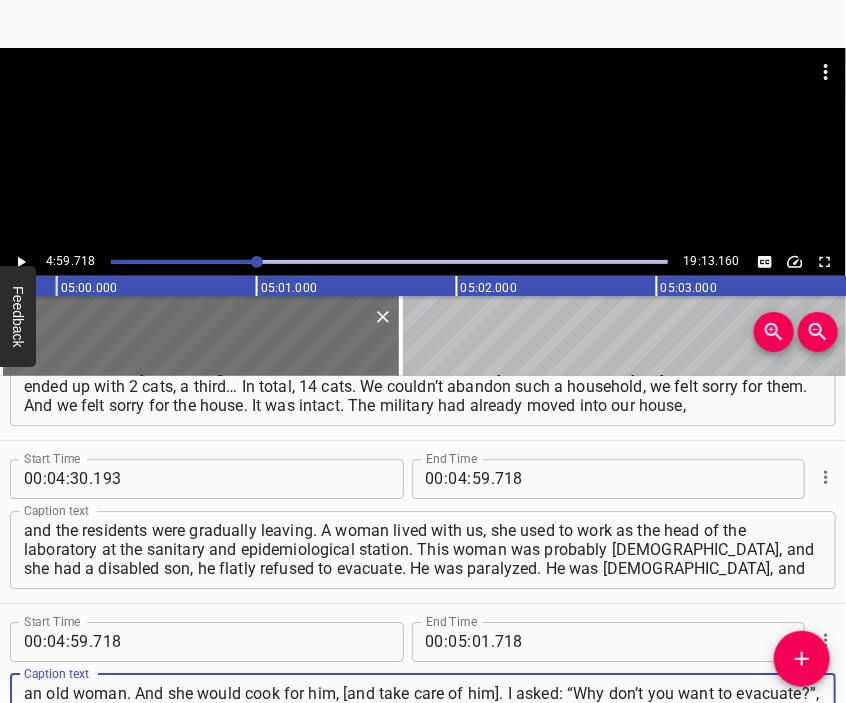 type on "an old woman. And she would cook for him, [and take care of him]. I asked: “Why don’t you want to evacuate?”, and she said that her son didn’t want to, and she wouldn’t abandon him. So they lived there. Then I went to [PERSON_NAME], and I don’t know what happened there, where they went." 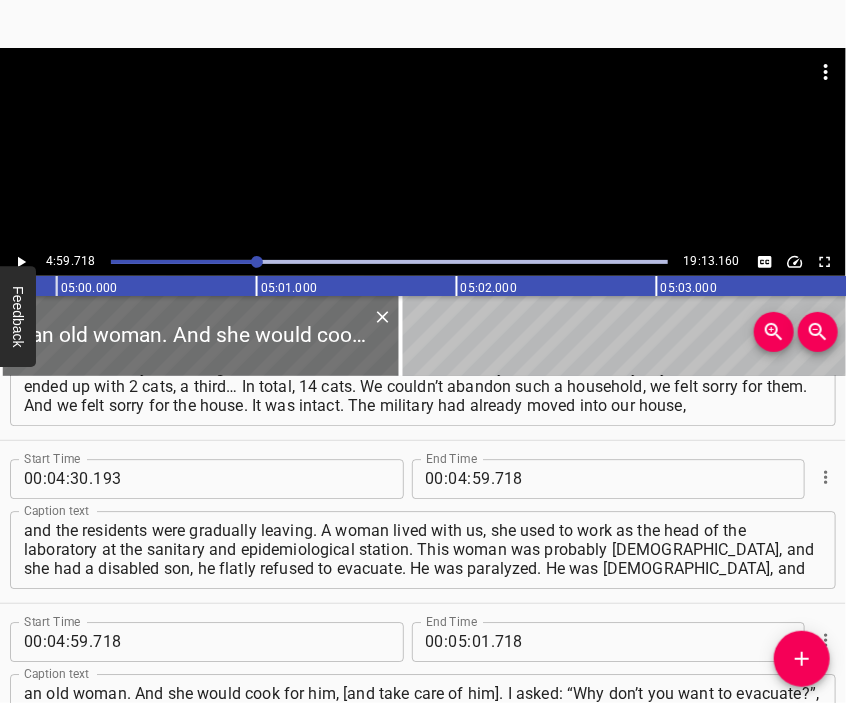click at bounding box center (423, 148) 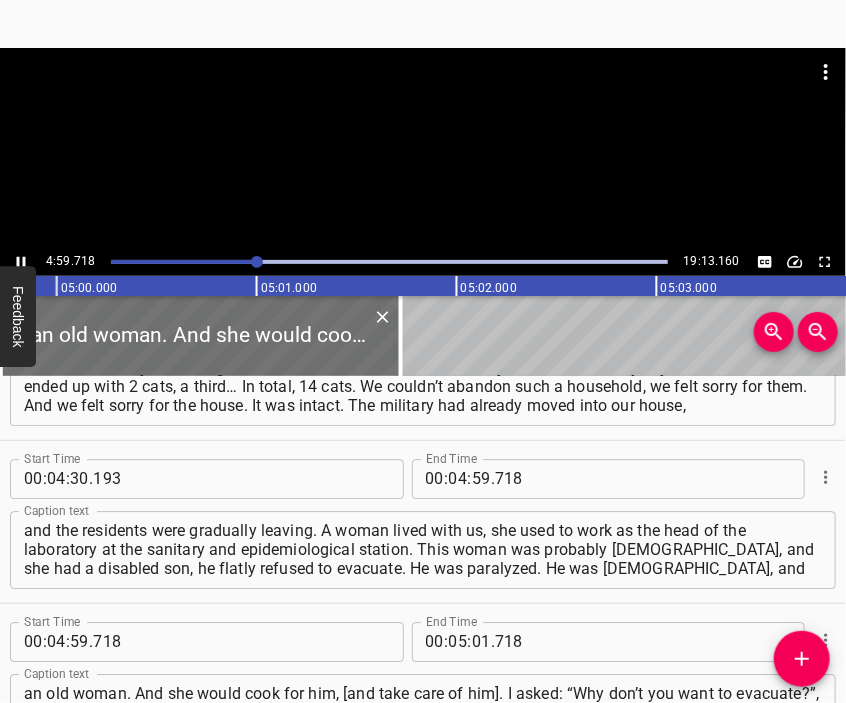 scroll, scrollTop: 1809, scrollLeft: 0, axis: vertical 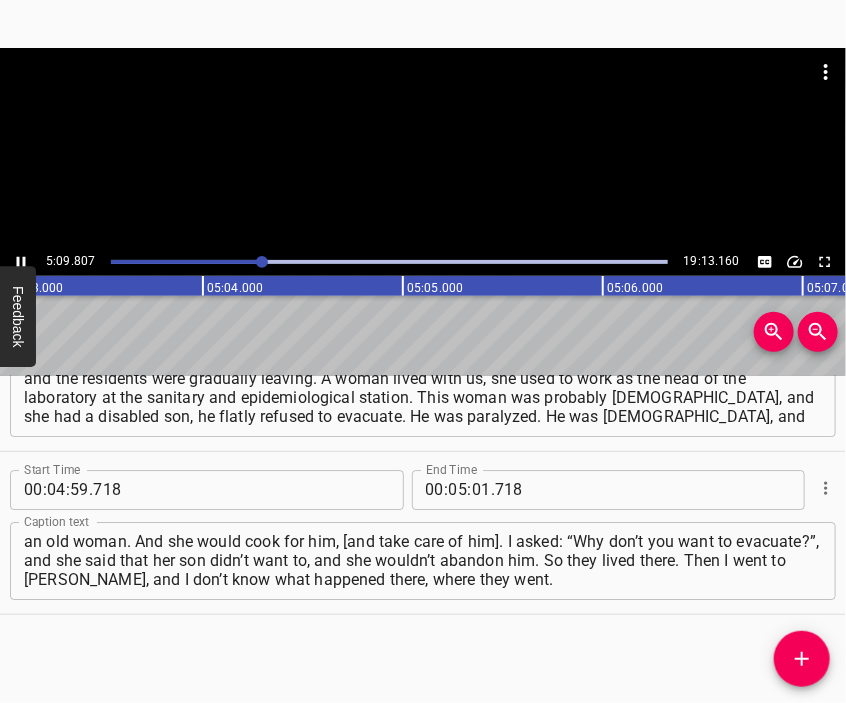 click at bounding box center (423, 148) 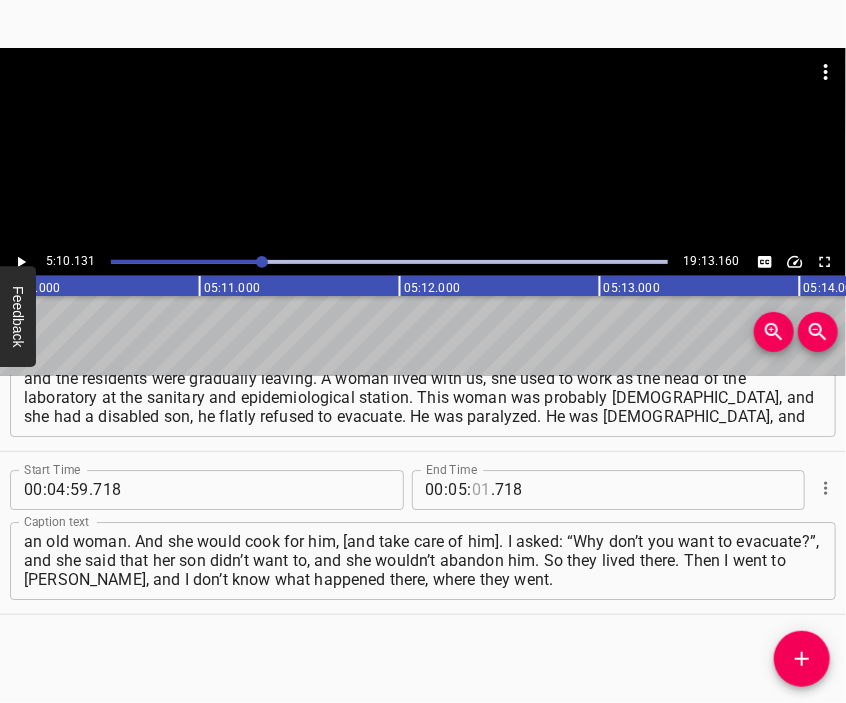 scroll, scrollTop: 0, scrollLeft: 62026, axis: horizontal 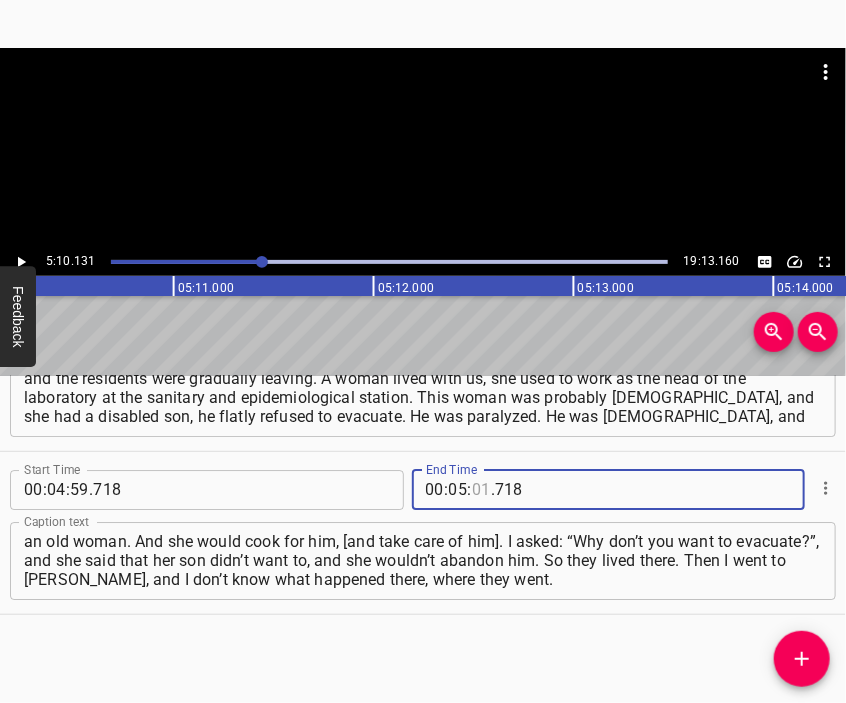 click at bounding box center [481, 490] 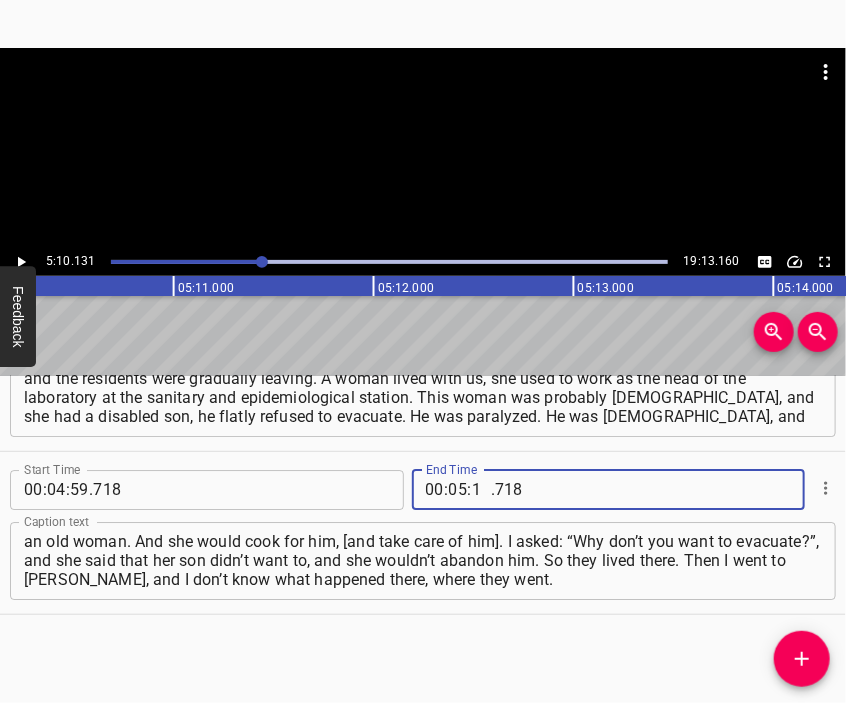 type on "10" 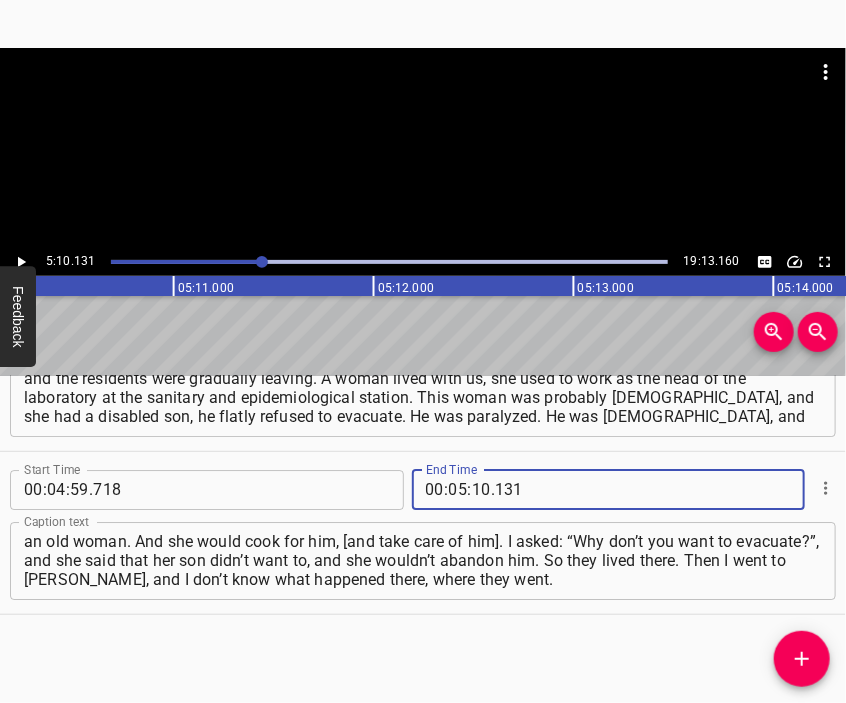type on "131" 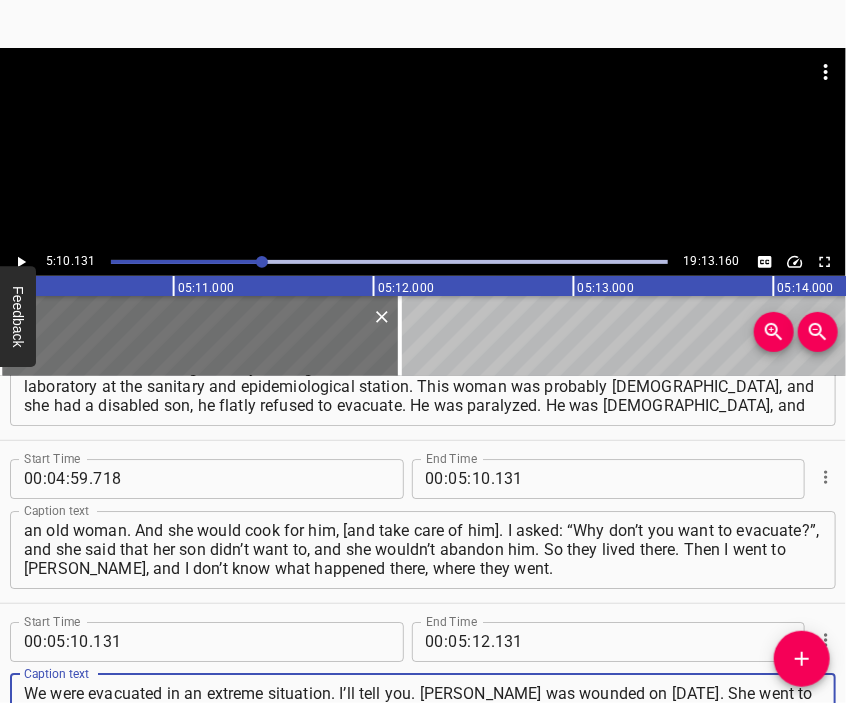 type on "We were evacuated in an extreme situation. I’ll tell you. [PERSON_NAME] was wounded on [DATE]. She went to buy bread. We had a woman in the private sector, she used to sell at the market, and then they went to [GEOGRAPHIC_DATA] and ordered from people… You couldn’t cash your cards anywhere," 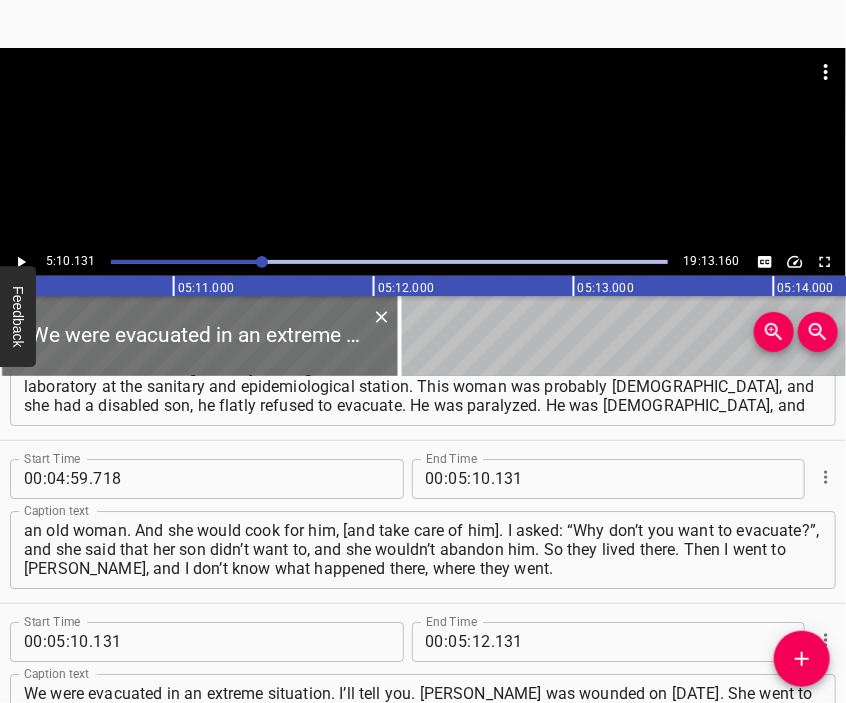 click at bounding box center [423, 148] 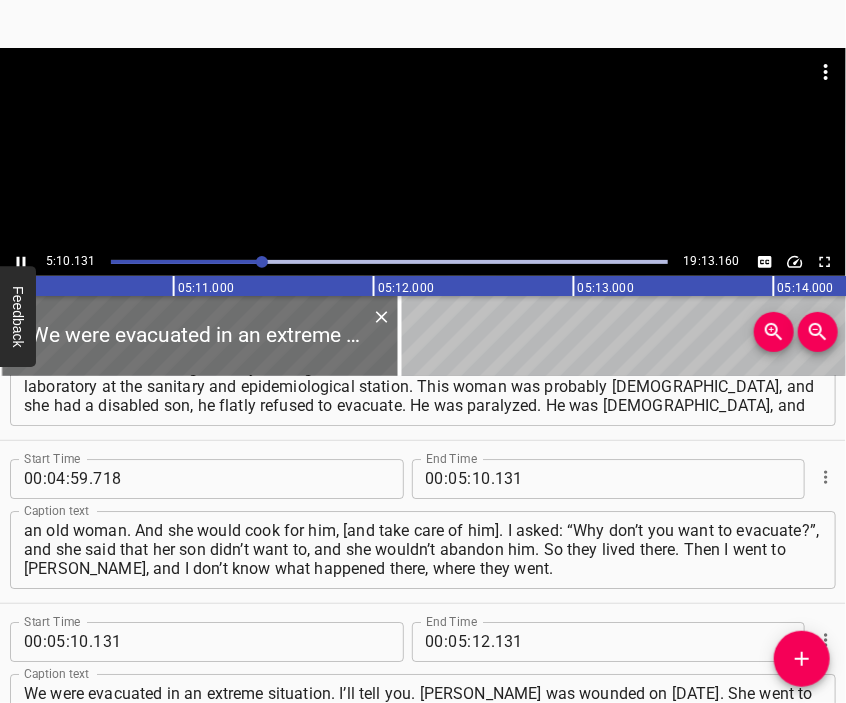 scroll, scrollTop: 1973, scrollLeft: 0, axis: vertical 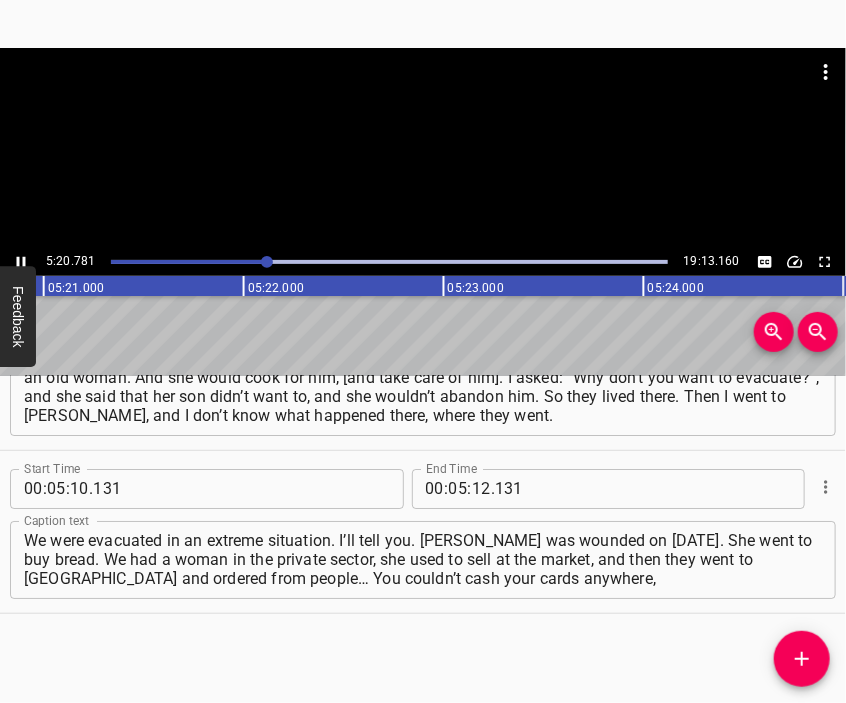 click at bounding box center [423, 148] 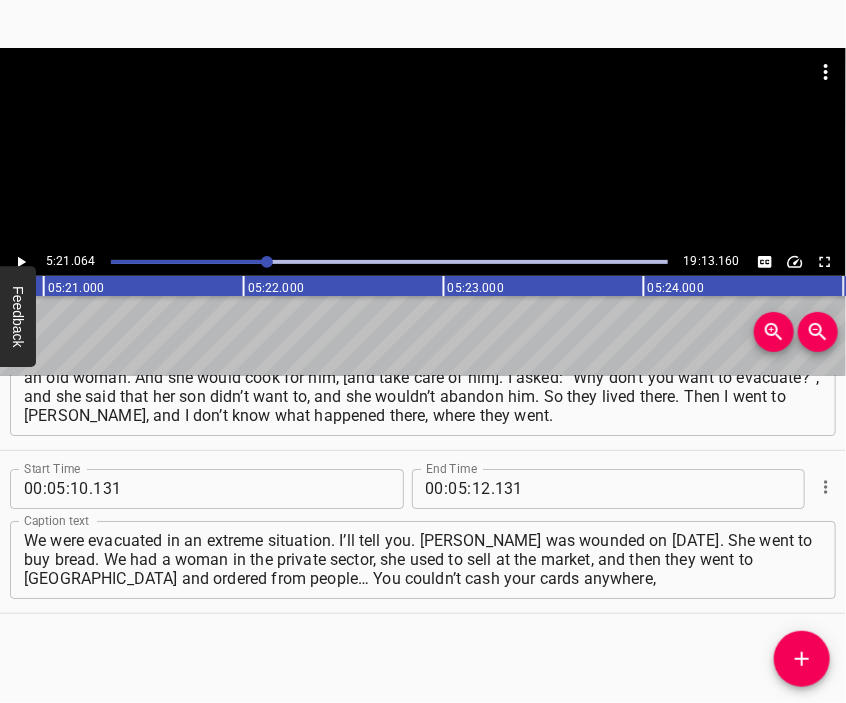 scroll, scrollTop: 0, scrollLeft: 64212, axis: horizontal 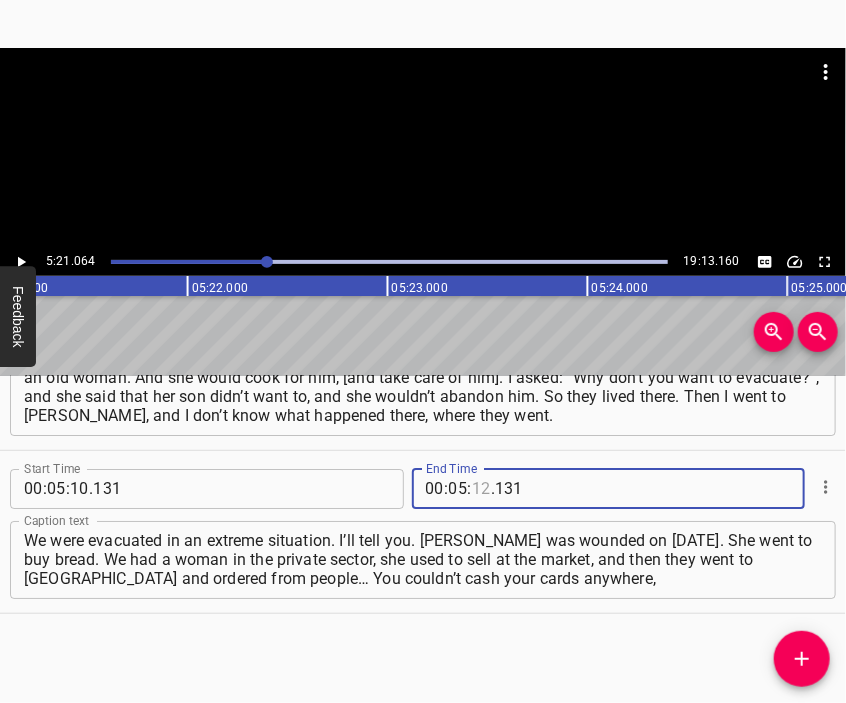 click at bounding box center (481, 489) 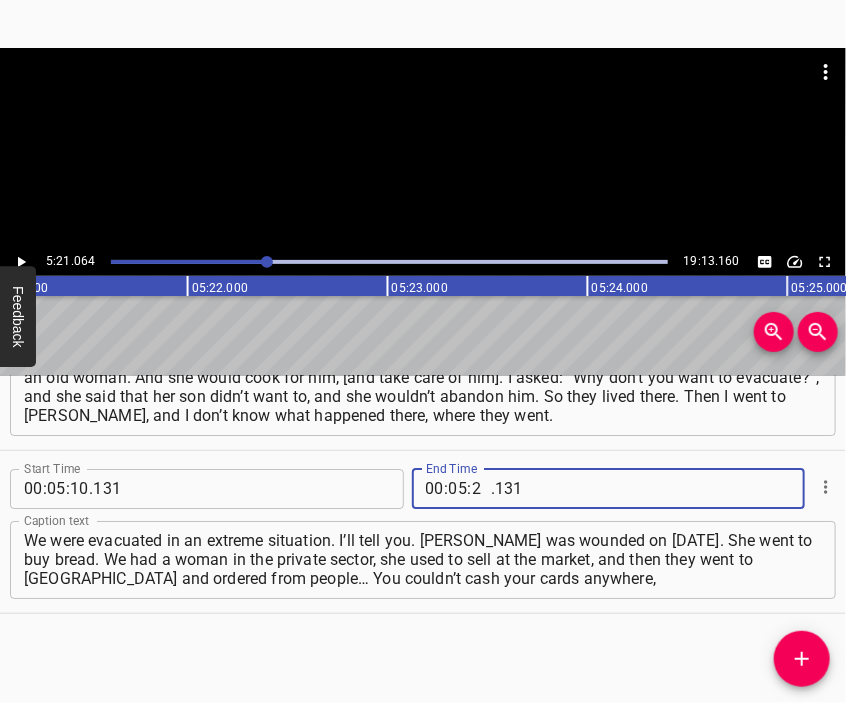 type on "21" 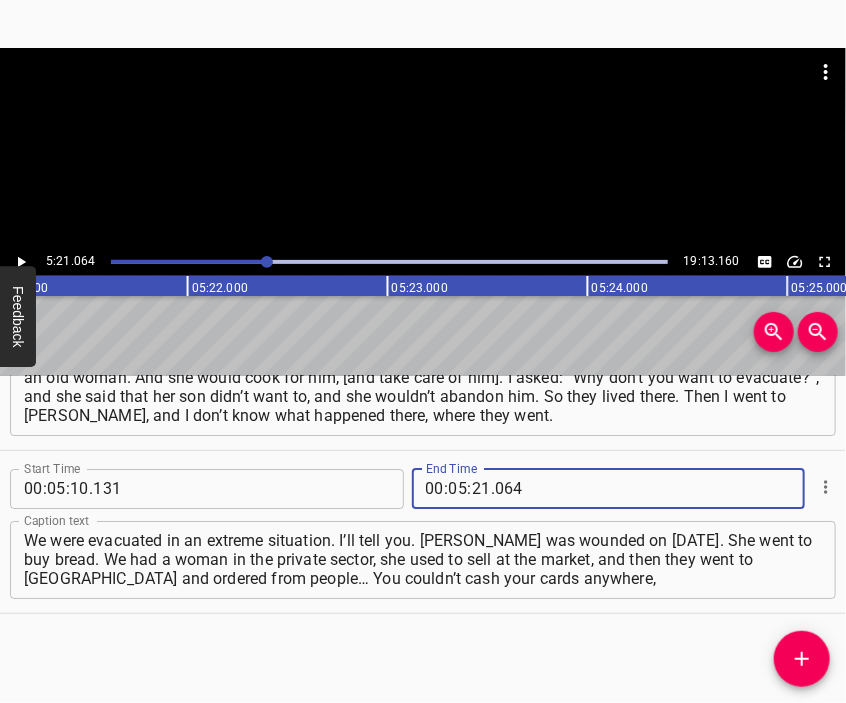 type on "064" 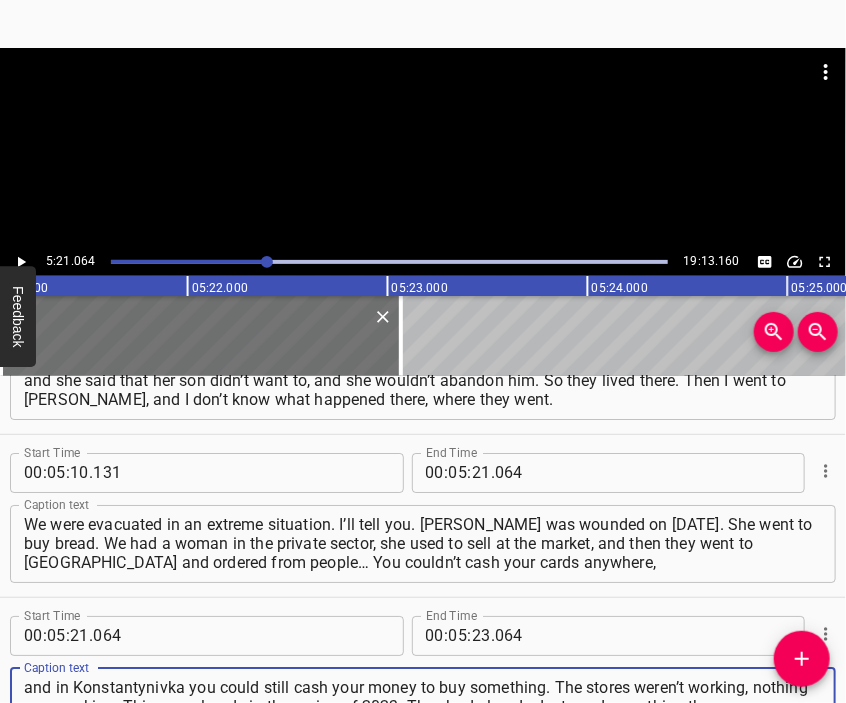 type on "and in Konstantynivka you could still cash your money to buy something. The stores weren’t working, nothing was working. This was already in the spring of 2023. They had already destroyed everything there. [PERSON_NAME] went, and I thought: “Why wouldn’t she return for so long?”," 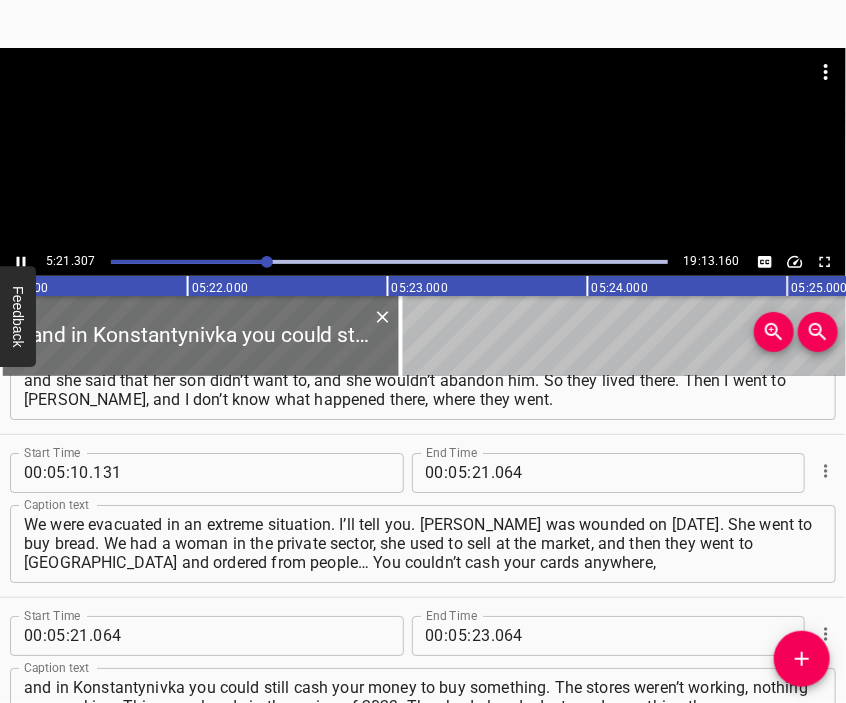scroll, scrollTop: 2105, scrollLeft: 0, axis: vertical 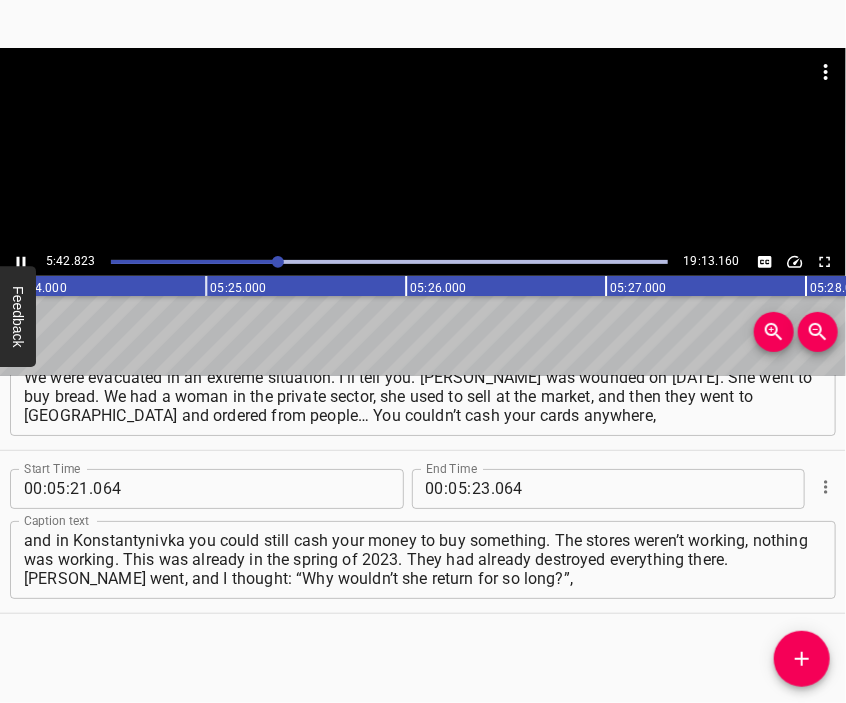 click at bounding box center [423, 148] 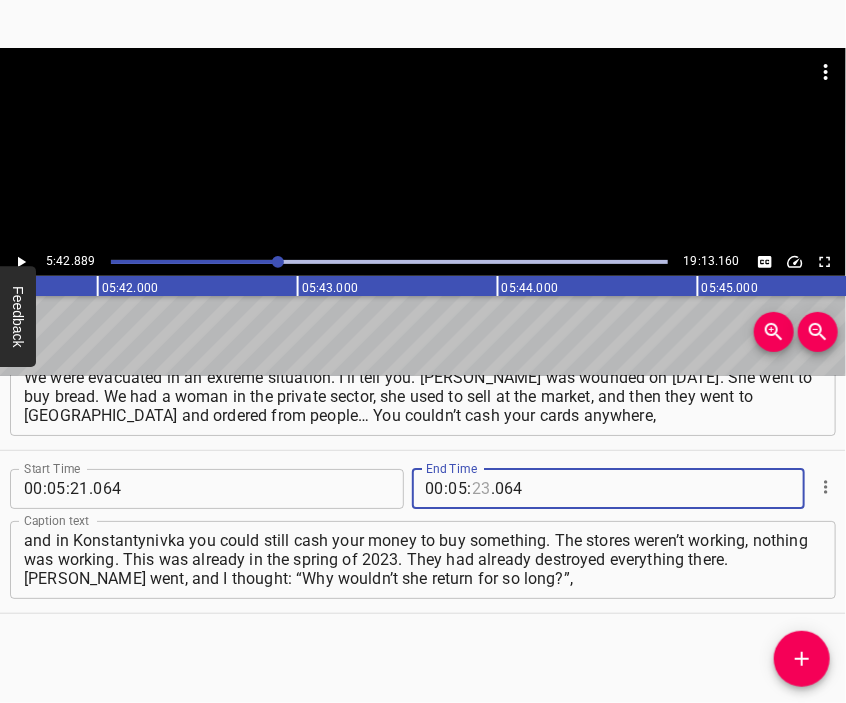 scroll, scrollTop: 0, scrollLeft: 68577, axis: horizontal 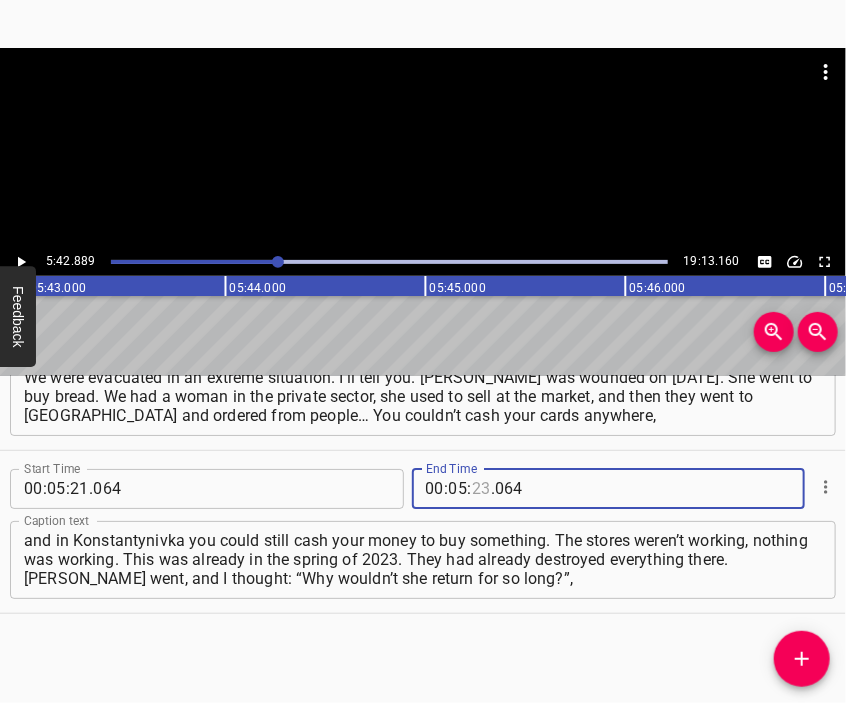click at bounding box center (481, 489) 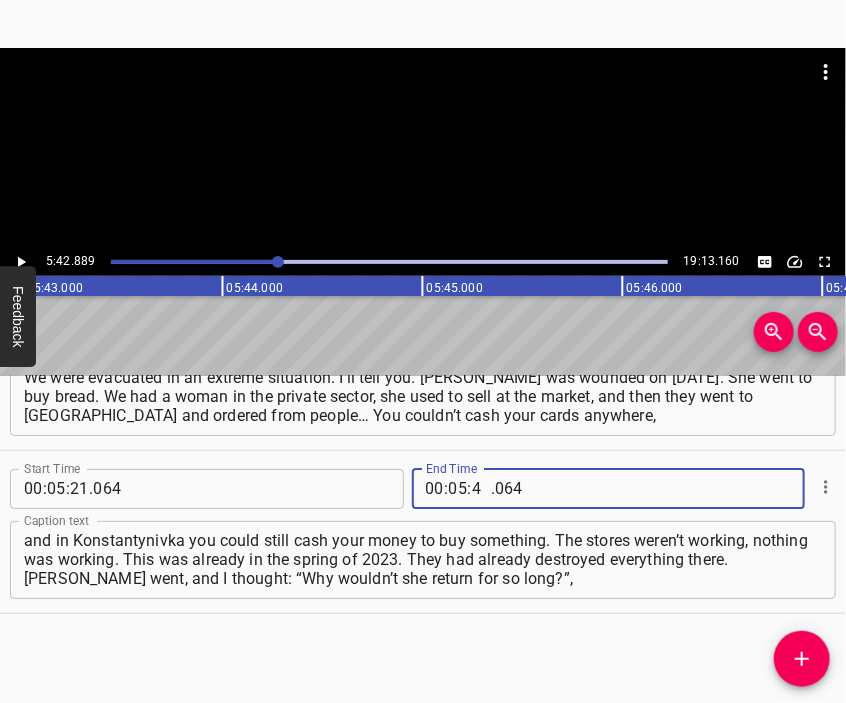 type on "42" 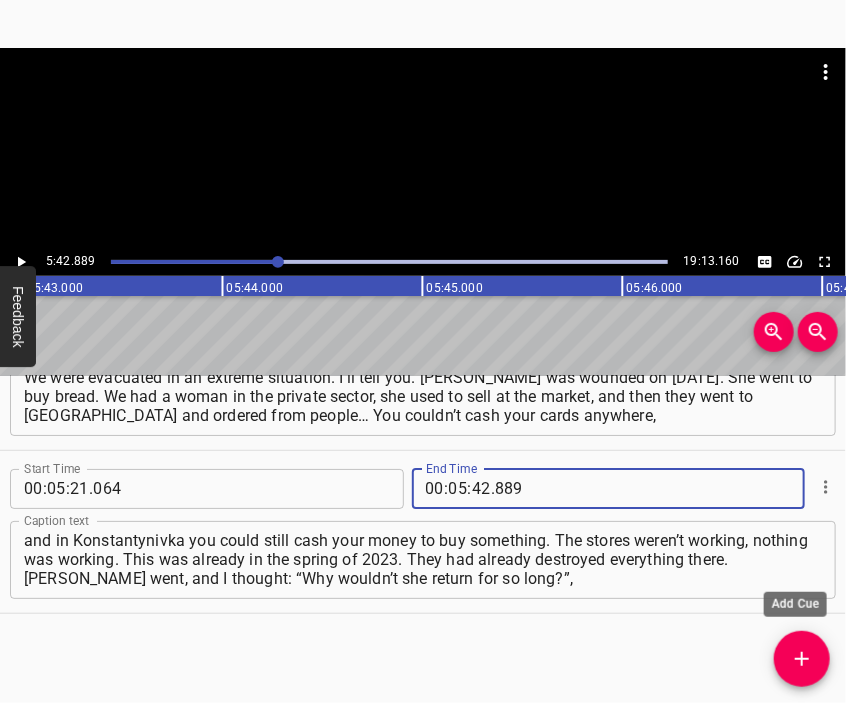 type on "889" 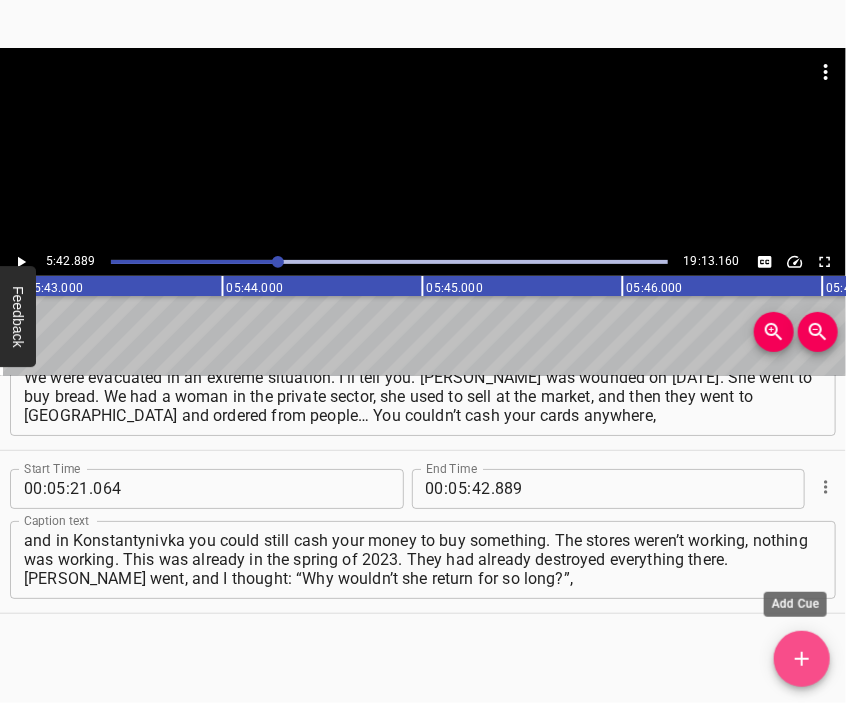 click 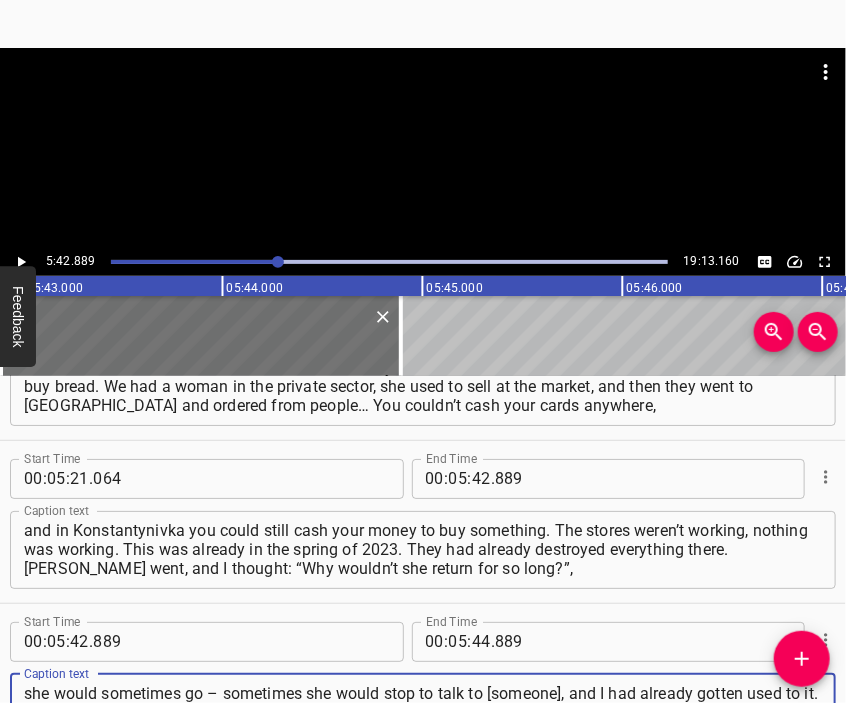 type on "she would sometimes go – sometimes she would stop to talk to [someone], and I had already gotten used to it. And this time it was like I felt [something was wrong]. An hour passed – and I thought I have to go. And then a woman drove up in a minibus and said: “[PERSON_NAME], your sister was wounded," 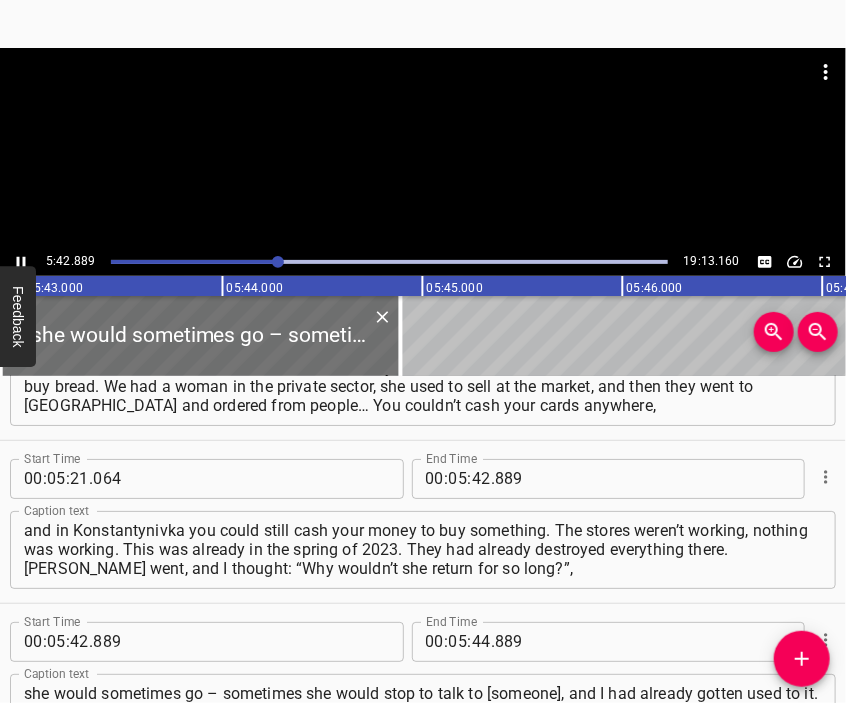 scroll, scrollTop: 2300, scrollLeft: 0, axis: vertical 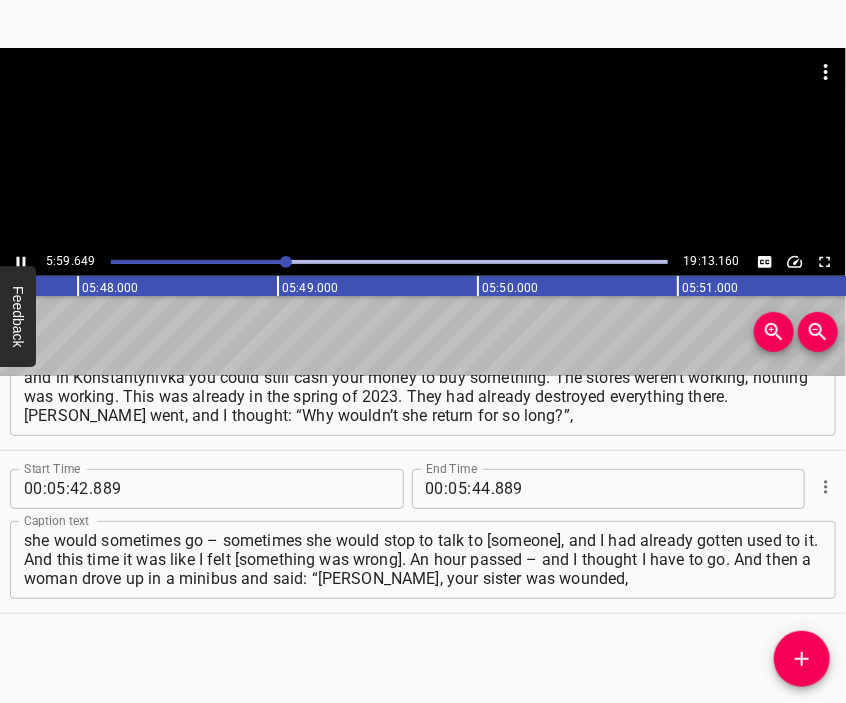 click at bounding box center (423, 72) 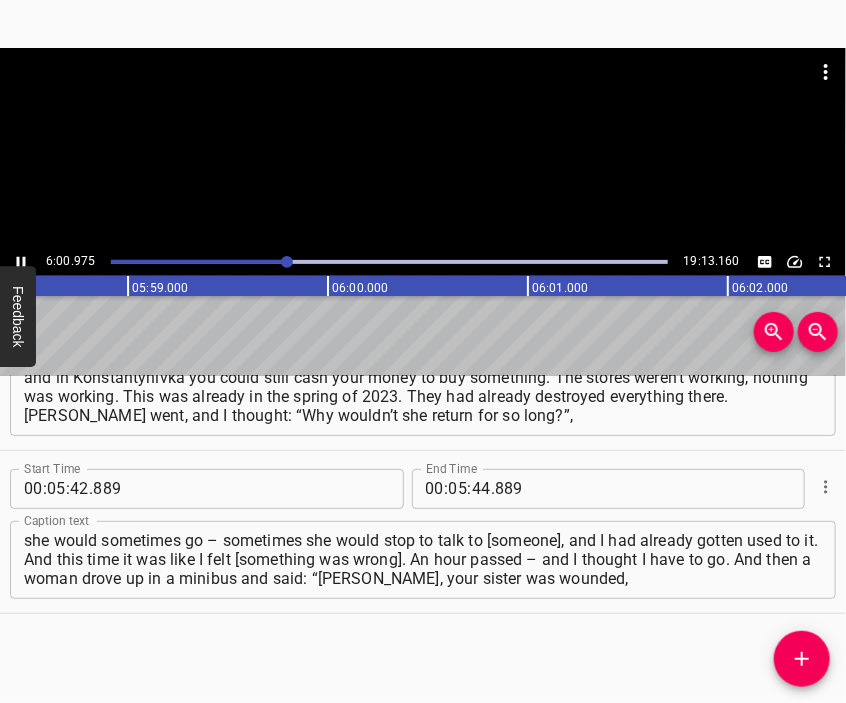 click at bounding box center (423, 148) 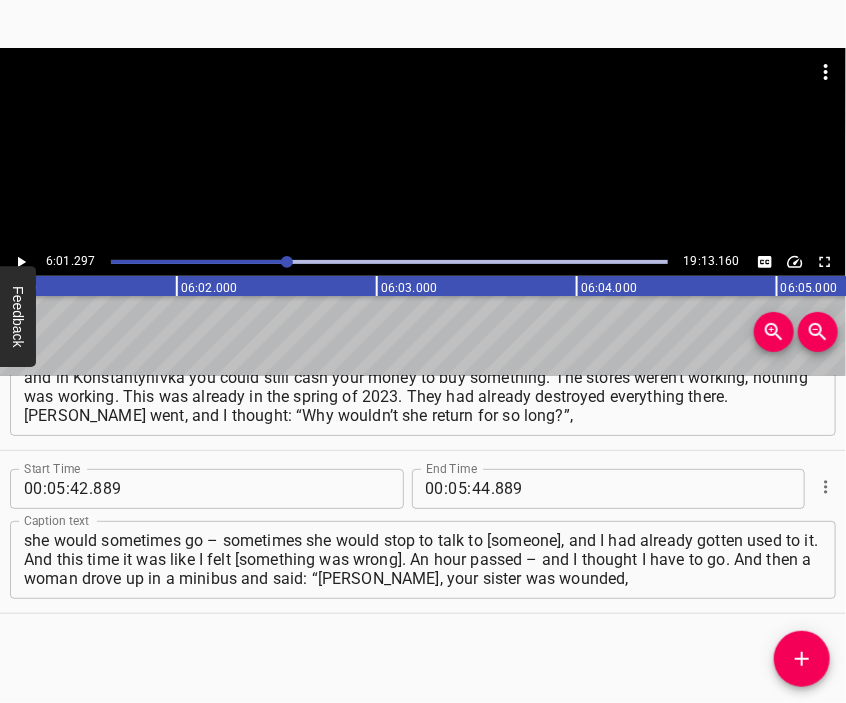 scroll, scrollTop: 0, scrollLeft: 72259, axis: horizontal 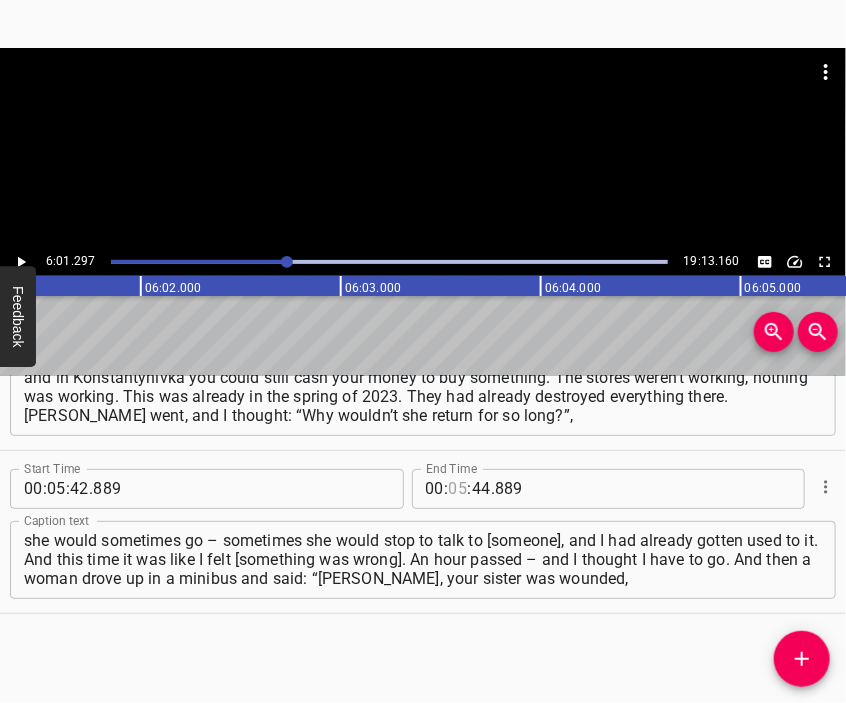 click at bounding box center [458, 489] 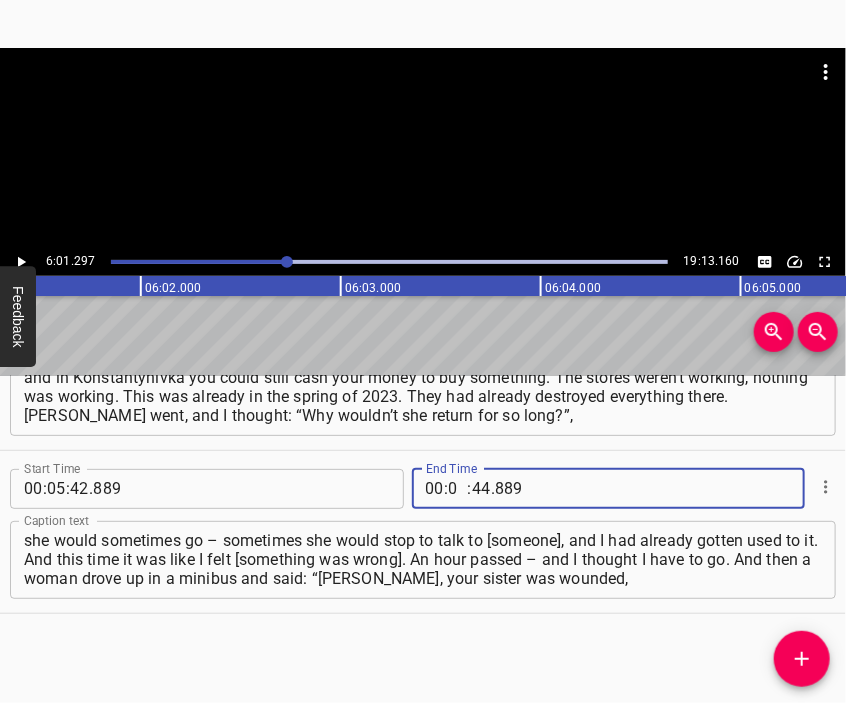 type 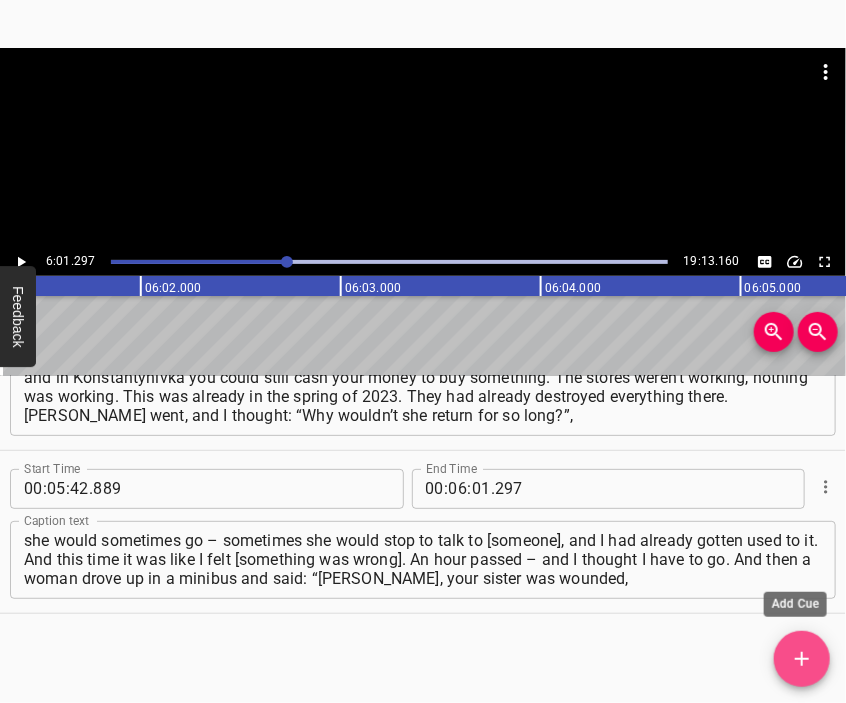click 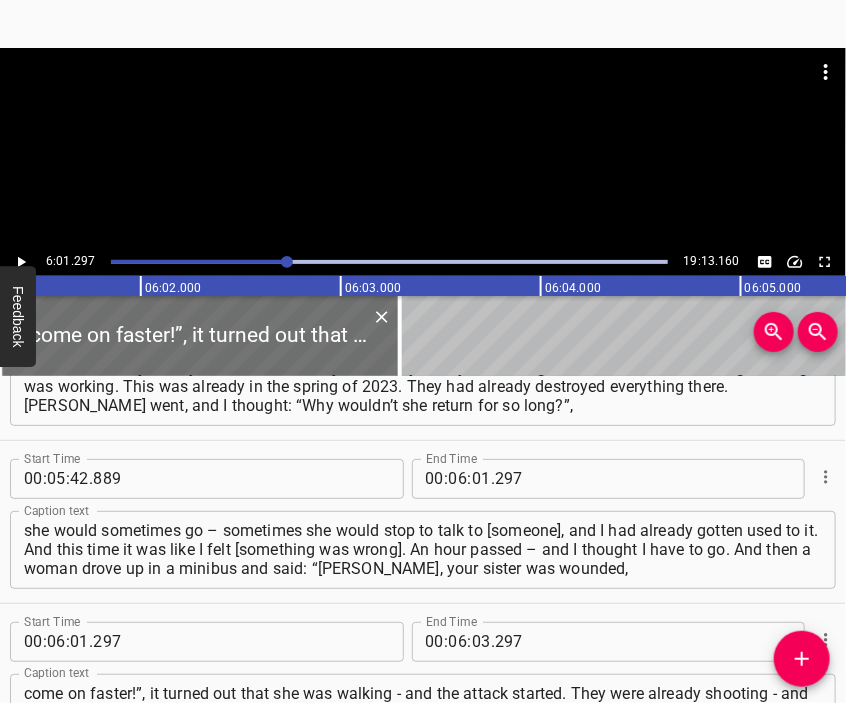 drag, startPoint x: 419, startPoint y: 136, endPoint x: 398, endPoint y: 179, distance: 47.853943 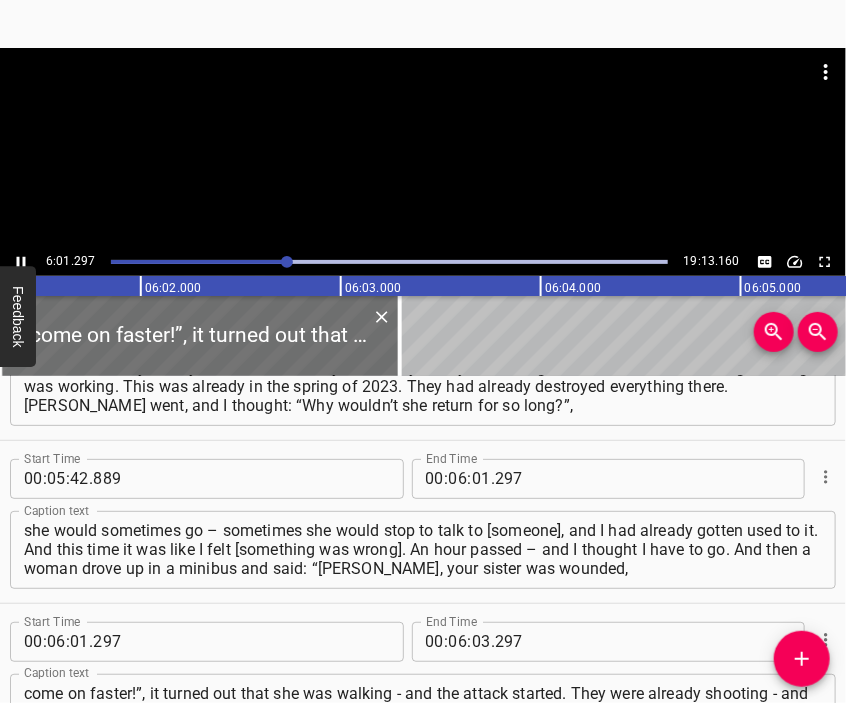 scroll, scrollTop: 2462, scrollLeft: 0, axis: vertical 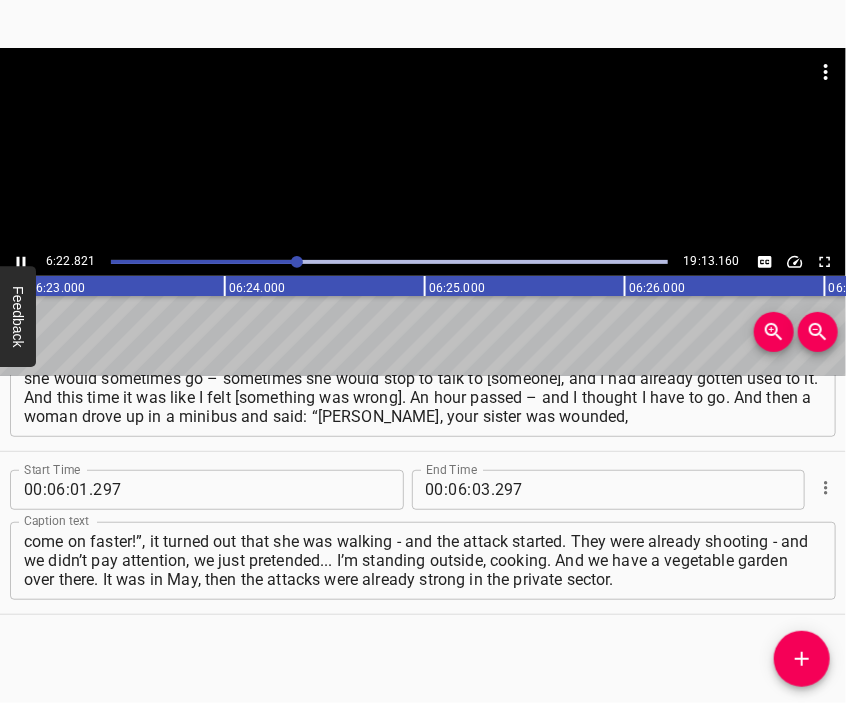 click at bounding box center (423, 148) 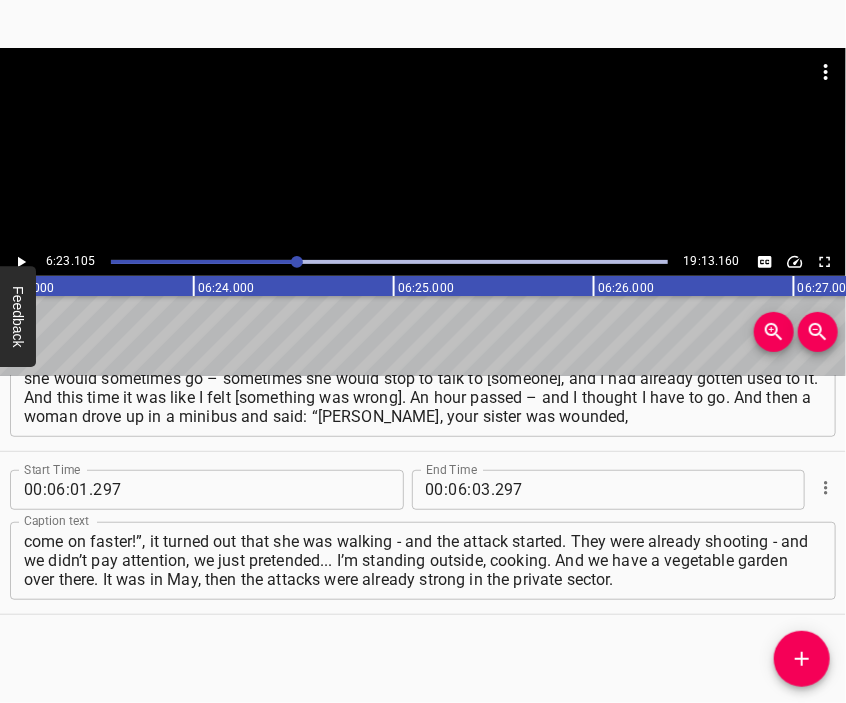 scroll, scrollTop: 0, scrollLeft: 76620, axis: horizontal 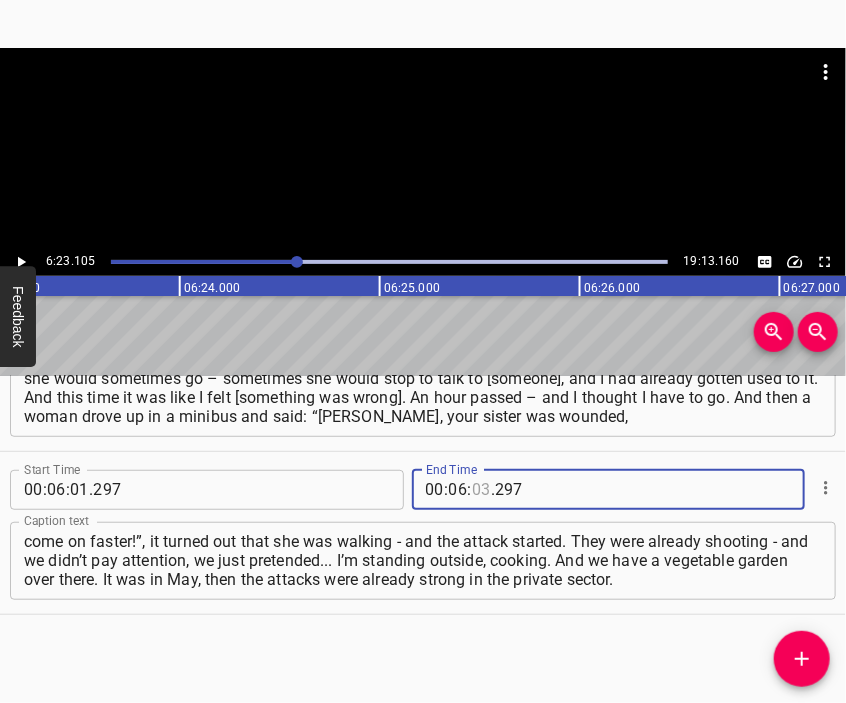 click at bounding box center (481, 490) 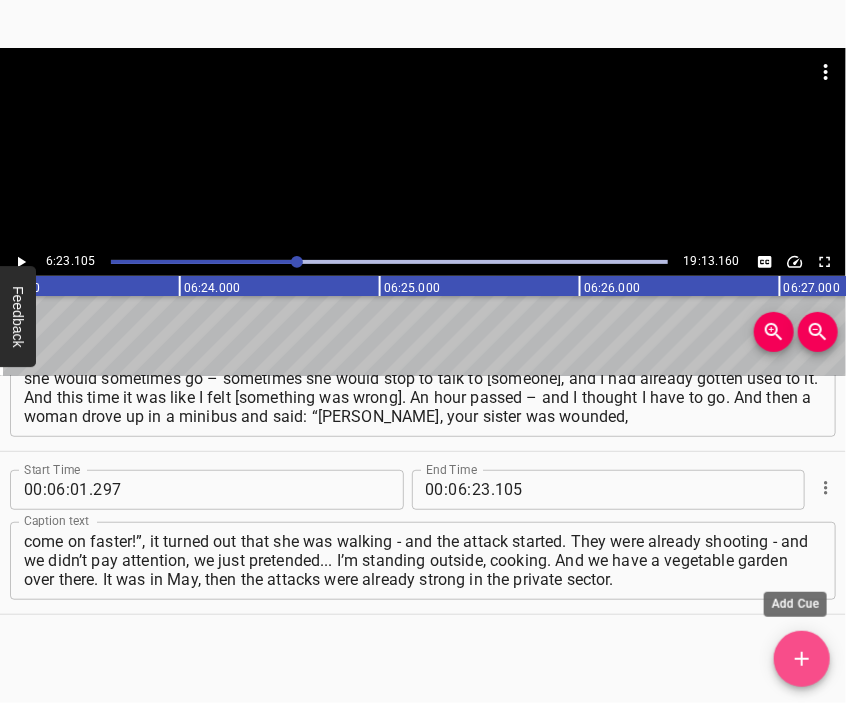 click 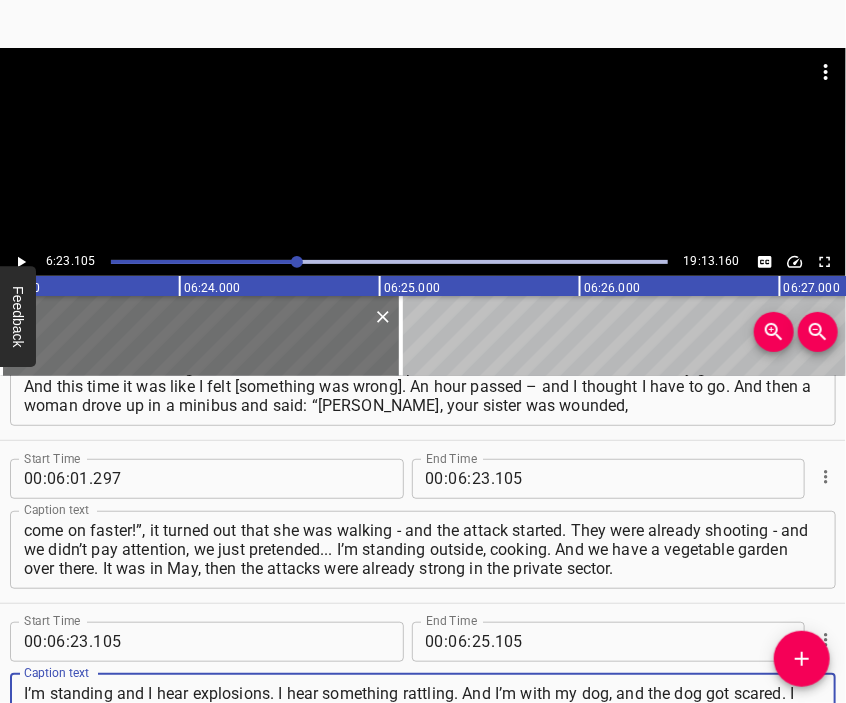 click at bounding box center [423, 98] 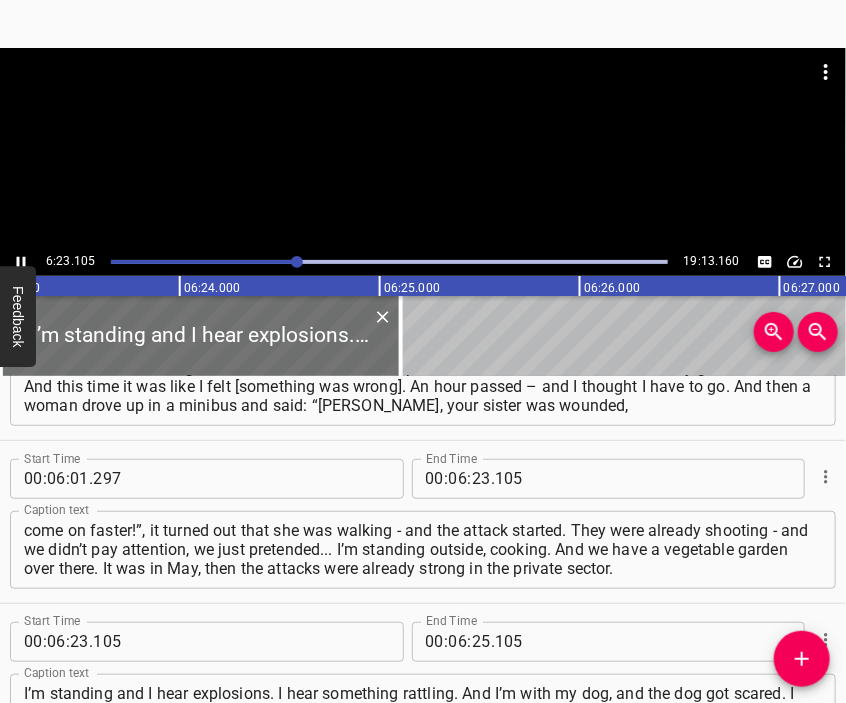 scroll, scrollTop: 2625, scrollLeft: 0, axis: vertical 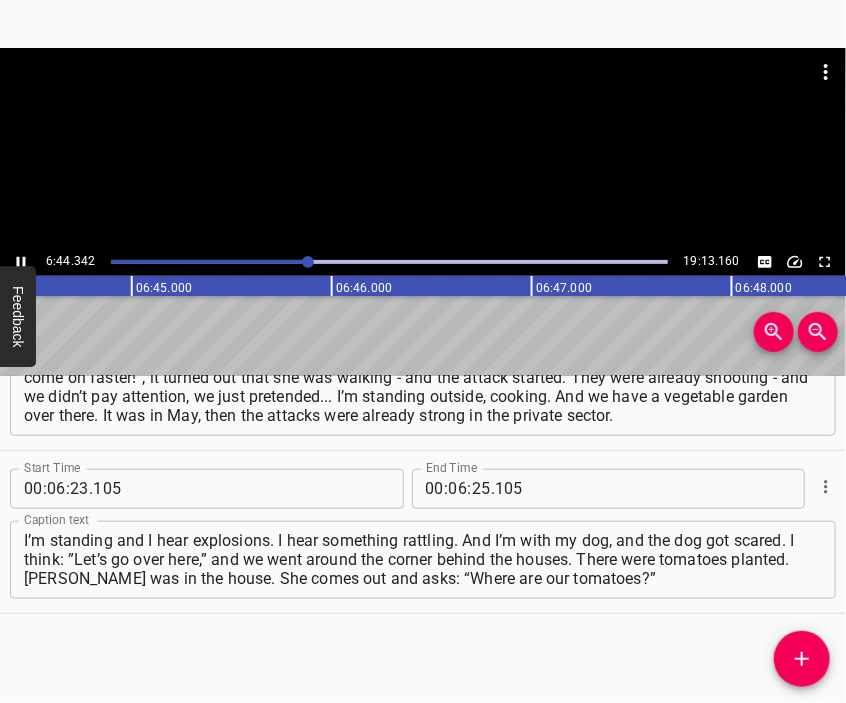 click at bounding box center [423, 98] 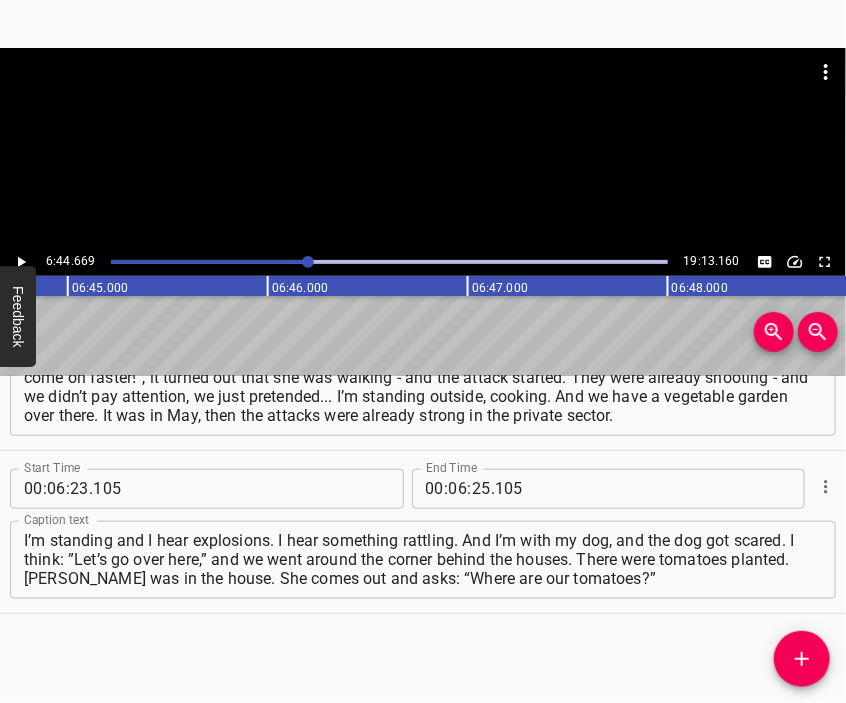 scroll, scrollTop: 0, scrollLeft: 80933, axis: horizontal 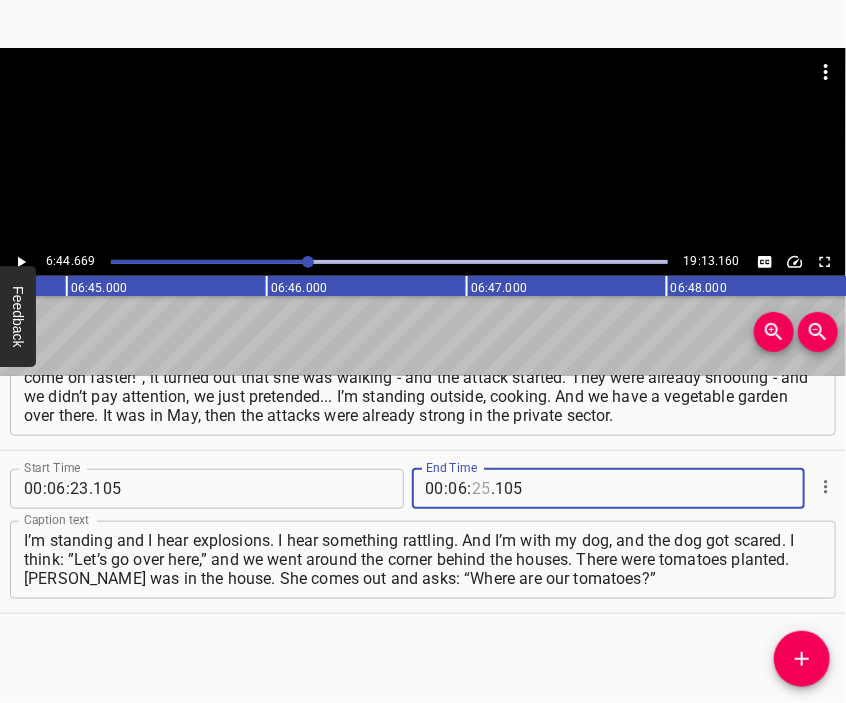 click at bounding box center [481, 489] 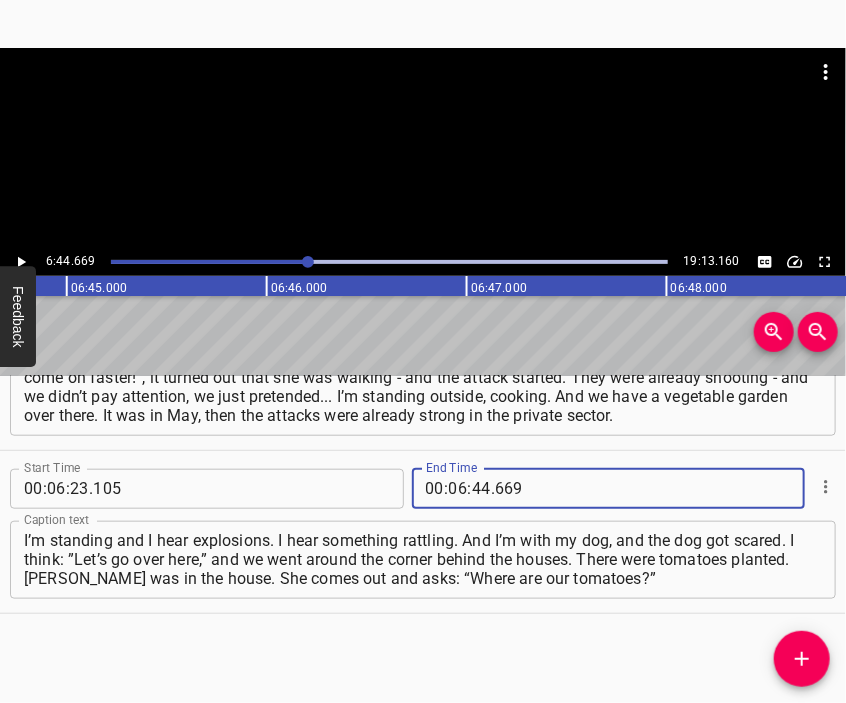 click at bounding box center [802, 659] 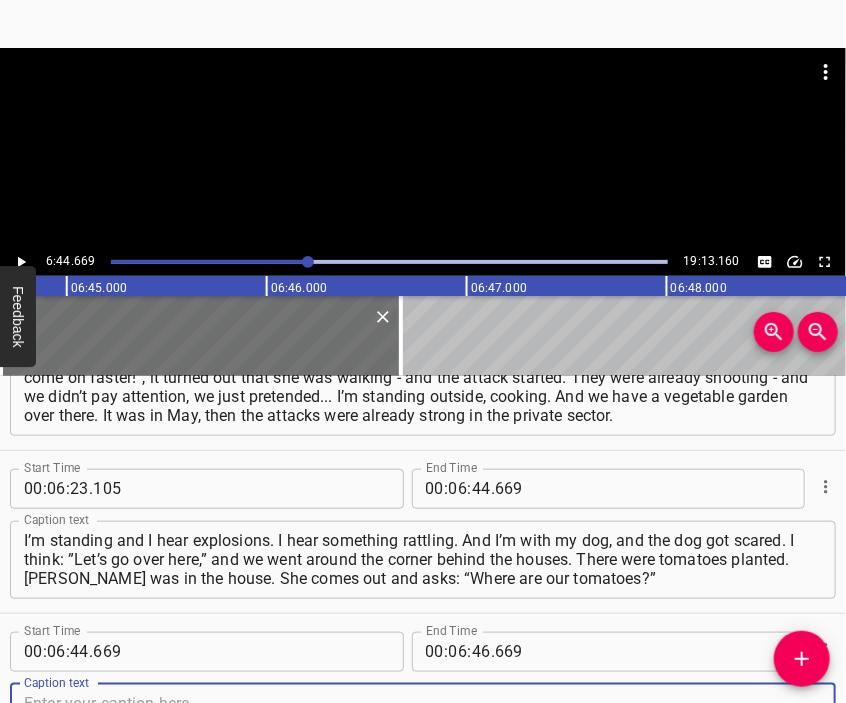 scroll, scrollTop: 2710, scrollLeft: 0, axis: vertical 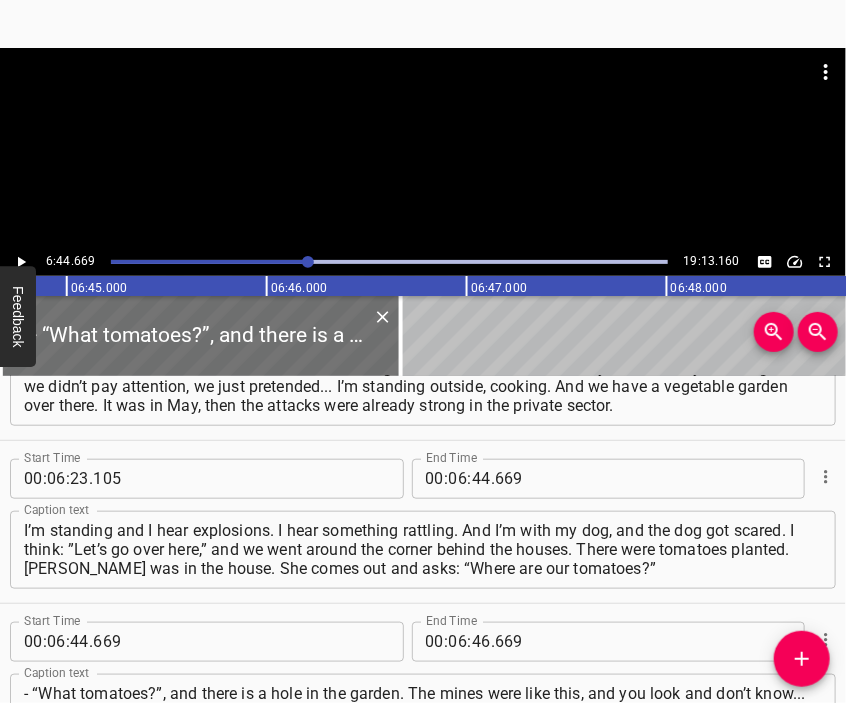 click at bounding box center (423, 72) 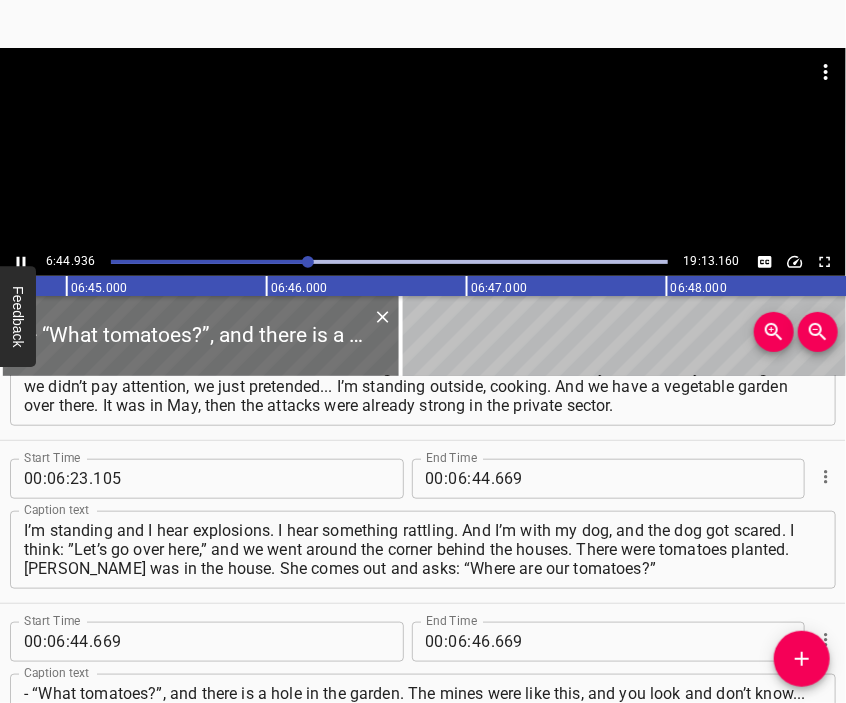 scroll, scrollTop: 2769, scrollLeft: 0, axis: vertical 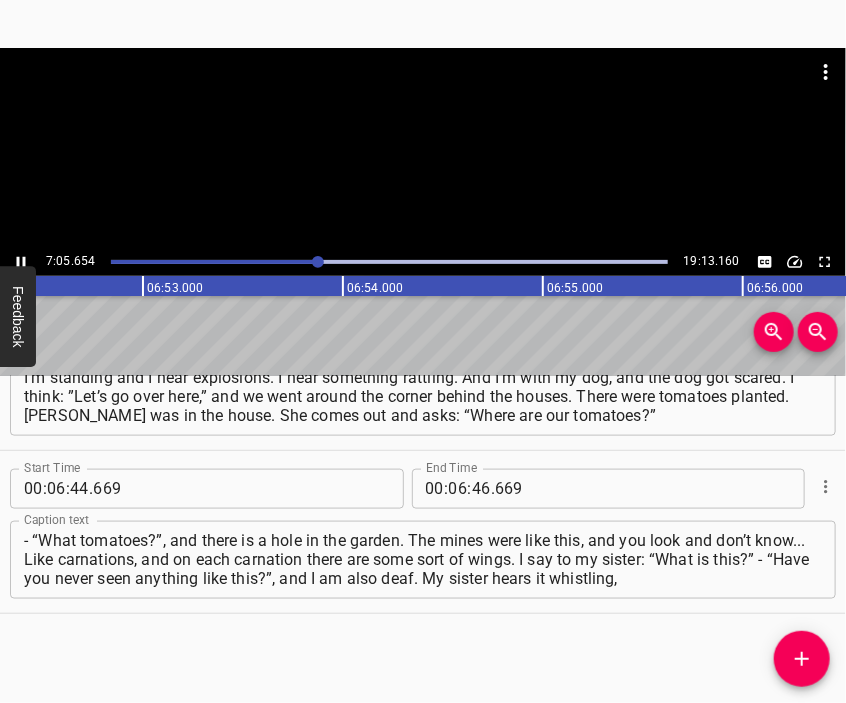 click at bounding box center [423, 148] 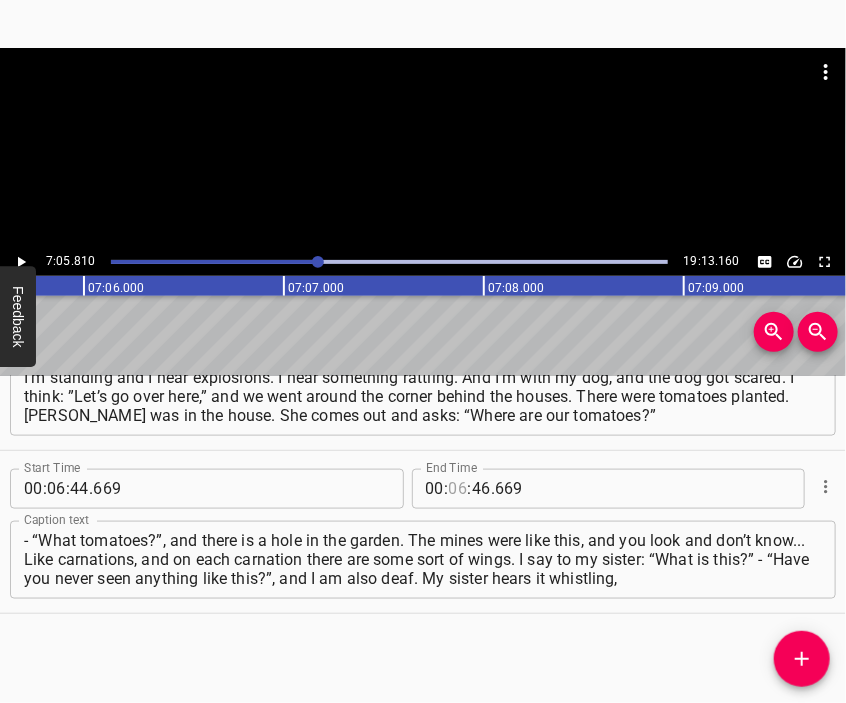 scroll, scrollTop: 0, scrollLeft: 85162, axis: horizontal 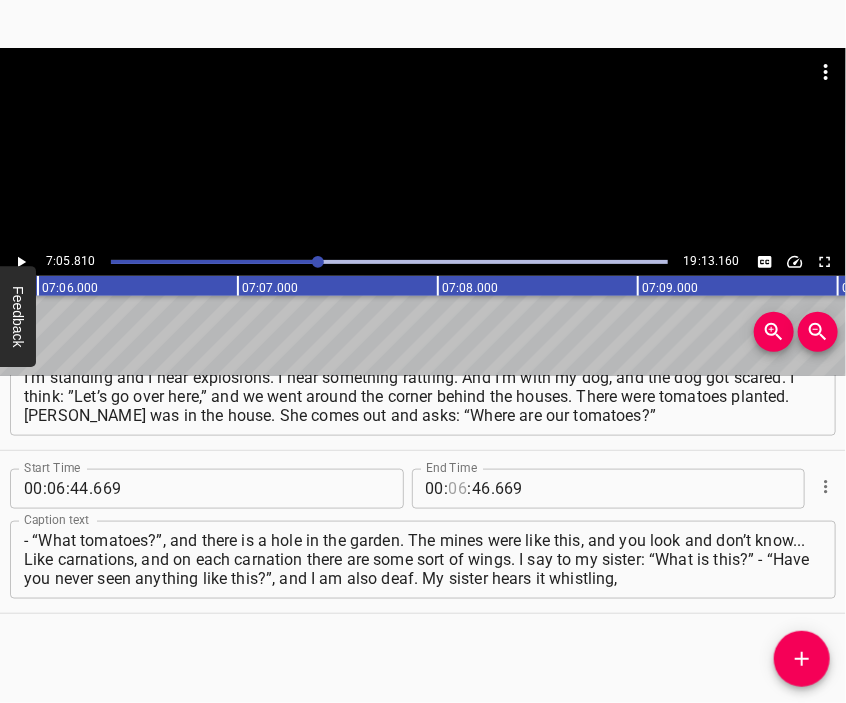 click at bounding box center [458, 489] 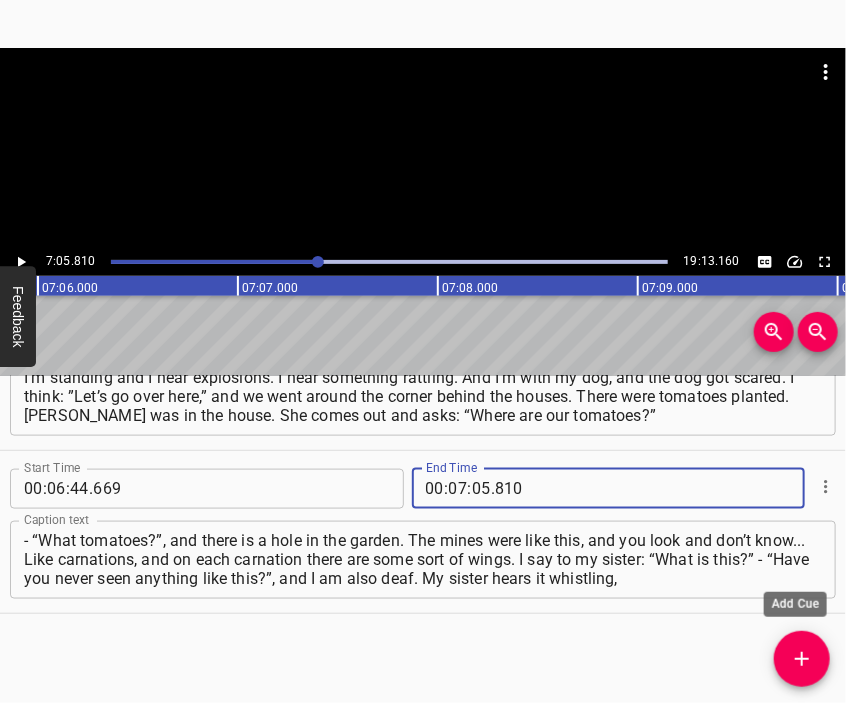 click 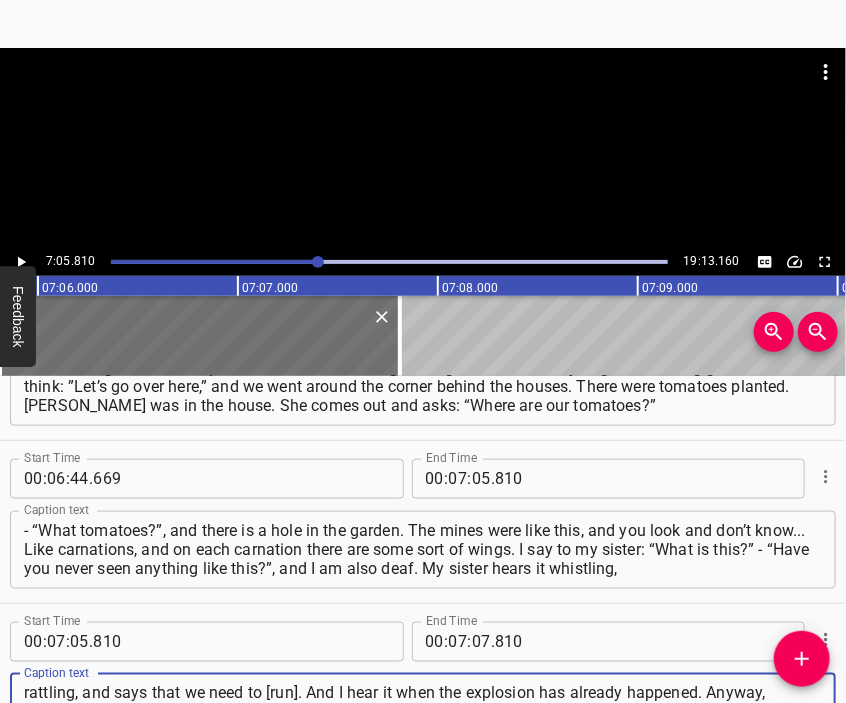 click at bounding box center (423, 148) 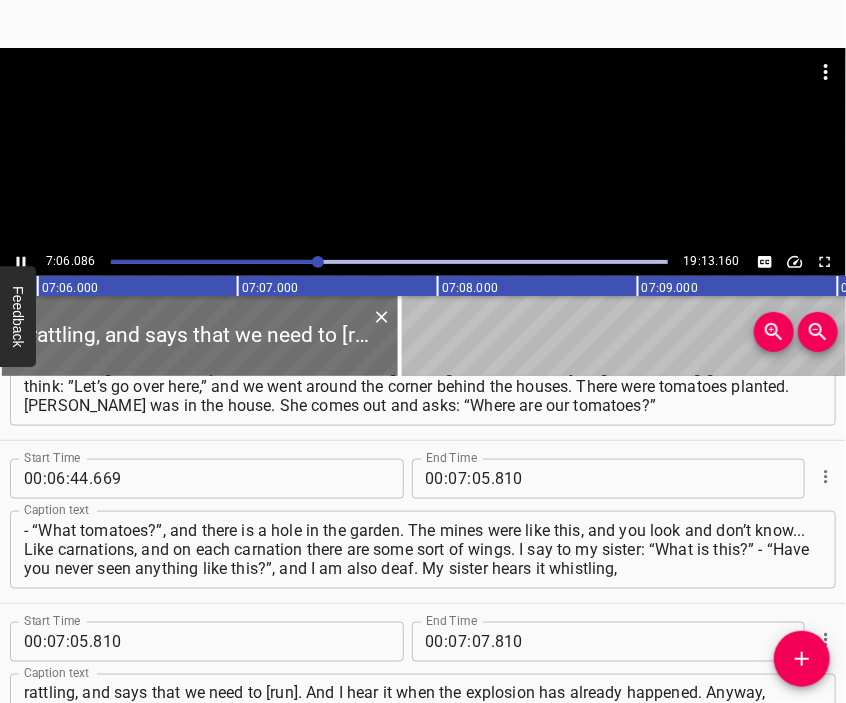 scroll, scrollTop: 2932, scrollLeft: 0, axis: vertical 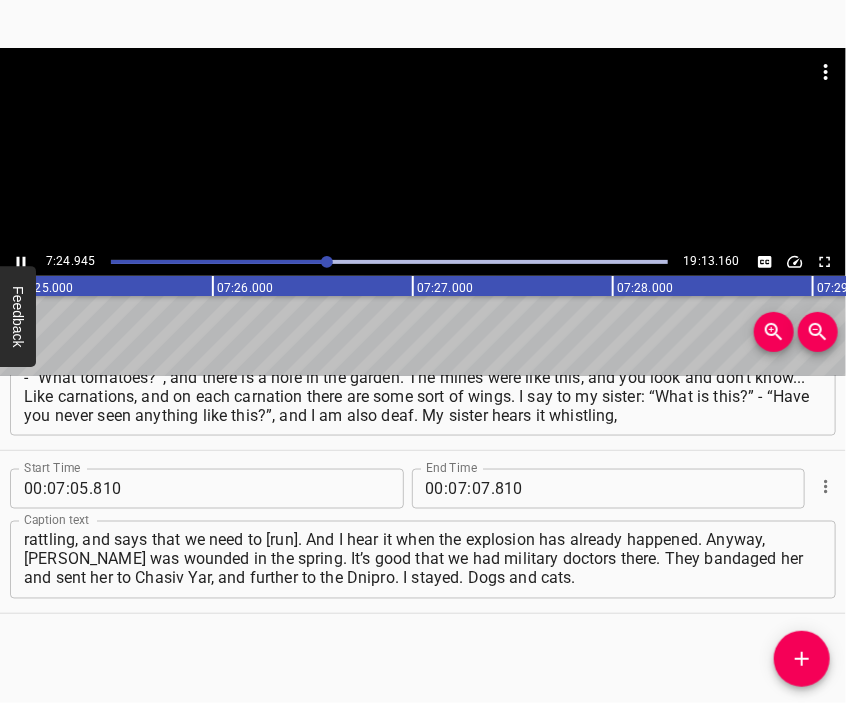 click at bounding box center [423, 148] 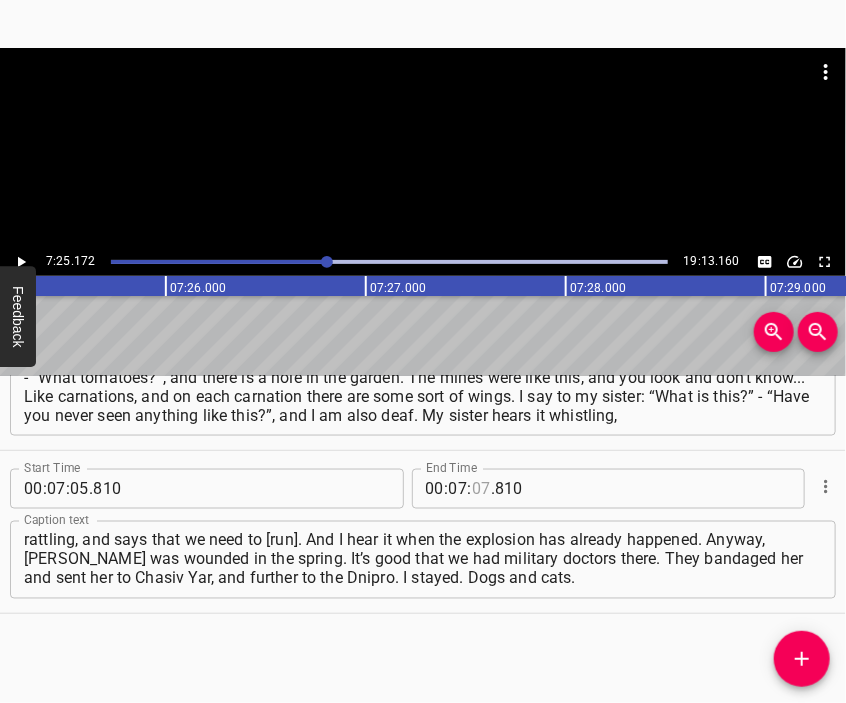 click at bounding box center (481, 489) 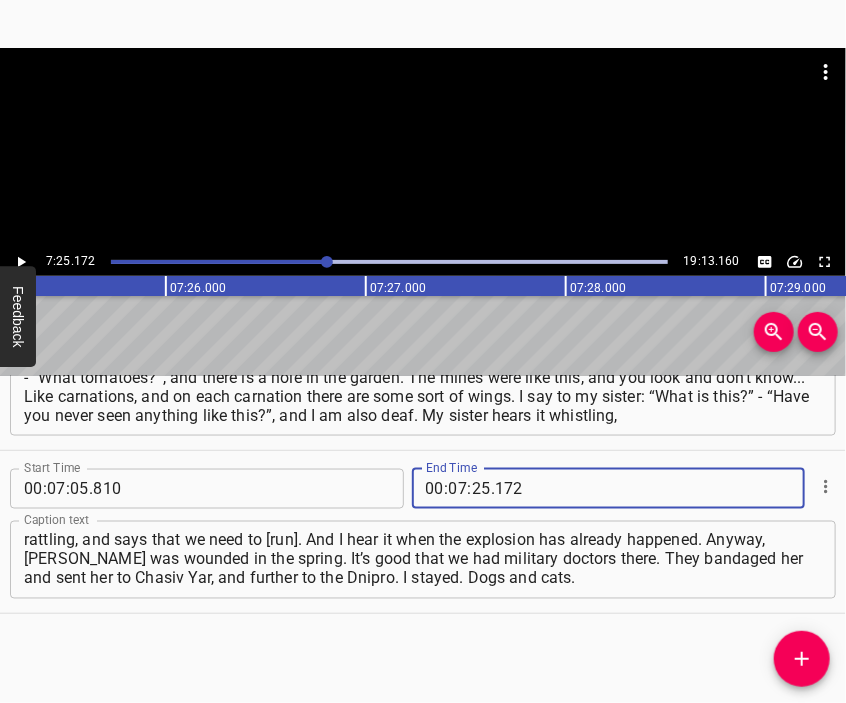 click 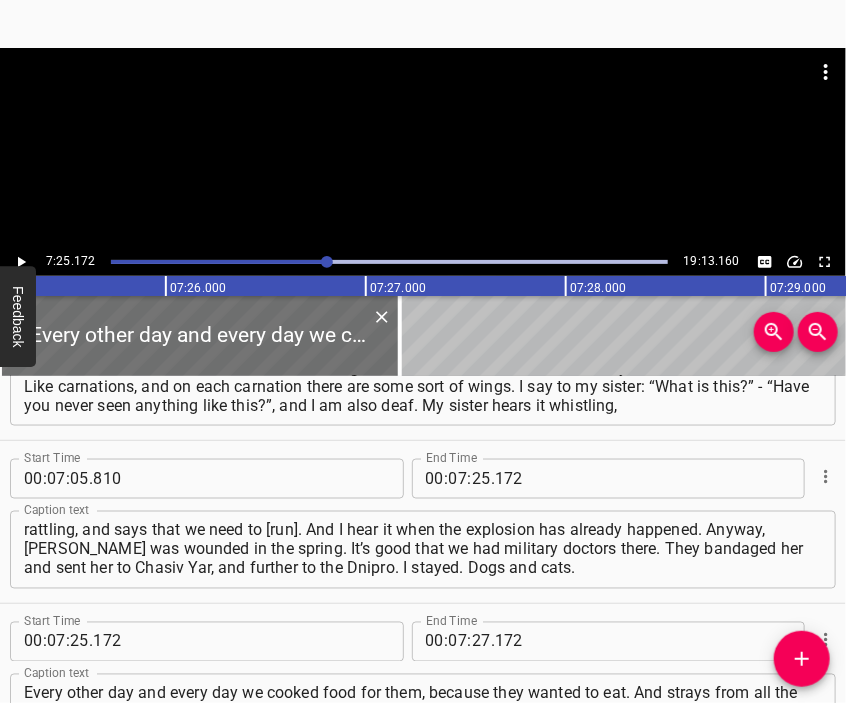 click at bounding box center (423, 98) 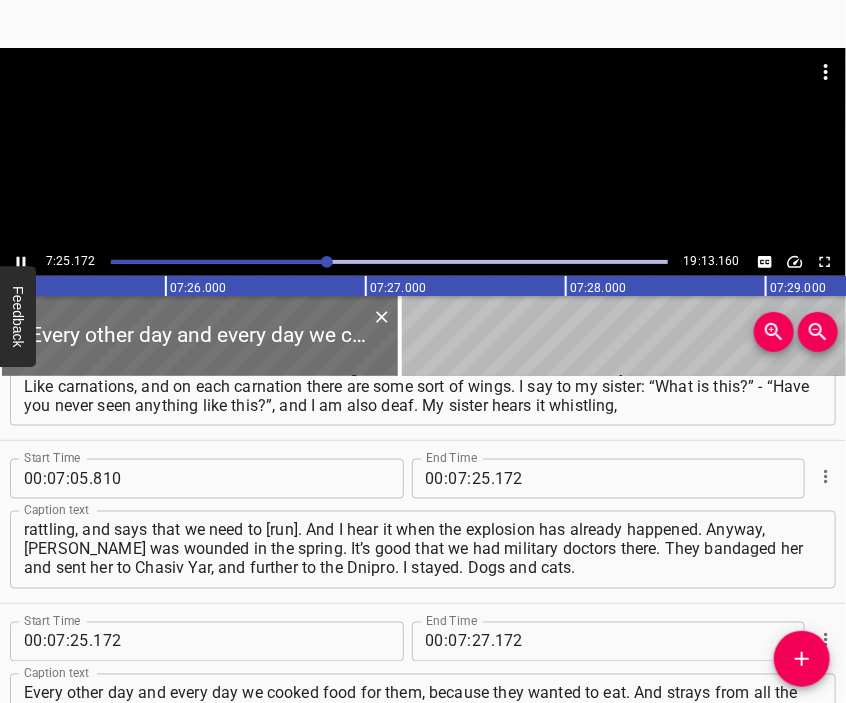 scroll, scrollTop: 3114, scrollLeft: 0, axis: vertical 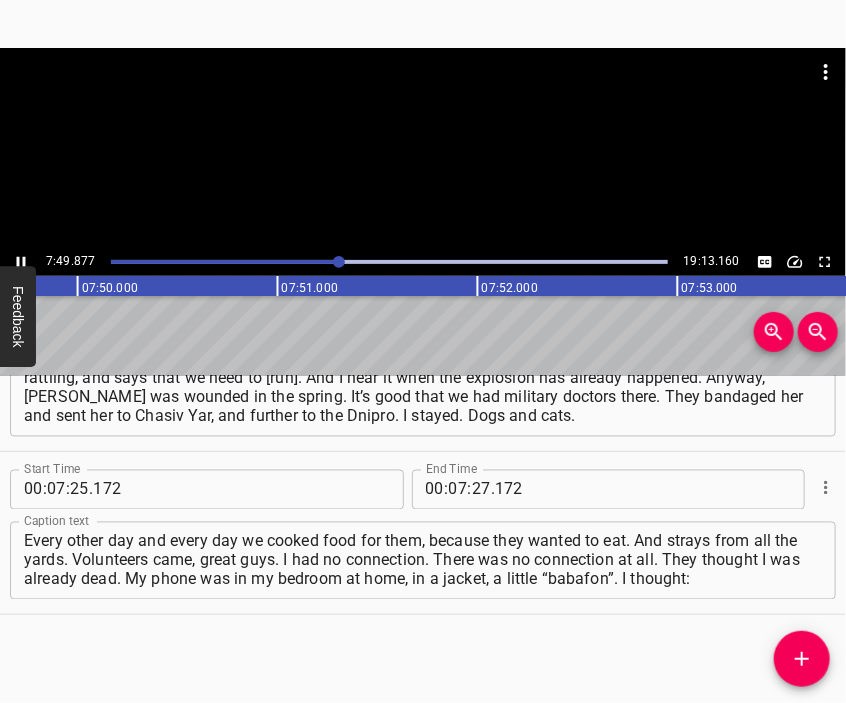 click at bounding box center [423, 148] 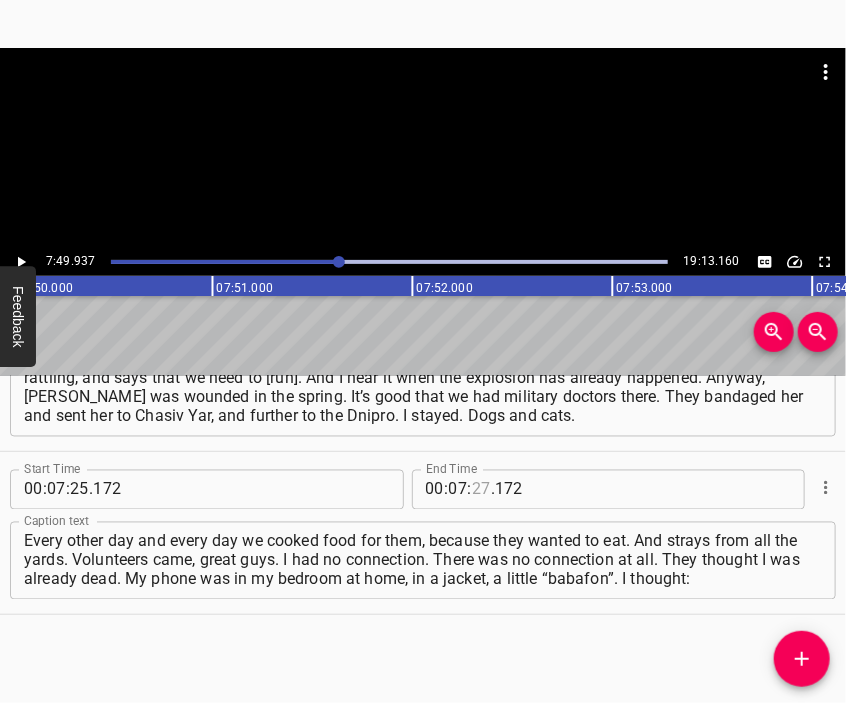 click at bounding box center [481, 490] 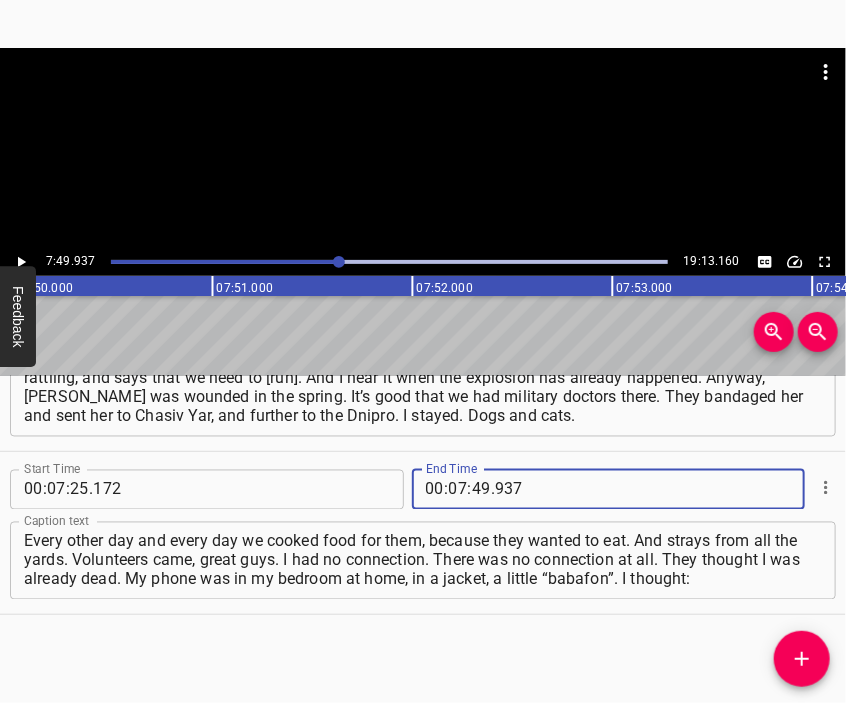 click 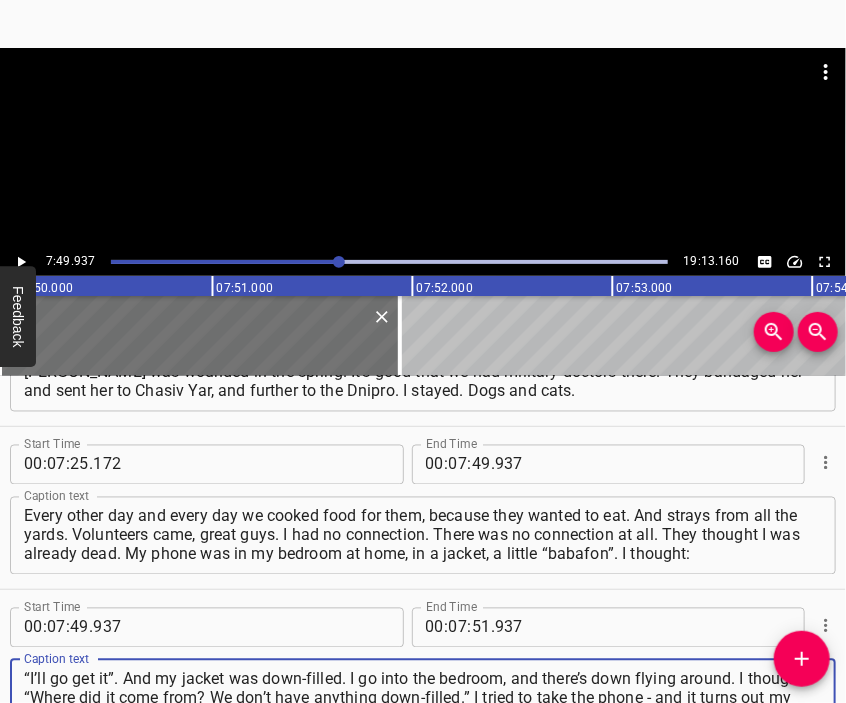 click at bounding box center [423, 148] 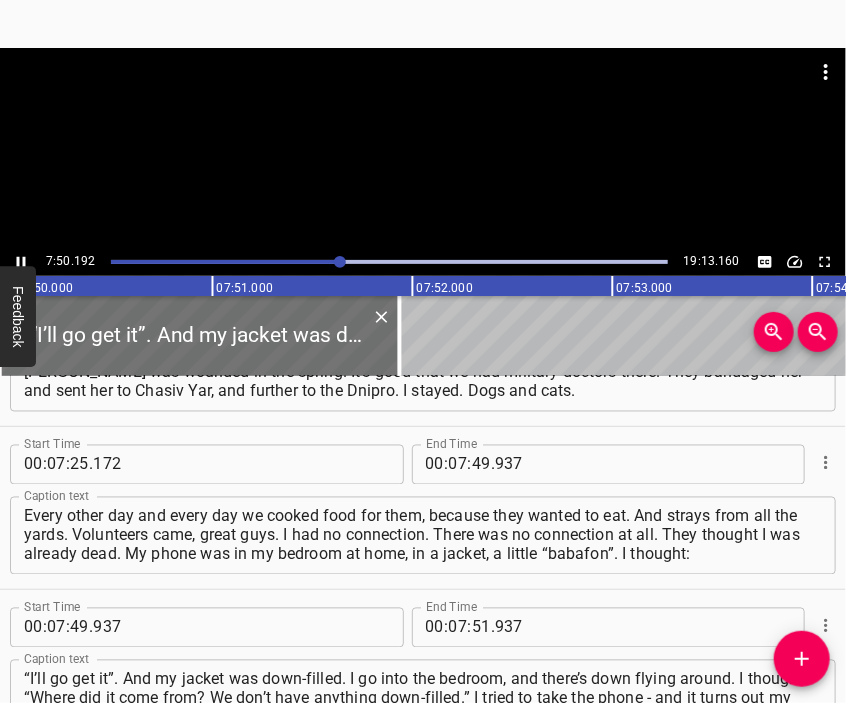 scroll, scrollTop: 3352, scrollLeft: 0, axis: vertical 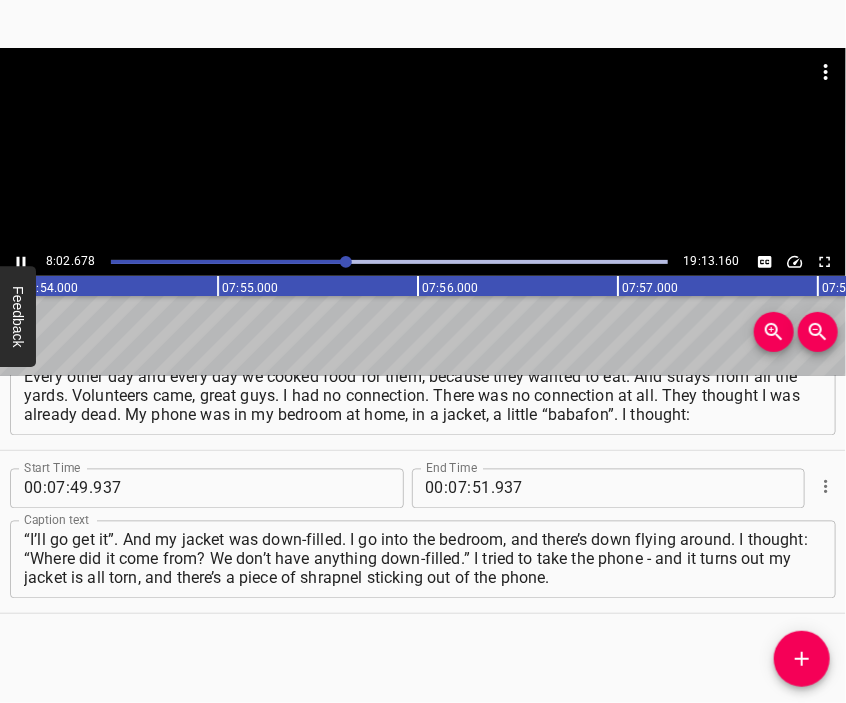 click at bounding box center (423, 148) 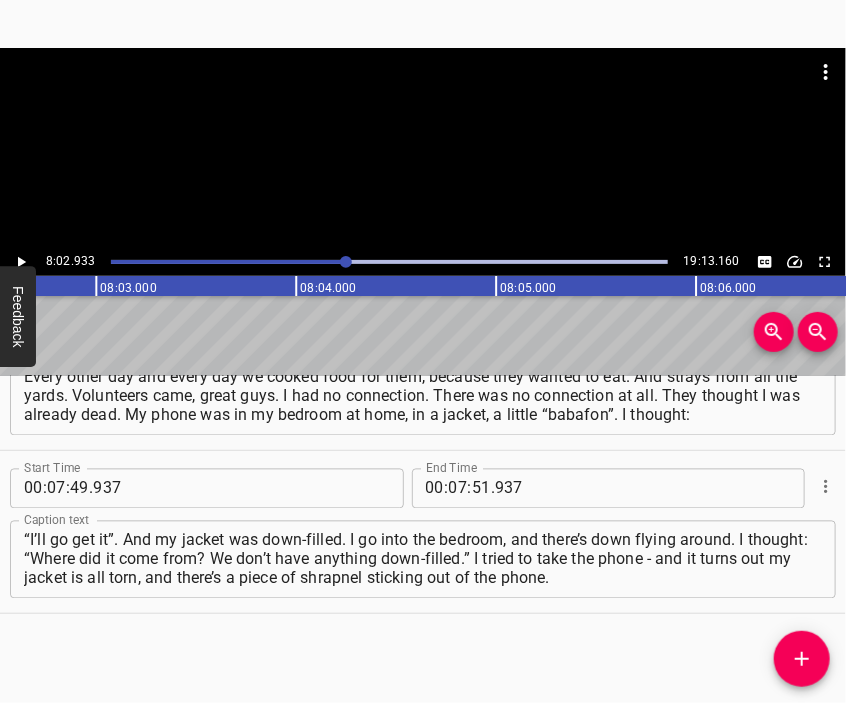 scroll, scrollTop: 0, scrollLeft: 96586, axis: horizontal 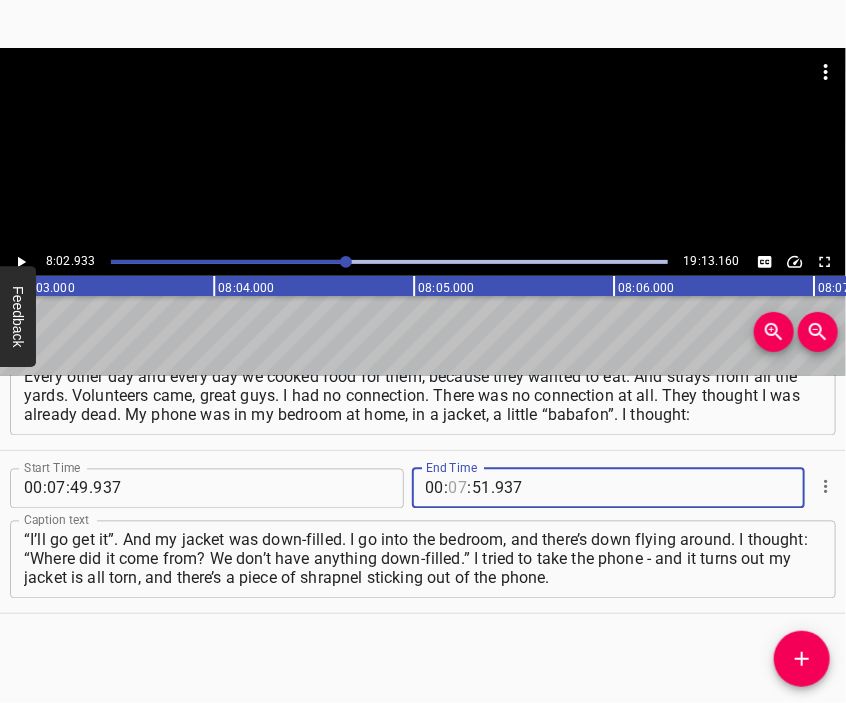 click at bounding box center (458, 489) 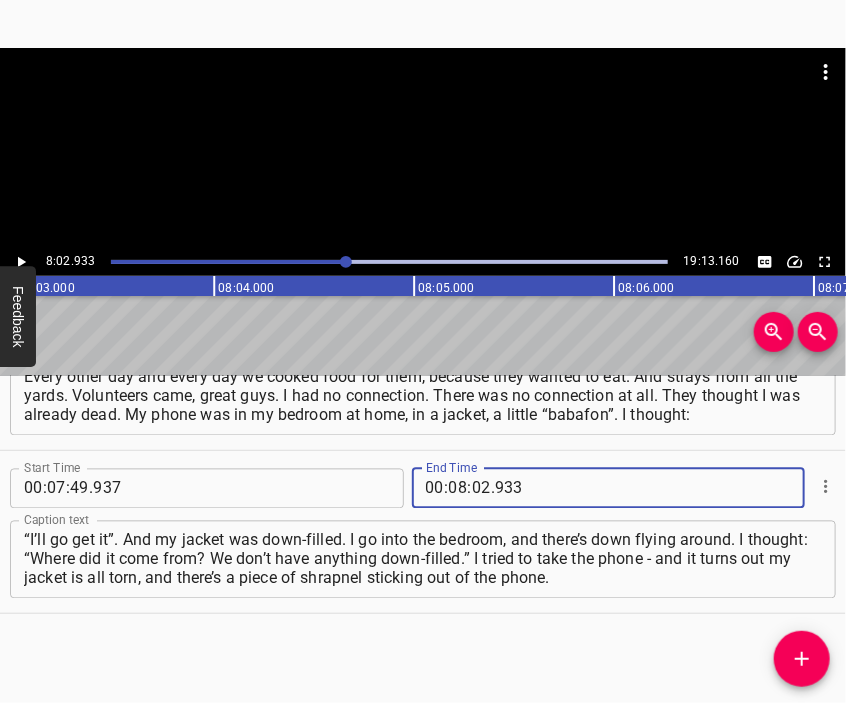 click 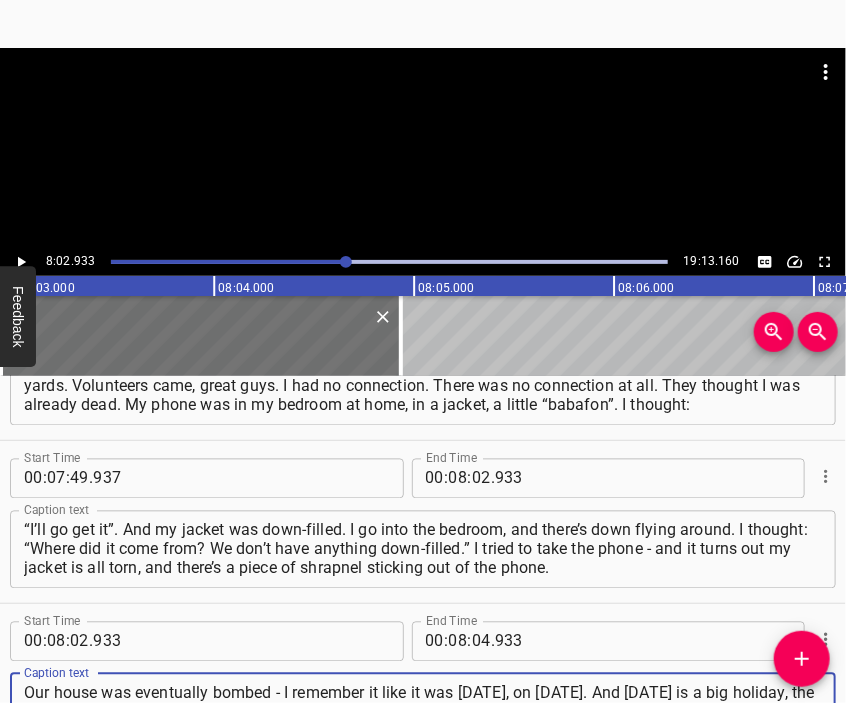click at bounding box center (423, 148) 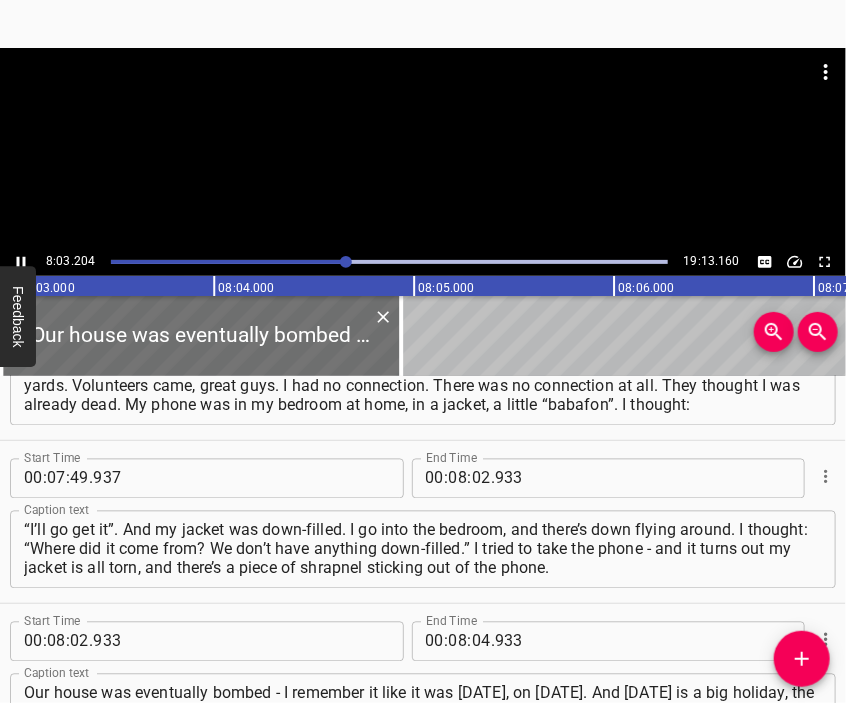 scroll, scrollTop: 3515, scrollLeft: 0, axis: vertical 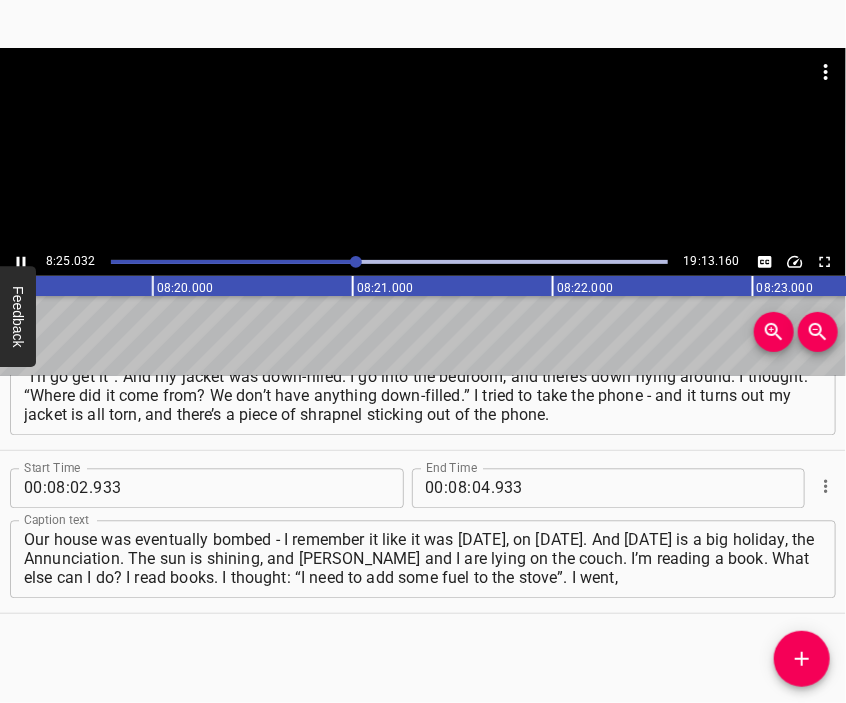 click at bounding box center [423, 98] 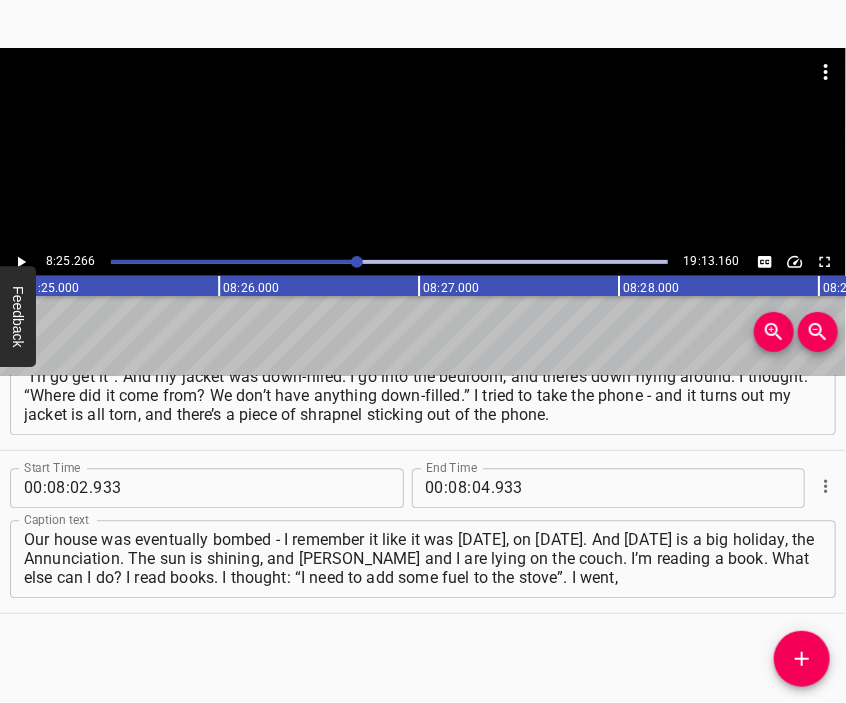 scroll, scrollTop: 0, scrollLeft: 101052, axis: horizontal 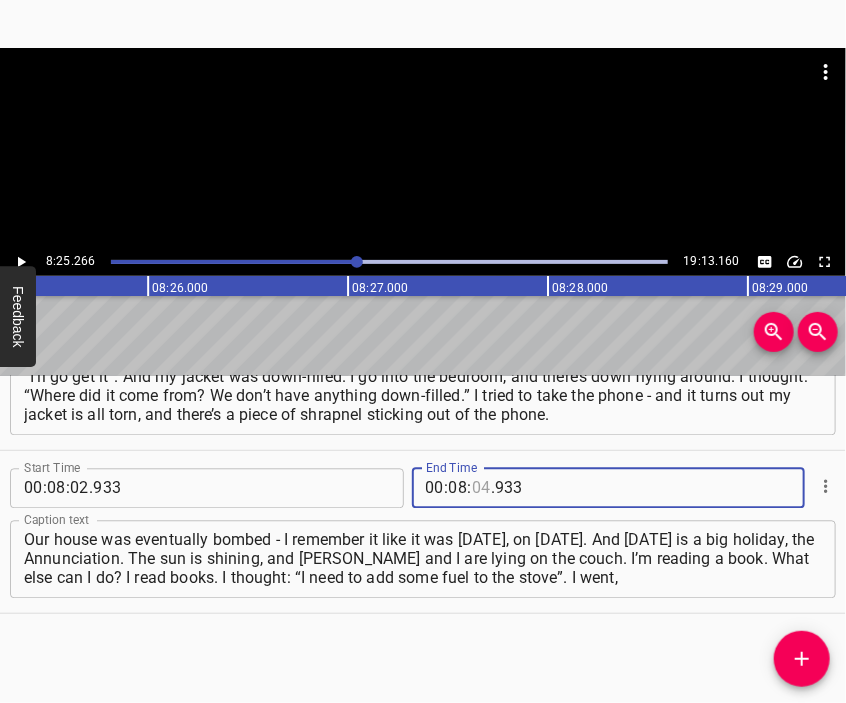 click at bounding box center (481, 489) 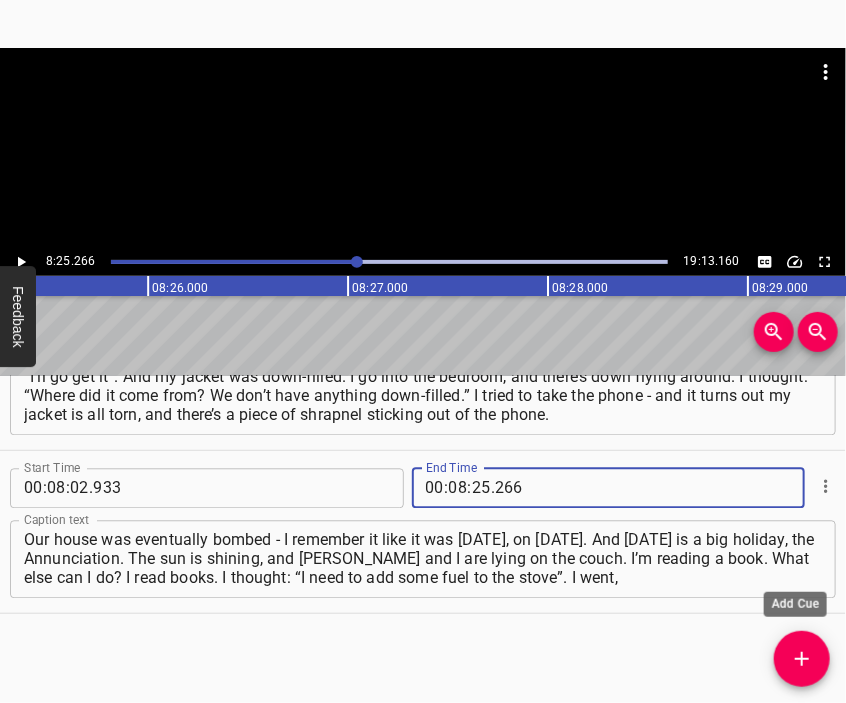 click at bounding box center [802, 659] 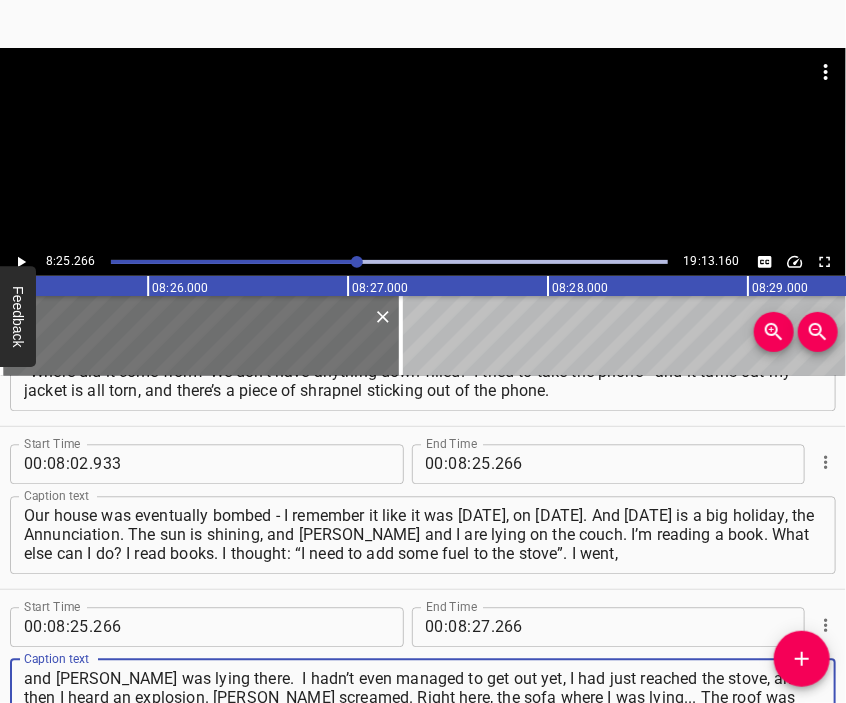 click at bounding box center (423, 98) 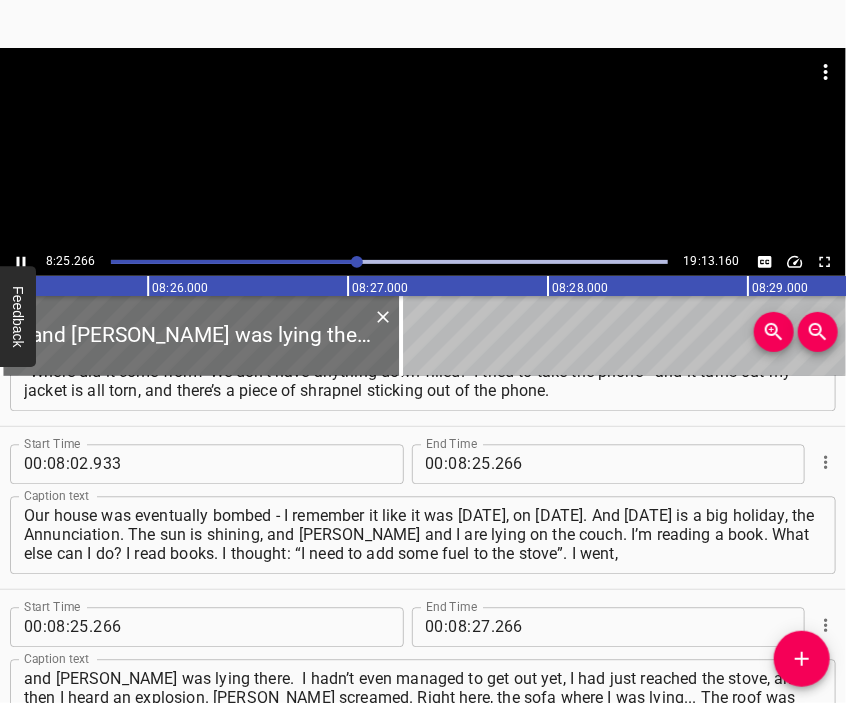 scroll, scrollTop: 3616, scrollLeft: 0, axis: vertical 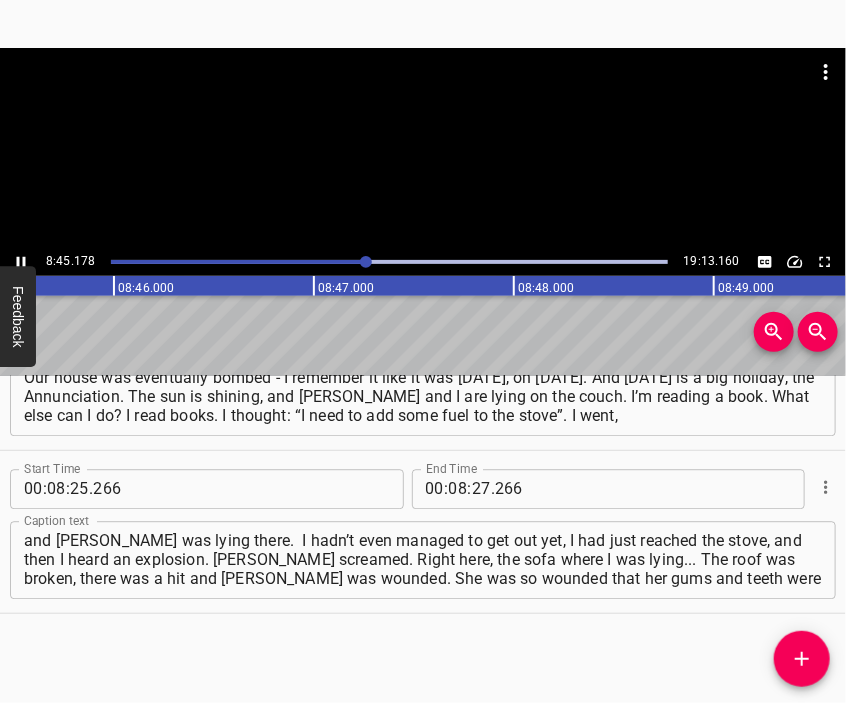 click at bounding box center [423, 148] 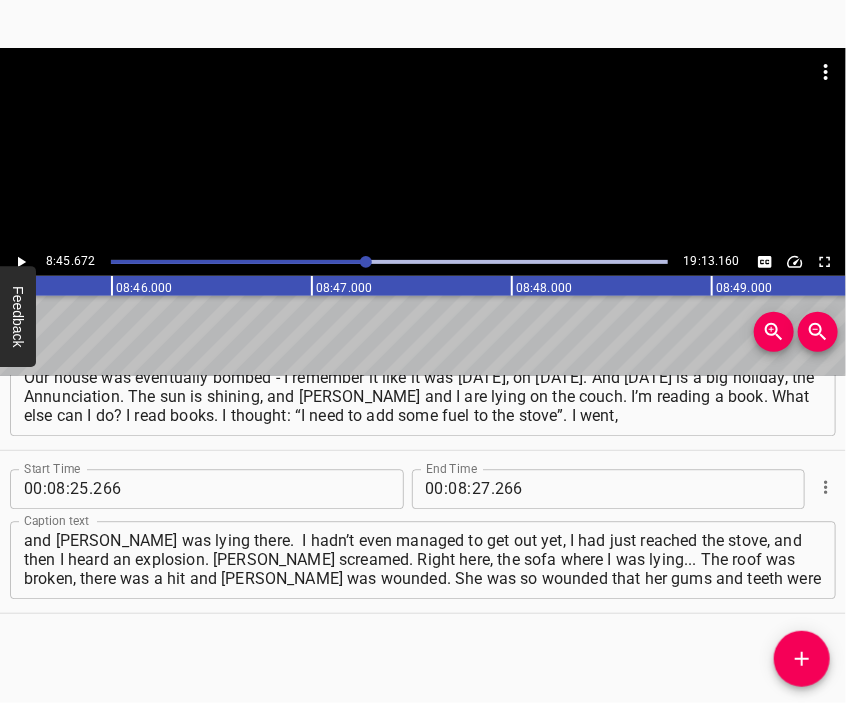 scroll, scrollTop: 0, scrollLeft: 105134, axis: horizontal 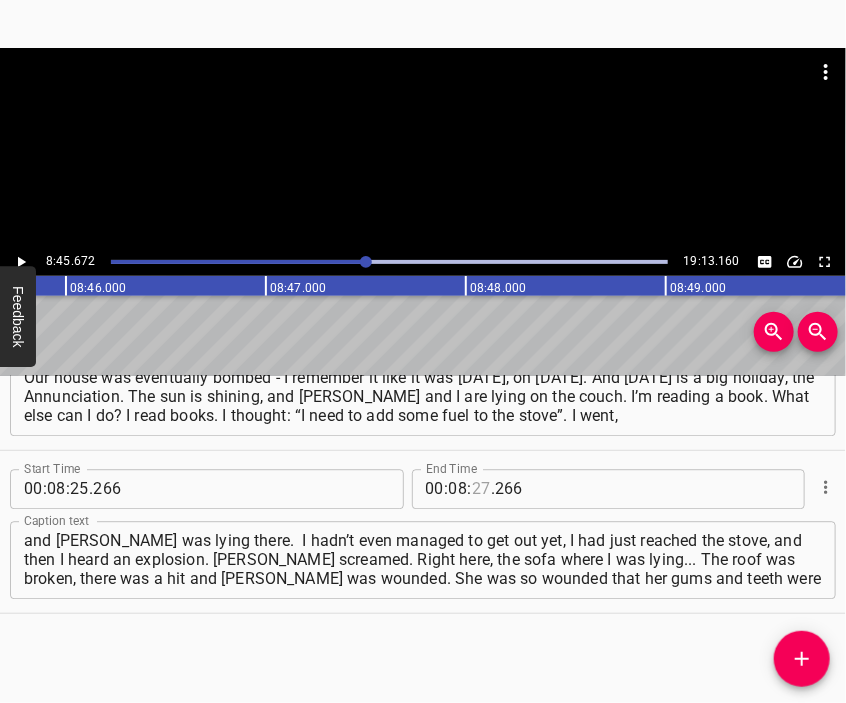 click at bounding box center (481, 489) 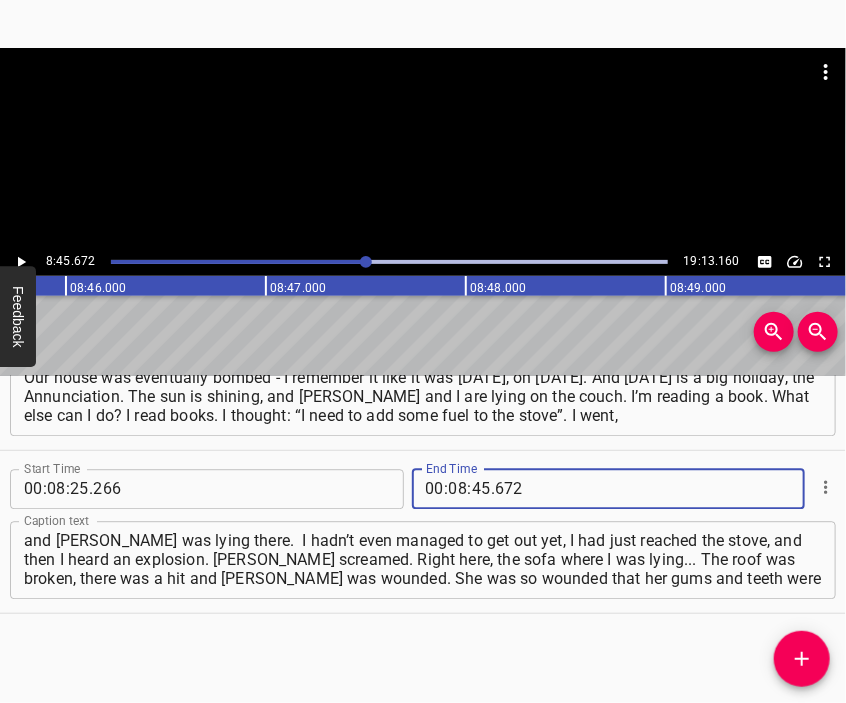 click 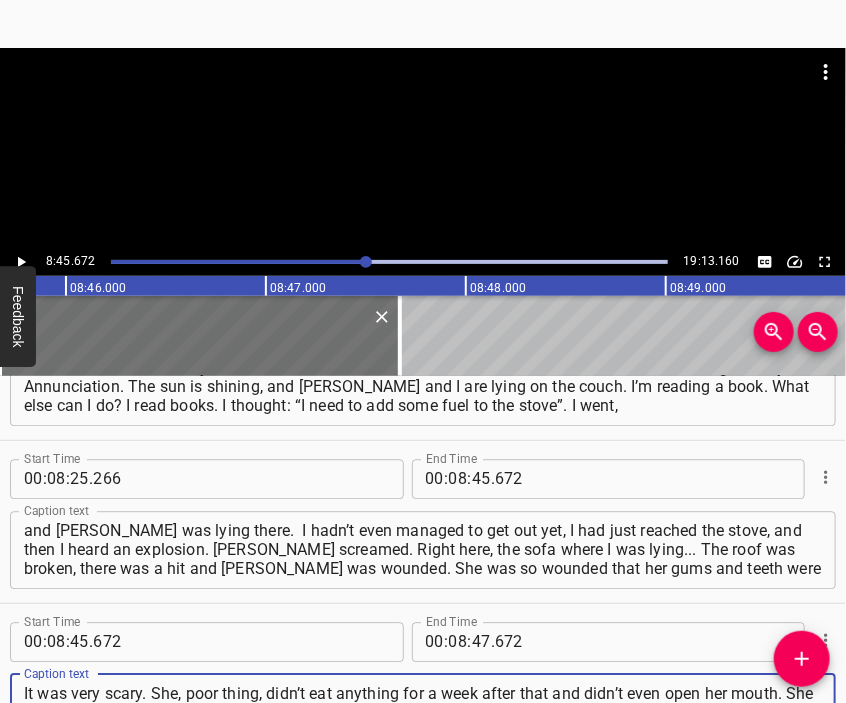 click at bounding box center (423, 98) 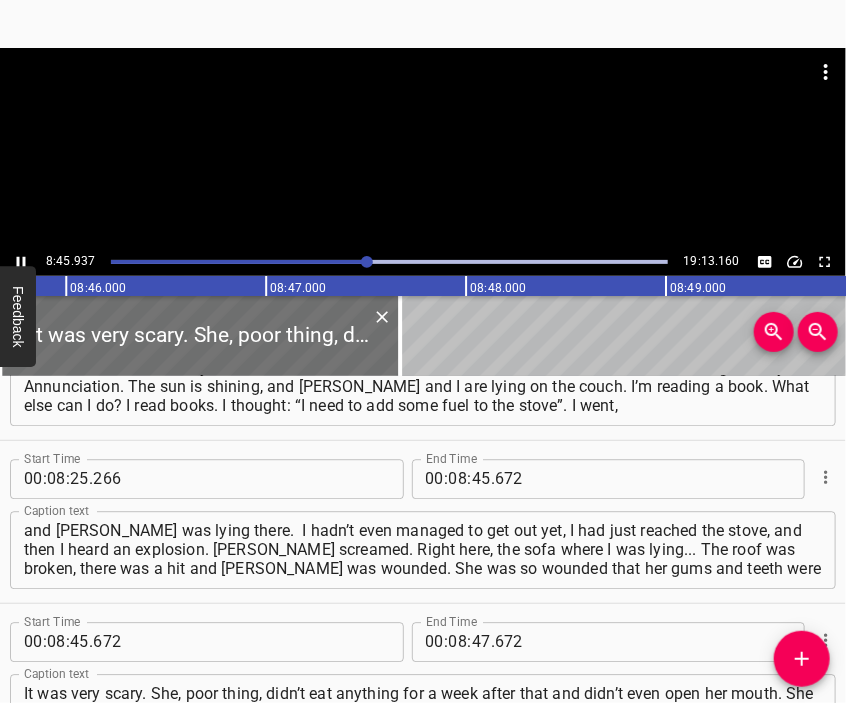 scroll, scrollTop: 3766, scrollLeft: 0, axis: vertical 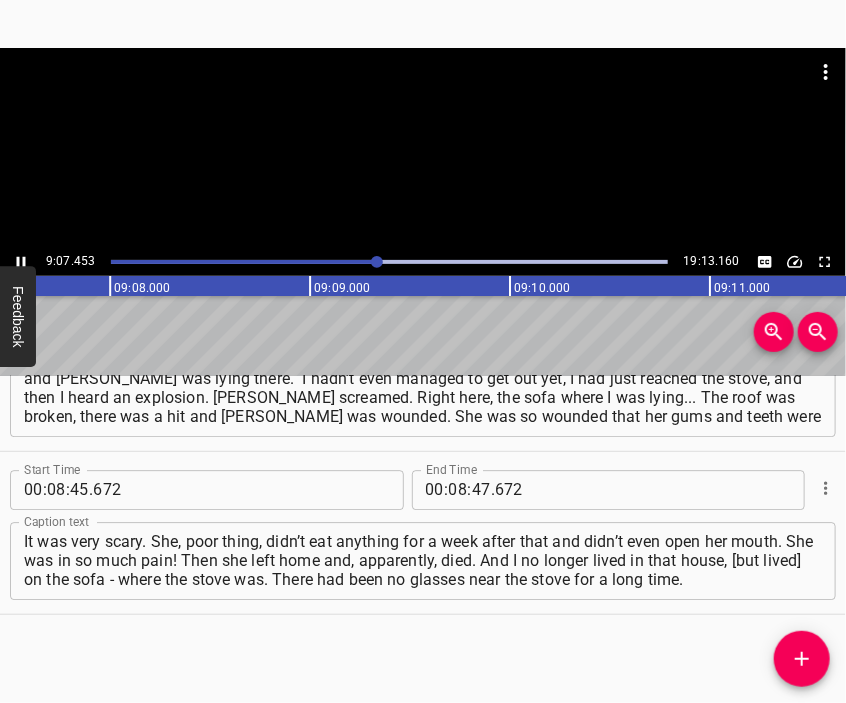 click at bounding box center (423, 148) 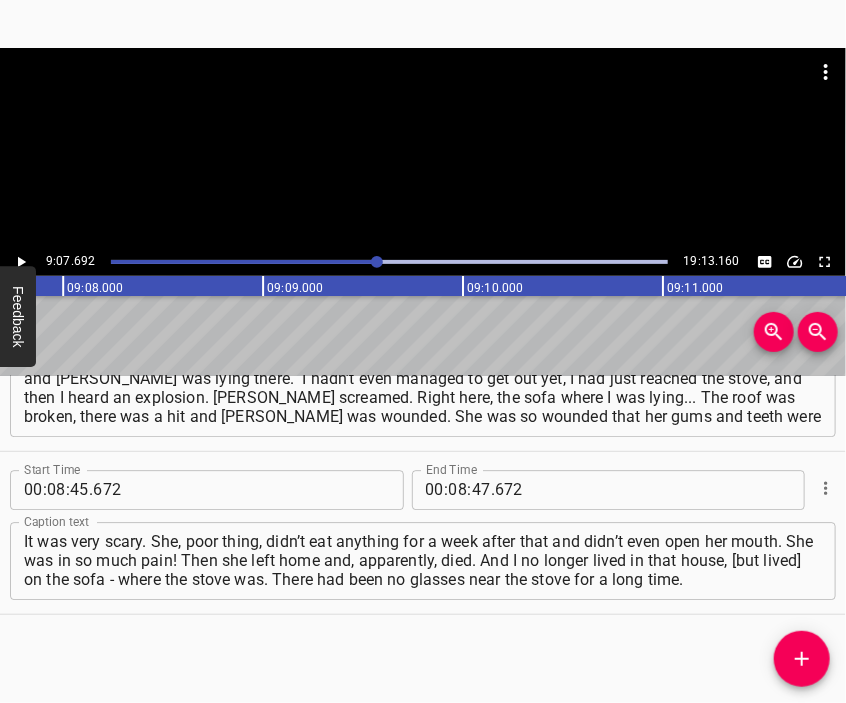 scroll, scrollTop: 0, scrollLeft: 109538, axis: horizontal 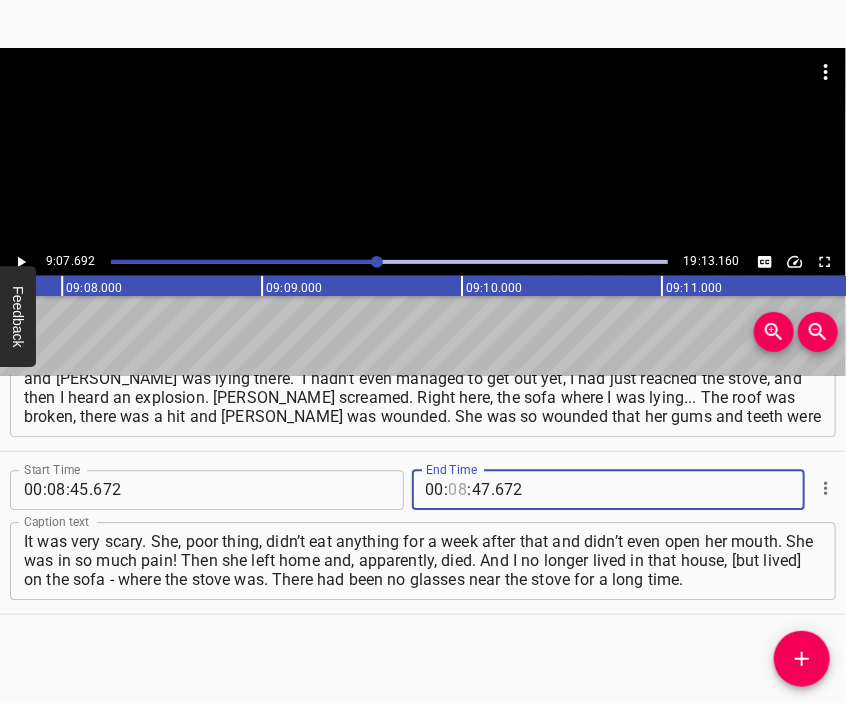 click at bounding box center [458, 490] 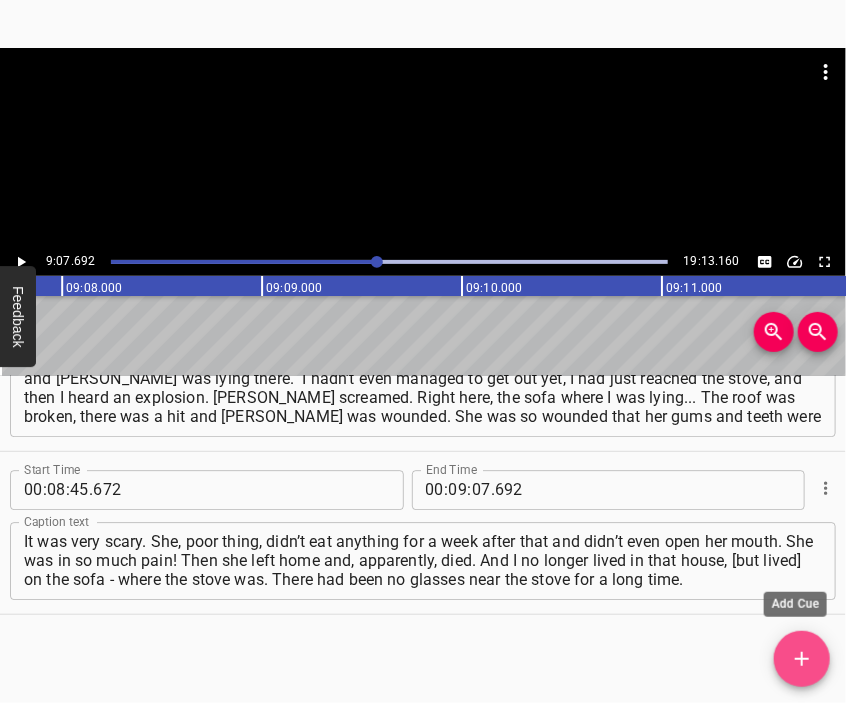 click 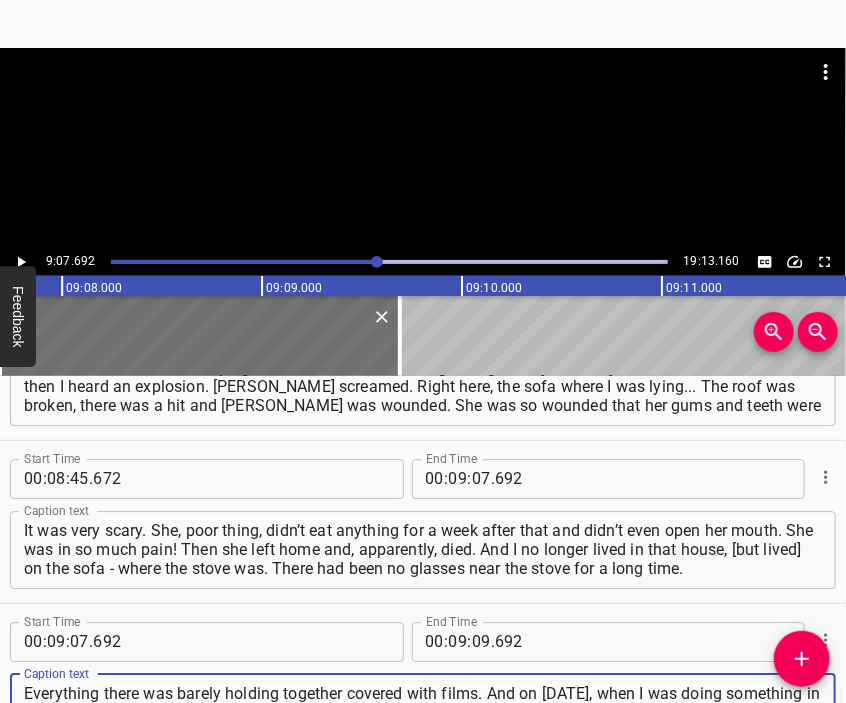 click at bounding box center (423, 148) 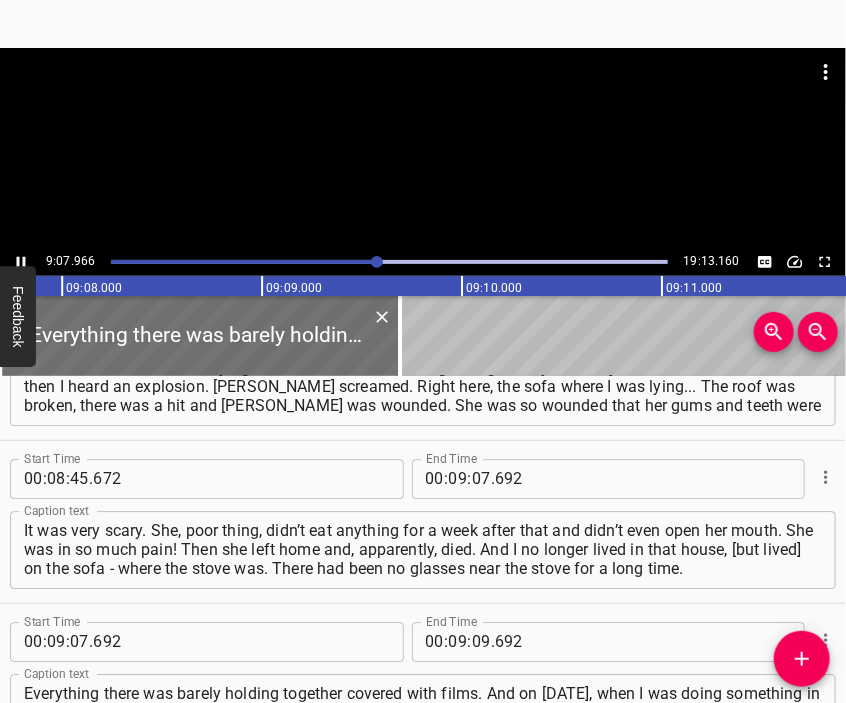 scroll, scrollTop: 4003, scrollLeft: 0, axis: vertical 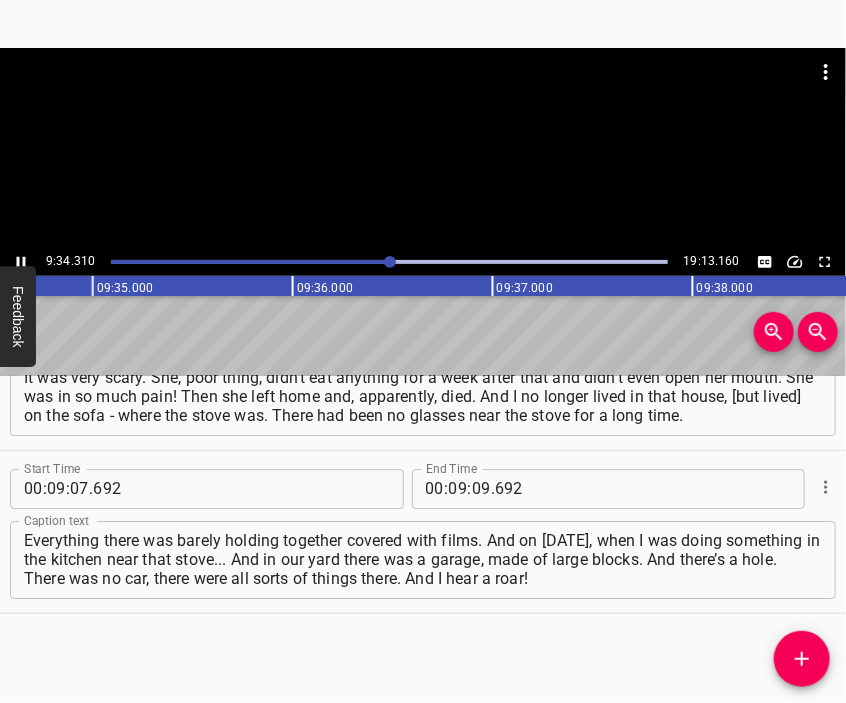 click at bounding box center (423, 148) 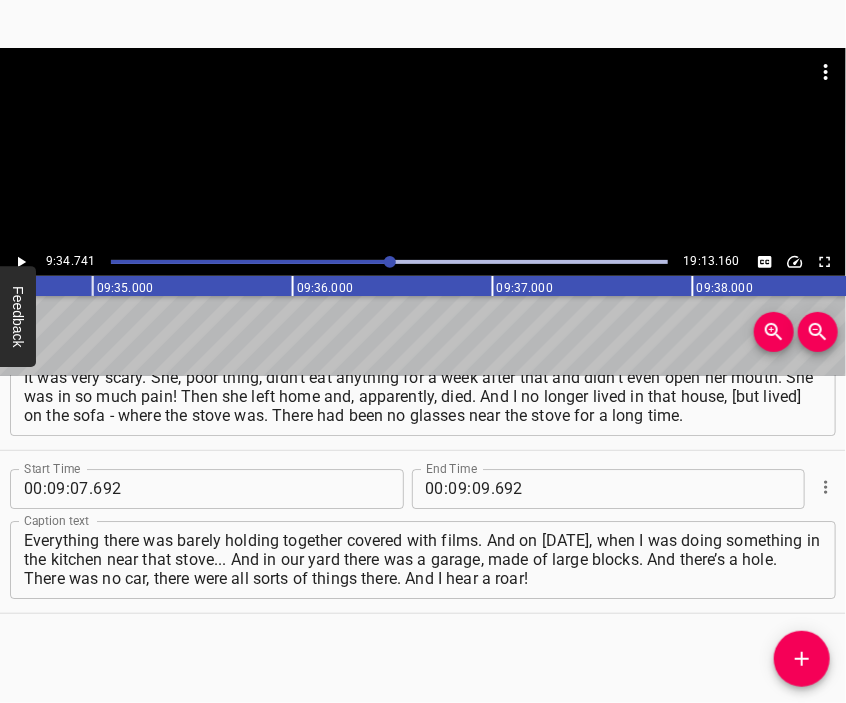 scroll, scrollTop: 0, scrollLeft: 114948, axis: horizontal 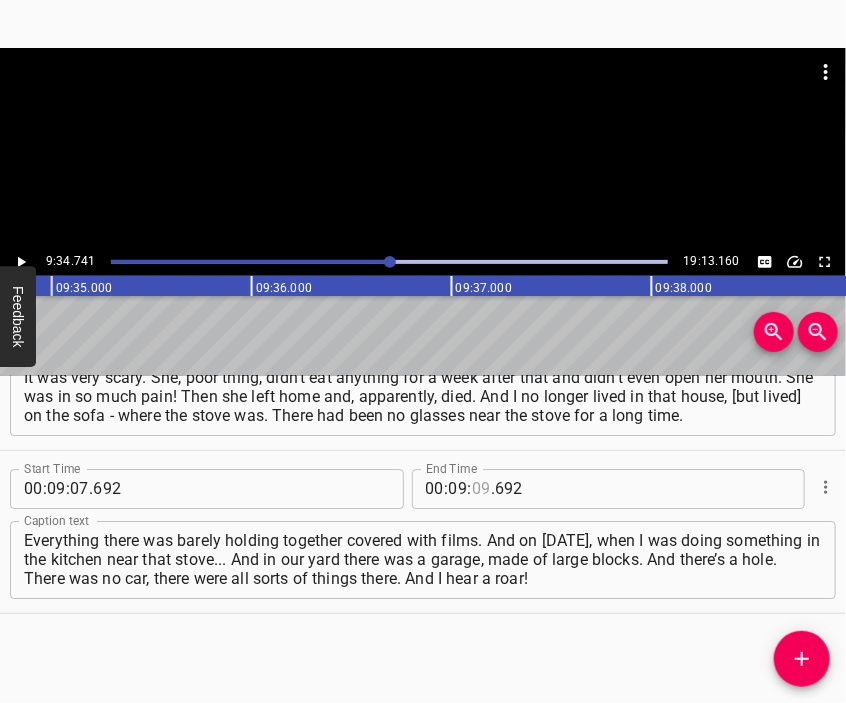 click at bounding box center [481, 489] 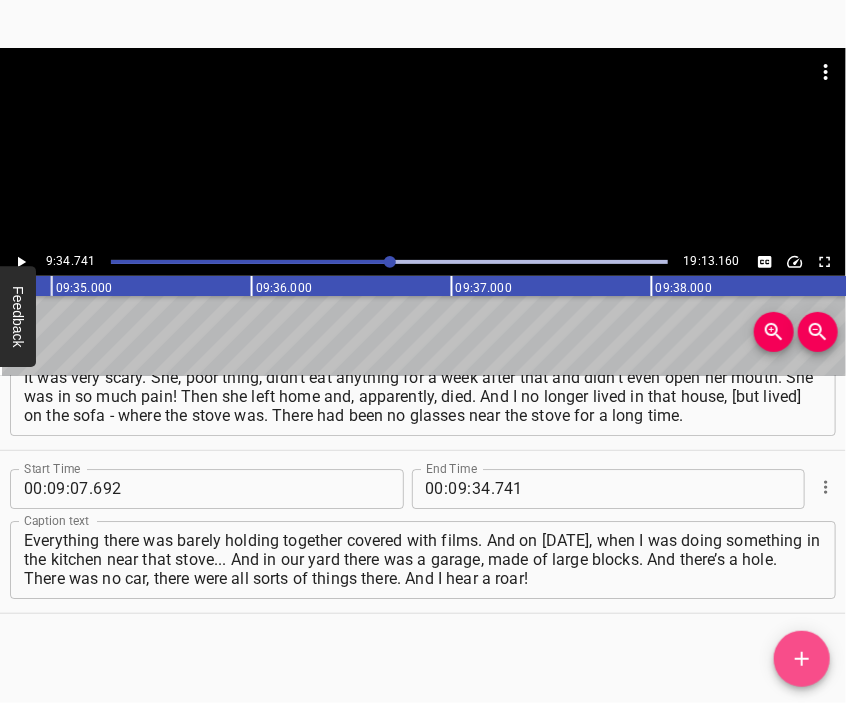 click 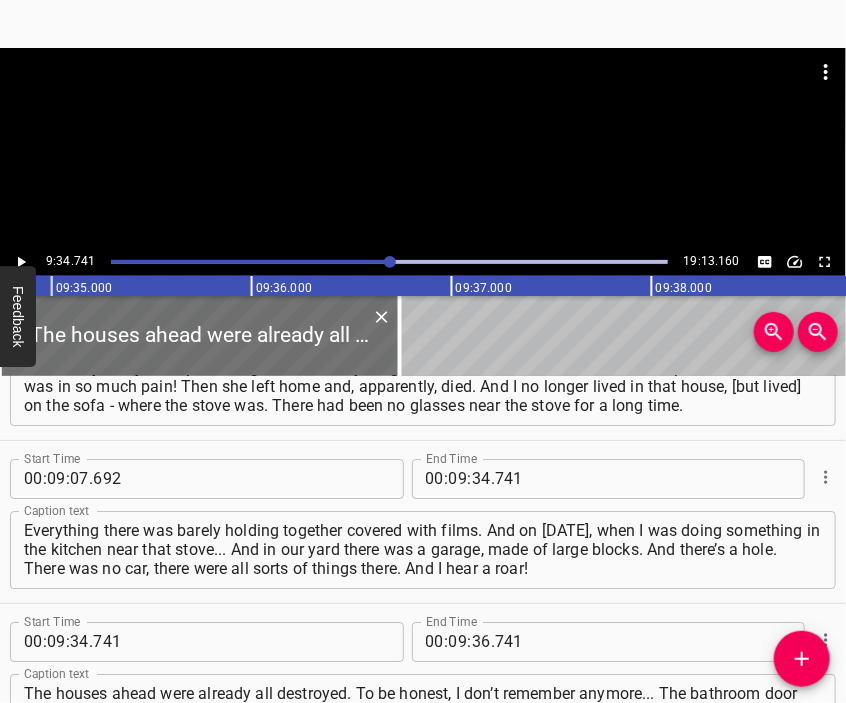 click at bounding box center (423, 148) 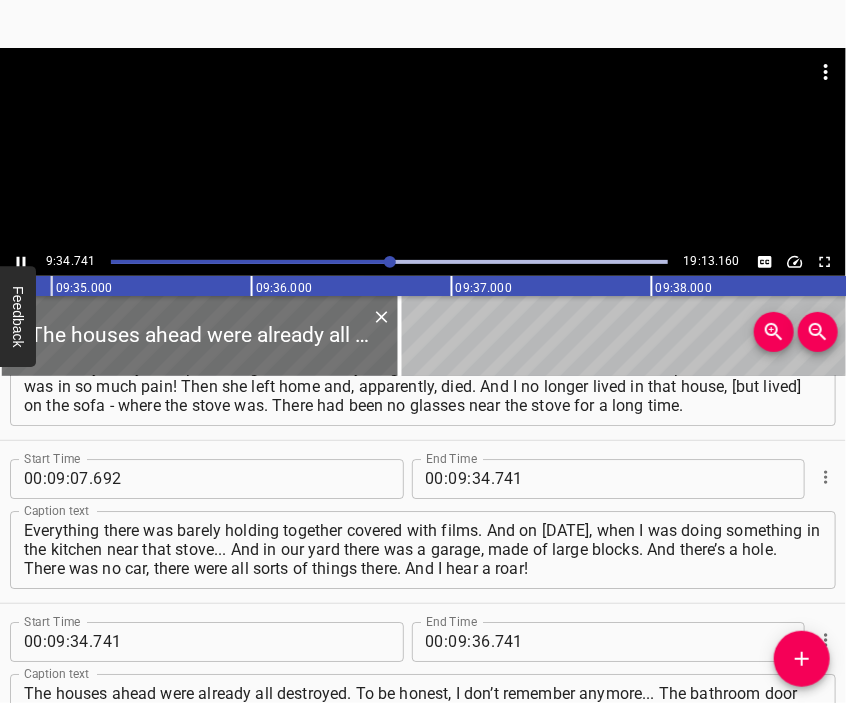 scroll, scrollTop: 4092, scrollLeft: 0, axis: vertical 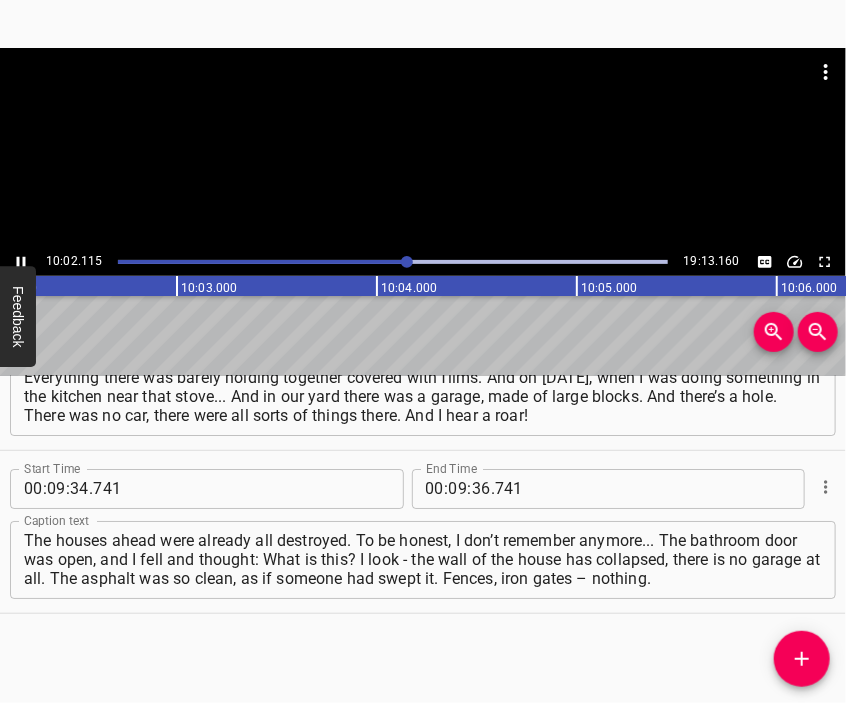 click at bounding box center (423, 148) 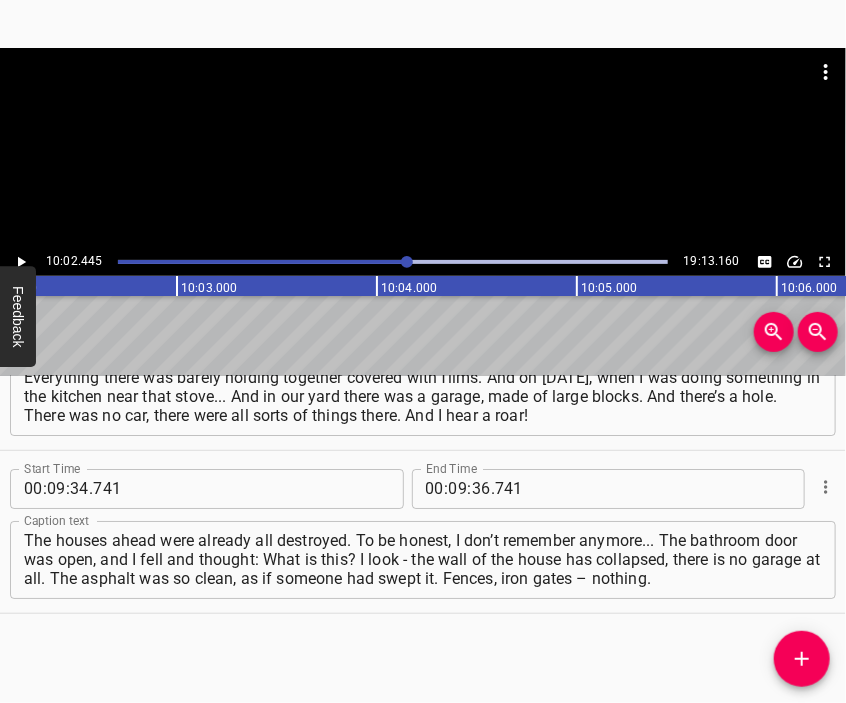 scroll, scrollTop: 0, scrollLeft: 120488, axis: horizontal 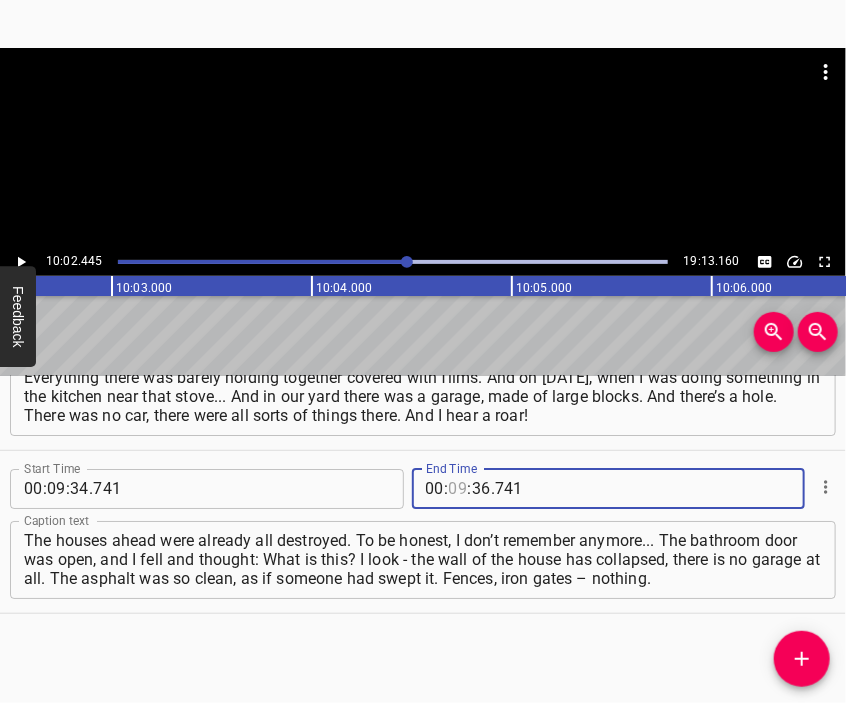 click at bounding box center [458, 489] 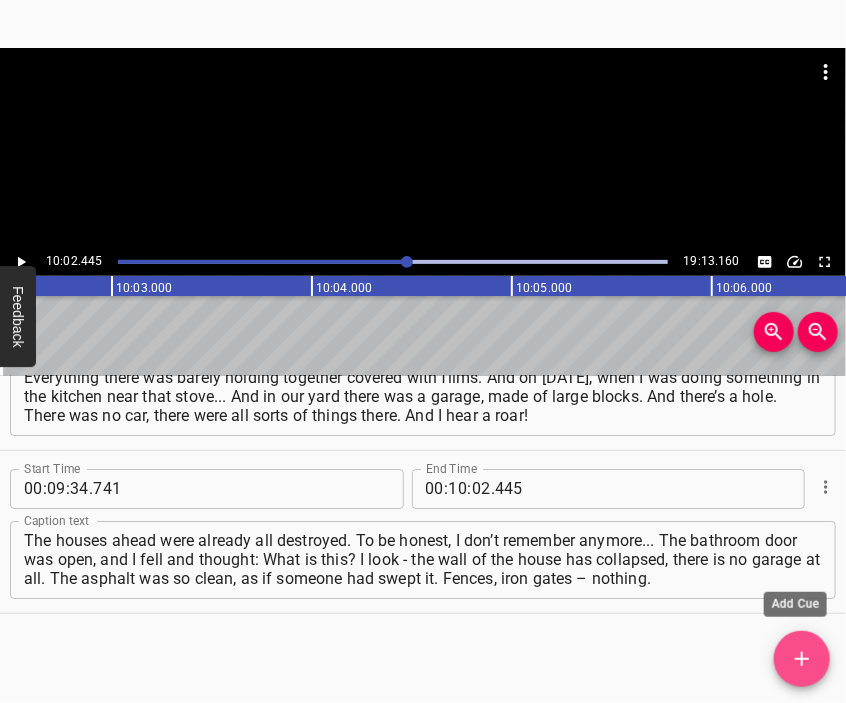 click 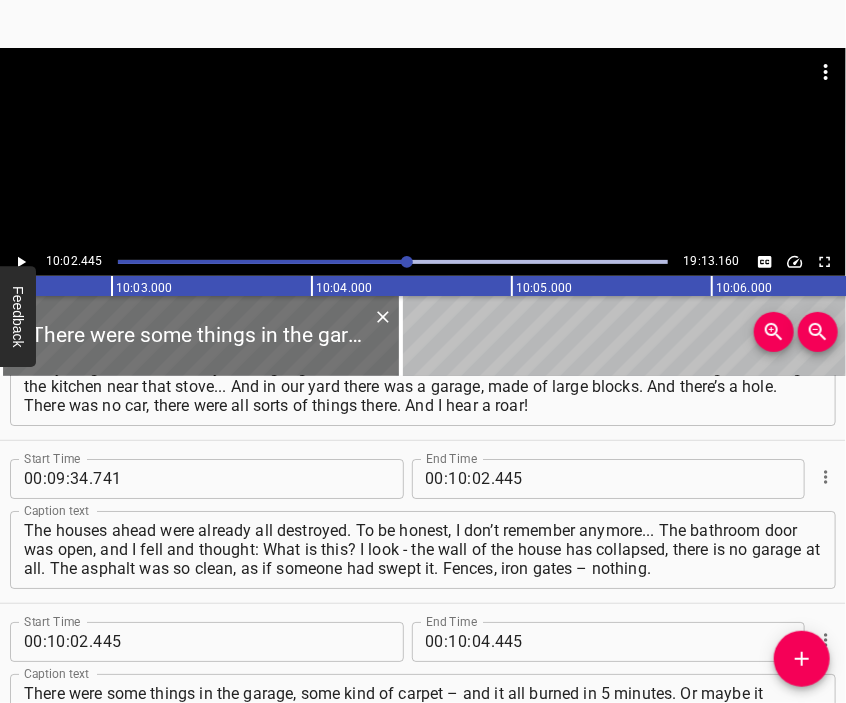click at bounding box center [423, 98] 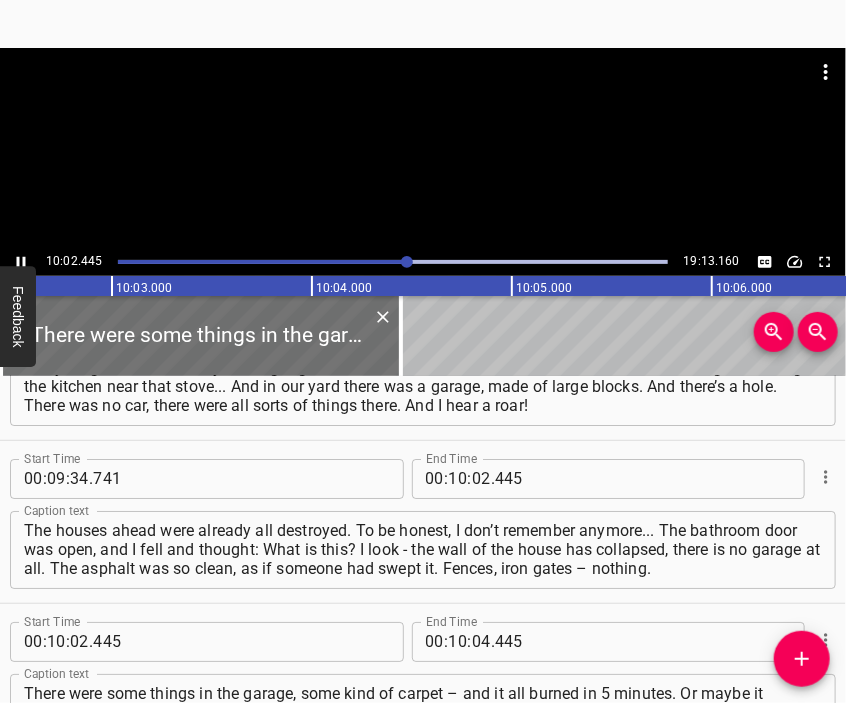 scroll, scrollTop: 4255, scrollLeft: 0, axis: vertical 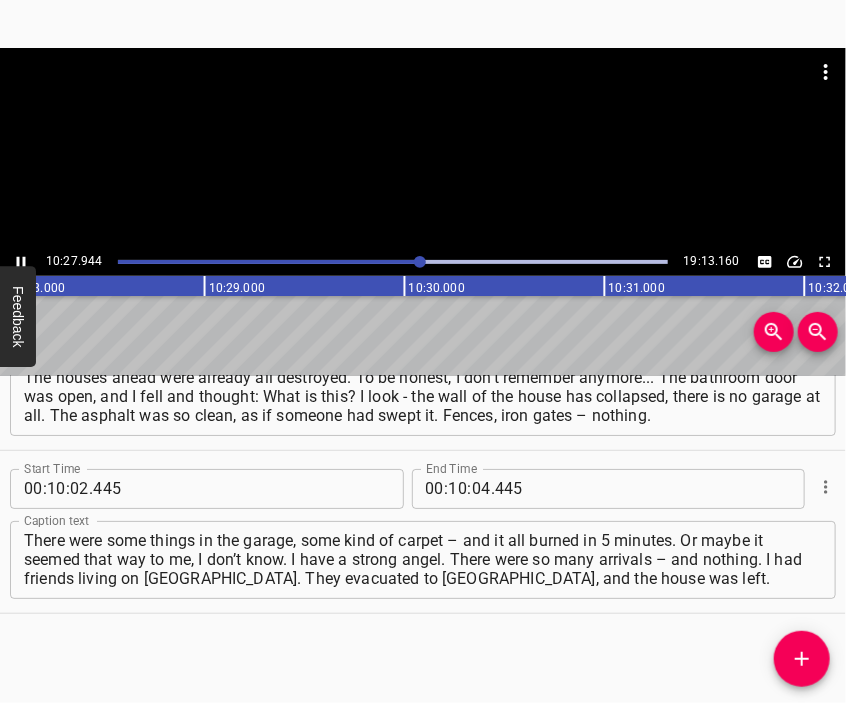 click at bounding box center [423, 98] 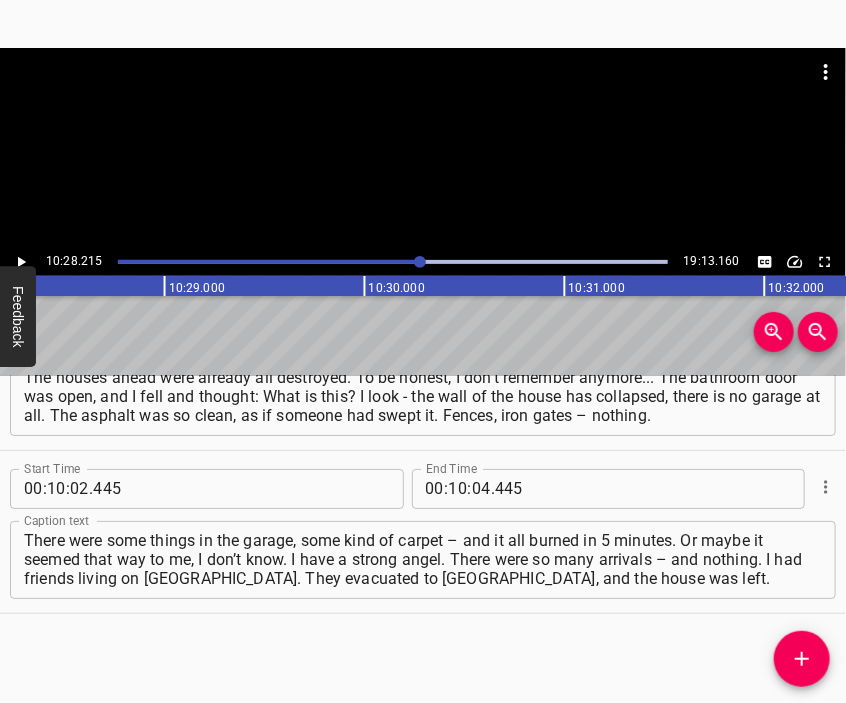 scroll, scrollTop: 0, scrollLeft: 125643, axis: horizontal 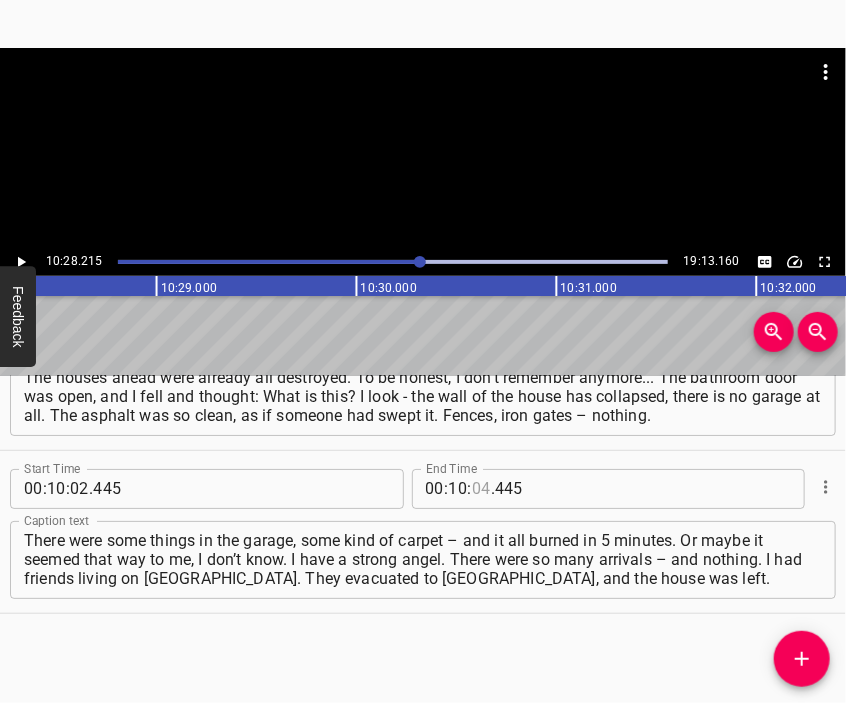 click at bounding box center [481, 489] 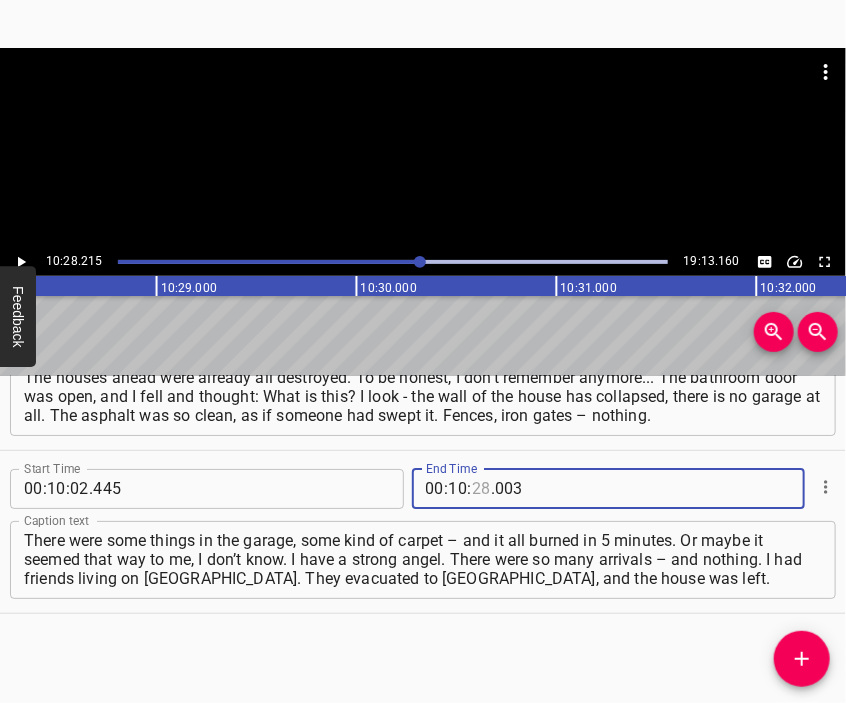 click at bounding box center [481, 489] 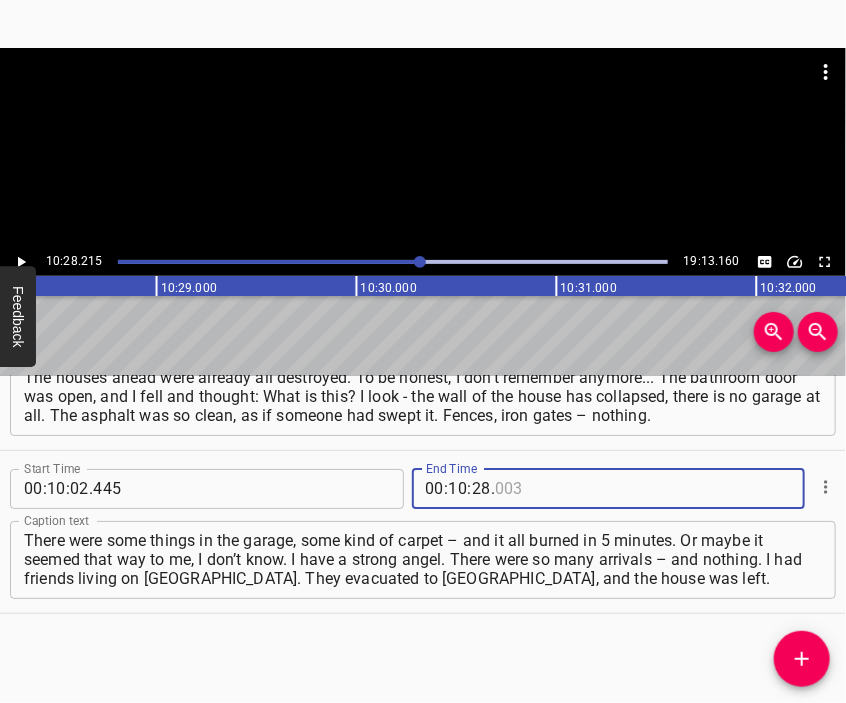 click at bounding box center [586, 489] 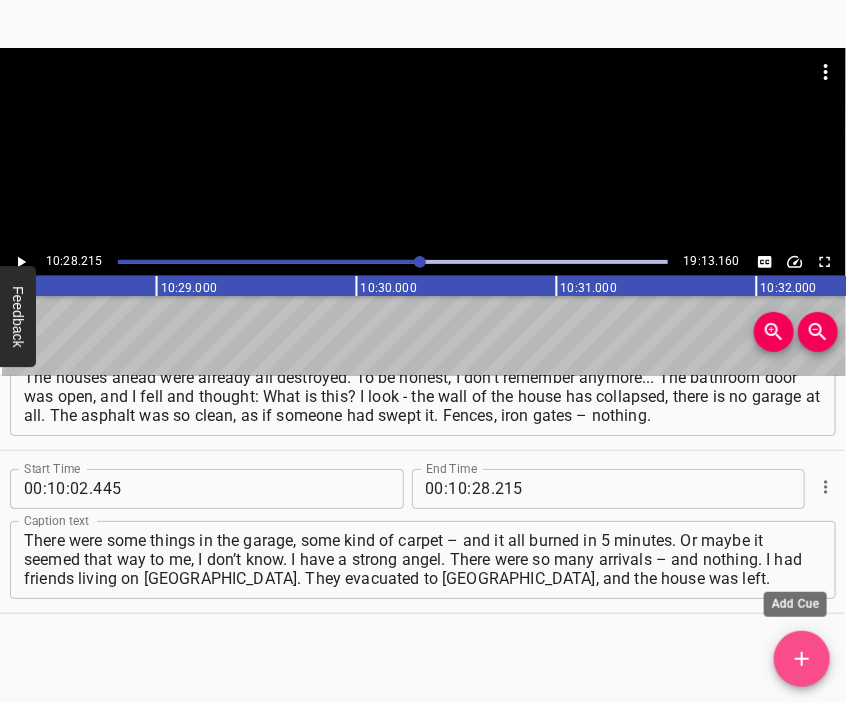 click 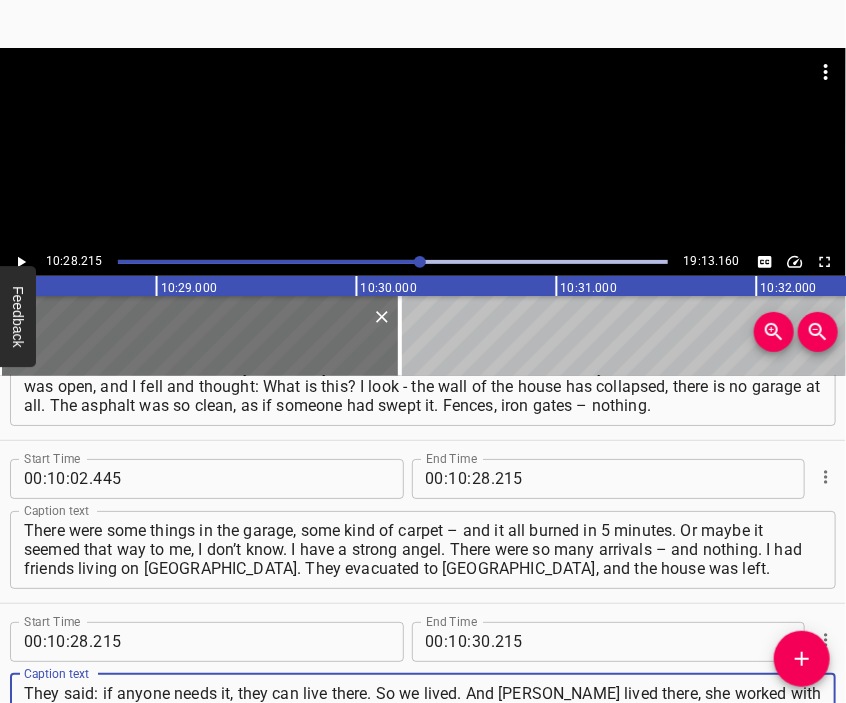 scroll, scrollTop: 19, scrollLeft: 0, axis: vertical 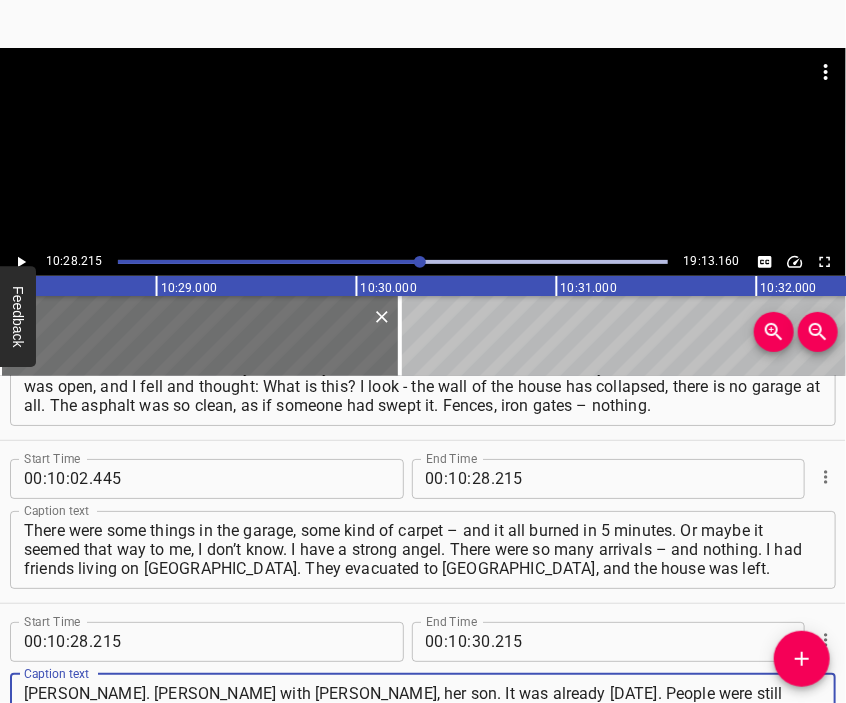 click at bounding box center [423, 148] 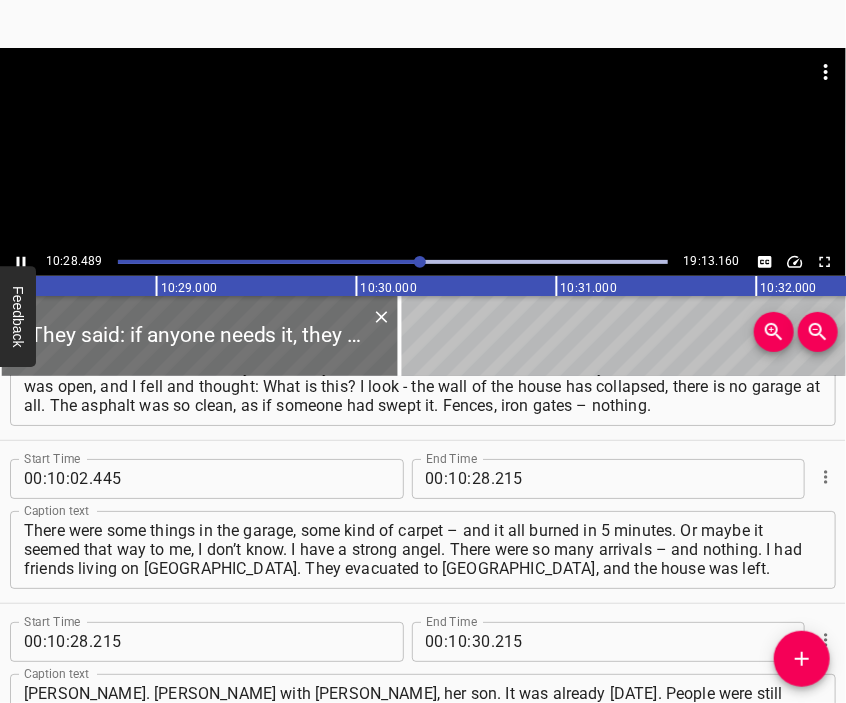 scroll, scrollTop: 4418, scrollLeft: 0, axis: vertical 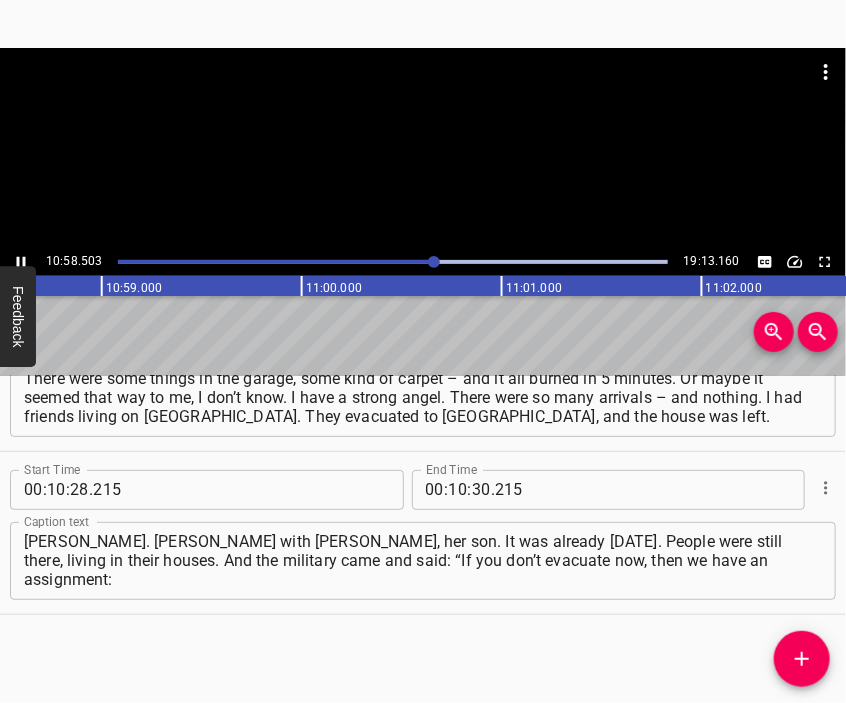 click at bounding box center [423, 148] 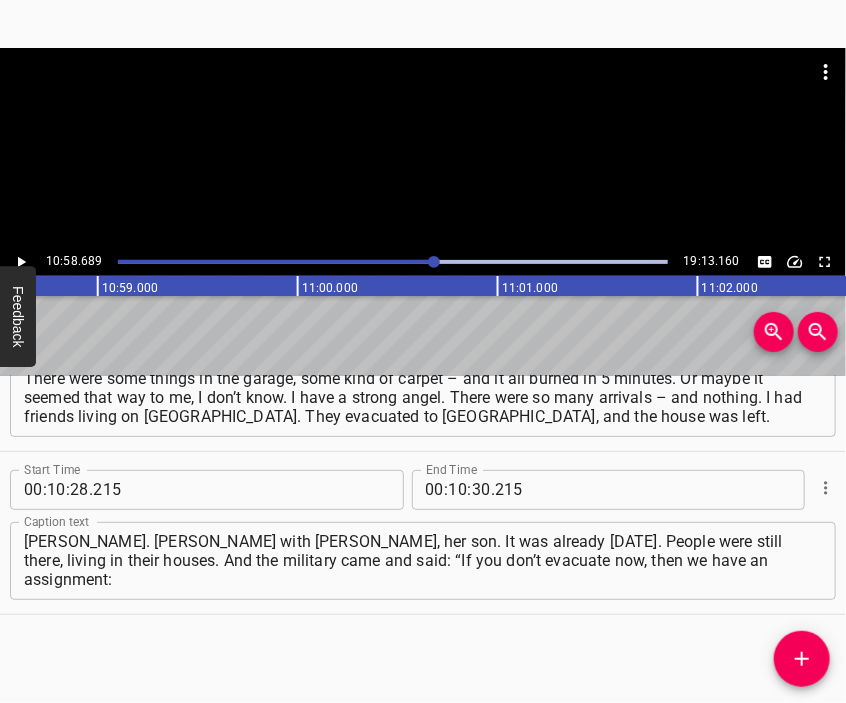 scroll, scrollTop: 0, scrollLeft: 131737, axis: horizontal 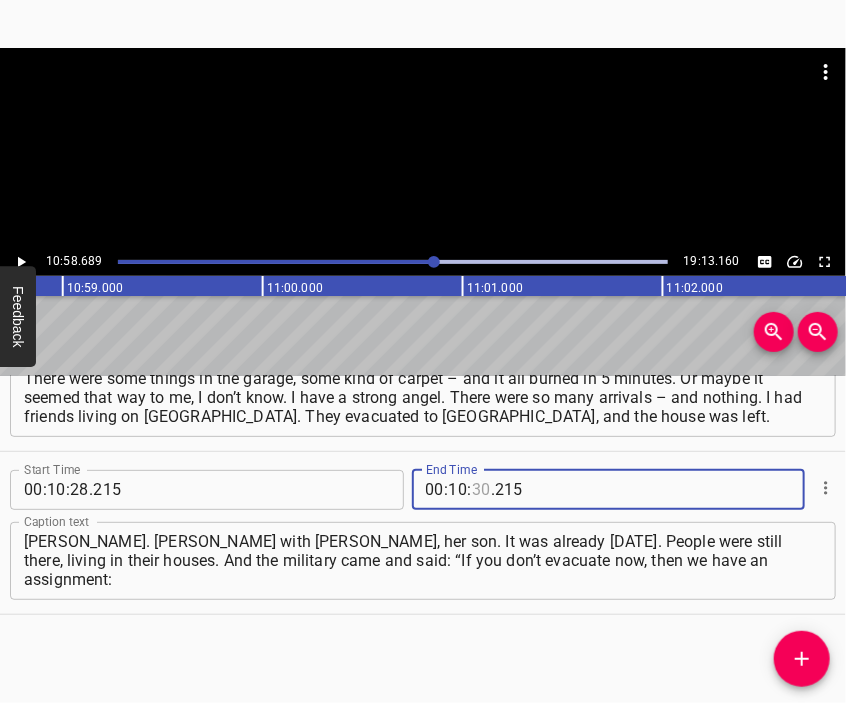 click at bounding box center (481, 490) 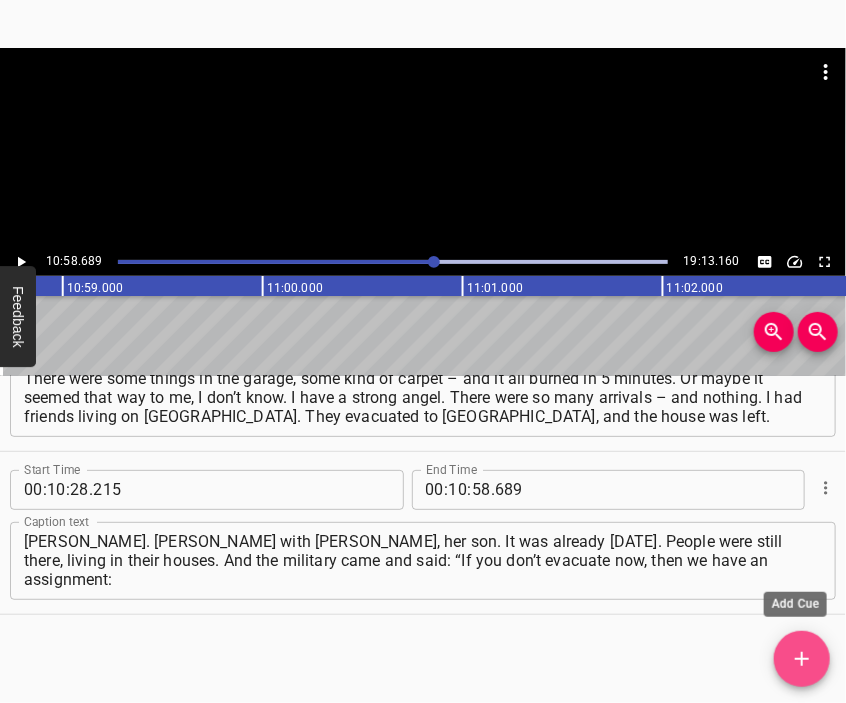 click 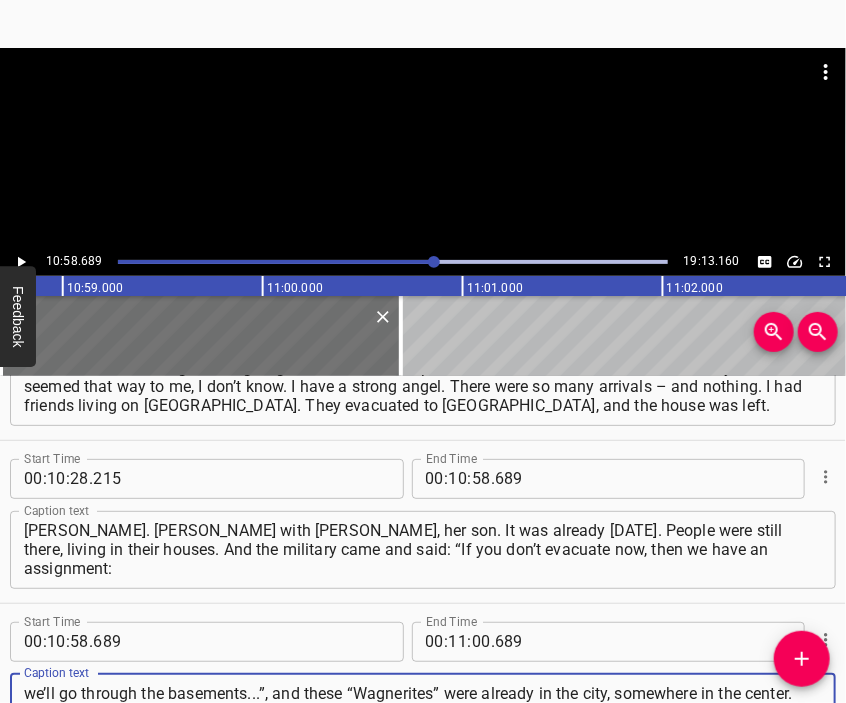 click at bounding box center (423, 148) 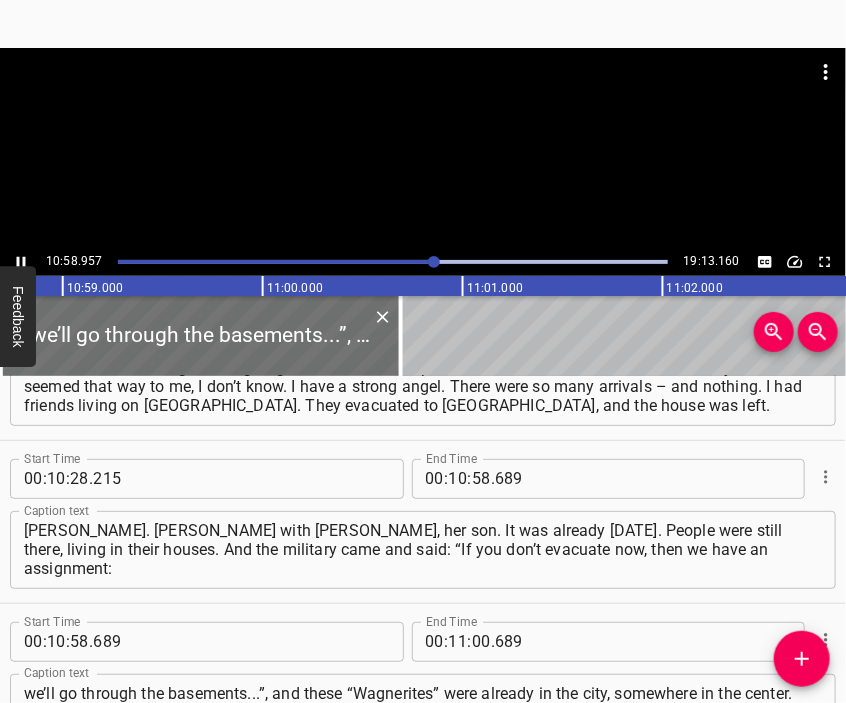 scroll, scrollTop: 4544, scrollLeft: 0, axis: vertical 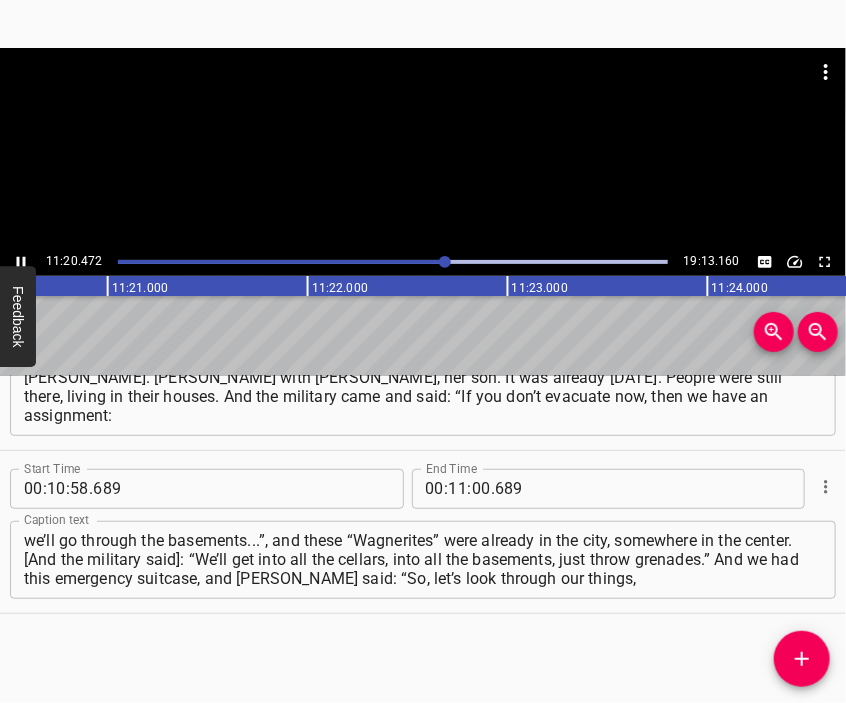 click at bounding box center [423, 98] 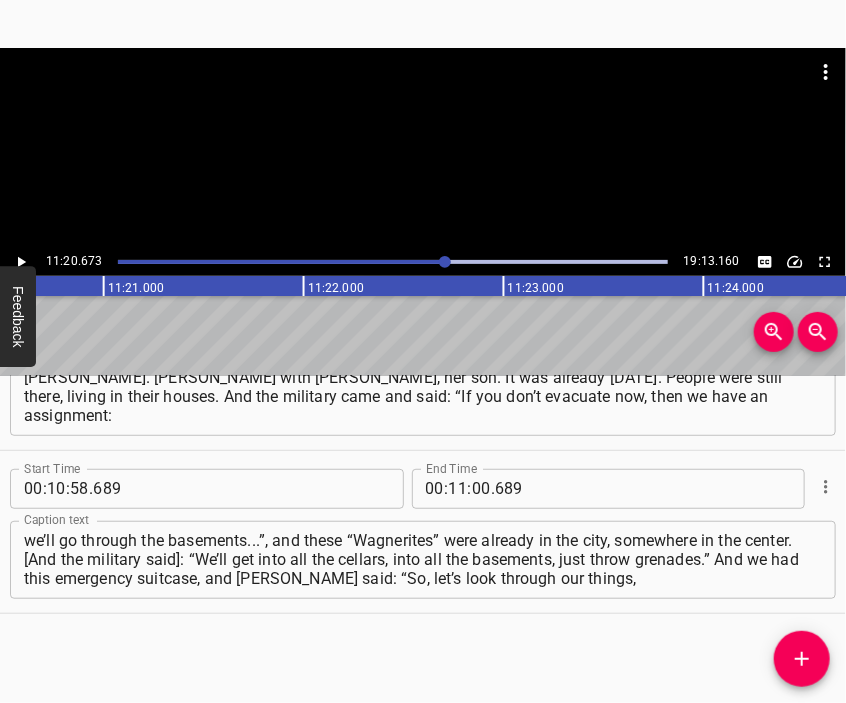 scroll, scrollTop: 0, scrollLeft: 136134, axis: horizontal 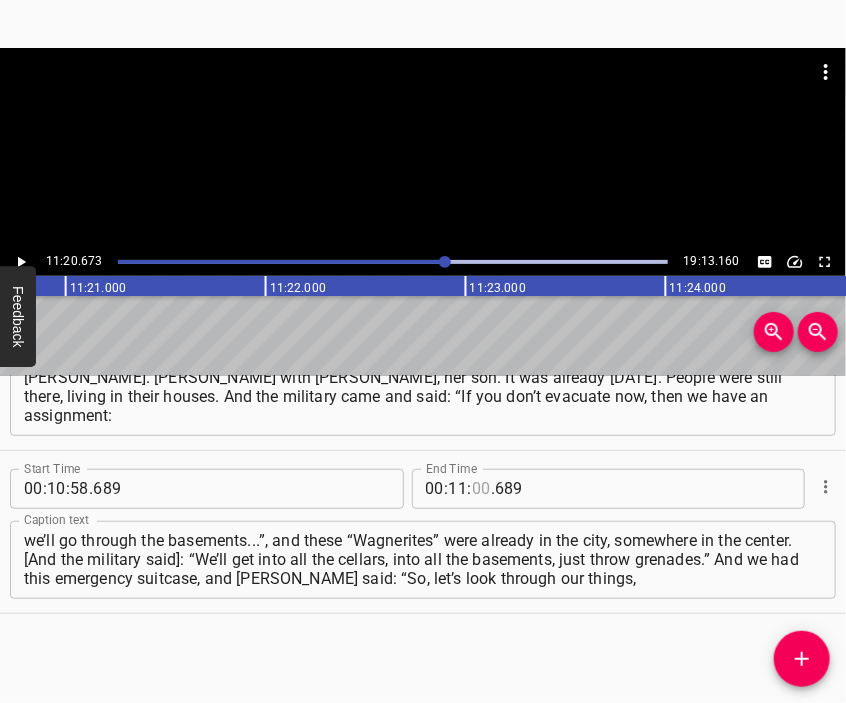 click at bounding box center (481, 489) 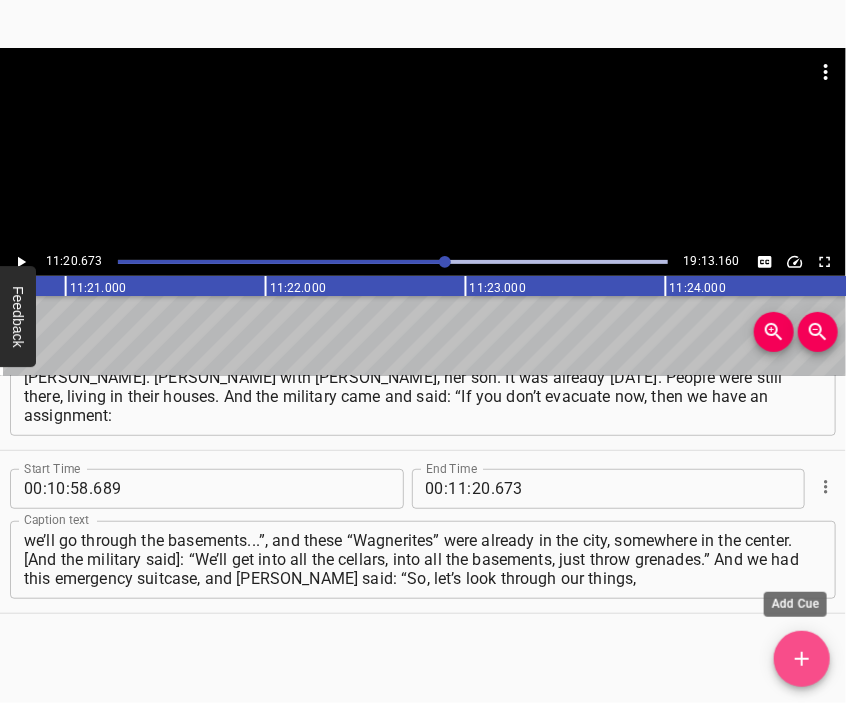 click 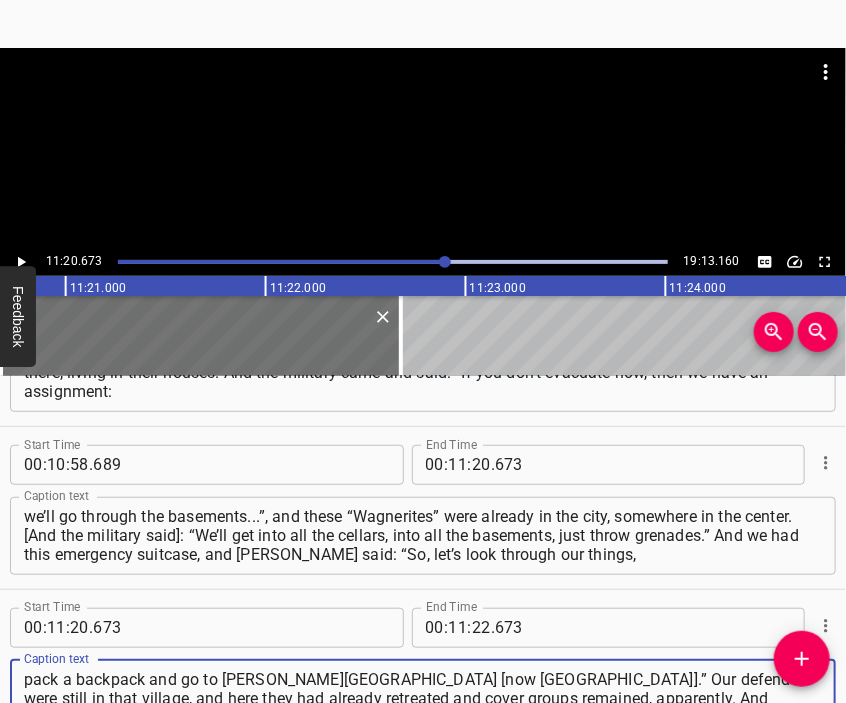 click at bounding box center (423, 98) 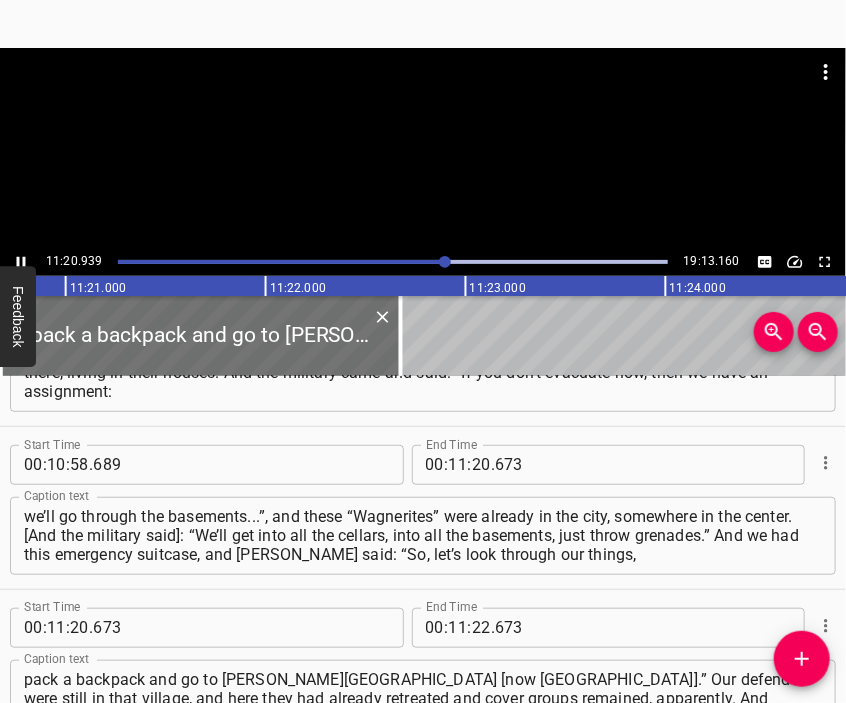 scroll, scrollTop: 4819, scrollLeft: 0, axis: vertical 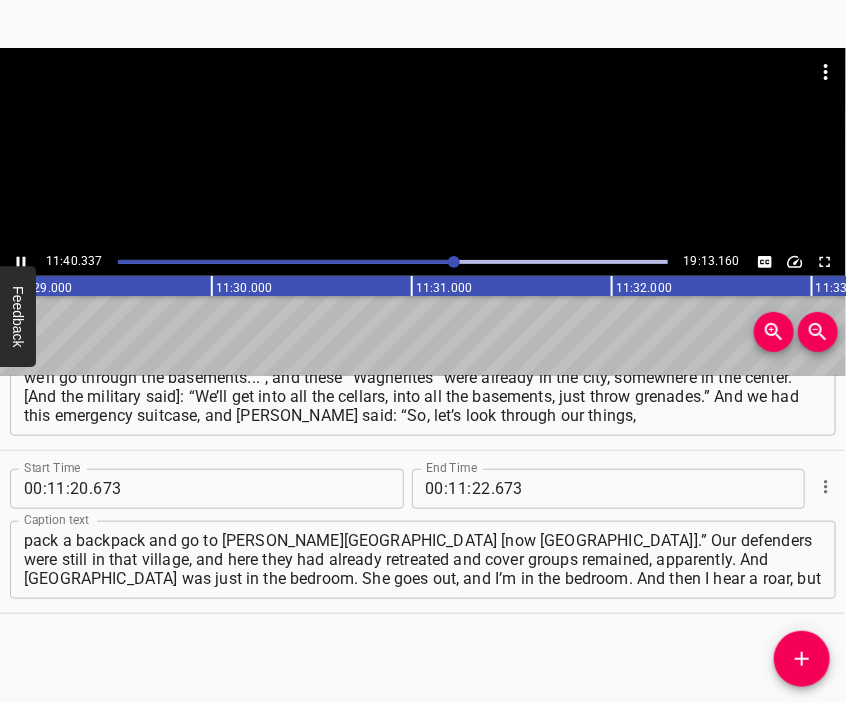 click at bounding box center [423, 98] 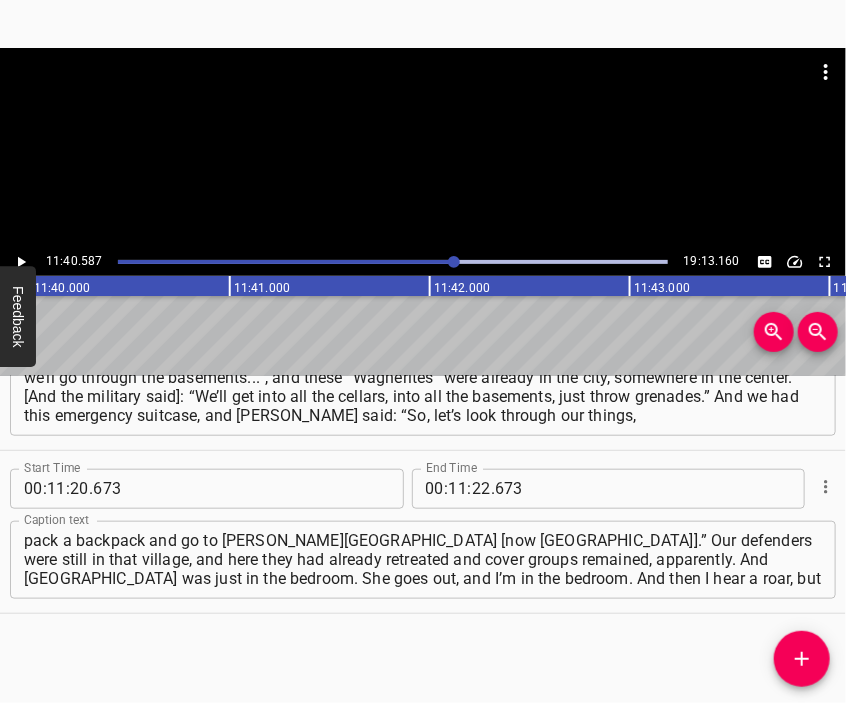 scroll, scrollTop: 0, scrollLeft: 140117, axis: horizontal 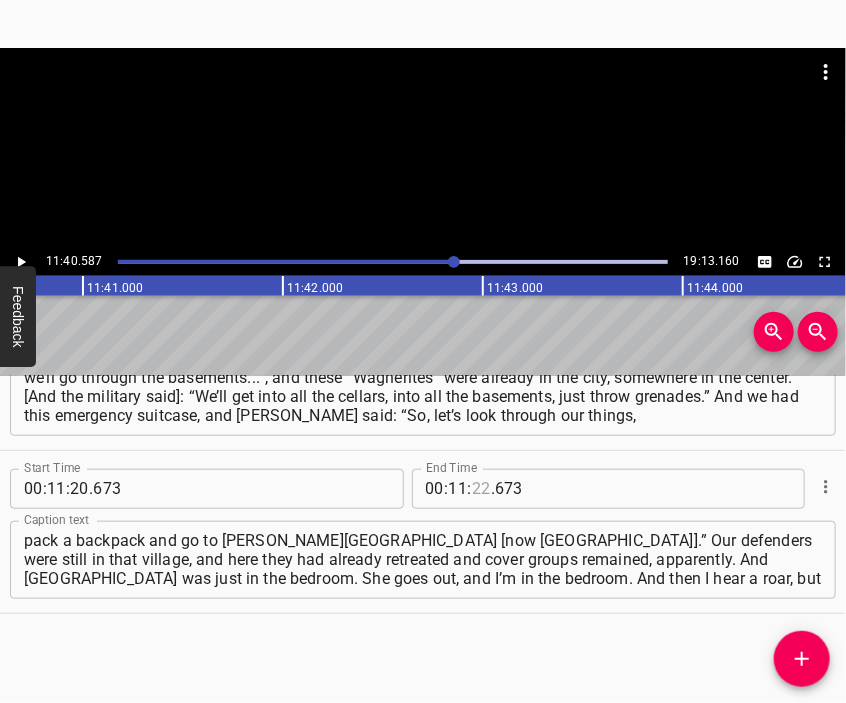 click at bounding box center [481, 489] 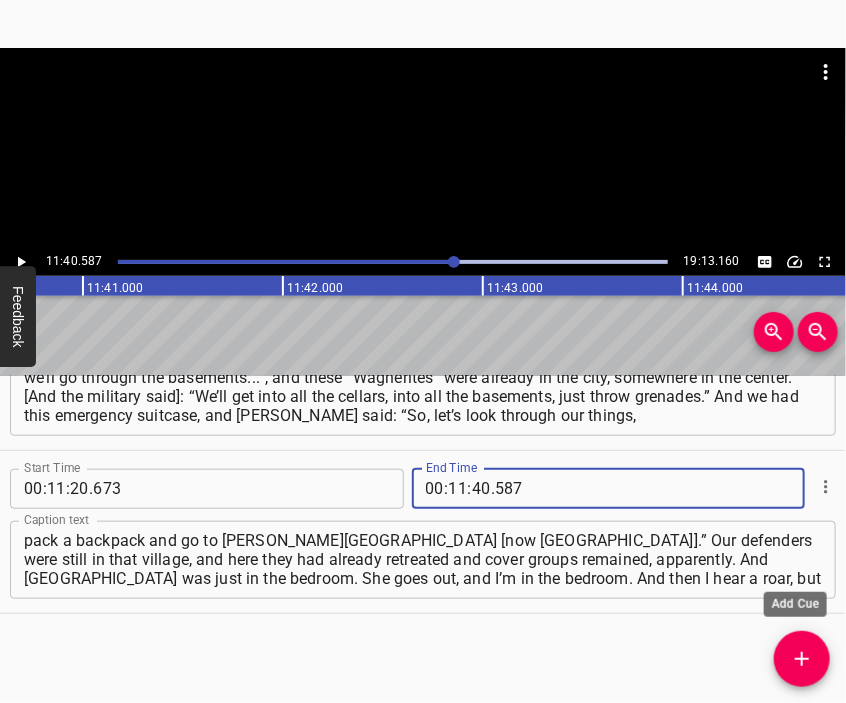 click 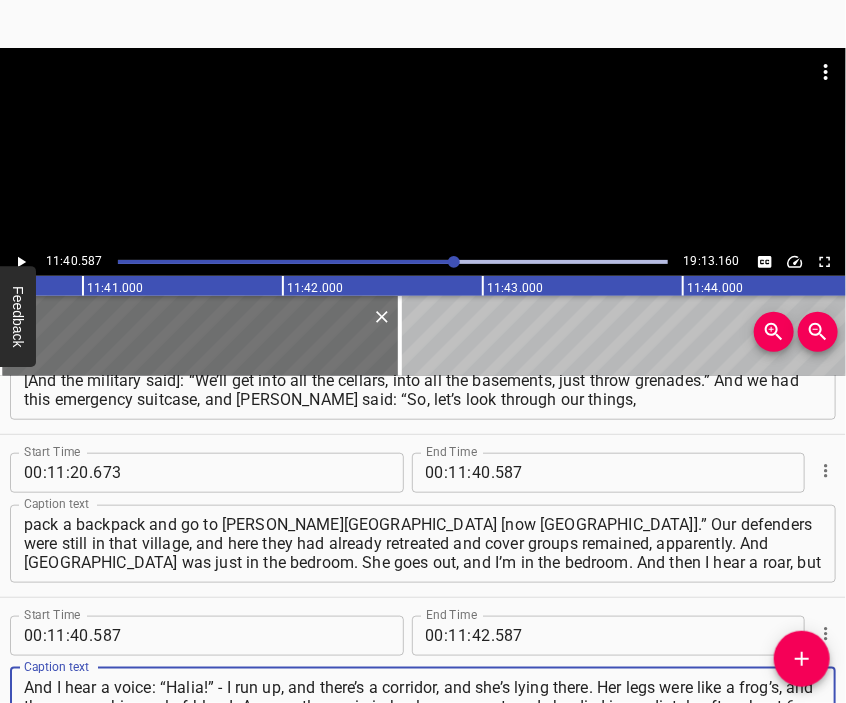 click at bounding box center (423, 98) 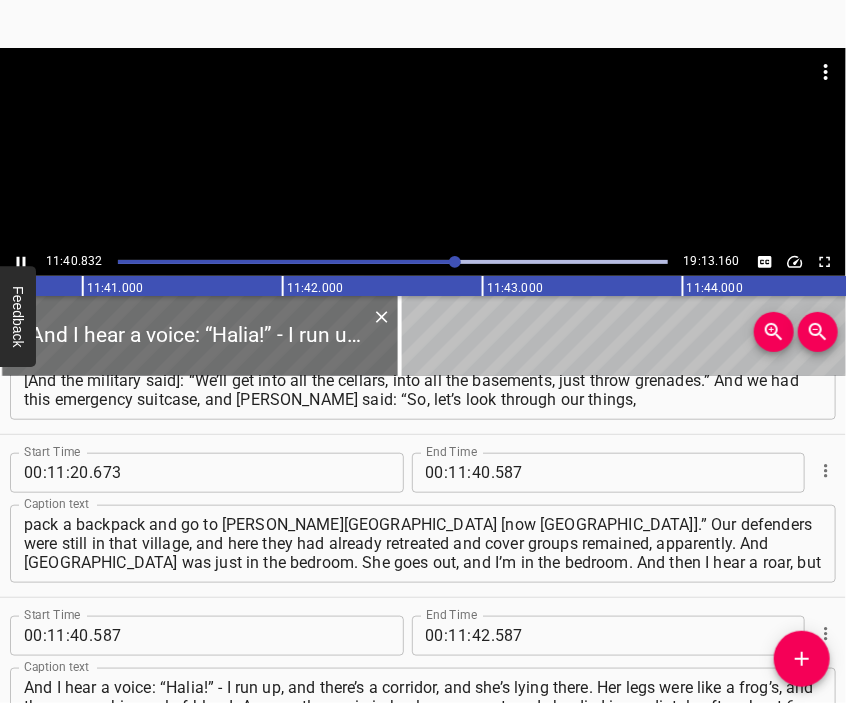 scroll, scrollTop: 4912, scrollLeft: 0, axis: vertical 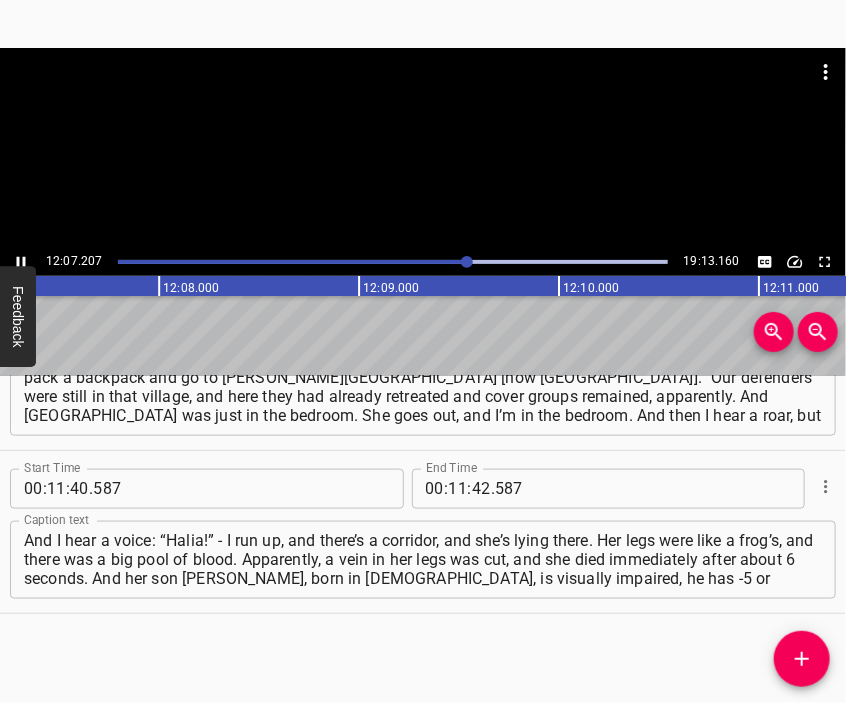 click at bounding box center (423, 148) 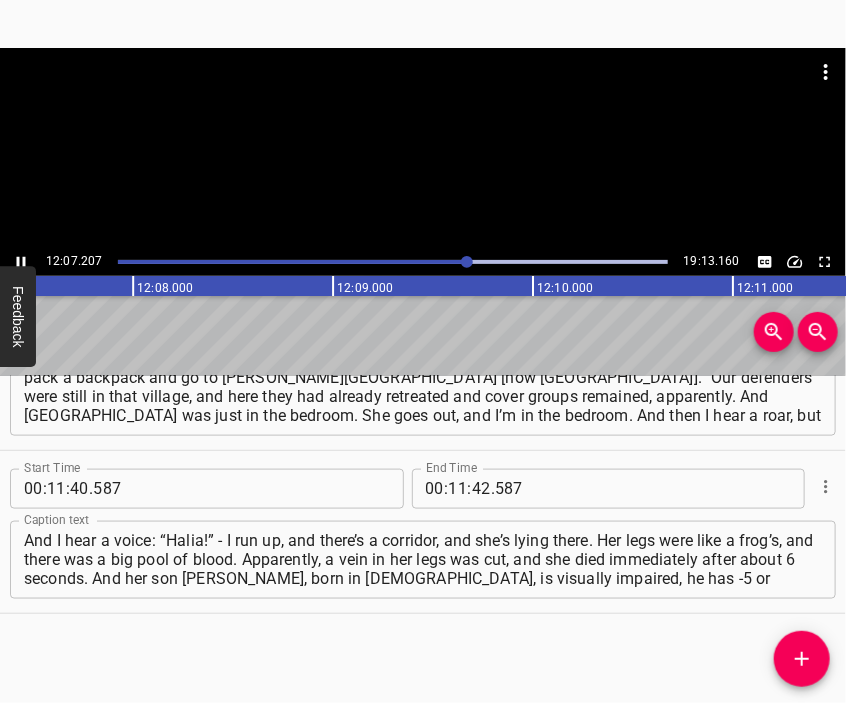 scroll, scrollTop: 0, scrollLeft: 145505, axis: horizontal 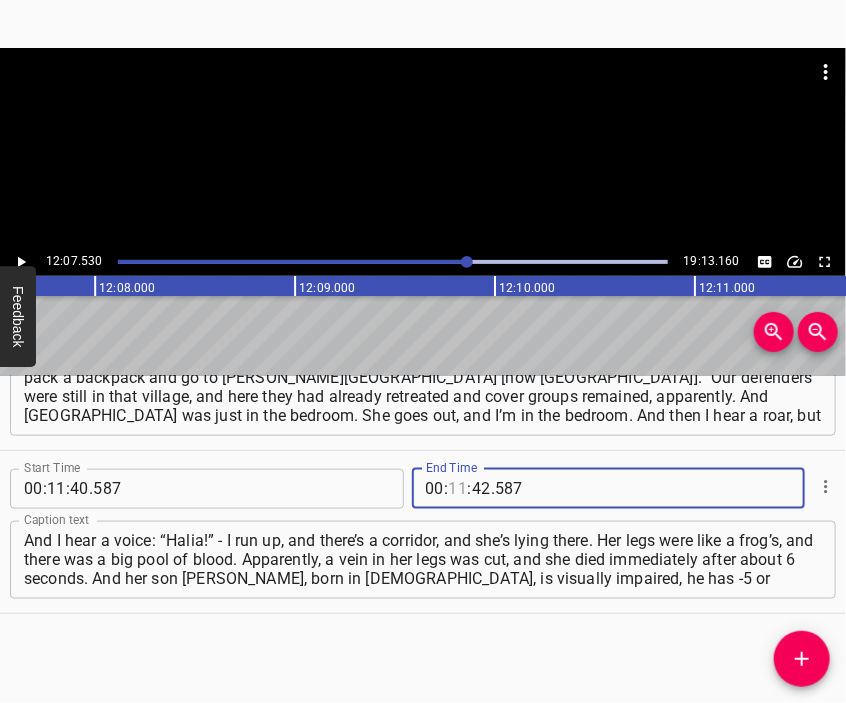 click at bounding box center (458, 489) 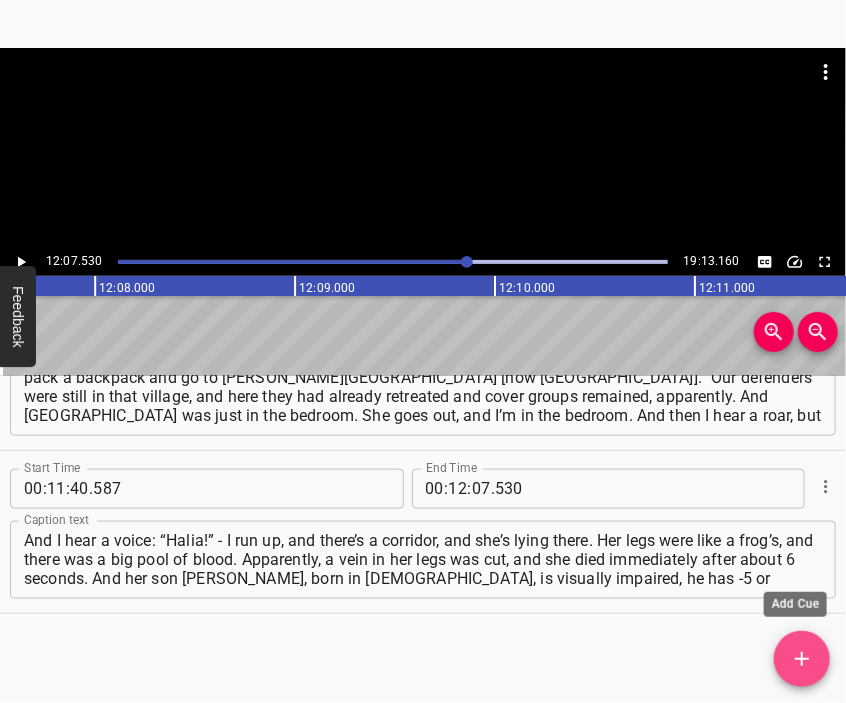 click at bounding box center [802, 659] 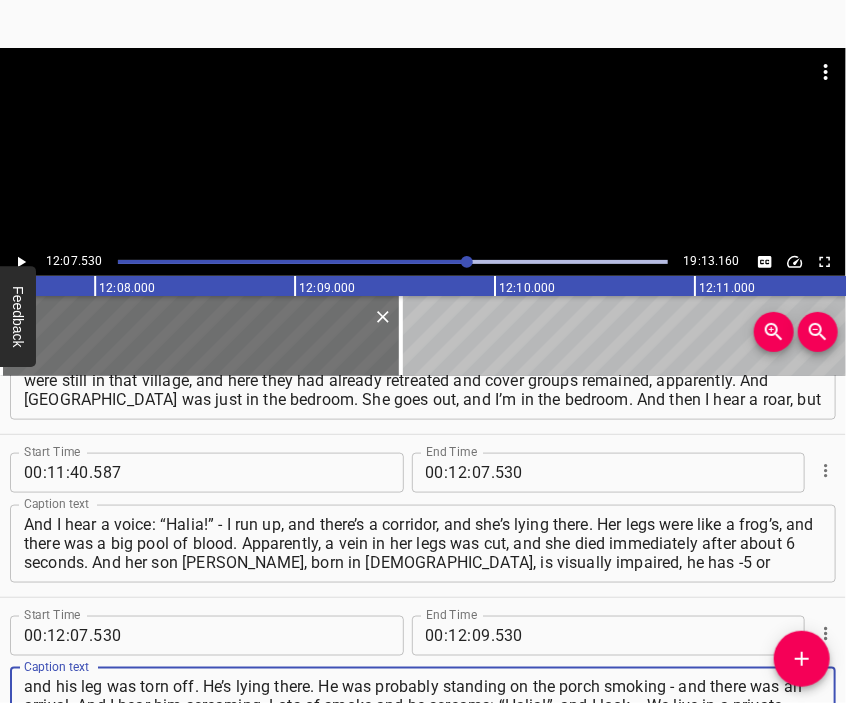 click at bounding box center (423, 98) 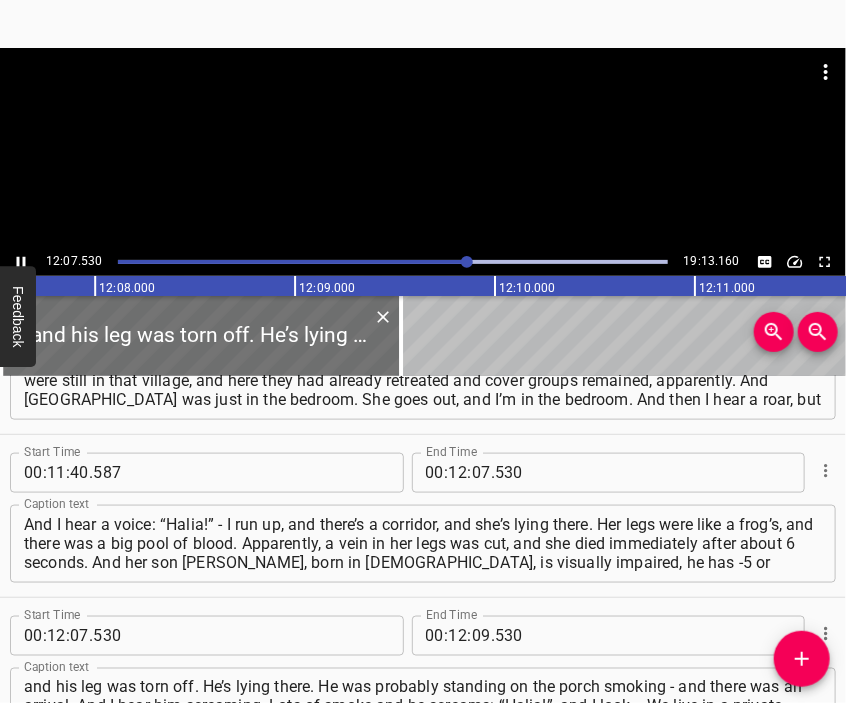 scroll, scrollTop: 5076, scrollLeft: 0, axis: vertical 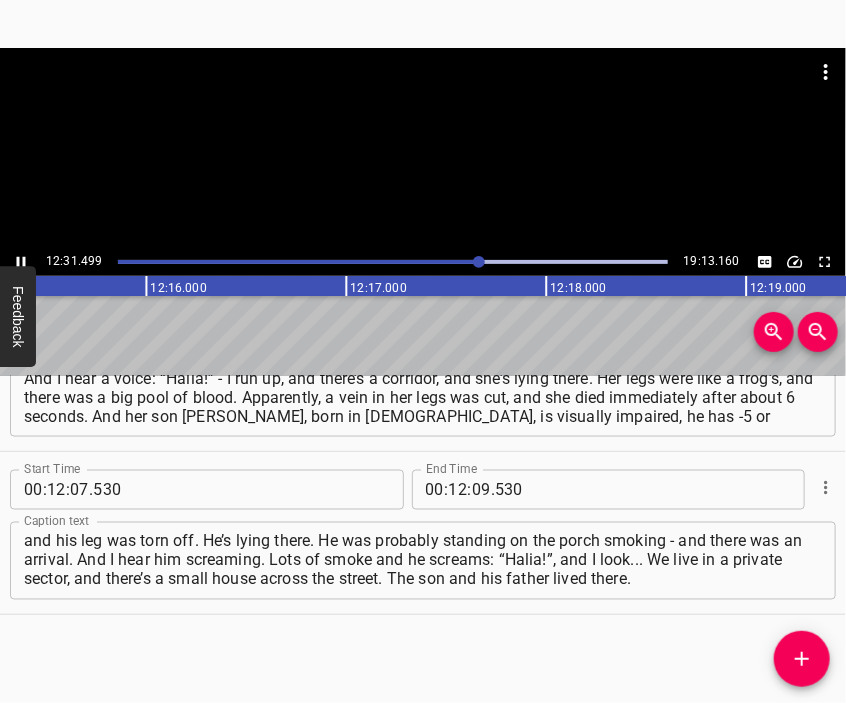 click at bounding box center [423, 148] 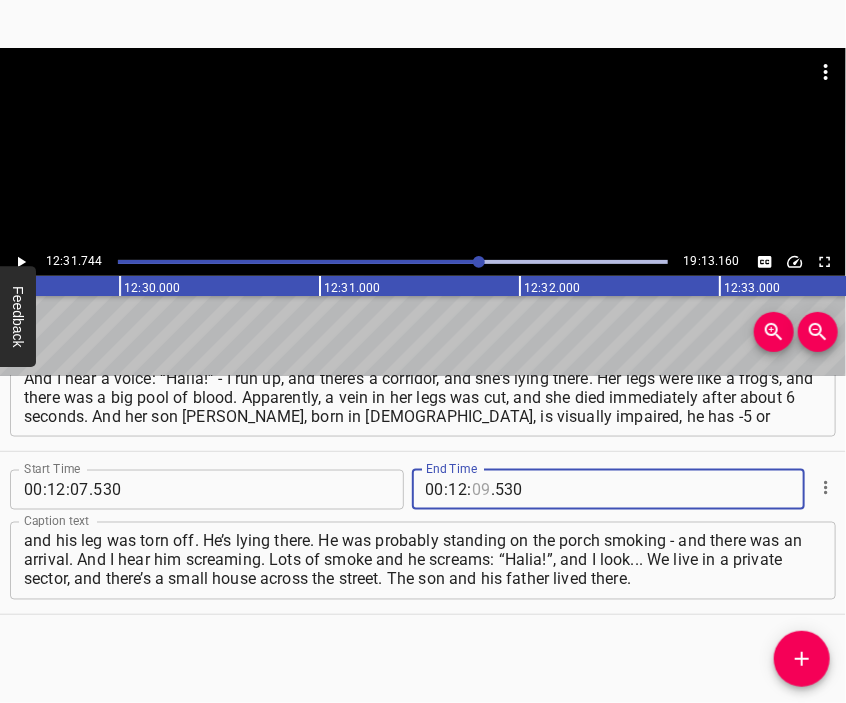 scroll, scrollTop: 0, scrollLeft: 150348, axis: horizontal 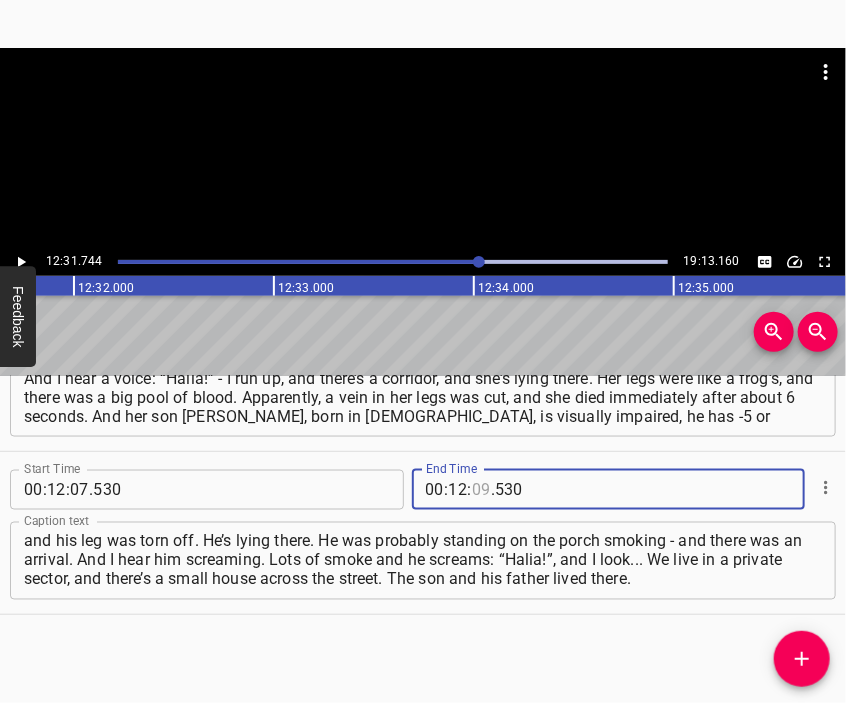 click at bounding box center [481, 490] 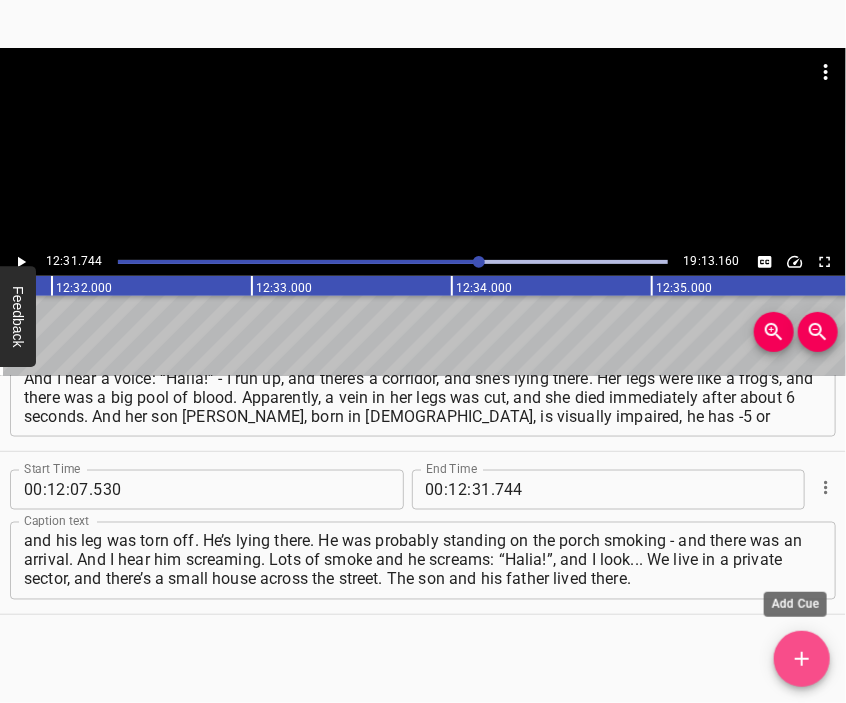 click 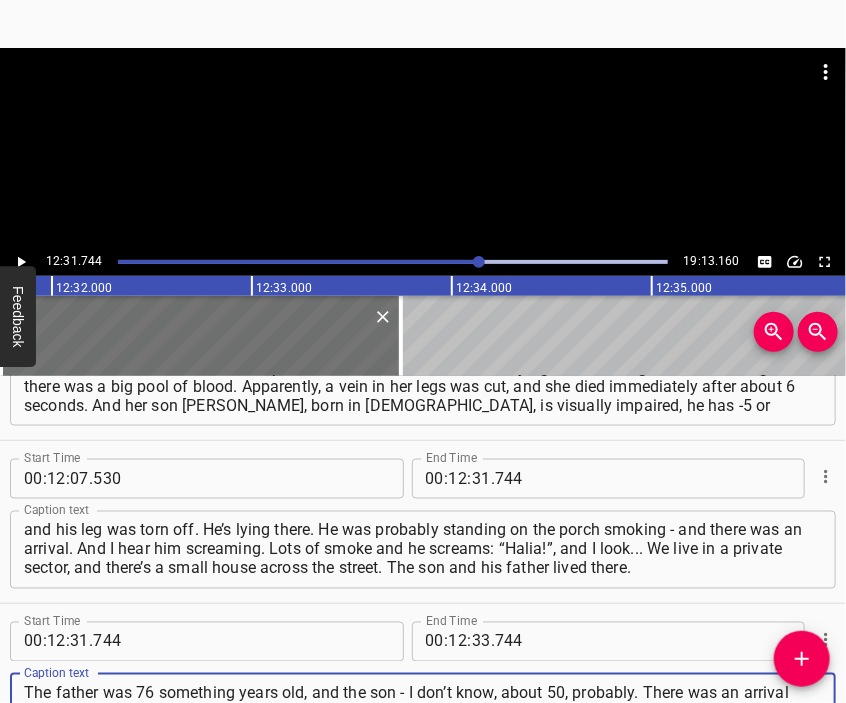 click at bounding box center (423, 148) 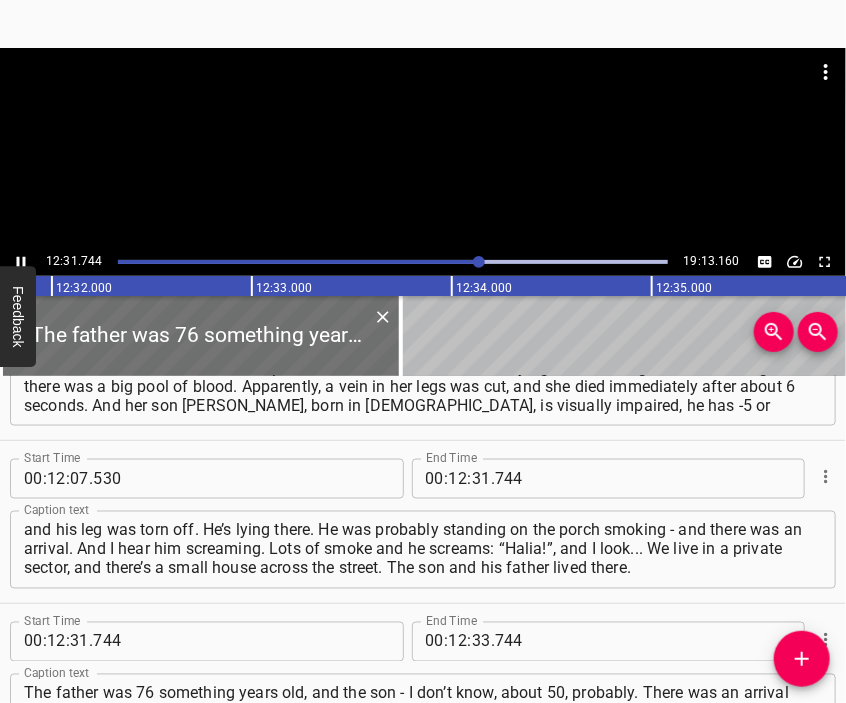 scroll, scrollTop: 5233, scrollLeft: 0, axis: vertical 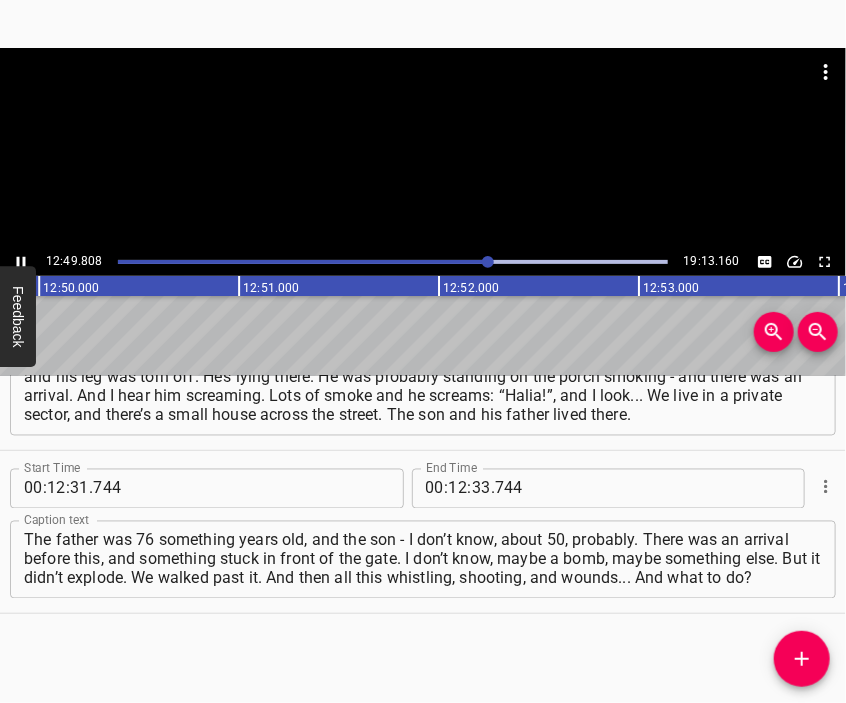 click at bounding box center (423, 148) 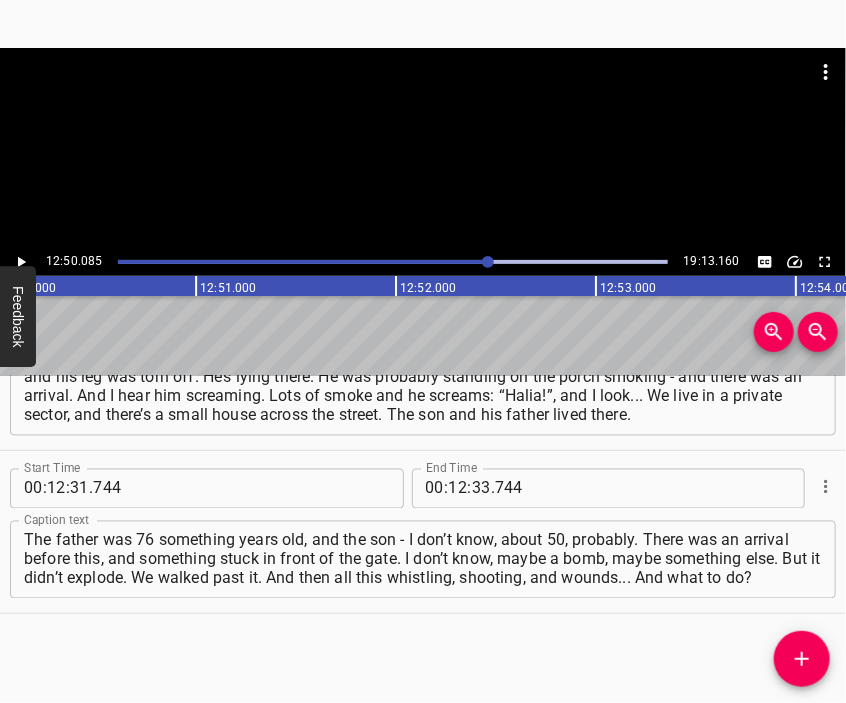 scroll, scrollTop: 0, scrollLeft: 154016, axis: horizontal 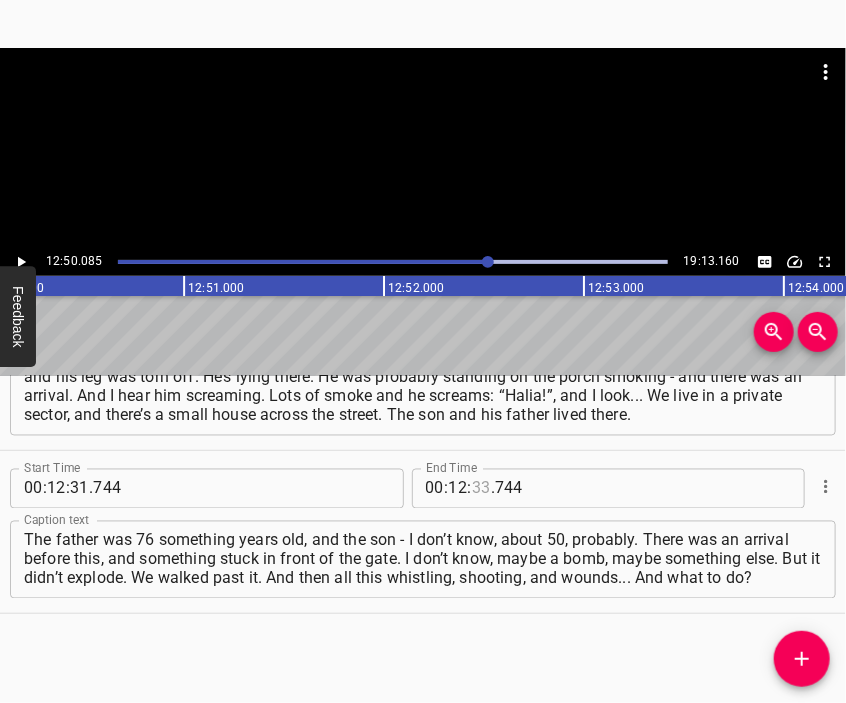 click at bounding box center (481, 489) 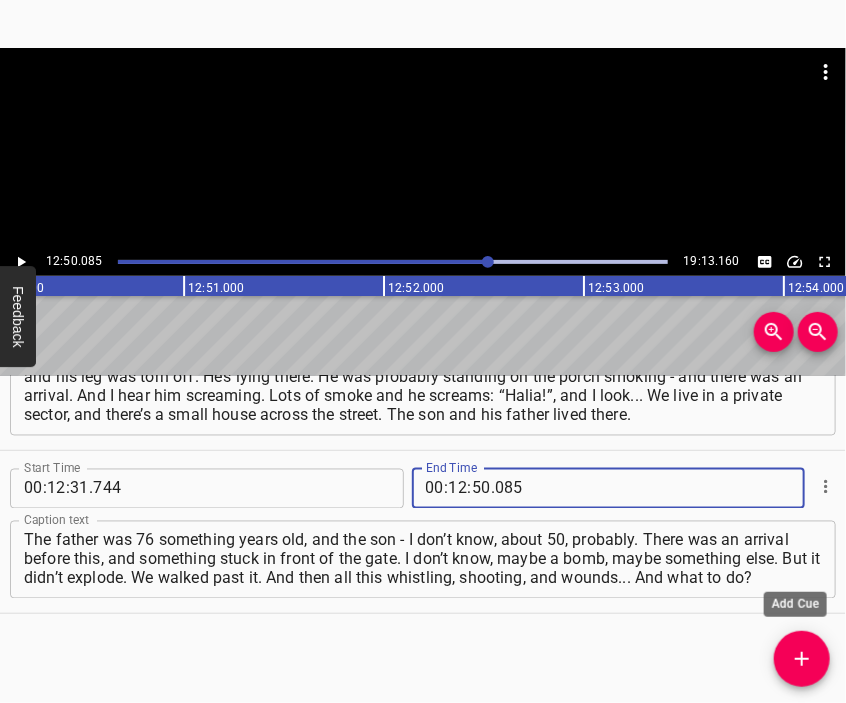 click at bounding box center (802, 659) 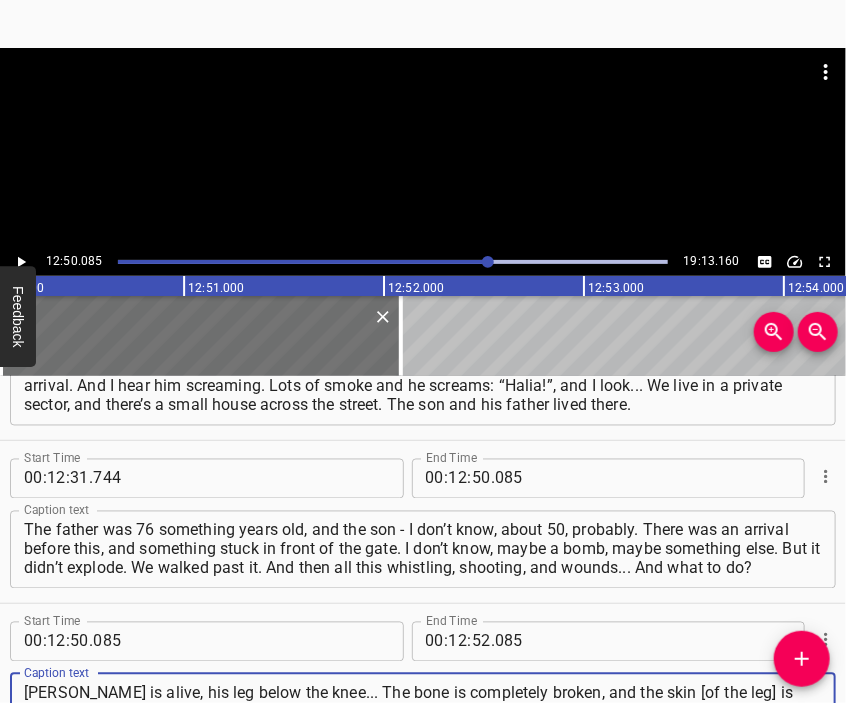 click at bounding box center (423, 148) 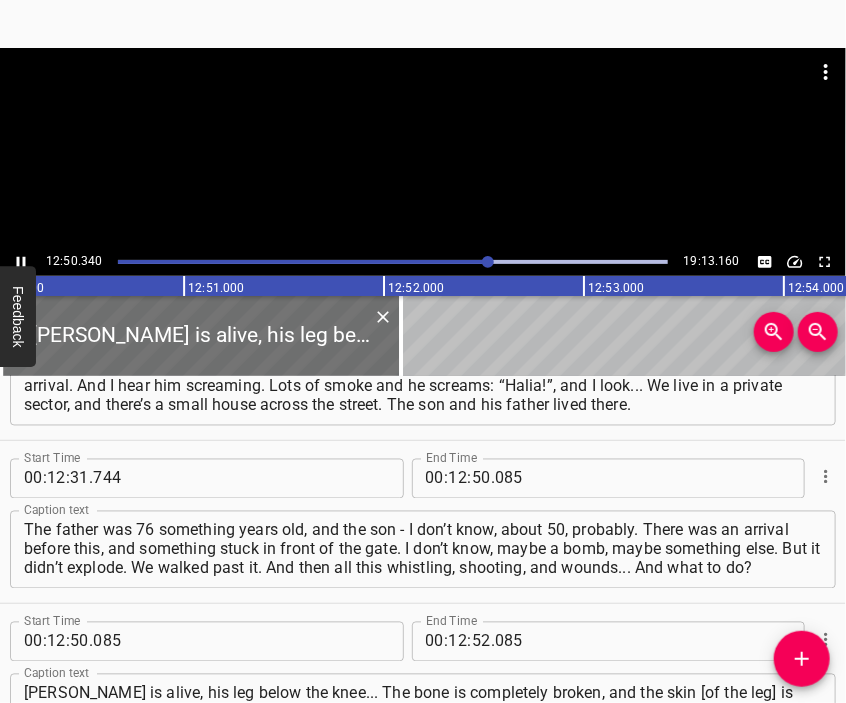 scroll, scrollTop: 5377, scrollLeft: 0, axis: vertical 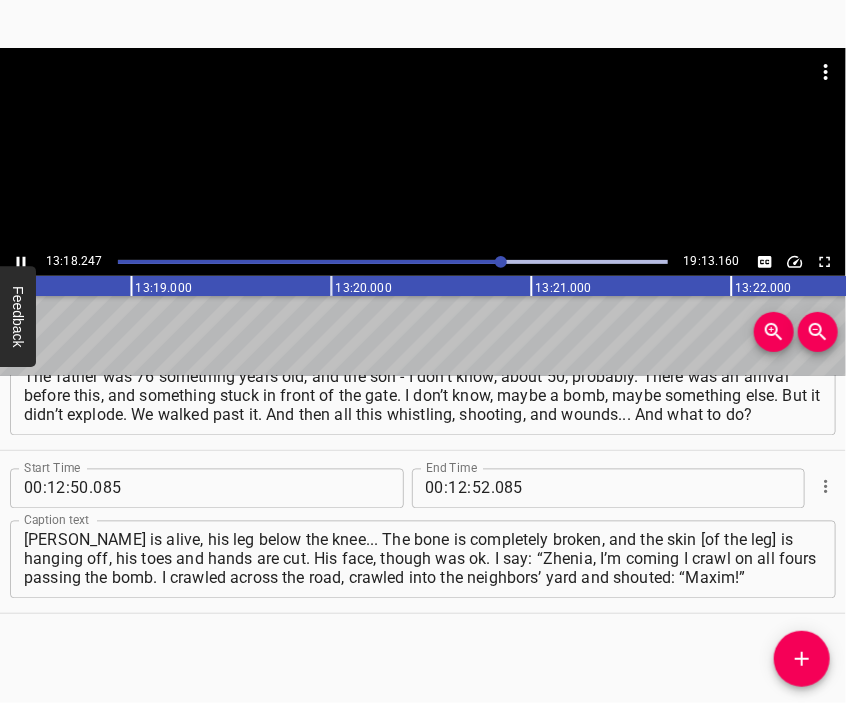 click at bounding box center [423, 148] 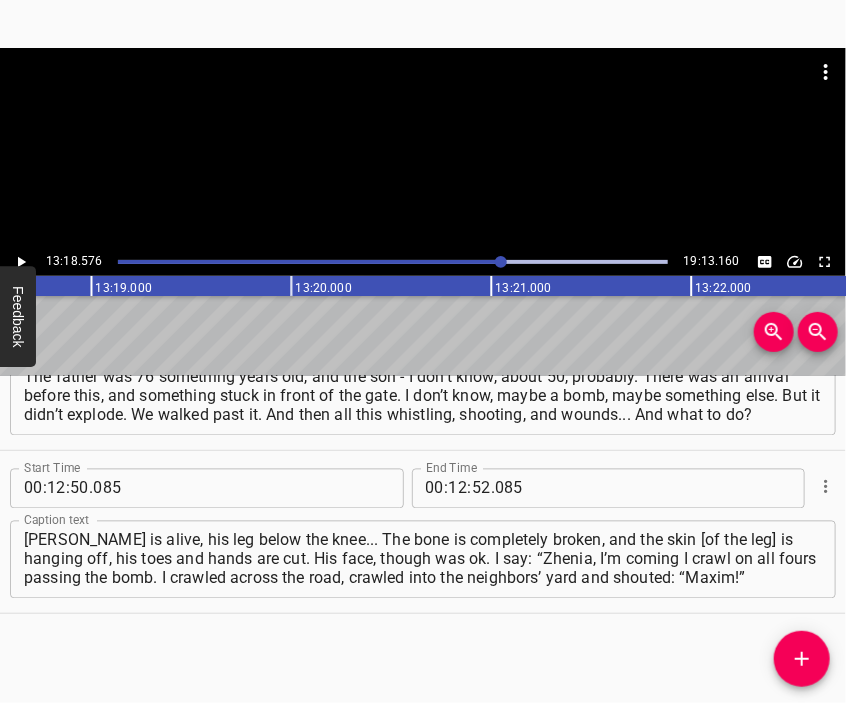 scroll, scrollTop: 0, scrollLeft: 159715, axis: horizontal 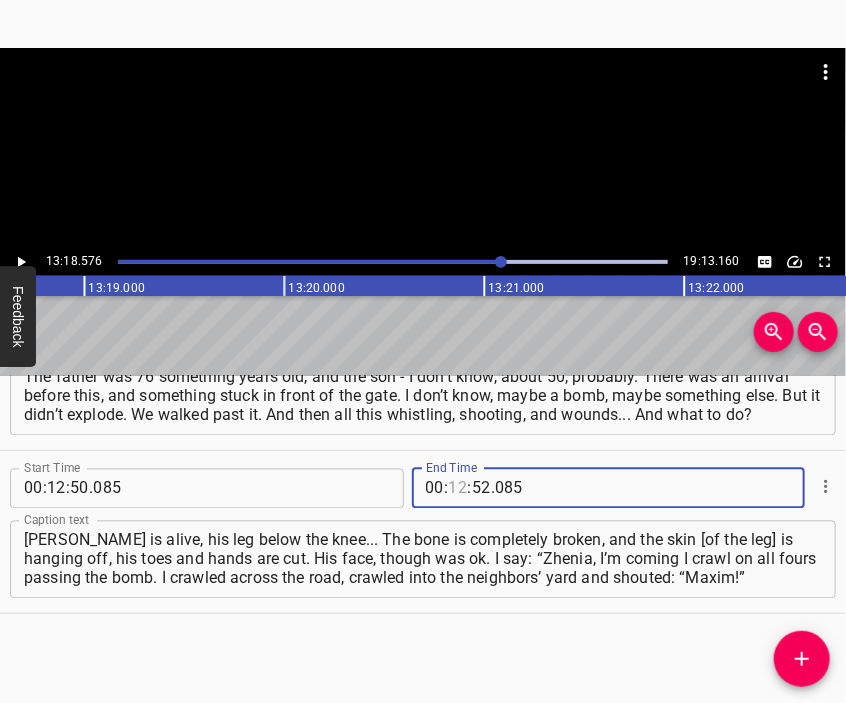 click at bounding box center (458, 489) 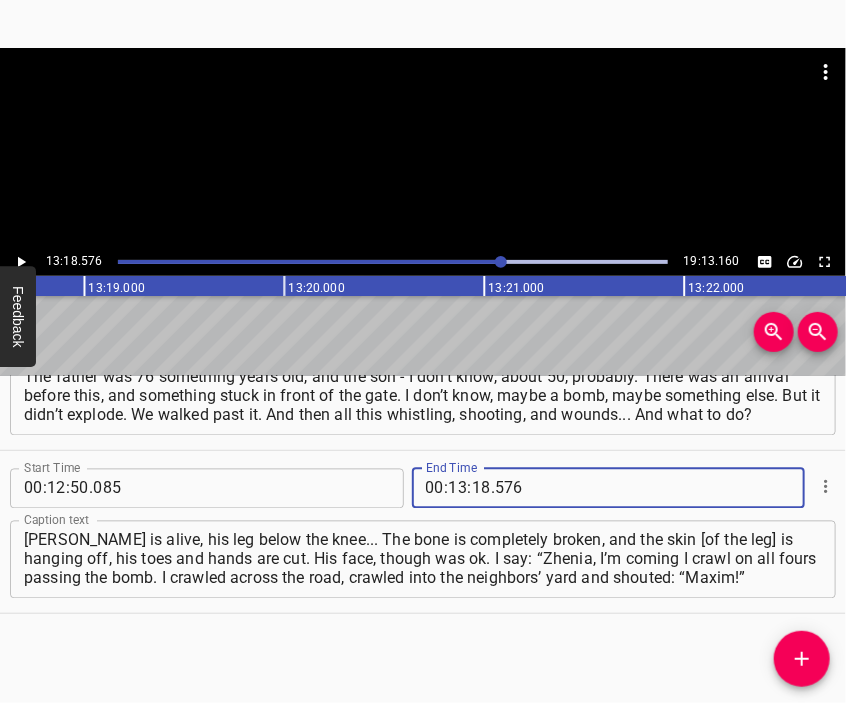 click 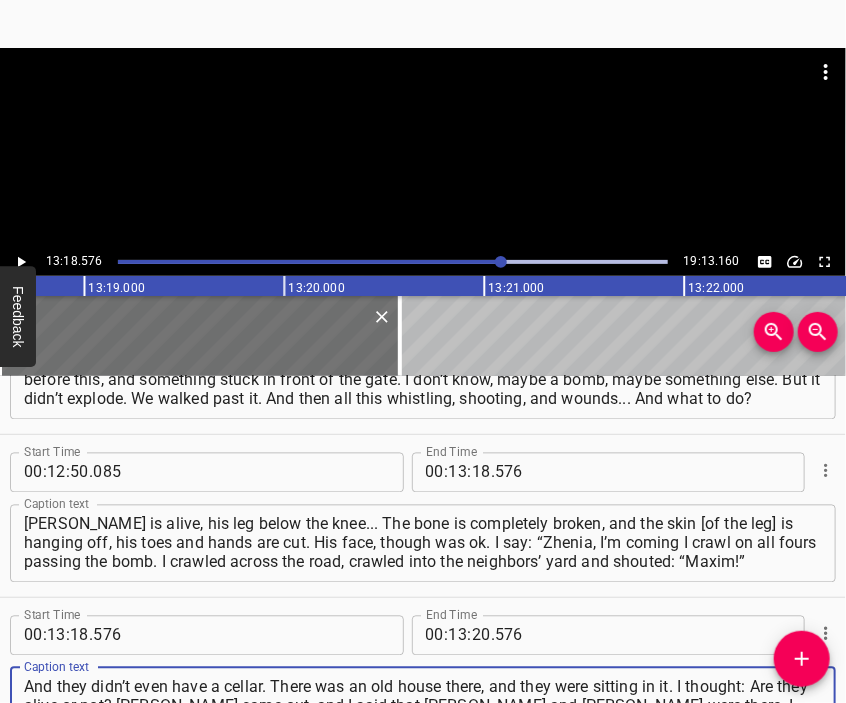click at bounding box center (423, 98) 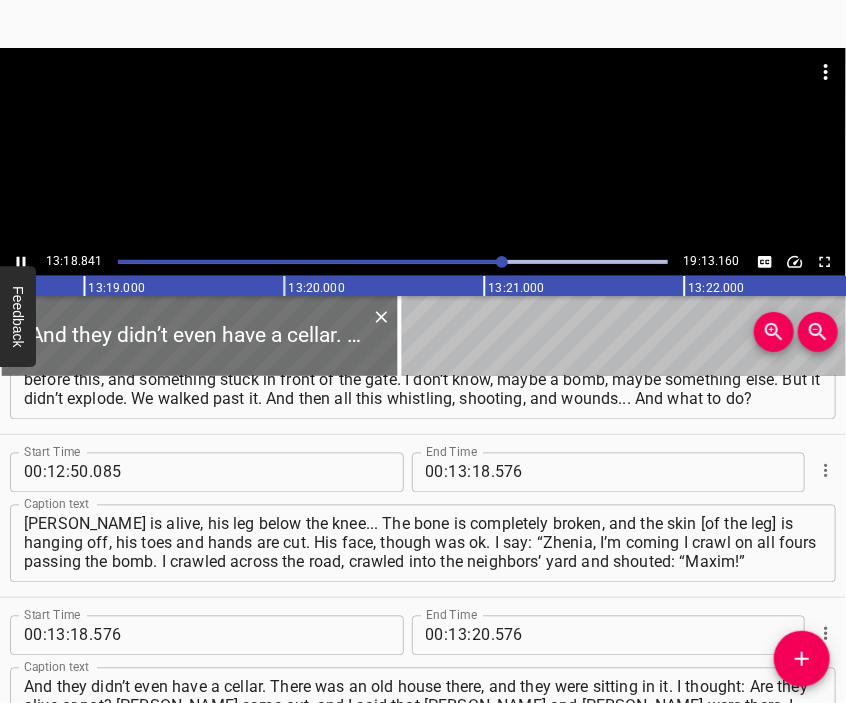 scroll, scrollTop: 5546, scrollLeft: 0, axis: vertical 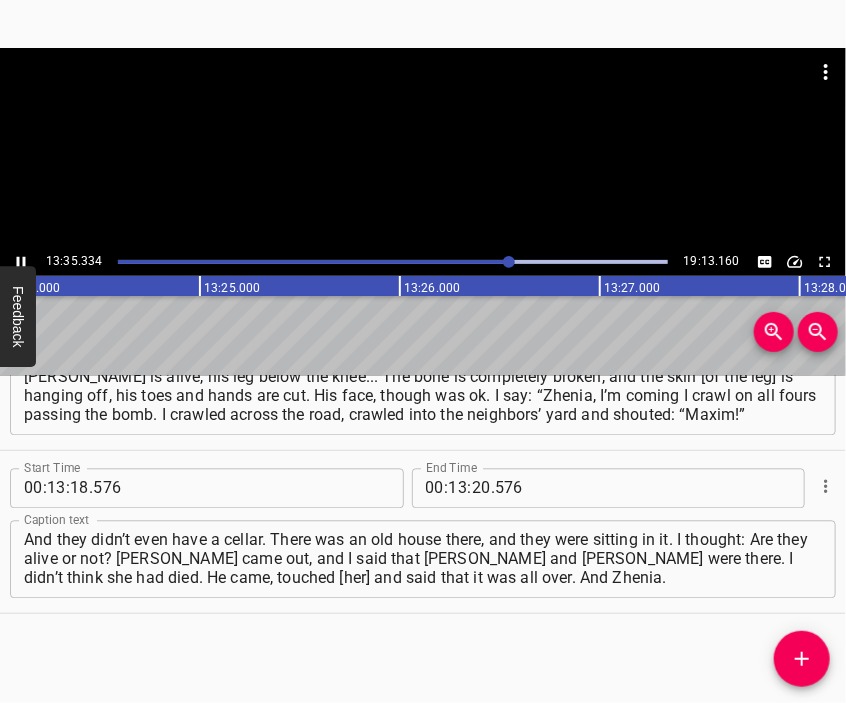 click at bounding box center (423, 98) 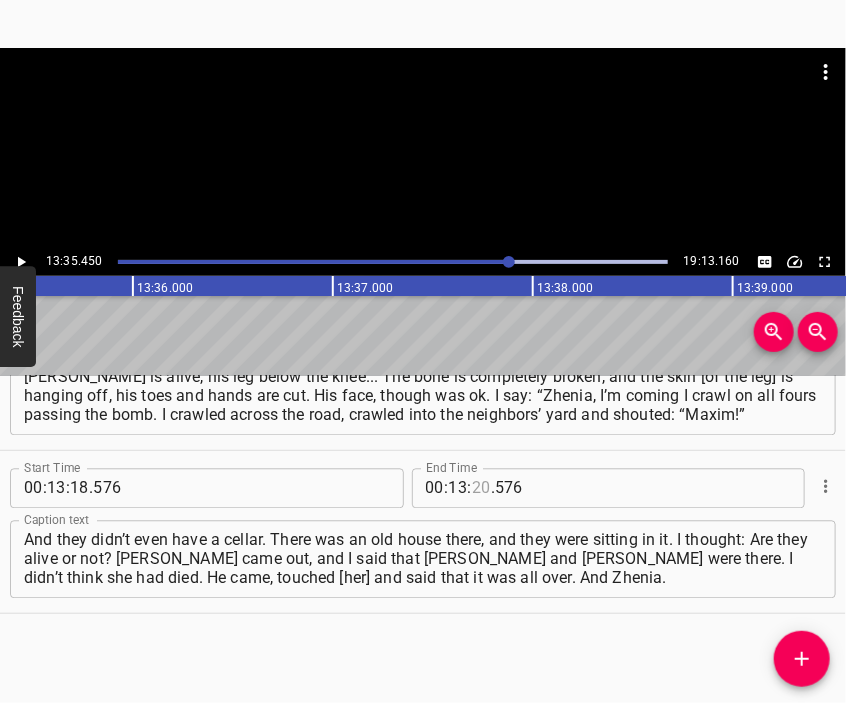 scroll, scrollTop: 0, scrollLeft: 163089, axis: horizontal 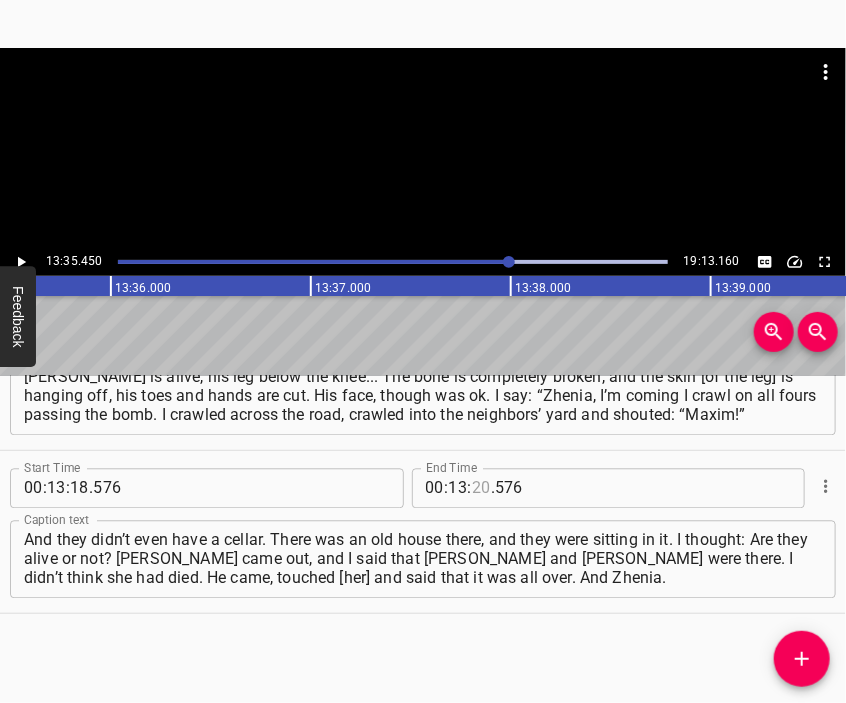 click at bounding box center [481, 489] 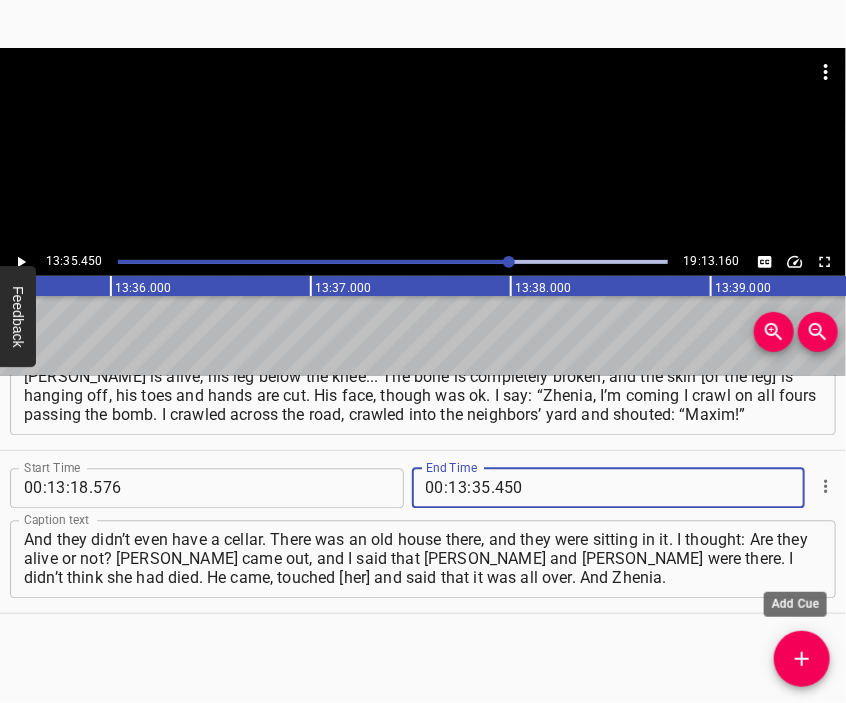click 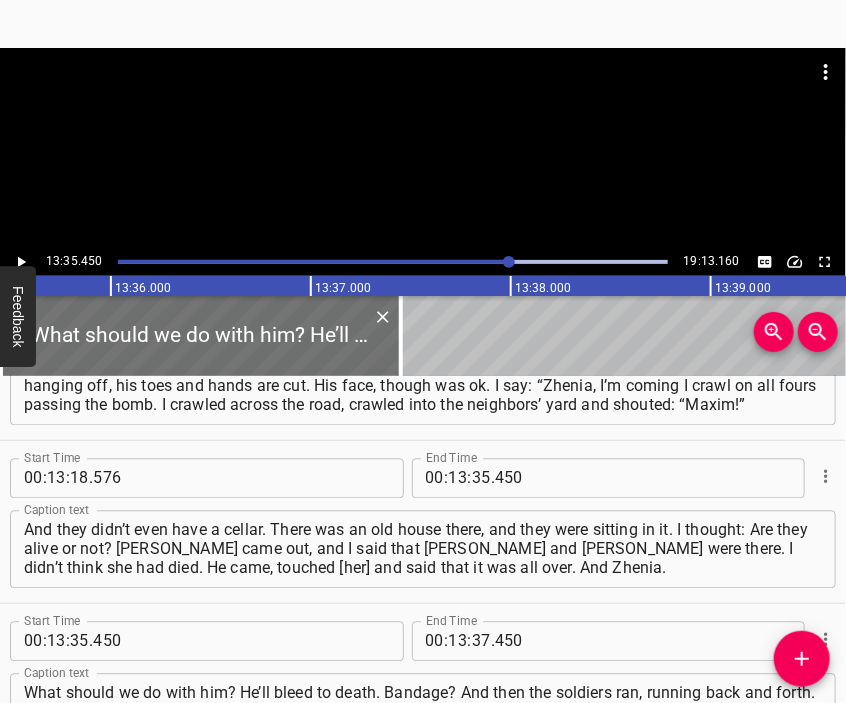 click at bounding box center [423, 98] 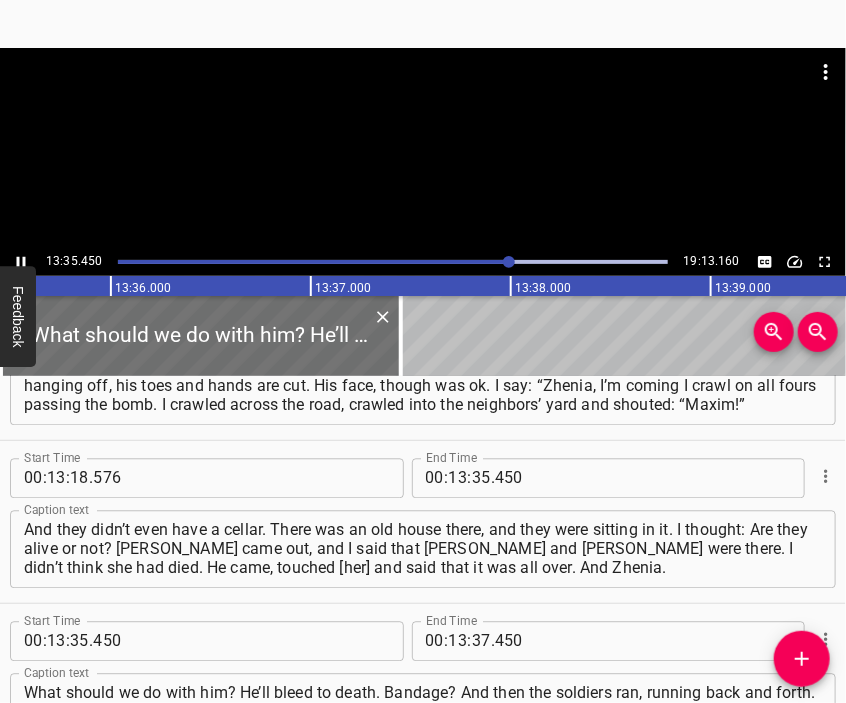 scroll, scrollTop: 5740, scrollLeft: 0, axis: vertical 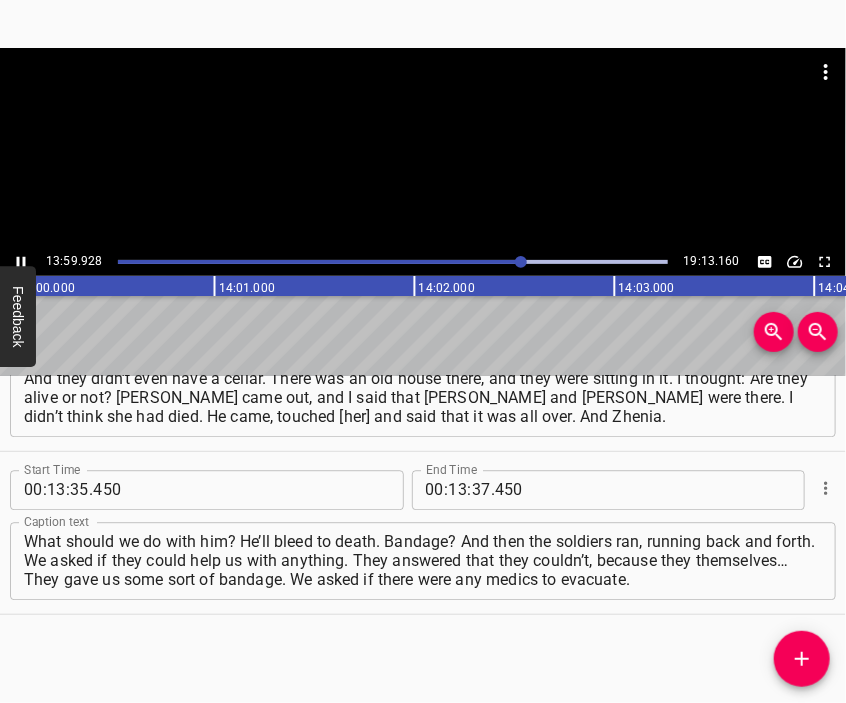 click at bounding box center [423, 98] 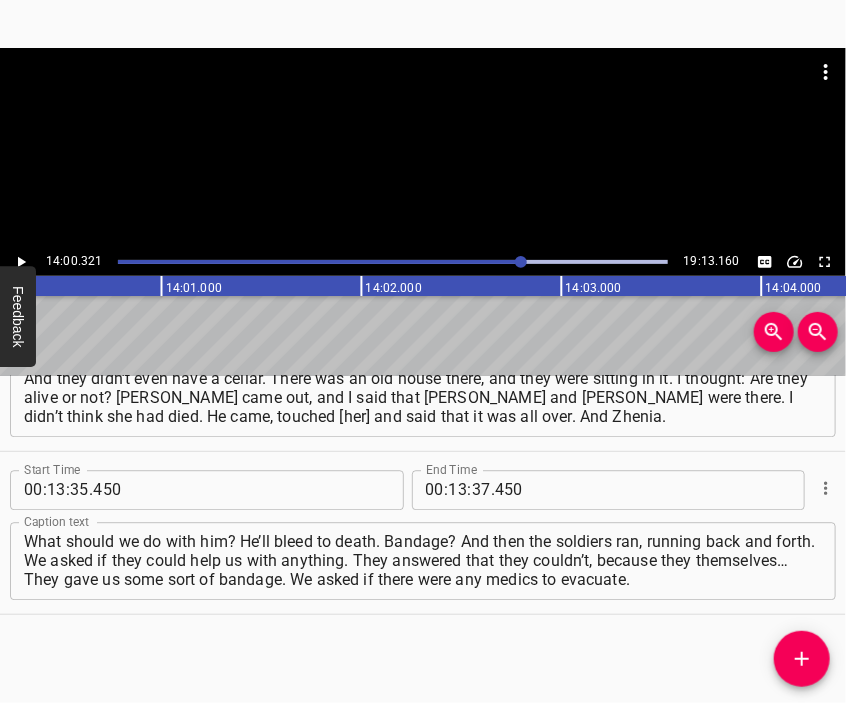 scroll, scrollTop: 0, scrollLeft: 168064, axis: horizontal 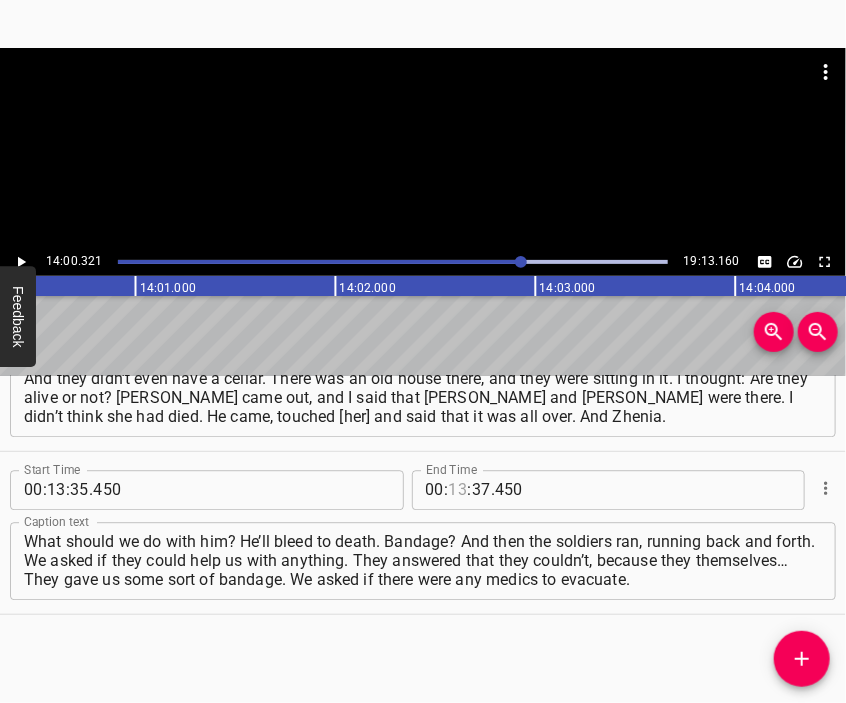 click at bounding box center [458, 490] 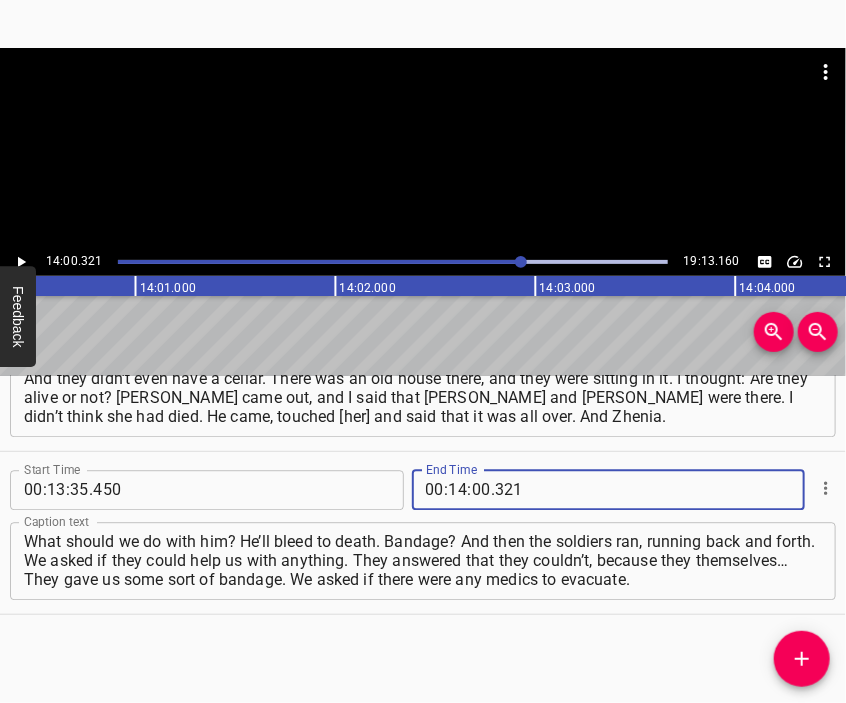 click 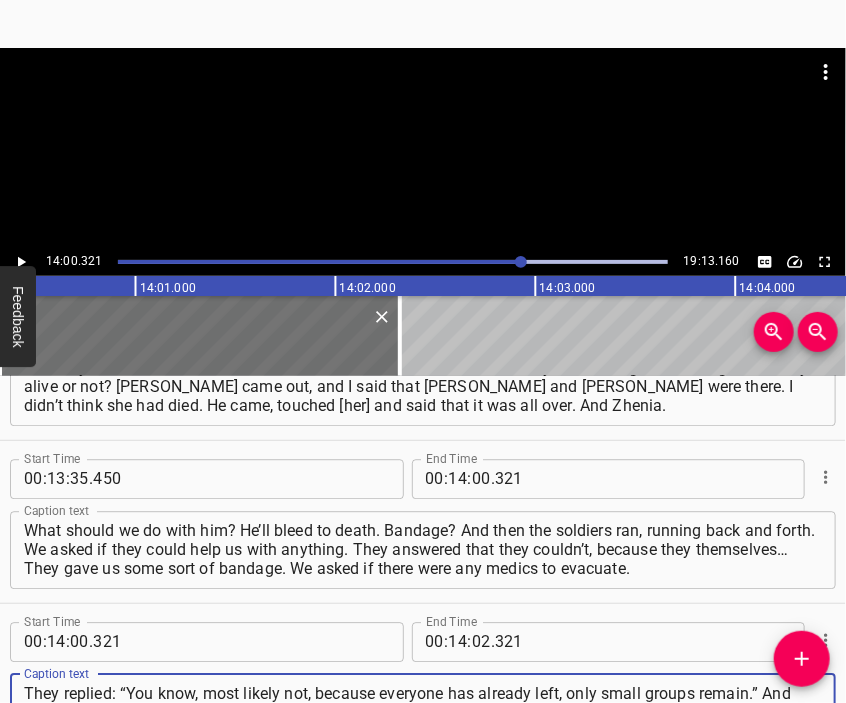 click at bounding box center [423, 98] 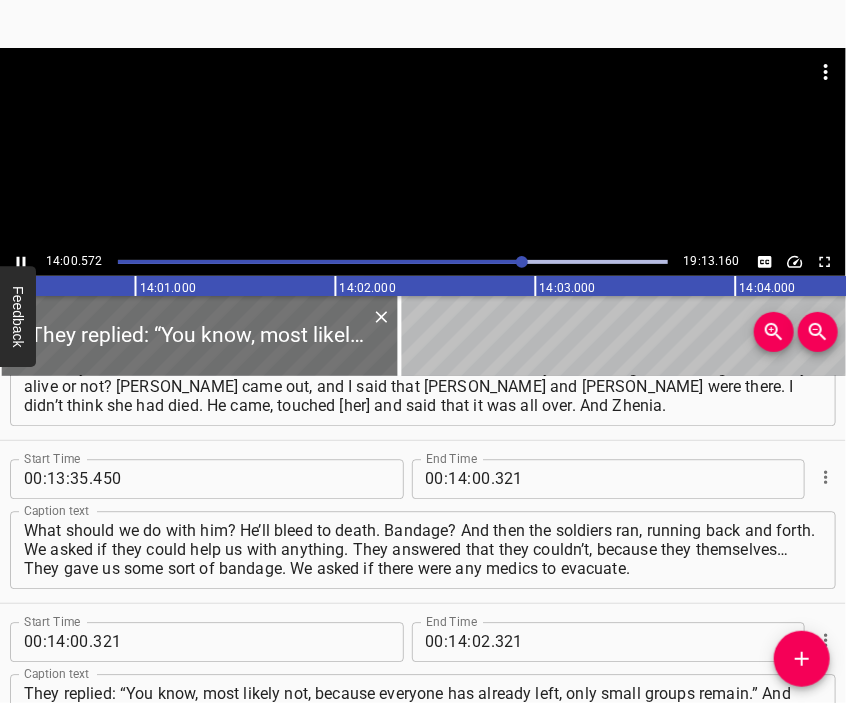 scroll, scrollTop: 5885, scrollLeft: 0, axis: vertical 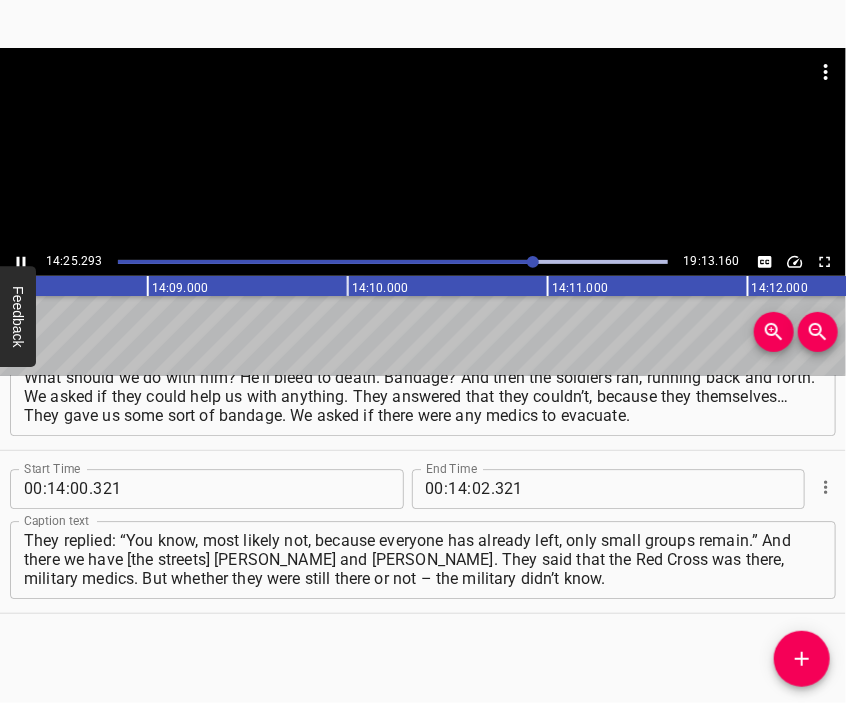 click at bounding box center [423, 98] 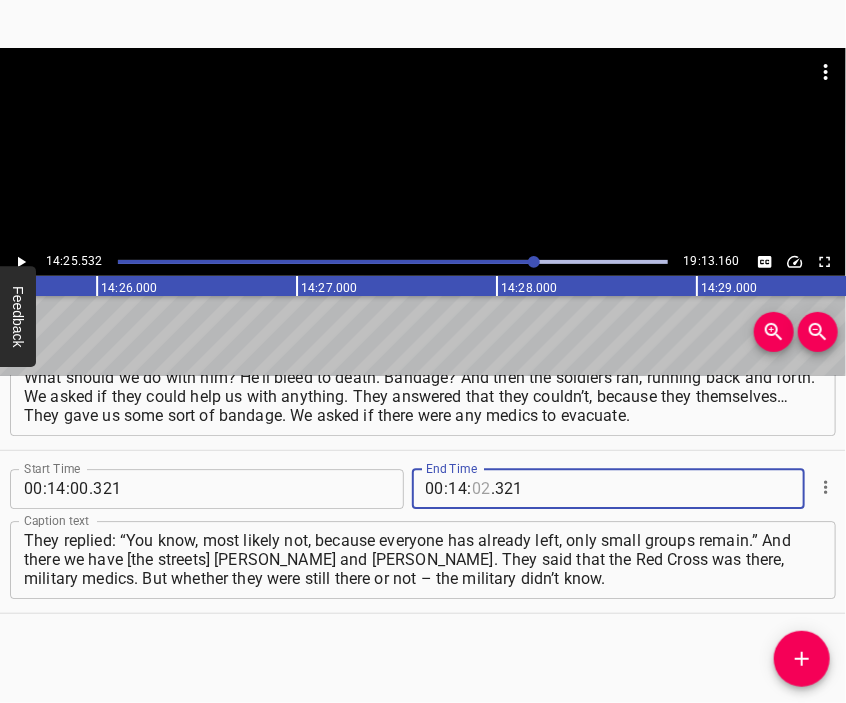 click at bounding box center (481, 489) 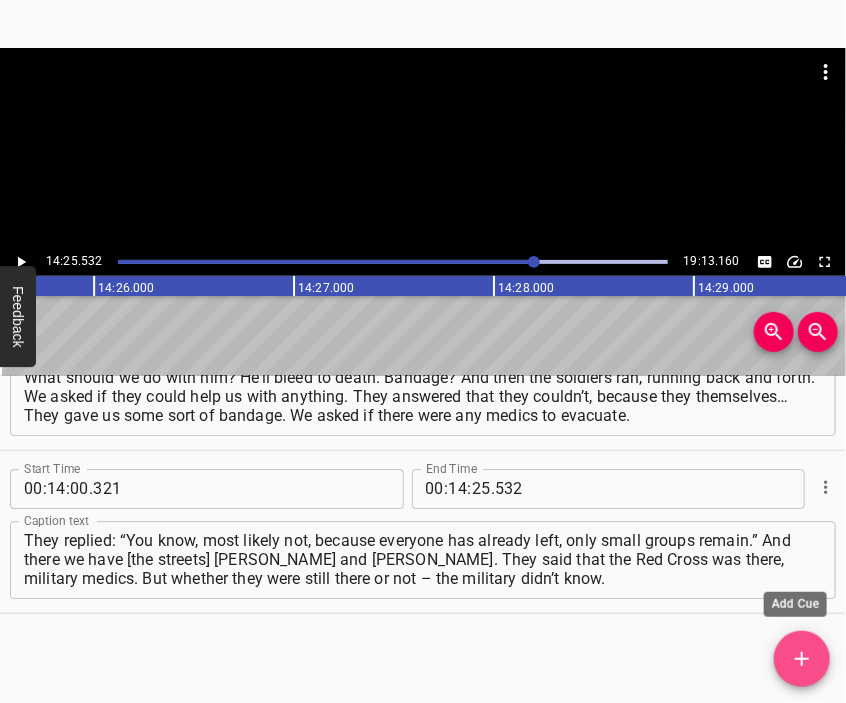 click 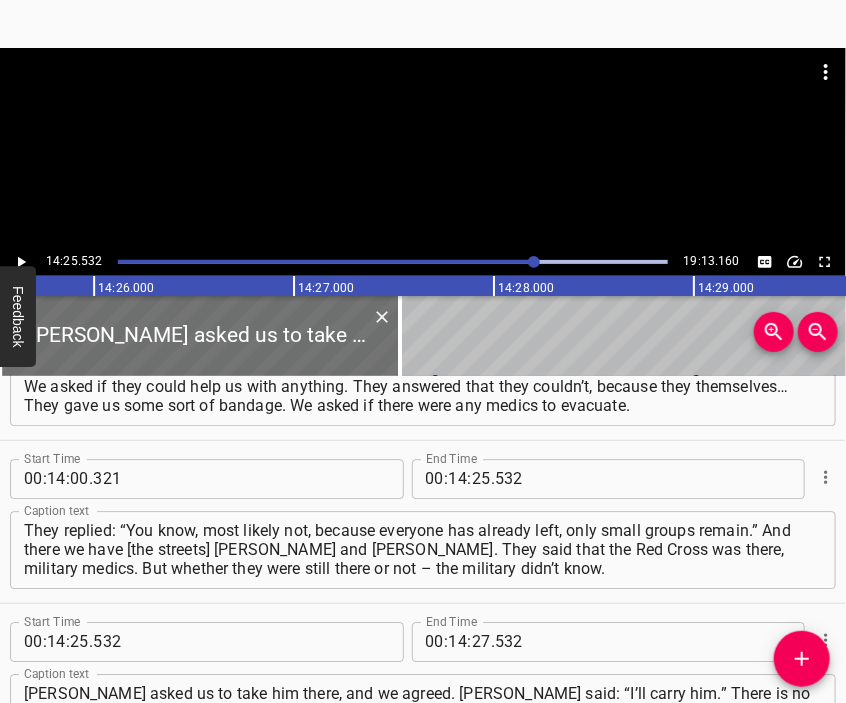 click at bounding box center (423, 98) 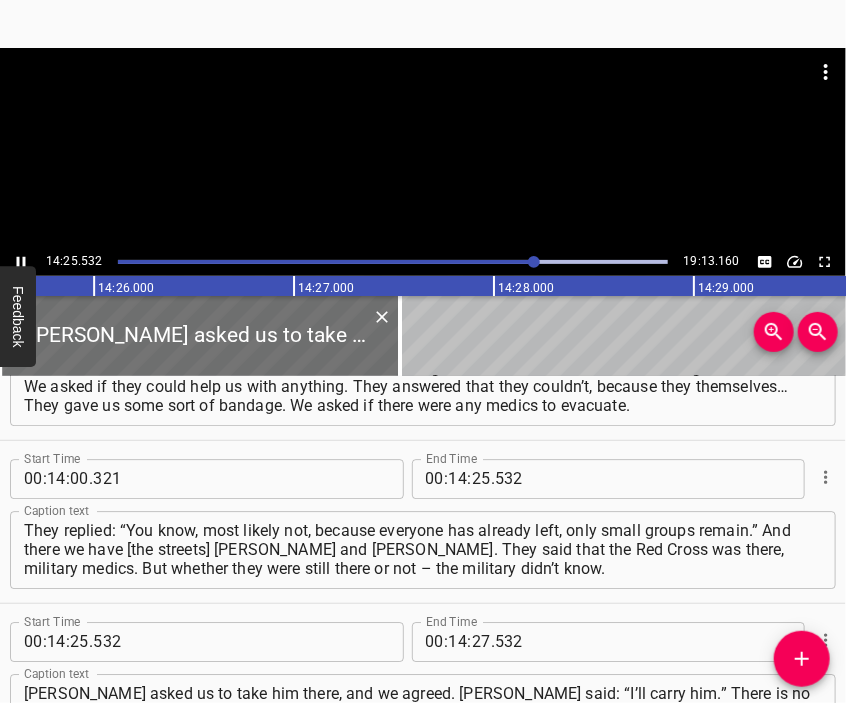 scroll, scrollTop: 6048, scrollLeft: 0, axis: vertical 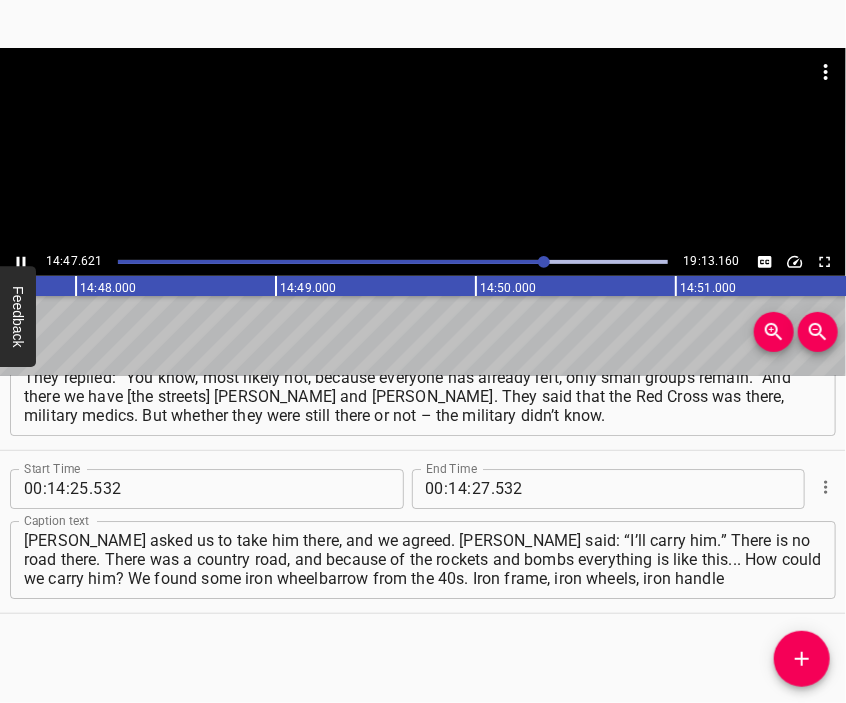 click at bounding box center [423, 148] 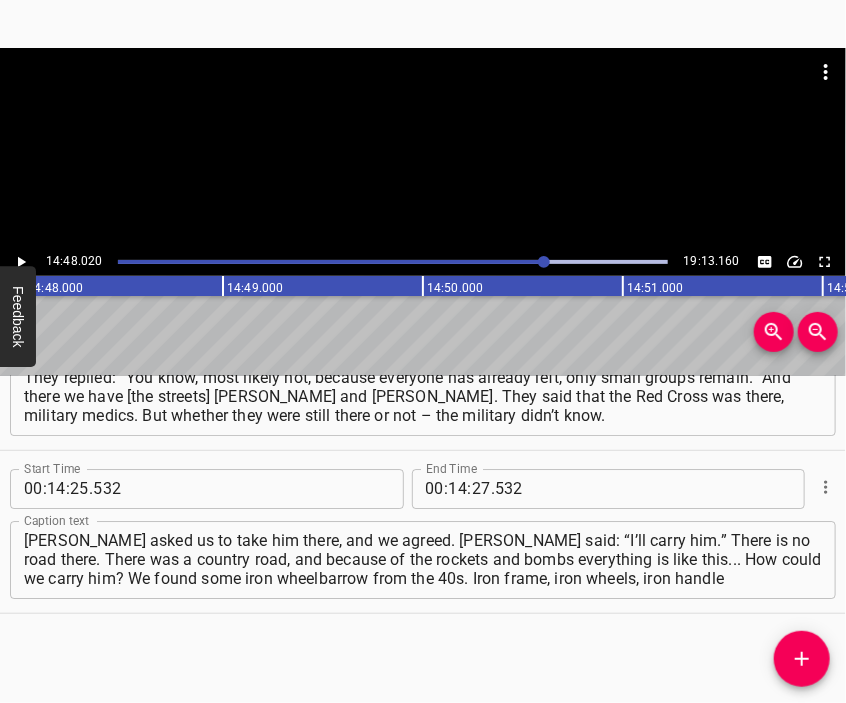 scroll, scrollTop: 0, scrollLeft: 177604, axis: horizontal 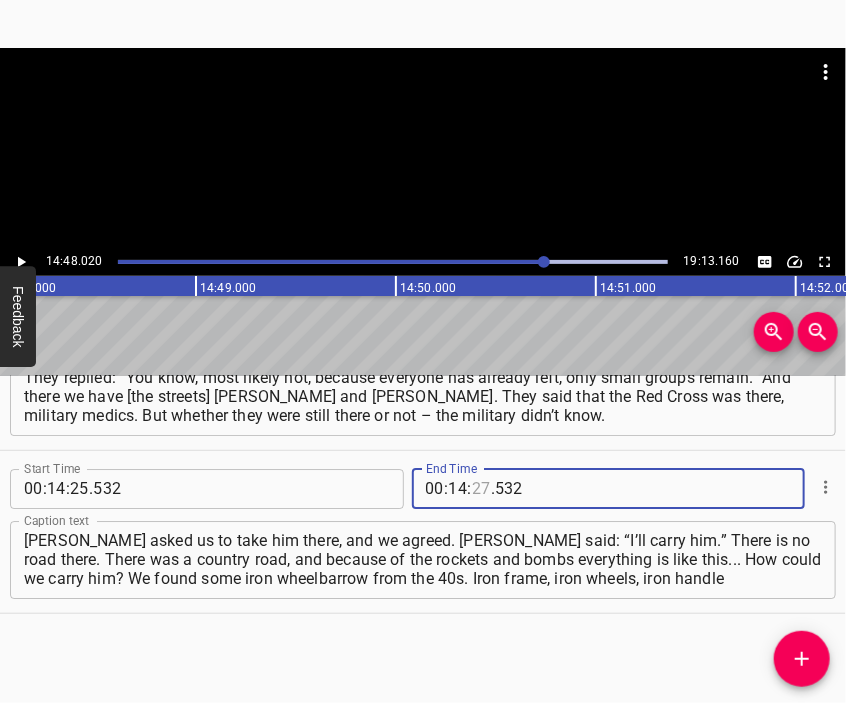 click at bounding box center (481, 489) 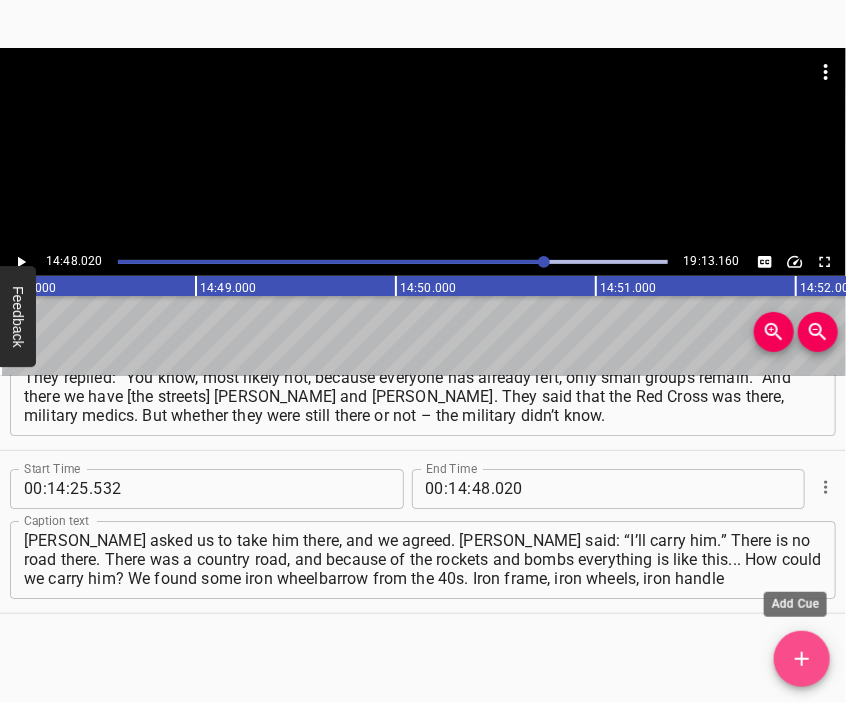 click 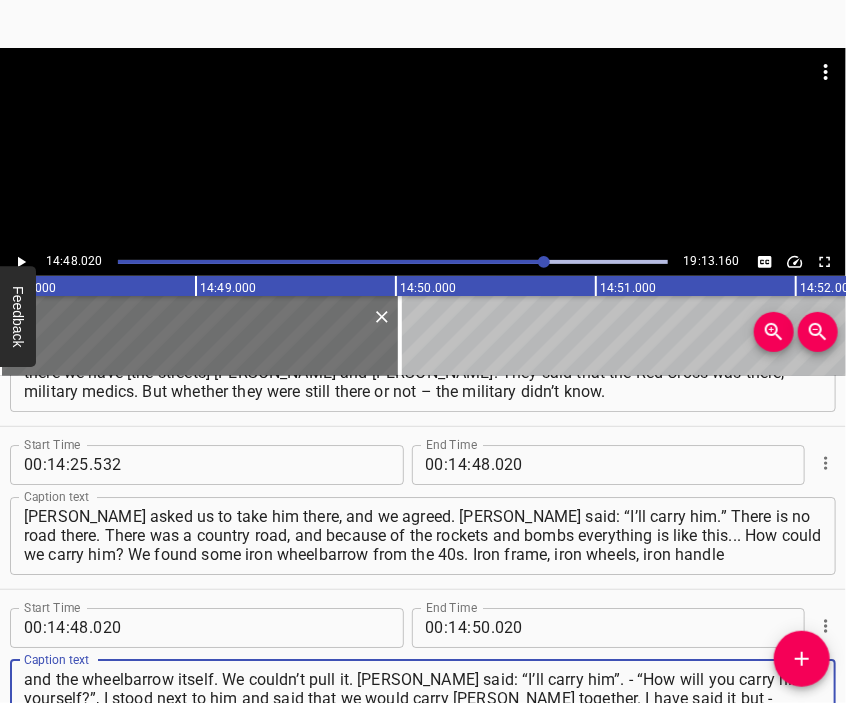 click at bounding box center (423, 98) 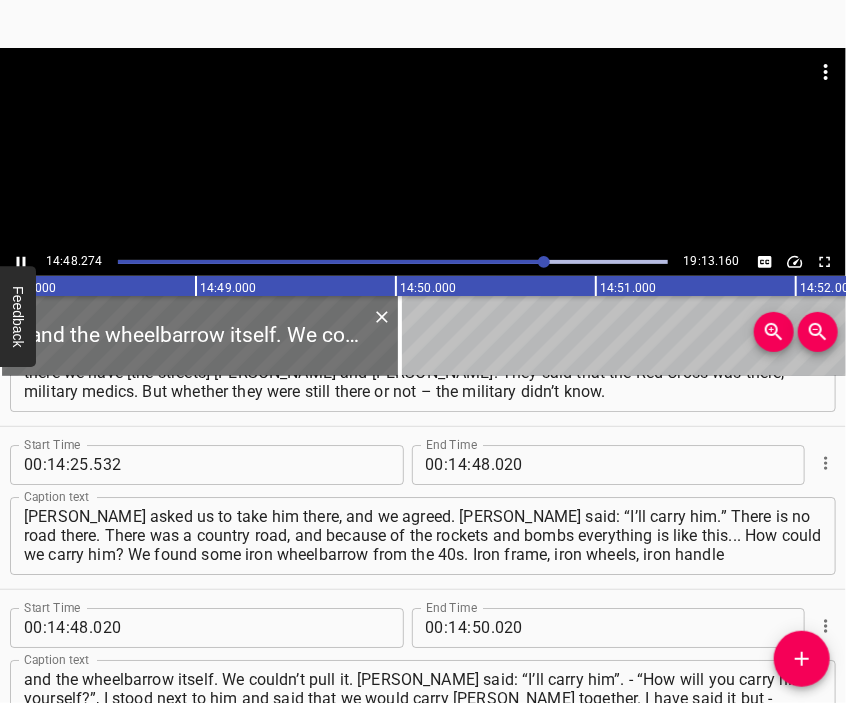 scroll, scrollTop: 6286, scrollLeft: 0, axis: vertical 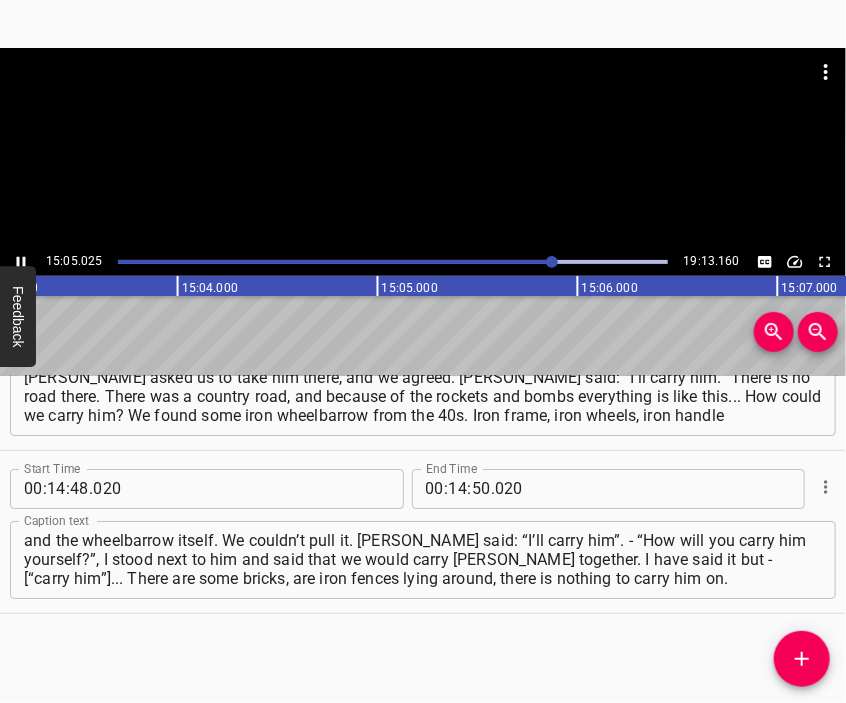 click at bounding box center [423, 148] 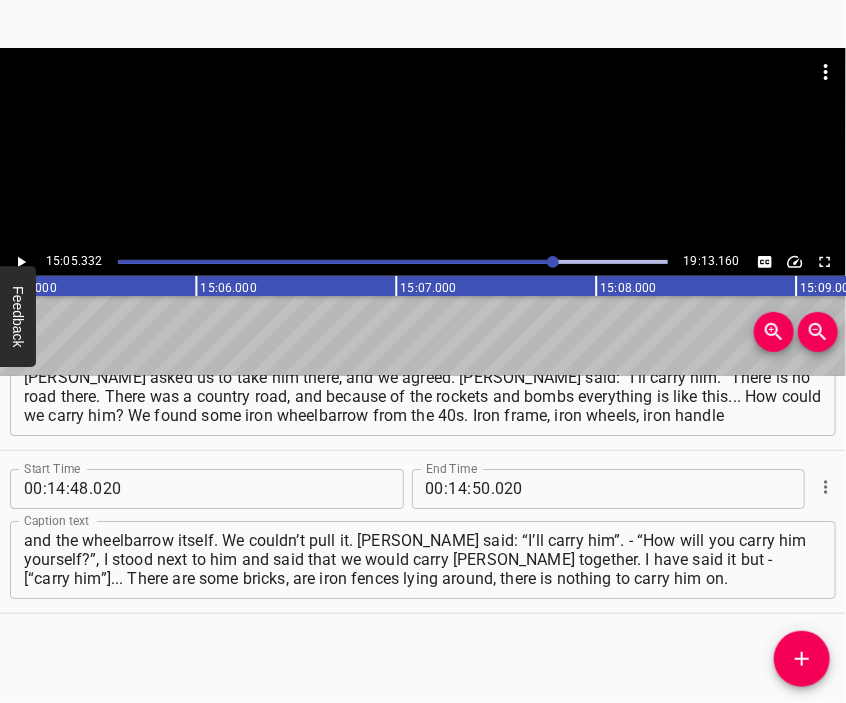 scroll, scrollTop: 0, scrollLeft: 181066, axis: horizontal 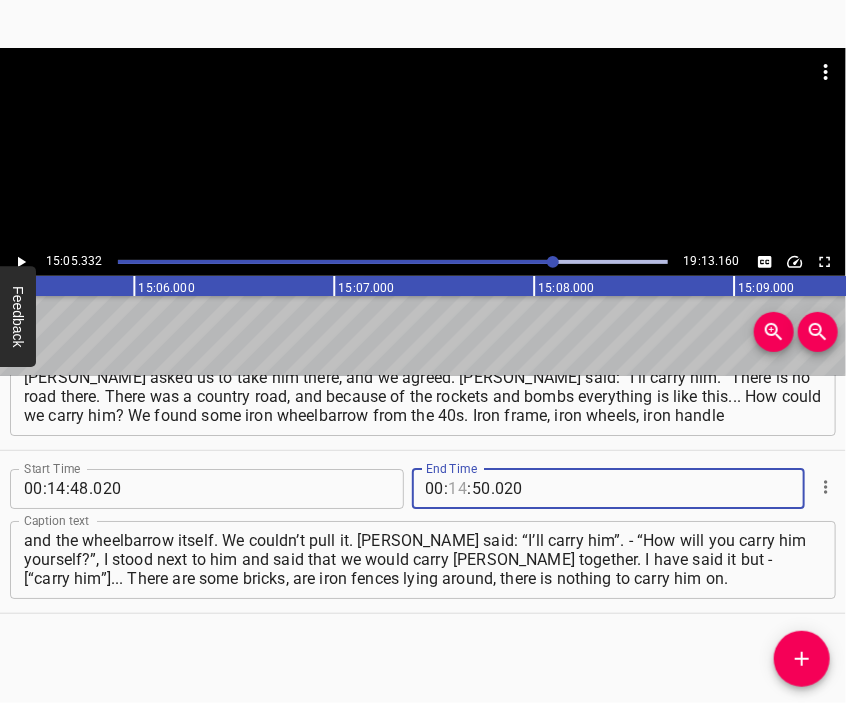 click at bounding box center [458, 489] 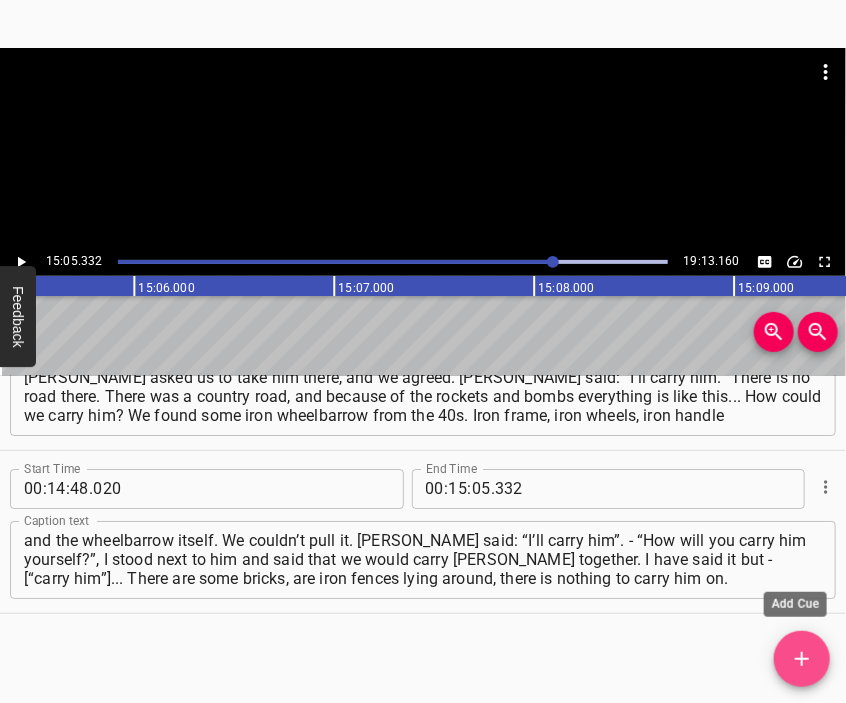 click at bounding box center (802, 659) 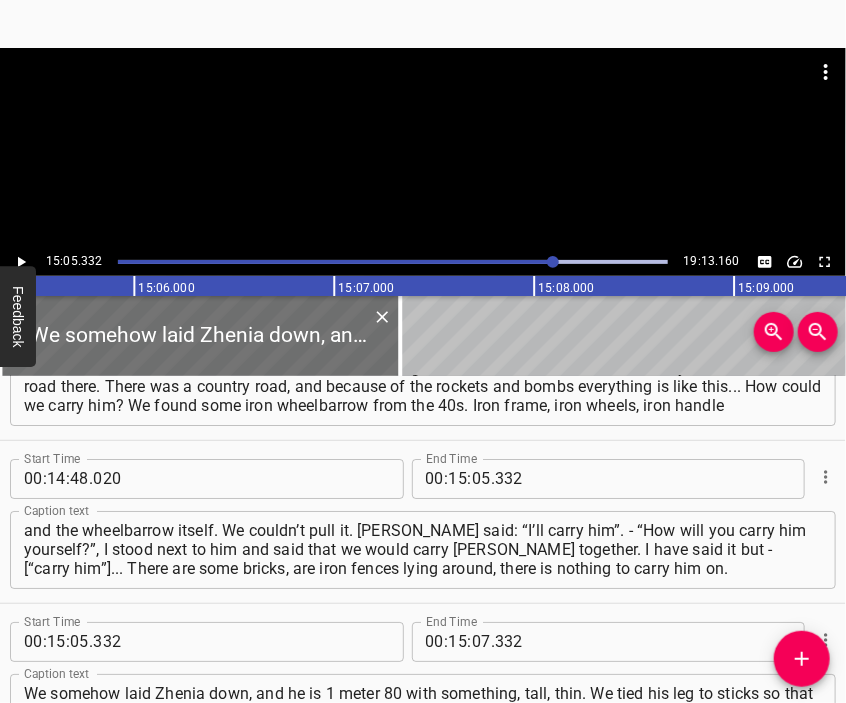 click at bounding box center (423, 148) 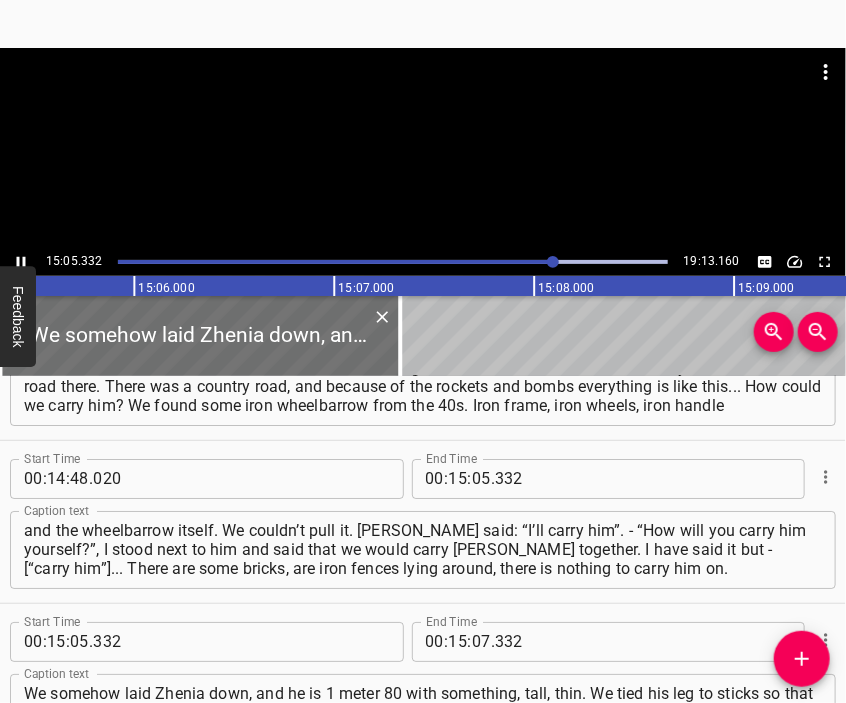 scroll, scrollTop: 6374, scrollLeft: 0, axis: vertical 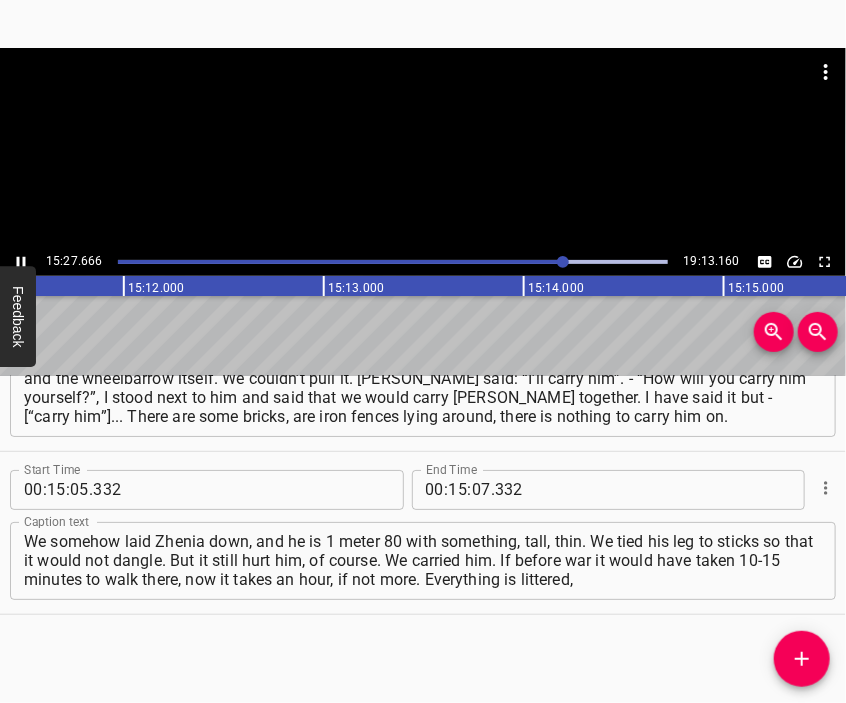 click at bounding box center [423, 98] 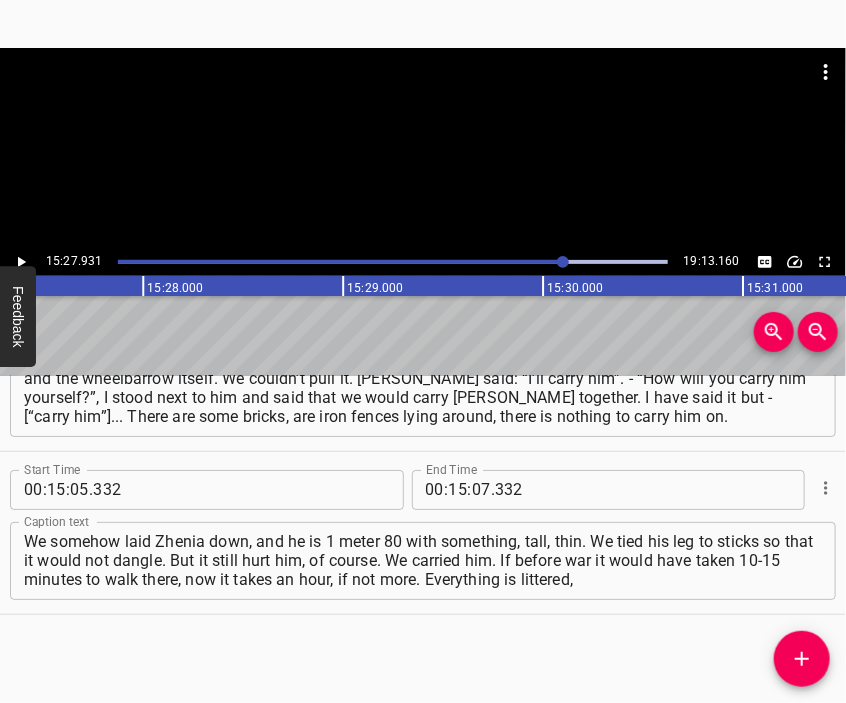 scroll, scrollTop: 0, scrollLeft: 185586, axis: horizontal 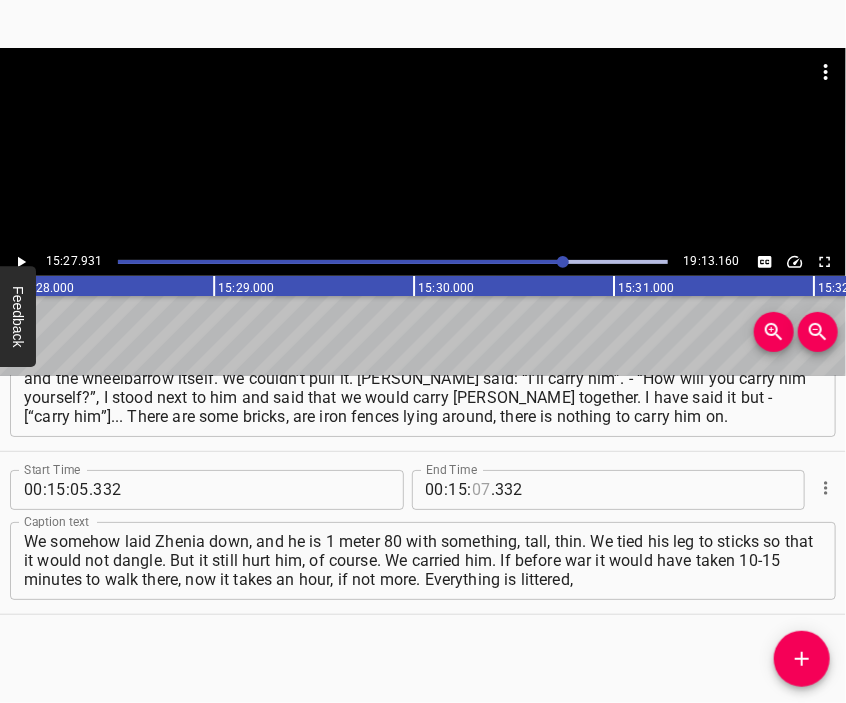 click at bounding box center (481, 490) 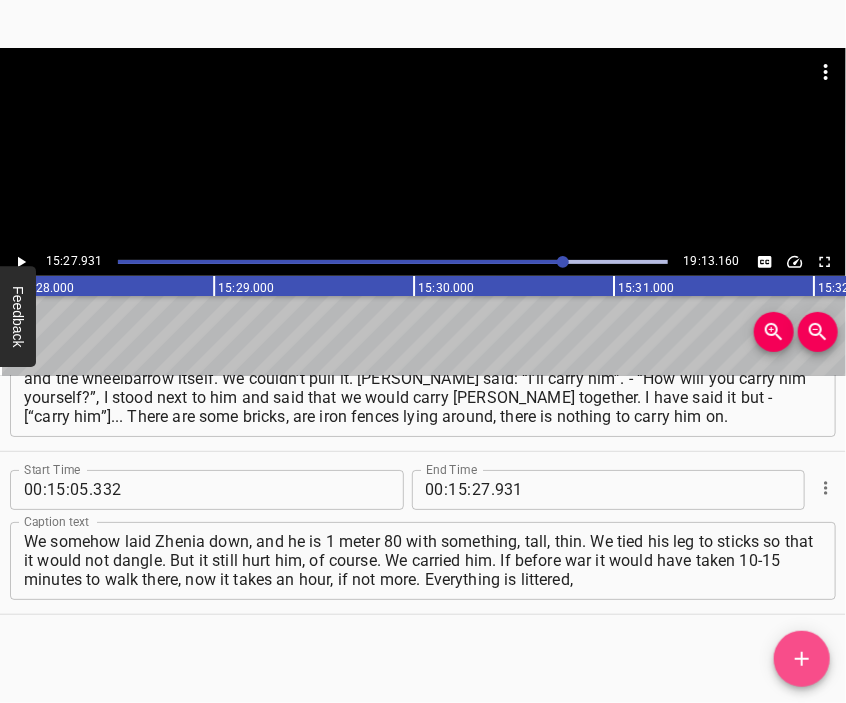 click at bounding box center (802, 659) 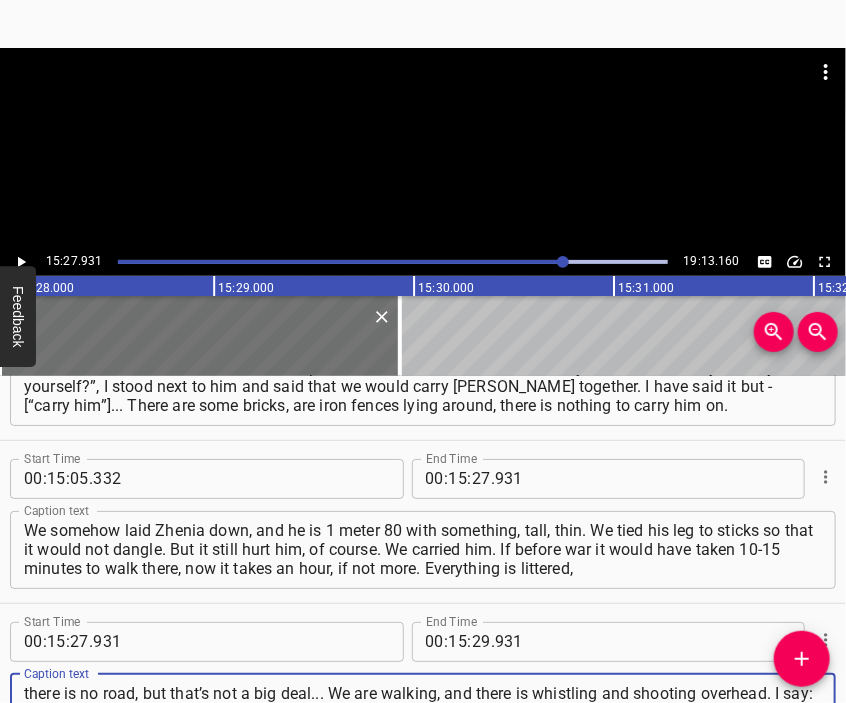 scroll, scrollTop: 18, scrollLeft: 0, axis: vertical 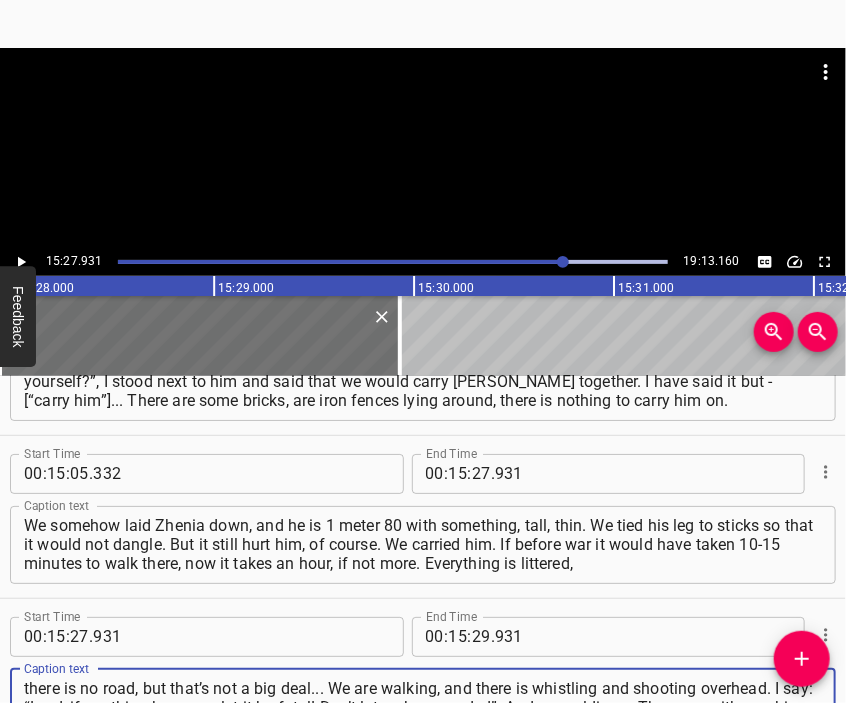 click at bounding box center (423, 98) 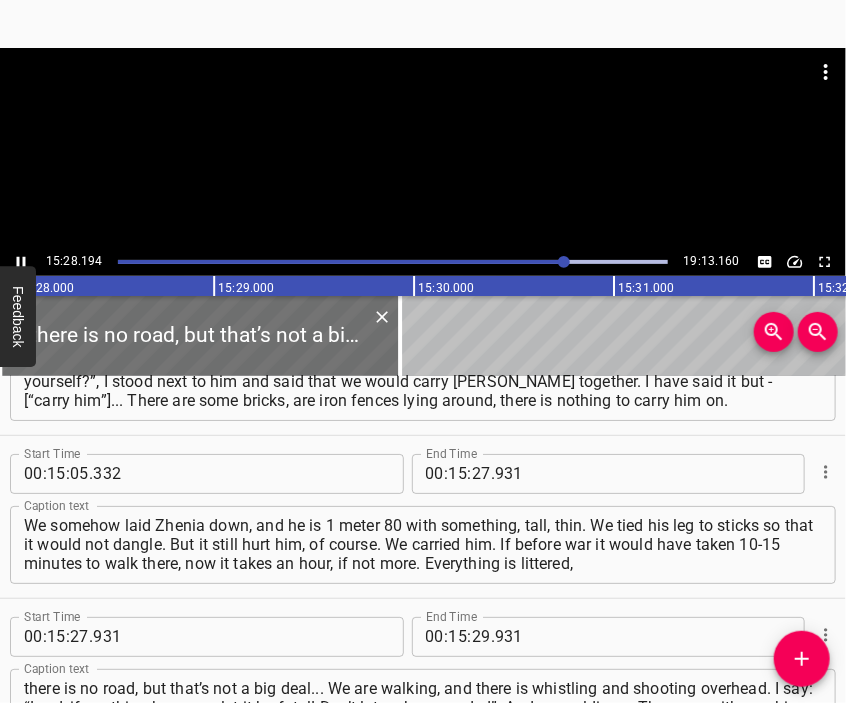 scroll, scrollTop: 6542, scrollLeft: 0, axis: vertical 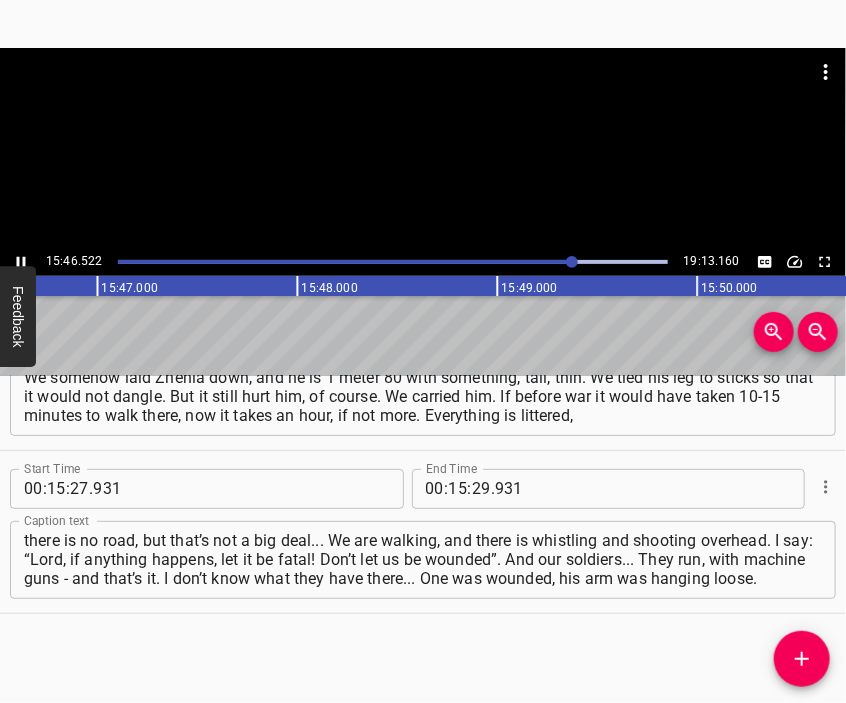 click at bounding box center (423, 98) 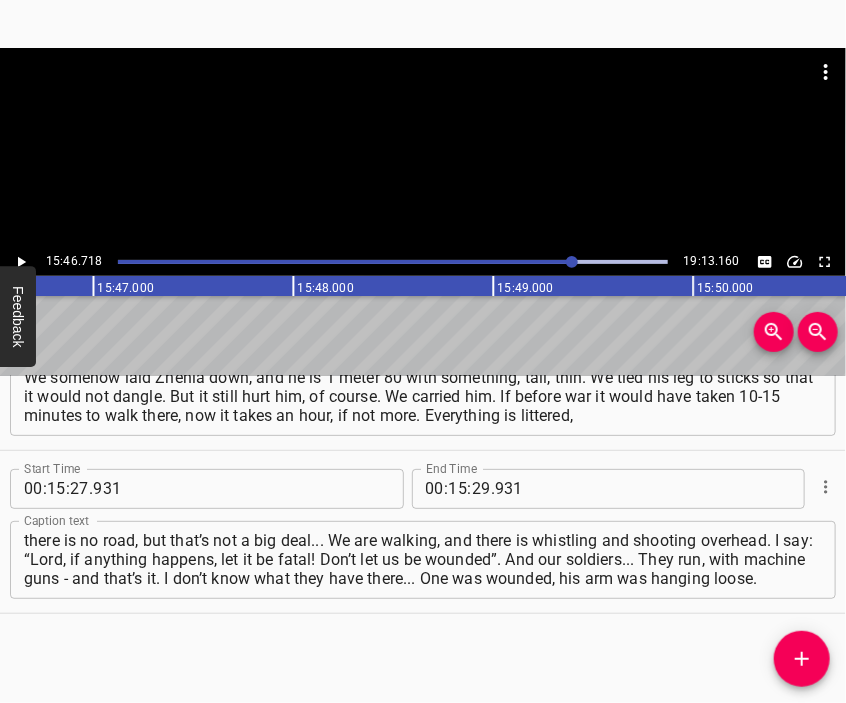 scroll, scrollTop: 0, scrollLeft: 189344, axis: horizontal 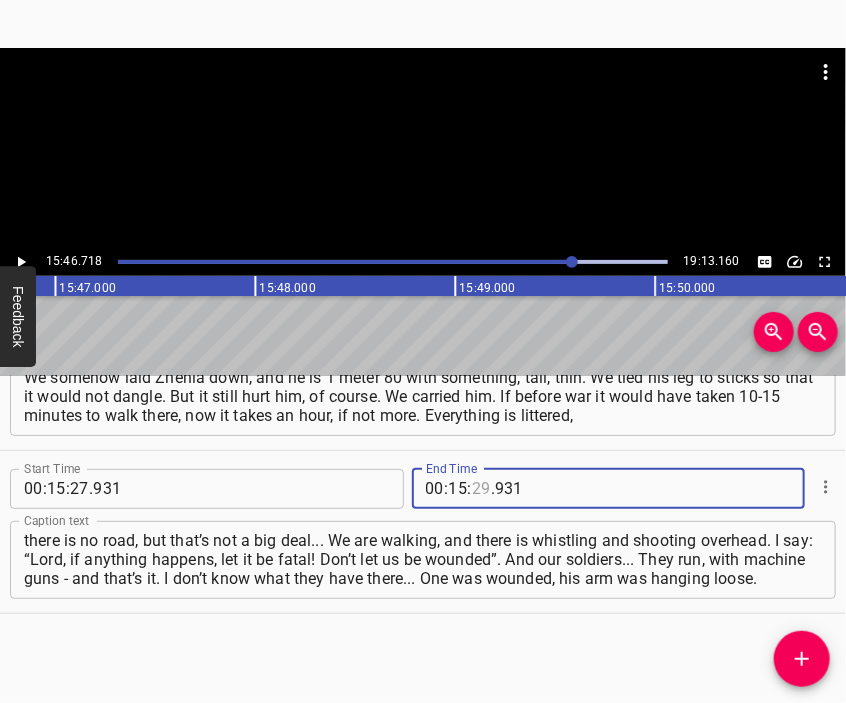 click at bounding box center (481, 489) 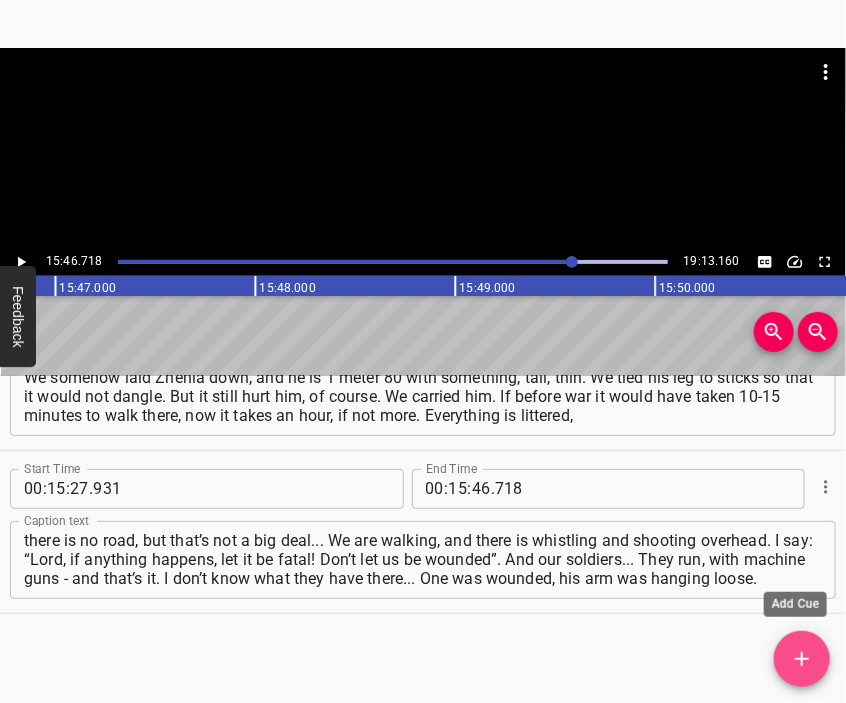 click 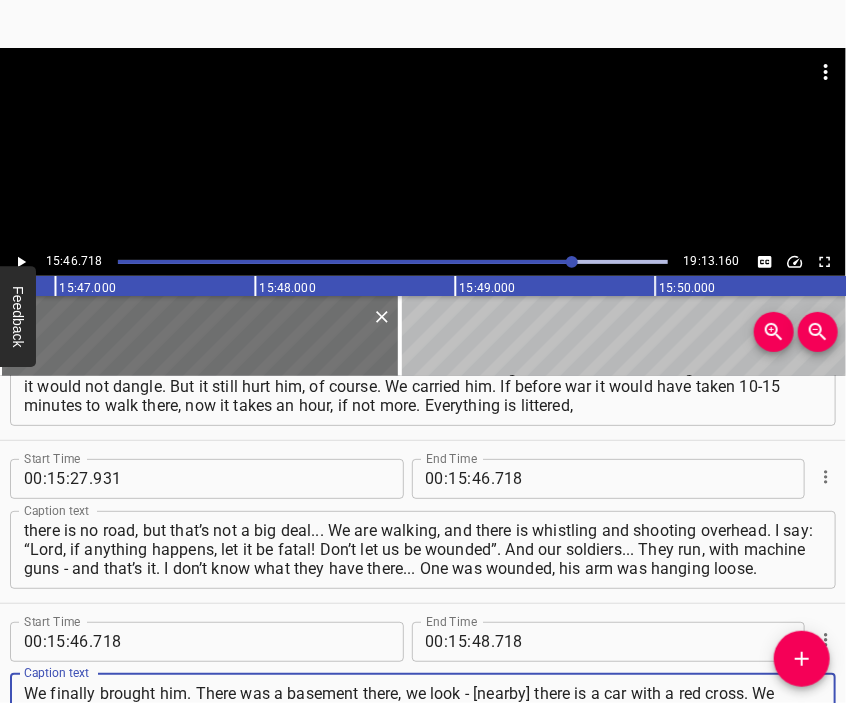 click at bounding box center [423, 98] 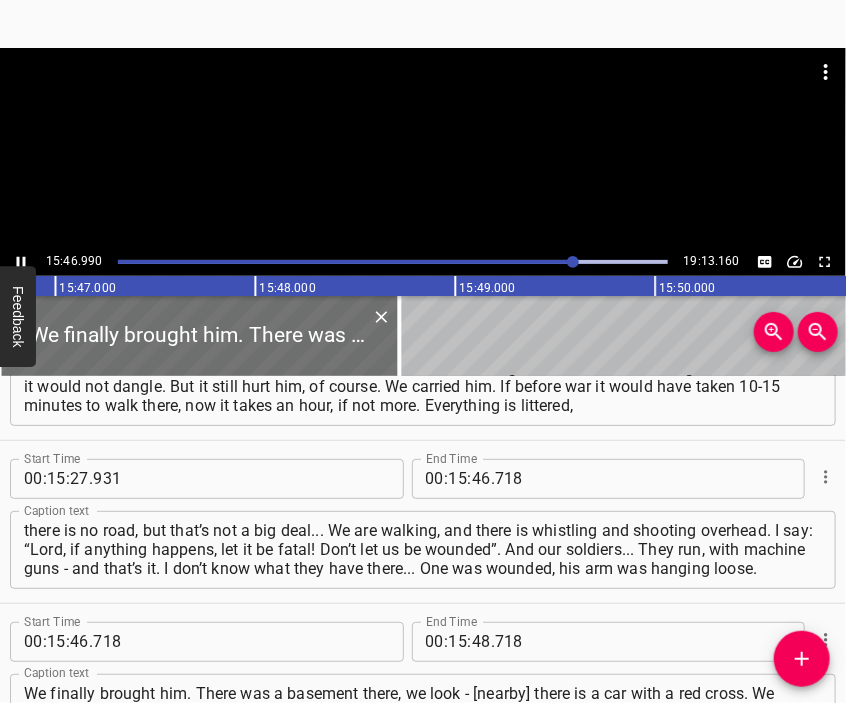 scroll, scrollTop: 6700, scrollLeft: 0, axis: vertical 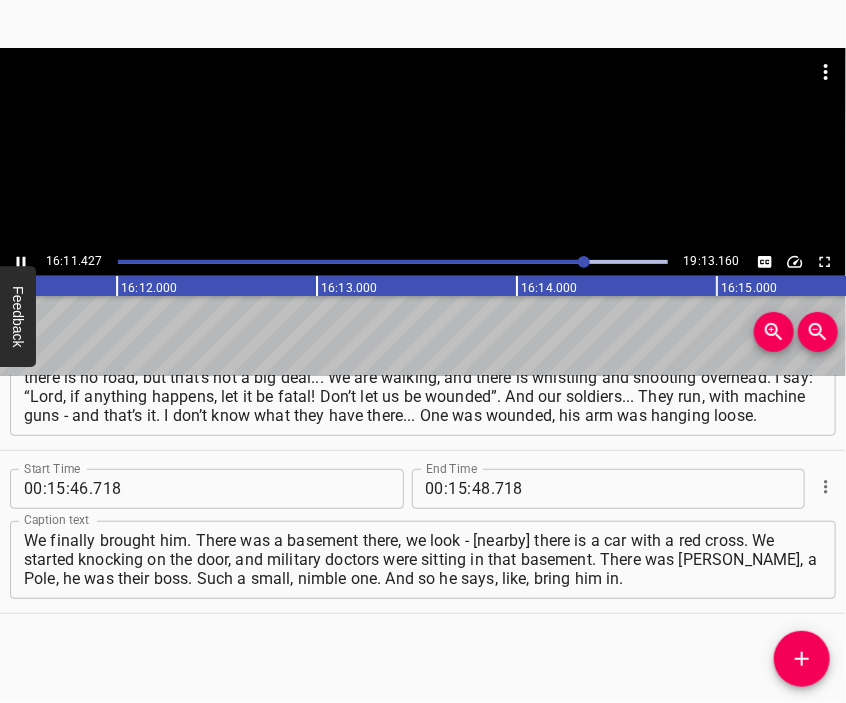 click at bounding box center (423, 148) 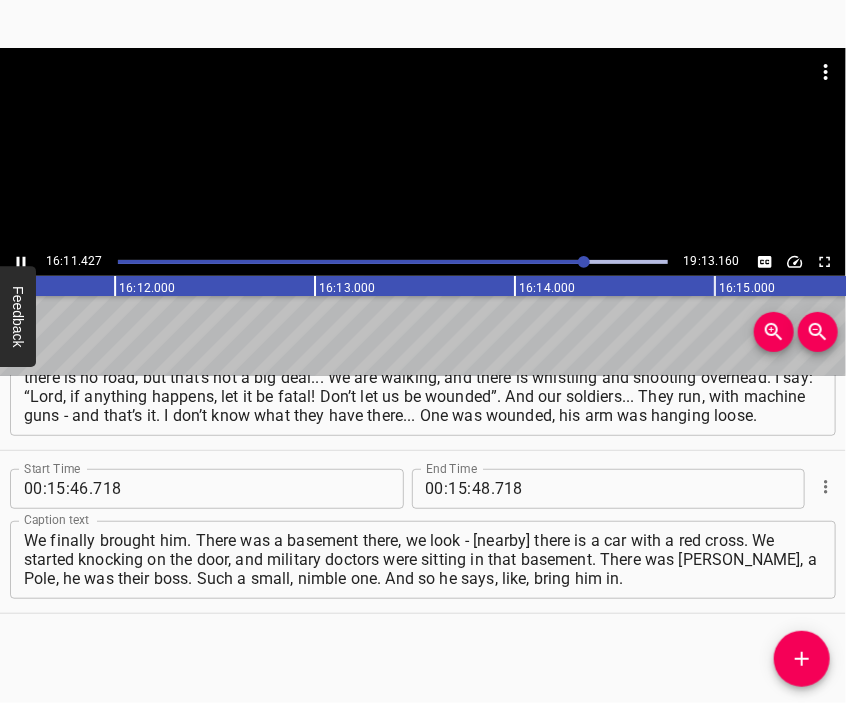 scroll, scrollTop: 0, scrollLeft: 194330, axis: horizontal 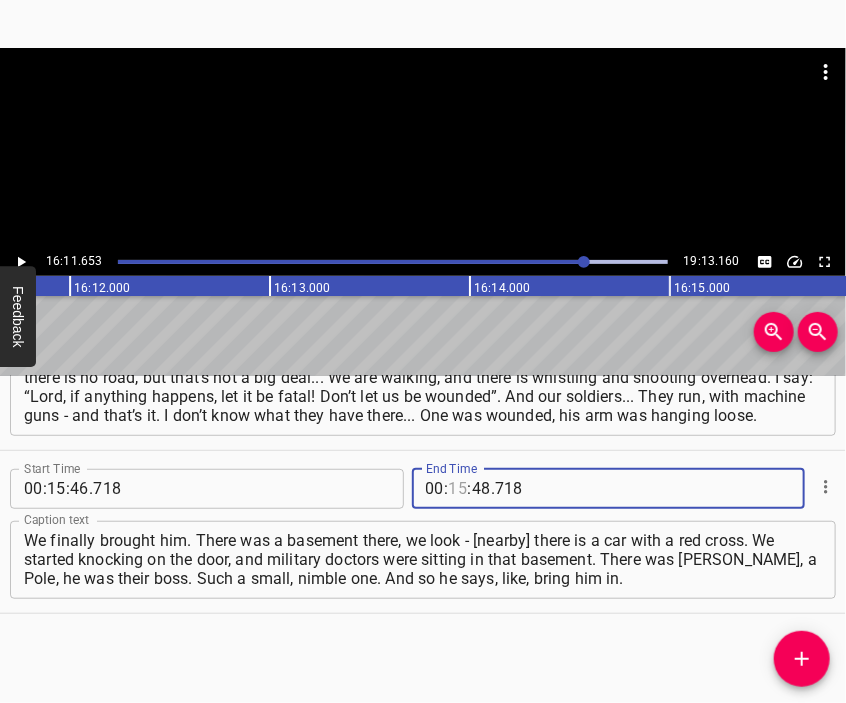 click at bounding box center [458, 489] 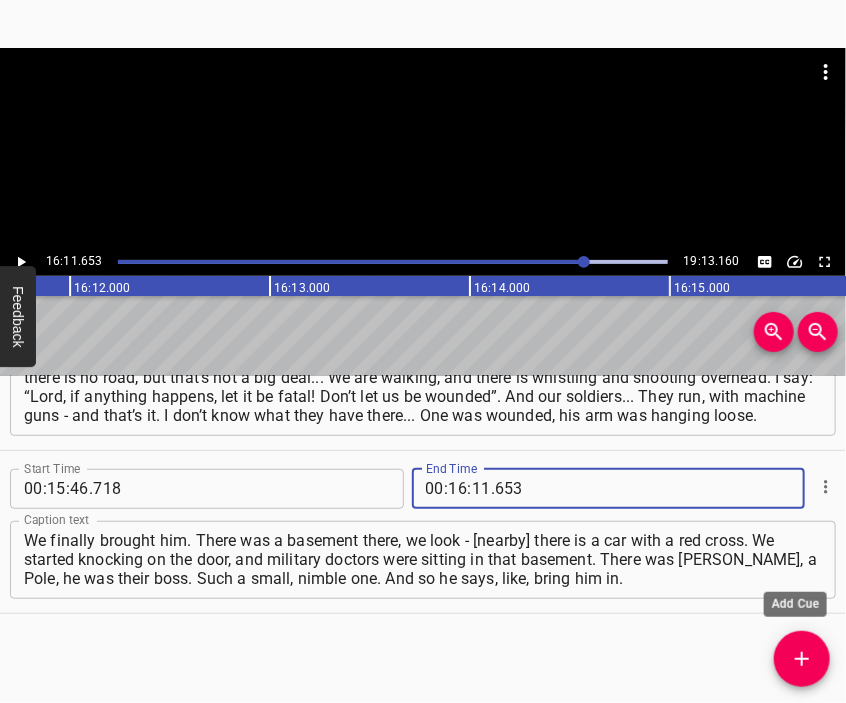 click 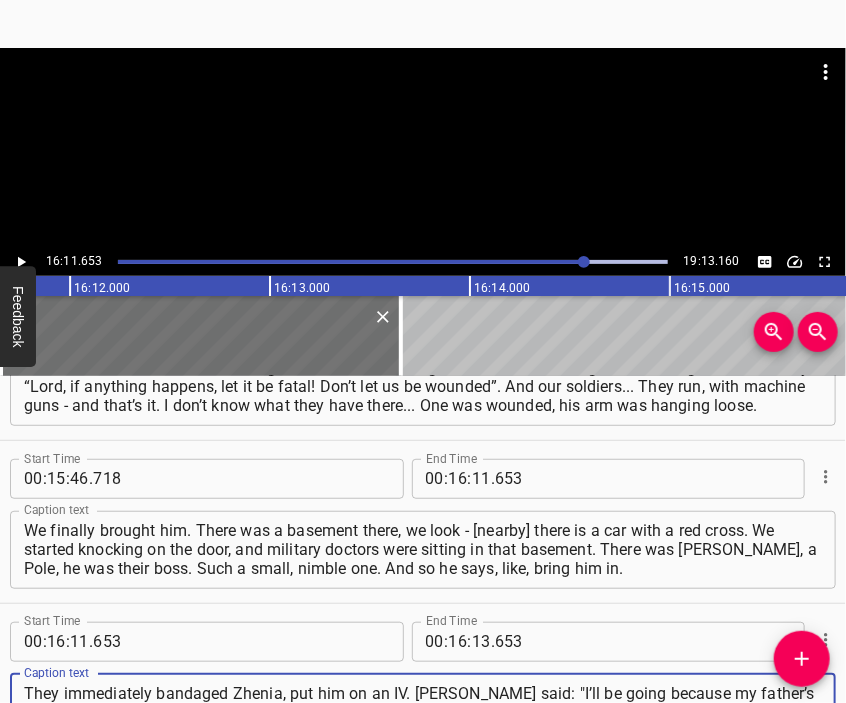 click at bounding box center [423, 98] 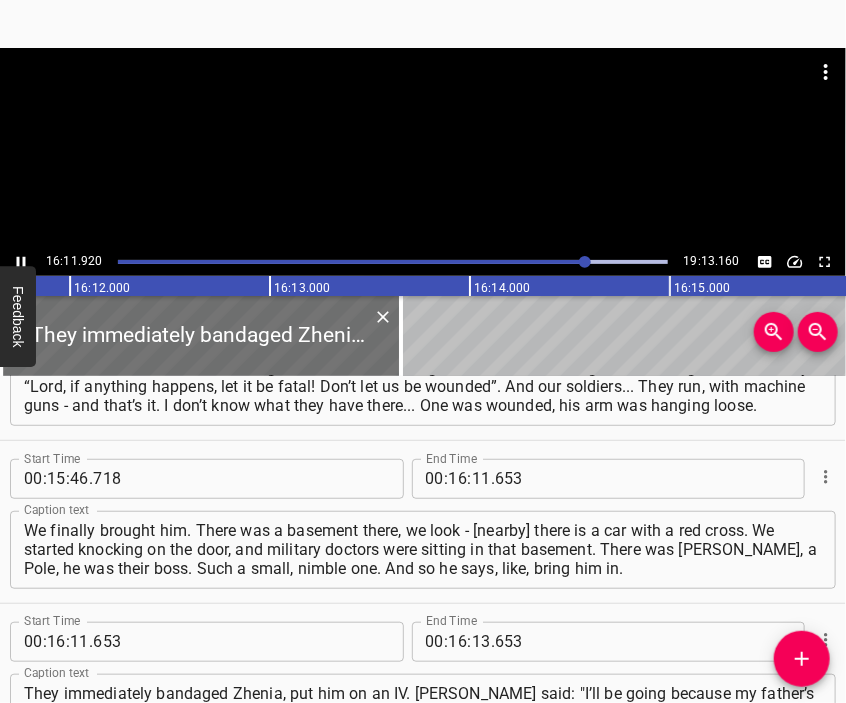 scroll, scrollTop: 6932, scrollLeft: 0, axis: vertical 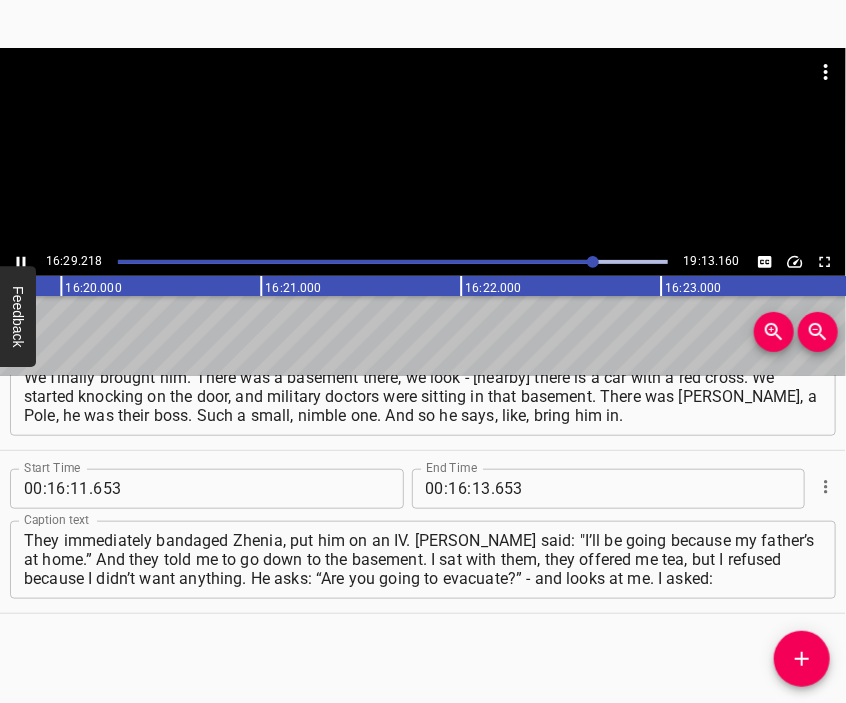 click at bounding box center (423, 98) 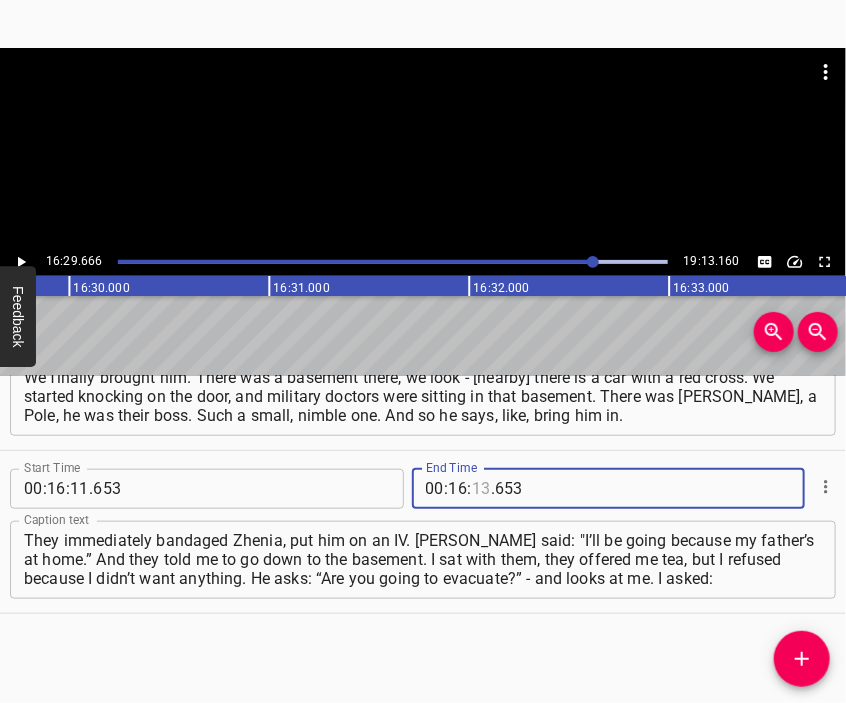 scroll, scrollTop: 0, scrollLeft: 197933, axis: horizontal 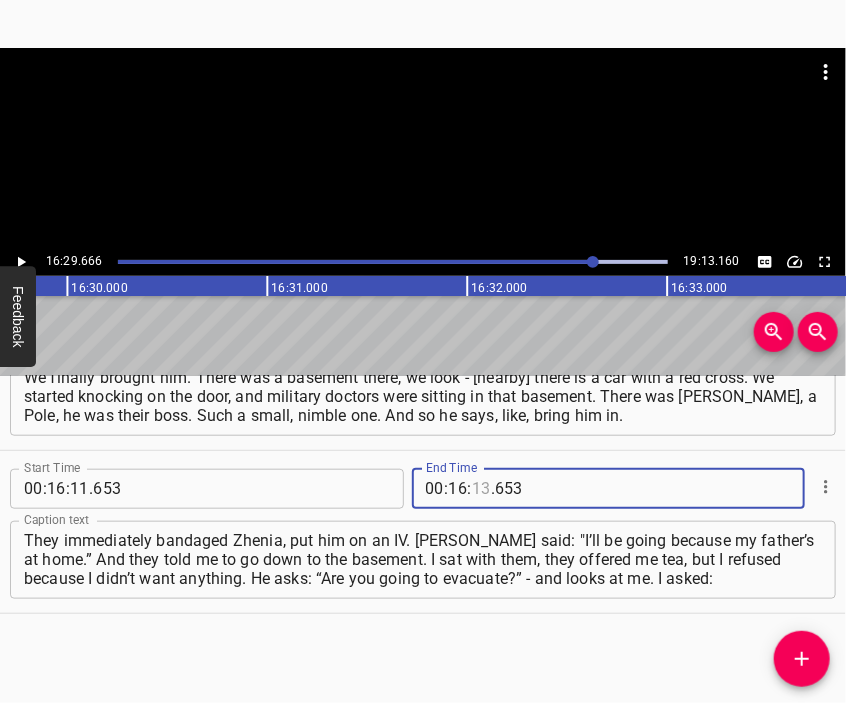 click at bounding box center [481, 489] 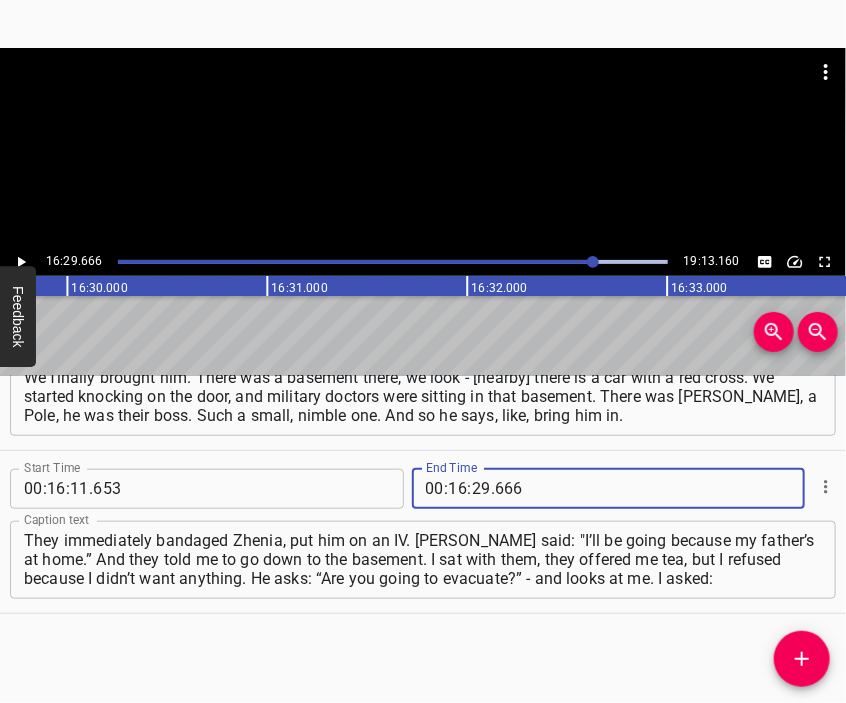 click 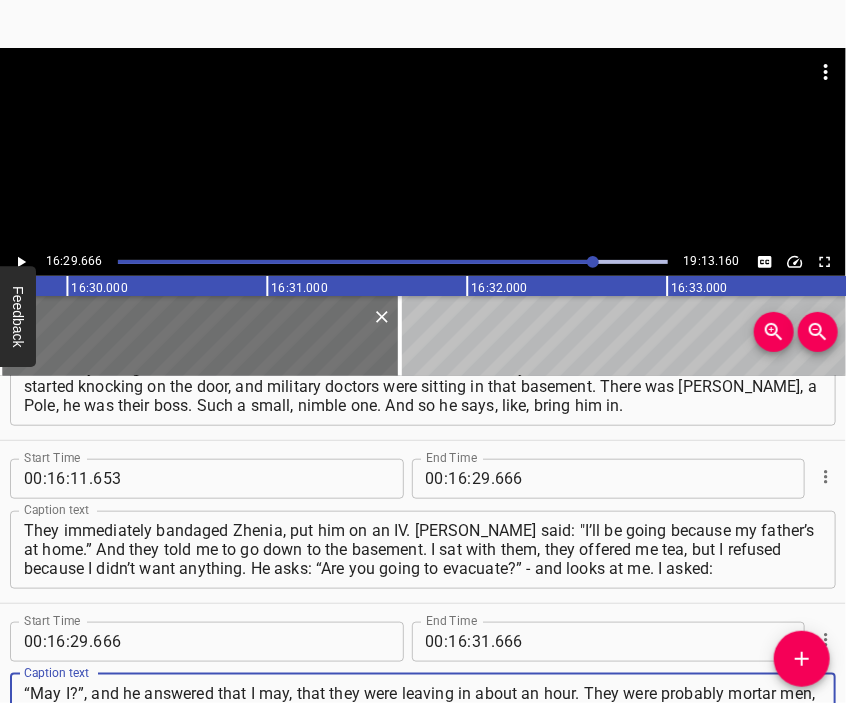 click at bounding box center [423, 148] 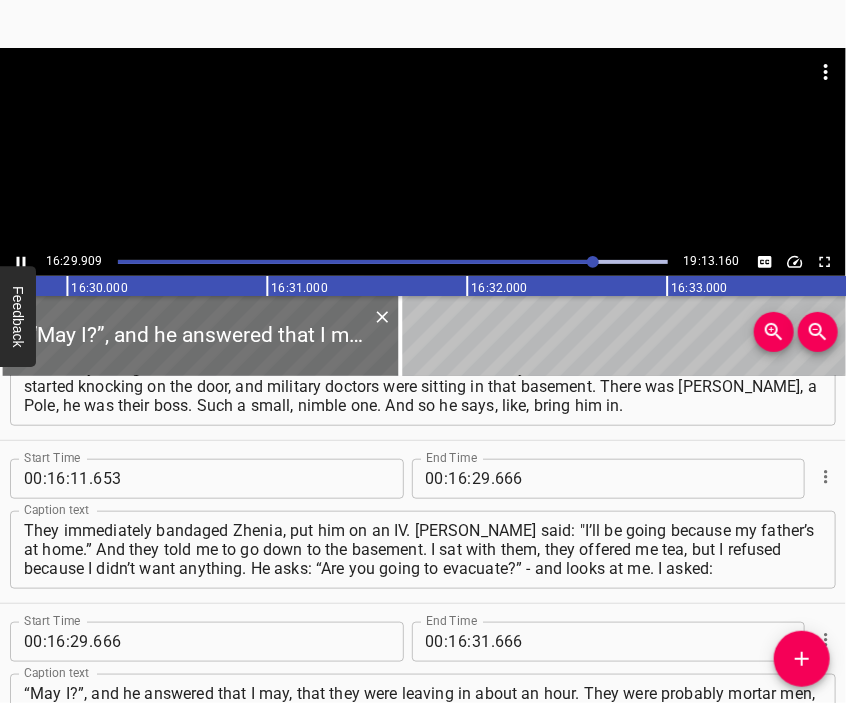 scroll, scrollTop: 7100, scrollLeft: 0, axis: vertical 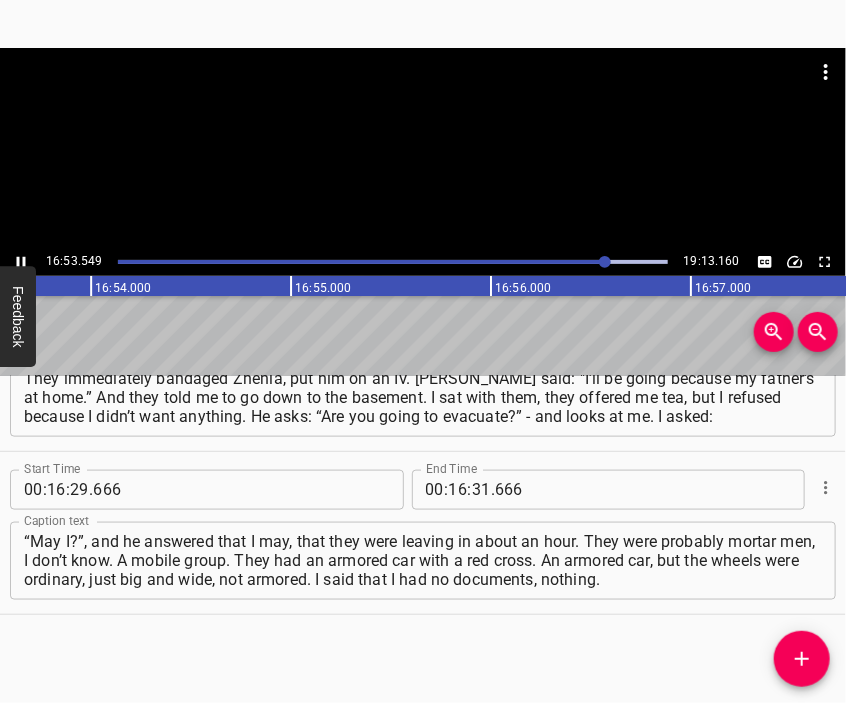 click at bounding box center [423, 148] 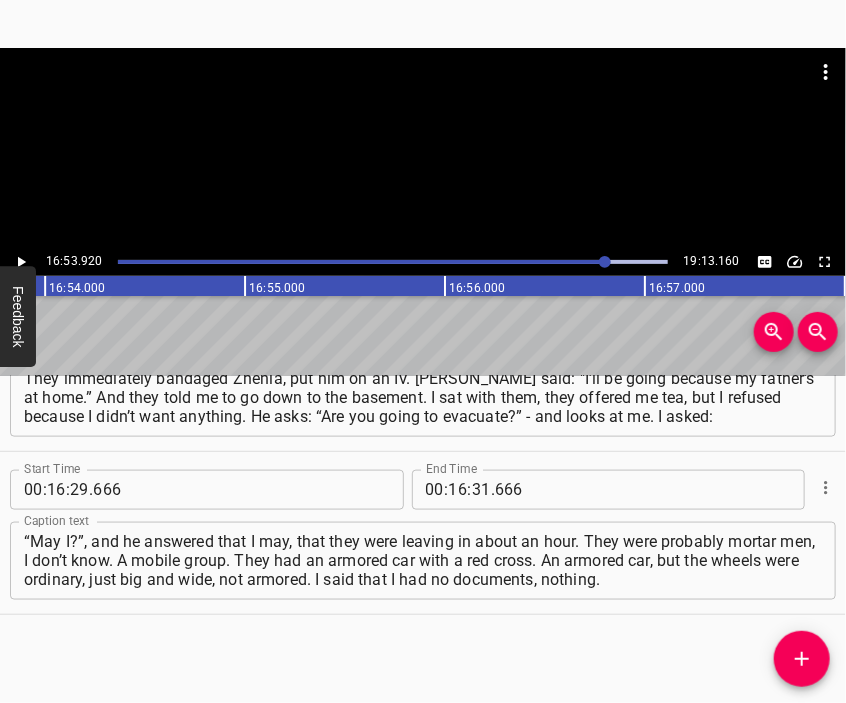 scroll, scrollTop: 0, scrollLeft: 202784, axis: horizontal 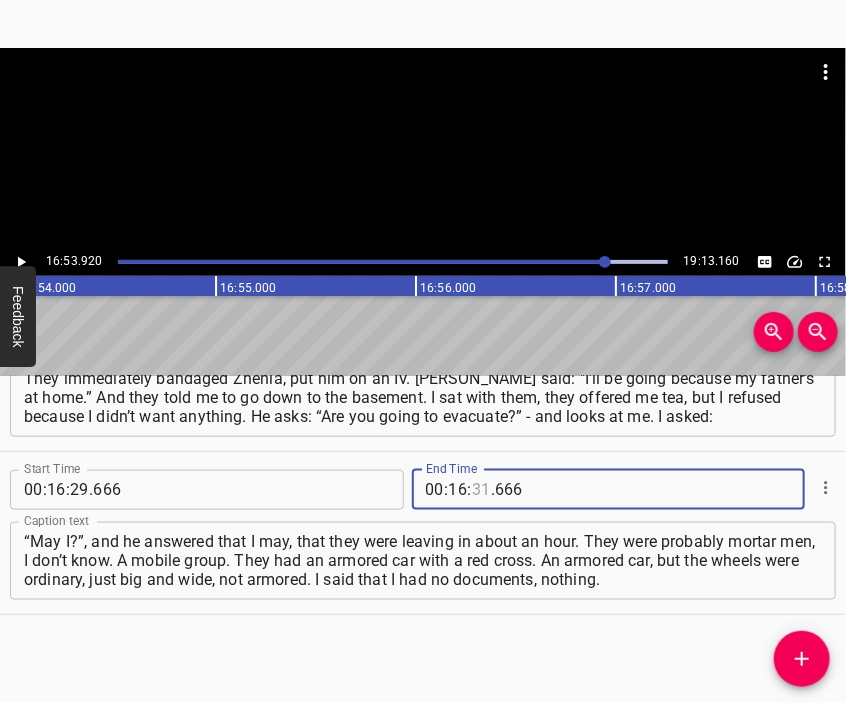click at bounding box center (481, 490) 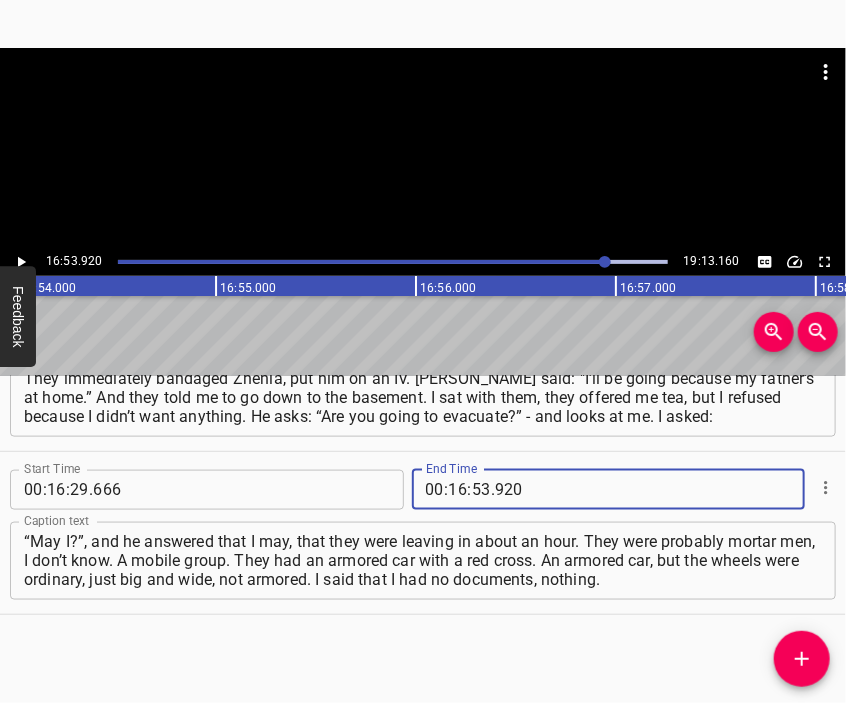 click at bounding box center (802, 659) 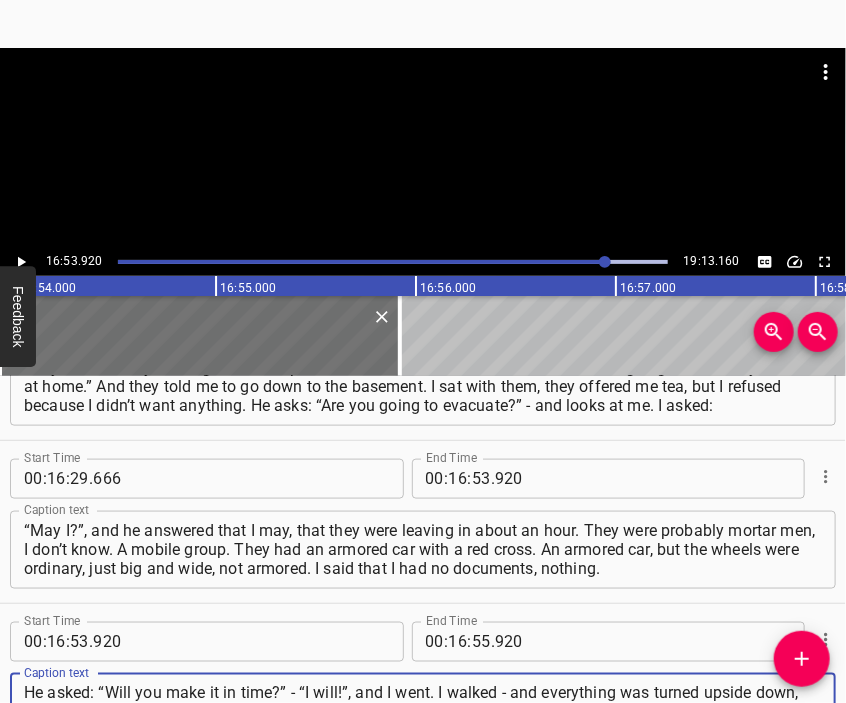 click at bounding box center (423, 148) 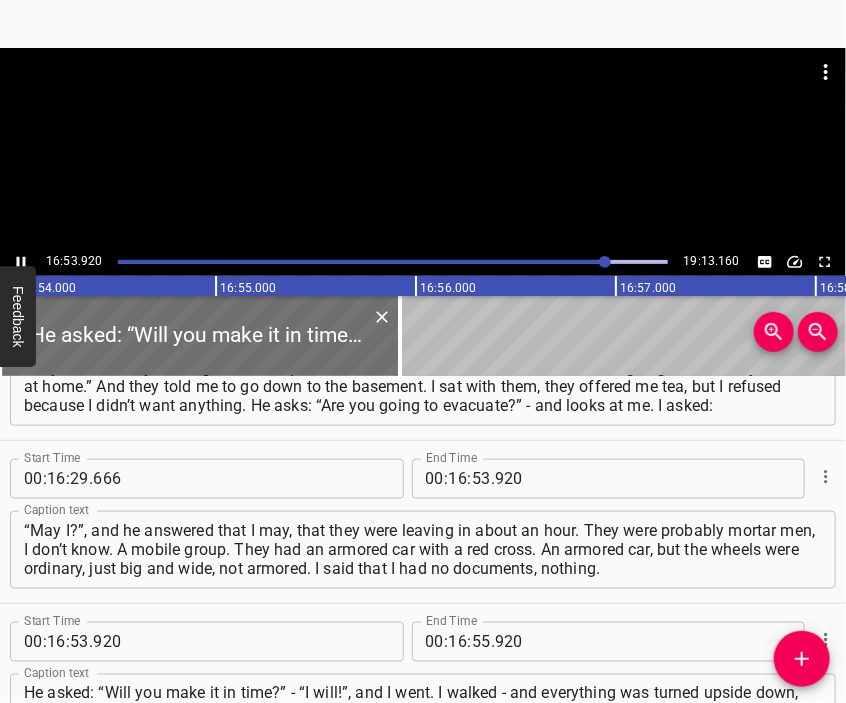 scroll, scrollTop: 7189, scrollLeft: 0, axis: vertical 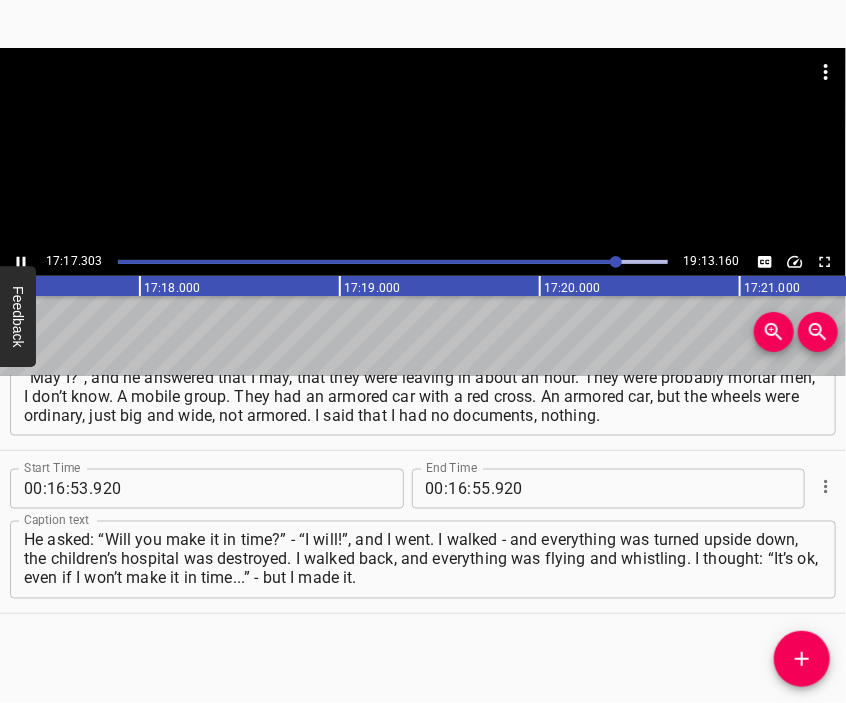 click at bounding box center [423, 98] 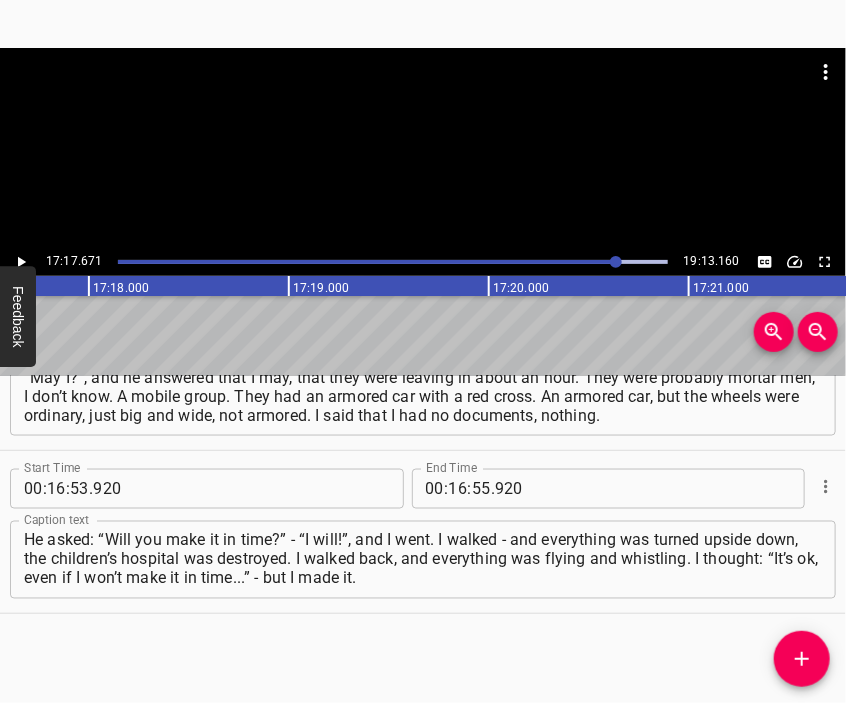 scroll, scrollTop: 0, scrollLeft: 207534, axis: horizontal 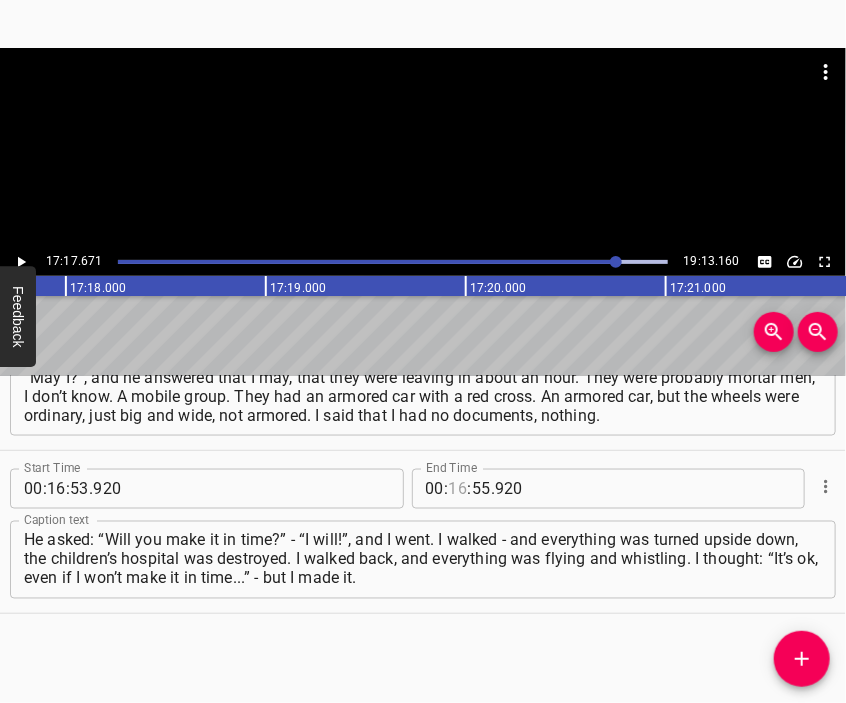 click at bounding box center (458, 489) 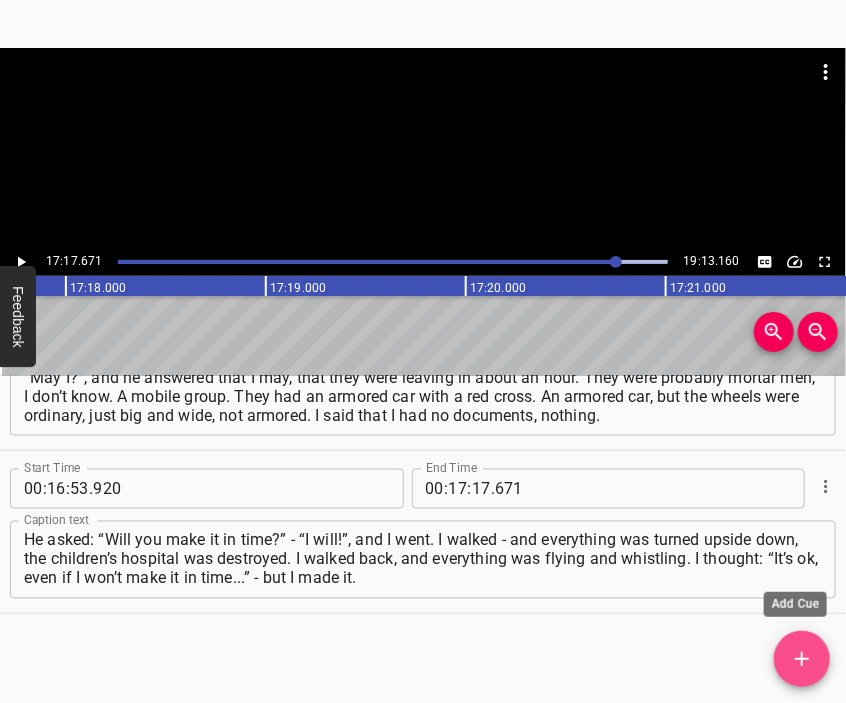 click 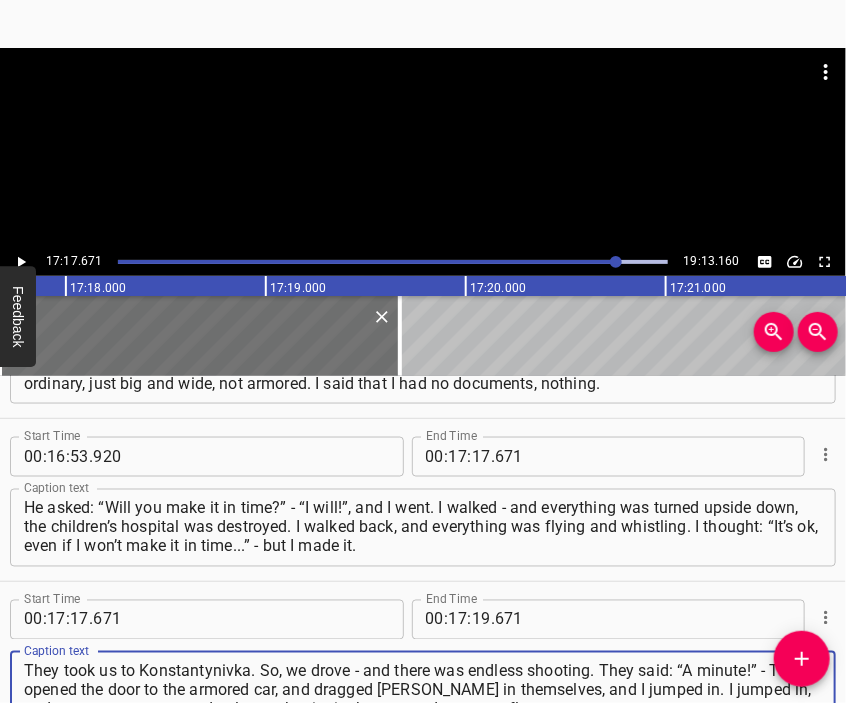 click at bounding box center [423, 148] 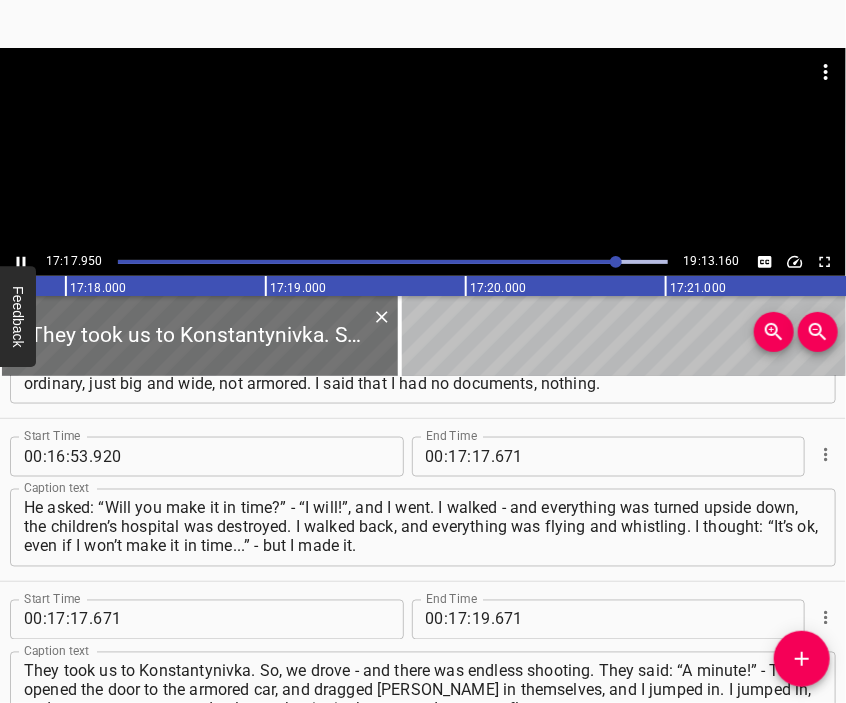 scroll, scrollTop: 7337, scrollLeft: 0, axis: vertical 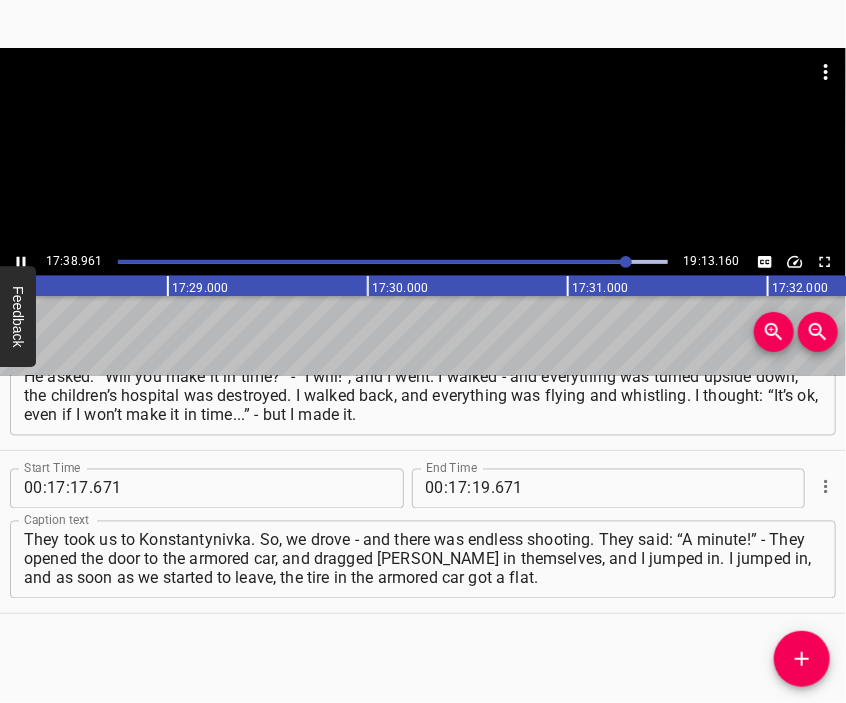 click at bounding box center (423, 98) 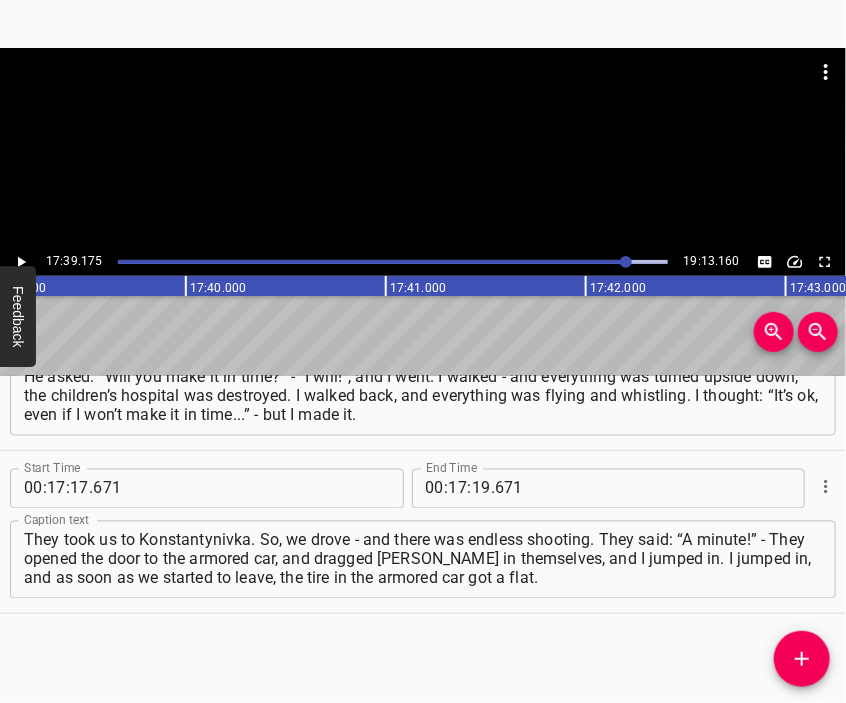 scroll, scrollTop: 0, scrollLeft: 211835, axis: horizontal 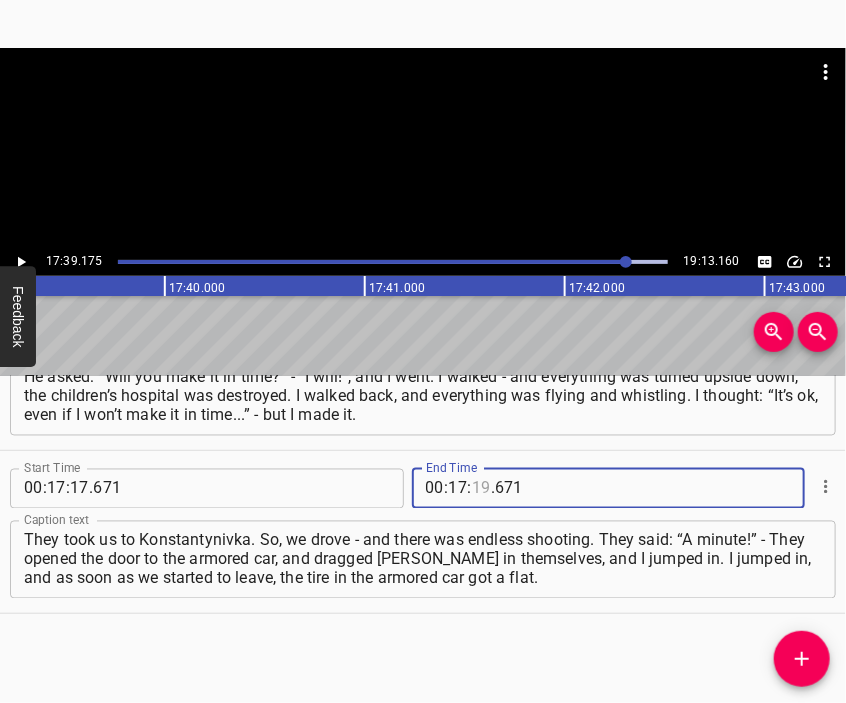 click at bounding box center [481, 489] 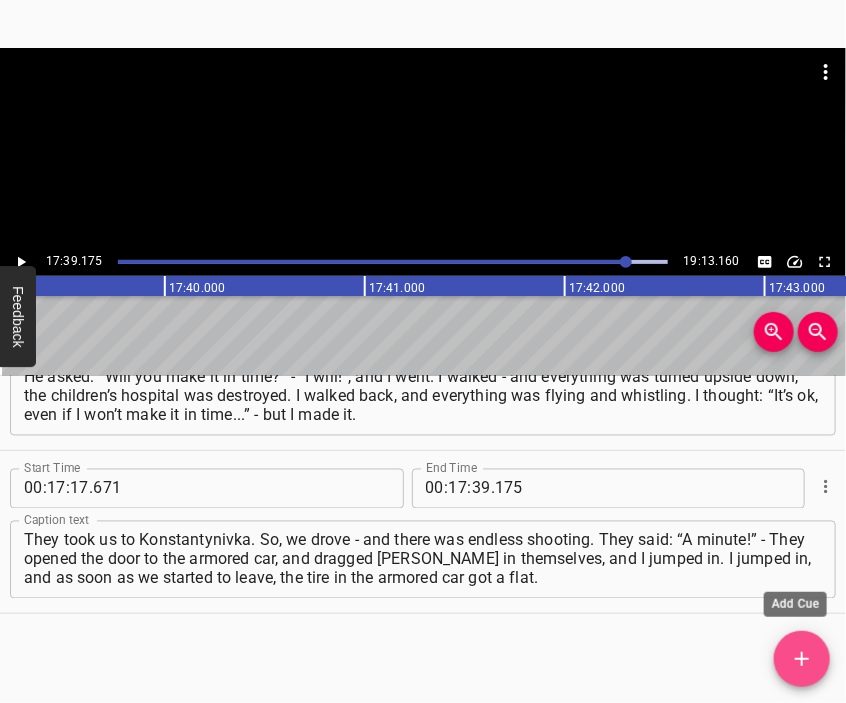 click 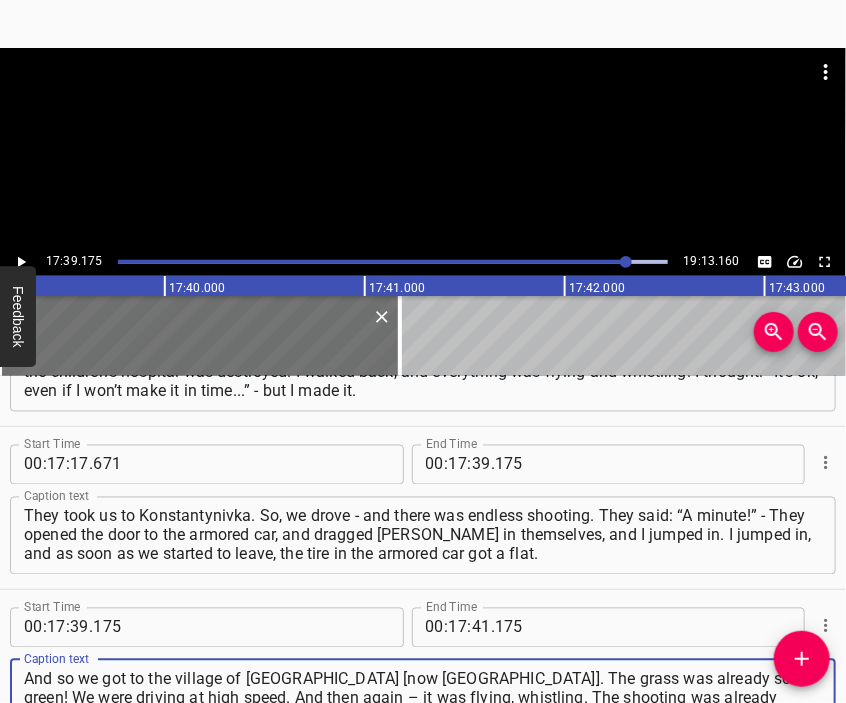 click at bounding box center (423, 72) 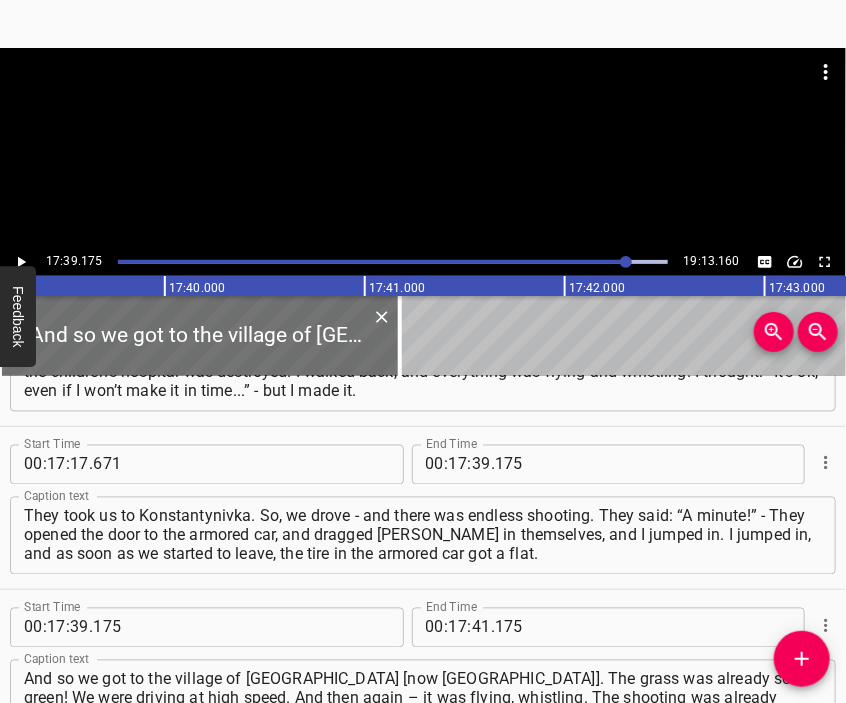 click at bounding box center (423, 148) 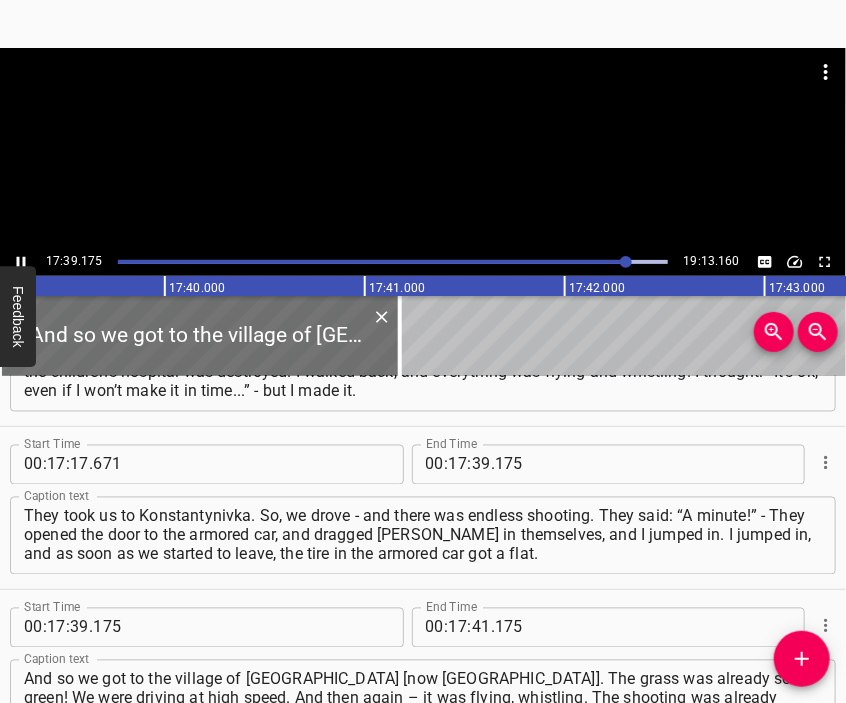 scroll, scrollTop: 7528, scrollLeft: 0, axis: vertical 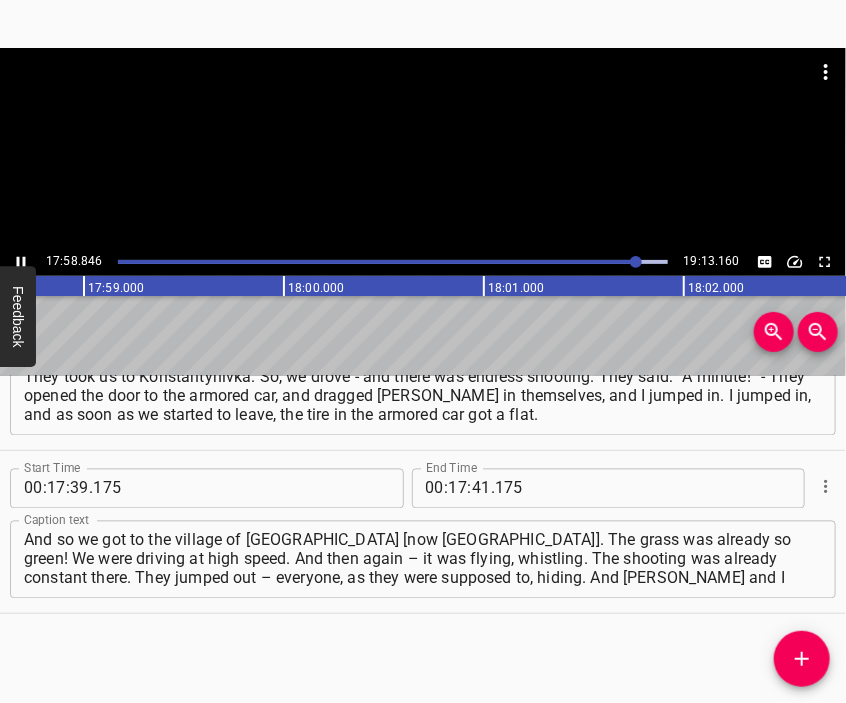 click at bounding box center [423, 98] 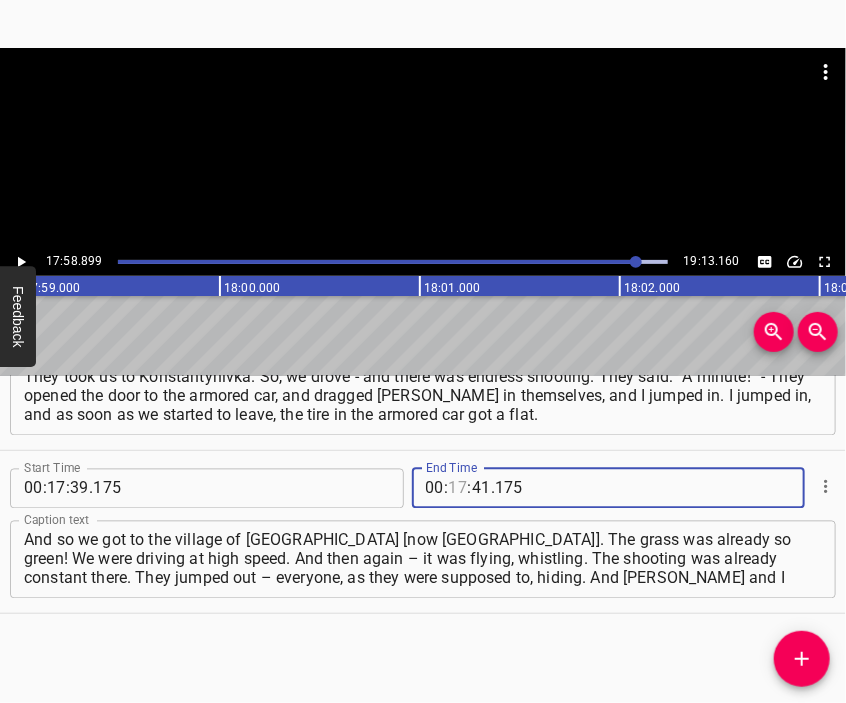 click at bounding box center [458, 489] 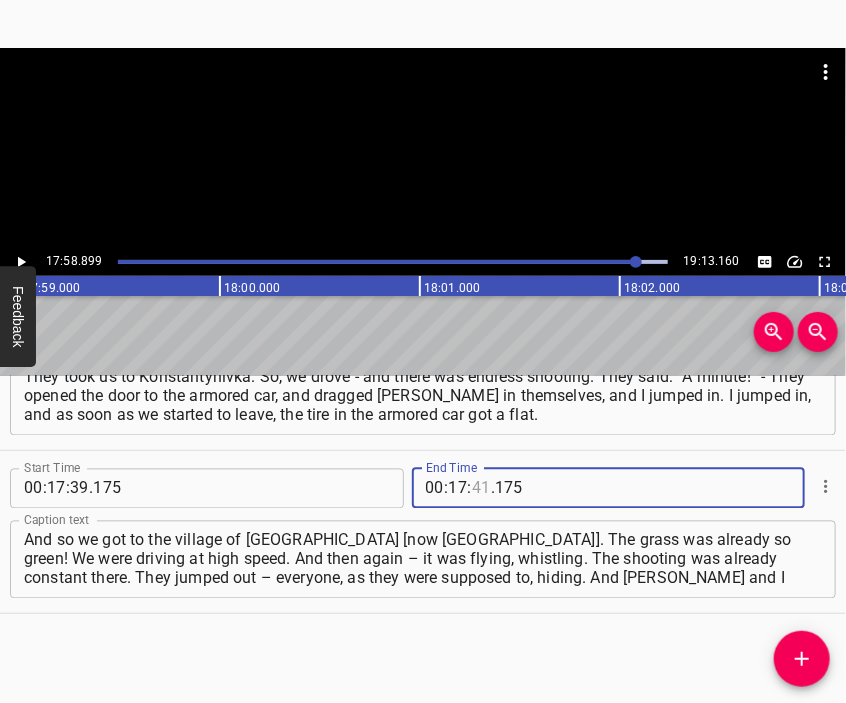 click at bounding box center (481, 489) 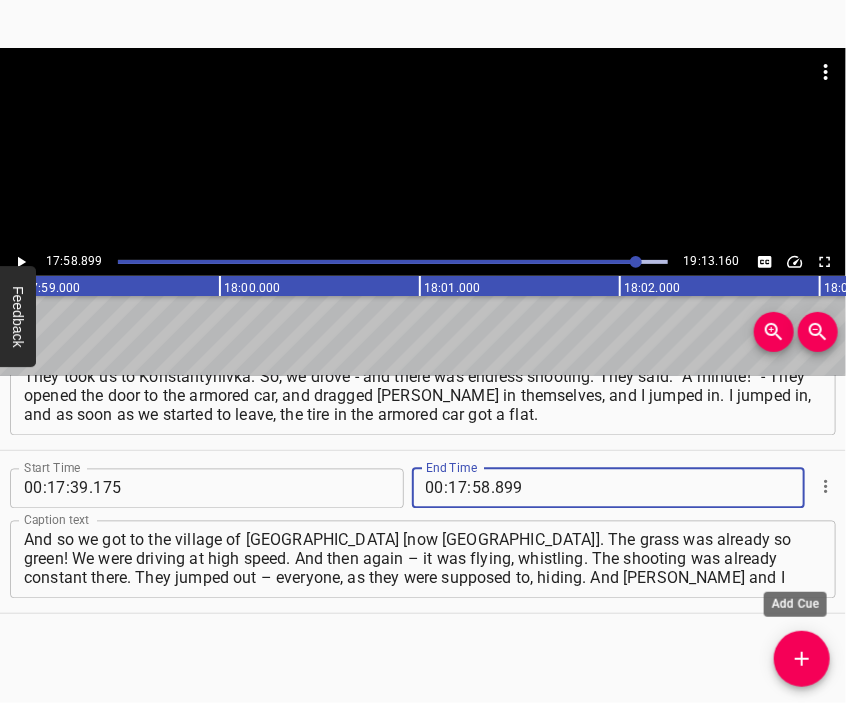click 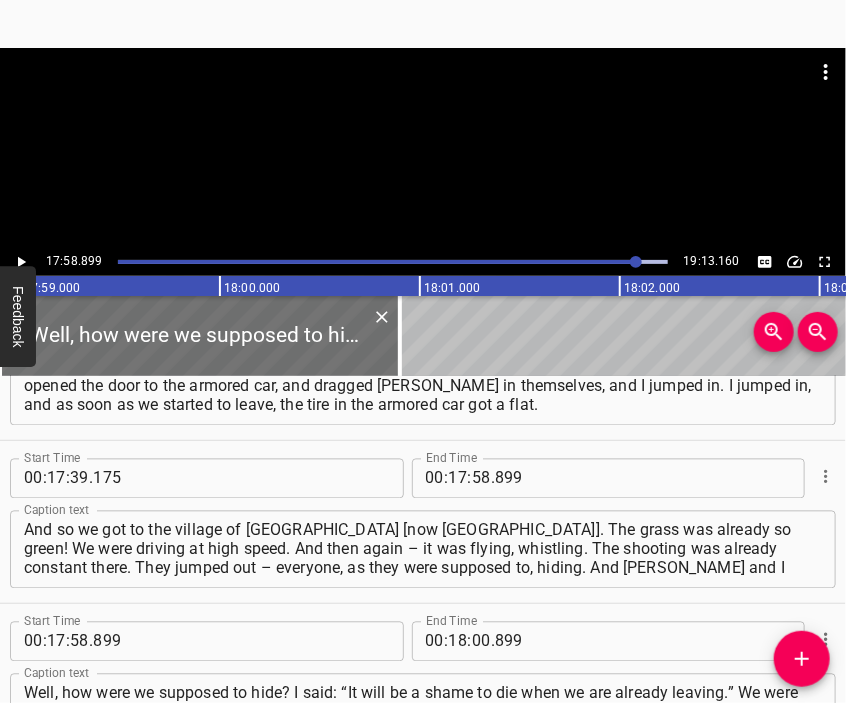 click at bounding box center [423, 148] 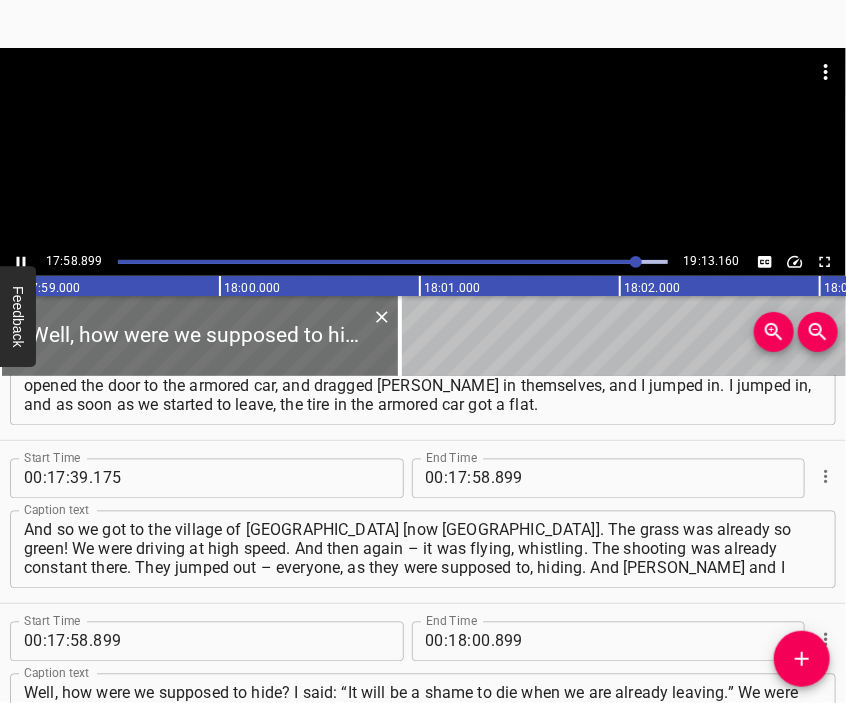 scroll, scrollTop: 7696, scrollLeft: 0, axis: vertical 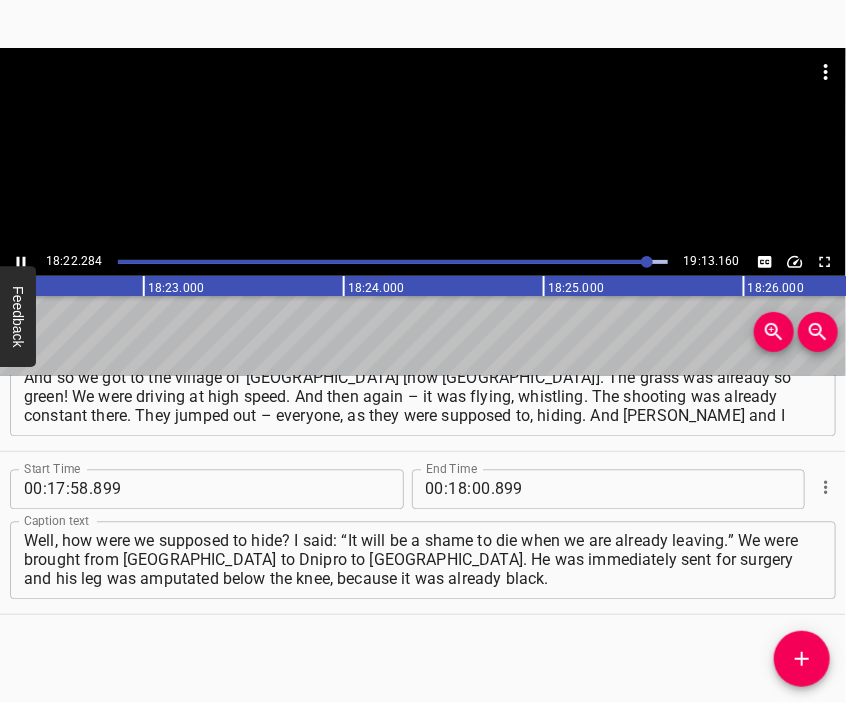 click at bounding box center (423, 98) 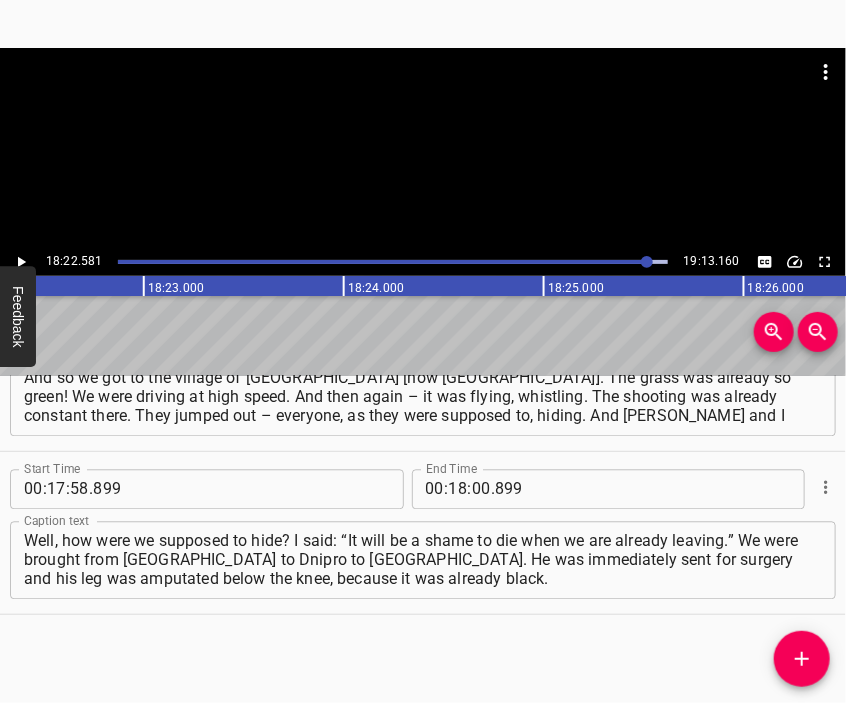 scroll, scrollTop: 0, scrollLeft: 220516, axis: horizontal 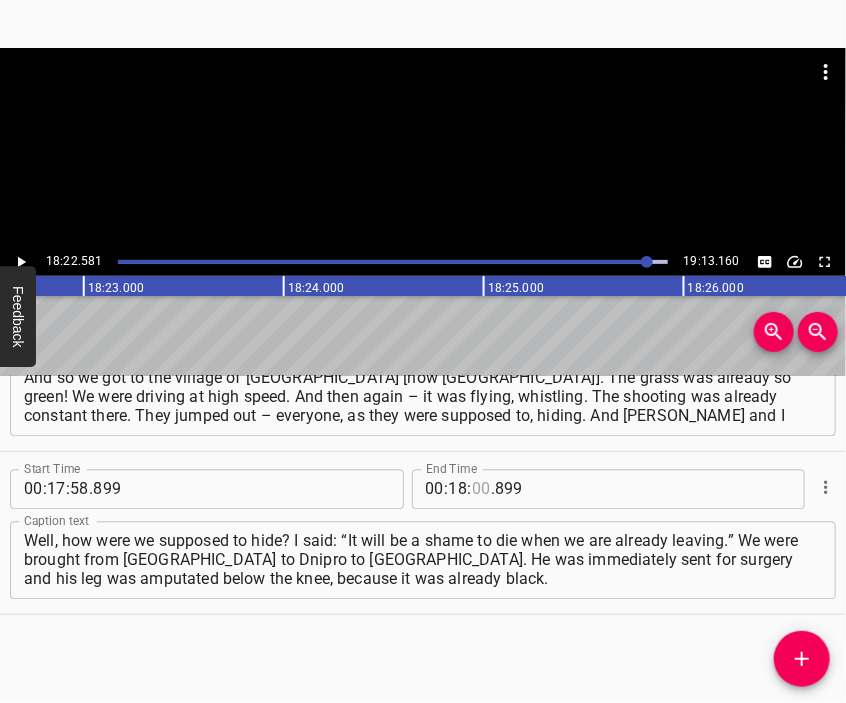 click at bounding box center [481, 490] 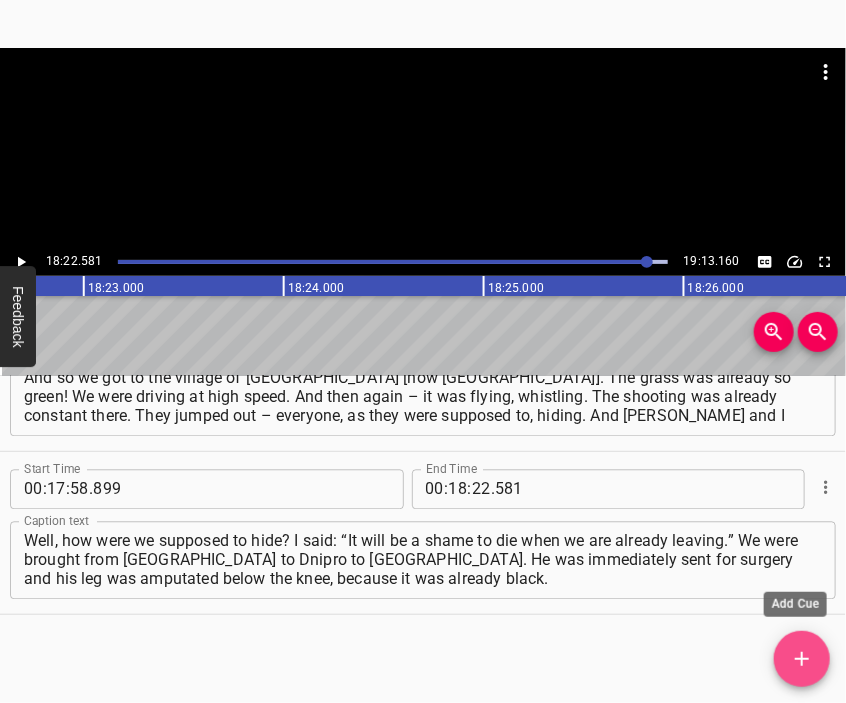 click 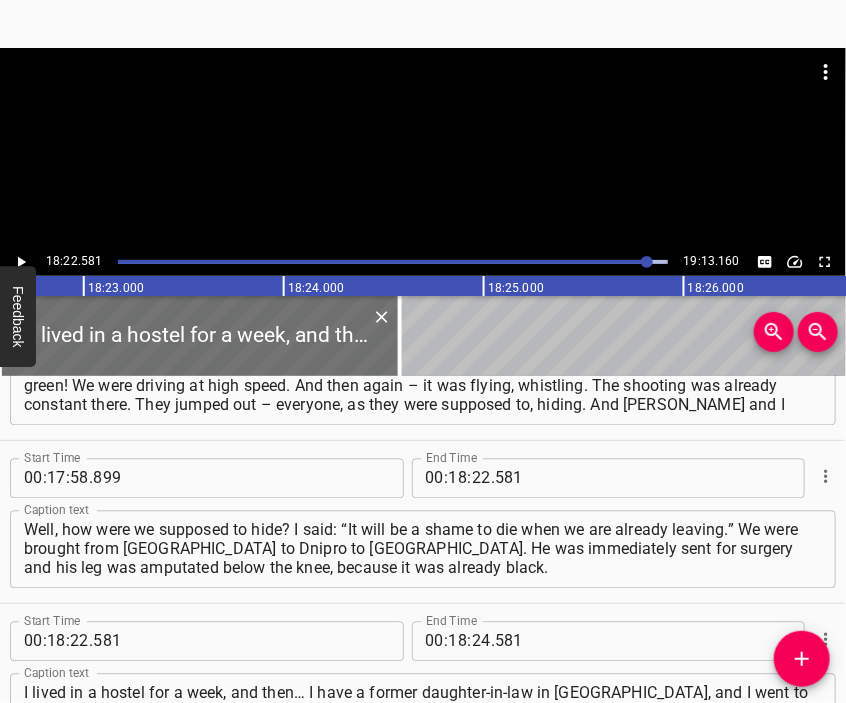 drag, startPoint x: 415, startPoint y: 109, endPoint x: 410, endPoint y: 129, distance: 20.615528 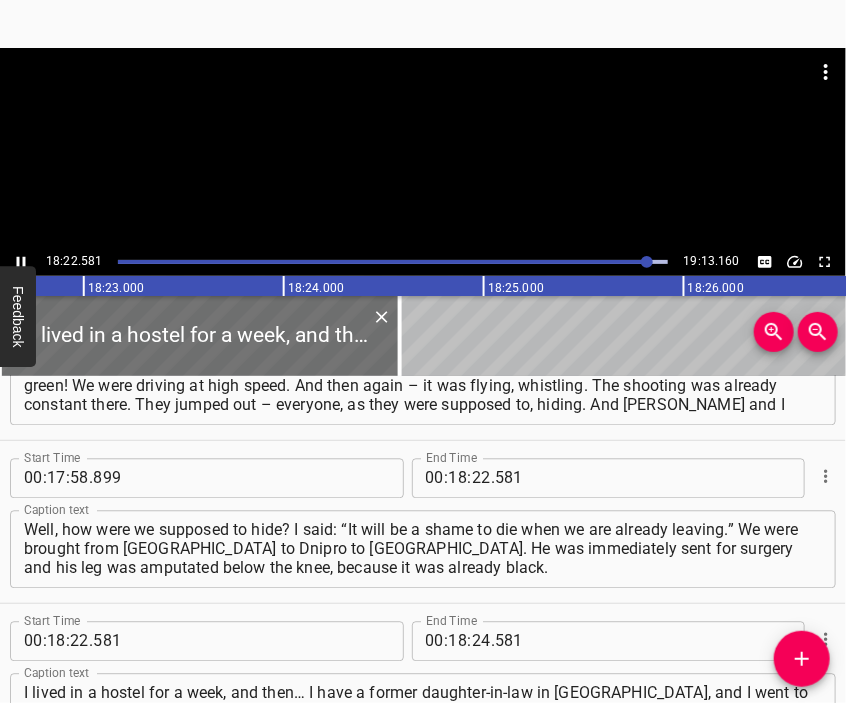 scroll, scrollTop: 7841, scrollLeft: 0, axis: vertical 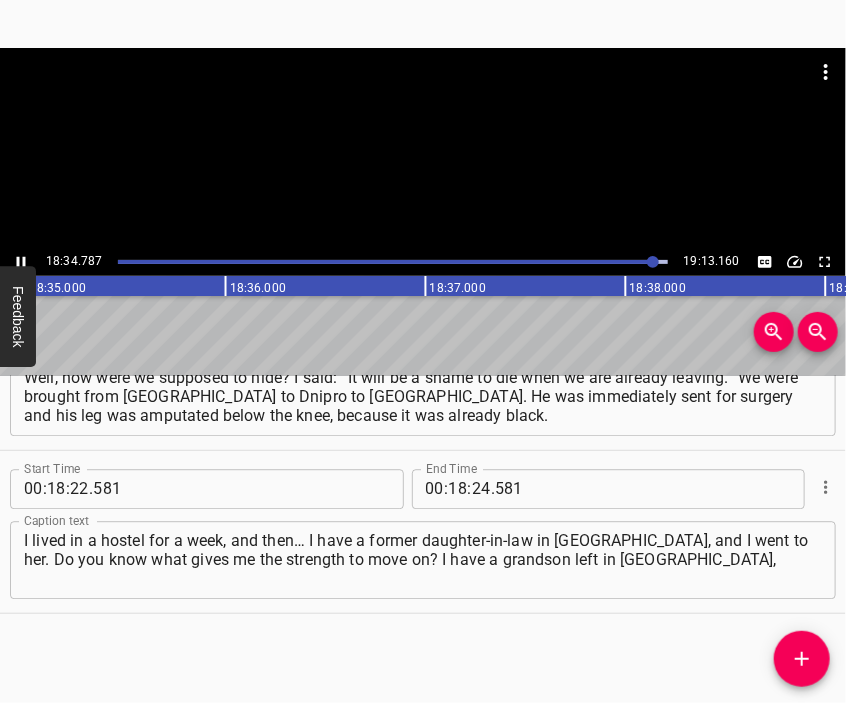 click at bounding box center [423, 148] 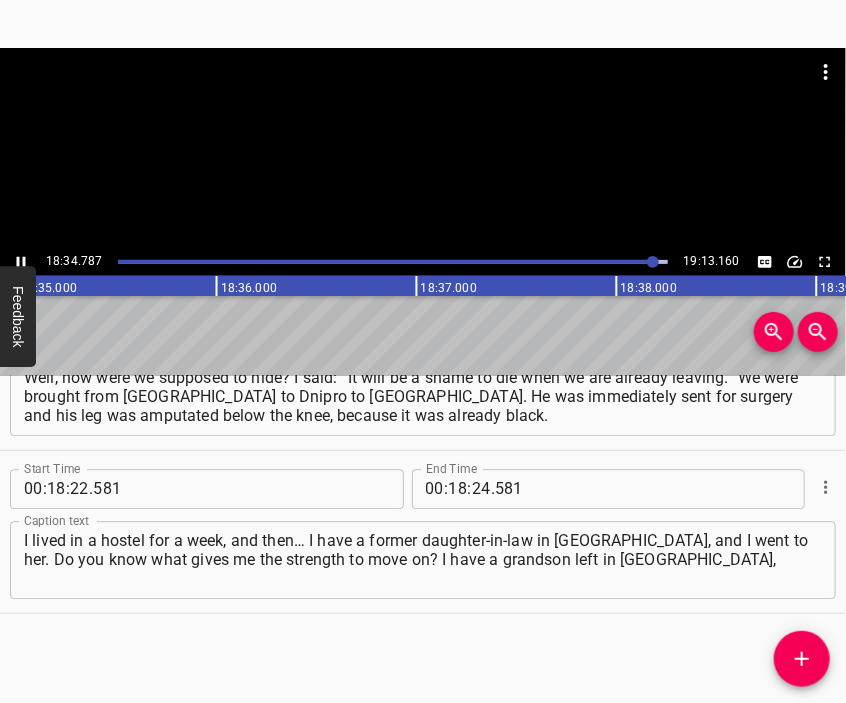scroll, scrollTop: 0, scrollLeft: 223021, axis: horizontal 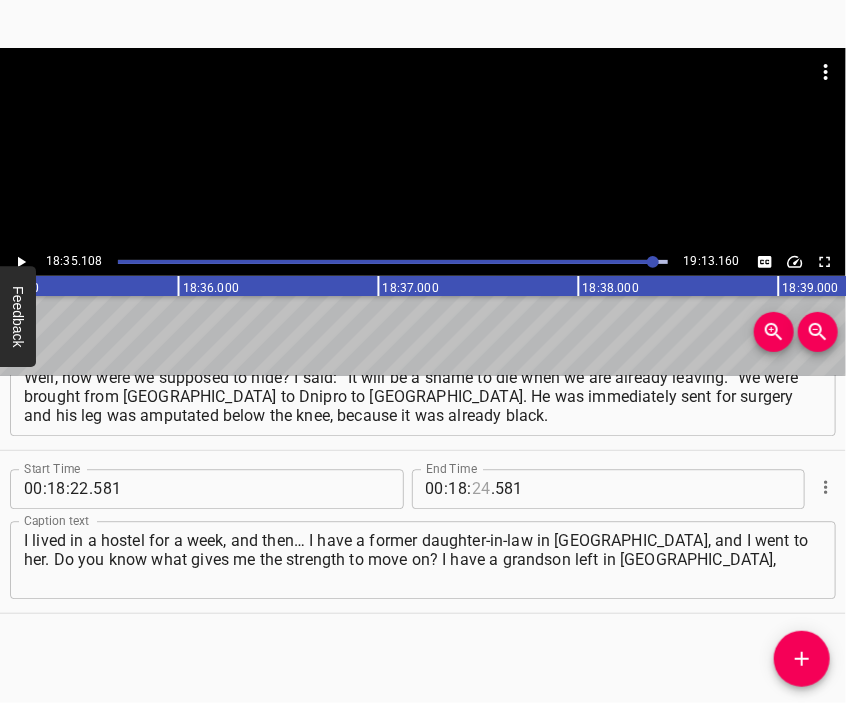click at bounding box center (481, 489) 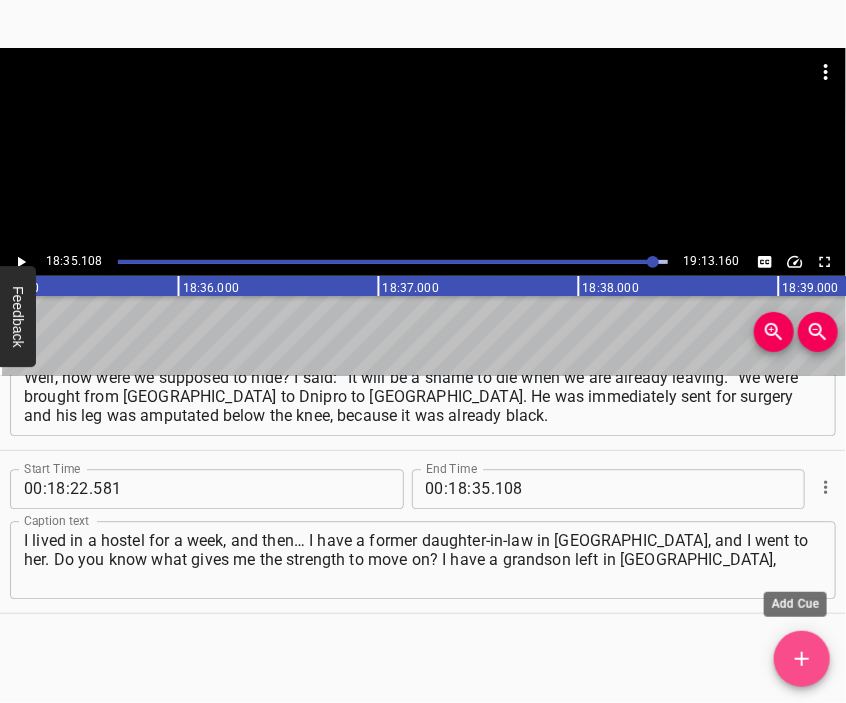 click at bounding box center (802, 659) 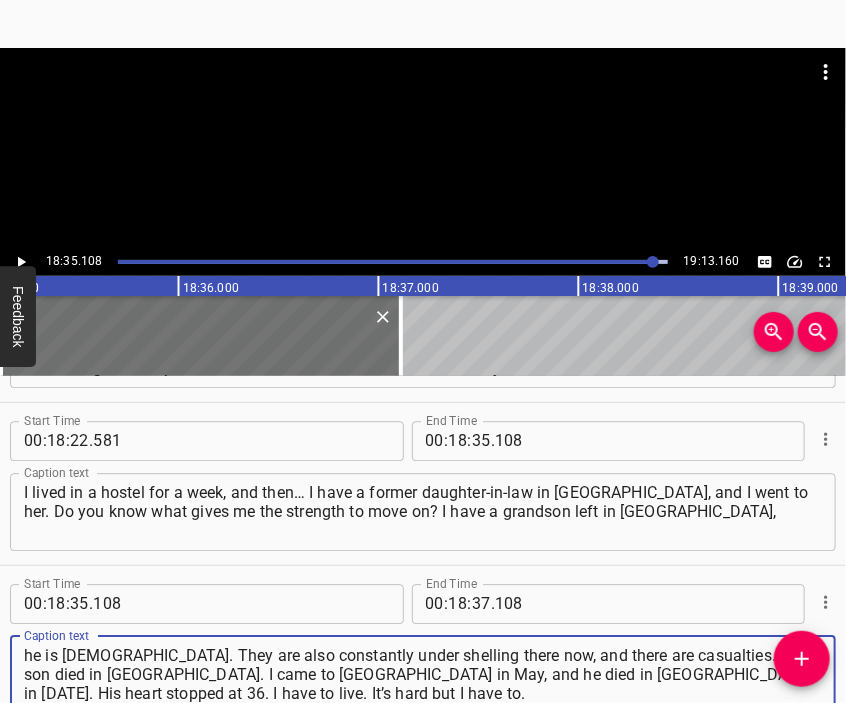 click at bounding box center (423, 148) 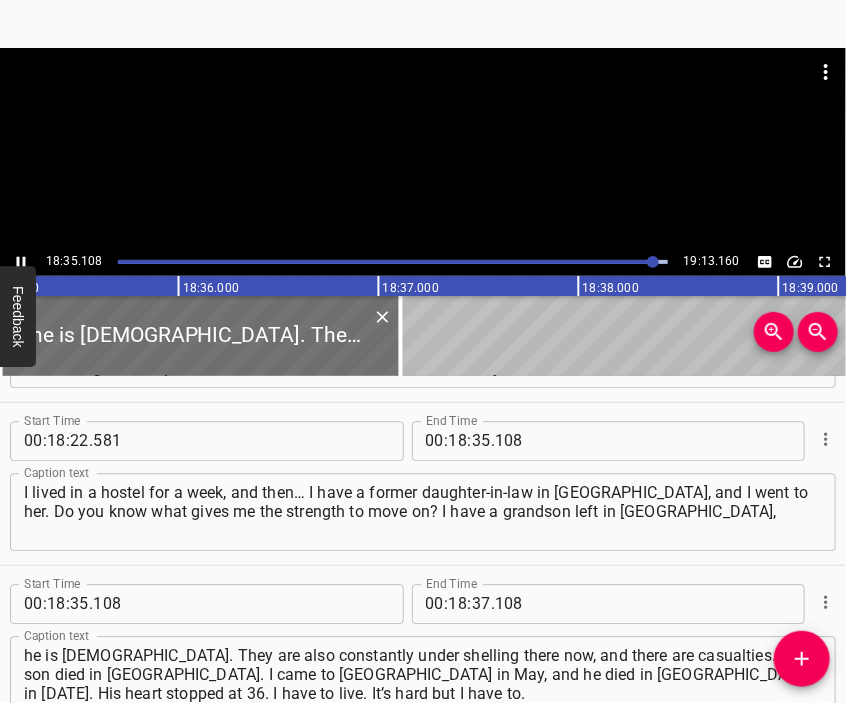 scroll, scrollTop: 8037, scrollLeft: 0, axis: vertical 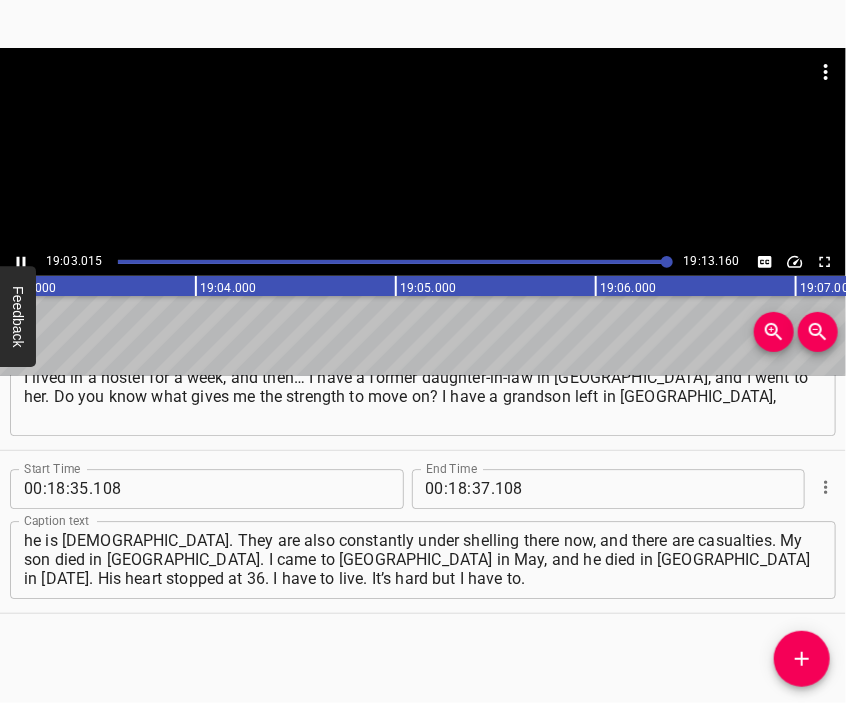 click at bounding box center (423, 148) 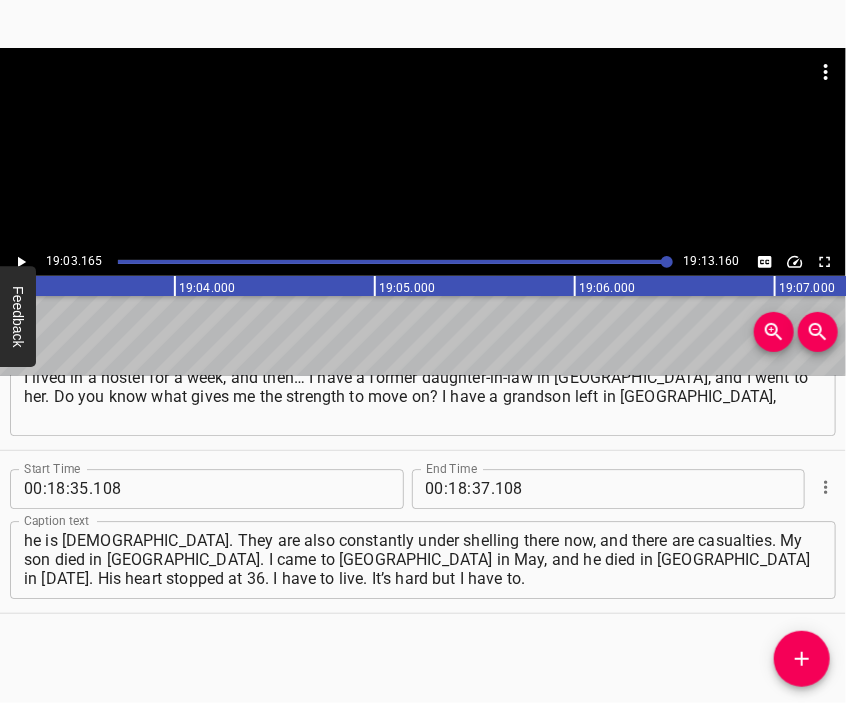 scroll, scrollTop: 0, scrollLeft: 228632, axis: horizontal 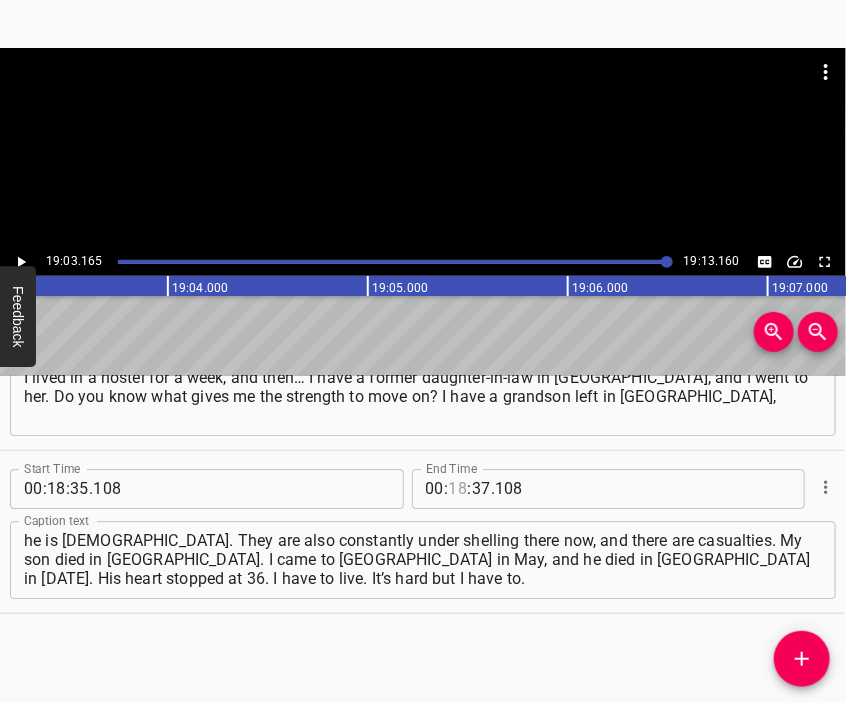 click at bounding box center [458, 489] 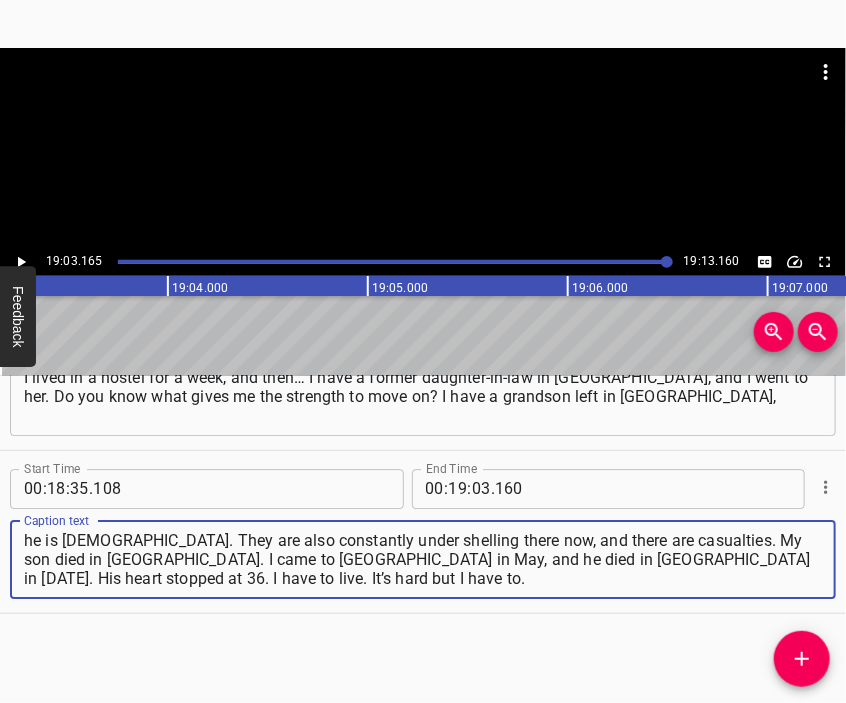 click on "he is [DEMOGRAPHIC_DATA]. They are also constantly under shelling there now, and there are casualties. My son died in [GEOGRAPHIC_DATA]. I came to [GEOGRAPHIC_DATA] in May, and he died in [GEOGRAPHIC_DATA] in [DATE]. His heart stopped at 36. I have to live. It’s hard but I have to." at bounding box center (423, 559) 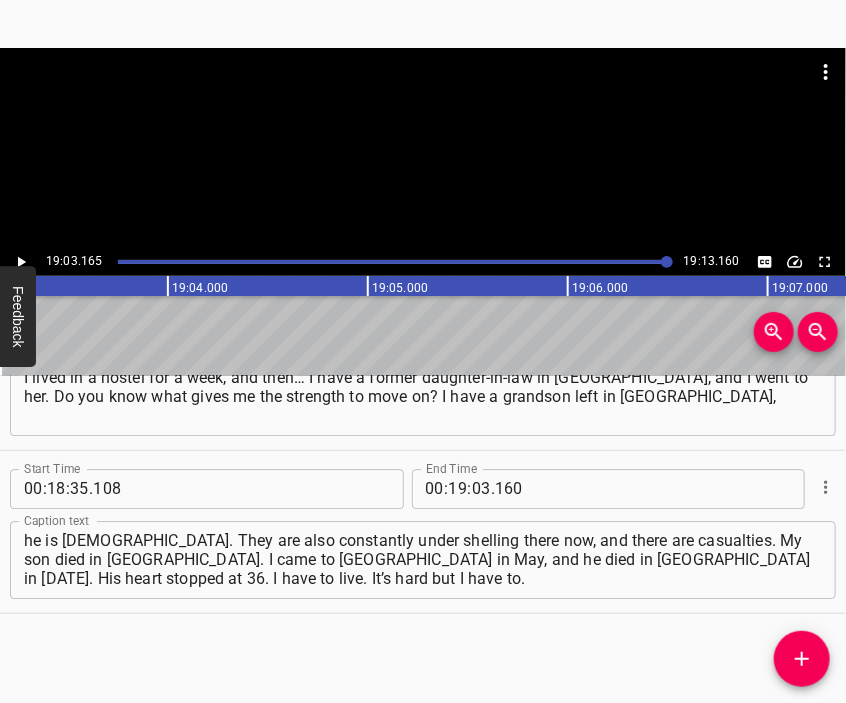 click at bounding box center [423, 148] 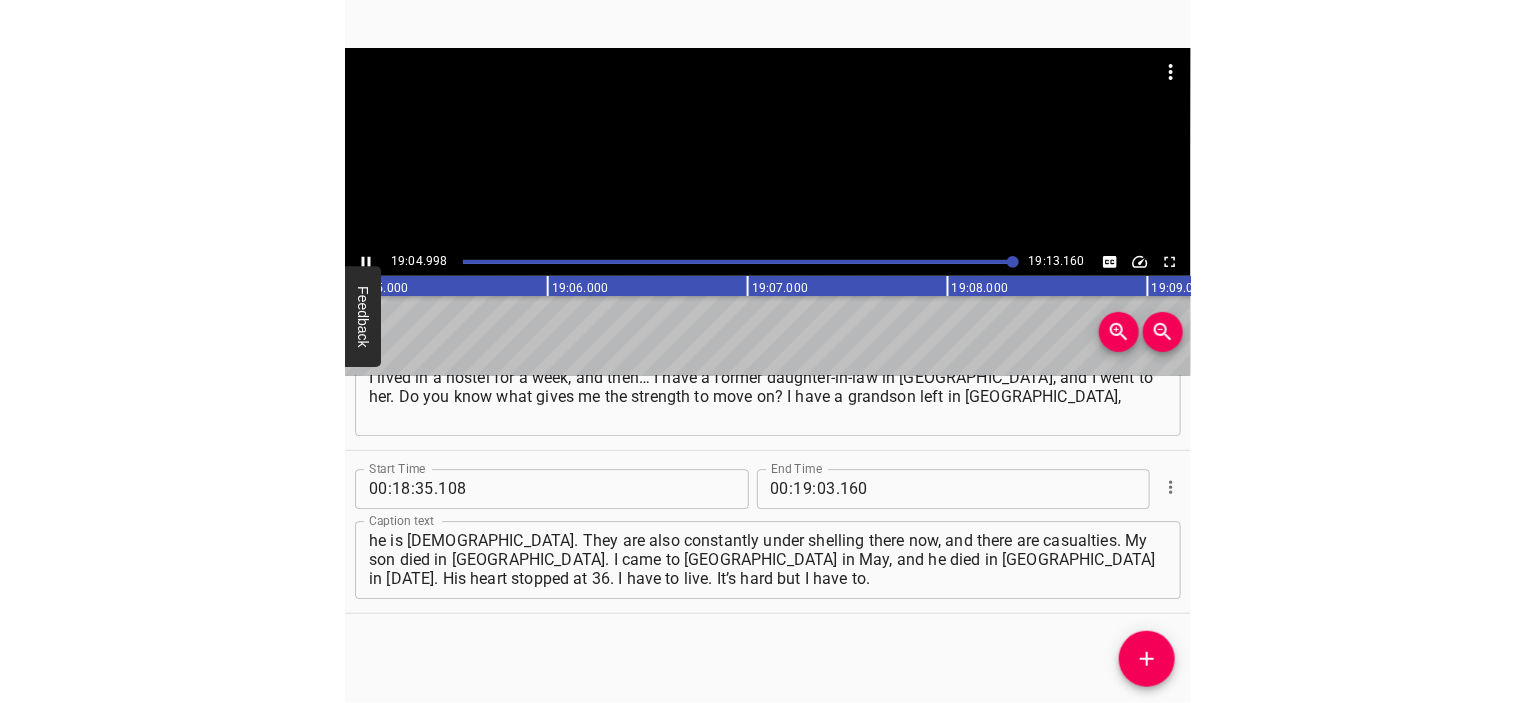 scroll, scrollTop: 0, scrollLeft: 228999, axis: horizontal 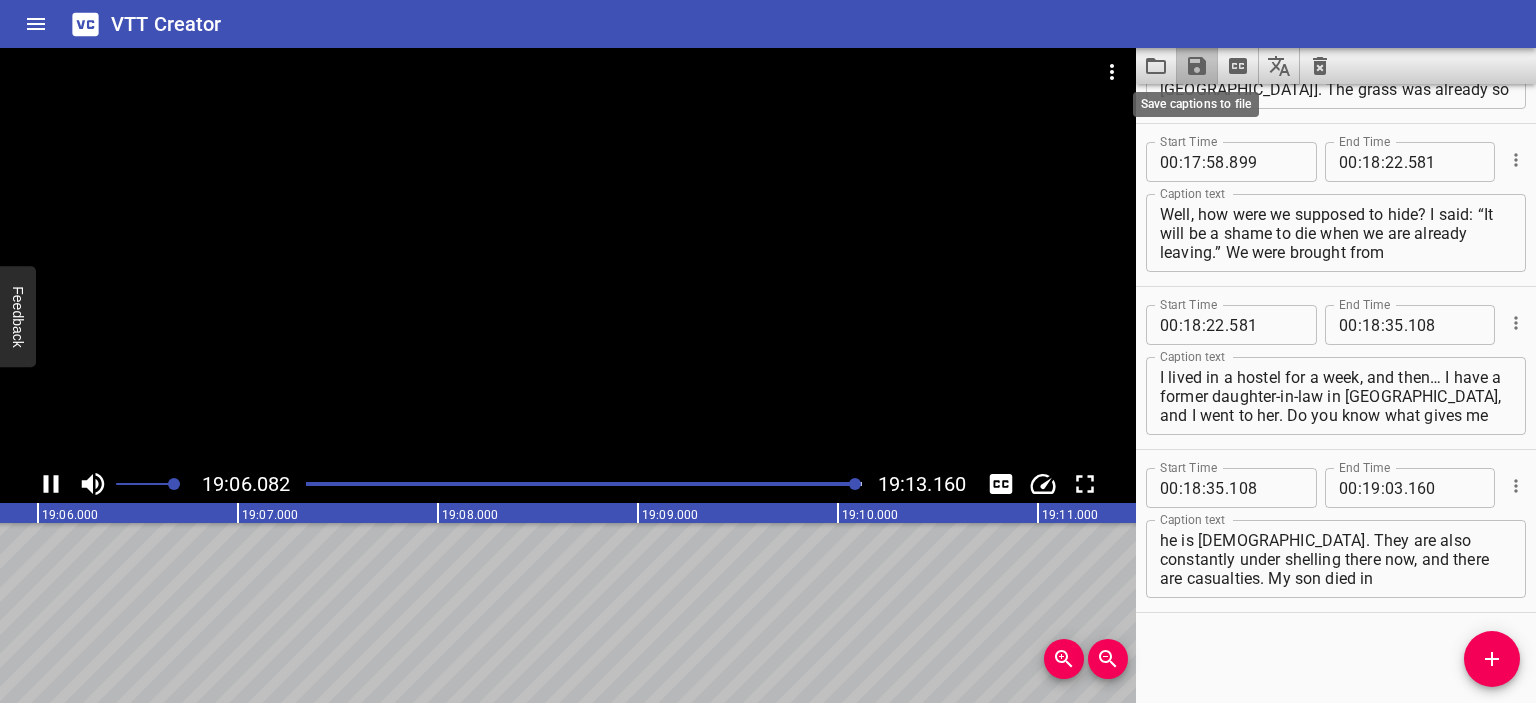 click 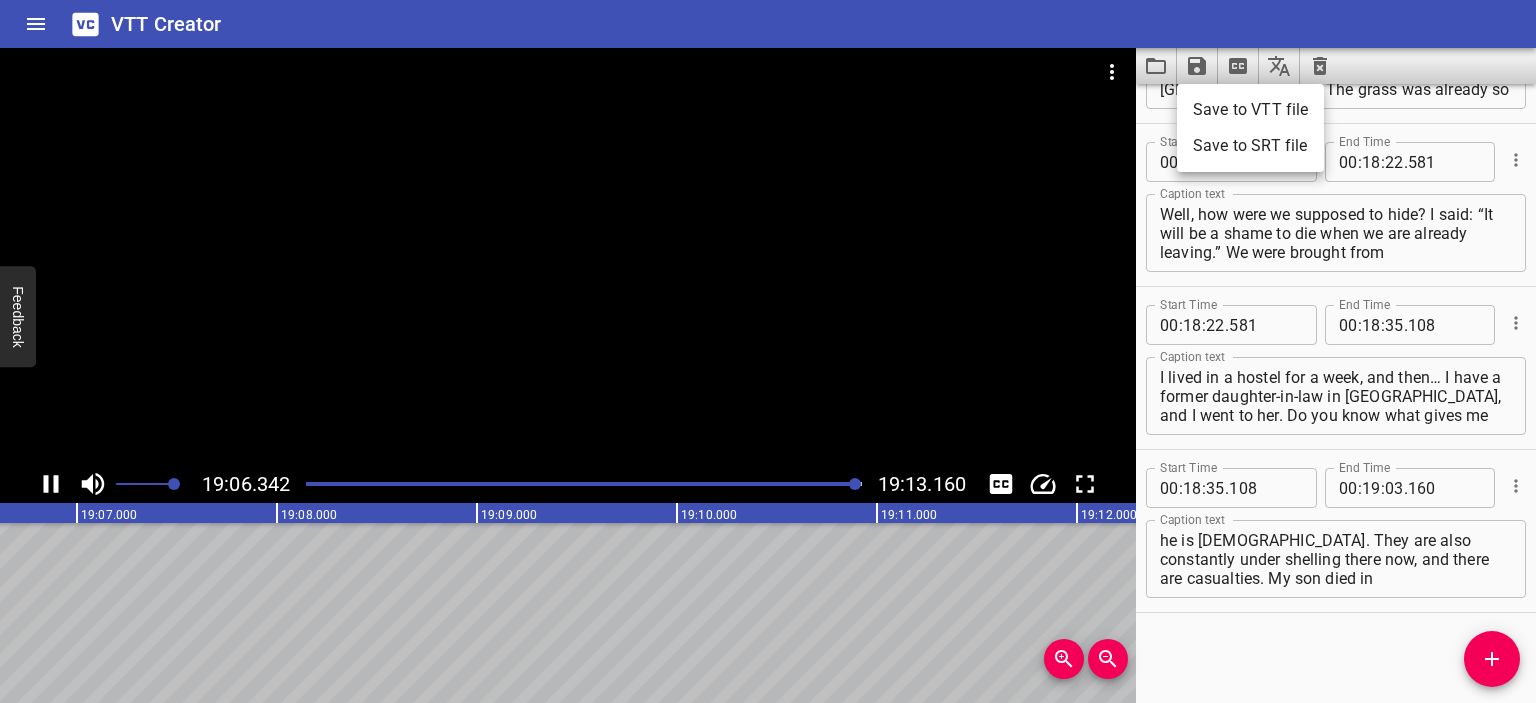 click on "Save to VTT file" at bounding box center [1250, 110] 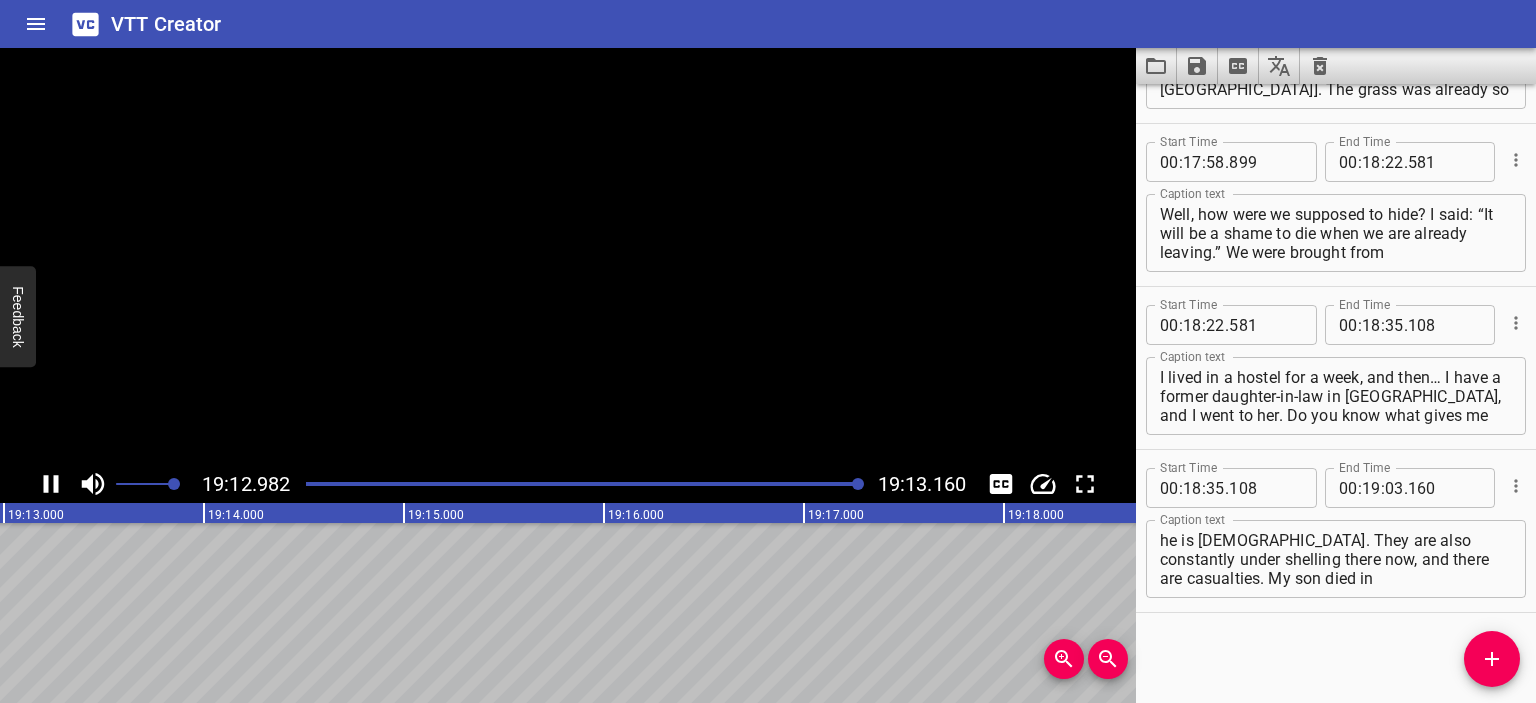 scroll, scrollTop: 0, scrollLeft: 230632, axis: horizontal 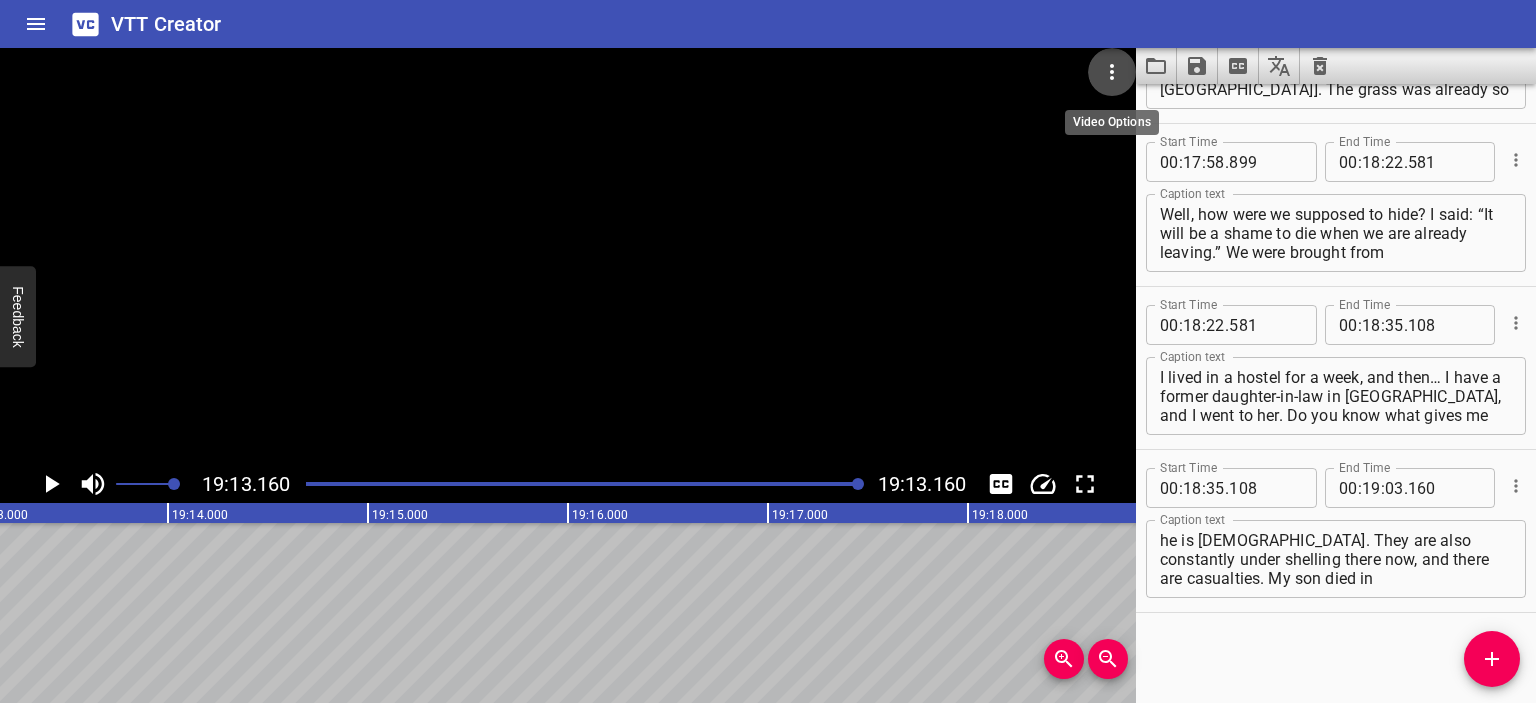 click 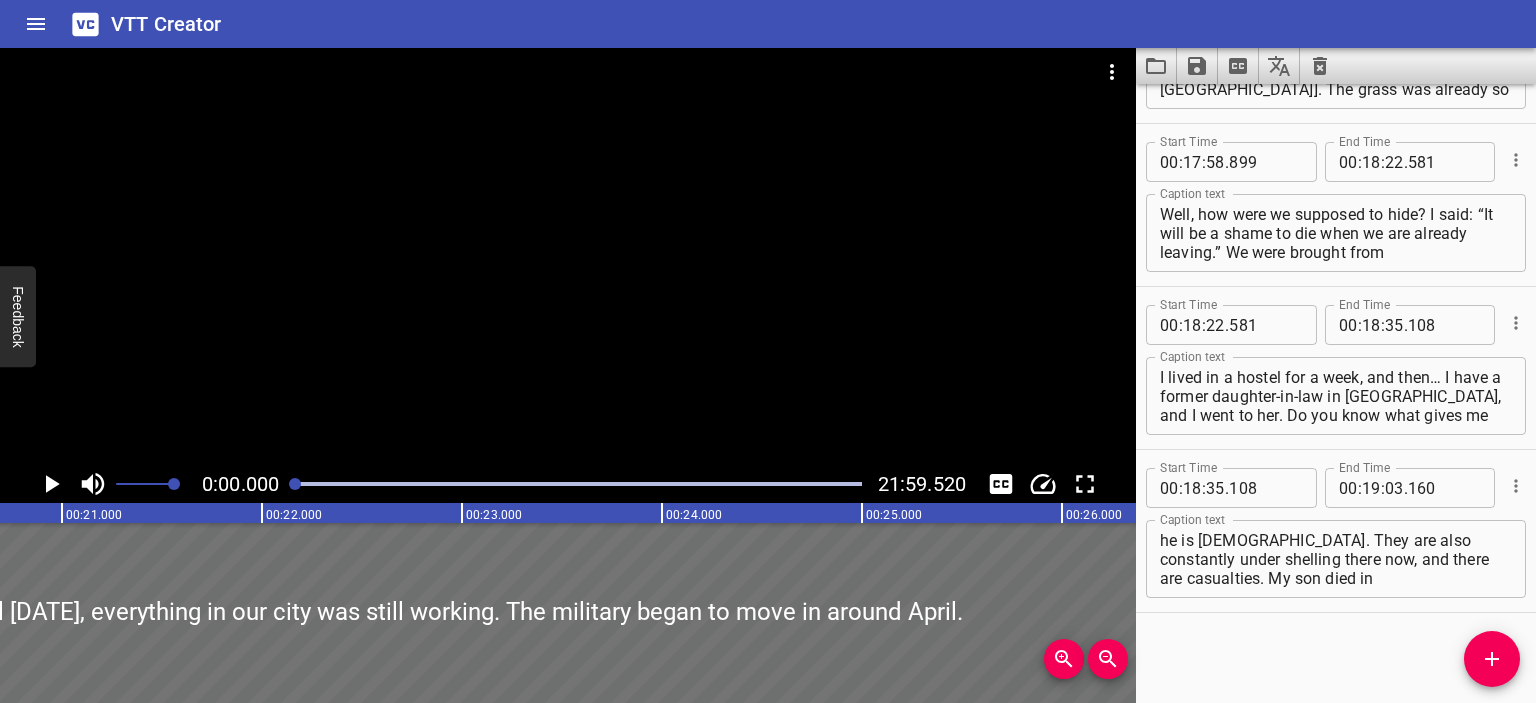 scroll, scrollTop: 0, scrollLeft: 0, axis: both 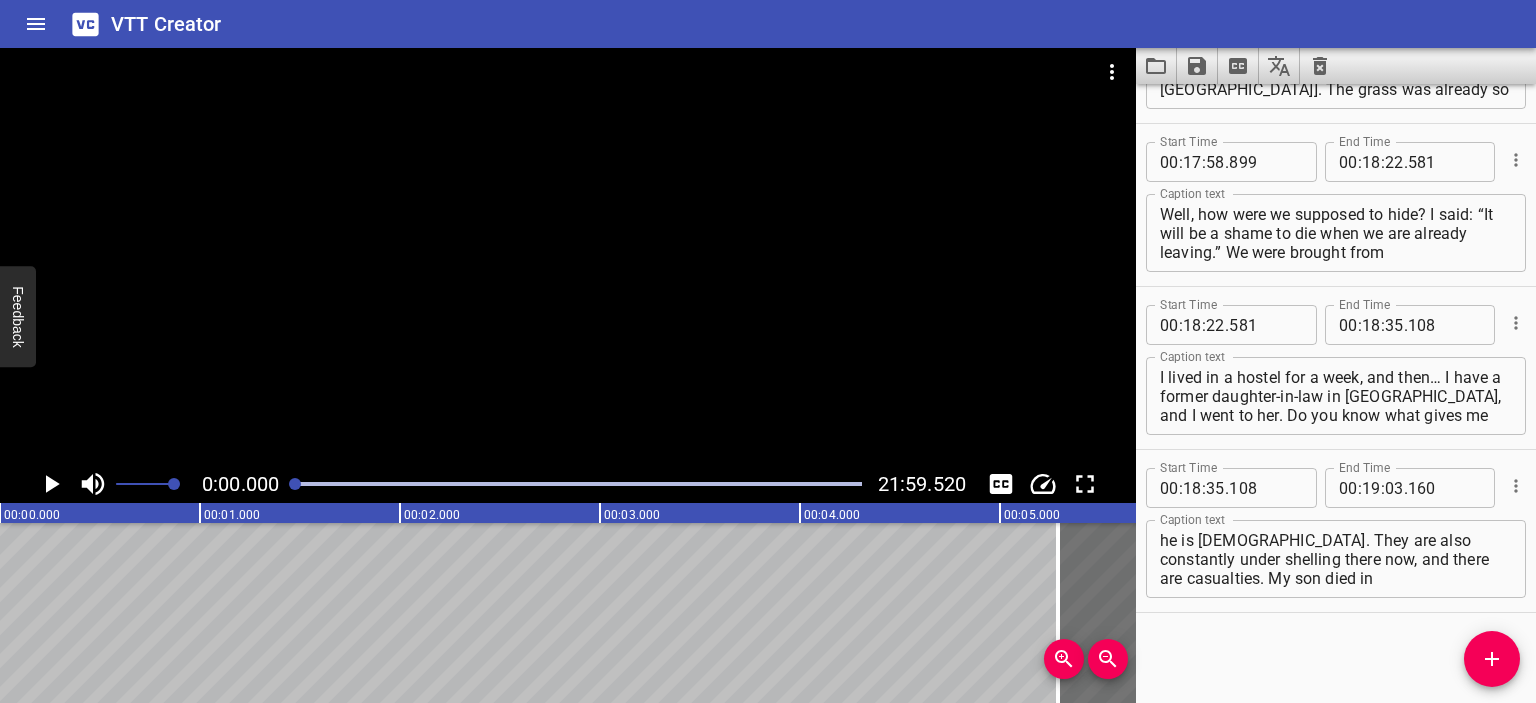 click at bounding box center (568, 256) 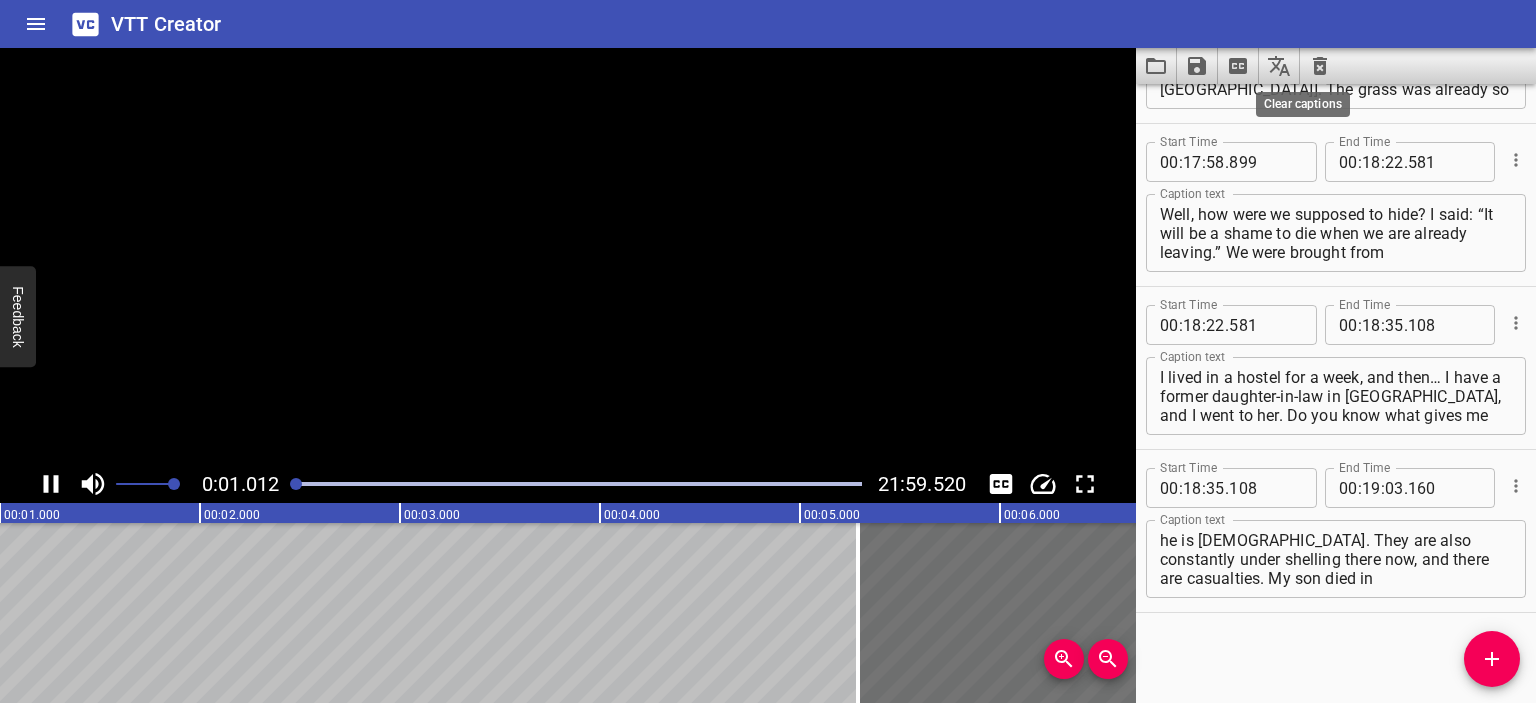 click 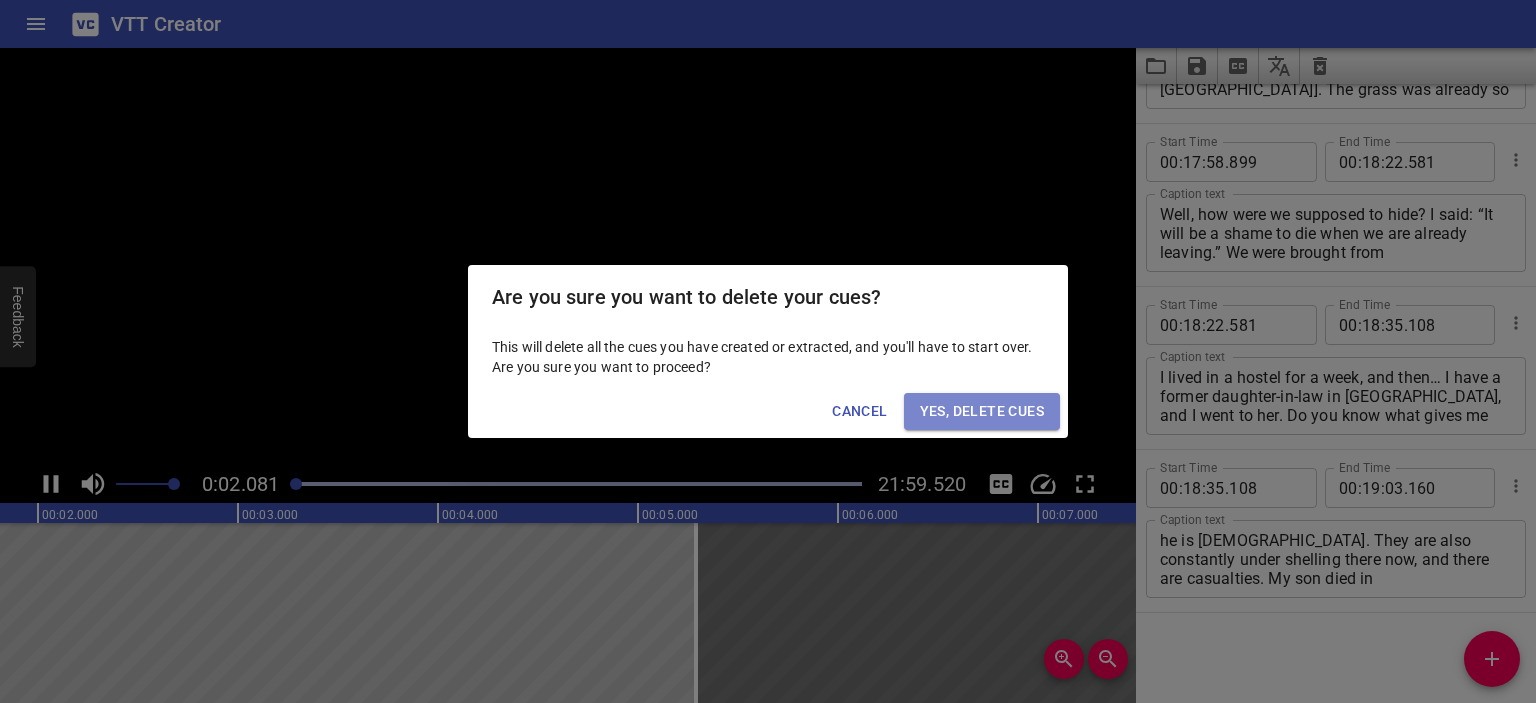 click on "Yes, Delete Cues" at bounding box center [982, 411] 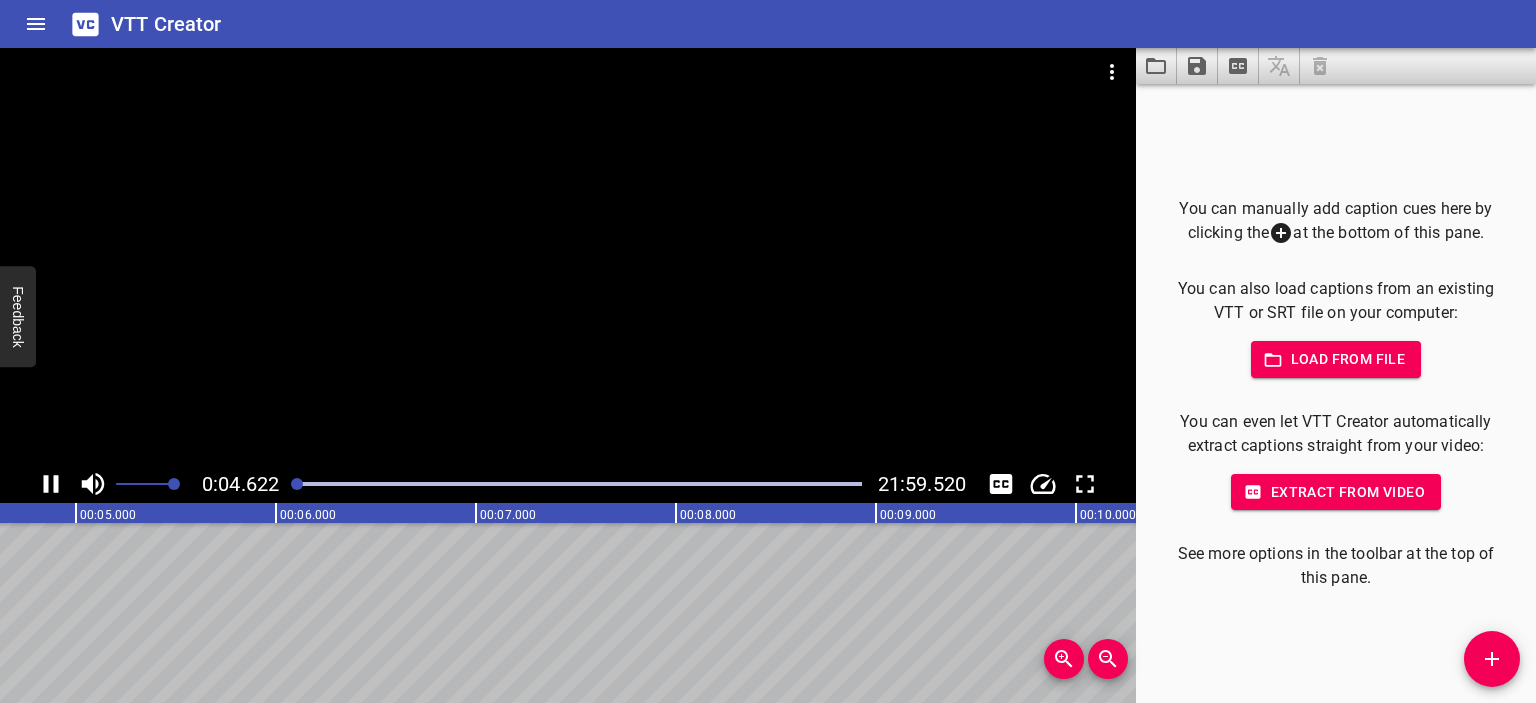 click at bounding box center (568, 256) 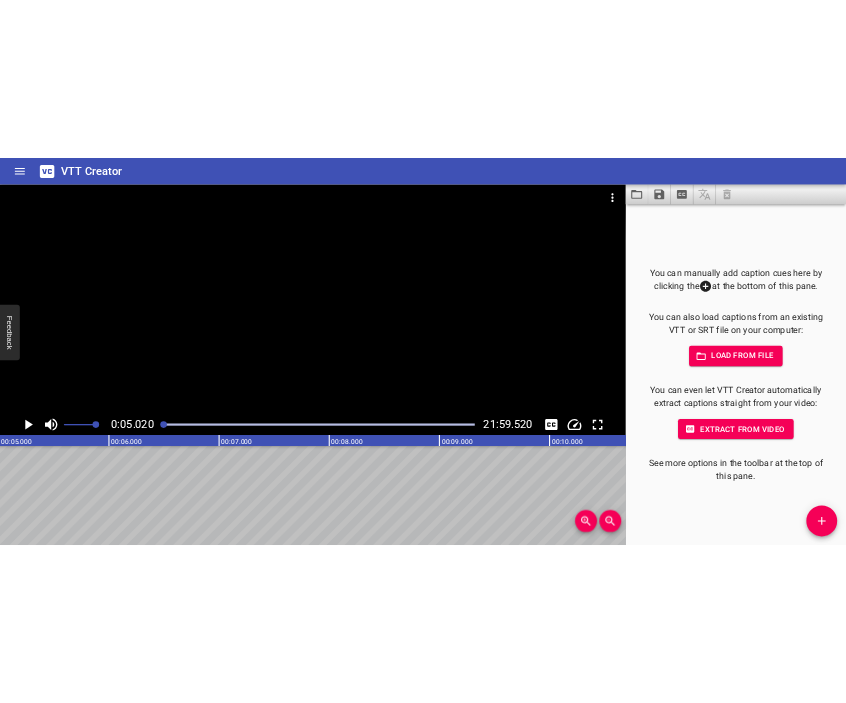 scroll, scrollTop: 0, scrollLeft: 1004, axis: horizontal 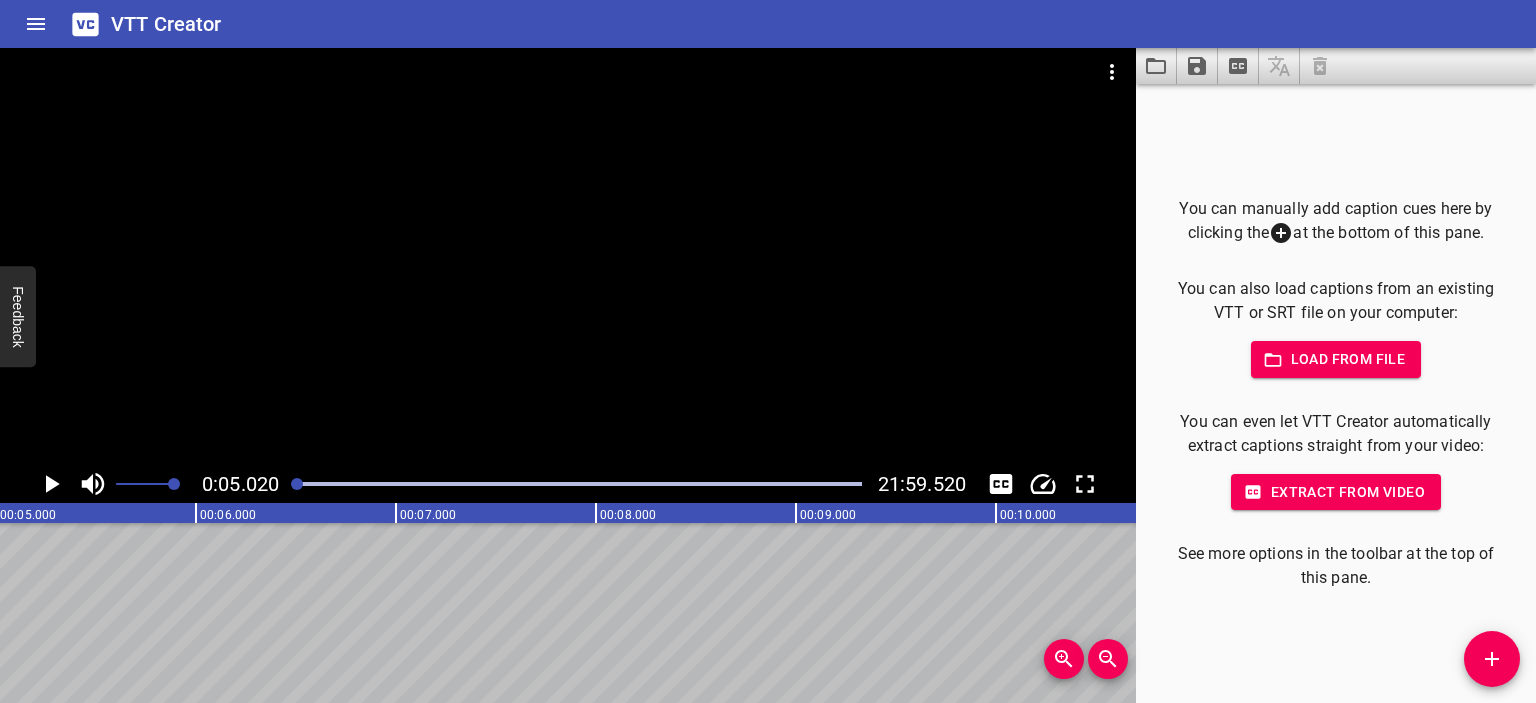 click 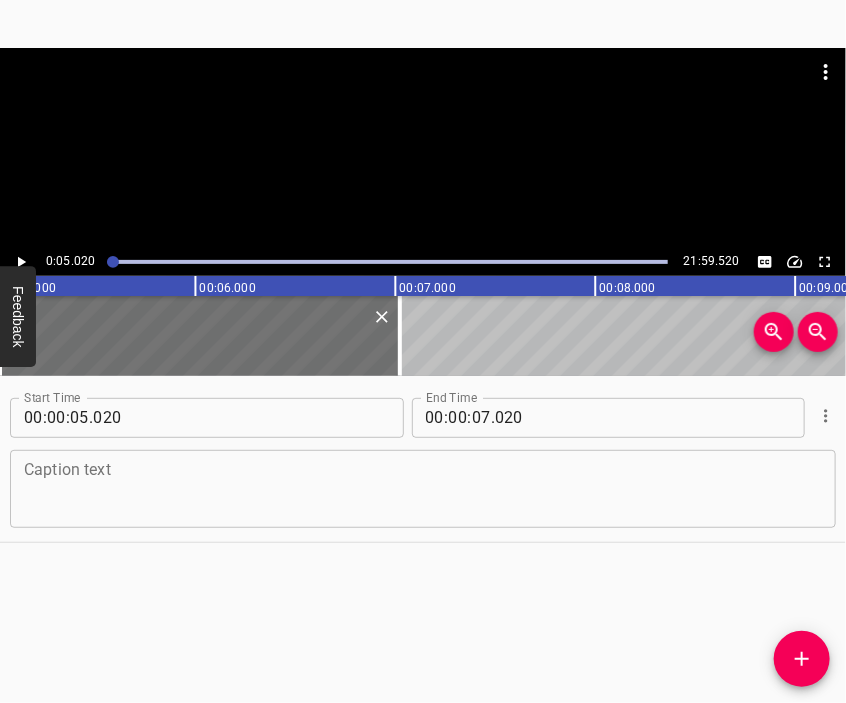 click at bounding box center (423, 488) 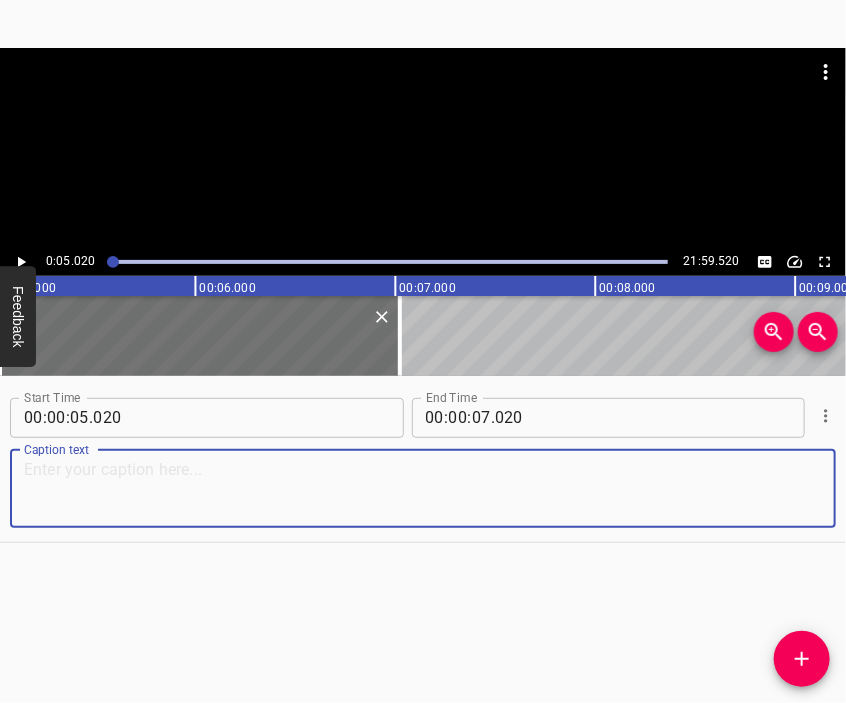 paste on "The war began for me… Of course, I was at home, and I had a feeling this would happen. And when I woke up in the morning, I didn’t feel fear exactly… I can’t even describe those emotions. I immediately turned on the TV," 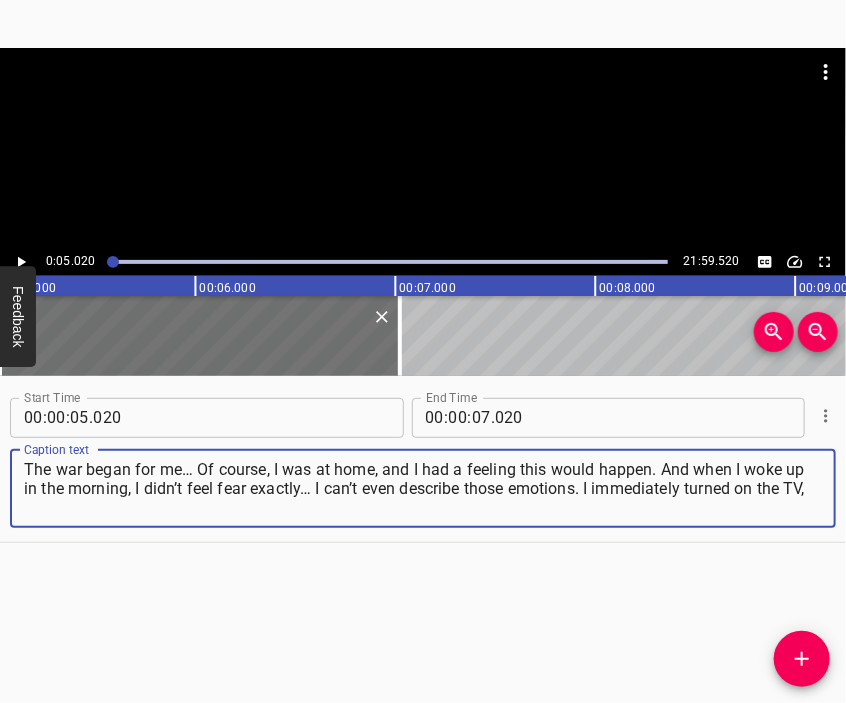 click at bounding box center (423, 148) 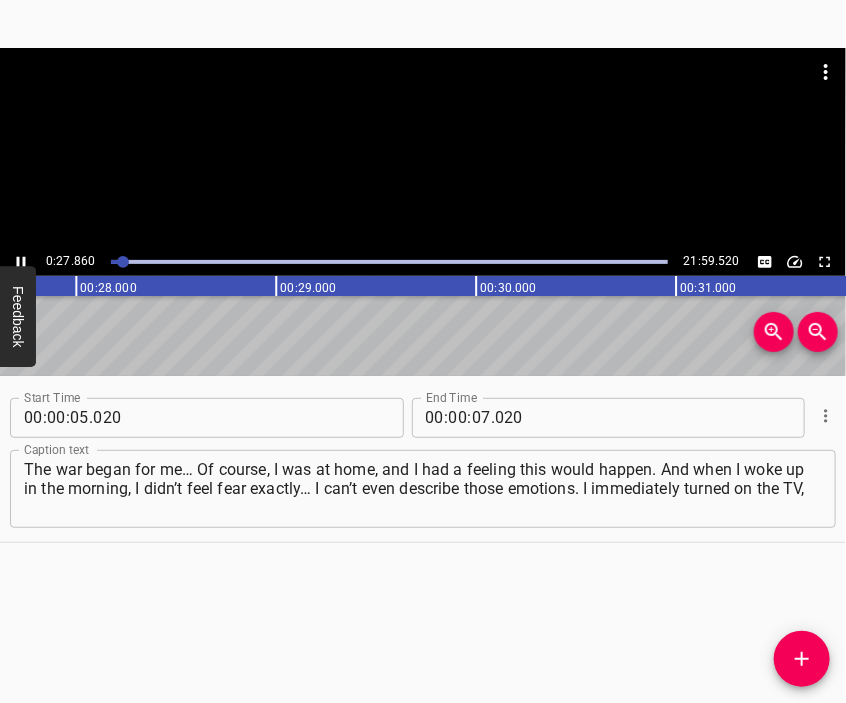 click at bounding box center (423, 98) 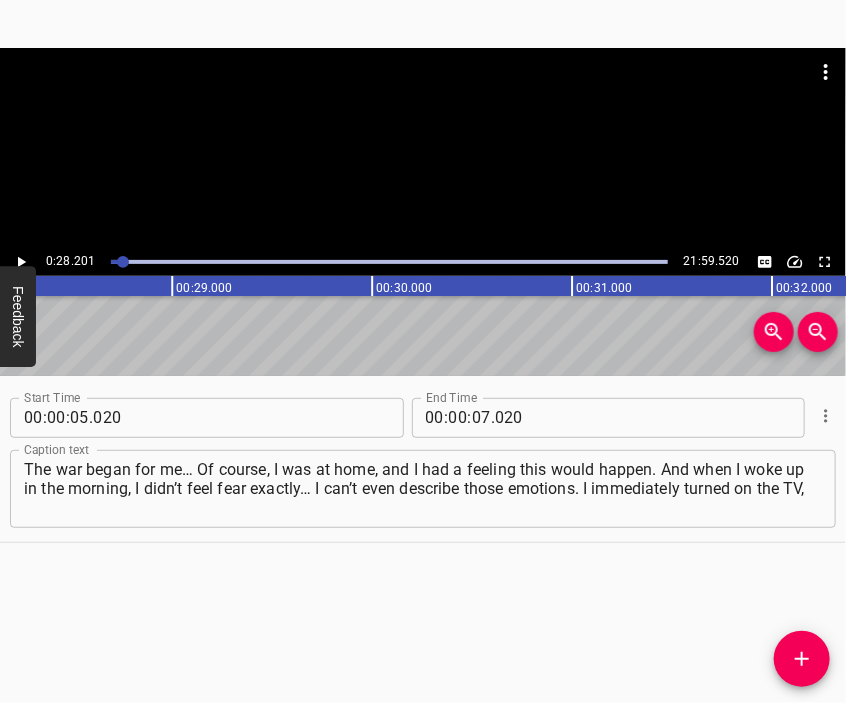 scroll, scrollTop: 0, scrollLeft: 5640, axis: horizontal 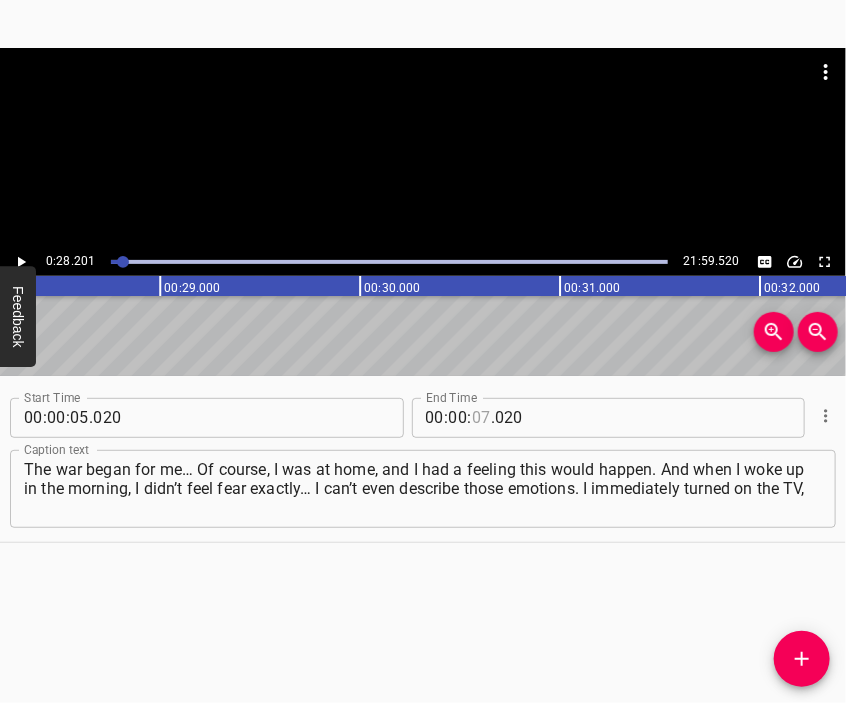 click at bounding box center [481, 418] 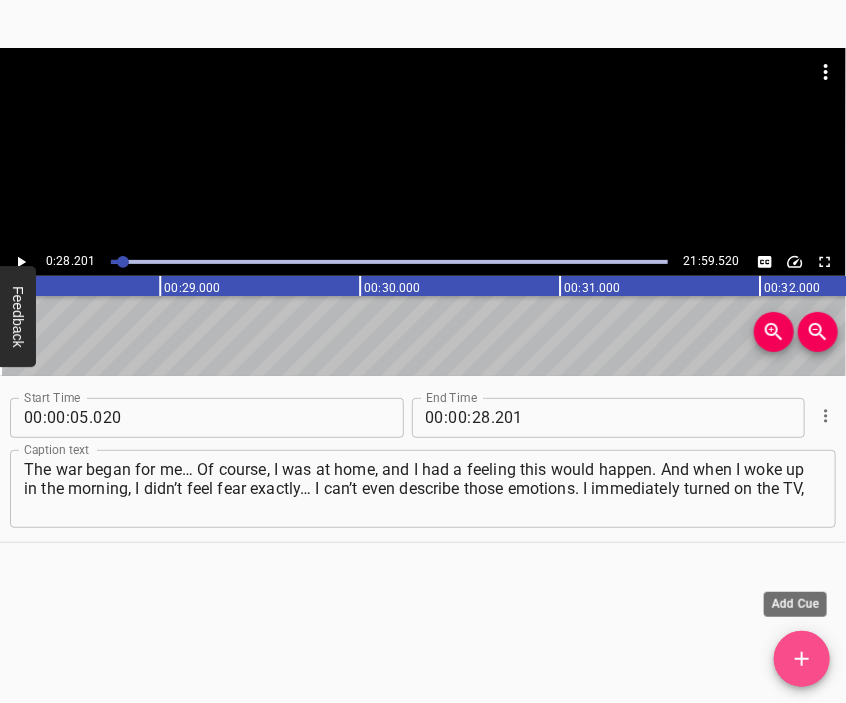 click 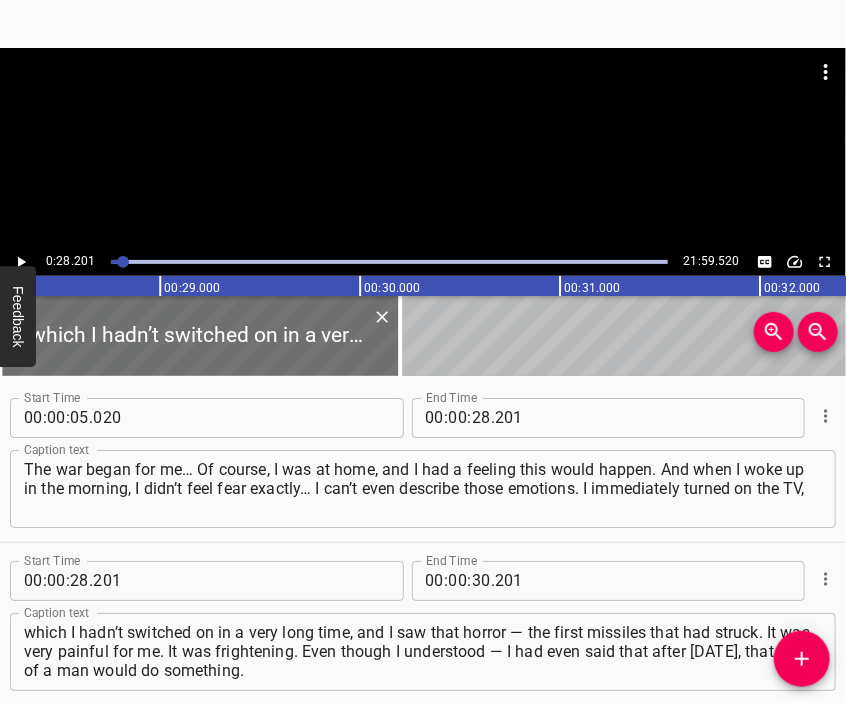 click at bounding box center [423, 98] 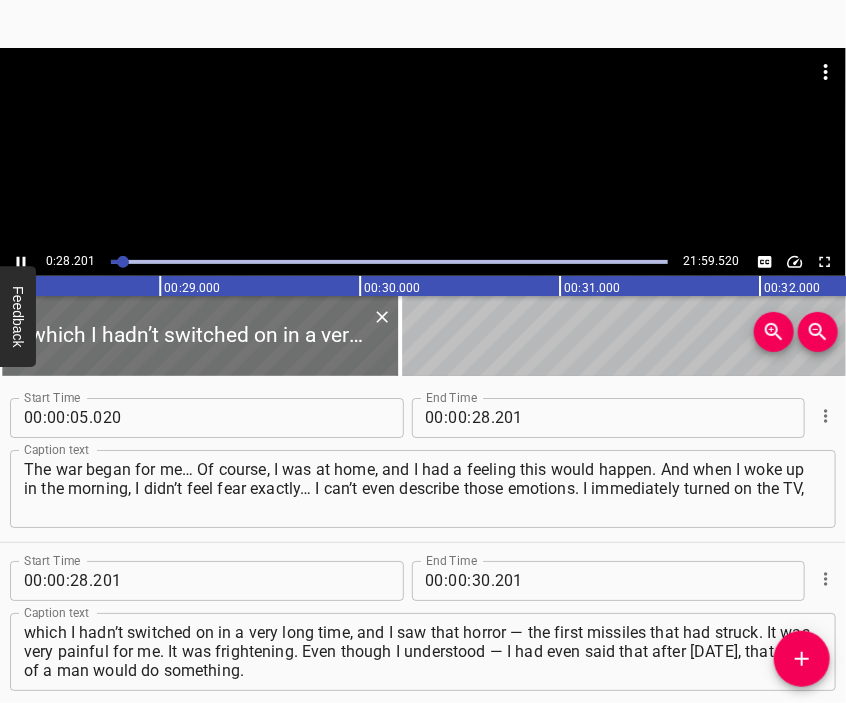 scroll, scrollTop: 68, scrollLeft: 0, axis: vertical 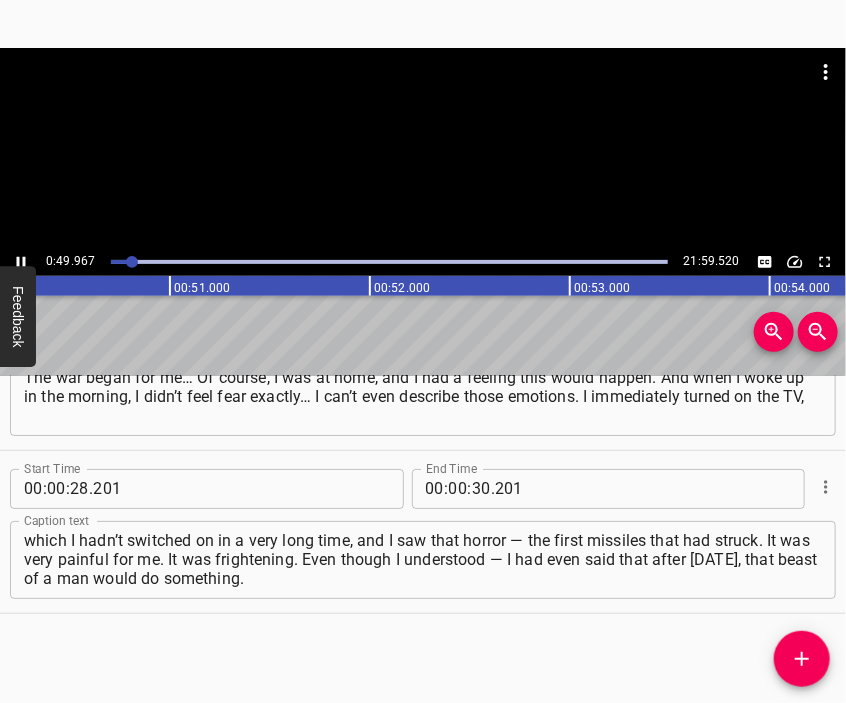 click at bounding box center [423, 148] 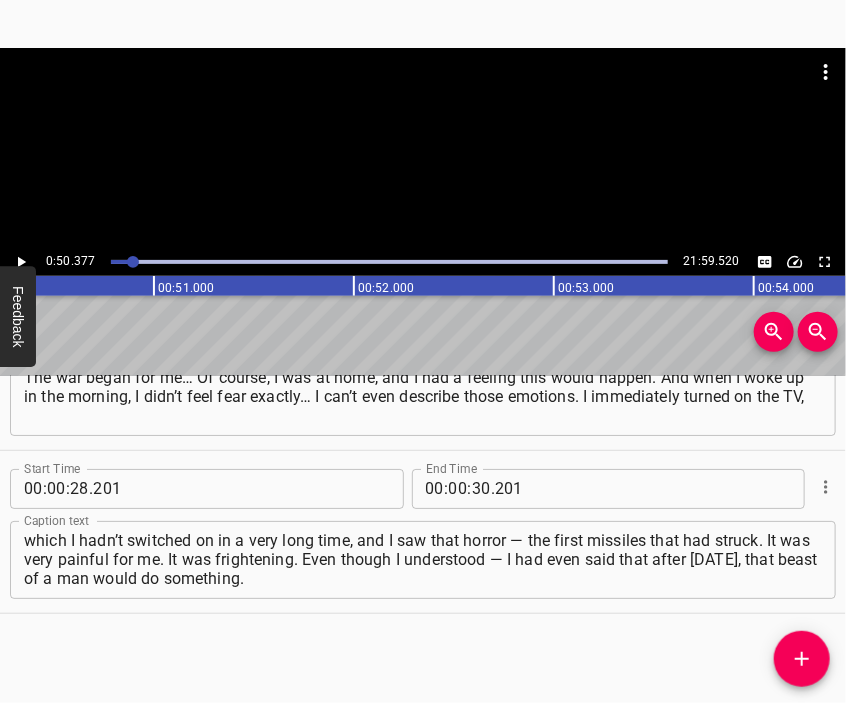scroll, scrollTop: 0, scrollLeft: 10075, axis: horizontal 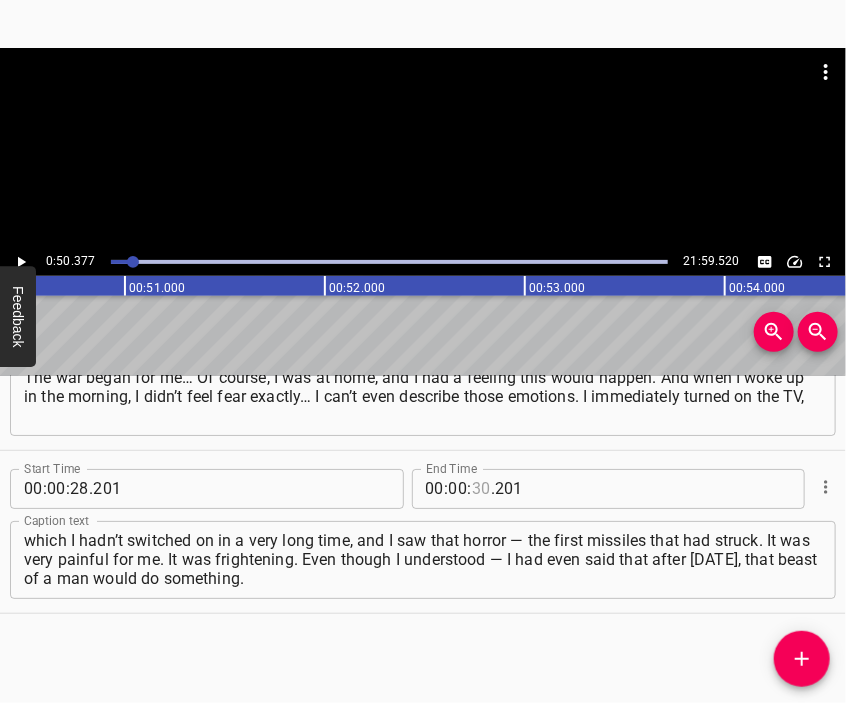 click at bounding box center (481, 489) 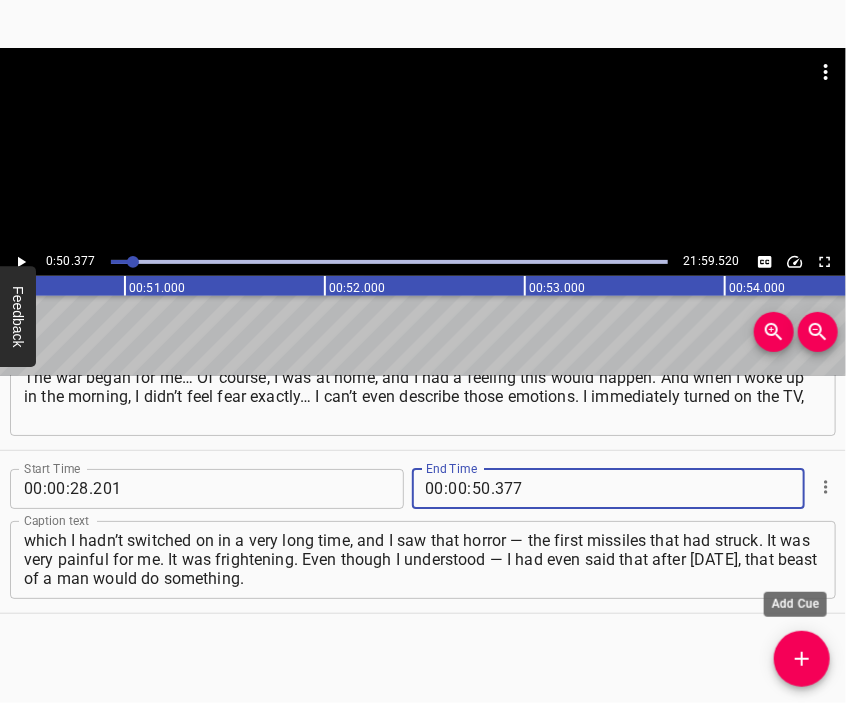 click 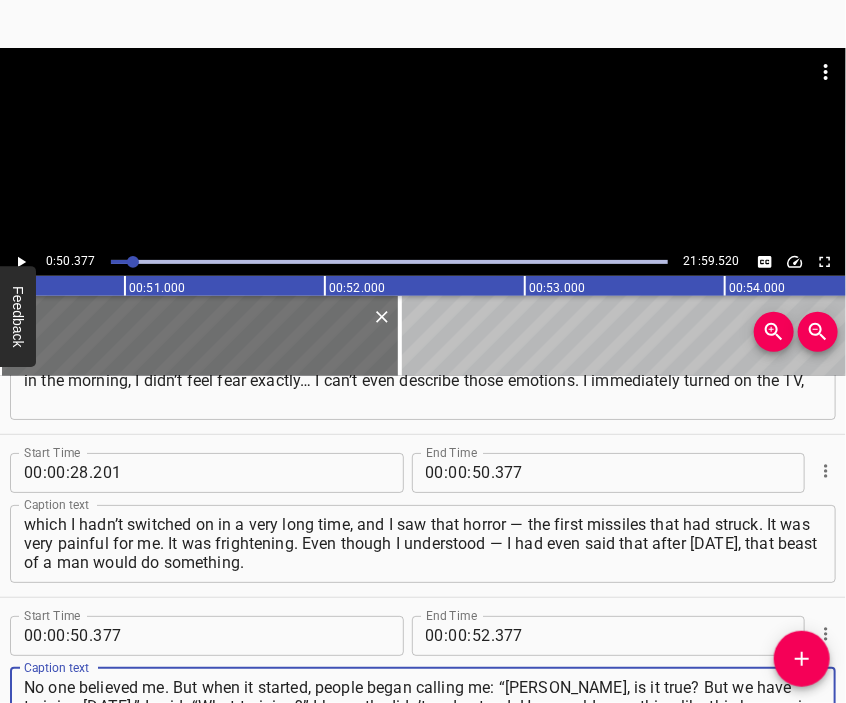 click at bounding box center [423, 148] 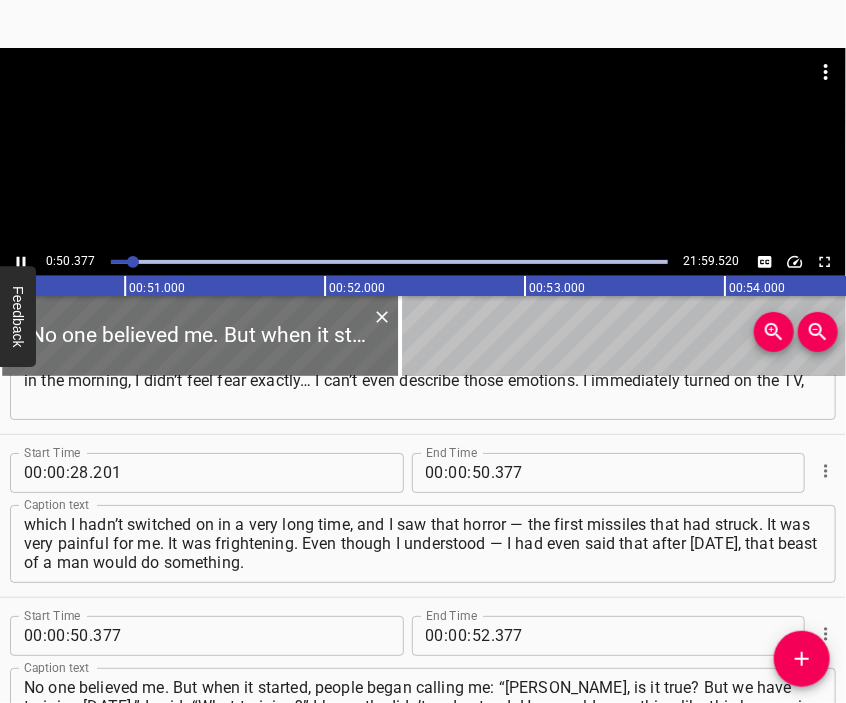 scroll, scrollTop: 167, scrollLeft: 0, axis: vertical 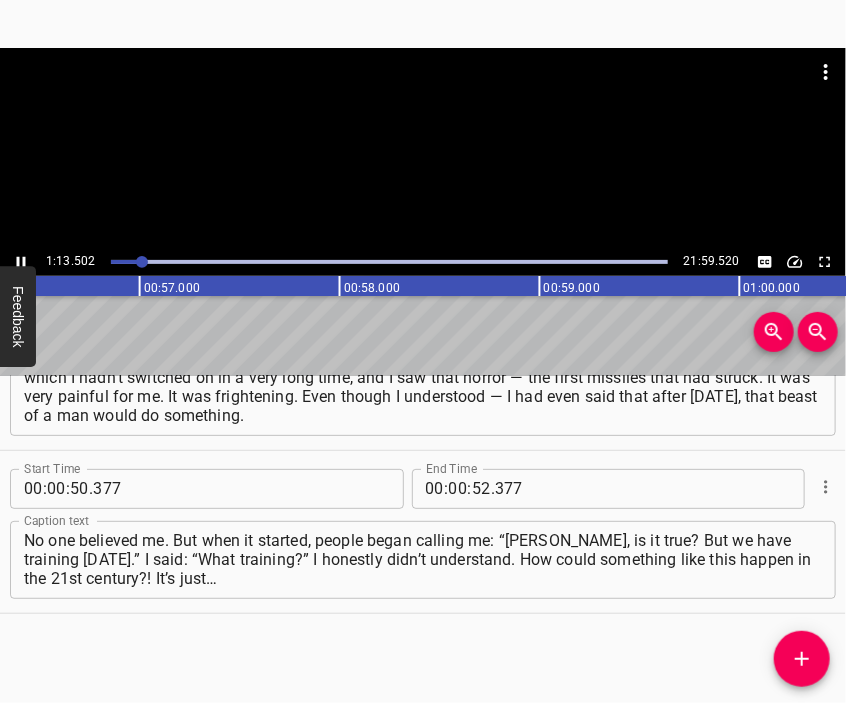 click at bounding box center (423, 98) 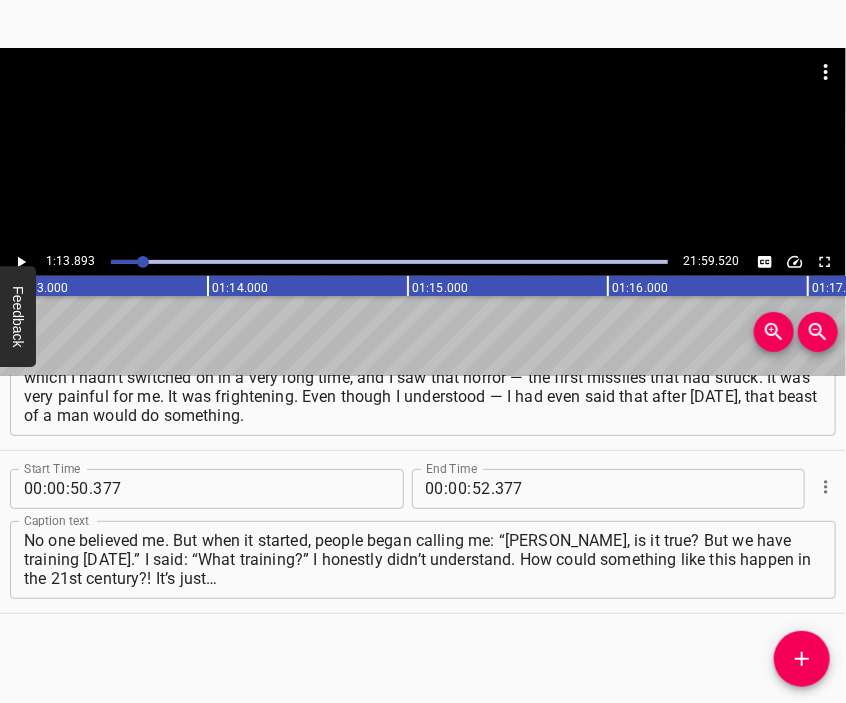 scroll, scrollTop: 0, scrollLeft: 14778, axis: horizontal 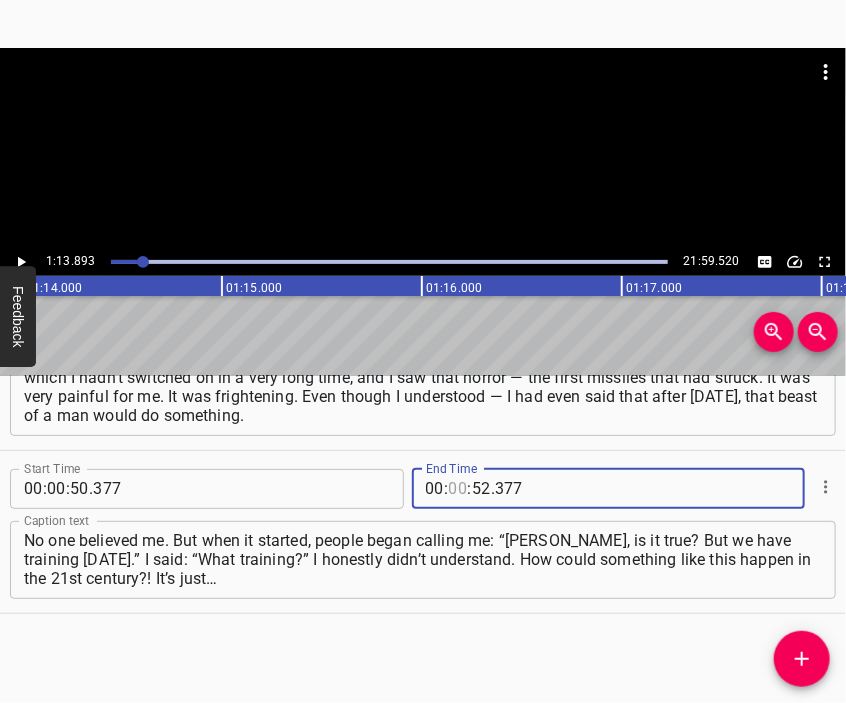click at bounding box center (458, 489) 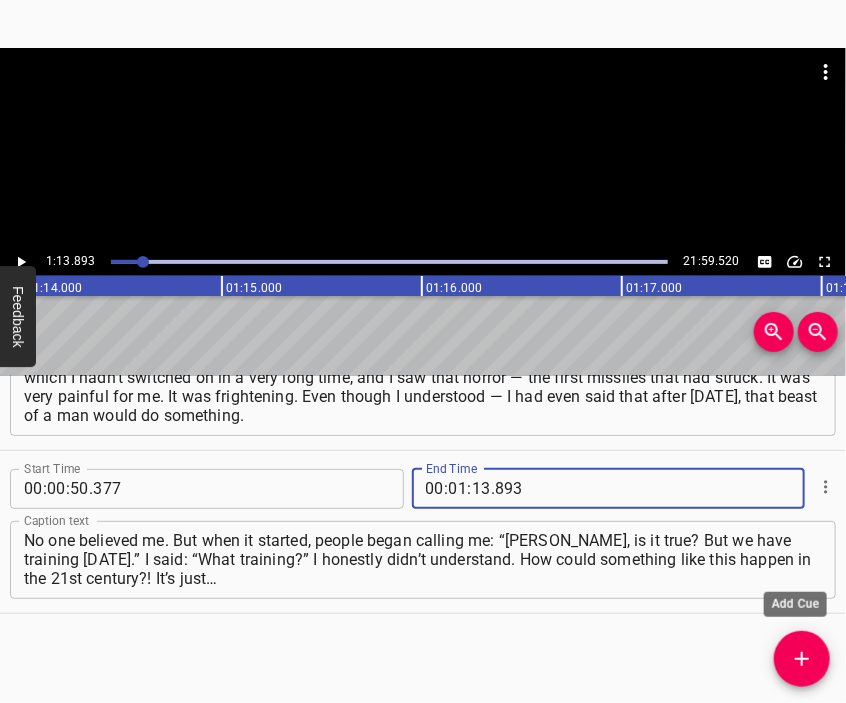 click 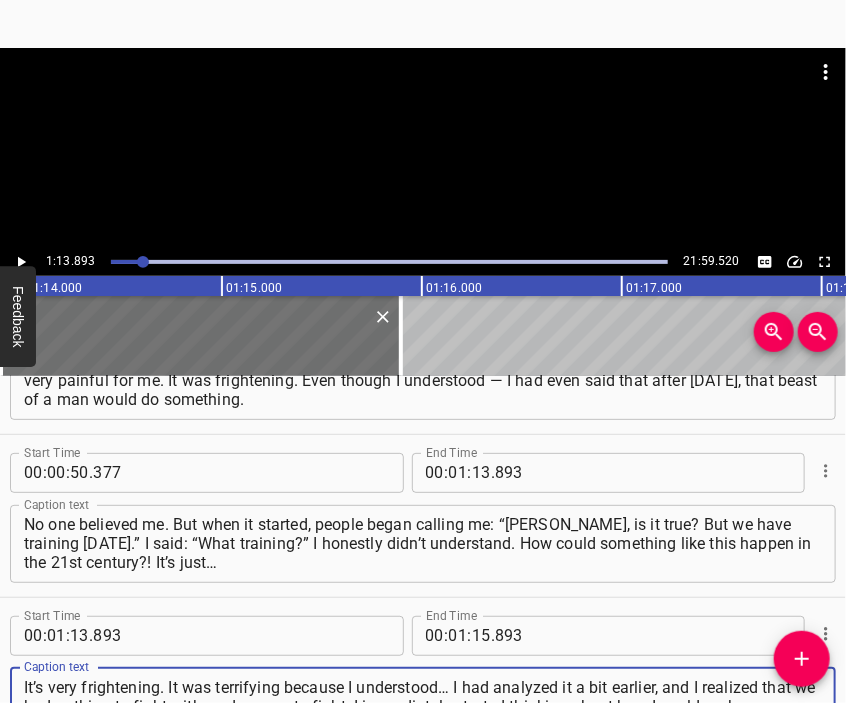 click at bounding box center (423, 148) 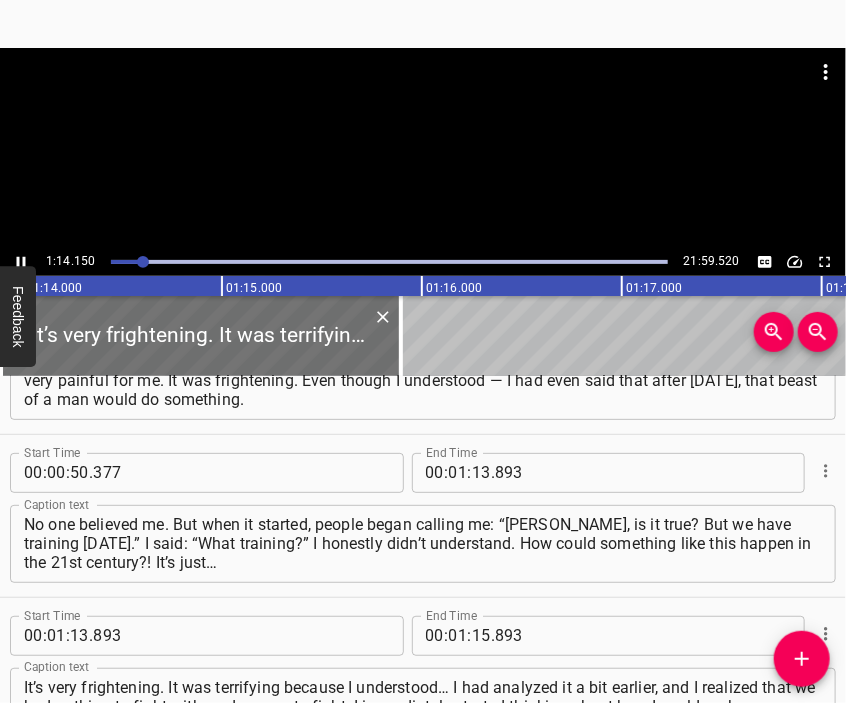 scroll, scrollTop: 367, scrollLeft: 0, axis: vertical 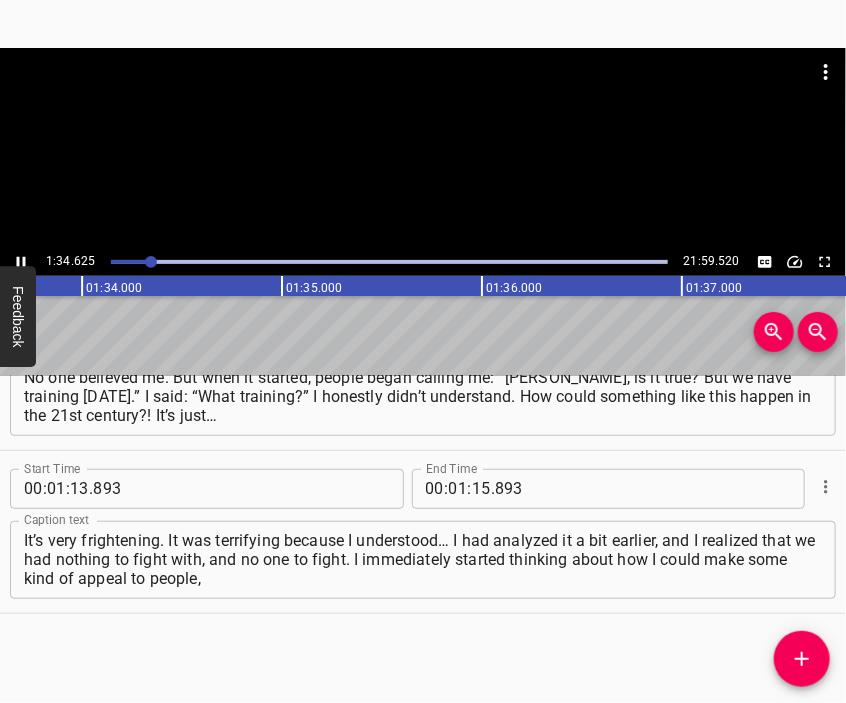 click at bounding box center (423, 148) 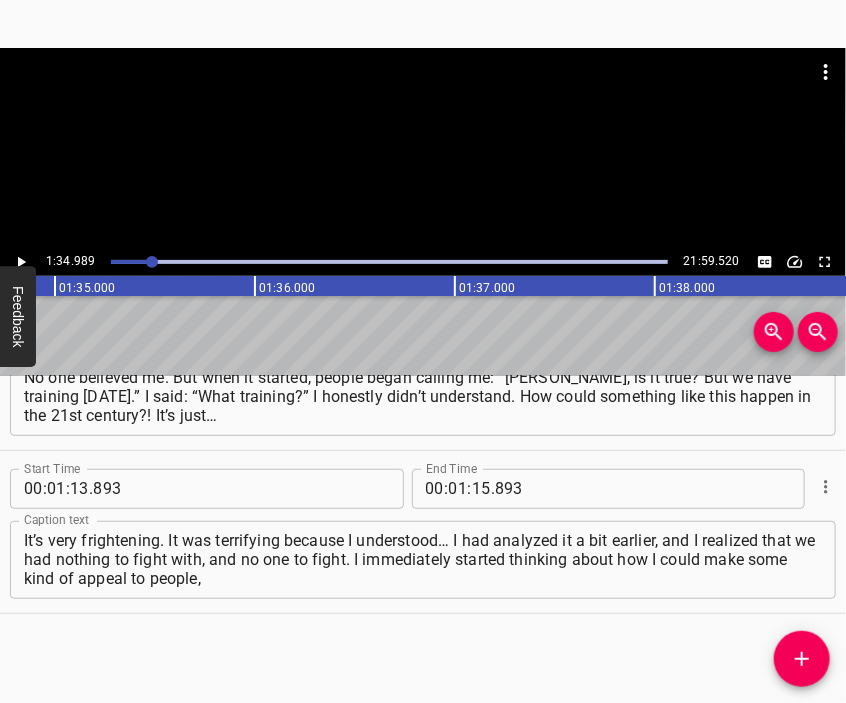 scroll, scrollTop: 0, scrollLeft: 18997, axis: horizontal 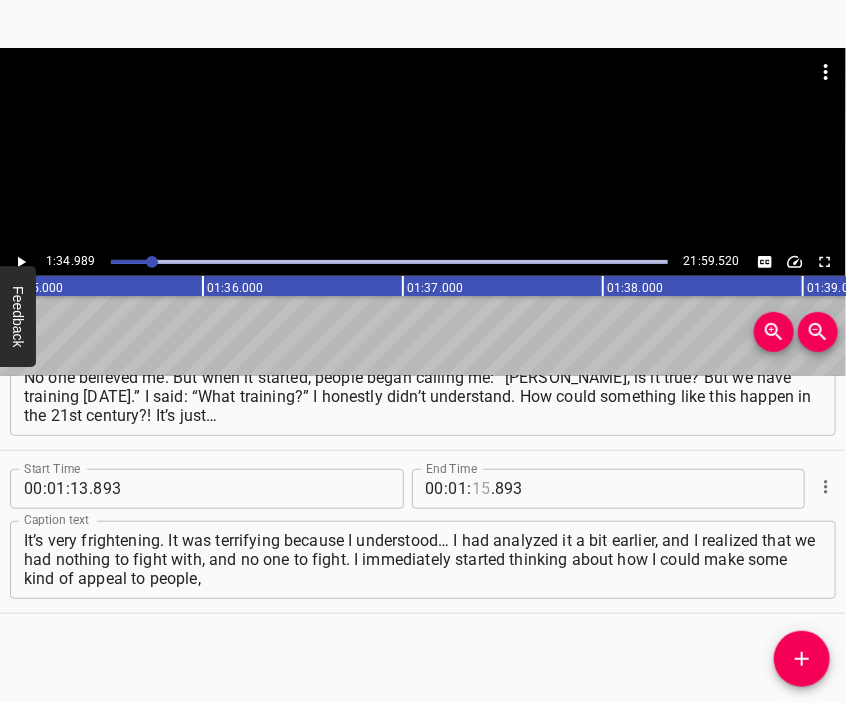 click at bounding box center (481, 489) 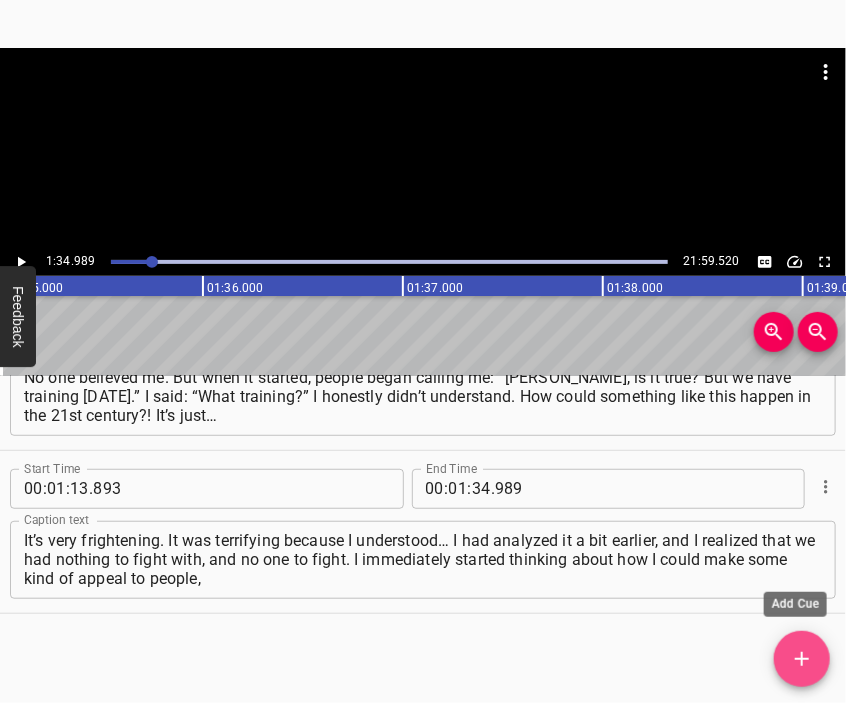 click at bounding box center (802, 659) 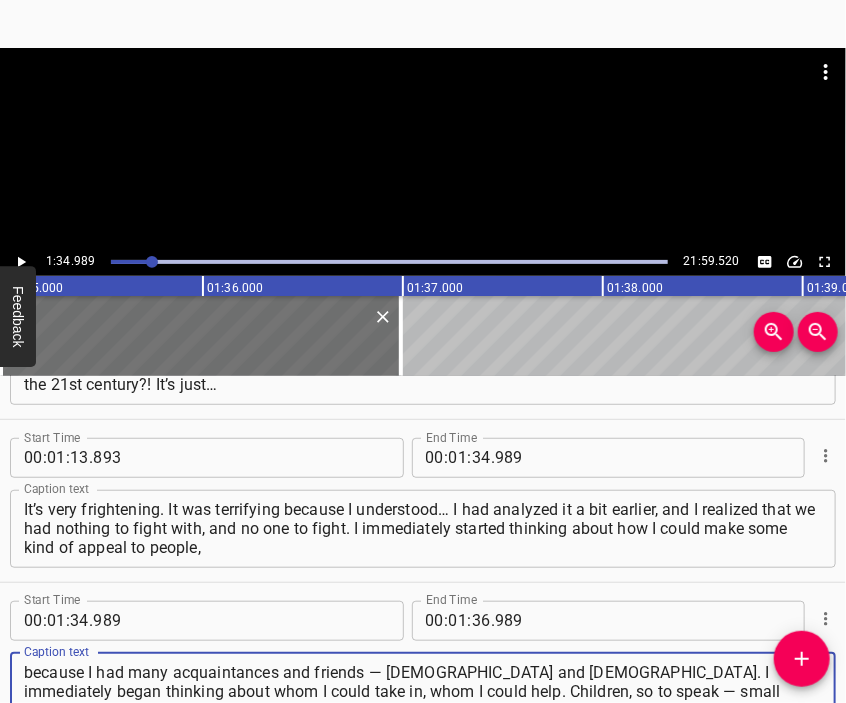 click at bounding box center (423, 98) 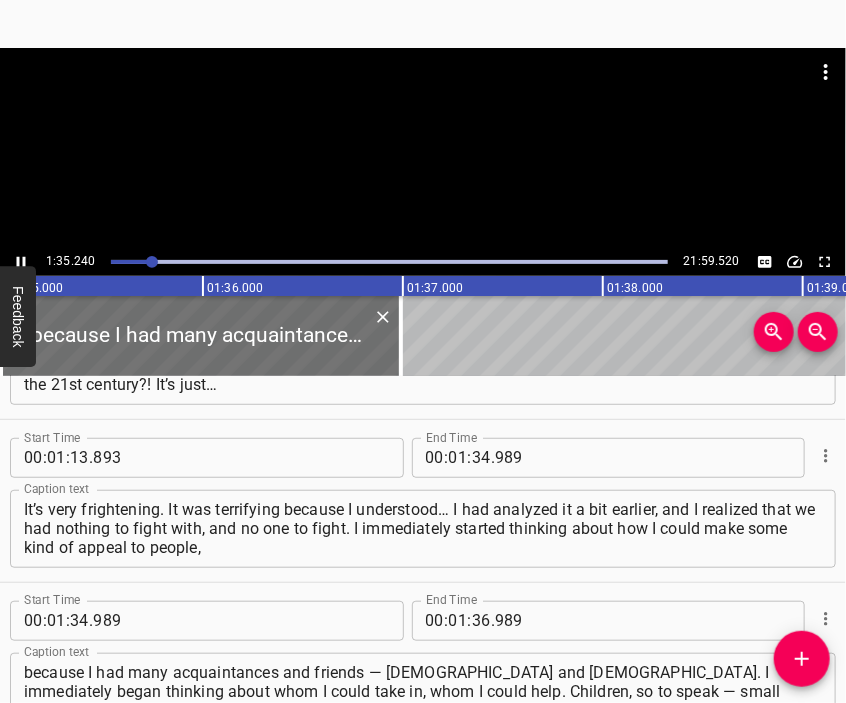scroll, scrollTop: 525, scrollLeft: 0, axis: vertical 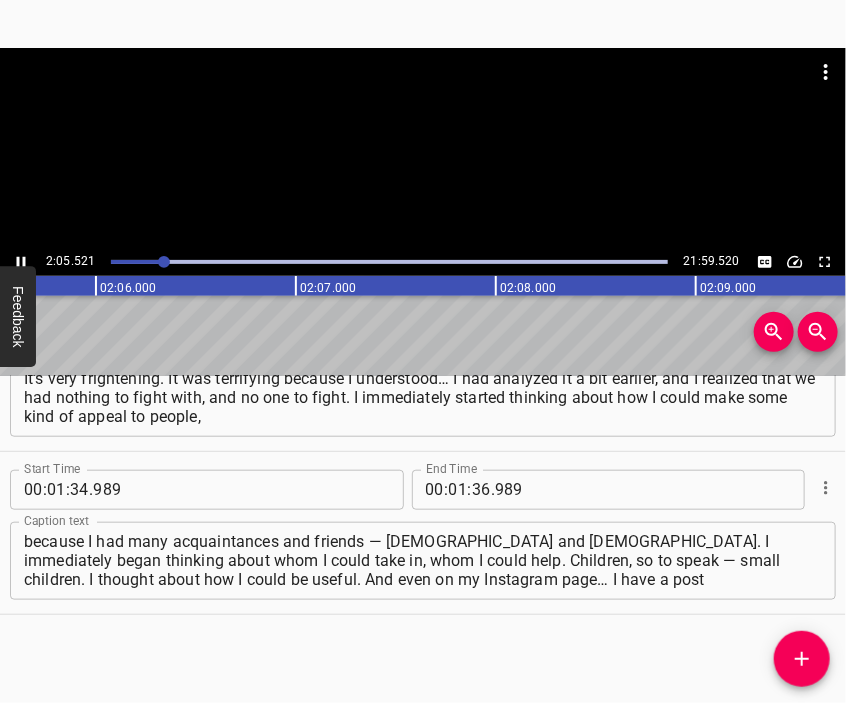 click at bounding box center (423, 148) 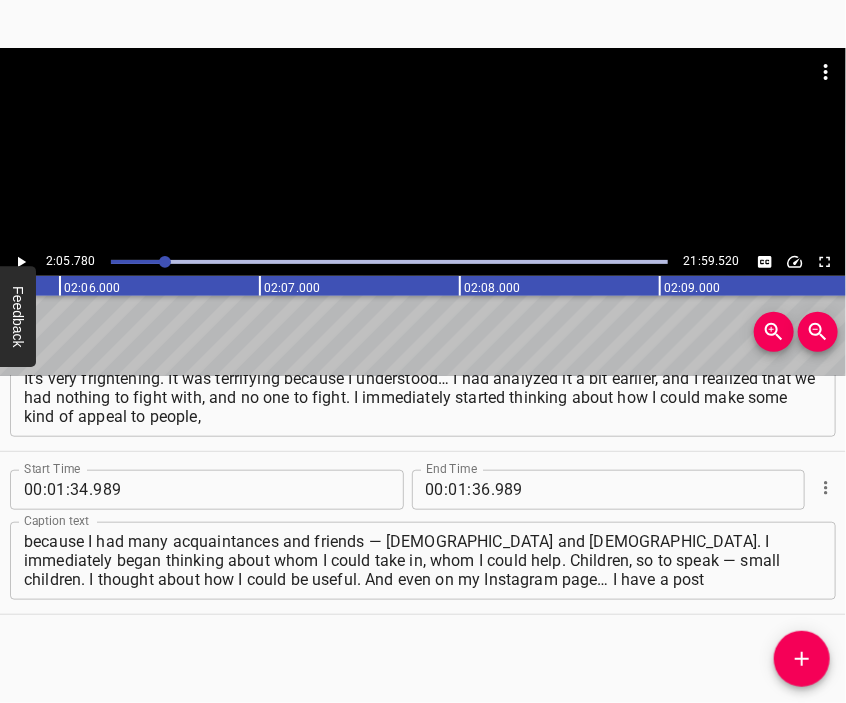 scroll, scrollTop: 0, scrollLeft: 25156, axis: horizontal 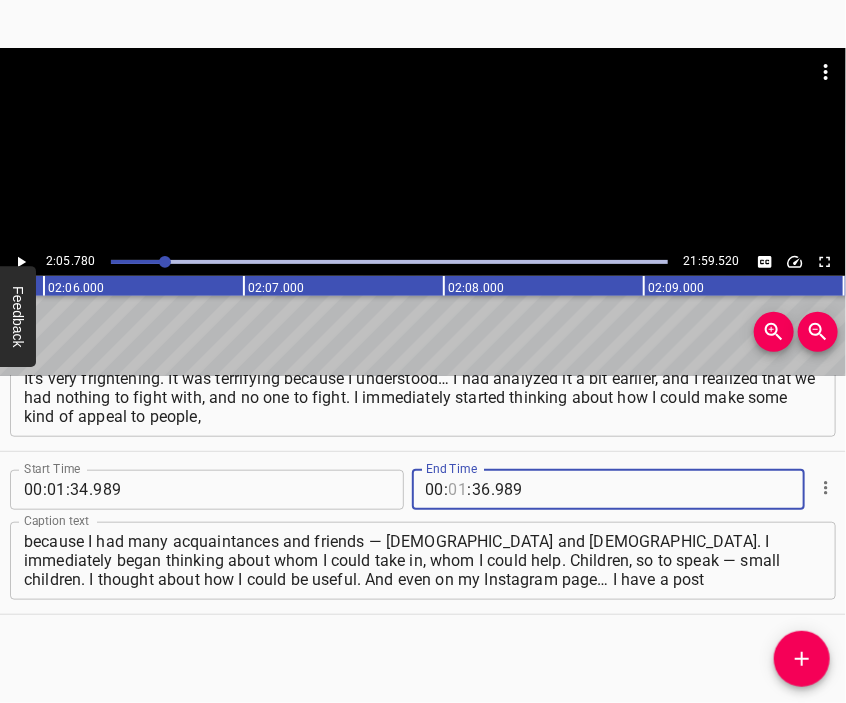 click at bounding box center [458, 490] 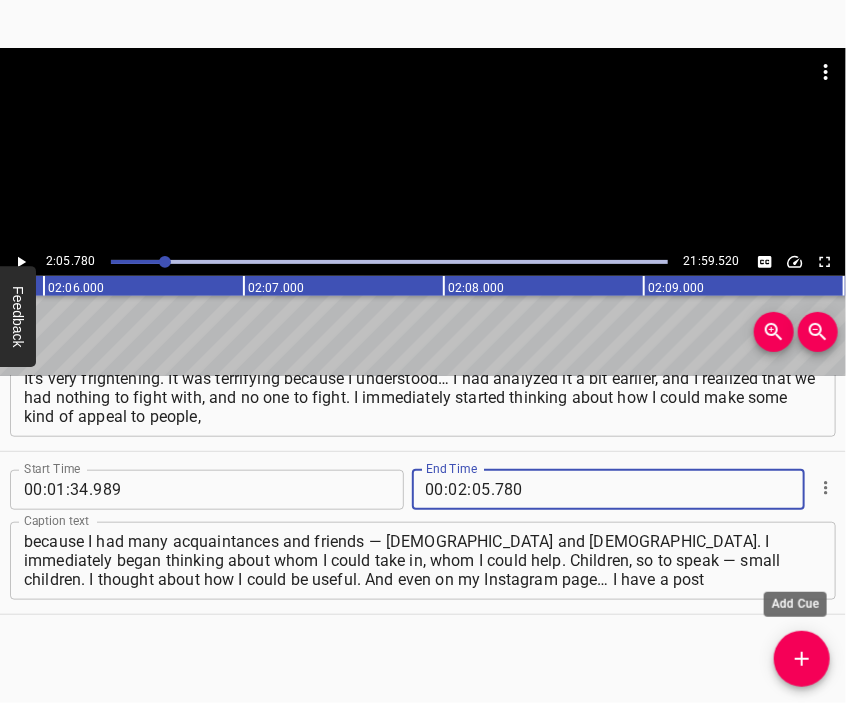 click 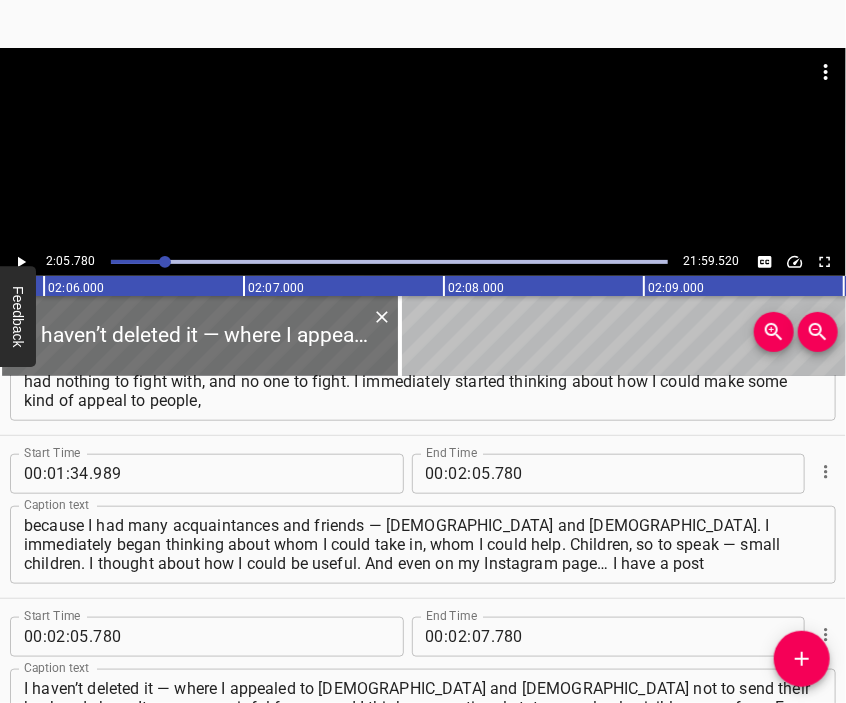 click at bounding box center (423, 148) 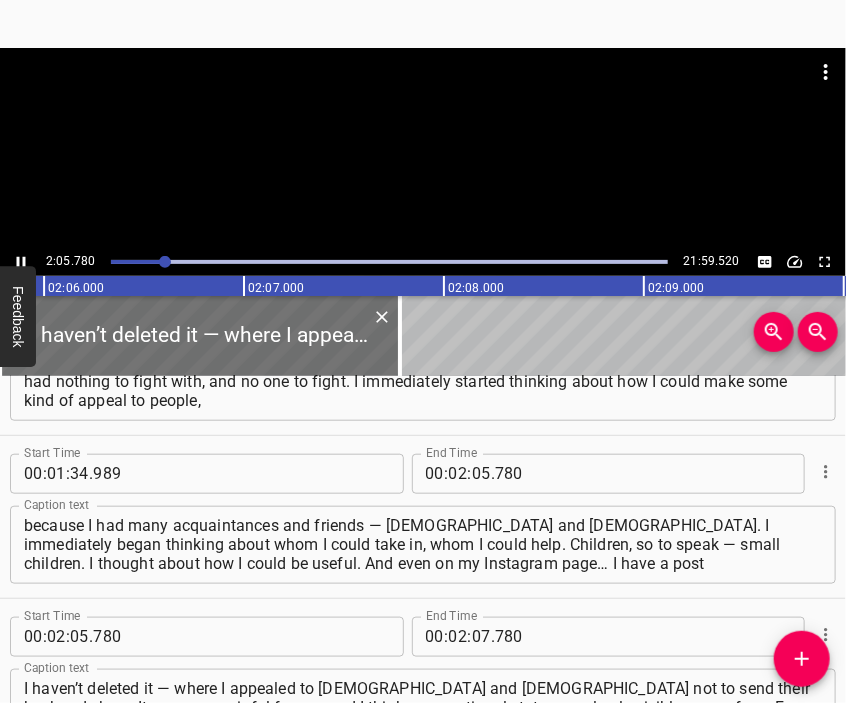 scroll, scrollTop: 674, scrollLeft: 0, axis: vertical 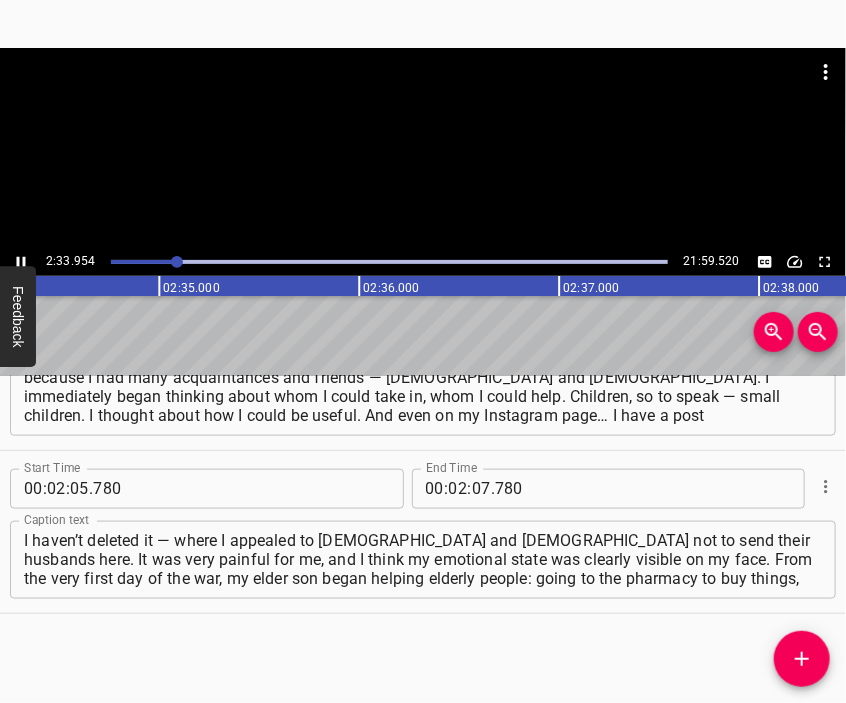 click at bounding box center [423, 148] 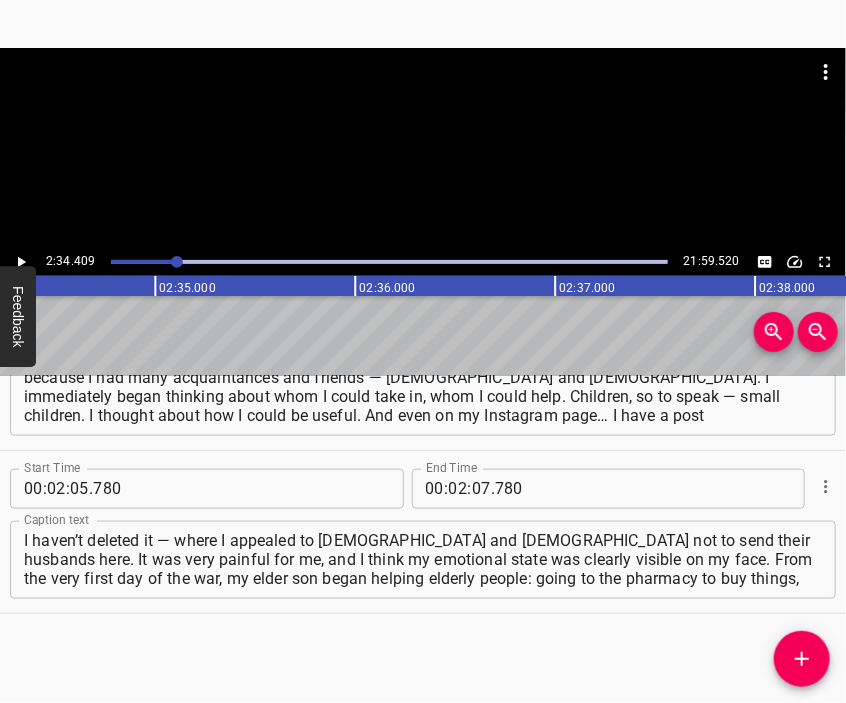 scroll, scrollTop: 0, scrollLeft: 30881, axis: horizontal 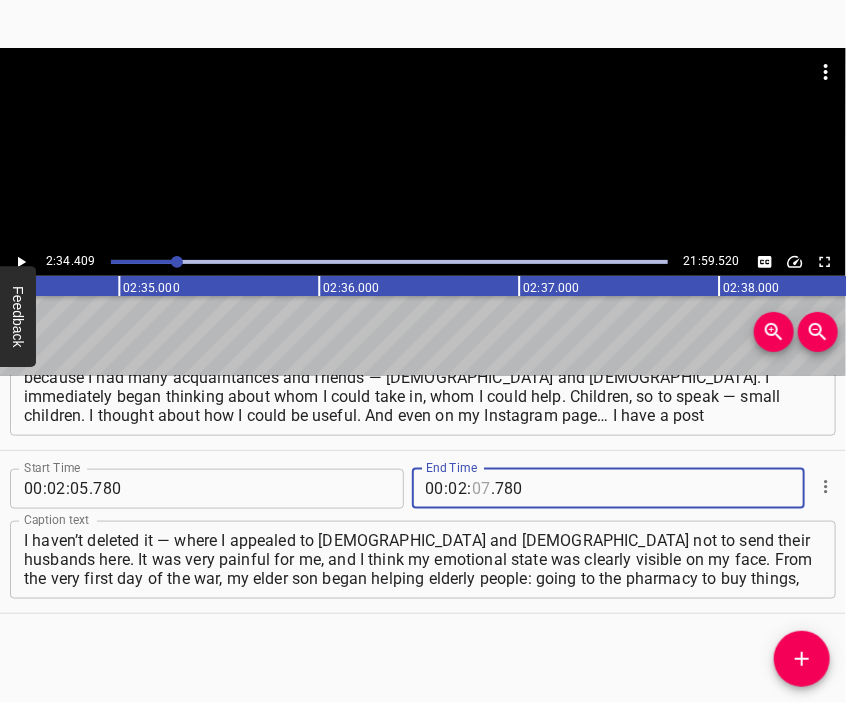 click at bounding box center [481, 489] 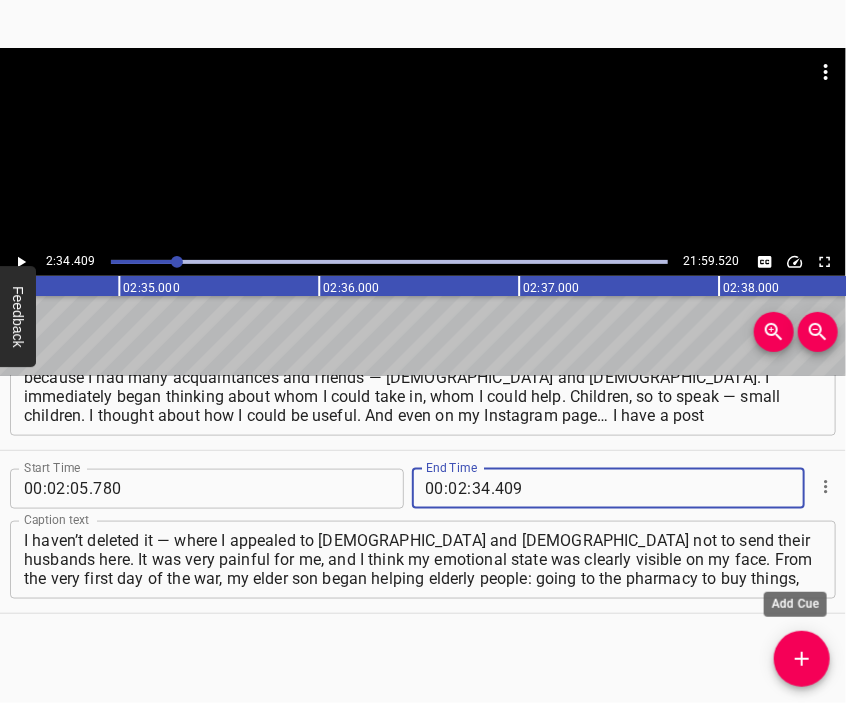 click 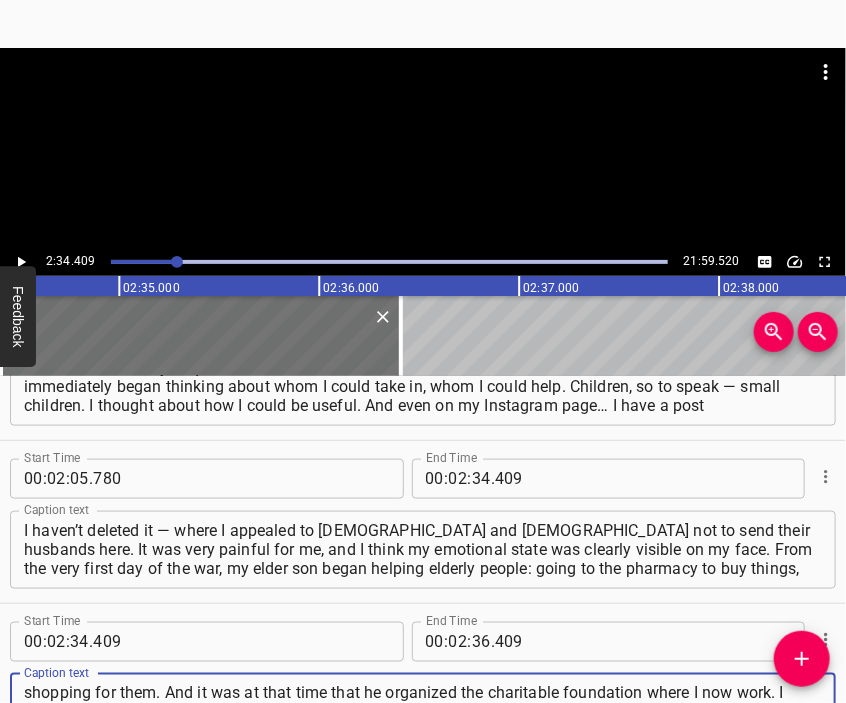 scroll, scrollTop: 792, scrollLeft: 0, axis: vertical 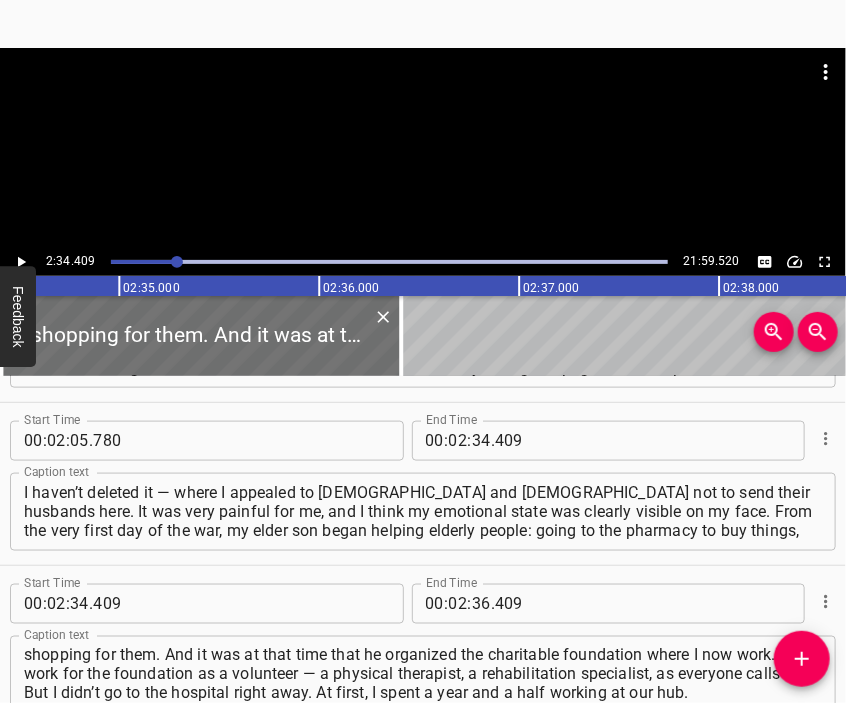 click at bounding box center (423, 98) 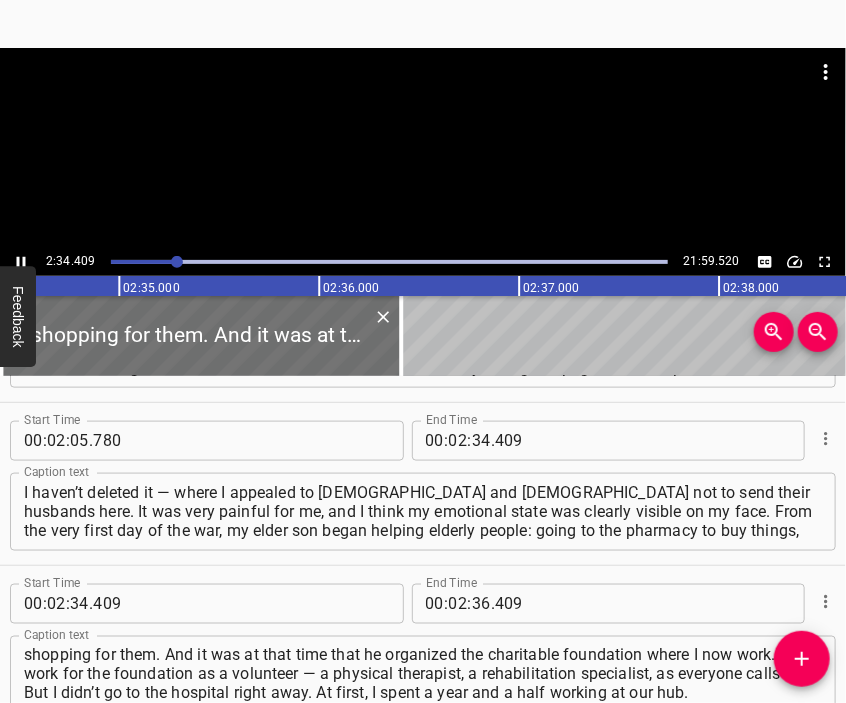 scroll, scrollTop: 865, scrollLeft: 0, axis: vertical 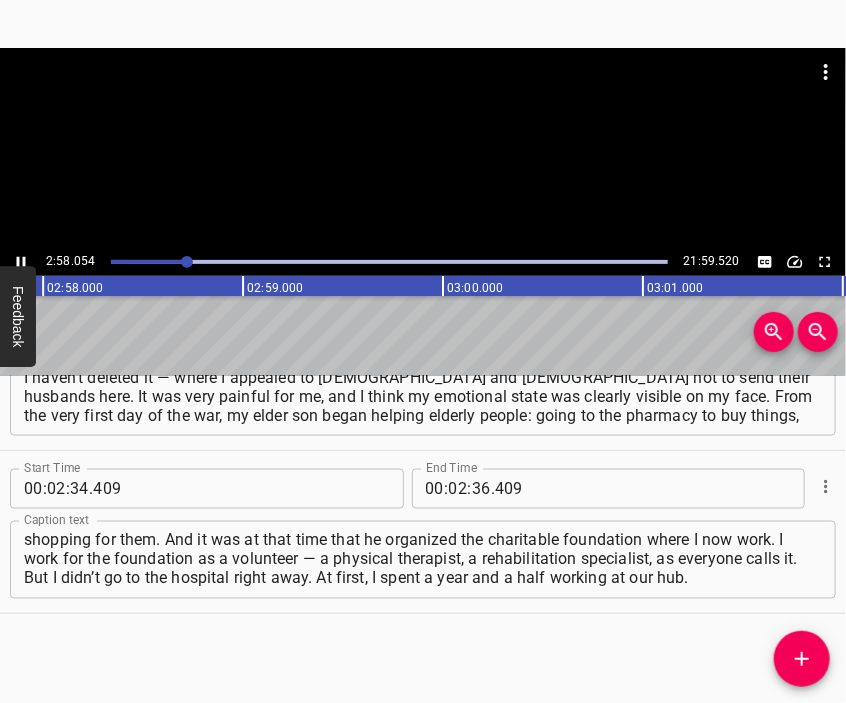 click at bounding box center [423, 148] 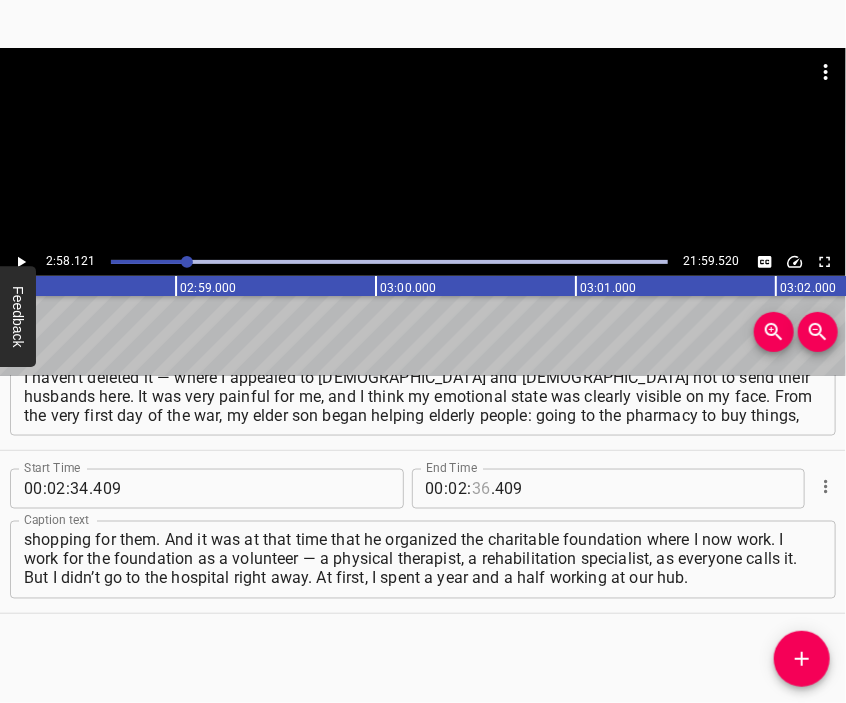 click at bounding box center (481, 489) 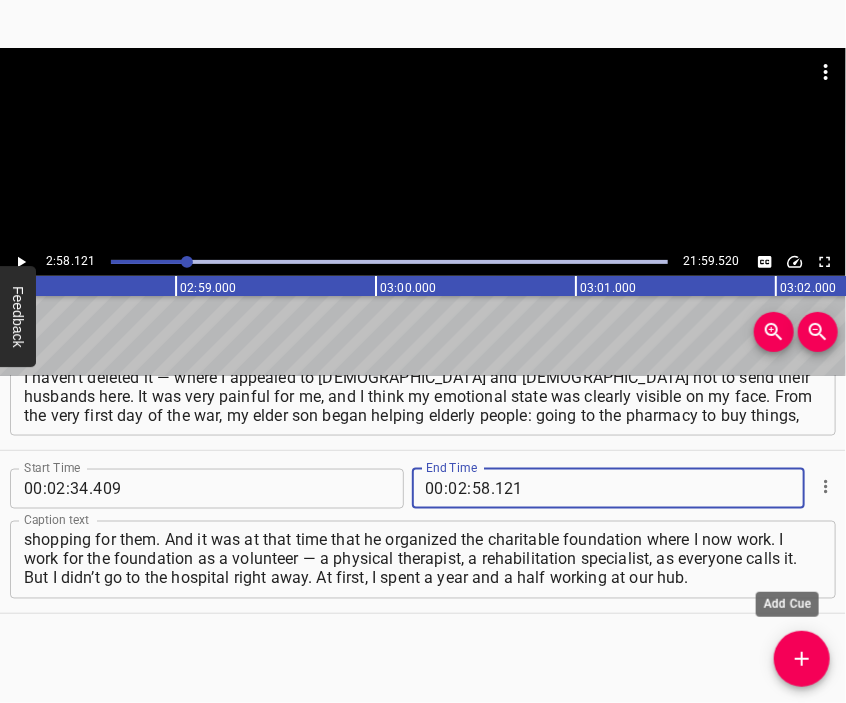 click at bounding box center (802, 659) 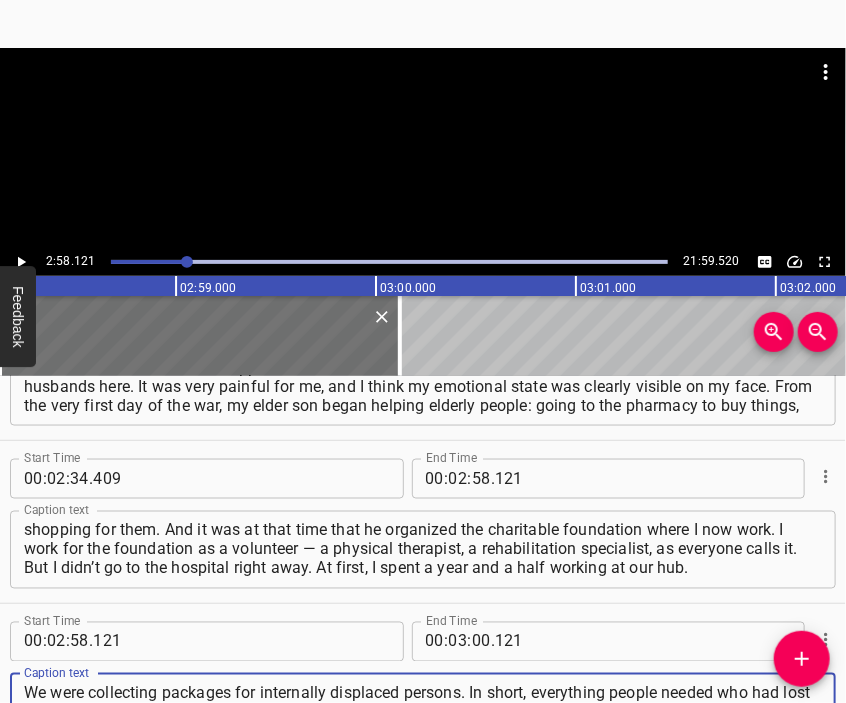 click at bounding box center (423, 148) 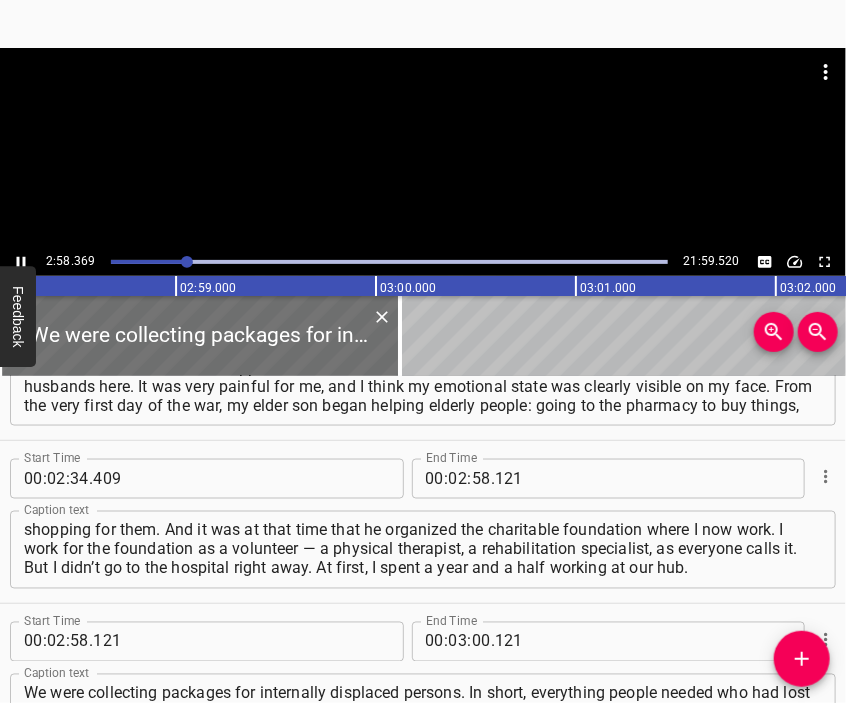 scroll, scrollTop: 976, scrollLeft: 0, axis: vertical 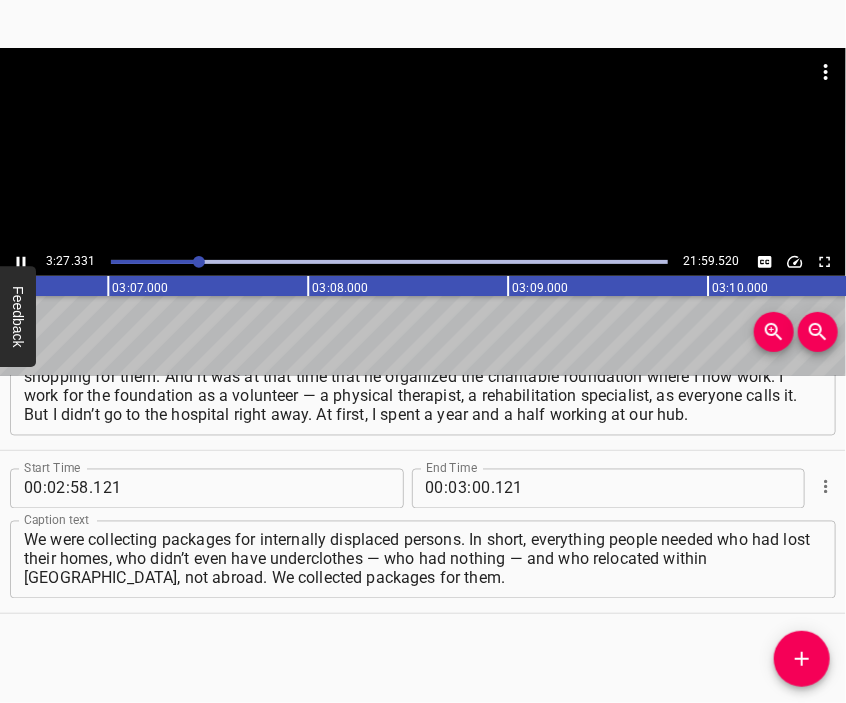click at bounding box center (423, 148) 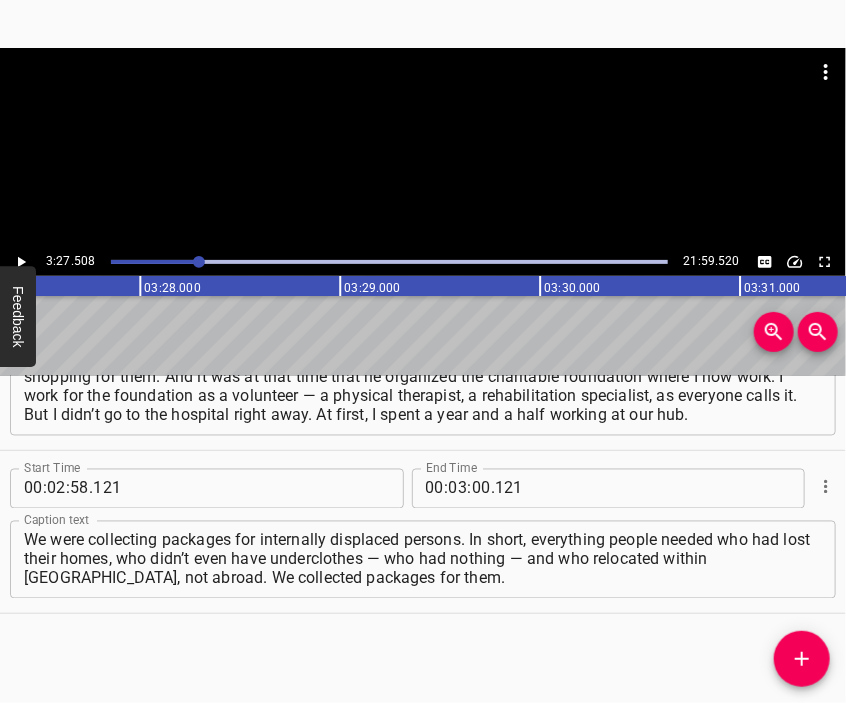 scroll, scrollTop: 0, scrollLeft: 41501, axis: horizontal 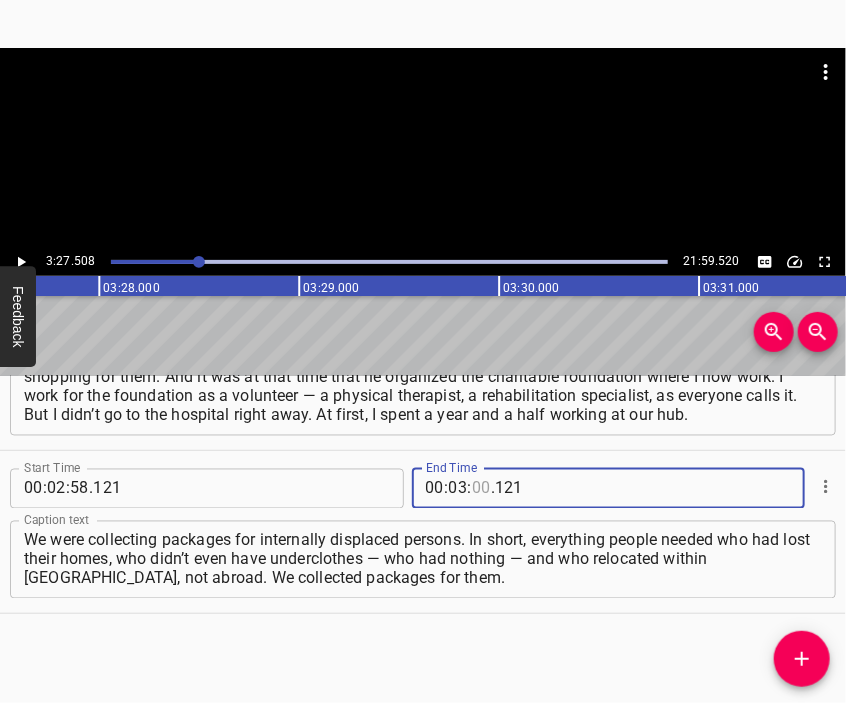 click at bounding box center [481, 489] 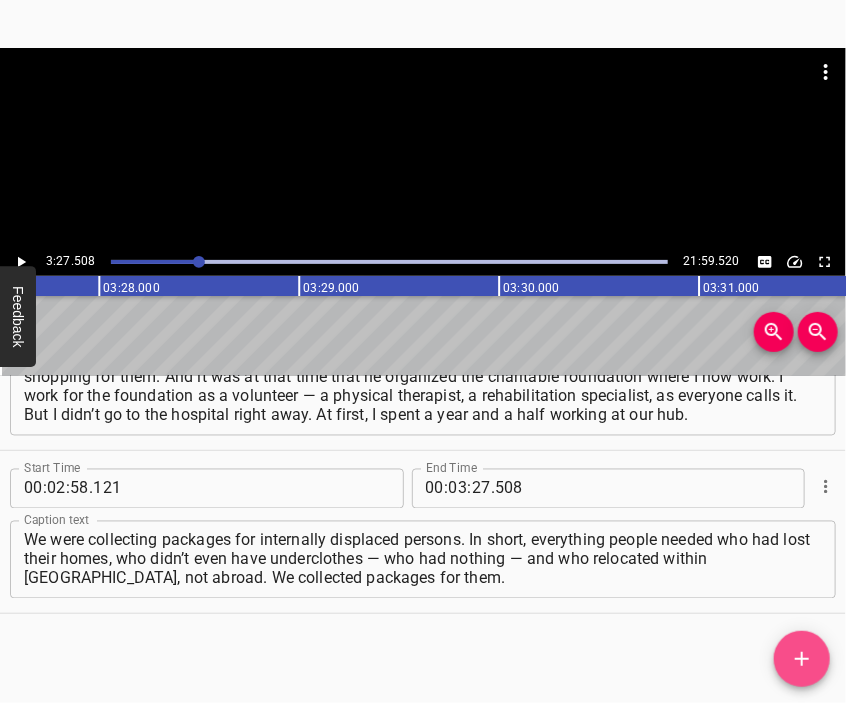 click 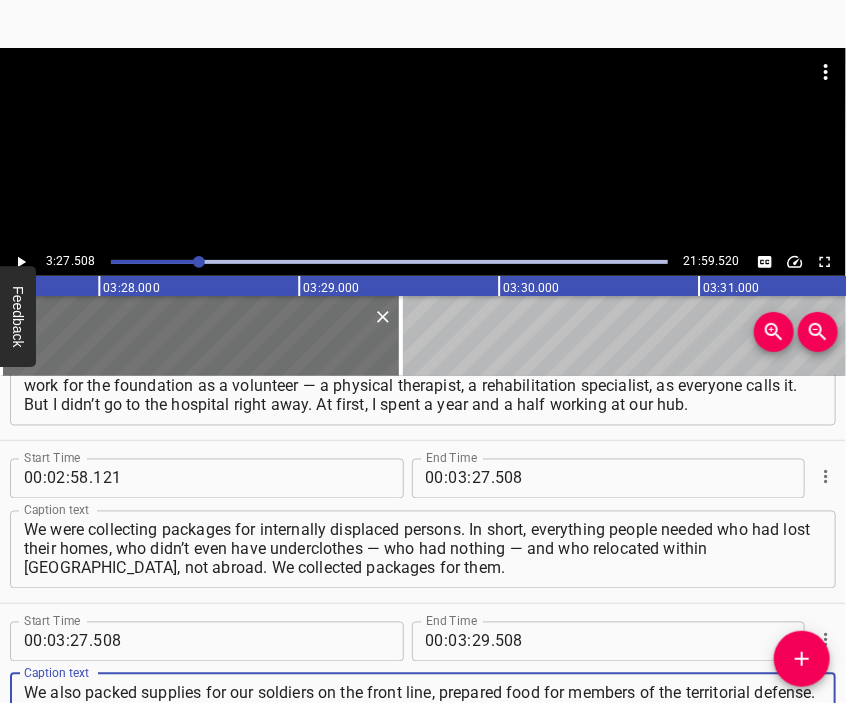 click at bounding box center [423, 148] 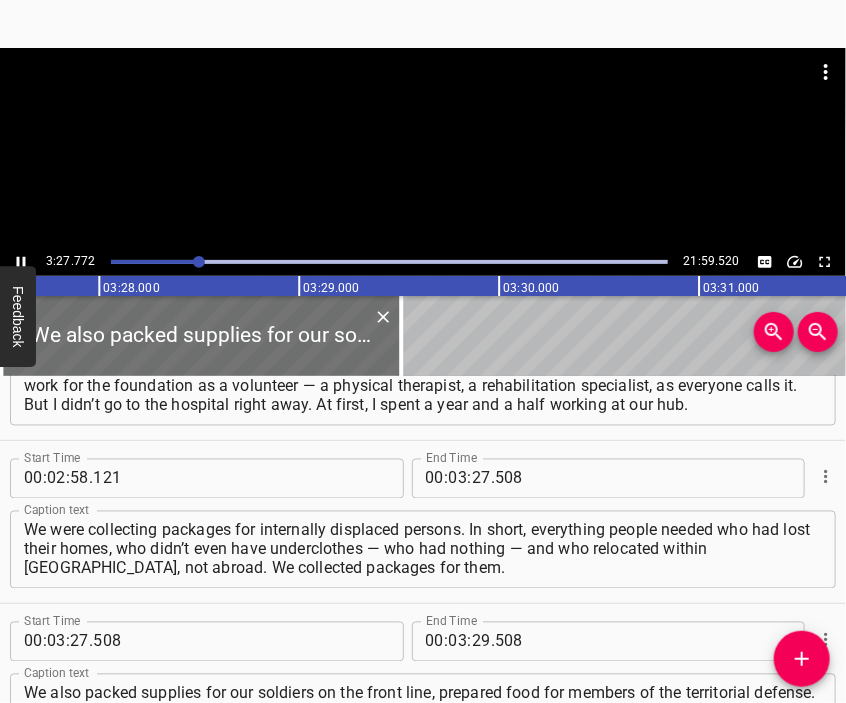 scroll, scrollTop: 1158, scrollLeft: 0, axis: vertical 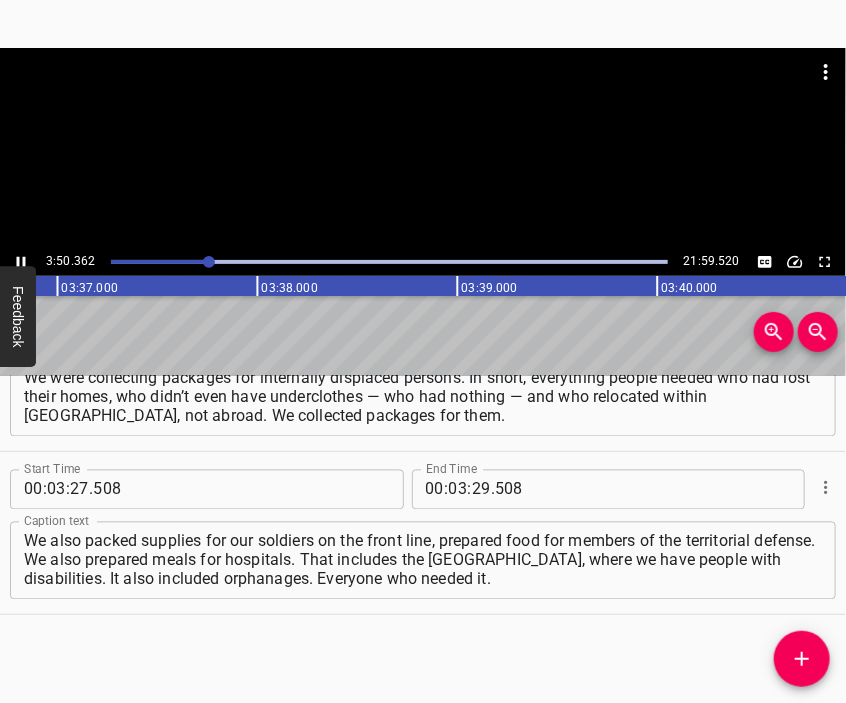 click at bounding box center (423, 98) 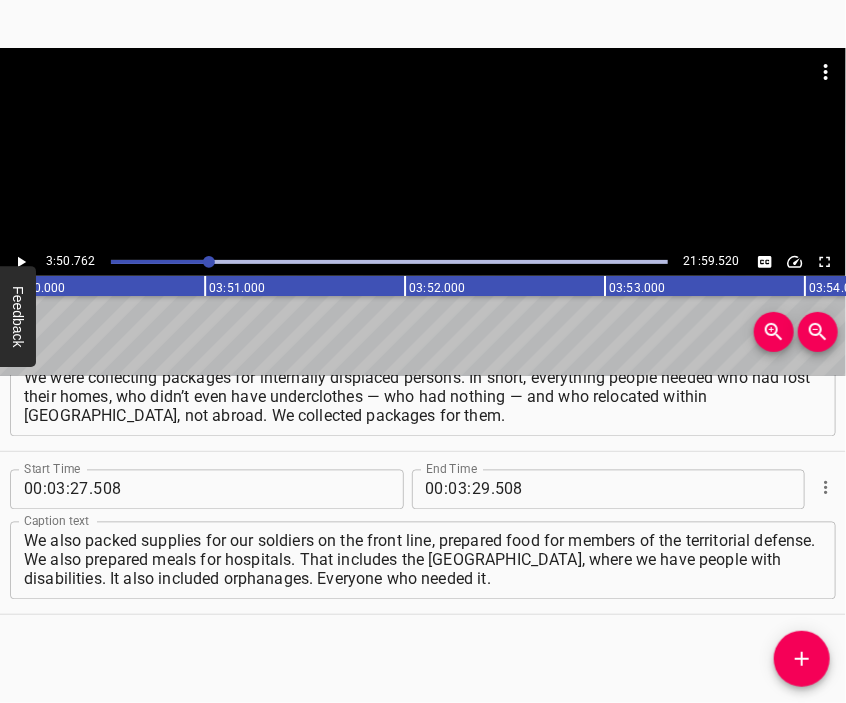 scroll, scrollTop: 0, scrollLeft: 46152, axis: horizontal 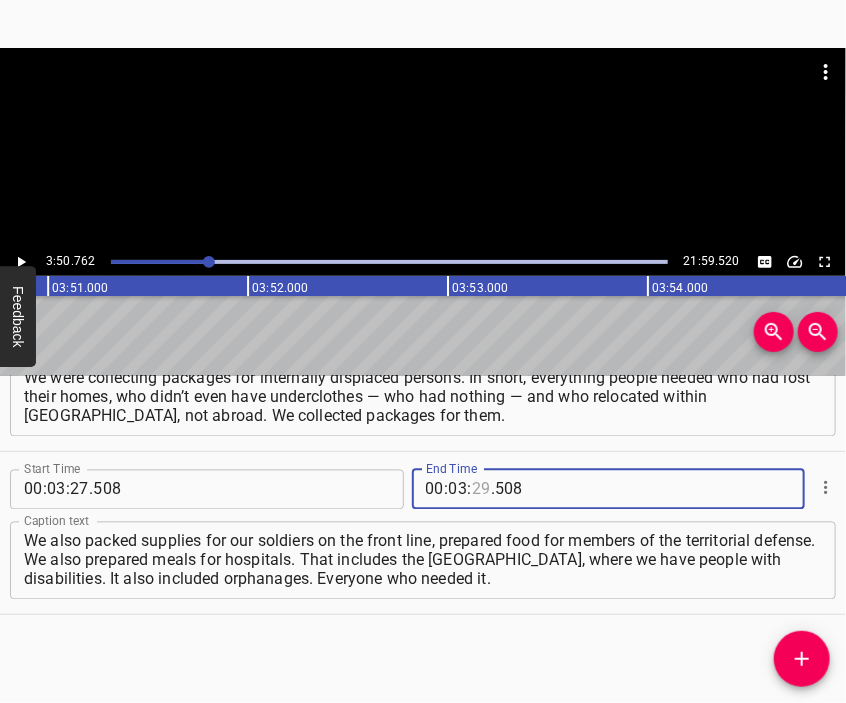 click at bounding box center (481, 490) 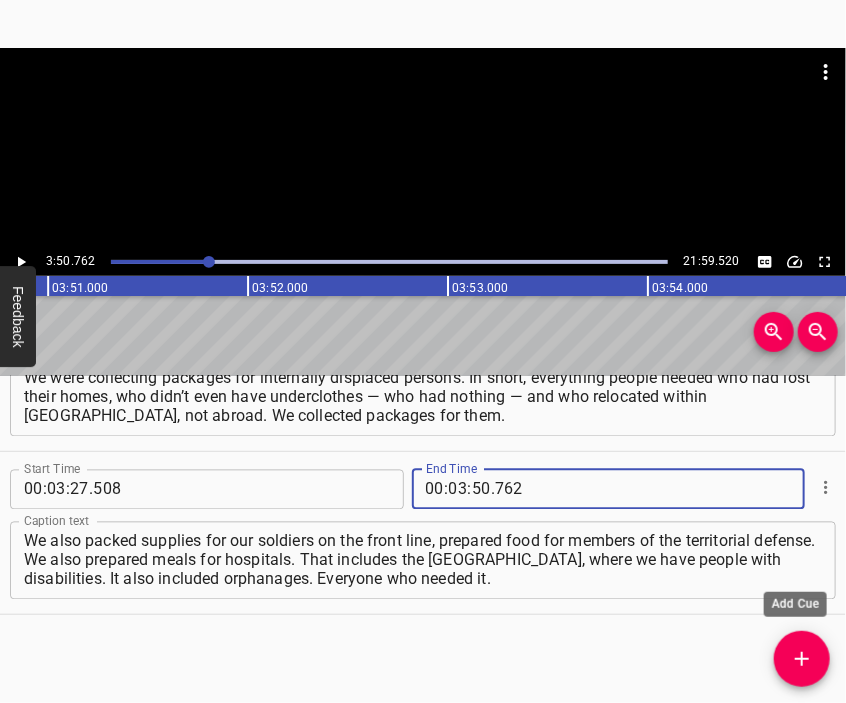 click 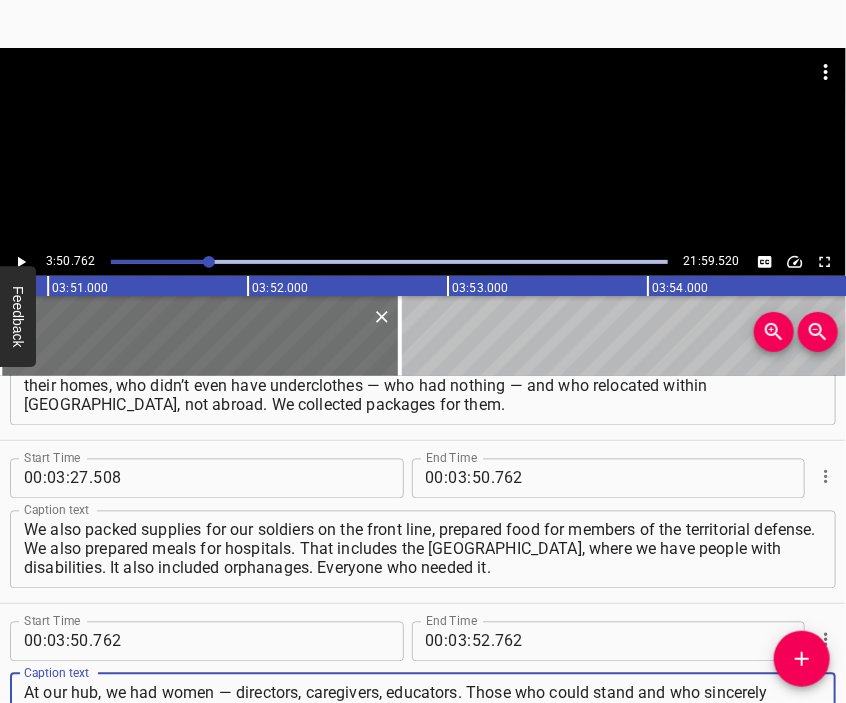 click at bounding box center (423, 98) 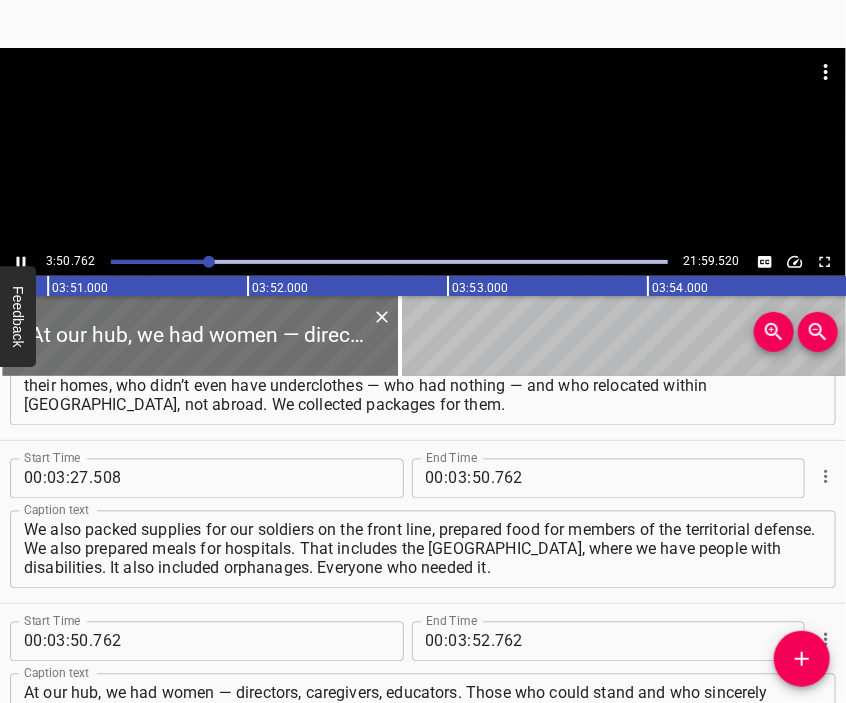 scroll, scrollTop: 1320, scrollLeft: 0, axis: vertical 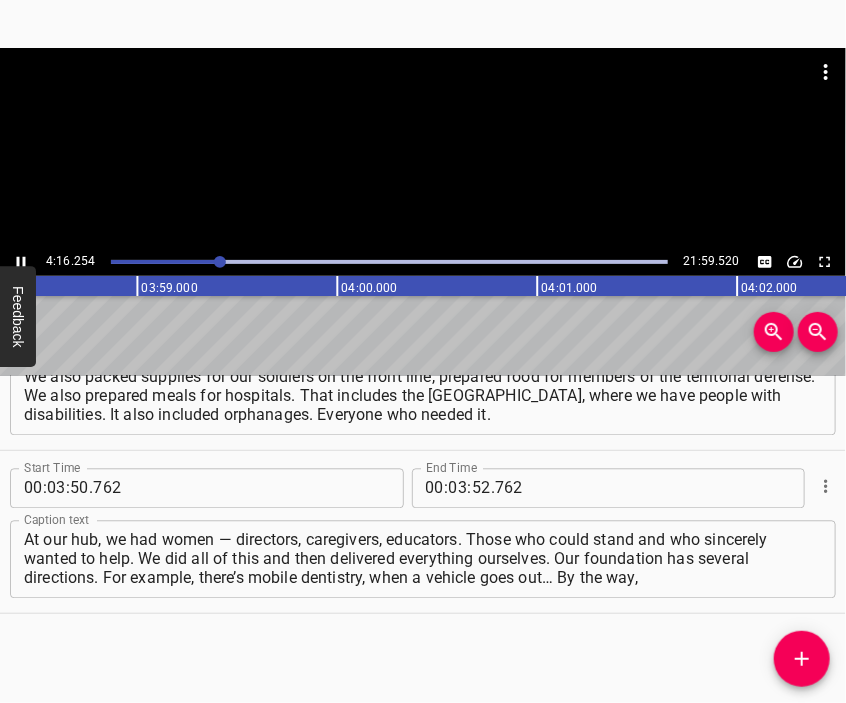 click at bounding box center (423, 148) 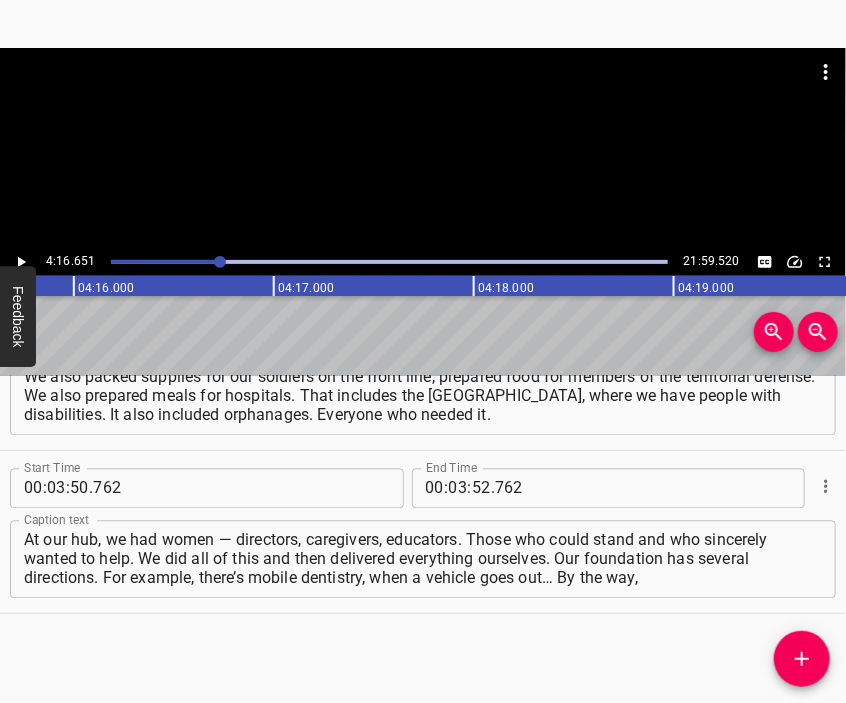 scroll, scrollTop: 0, scrollLeft: 51330, axis: horizontal 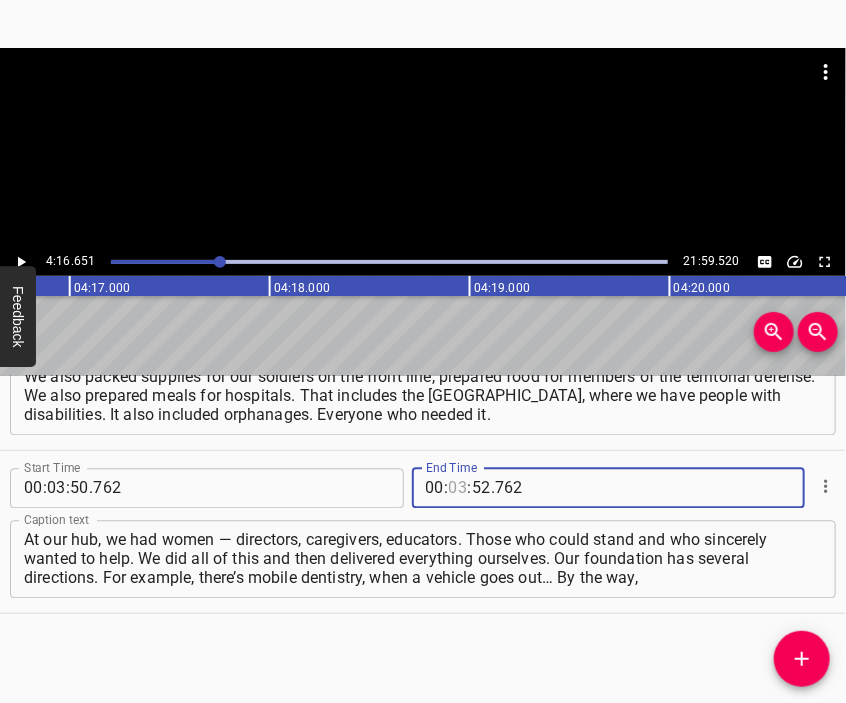 click at bounding box center (458, 489) 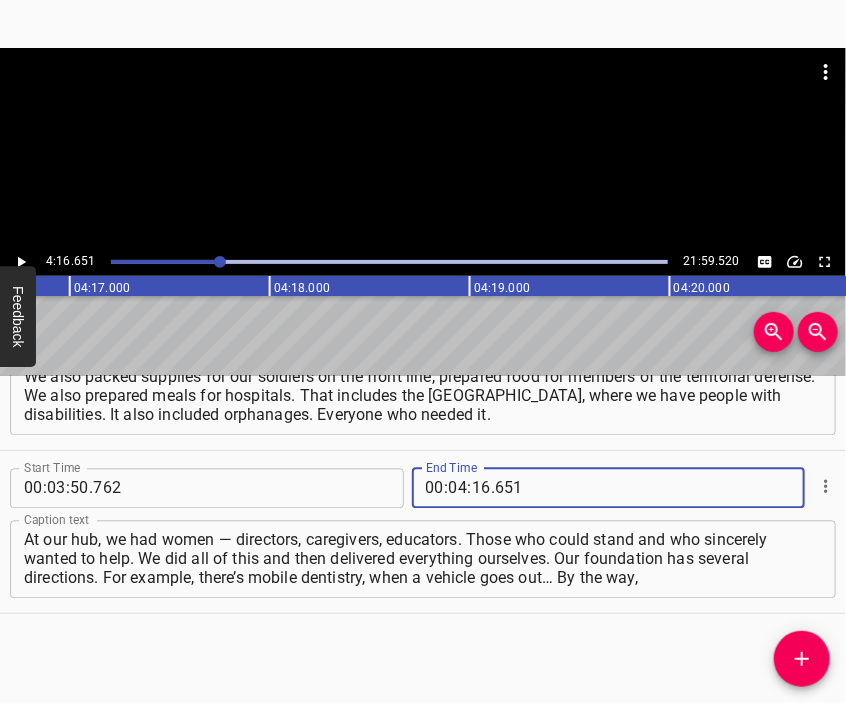 click 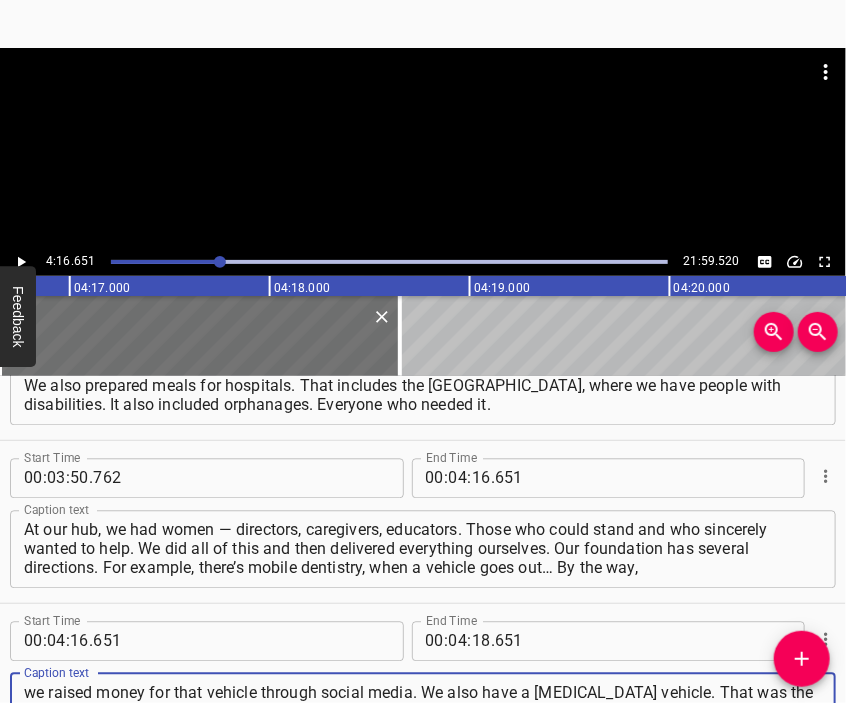 click at bounding box center [423, 148] 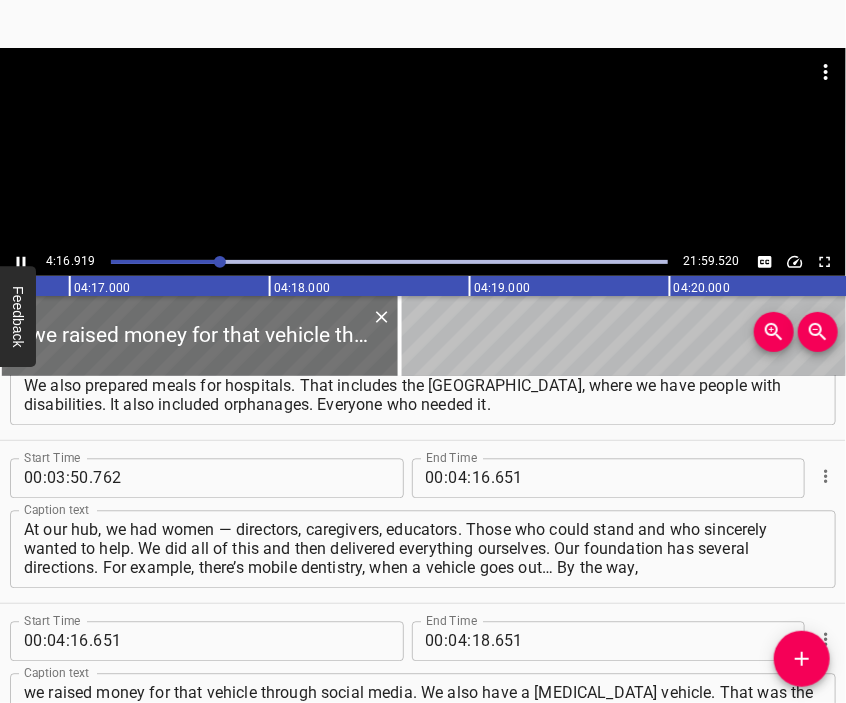 scroll, scrollTop: 1559, scrollLeft: 0, axis: vertical 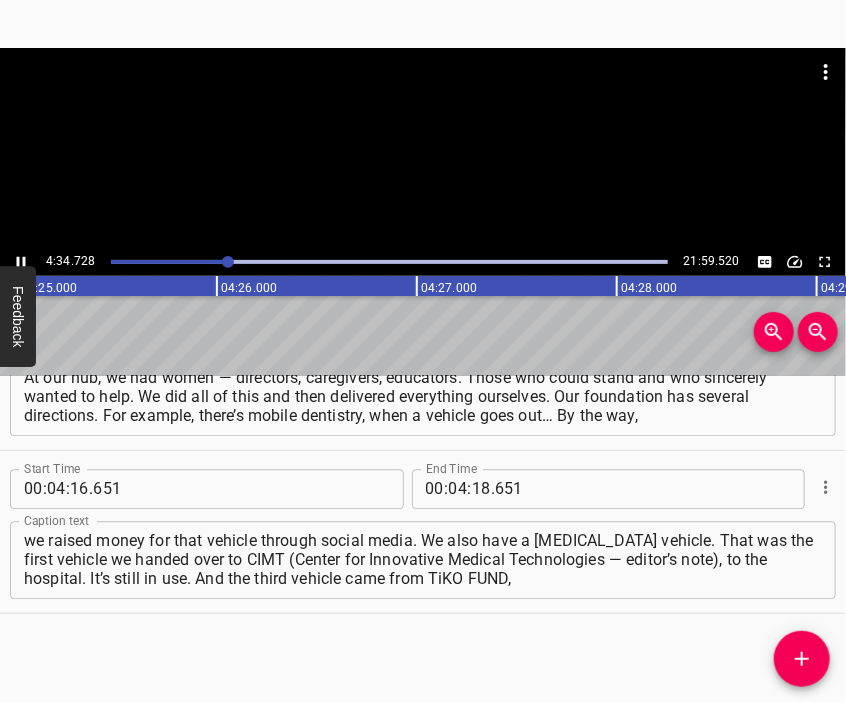 click at bounding box center (423, 148) 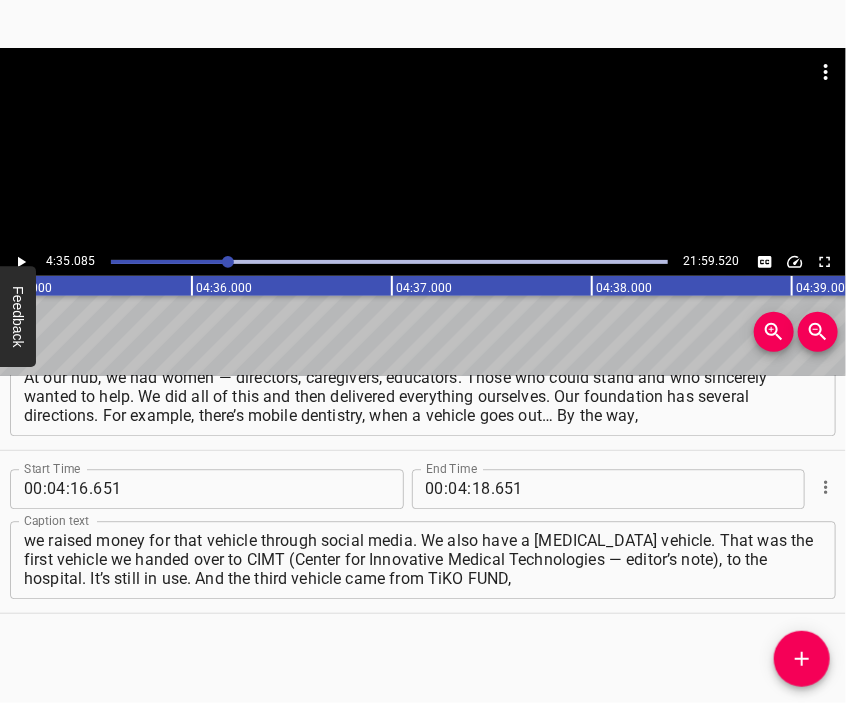 scroll, scrollTop: 0, scrollLeft: 55016, axis: horizontal 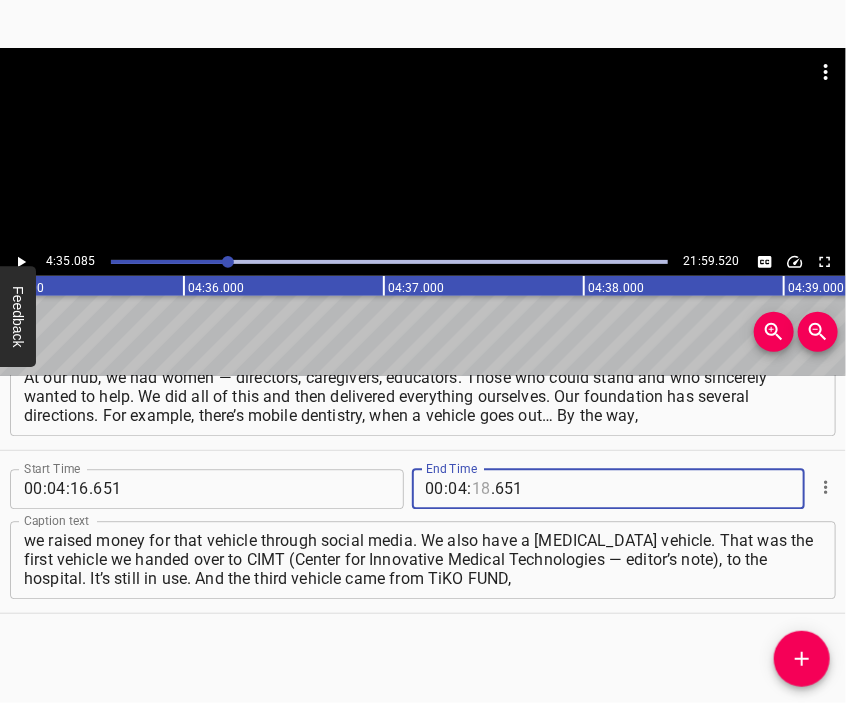 click at bounding box center (481, 489) 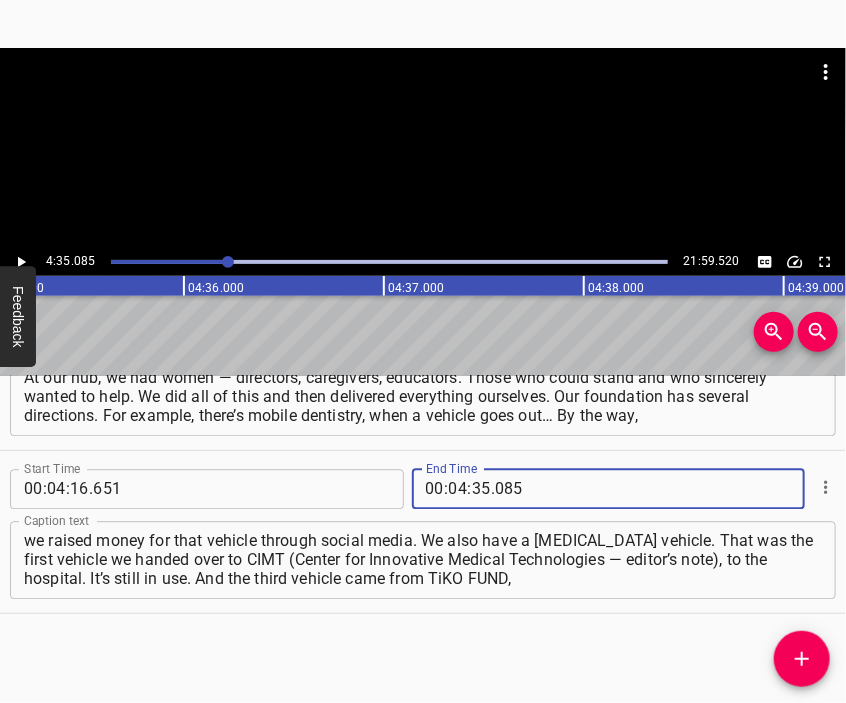 click 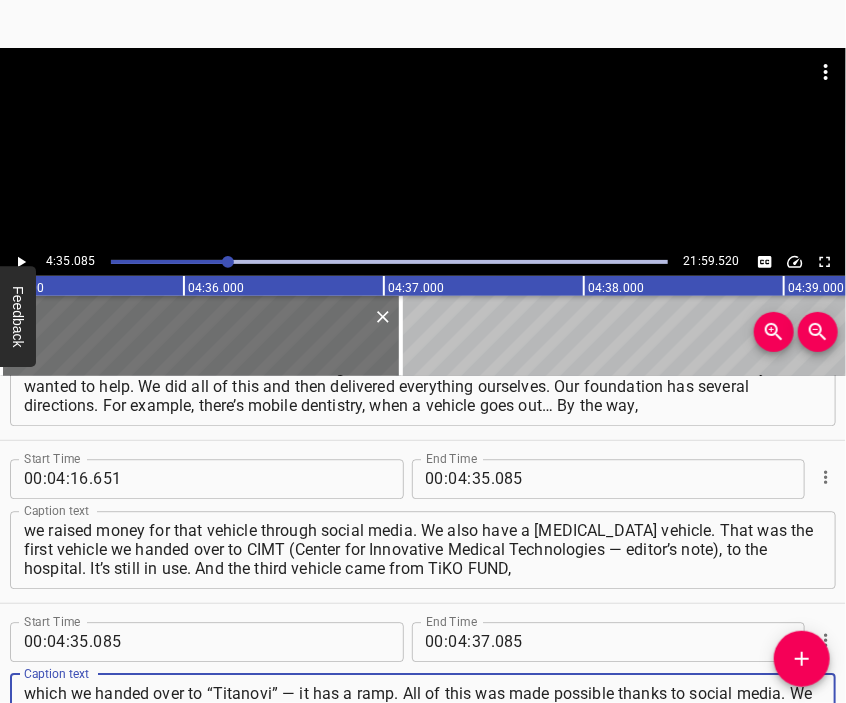 click at bounding box center [423, 98] 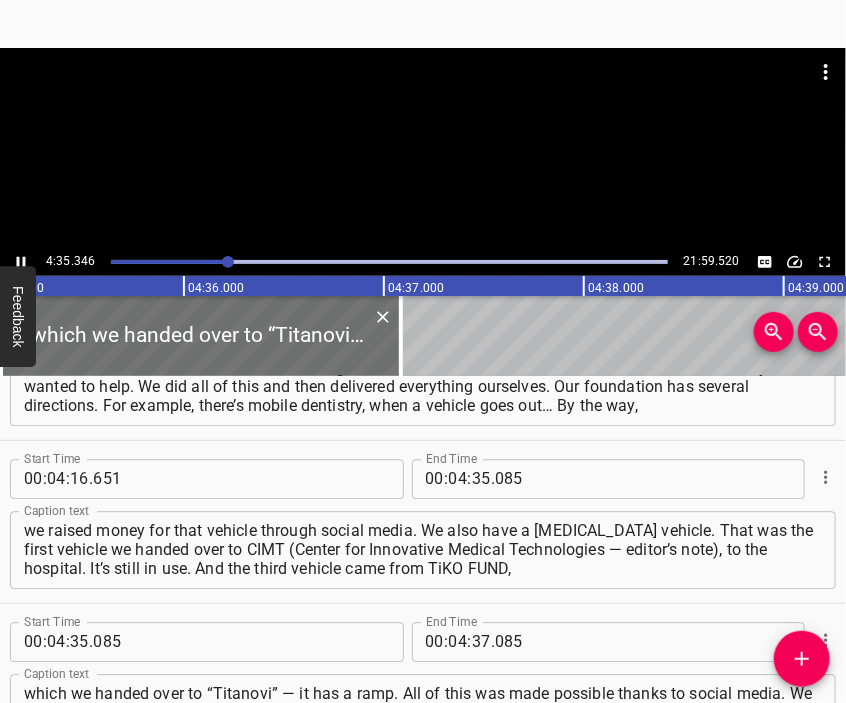 scroll, scrollTop: 1648, scrollLeft: 0, axis: vertical 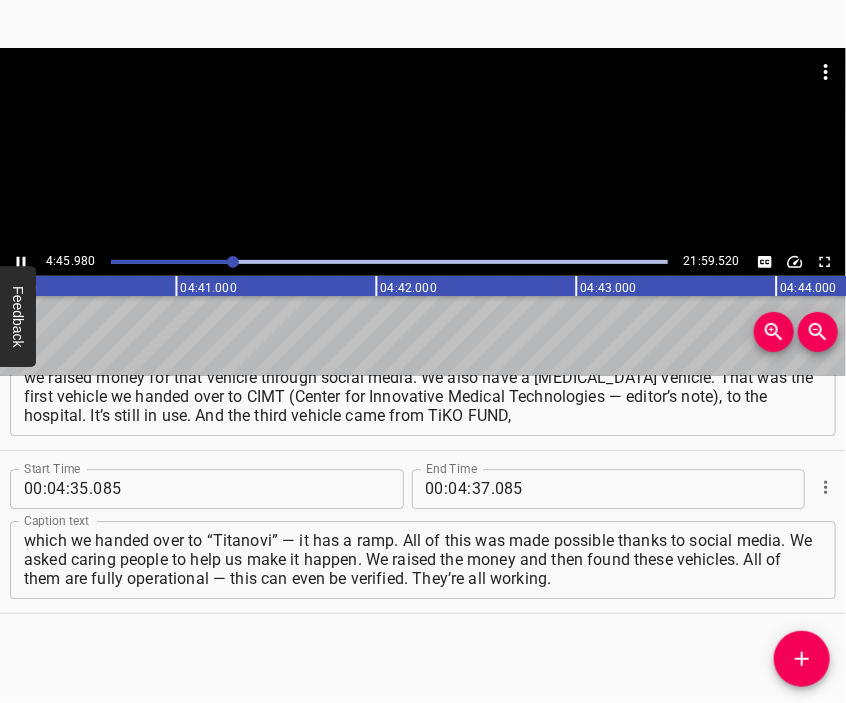 click at bounding box center [423, 98] 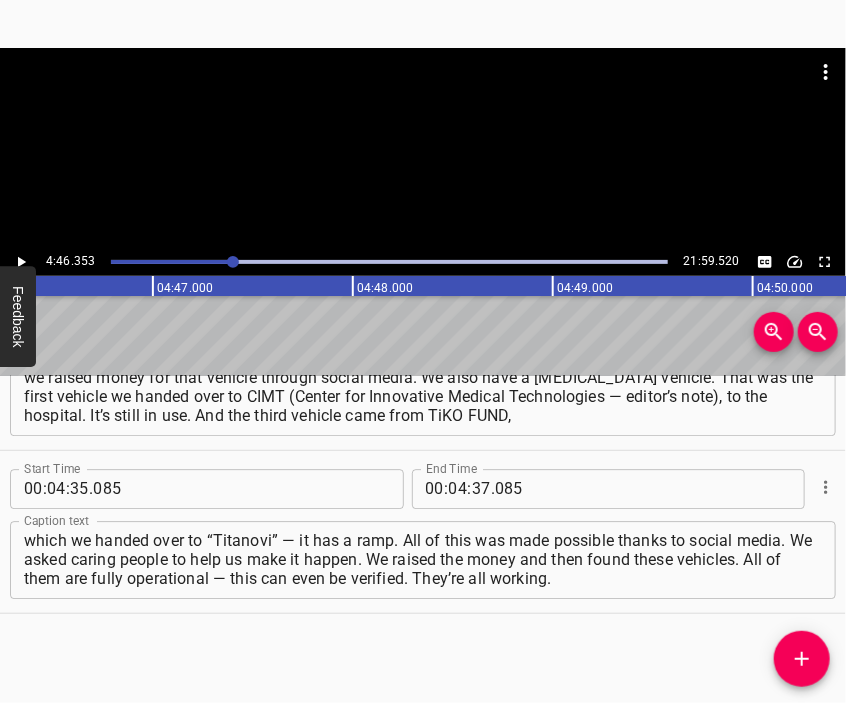 scroll, scrollTop: 0, scrollLeft: 57270, axis: horizontal 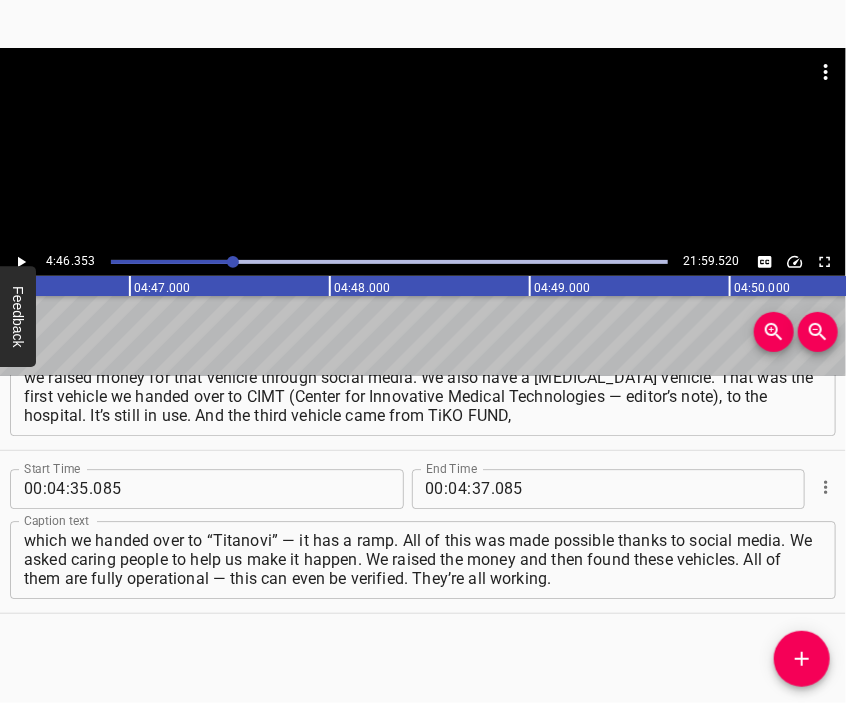 click on "which we handed over to “Titanovi” — it has a ramp. All of this was made possible thanks to social media. We asked caring people to help us make it happen. We raised the money and then found these vehicles. All of them are fully operational — this can even be verified. They’re all working." at bounding box center [423, 559] 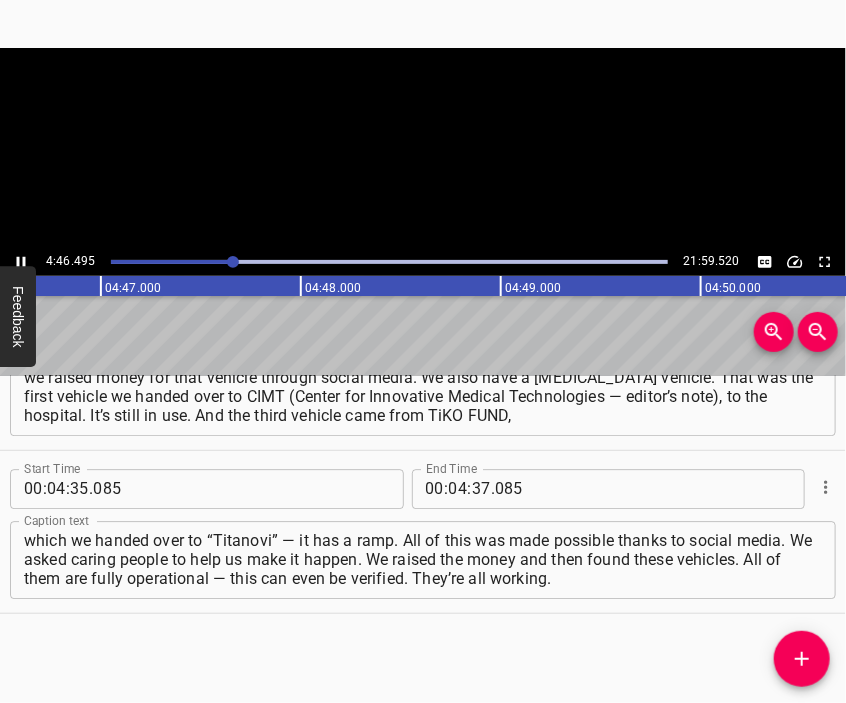 scroll, scrollTop: 0, scrollLeft: 57350, axis: horizontal 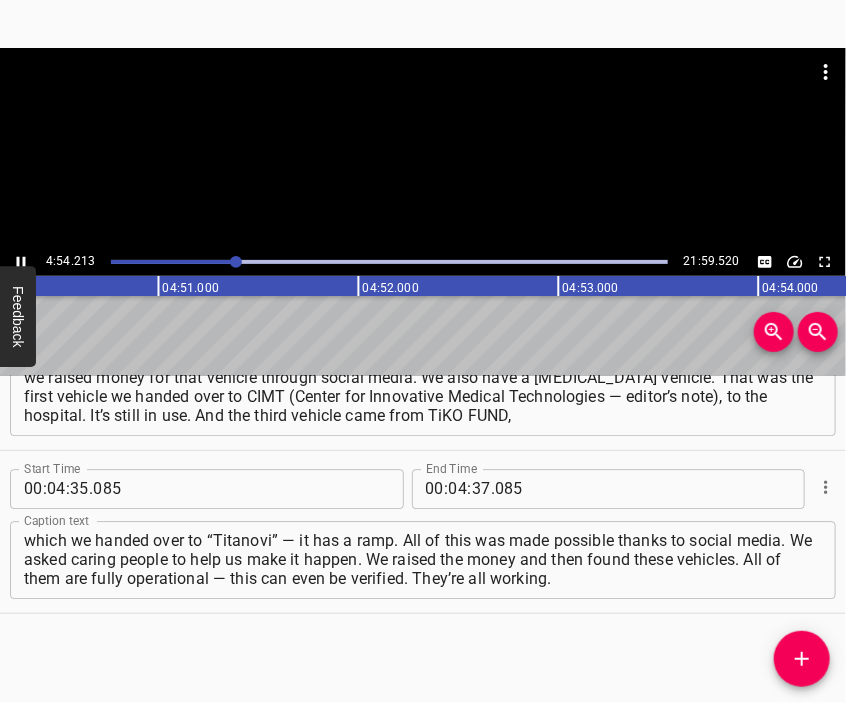 click at bounding box center (423, 148) 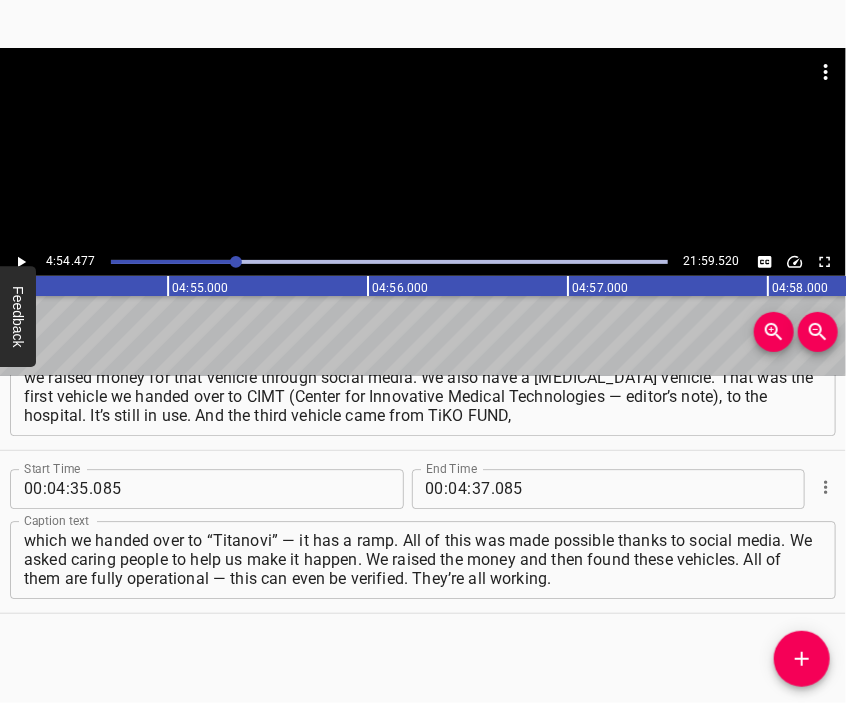 scroll, scrollTop: 0, scrollLeft: 58895, axis: horizontal 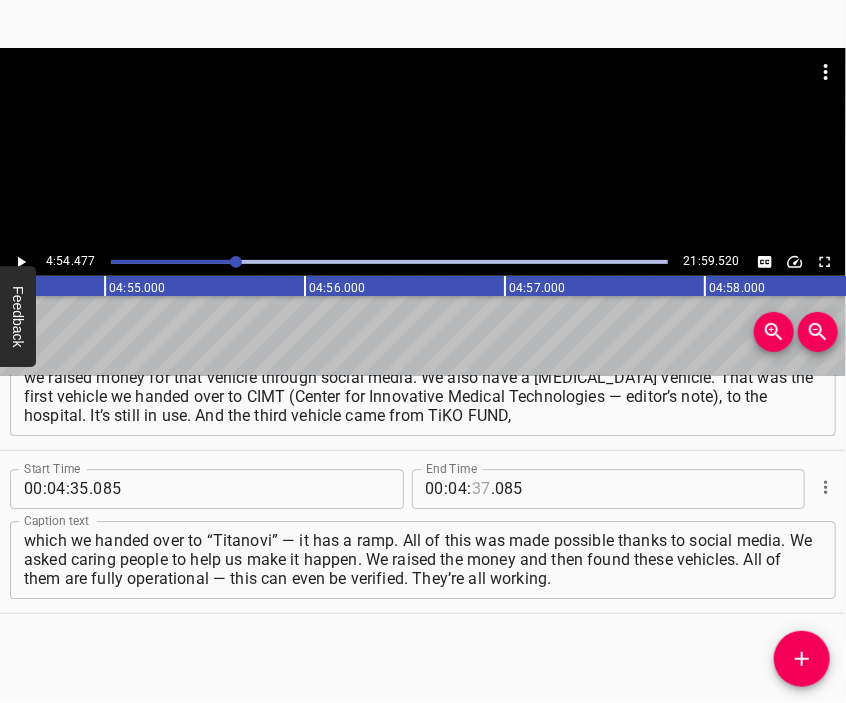 click at bounding box center [481, 489] 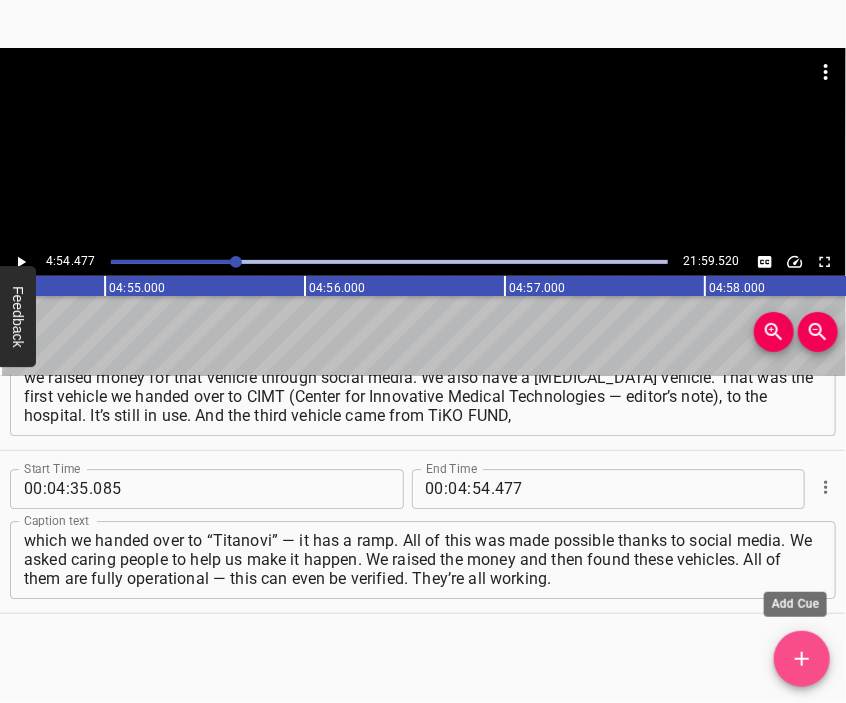 click at bounding box center [802, 659] 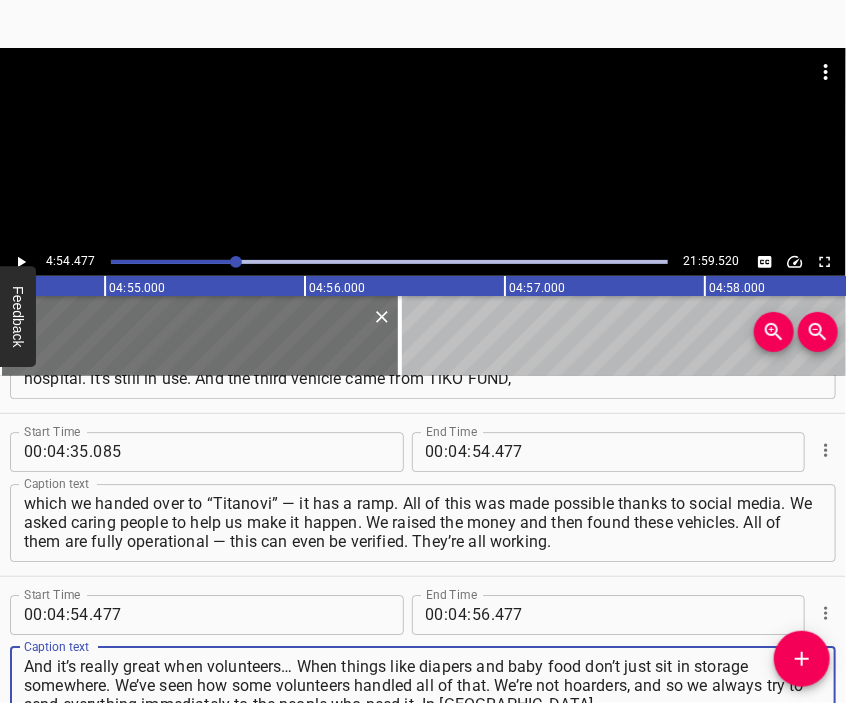click at bounding box center (423, 98) 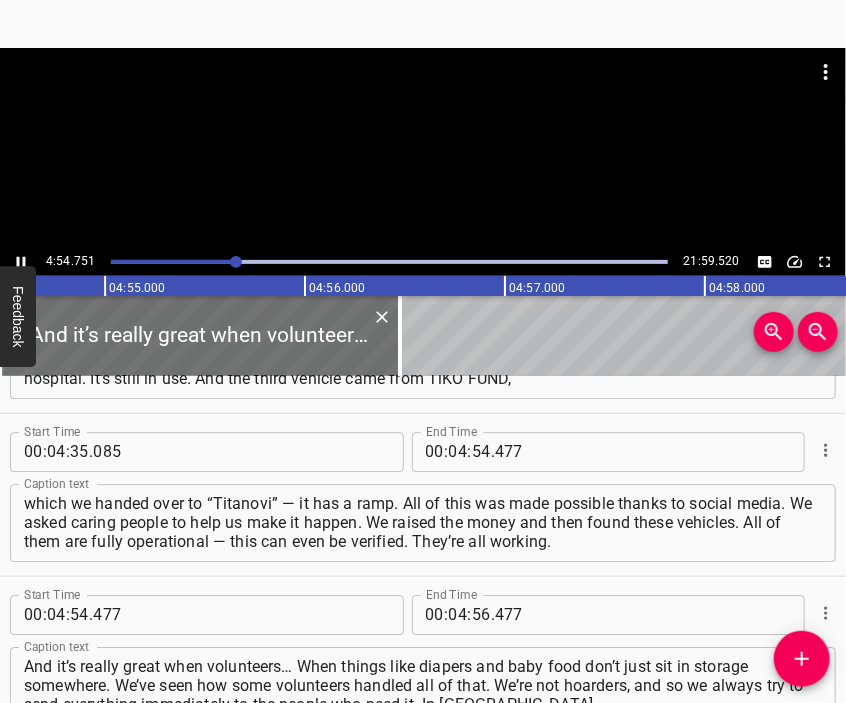 scroll, scrollTop: 1884, scrollLeft: 0, axis: vertical 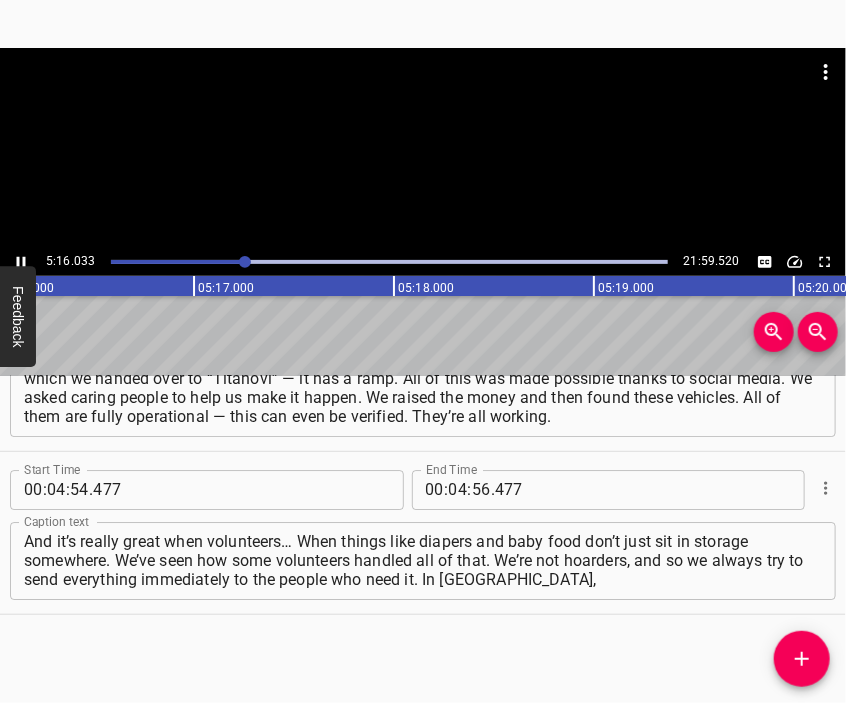 click at bounding box center [423, 98] 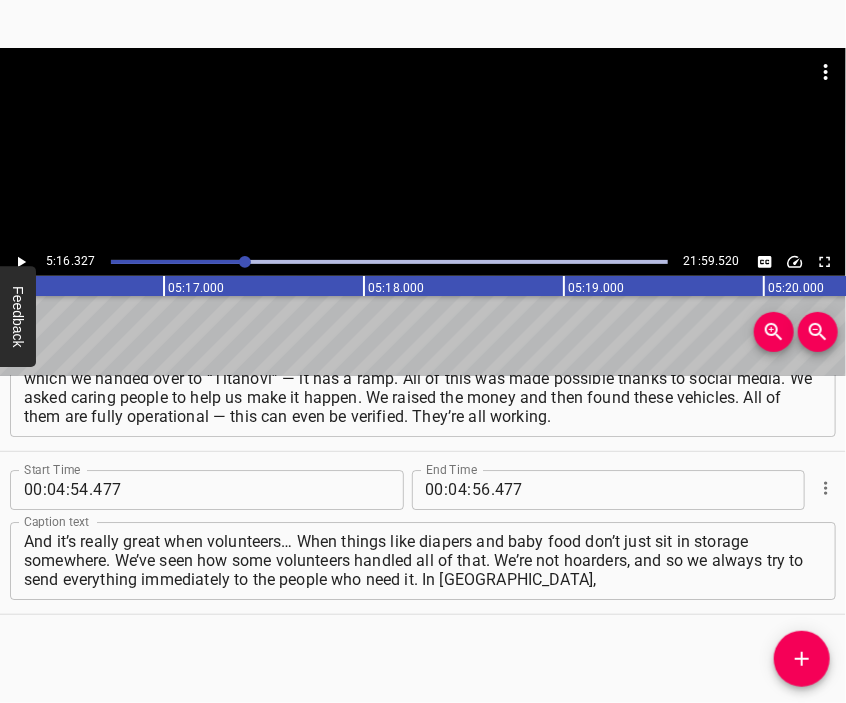 scroll, scrollTop: 0, scrollLeft: 63265, axis: horizontal 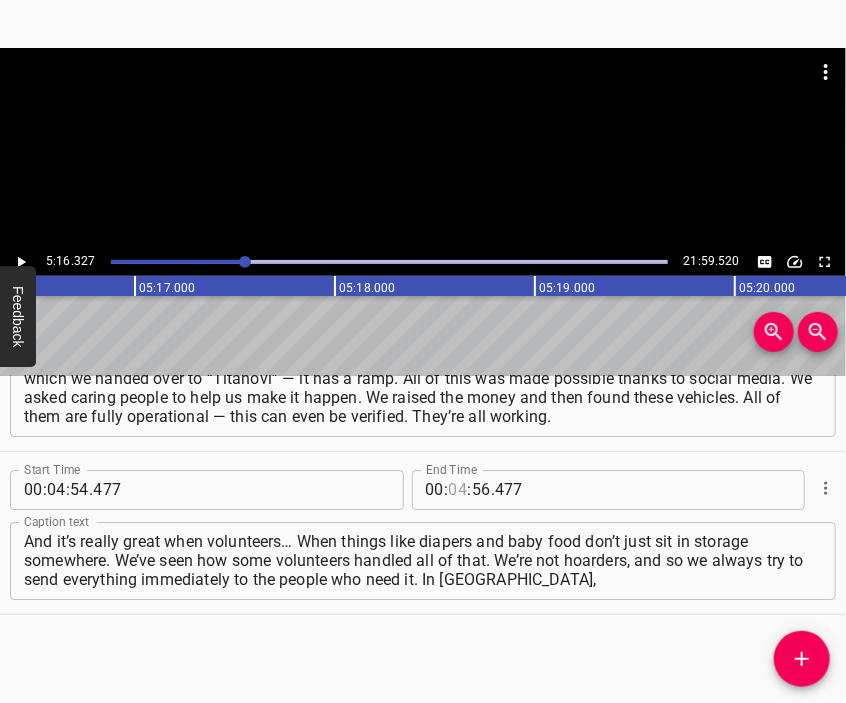 click at bounding box center (458, 490) 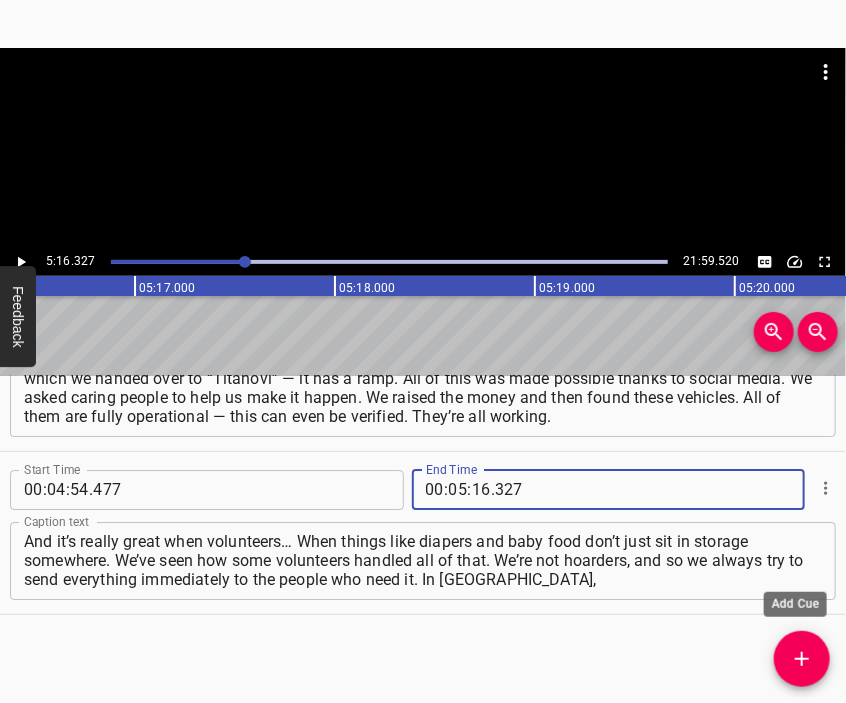 click 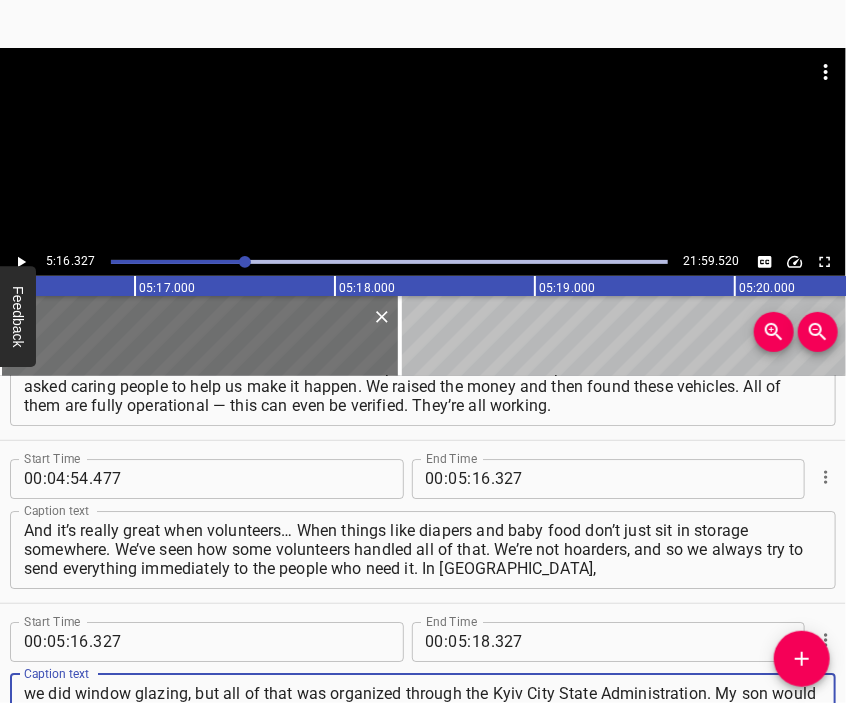 click at bounding box center [423, 148] 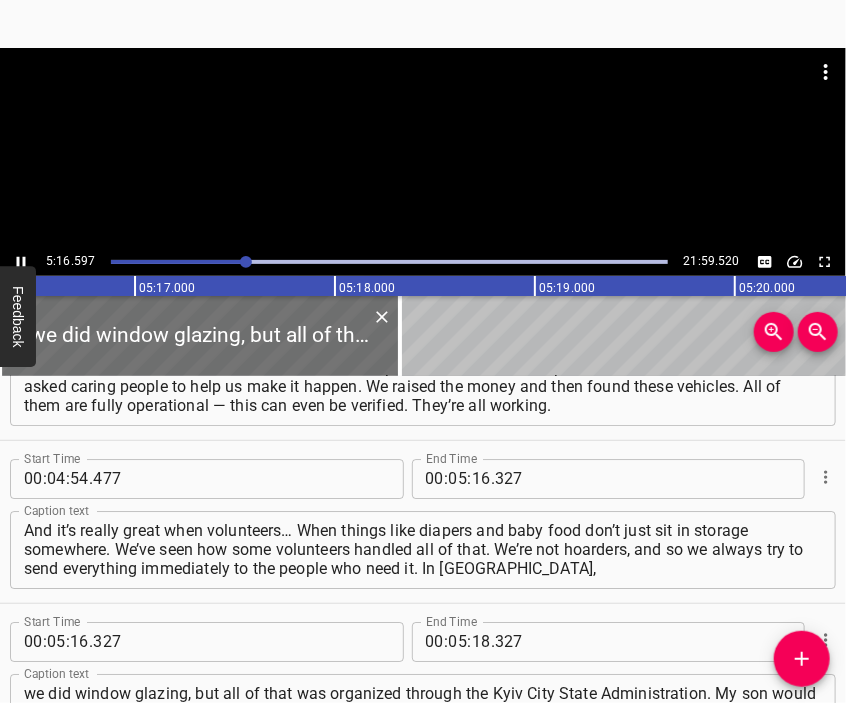 scroll, scrollTop: 2048, scrollLeft: 0, axis: vertical 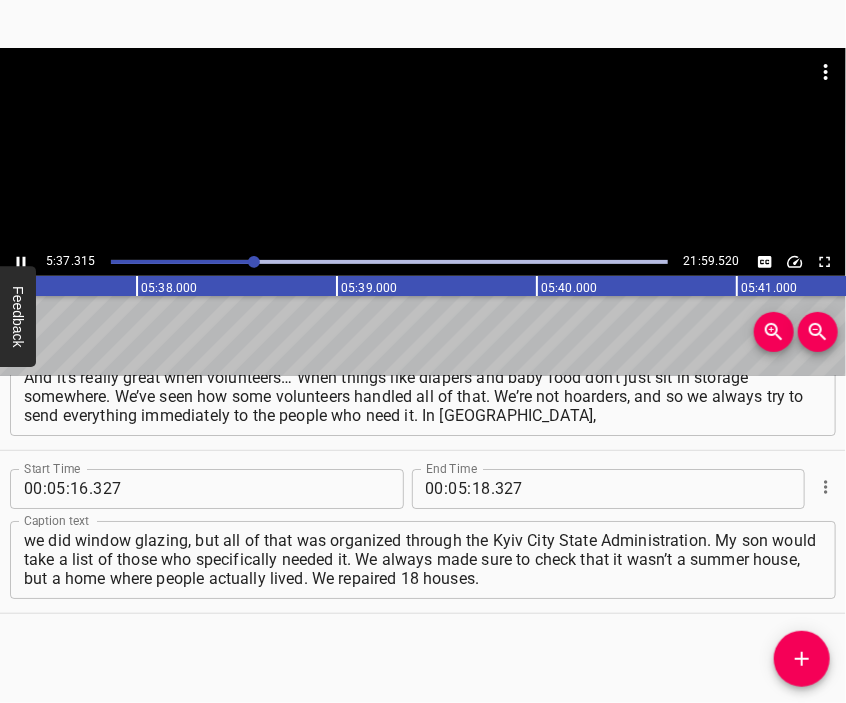 click at bounding box center [423, 98] 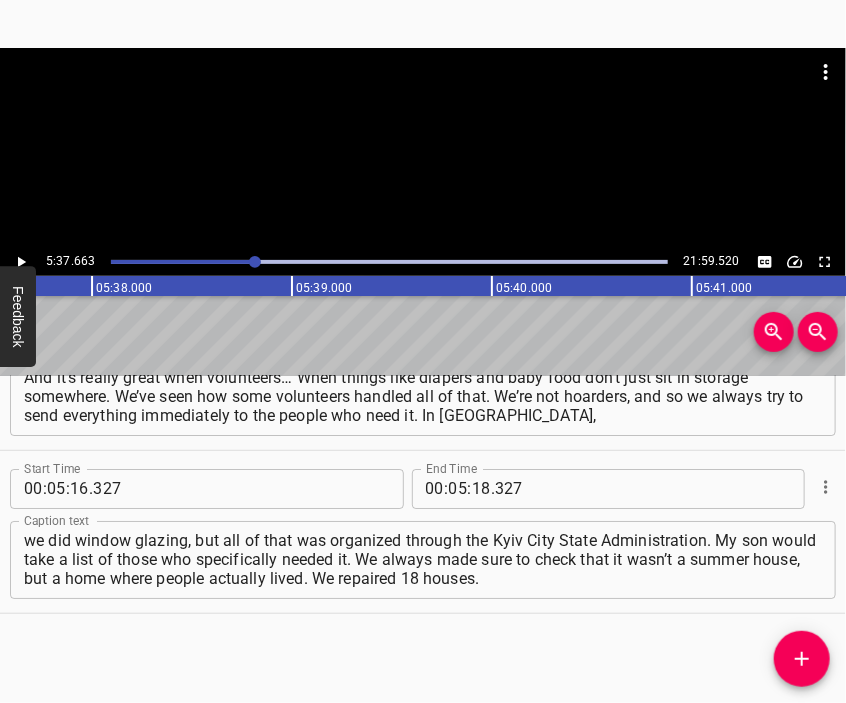scroll, scrollTop: 0, scrollLeft: 67532, axis: horizontal 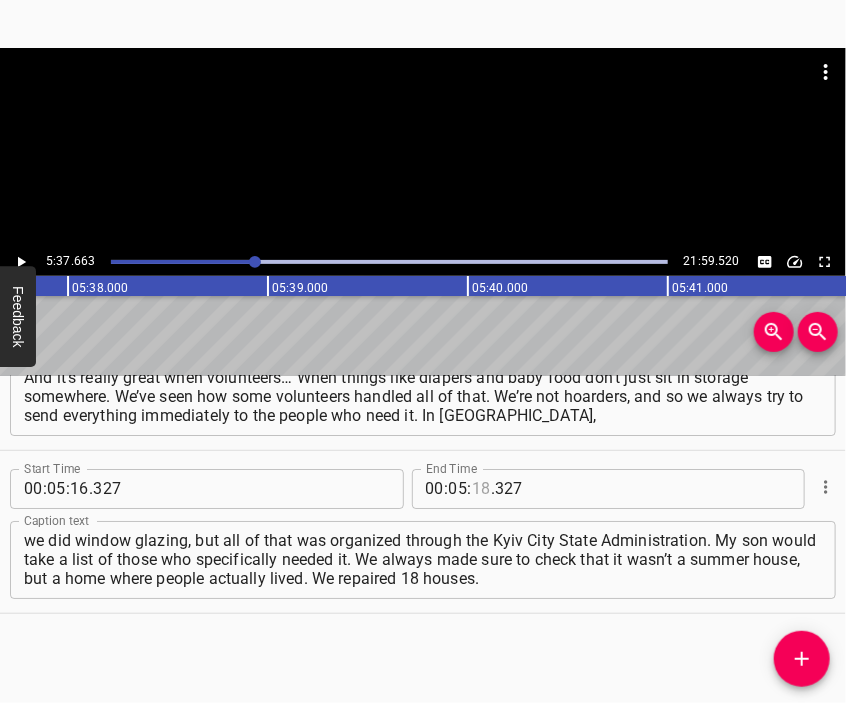 click at bounding box center (481, 489) 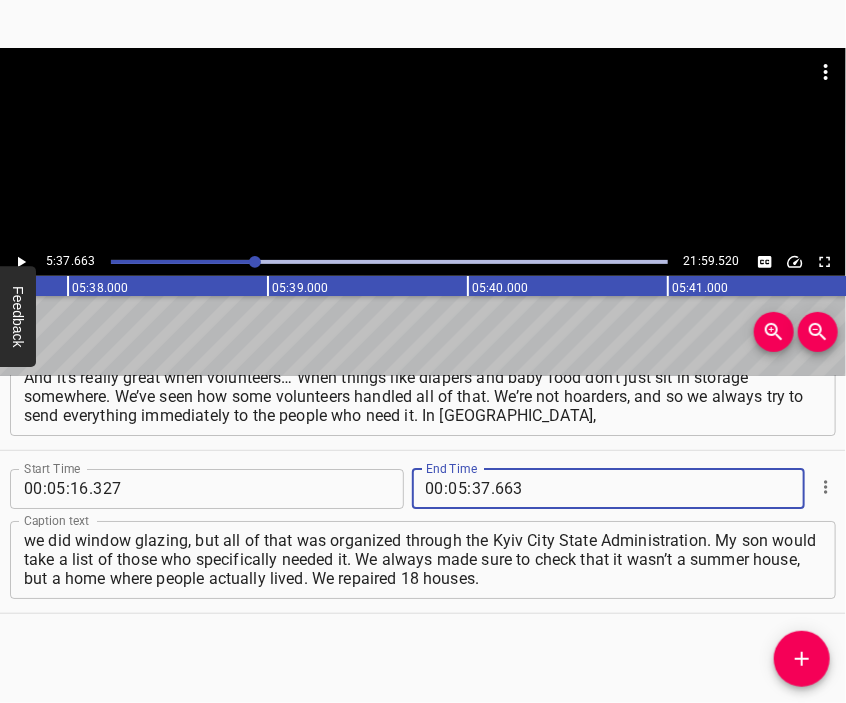 click 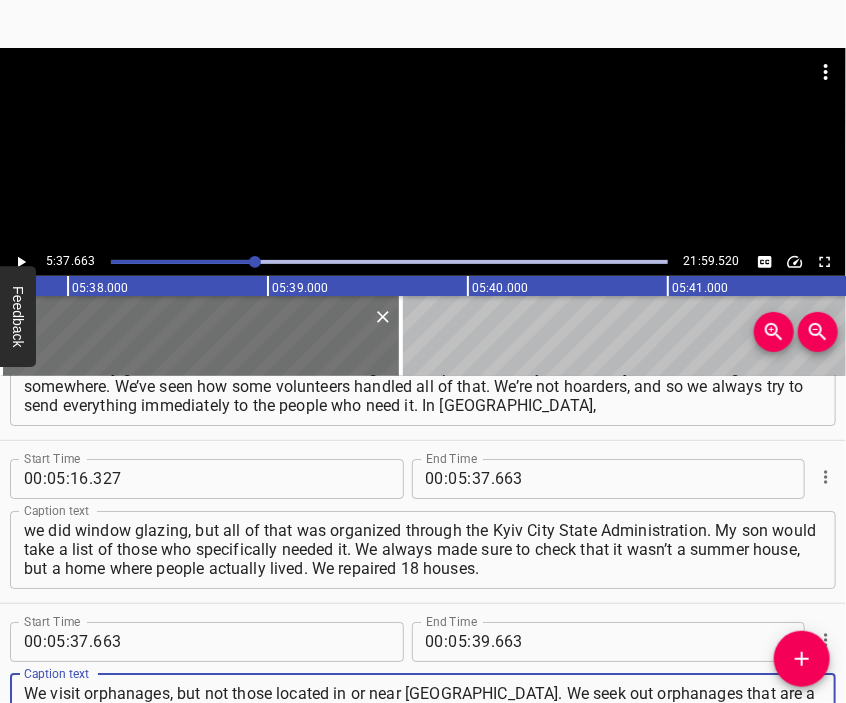click at bounding box center [423, 98] 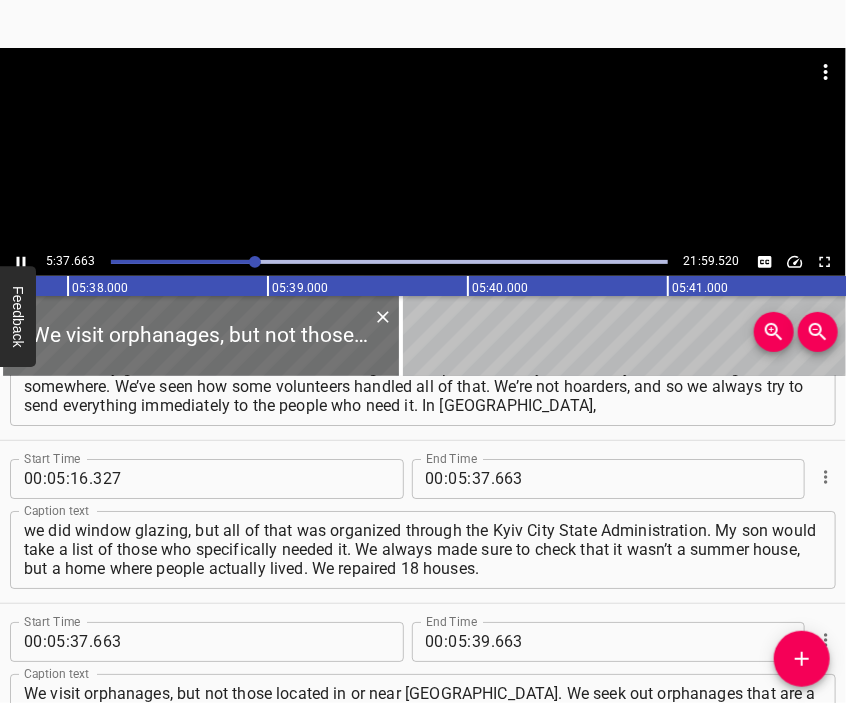 scroll, scrollTop: 2117, scrollLeft: 0, axis: vertical 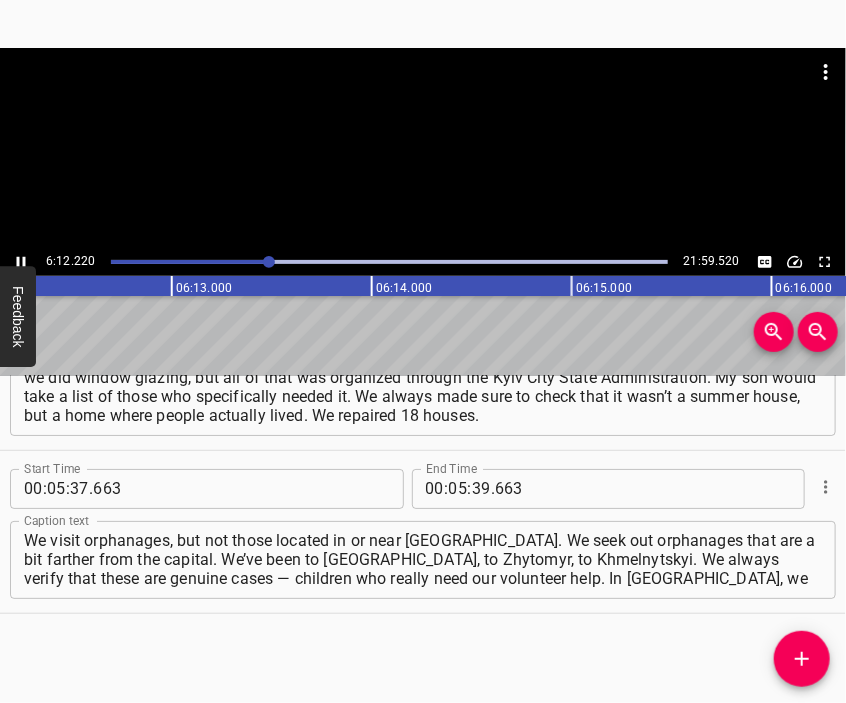 click at bounding box center (423, 98) 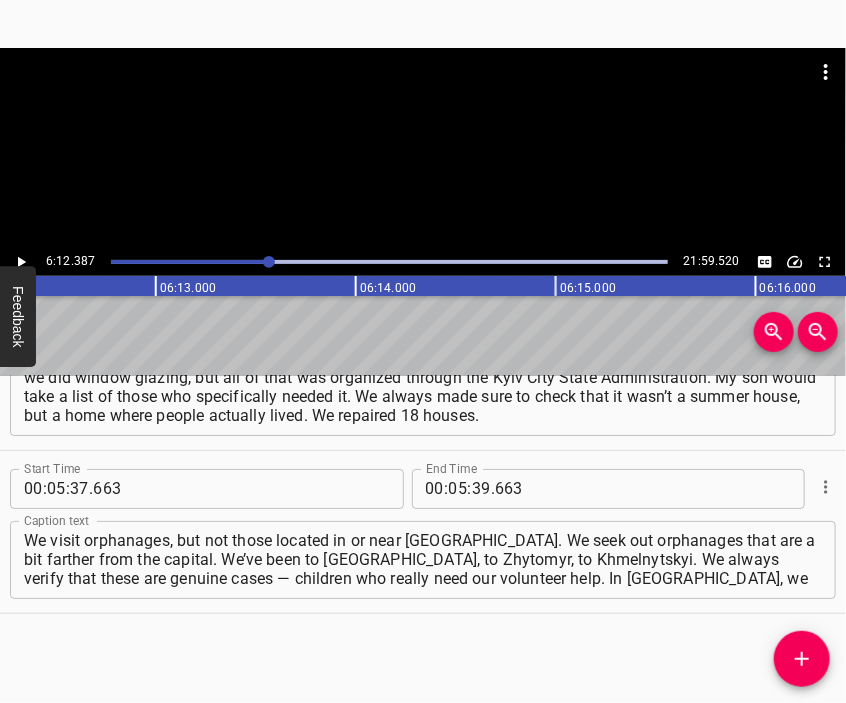 scroll, scrollTop: 0, scrollLeft: 74477, axis: horizontal 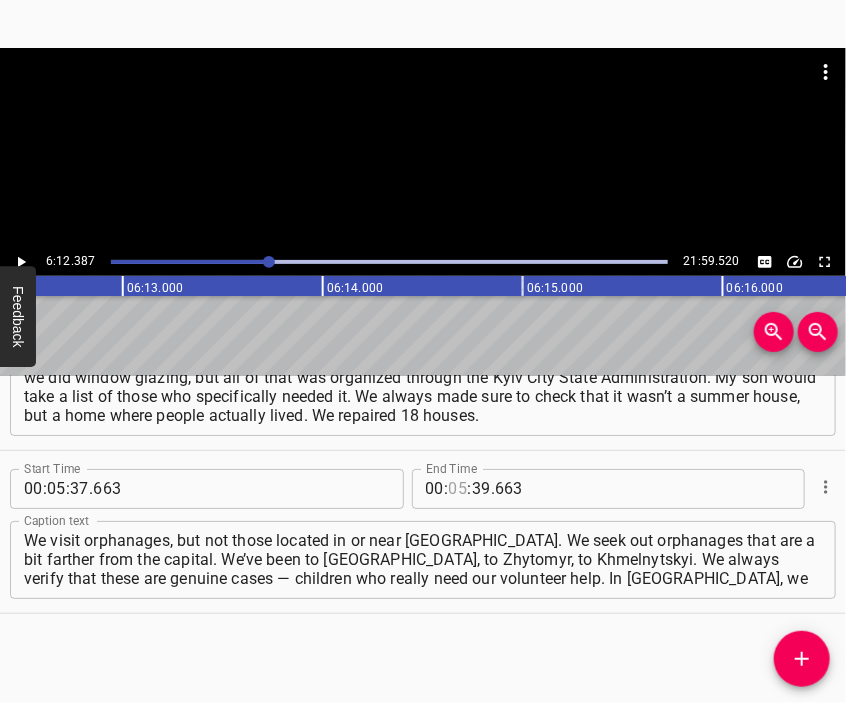 click at bounding box center [458, 489] 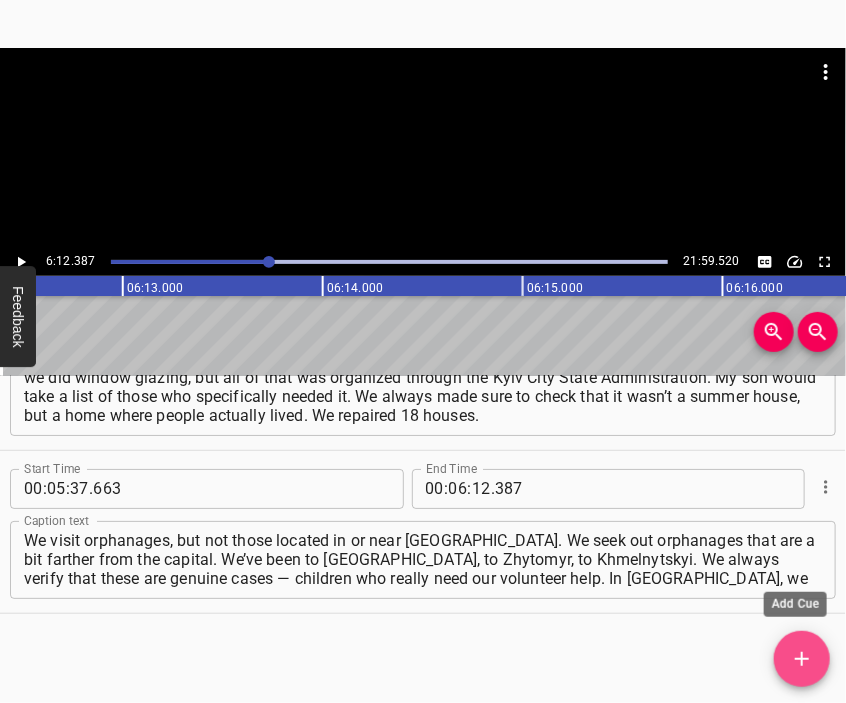 click 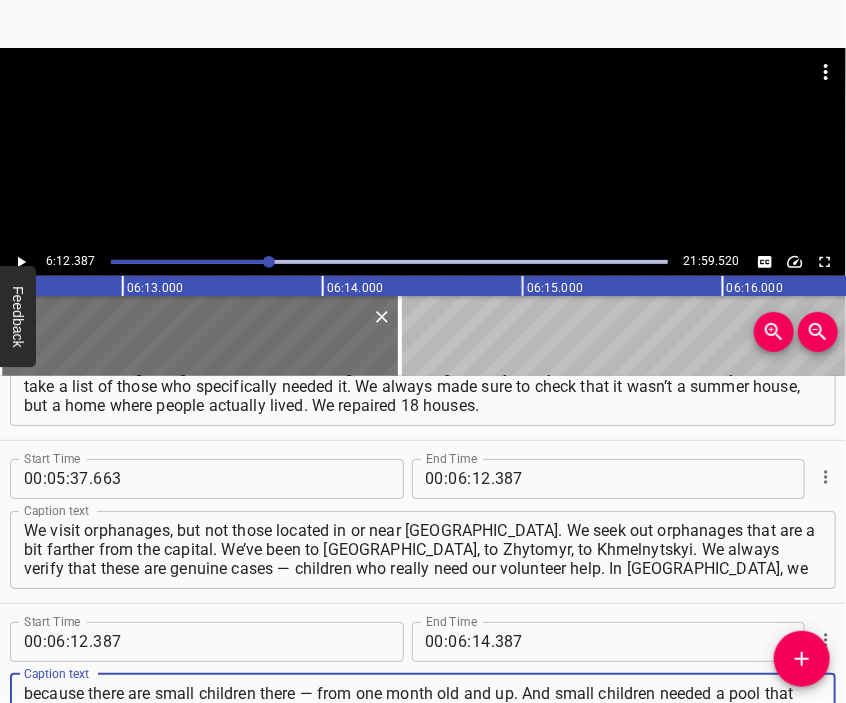 scroll, scrollTop: 18, scrollLeft: 0, axis: vertical 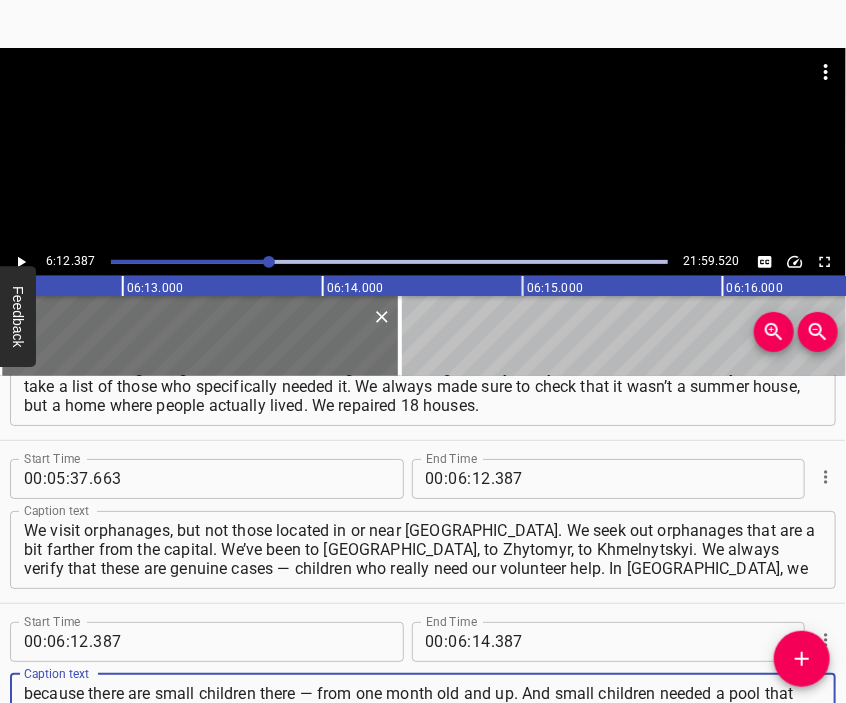 click at bounding box center [423, 98] 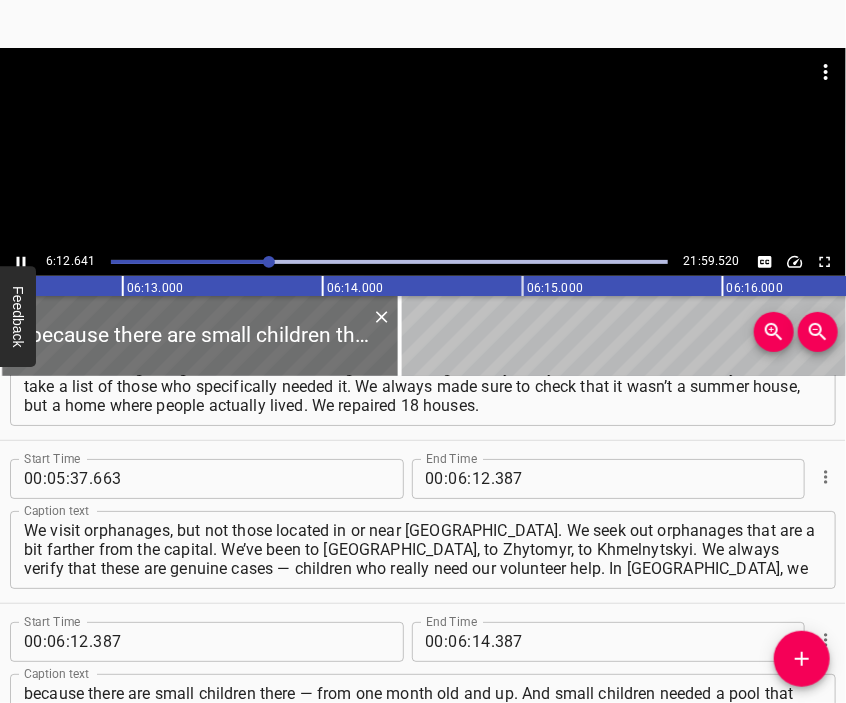 scroll, scrollTop: 2374, scrollLeft: 0, axis: vertical 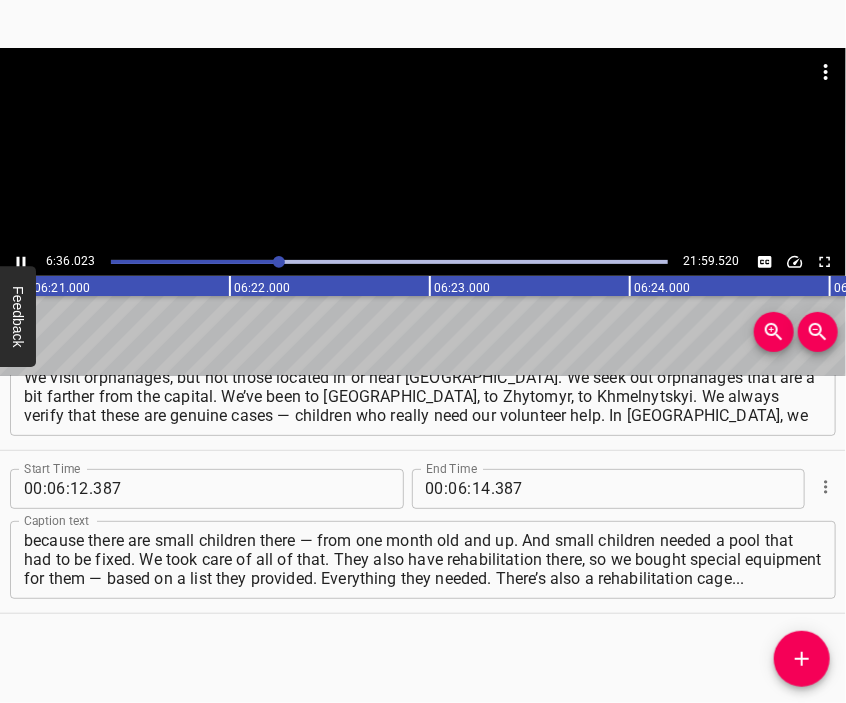 click at bounding box center [423, 148] 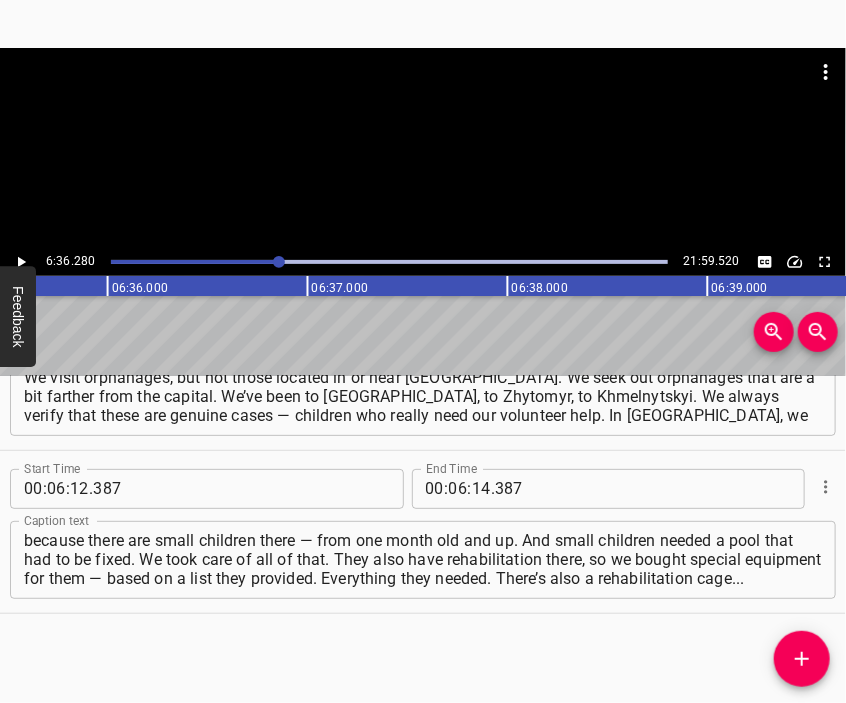 scroll, scrollTop: 0, scrollLeft: 79256, axis: horizontal 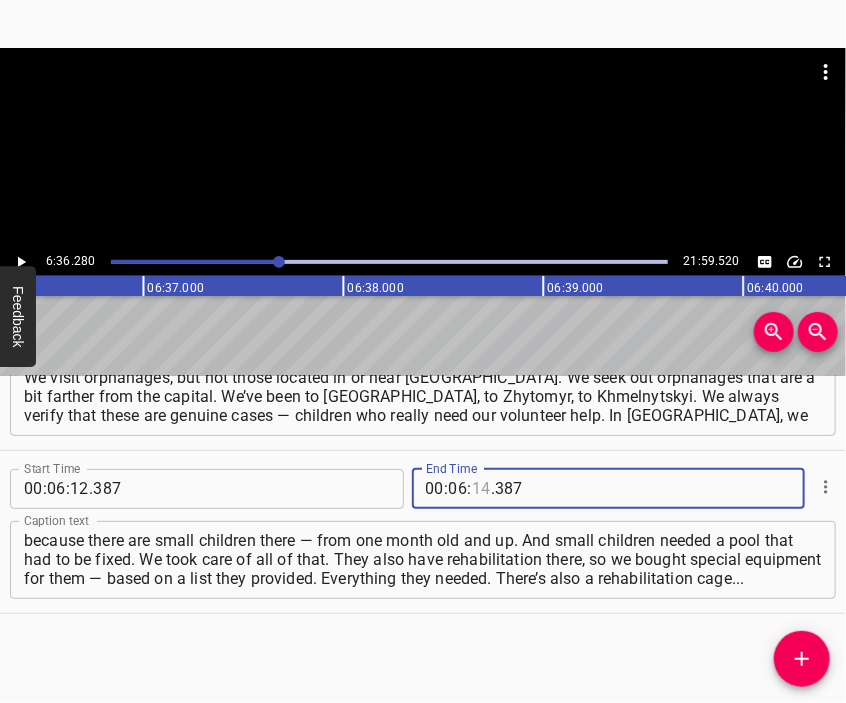 click at bounding box center [481, 489] 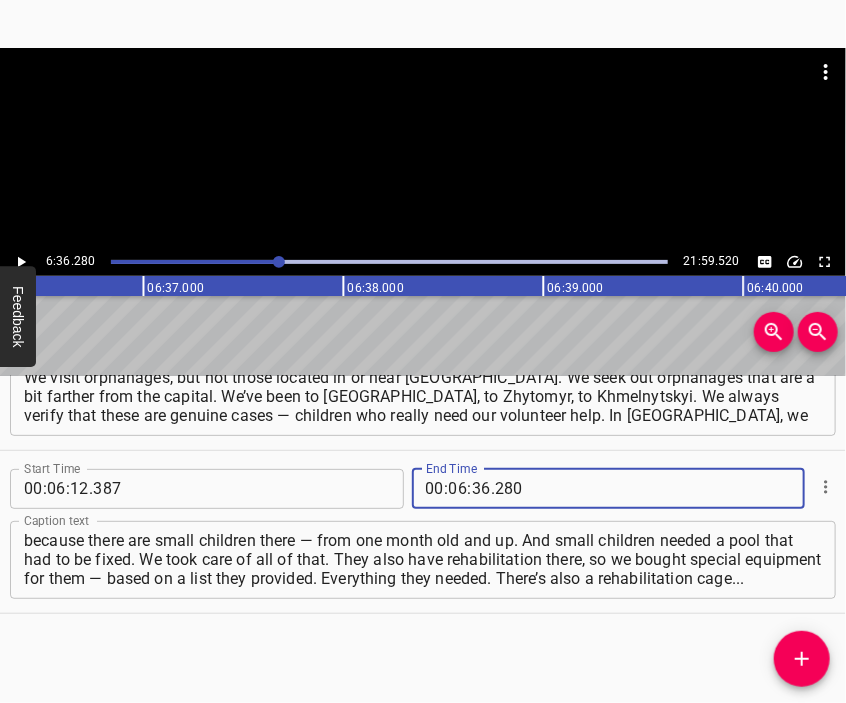 click at bounding box center (802, 659) 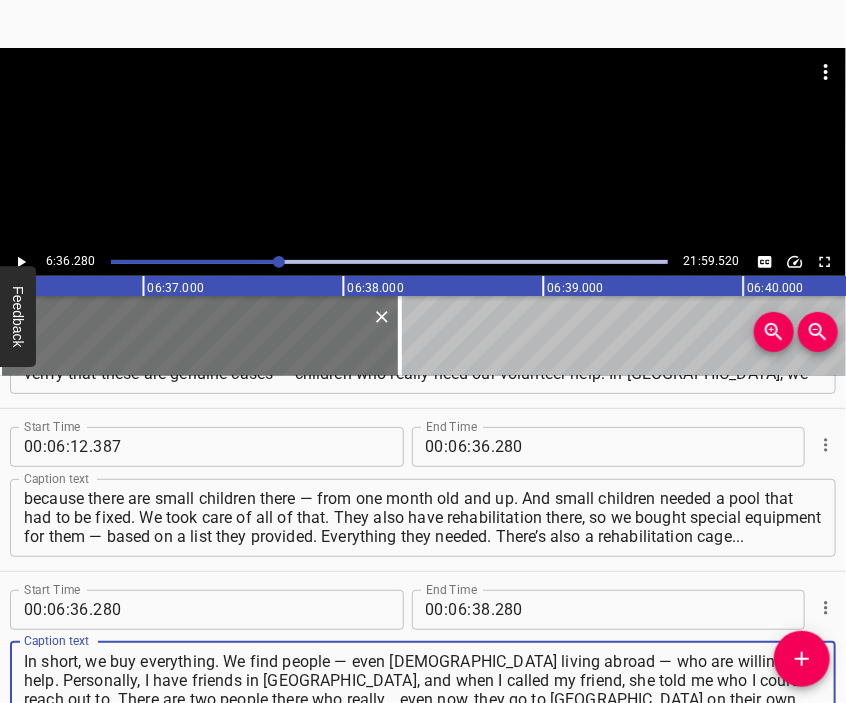 click at bounding box center (423, 98) 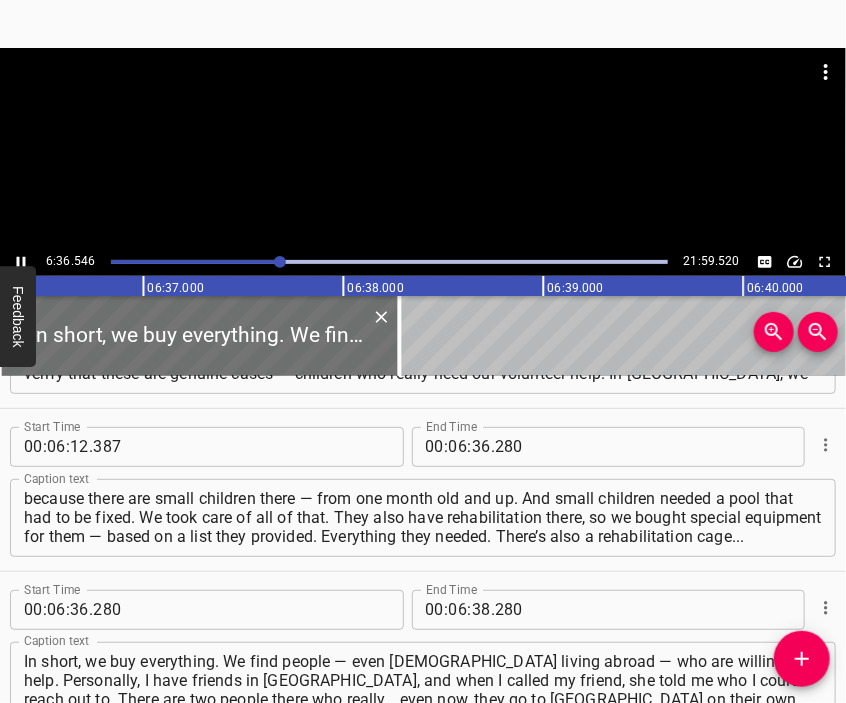 scroll, scrollTop: 2457, scrollLeft: 0, axis: vertical 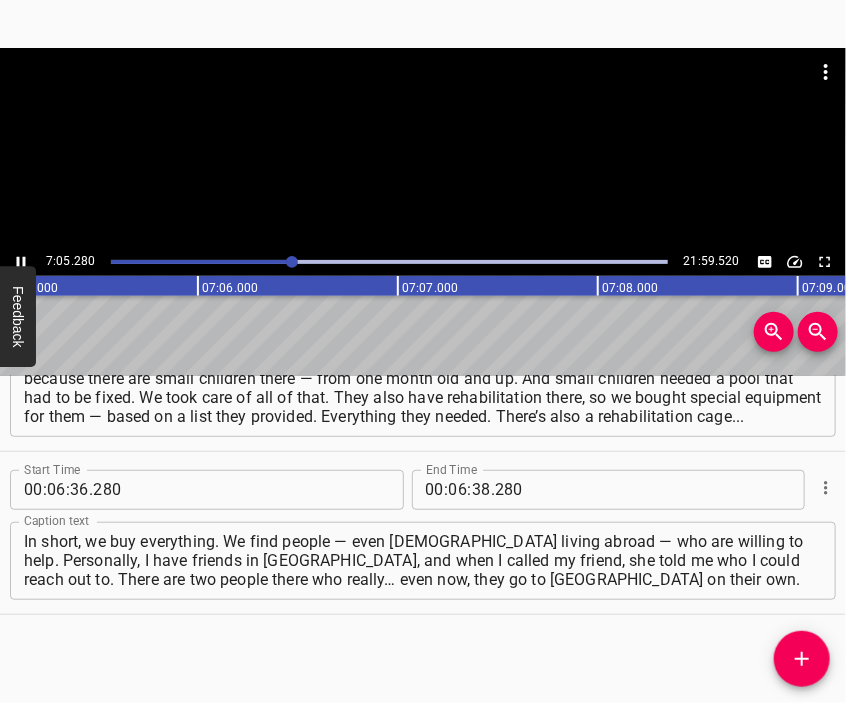click at bounding box center (423, 148) 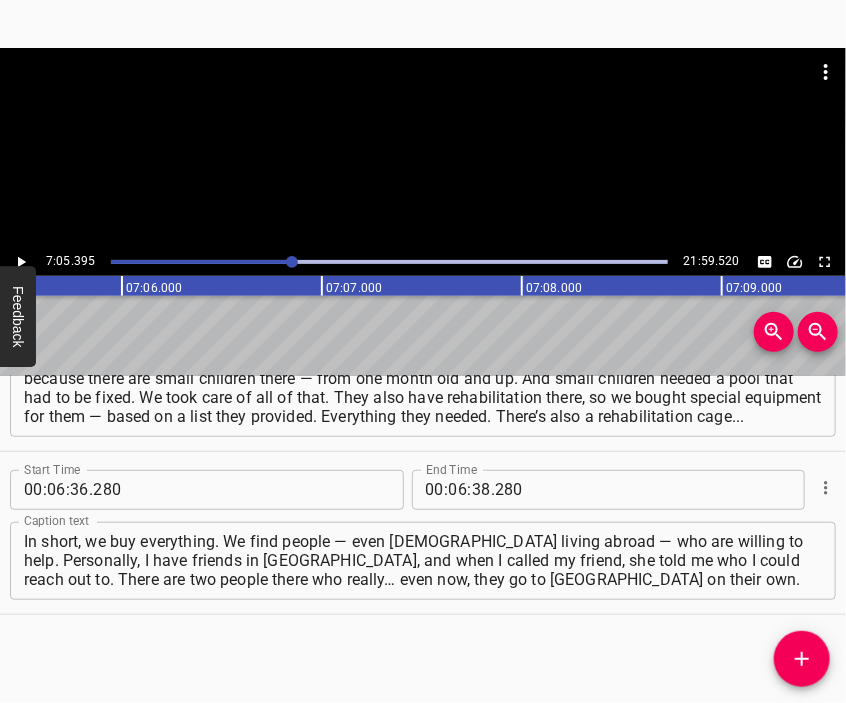 scroll, scrollTop: 0, scrollLeft: 85079, axis: horizontal 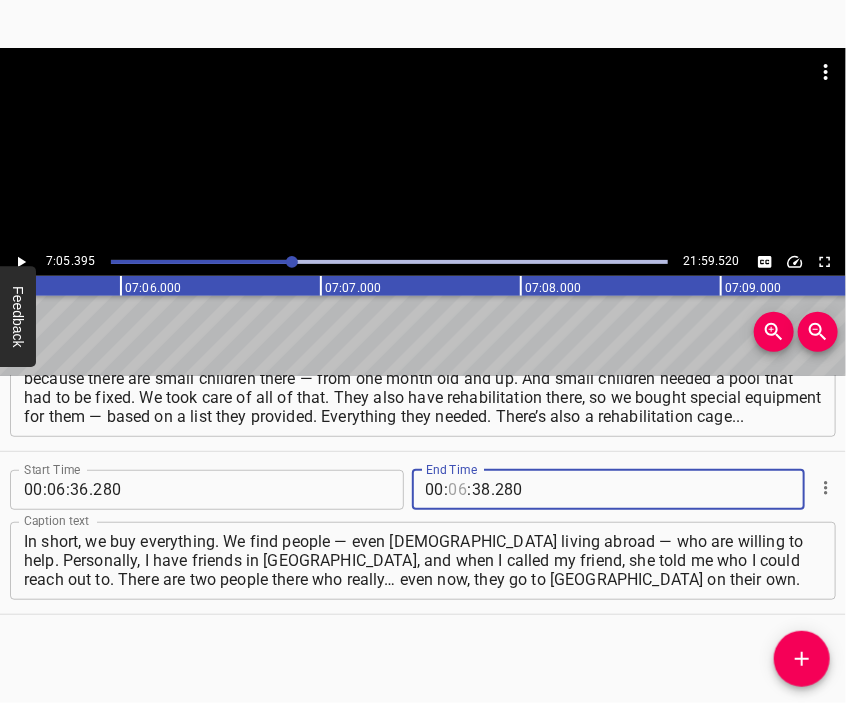 click at bounding box center (458, 490) 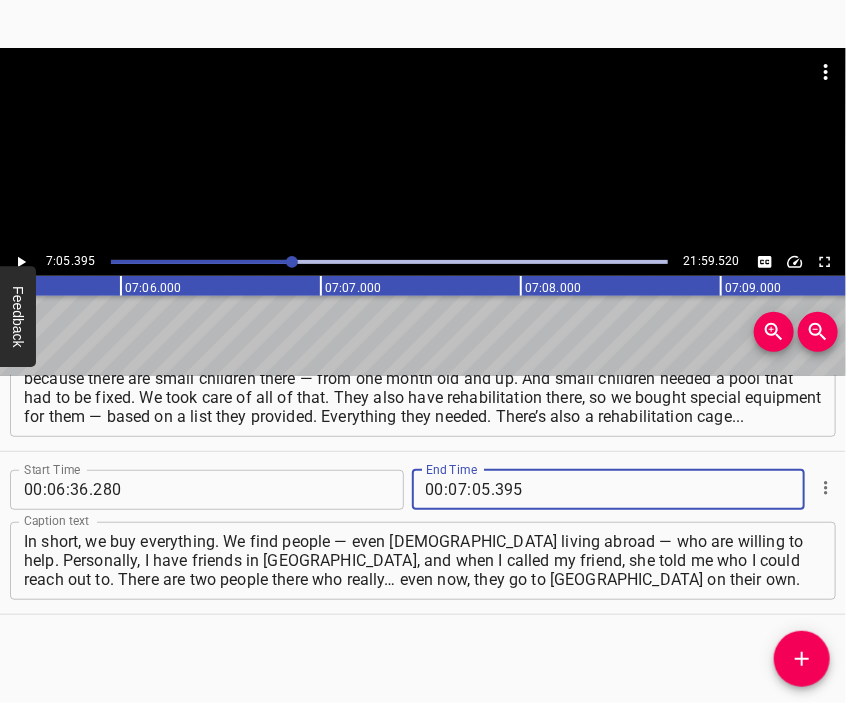 click at bounding box center (802, 659) 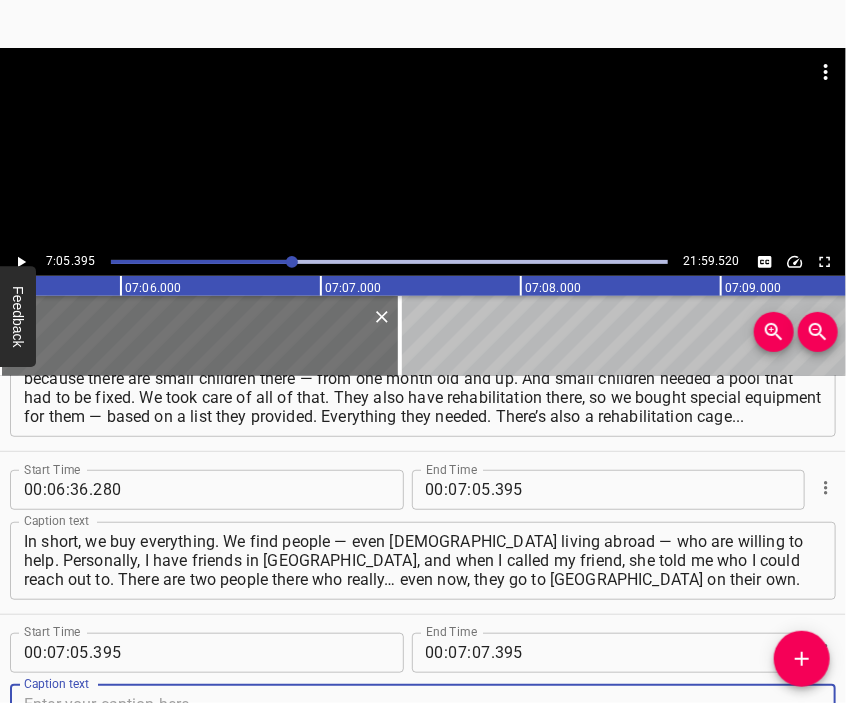 scroll, scrollTop: 2547, scrollLeft: 0, axis: vertical 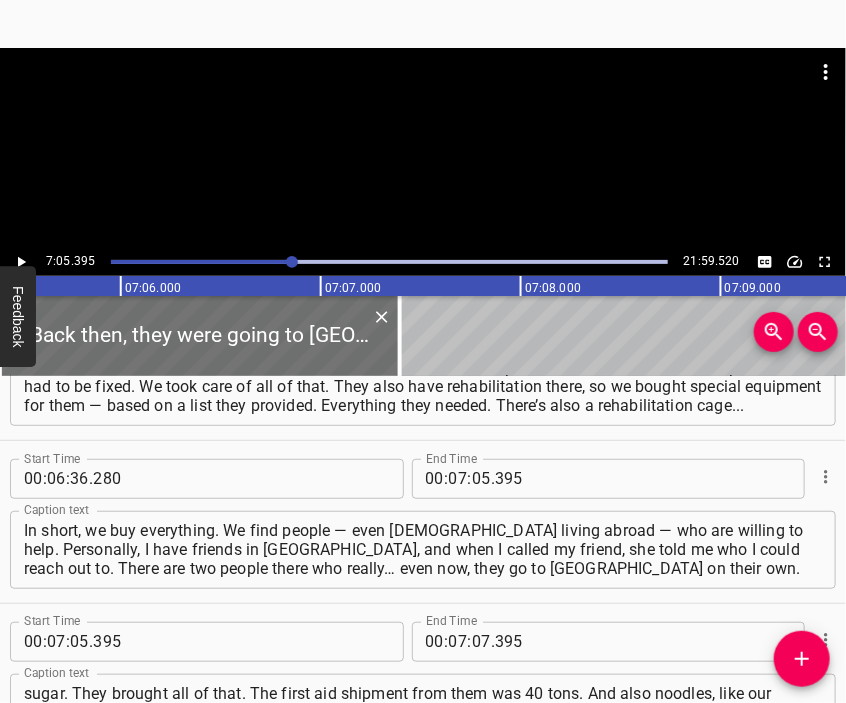 click at bounding box center [423, 98] 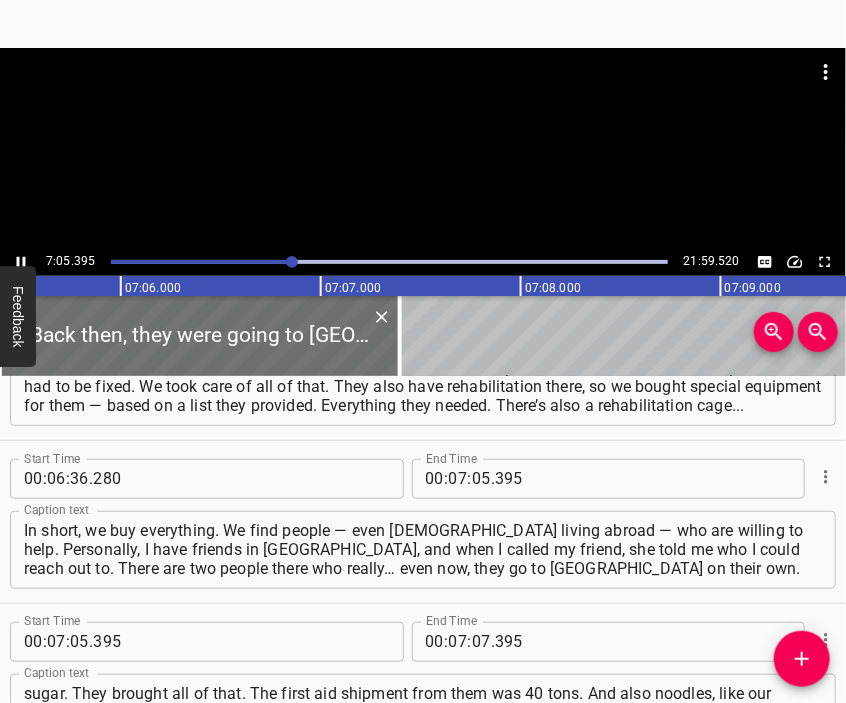 scroll, scrollTop: 2625, scrollLeft: 0, axis: vertical 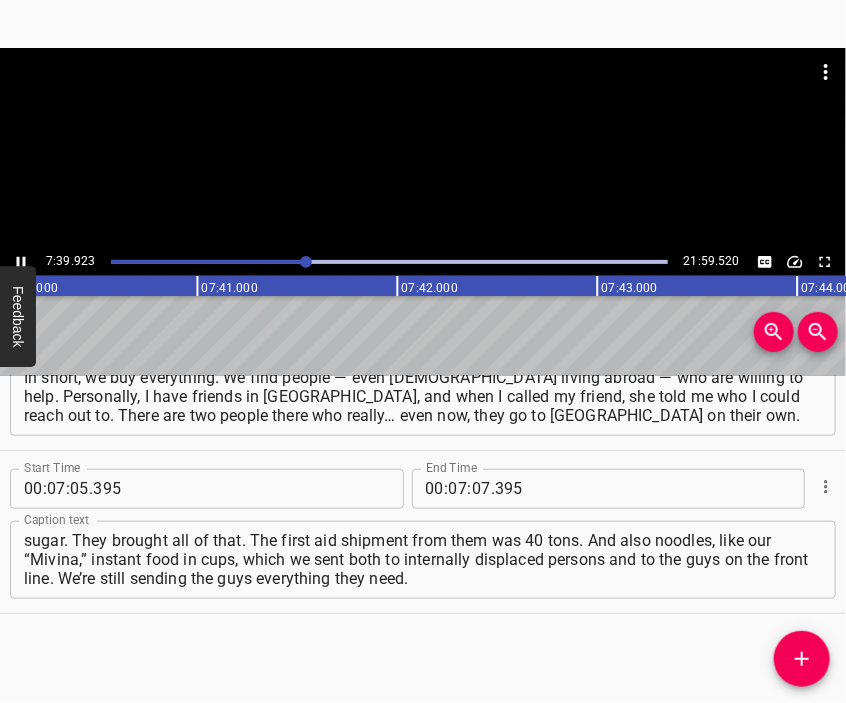 click at bounding box center (423, 148) 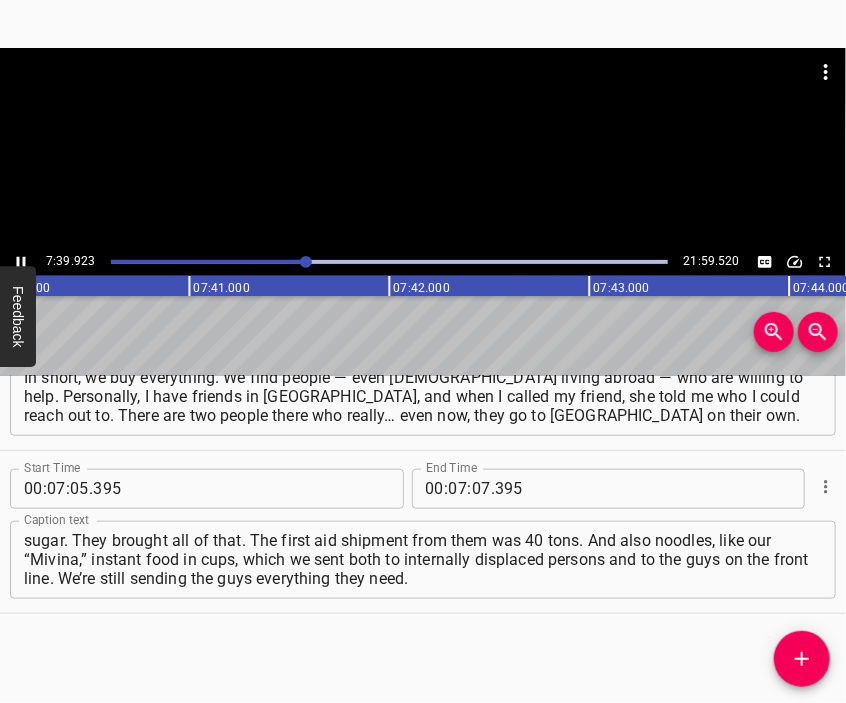 scroll, scrollTop: 0, scrollLeft: 92048, axis: horizontal 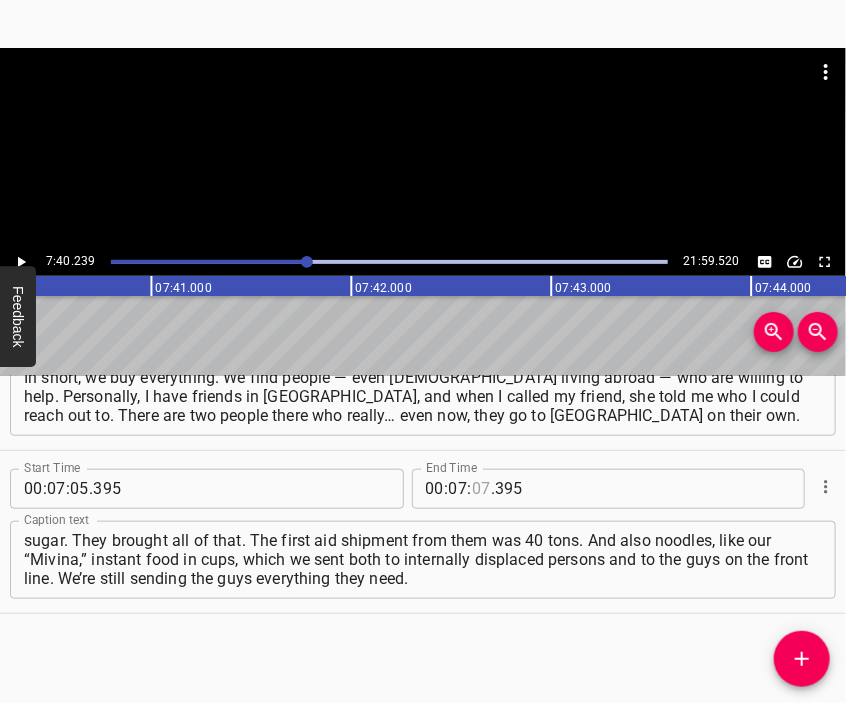 click at bounding box center [481, 489] 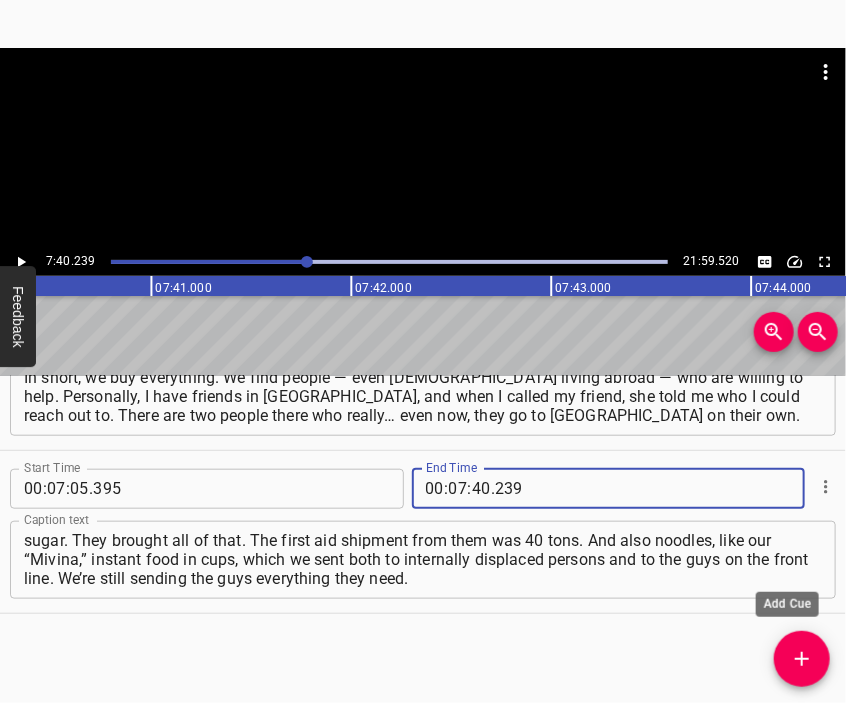 click 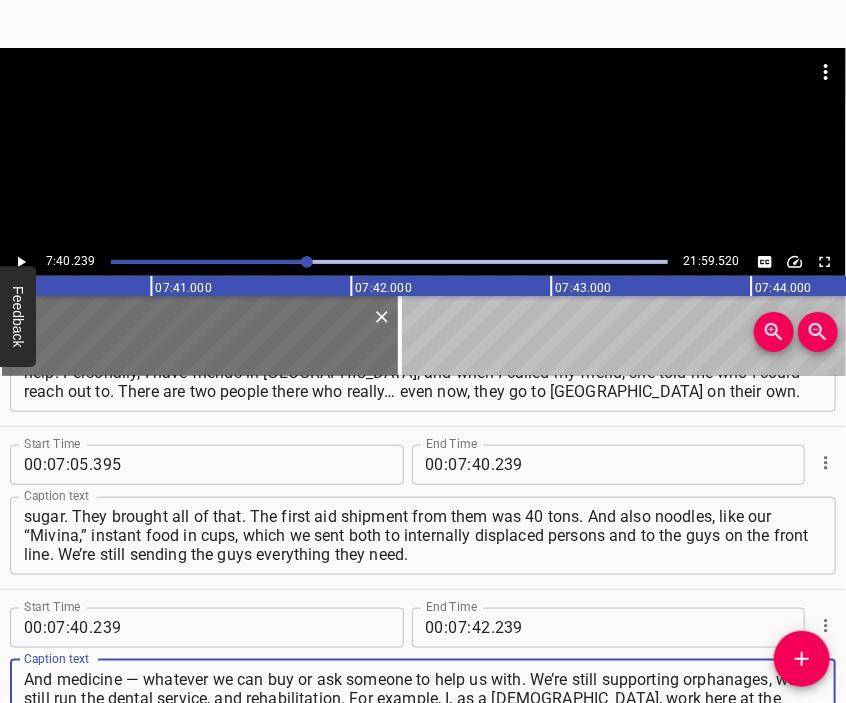 click at bounding box center [423, 148] 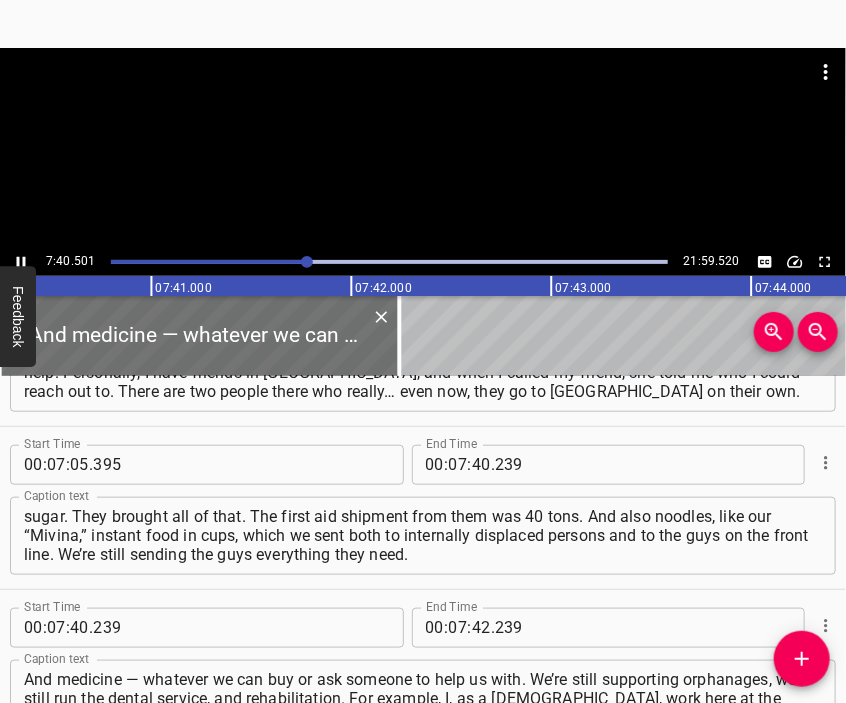 scroll, scrollTop: 2863, scrollLeft: 0, axis: vertical 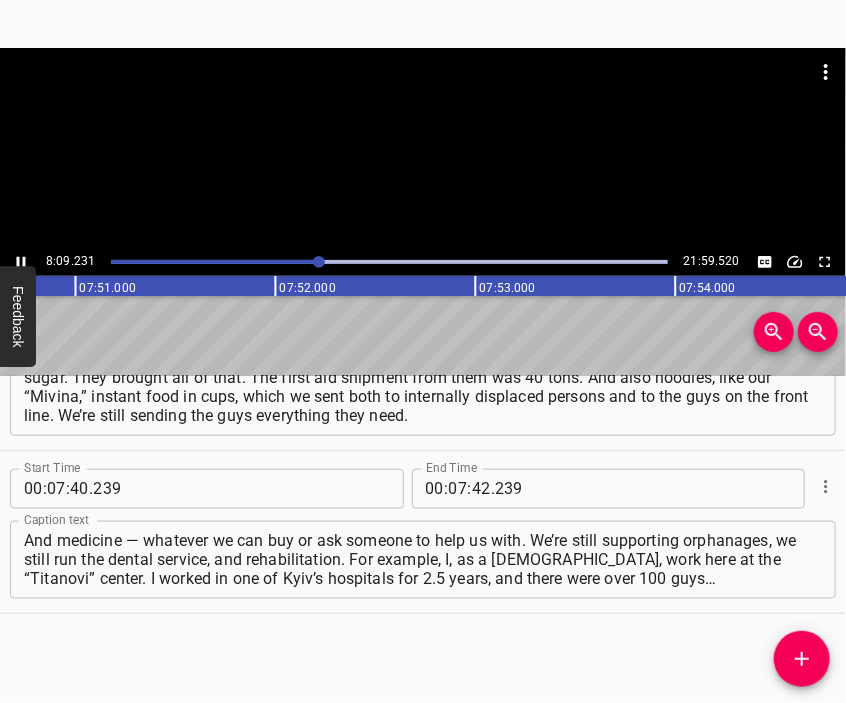 click at bounding box center [423, 98] 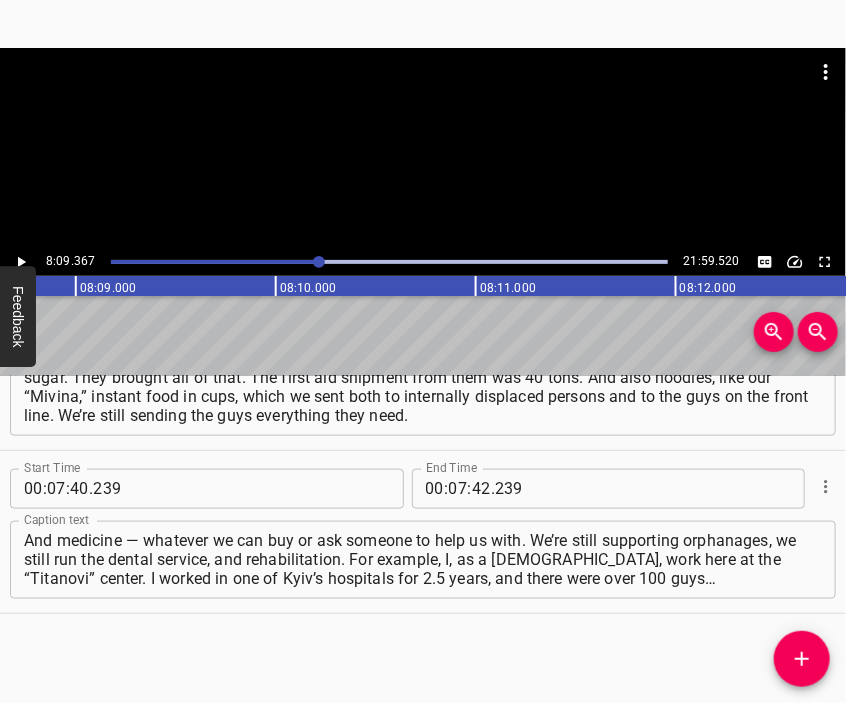 scroll, scrollTop: 0, scrollLeft: 97873, axis: horizontal 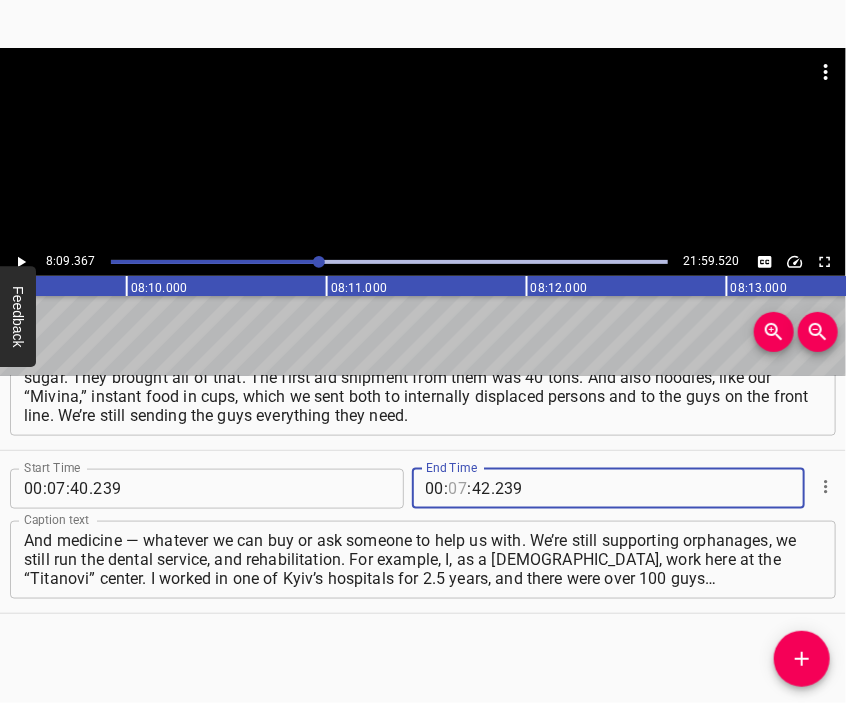 click at bounding box center [458, 489] 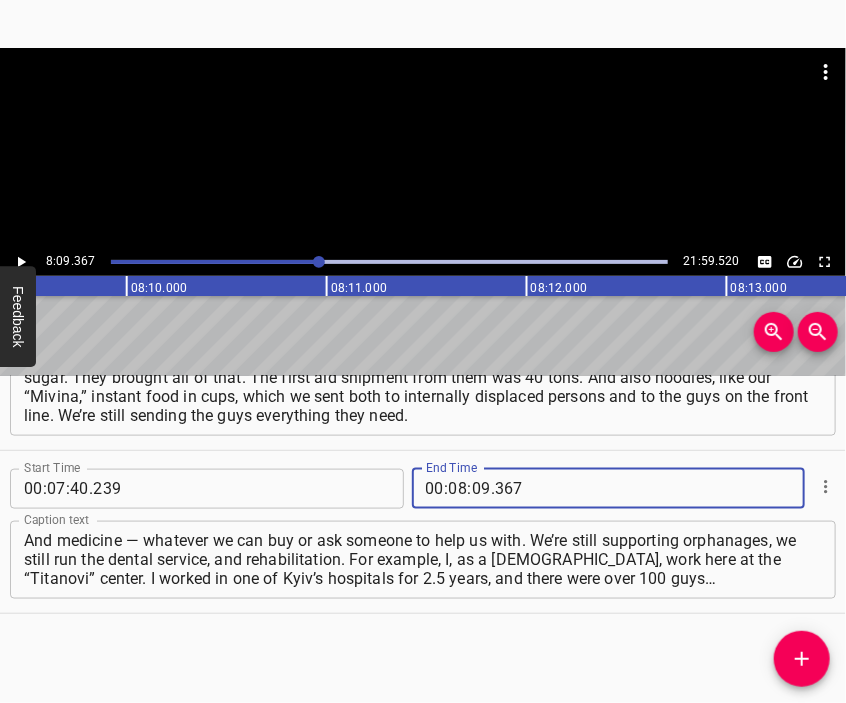 drag, startPoint x: 806, startPoint y: 664, endPoint x: 790, endPoint y: 630, distance: 37.576588 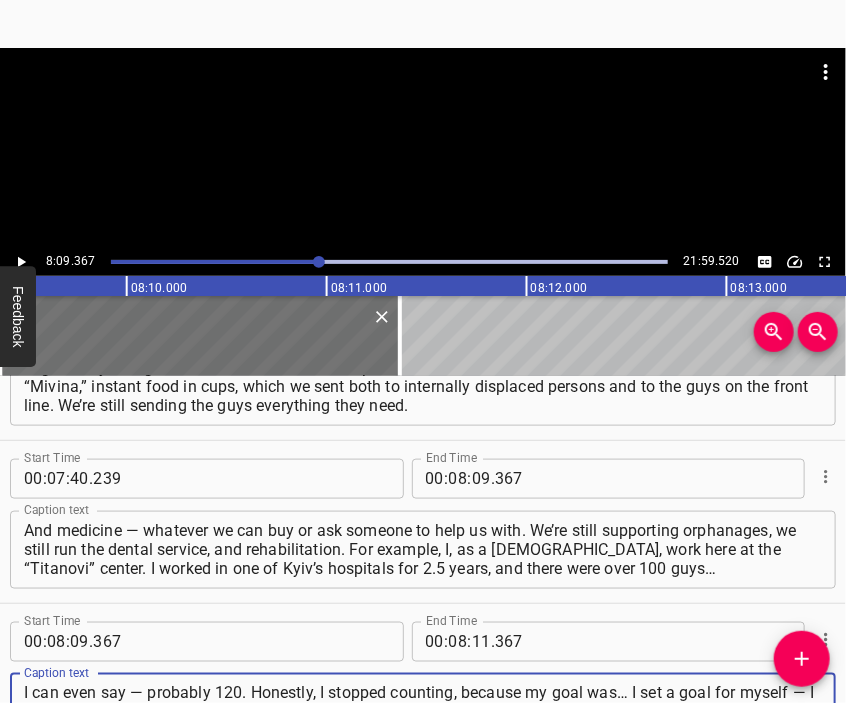 click at bounding box center [423, 148] 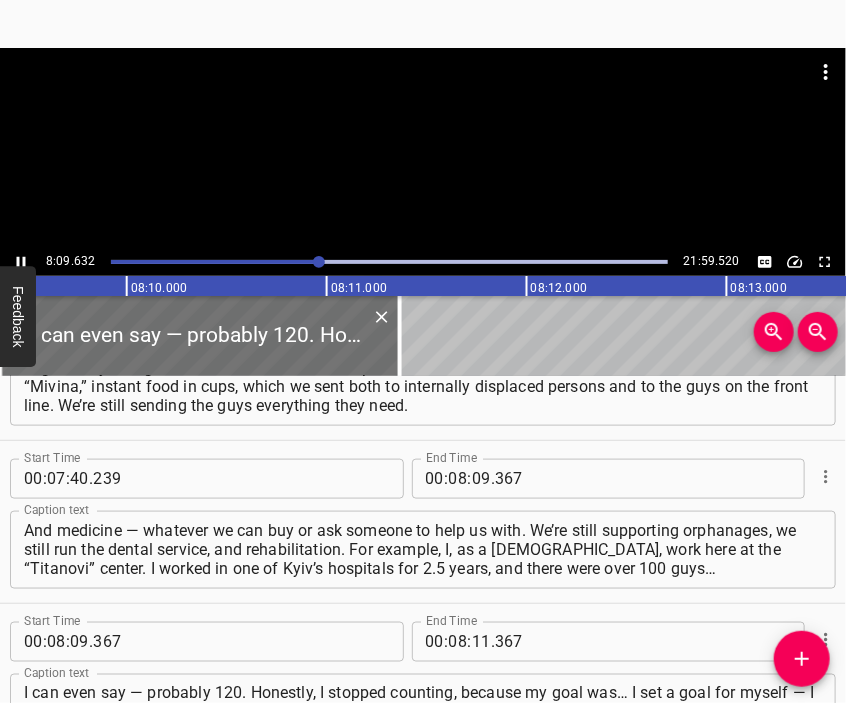 scroll, scrollTop: 3026, scrollLeft: 0, axis: vertical 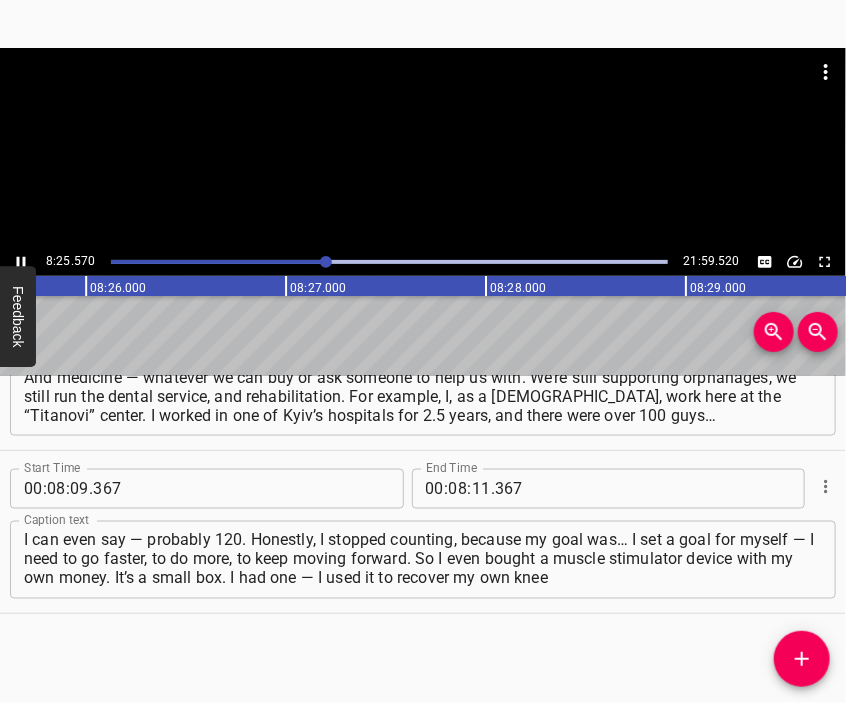 click at bounding box center [423, 148] 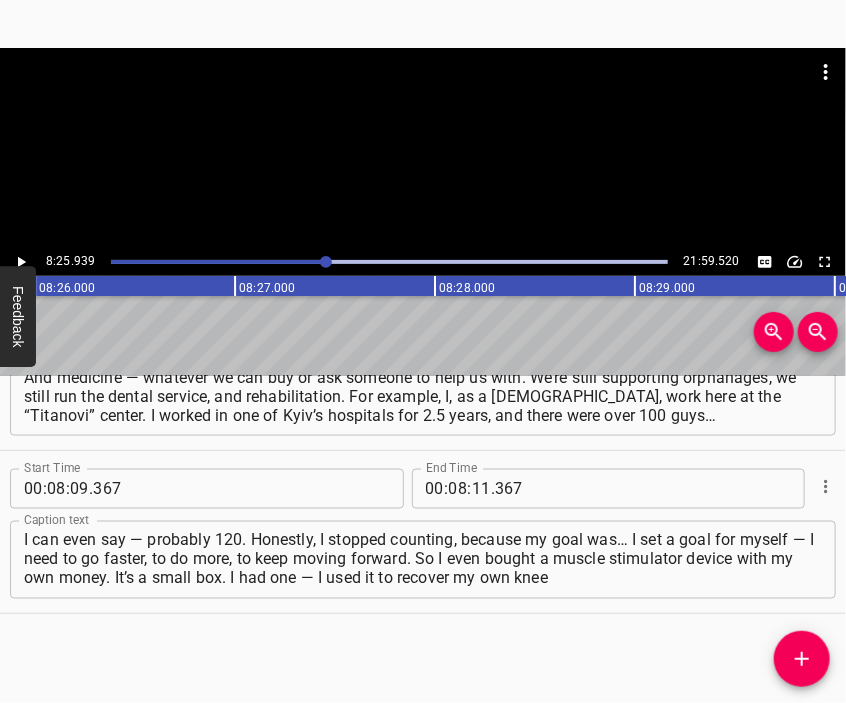 scroll, scrollTop: 0, scrollLeft: 101188, axis: horizontal 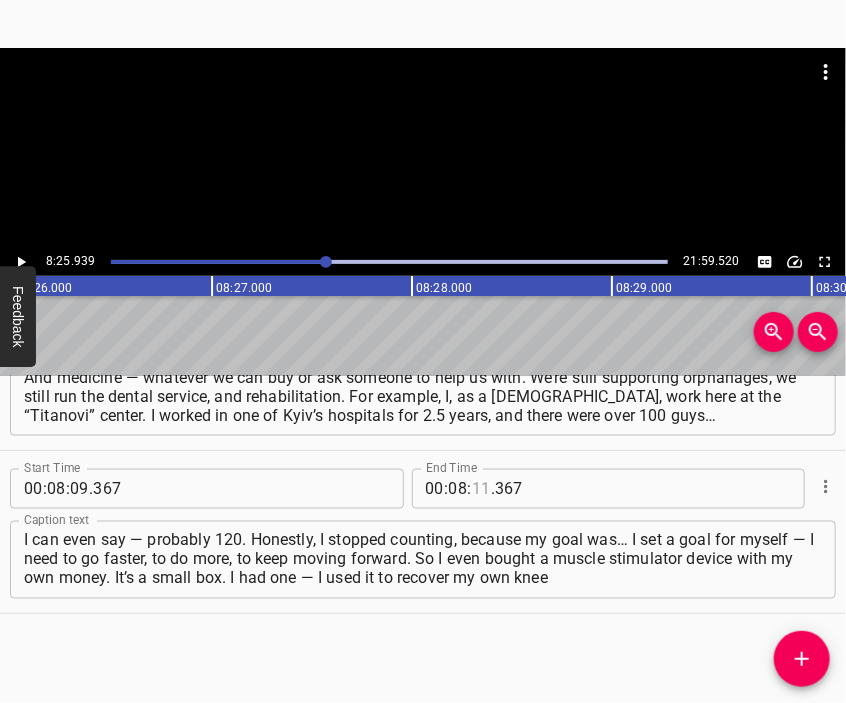 click at bounding box center (481, 489) 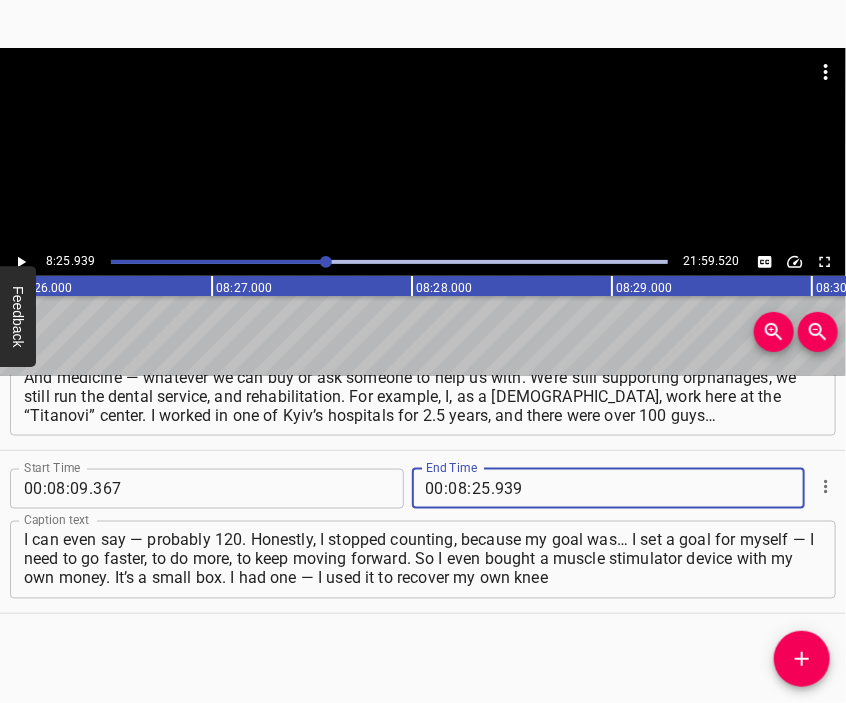 click 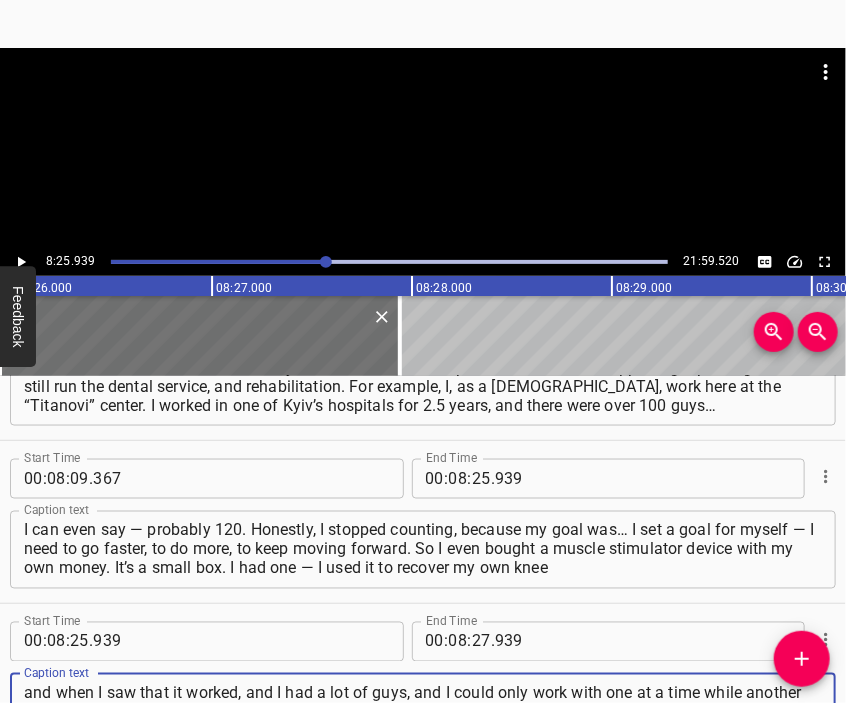 click at bounding box center [423, 98] 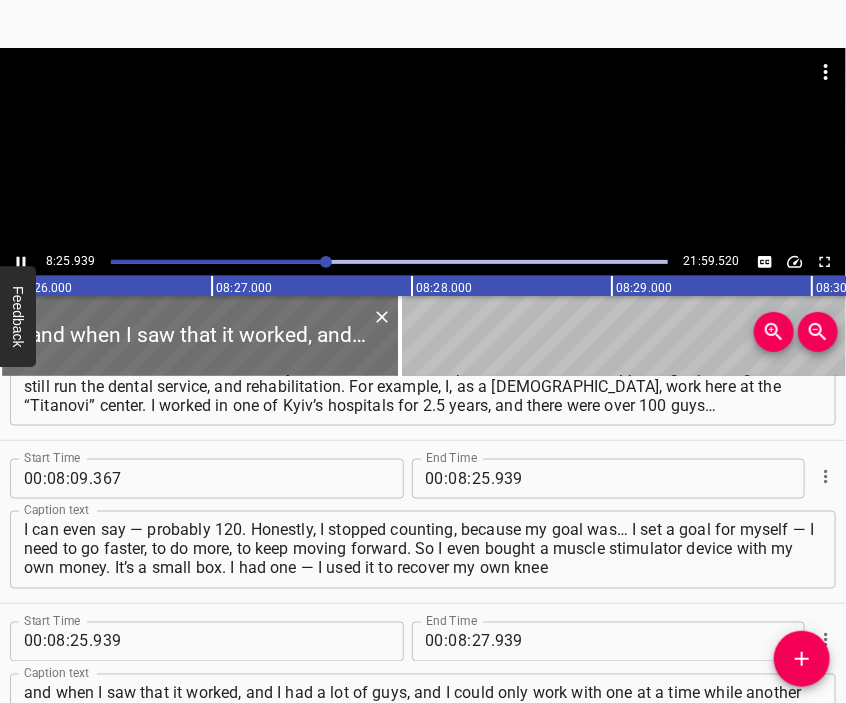 scroll, scrollTop: 3114, scrollLeft: 0, axis: vertical 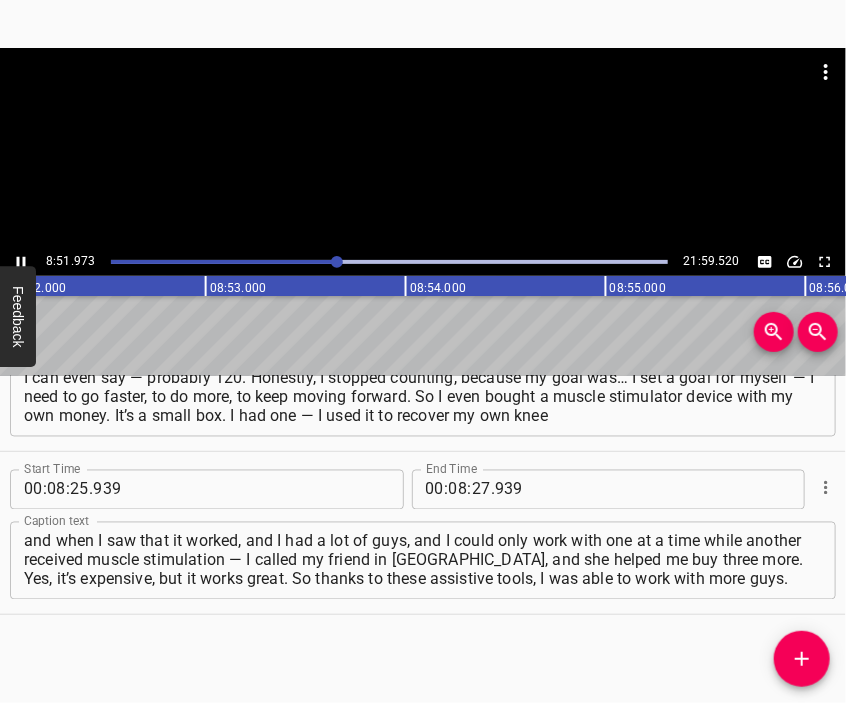 click at bounding box center [423, 148] 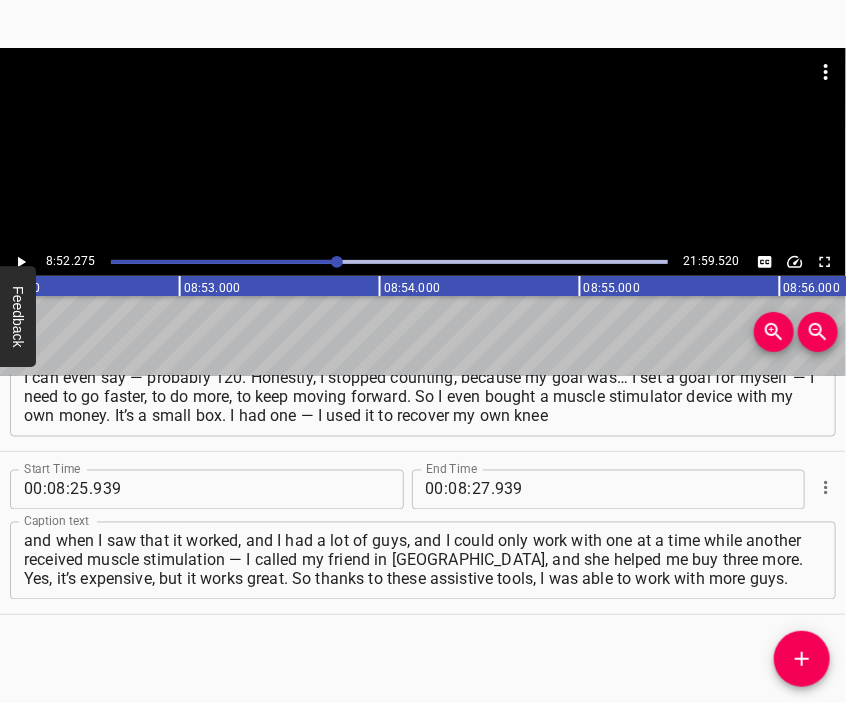 scroll, scrollTop: 0, scrollLeft: 106455, axis: horizontal 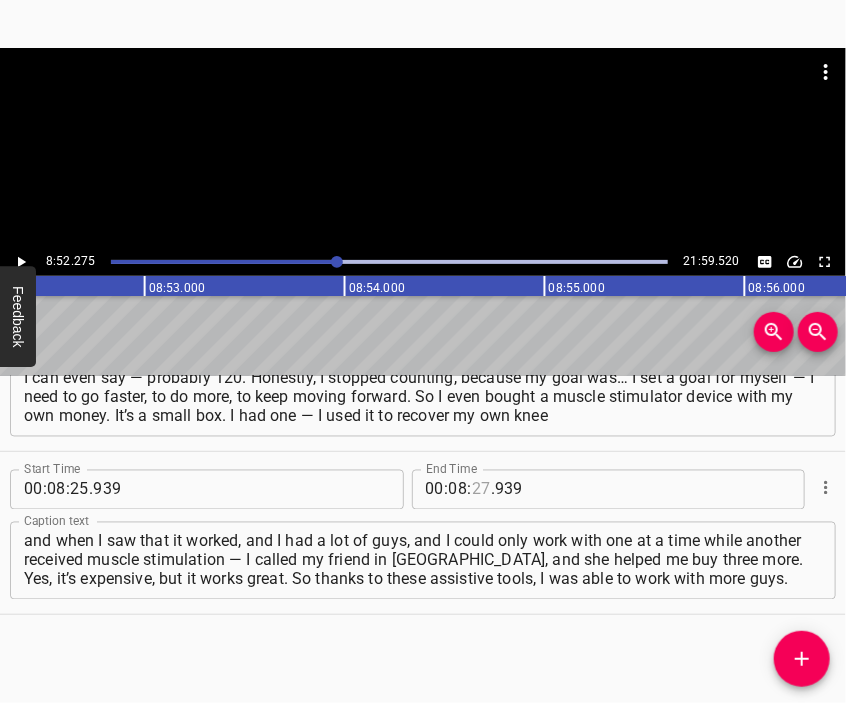 click at bounding box center (481, 490) 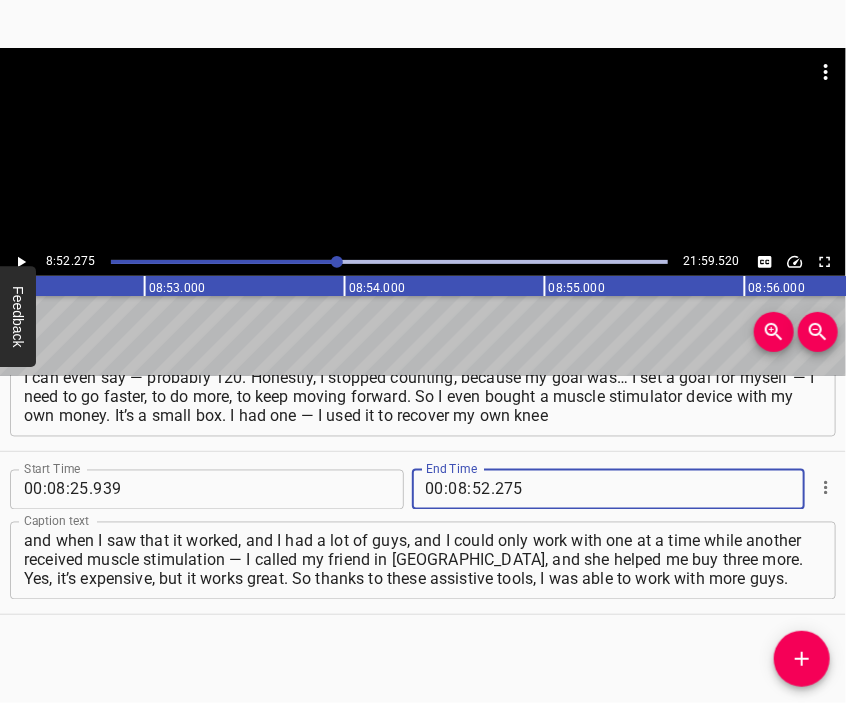 click 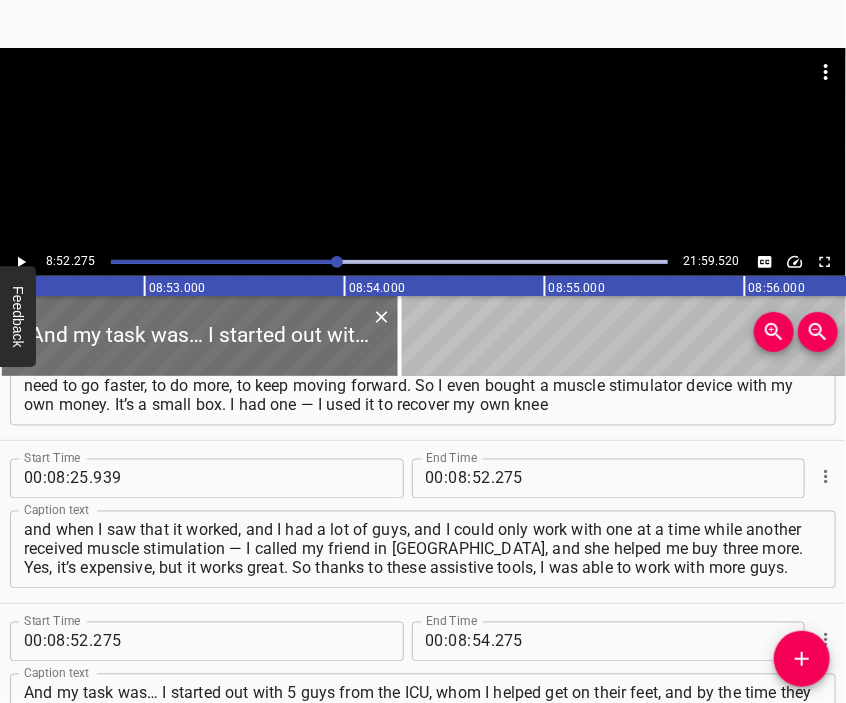 click at bounding box center [423, 98] 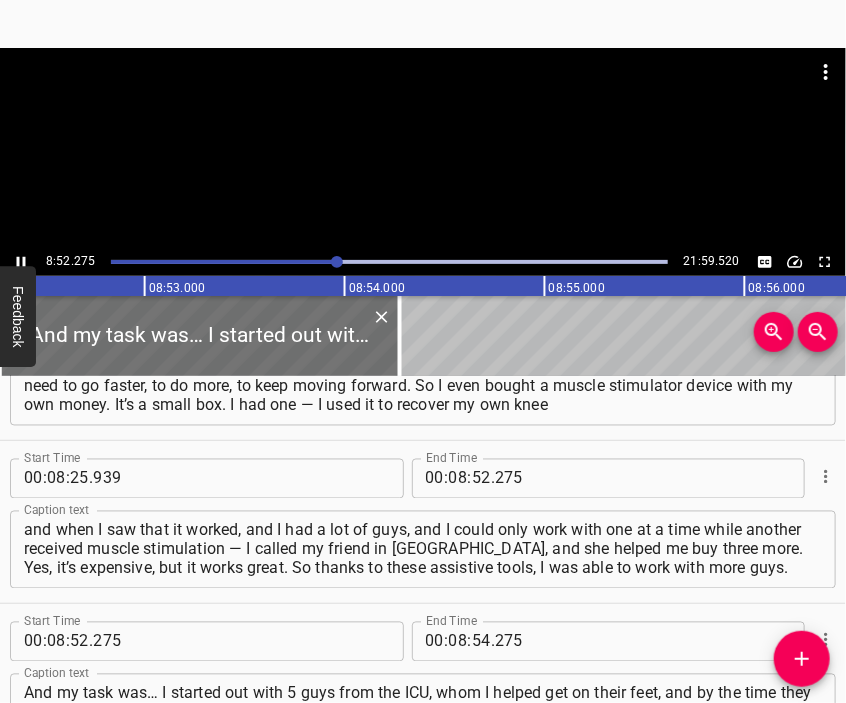 scroll, scrollTop: 3277, scrollLeft: 0, axis: vertical 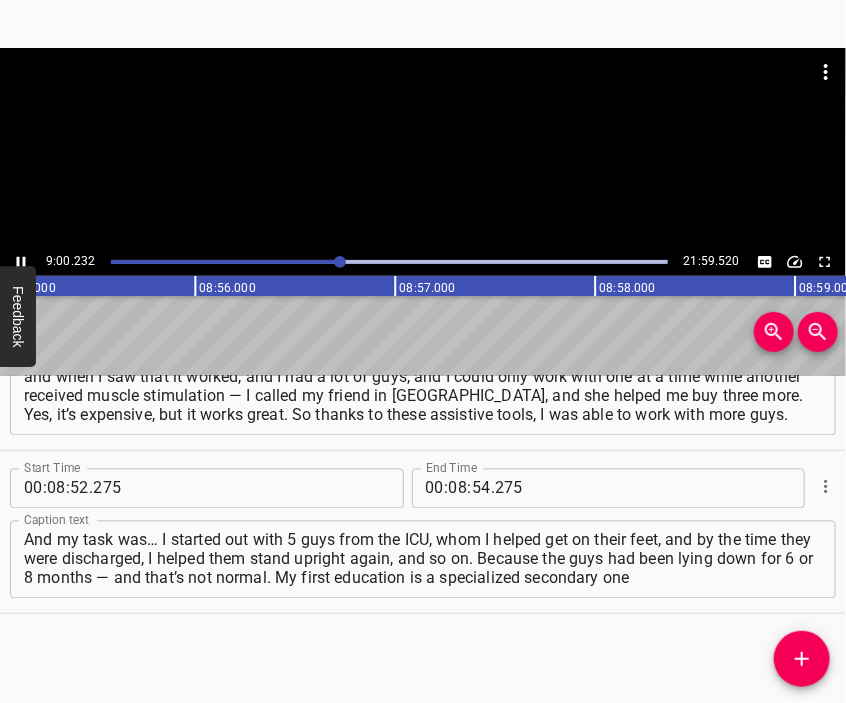click at bounding box center [423, 148] 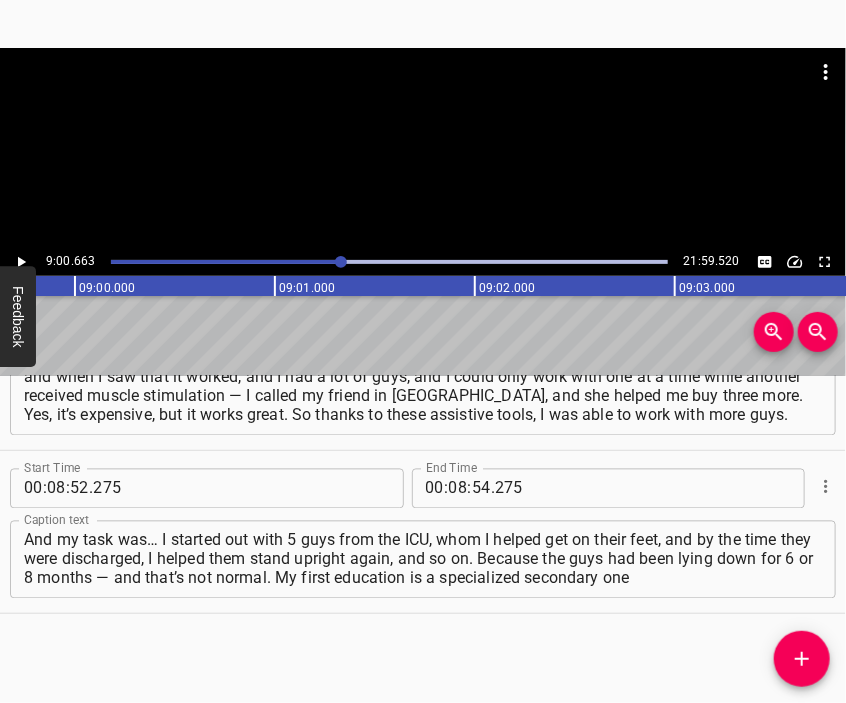 scroll, scrollTop: 0, scrollLeft: 108132, axis: horizontal 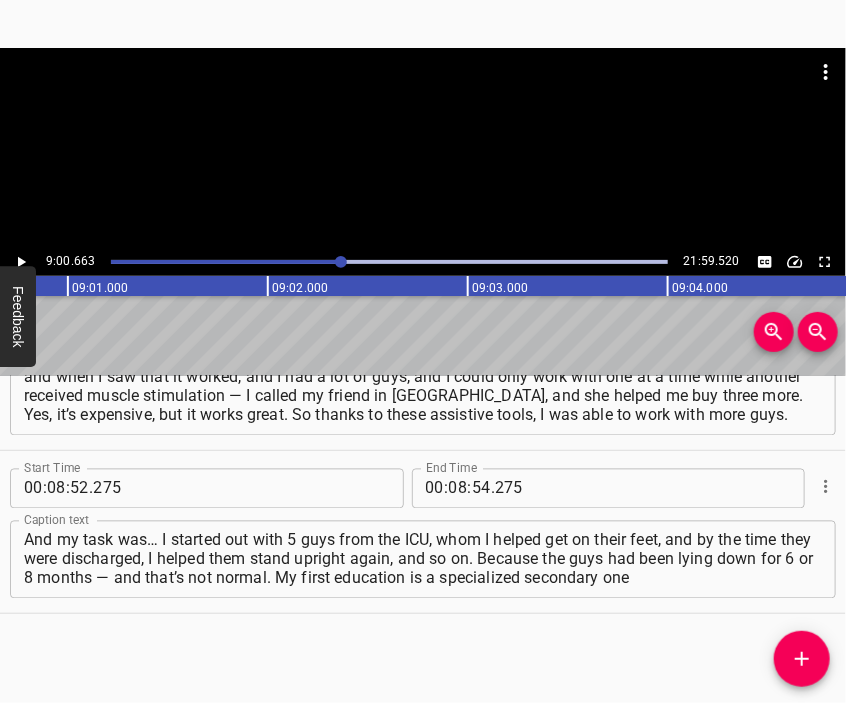click at bounding box center (423, 98) 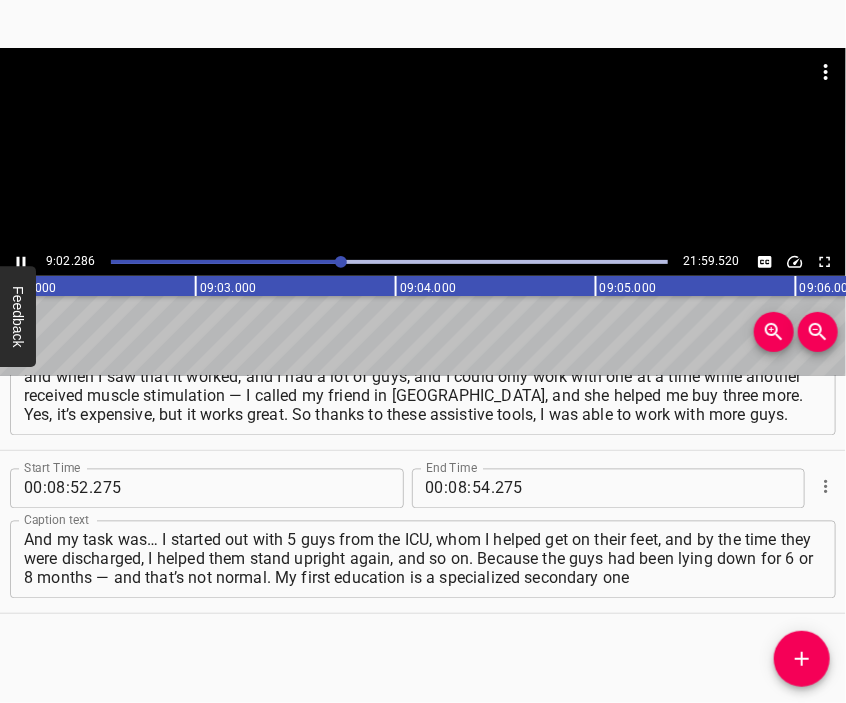 scroll, scrollTop: 0, scrollLeft: 108455, axis: horizontal 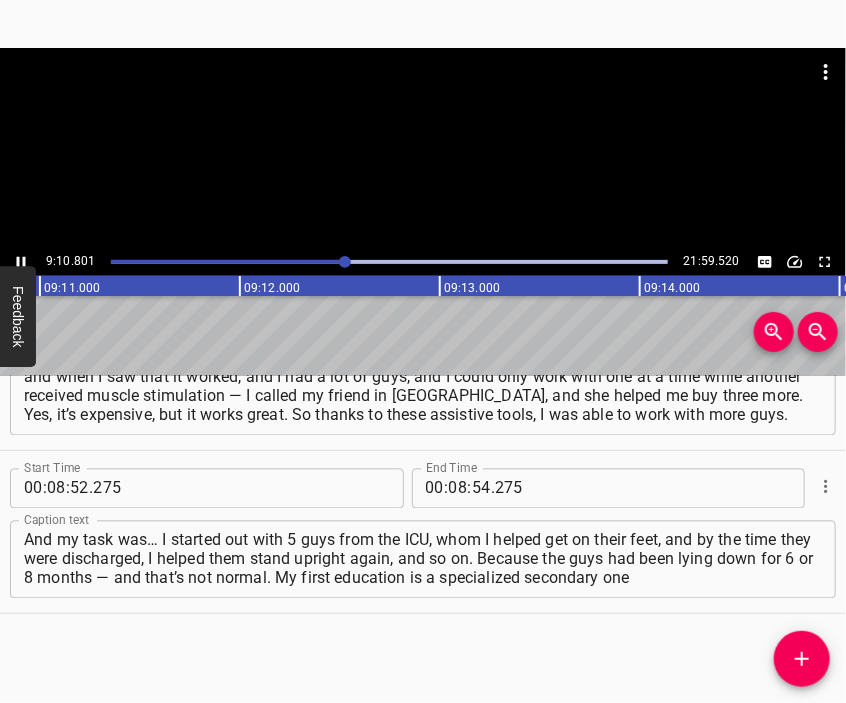 click at bounding box center [423, 148] 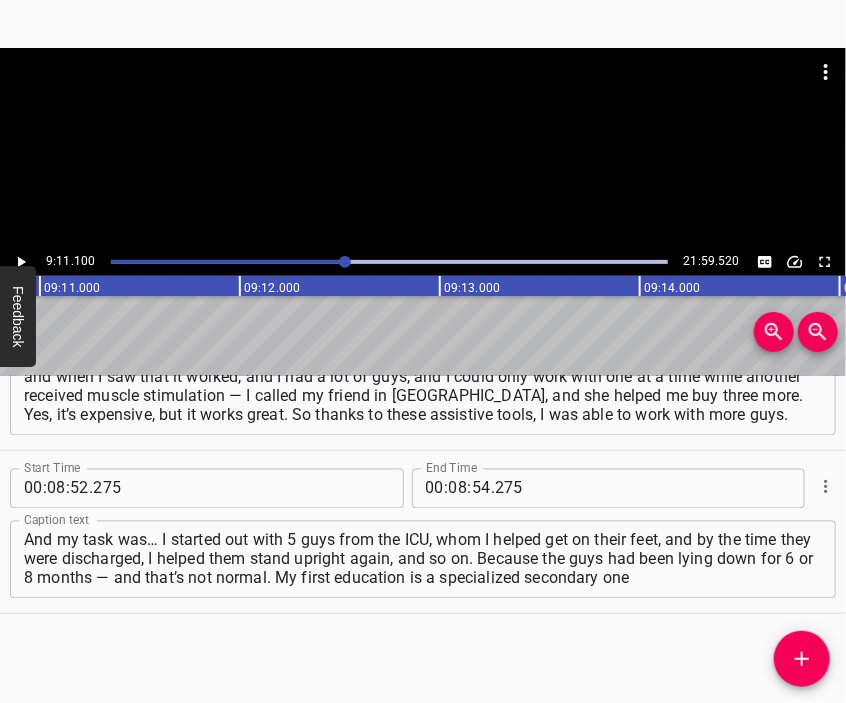 scroll, scrollTop: 0, scrollLeft: 110220, axis: horizontal 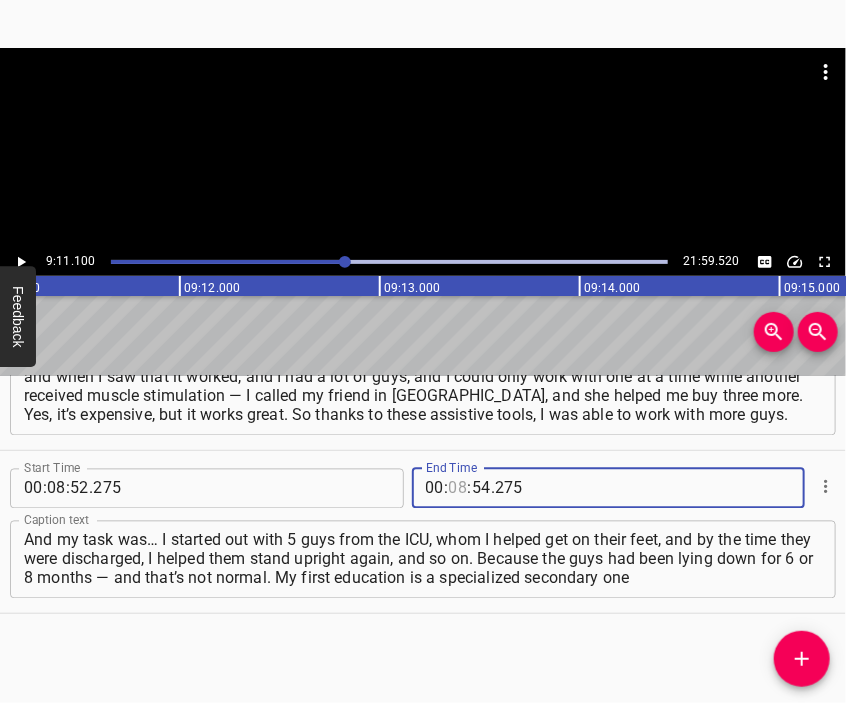 click at bounding box center (458, 489) 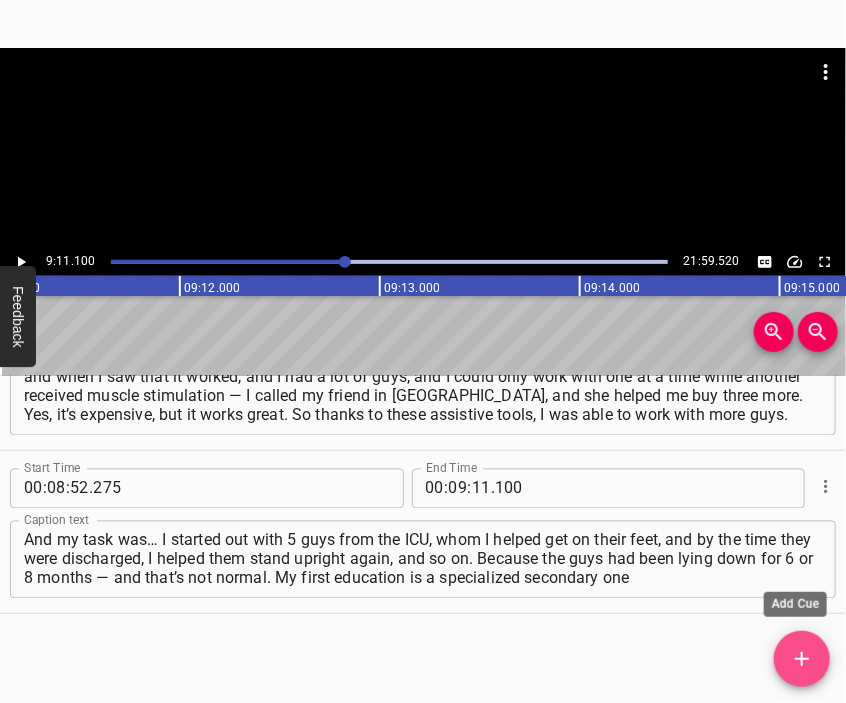 click 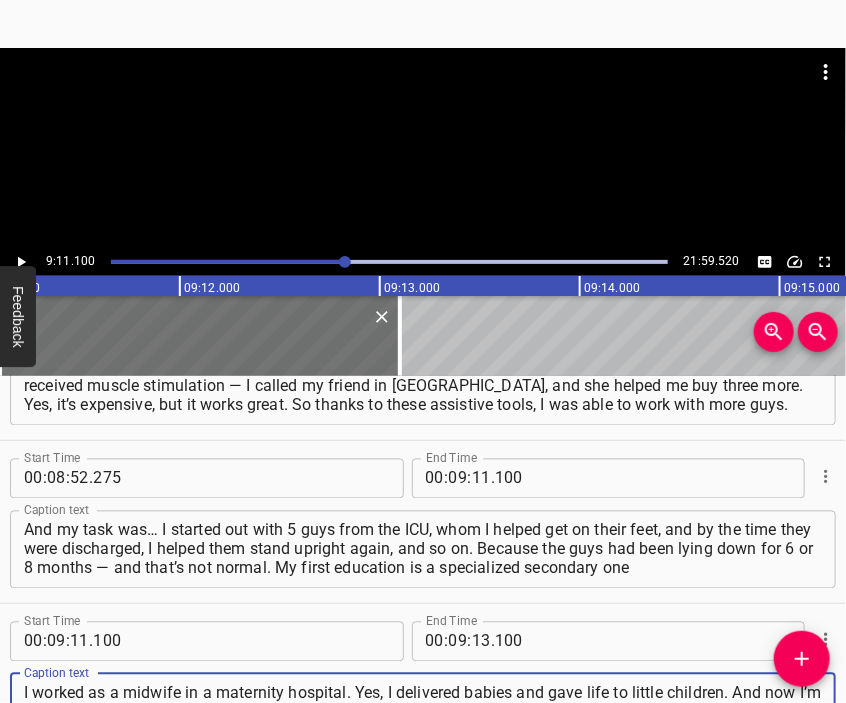 scroll, scrollTop: 19, scrollLeft: 0, axis: vertical 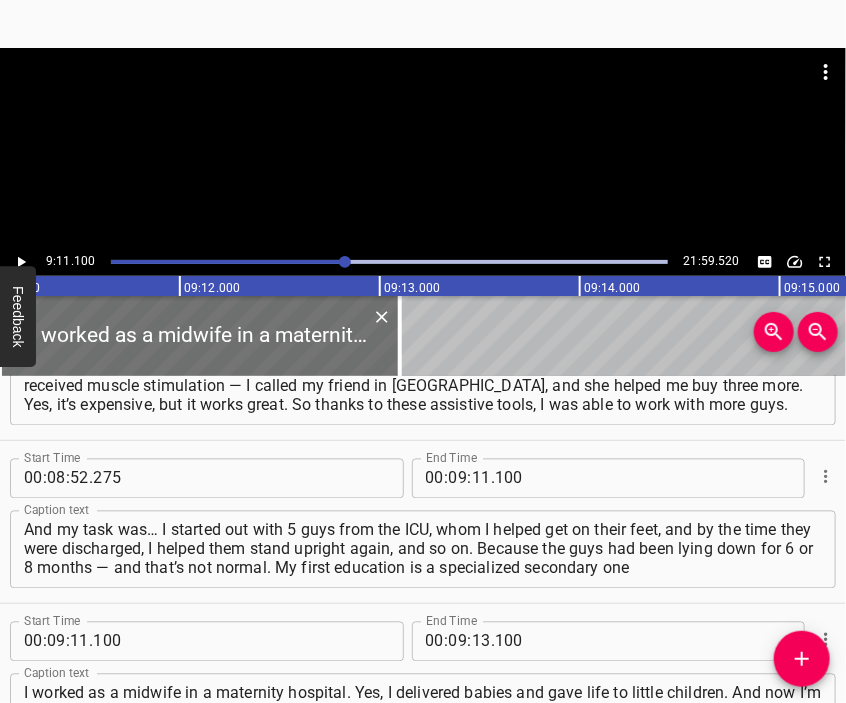 click at bounding box center (423, 98) 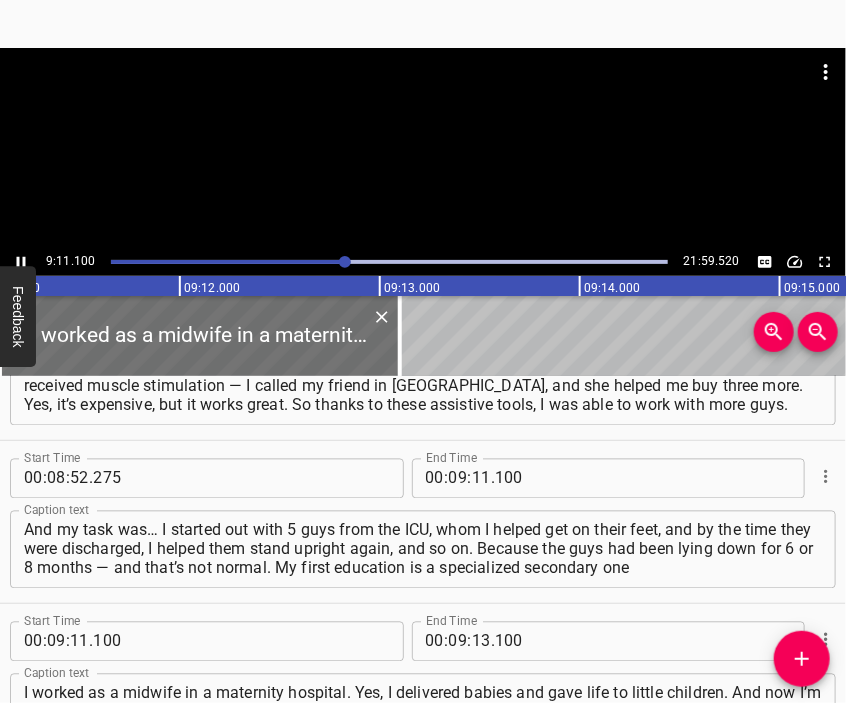 scroll, scrollTop: 3440, scrollLeft: 0, axis: vertical 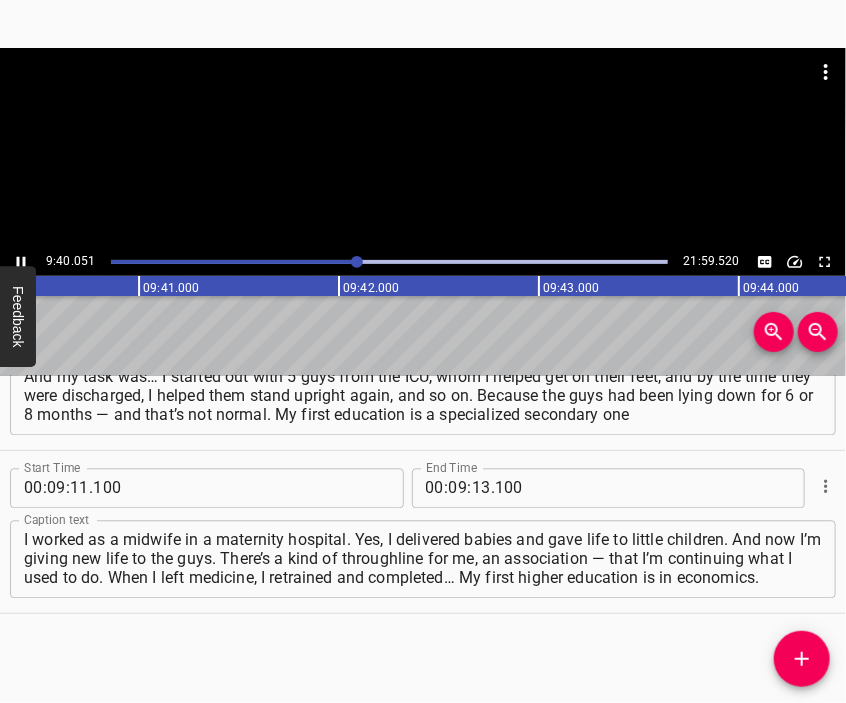 click at bounding box center [423, 148] 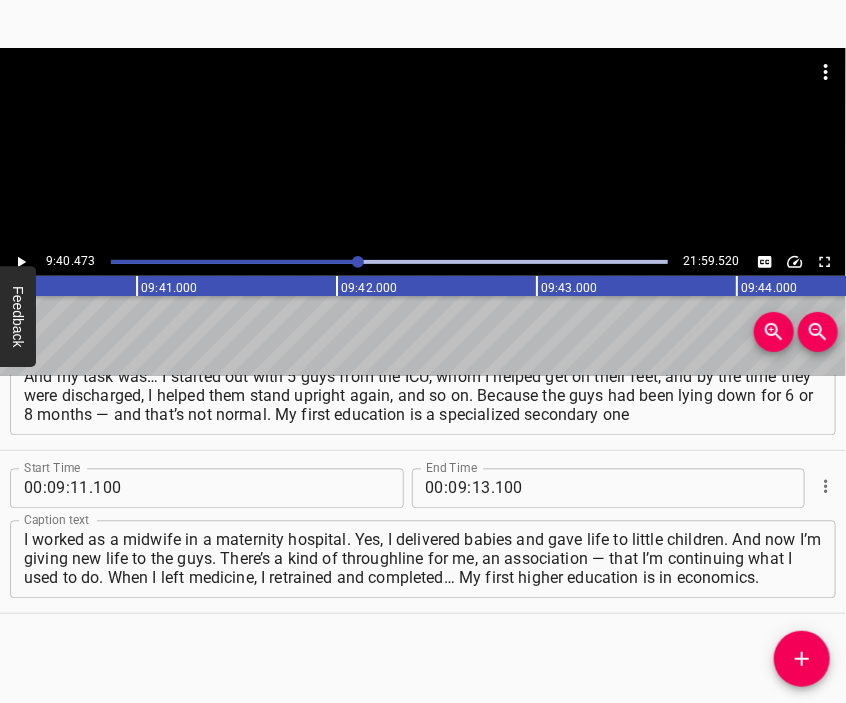 scroll, scrollTop: 0, scrollLeft: 116094, axis: horizontal 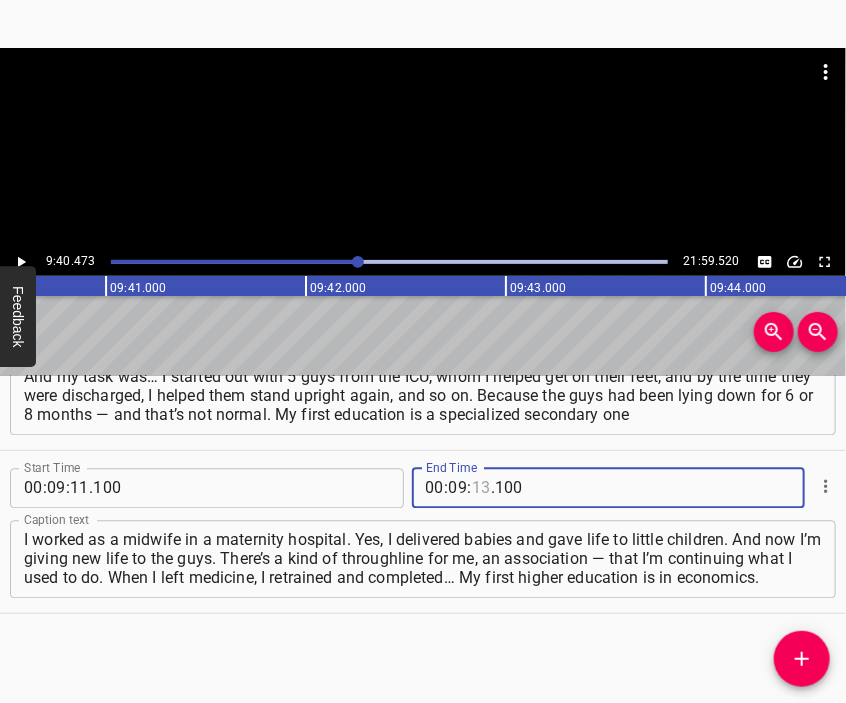 click at bounding box center [481, 489] 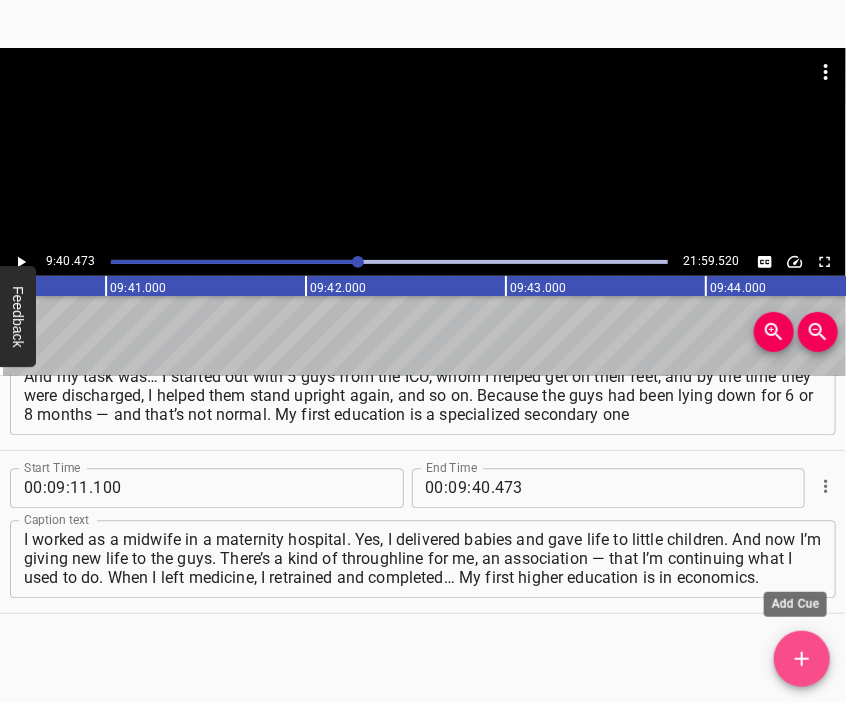 click 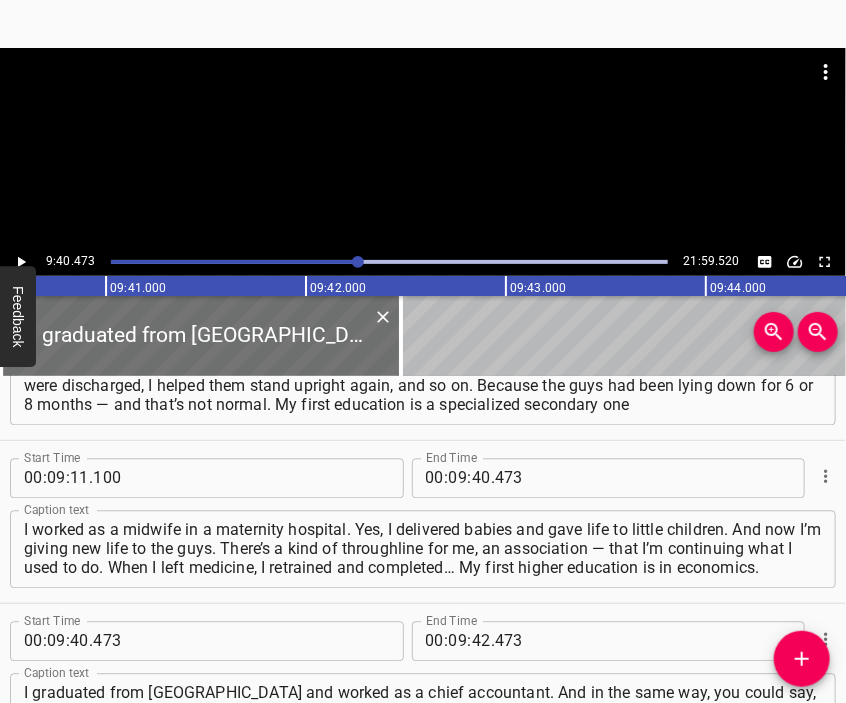 drag, startPoint x: 493, startPoint y: 138, endPoint x: 472, endPoint y: 130, distance: 22.472204 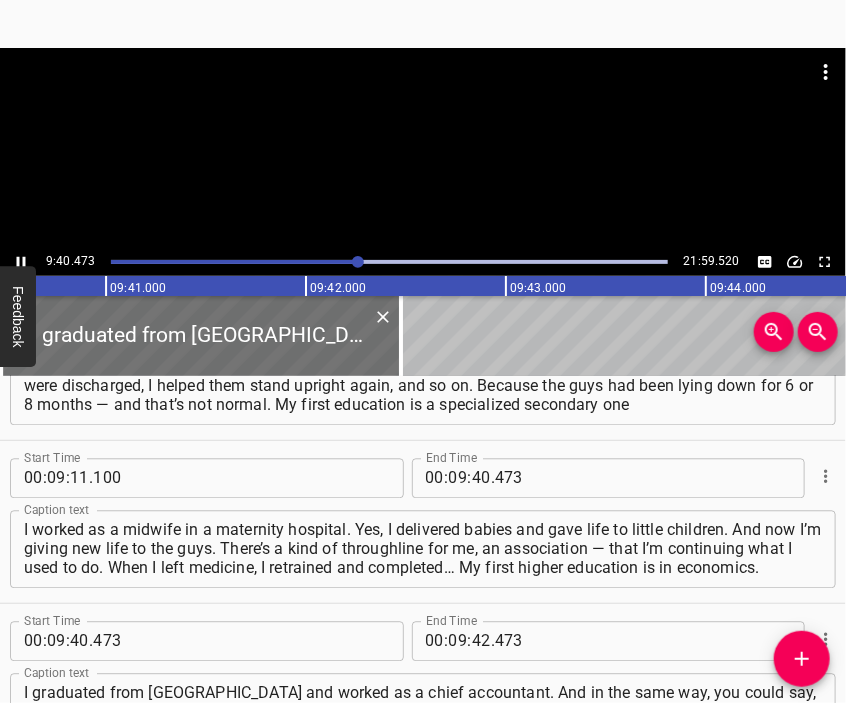 scroll, scrollTop: 3604, scrollLeft: 0, axis: vertical 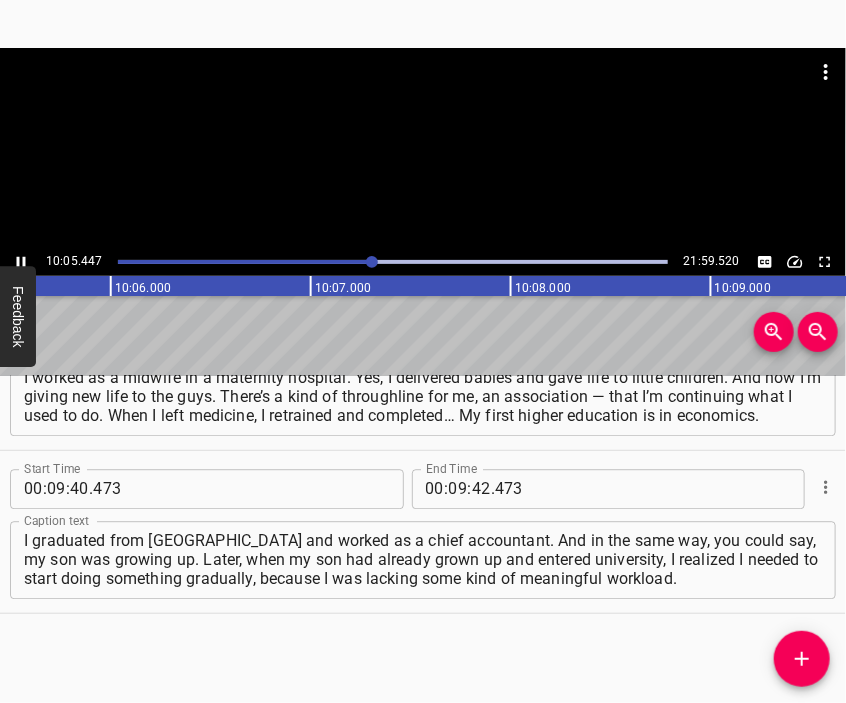 click at bounding box center [423, 148] 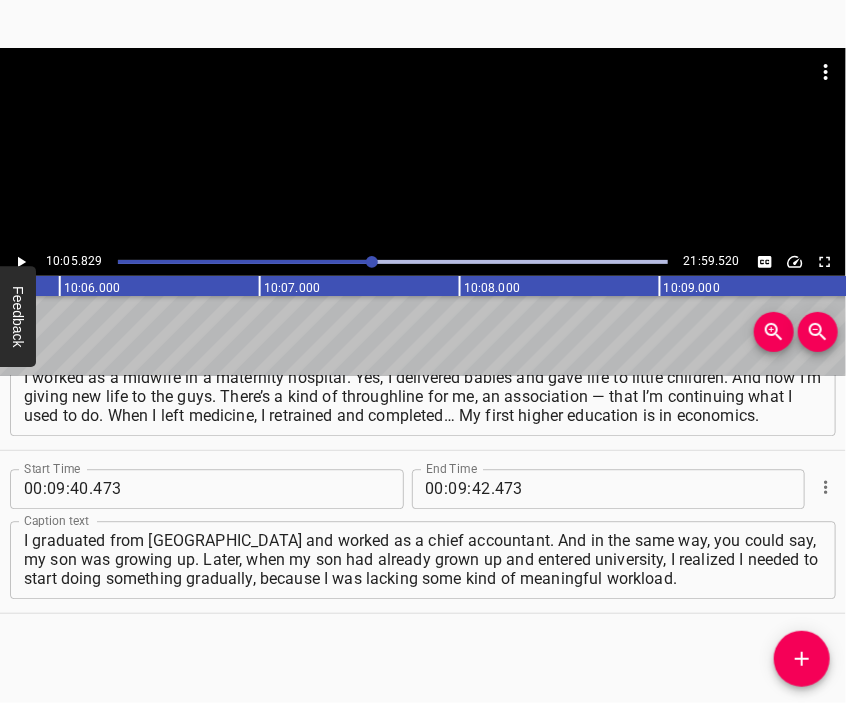 scroll, scrollTop: 0, scrollLeft: 121165, axis: horizontal 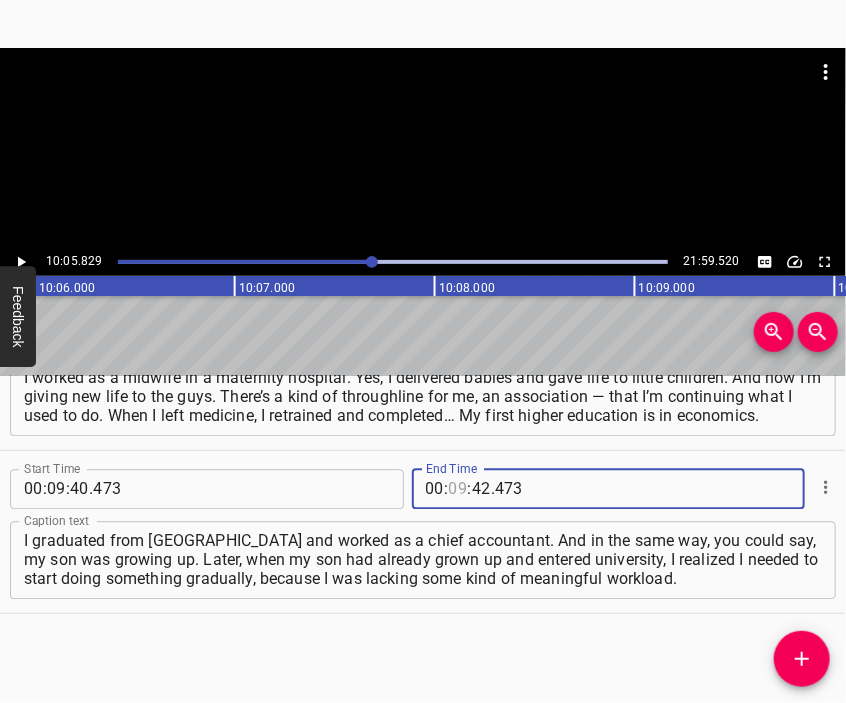 click at bounding box center [458, 489] 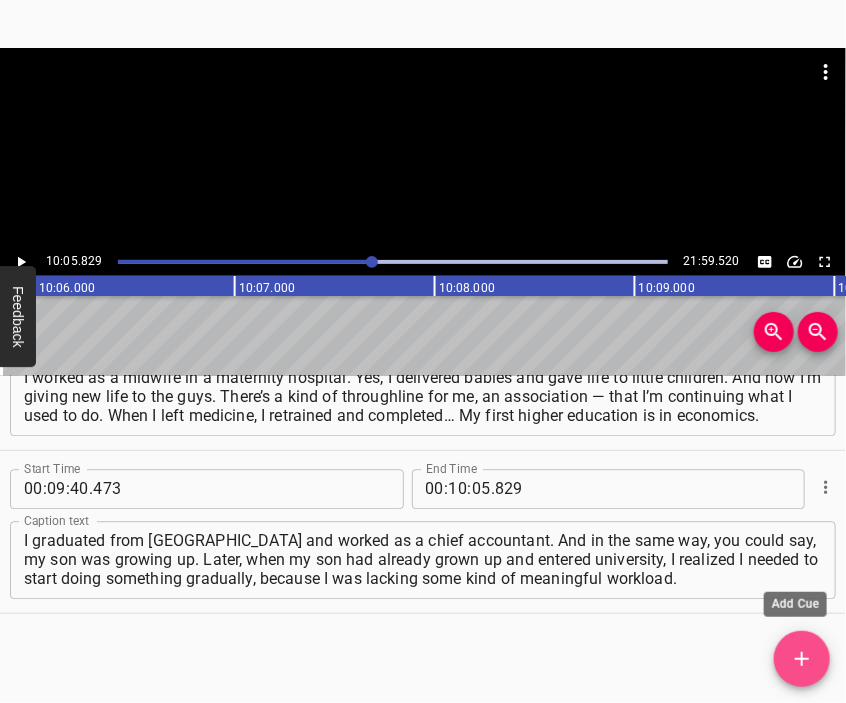 click at bounding box center (802, 659) 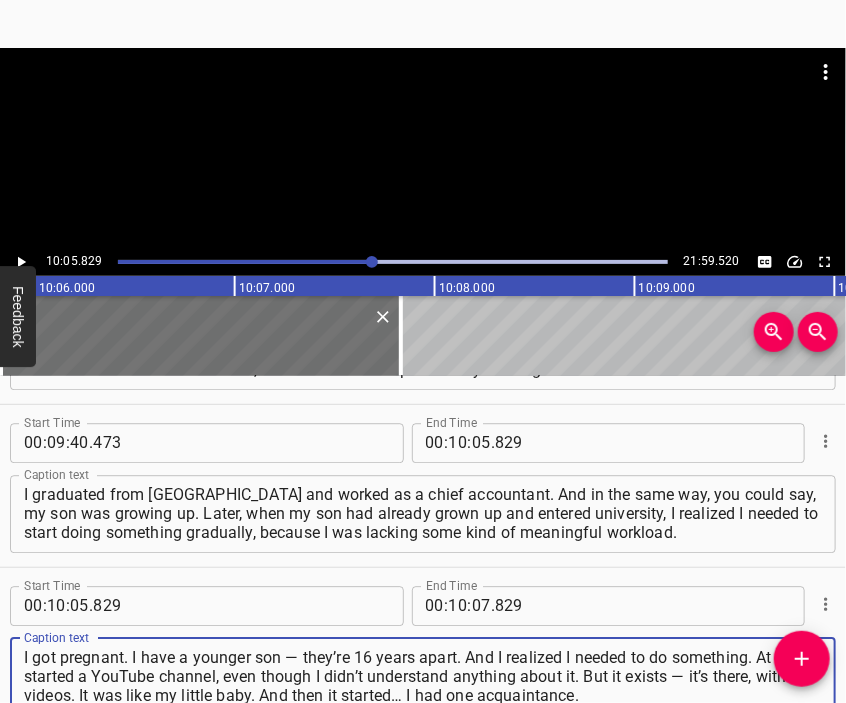 click at bounding box center (423, 98) 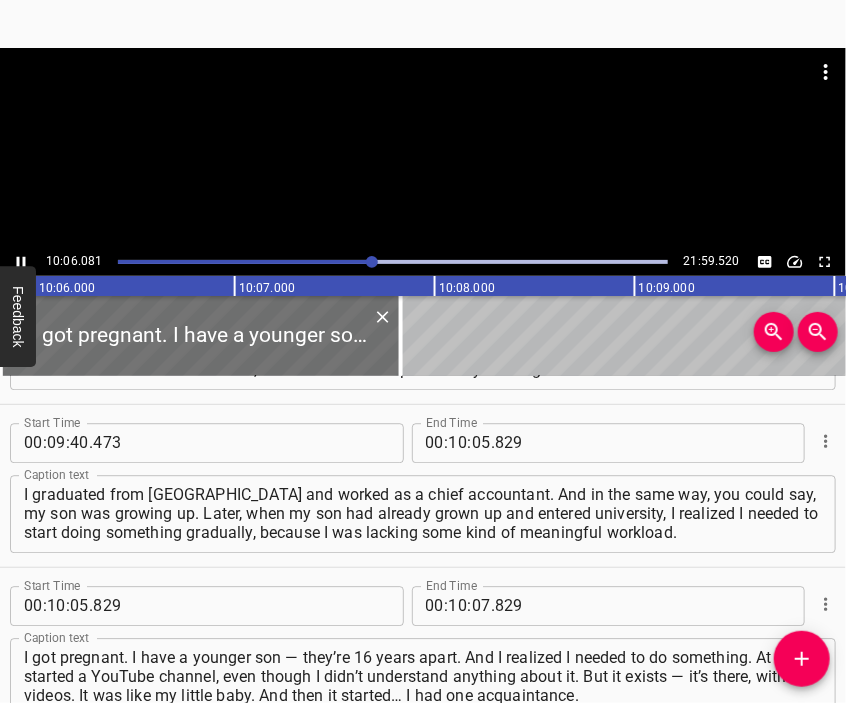 scroll, scrollTop: 3840, scrollLeft: 0, axis: vertical 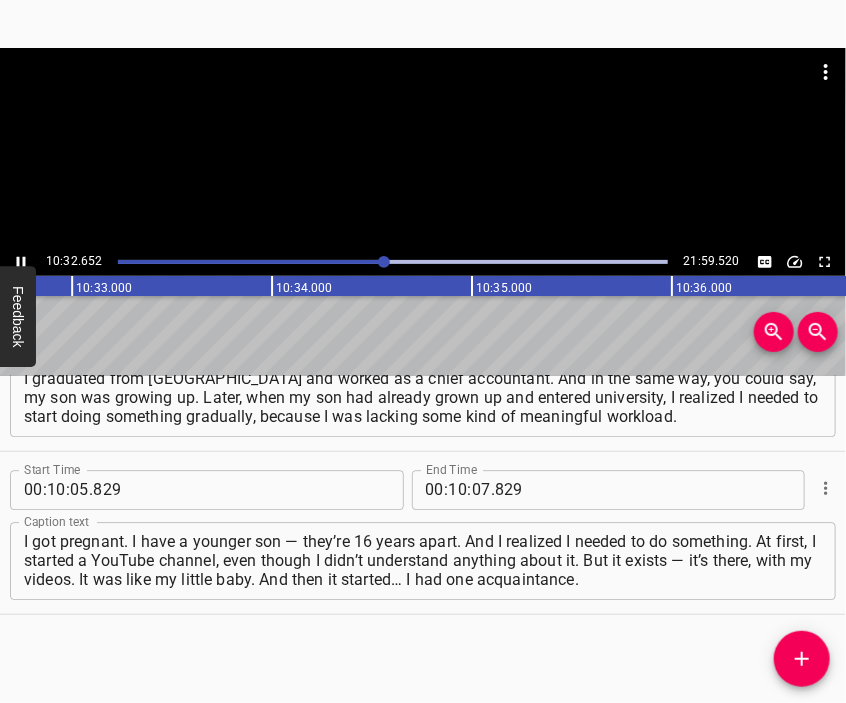 click at bounding box center (423, 148) 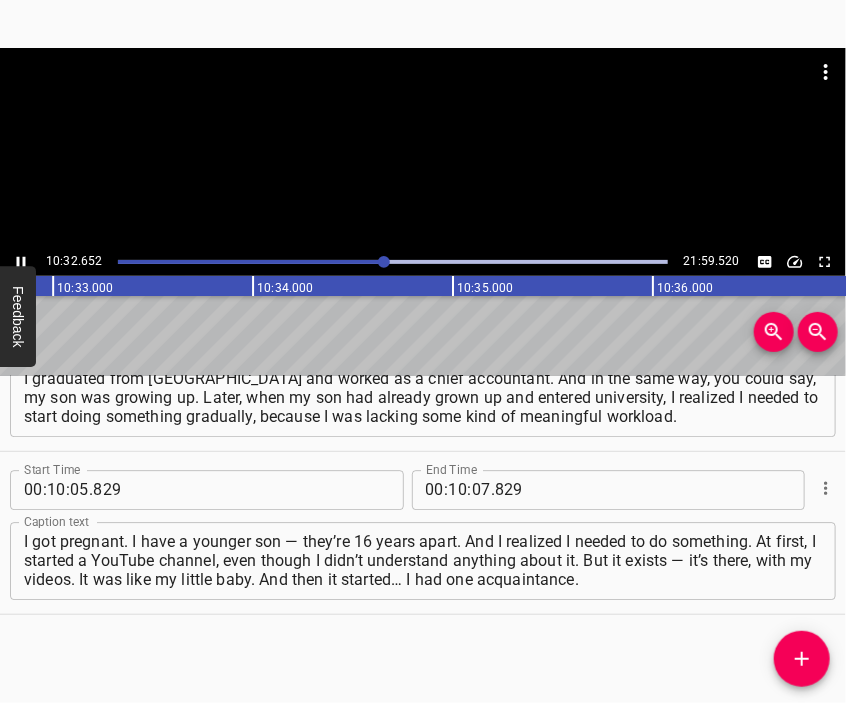 scroll, scrollTop: 0, scrollLeft: 126587, axis: horizontal 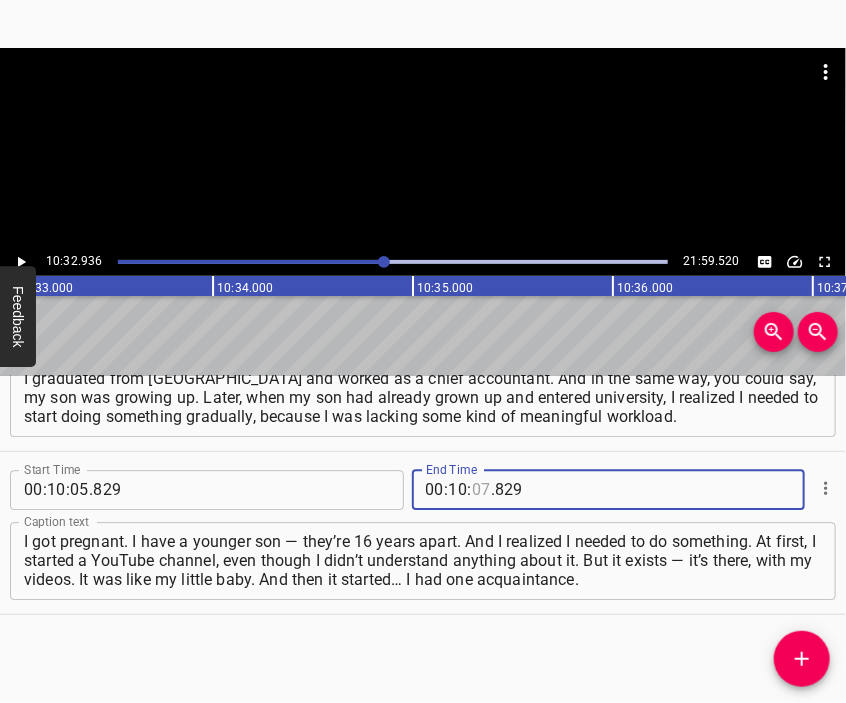 click at bounding box center [481, 490] 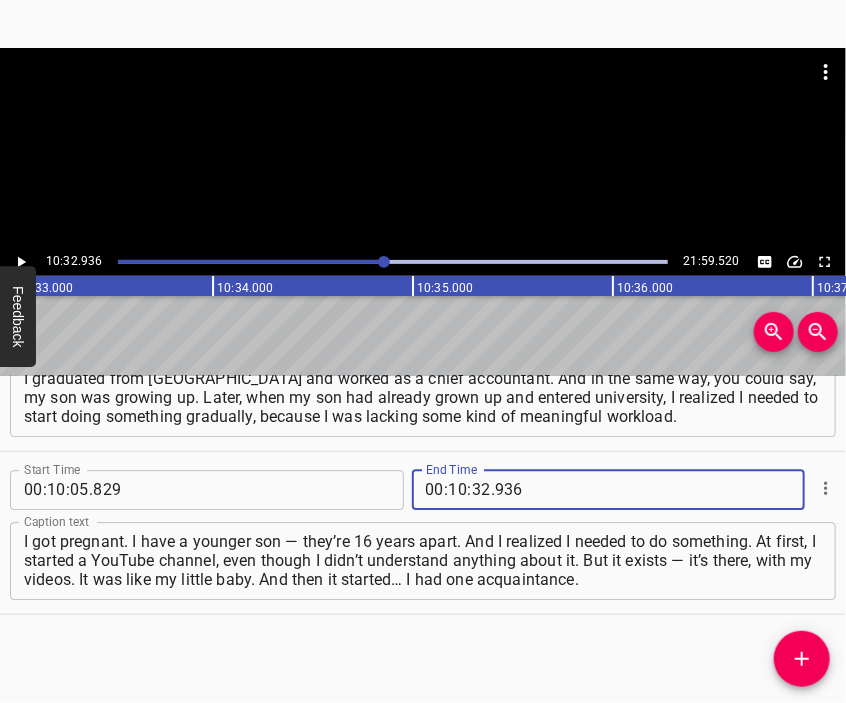 click 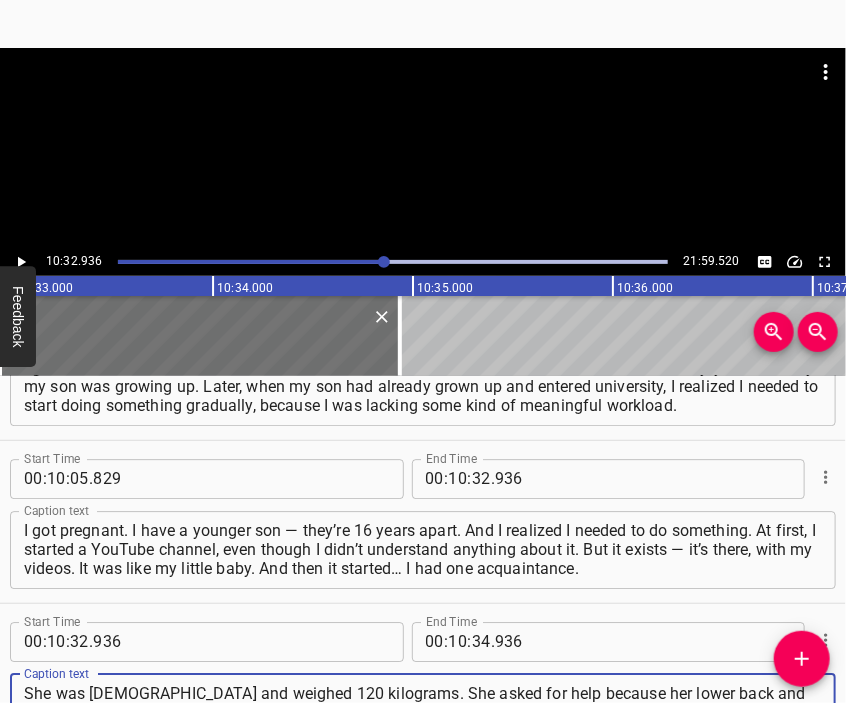 click at bounding box center [423, 148] 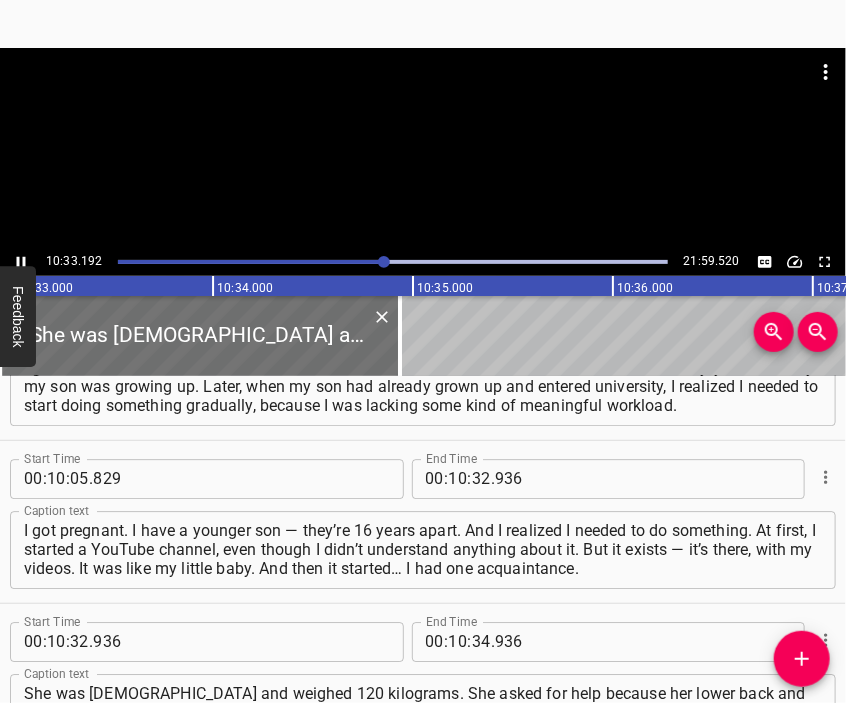 scroll, scrollTop: 3910, scrollLeft: 0, axis: vertical 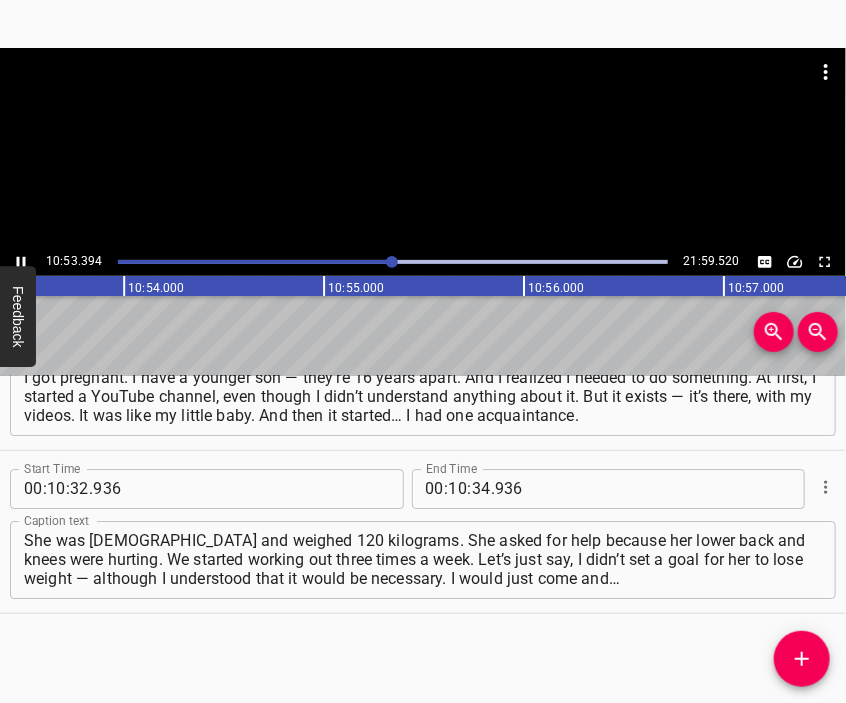 click at bounding box center (423, 148) 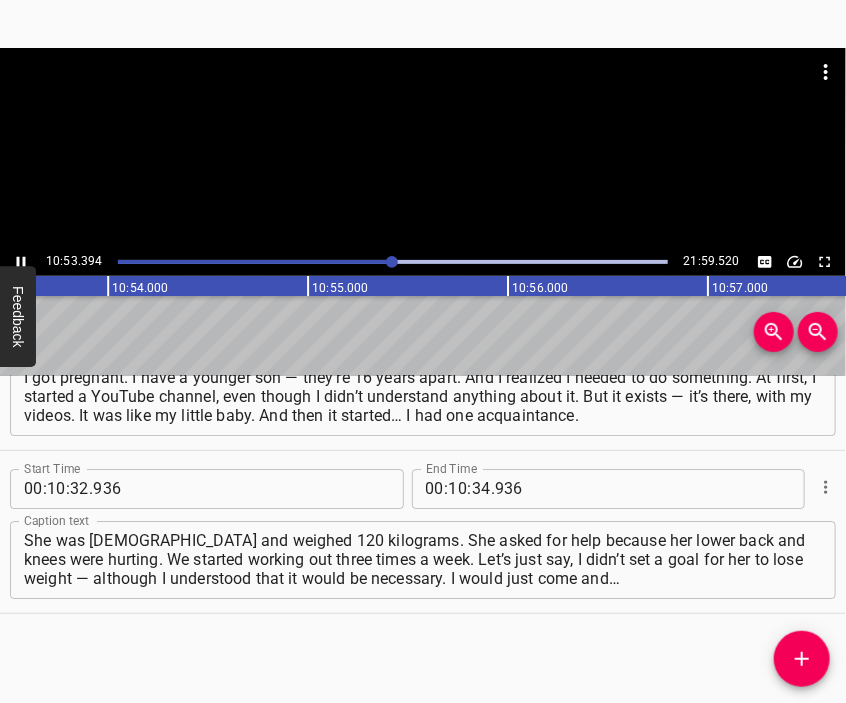 scroll, scrollTop: 0, scrollLeft: 130710, axis: horizontal 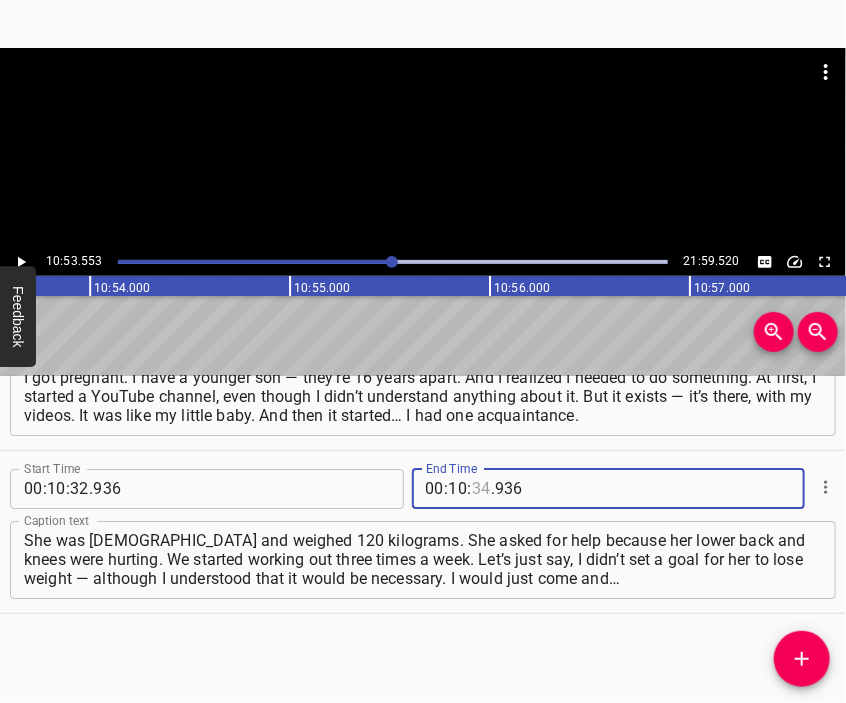click at bounding box center (481, 489) 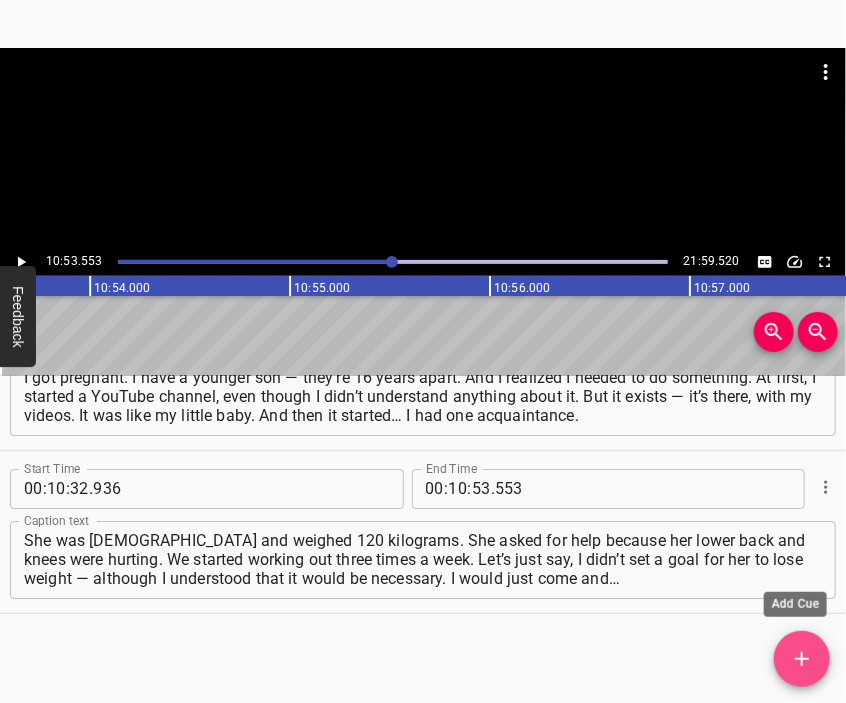 click 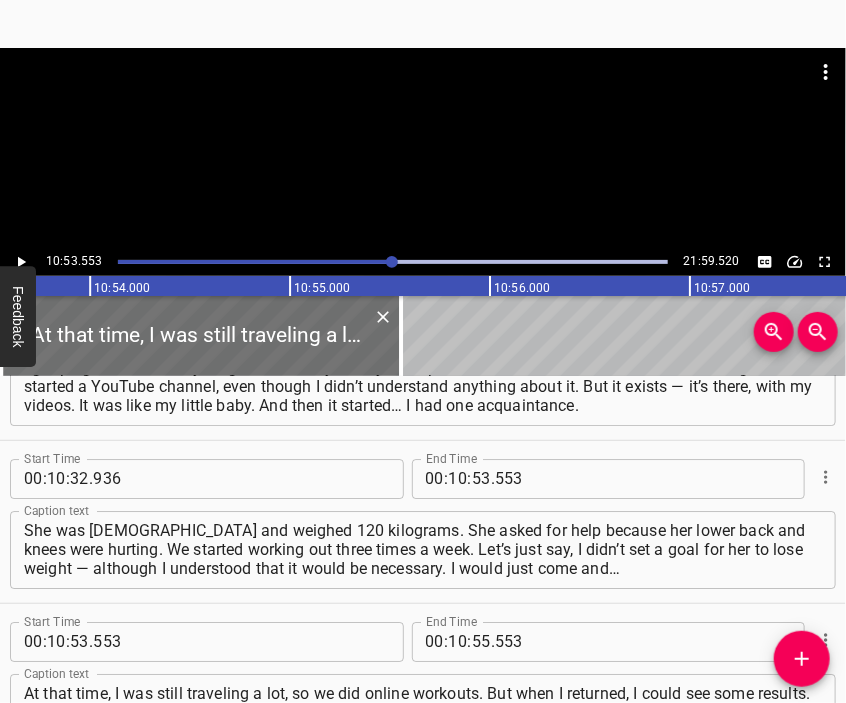click at bounding box center (423, 98) 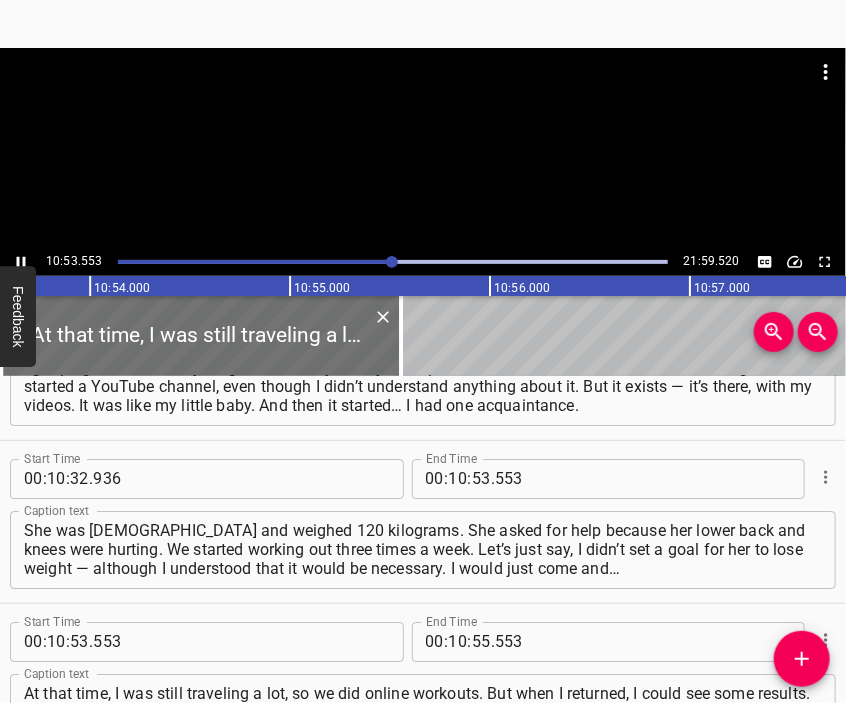 scroll, scrollTop: 4092, scrollLeft: 0, axis: vertical 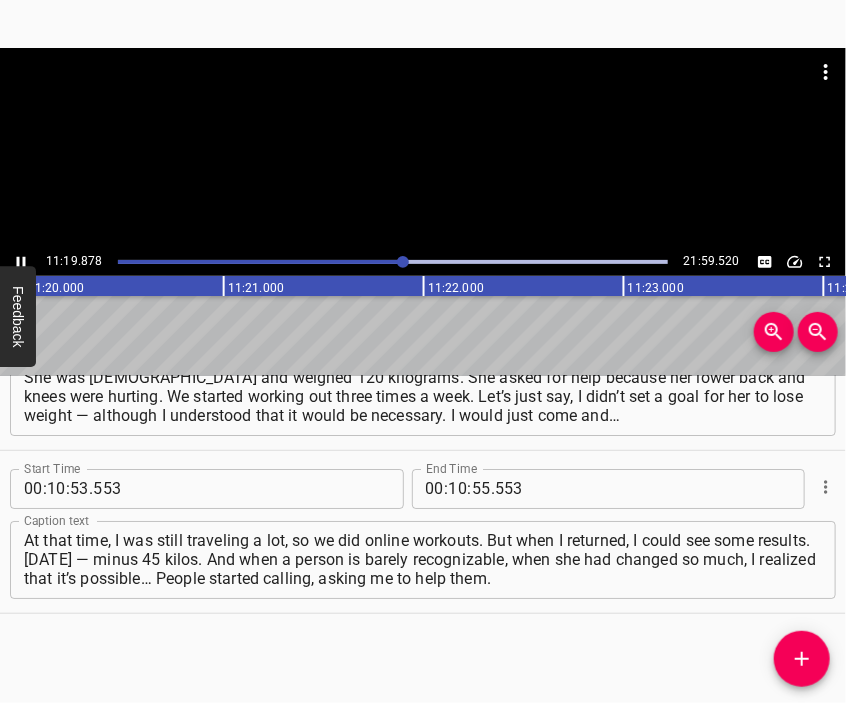 click at bounding box center (423, 148) 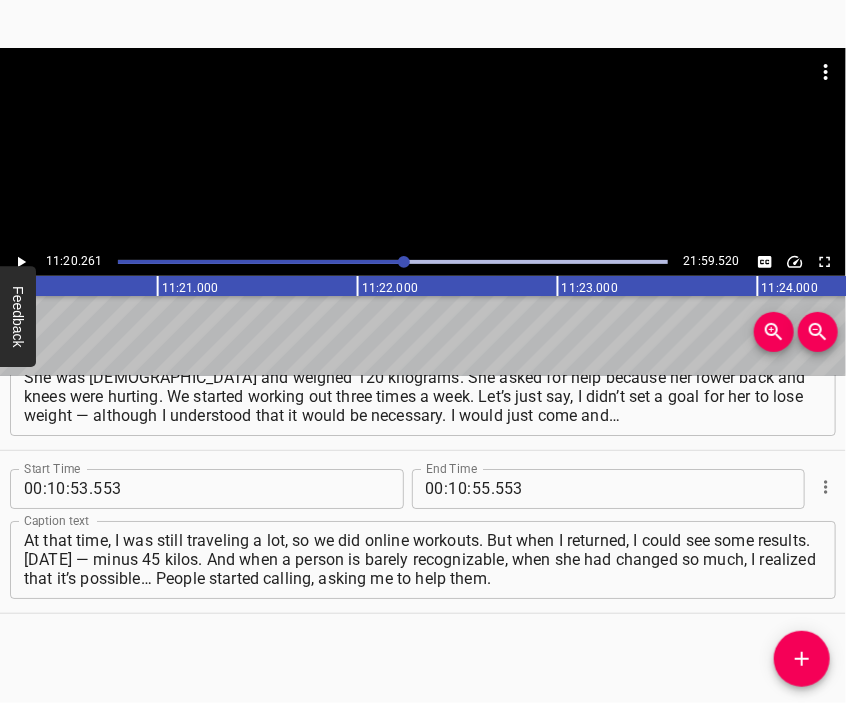 scroll, scrollTop: 0, scrollLeft: 136052, axis: horizontal 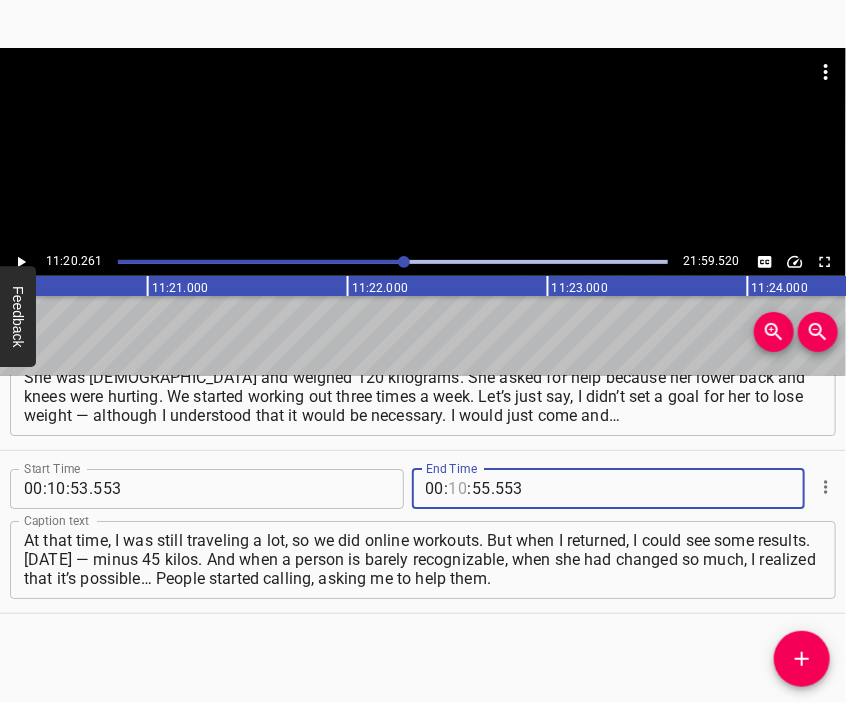 click at bounding box center [458, 489] 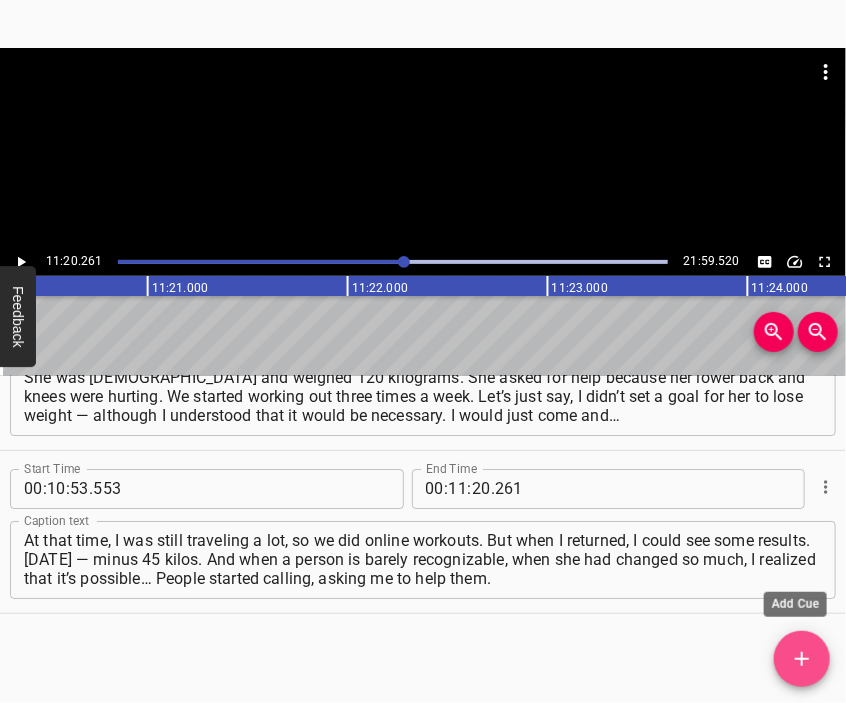 click at bounding box center (802, 659) 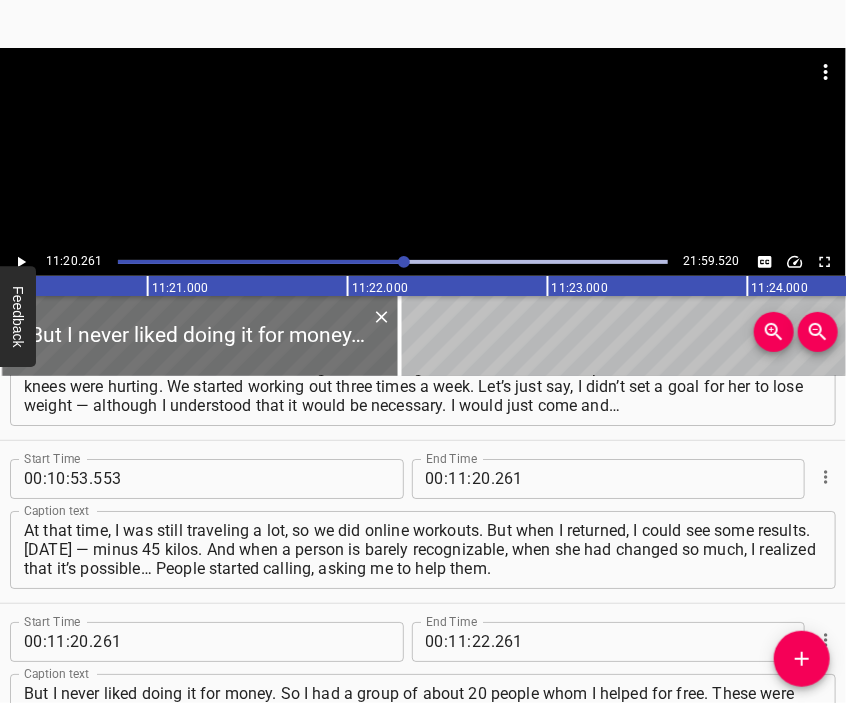 click at bounding box center (423, 148) 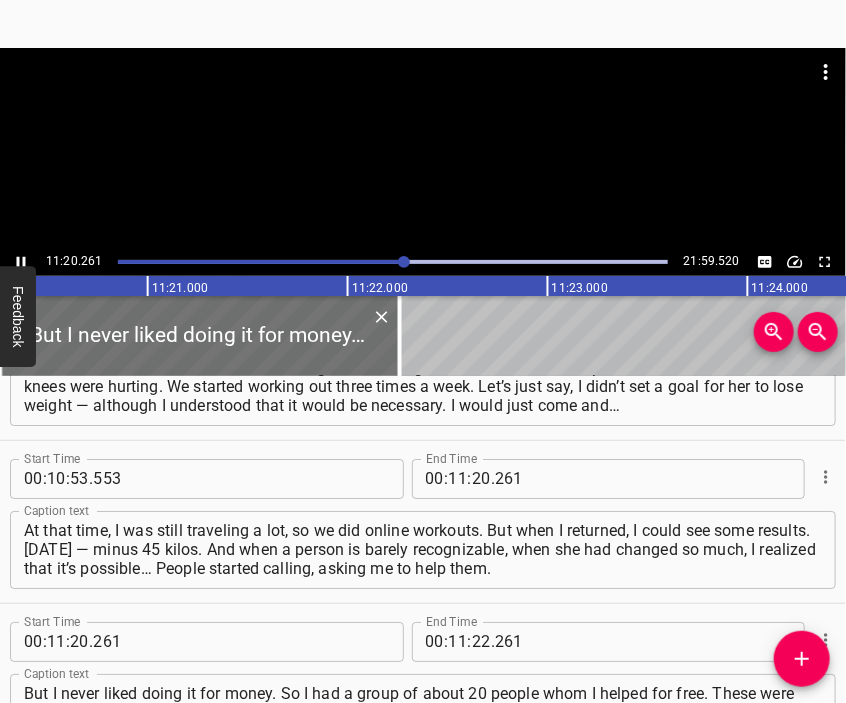 scroll, scrollTop: 4256, scrollLeft: 0, axis: vertical 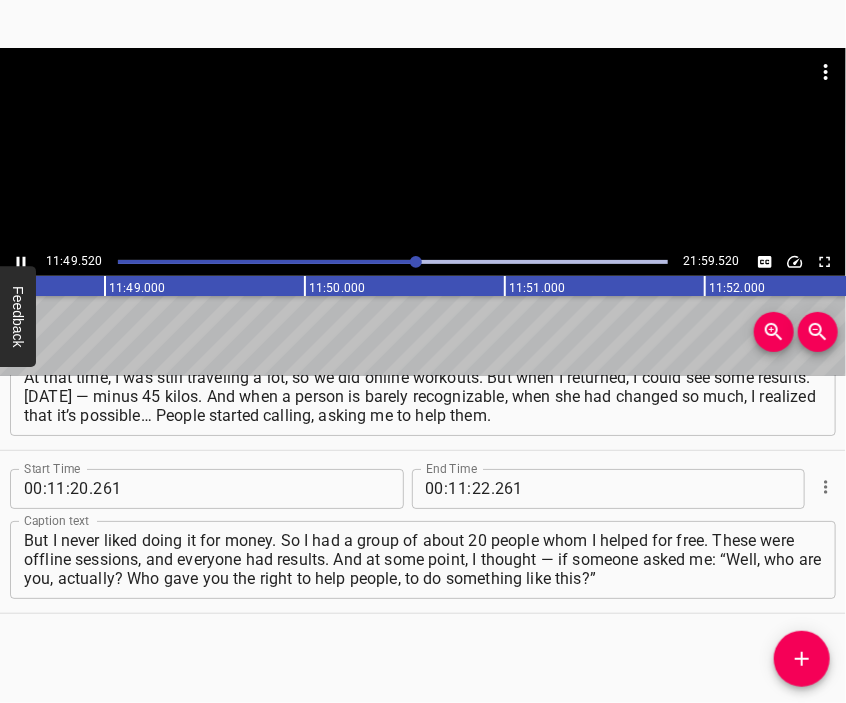 click at bounding box center (423, 148) 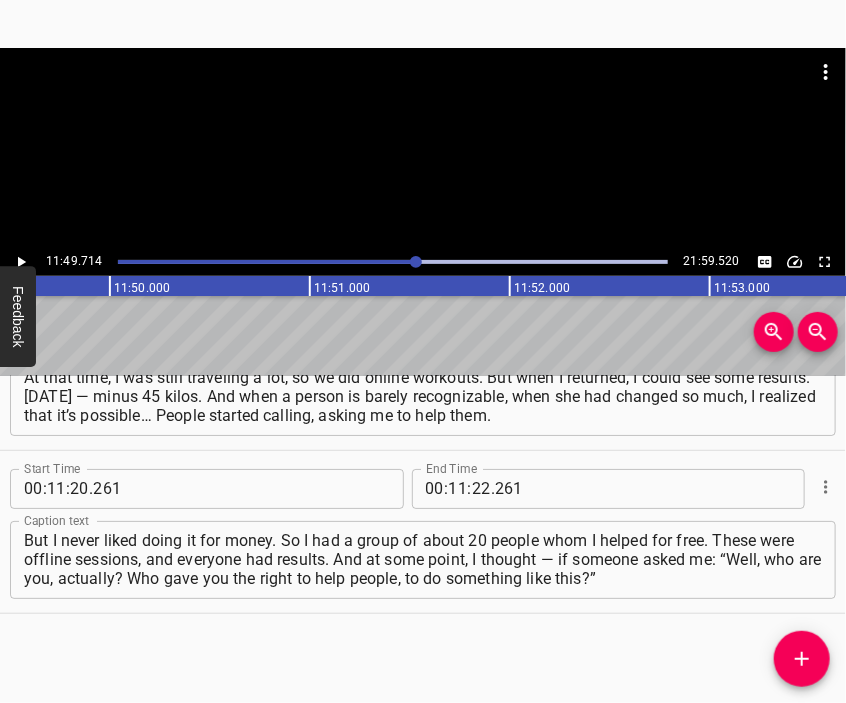 scroll, scrollTop: 0, scrollLeft: 141943, axis: horizontal 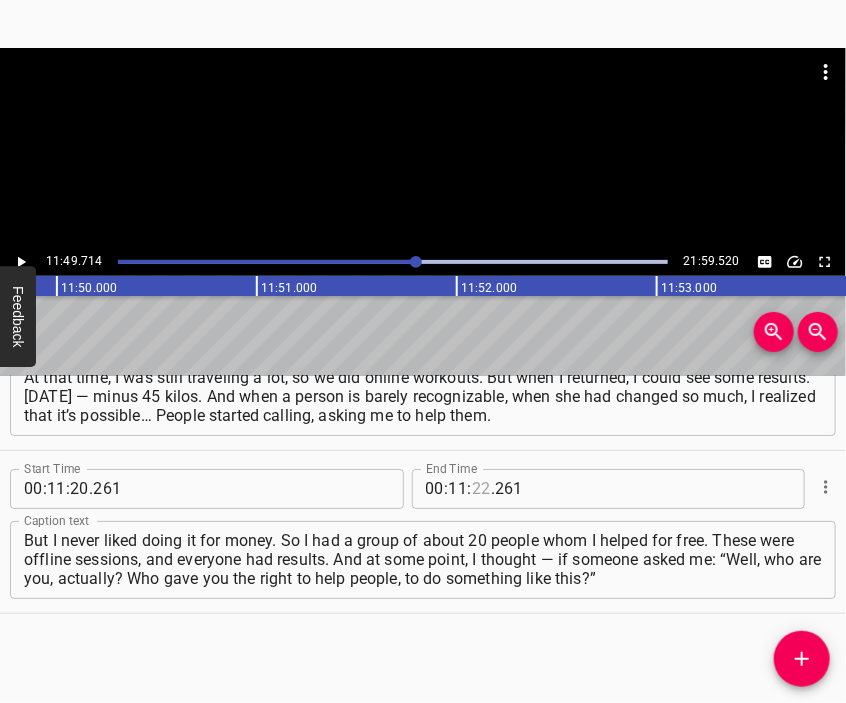 click at bounding box center [481, 489] 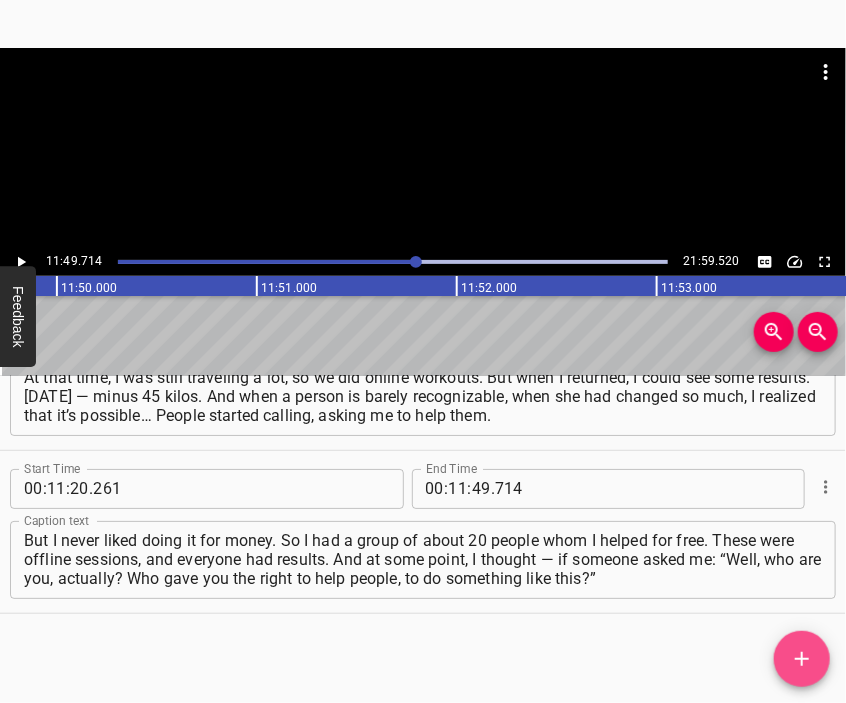 click 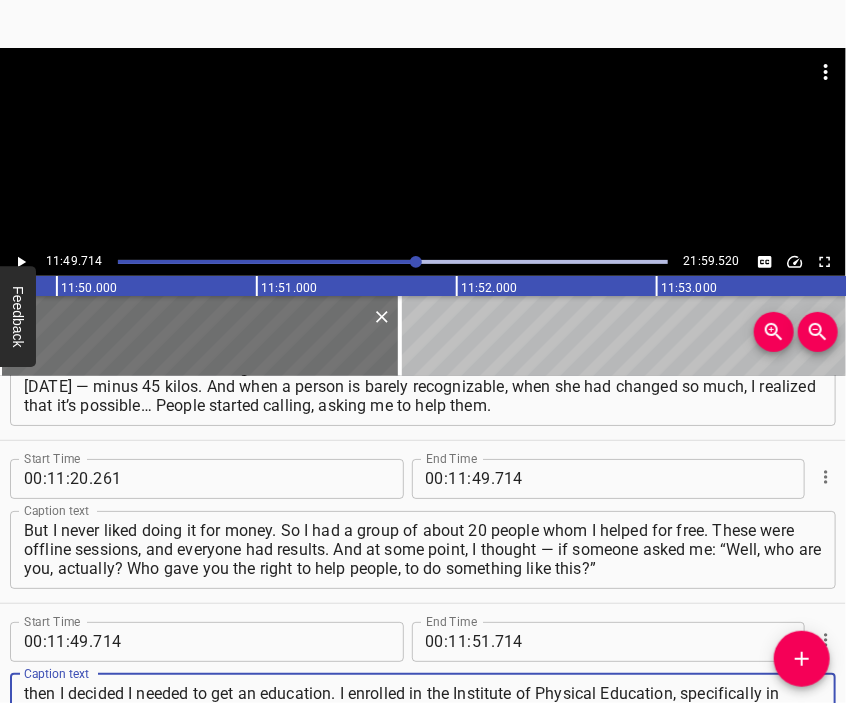 click at bounding box center (423, 98) 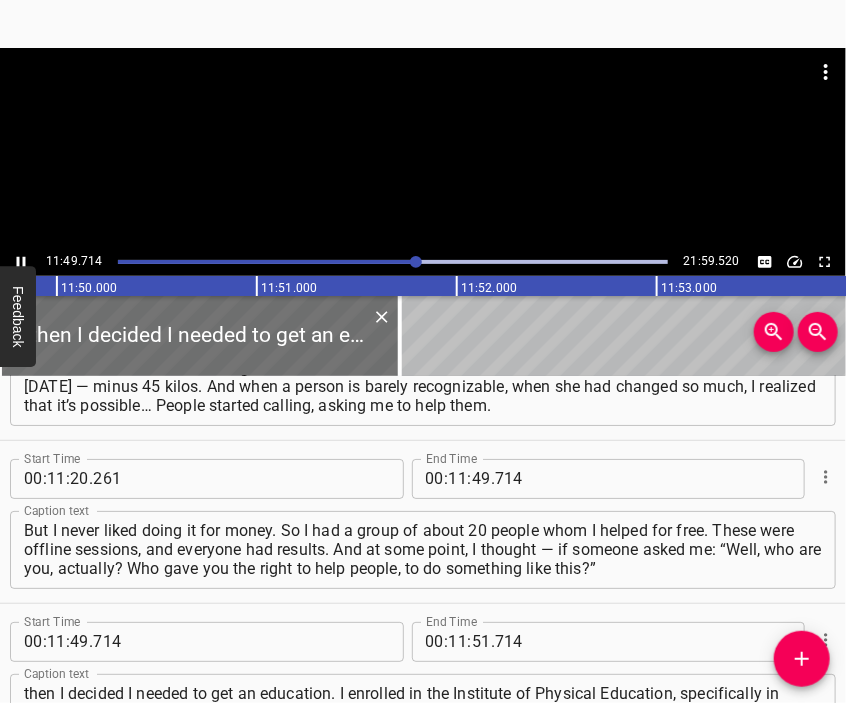 scroll, scrollTop: 4417, scrollLeft: 0, axis: vertical 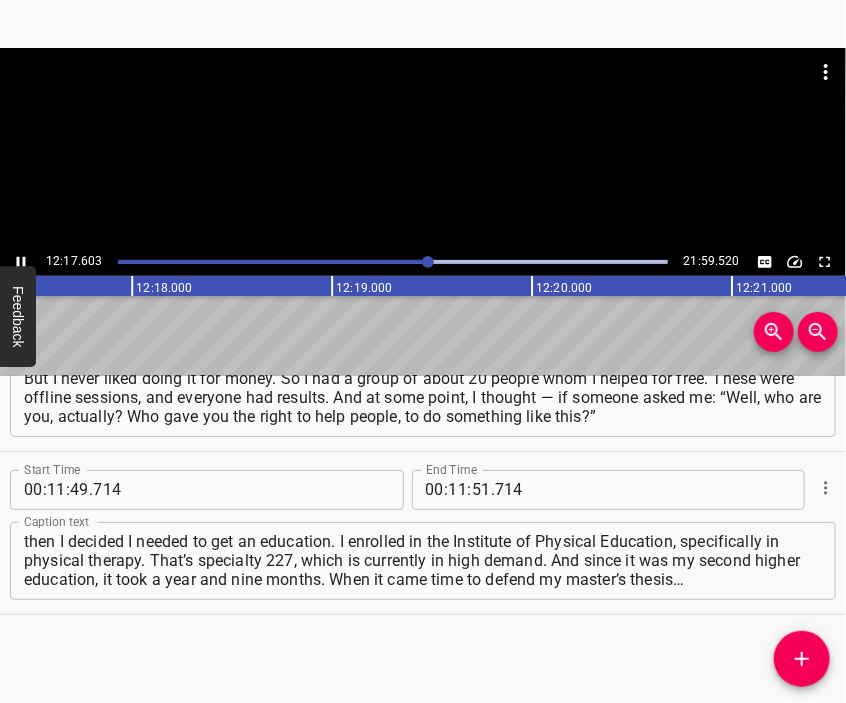 click at bounding box center [423, 148] 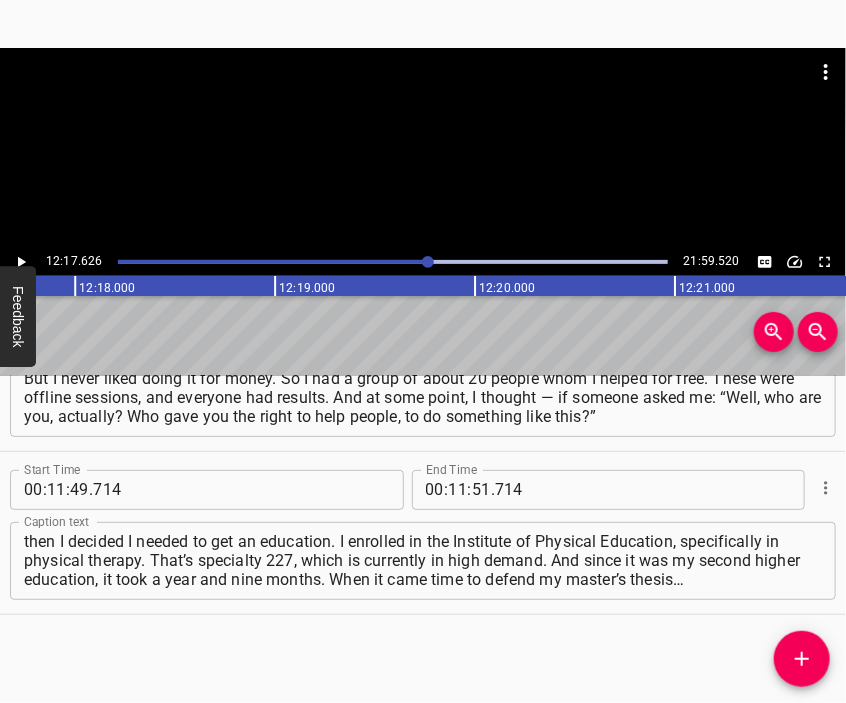 click on ":" at bounding box center [447, 490] 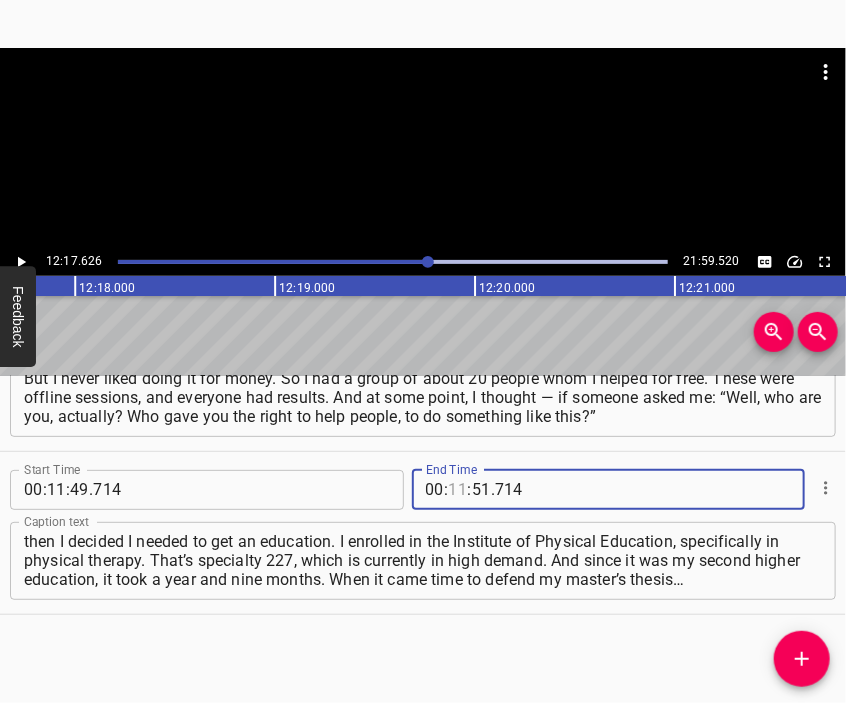 click at bounding box center [458, 490] 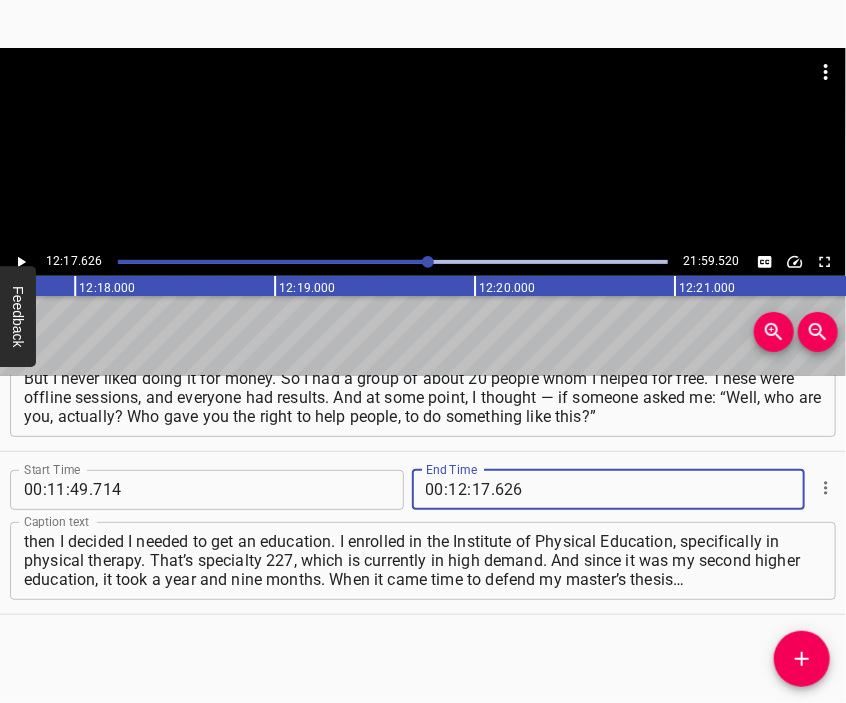 click at bounding box center (802, 659) 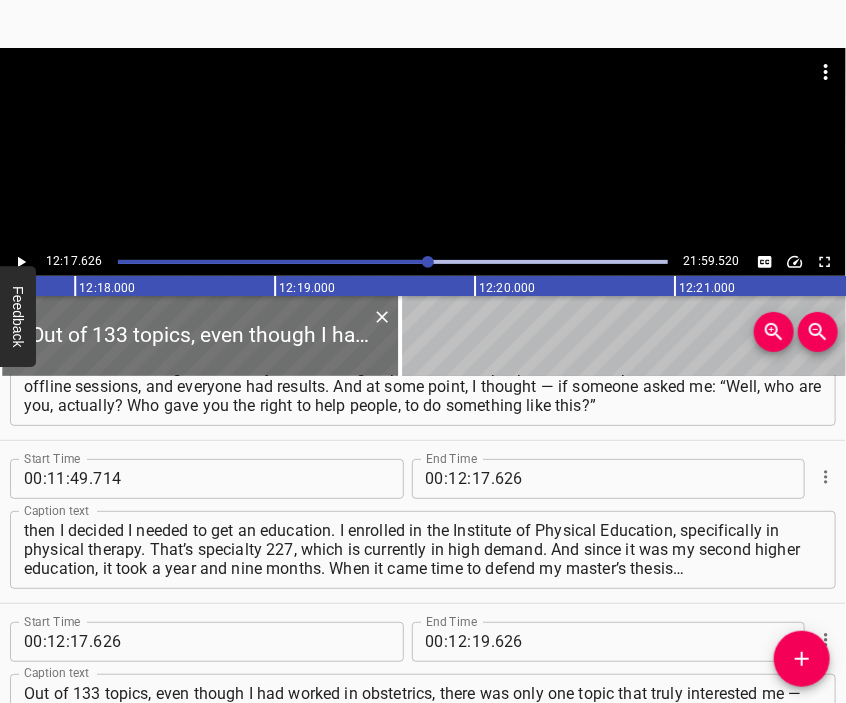 click at bounding box center (423, 148) 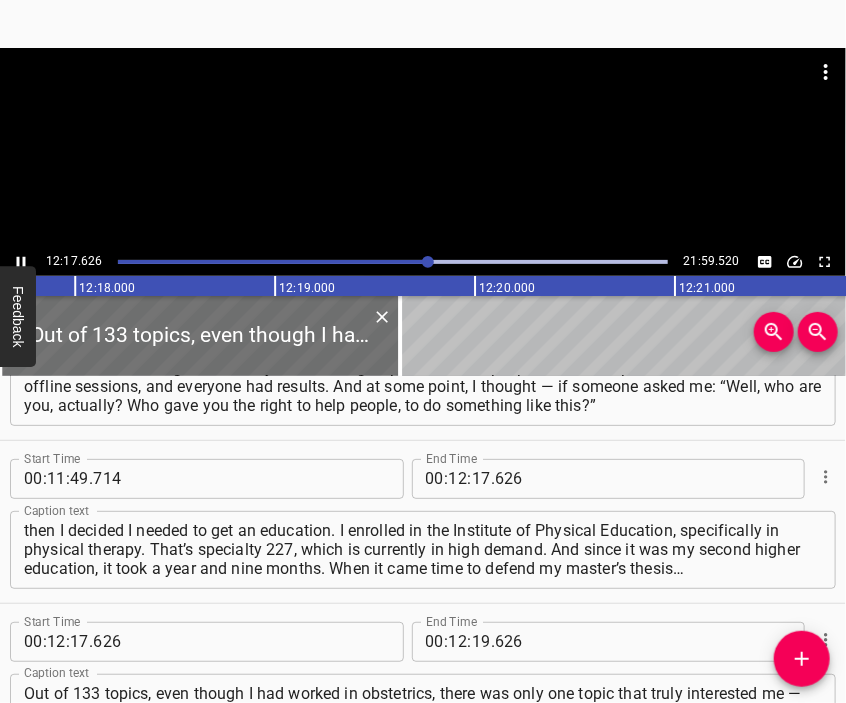 scroll, scrollTop: 4581, scrollLeft: 0, axis: vertical 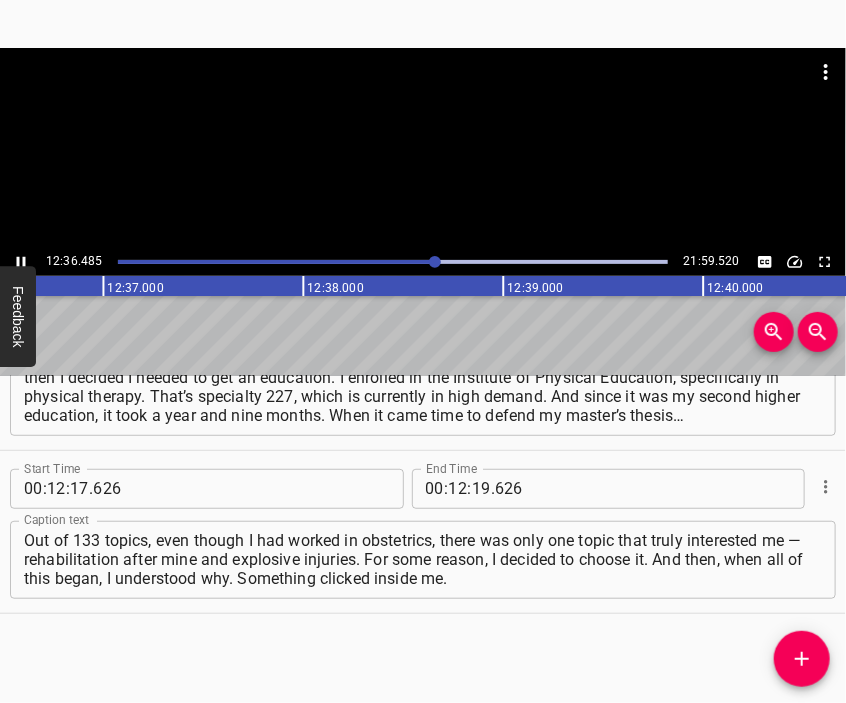 click at bounding box center [423, 148] 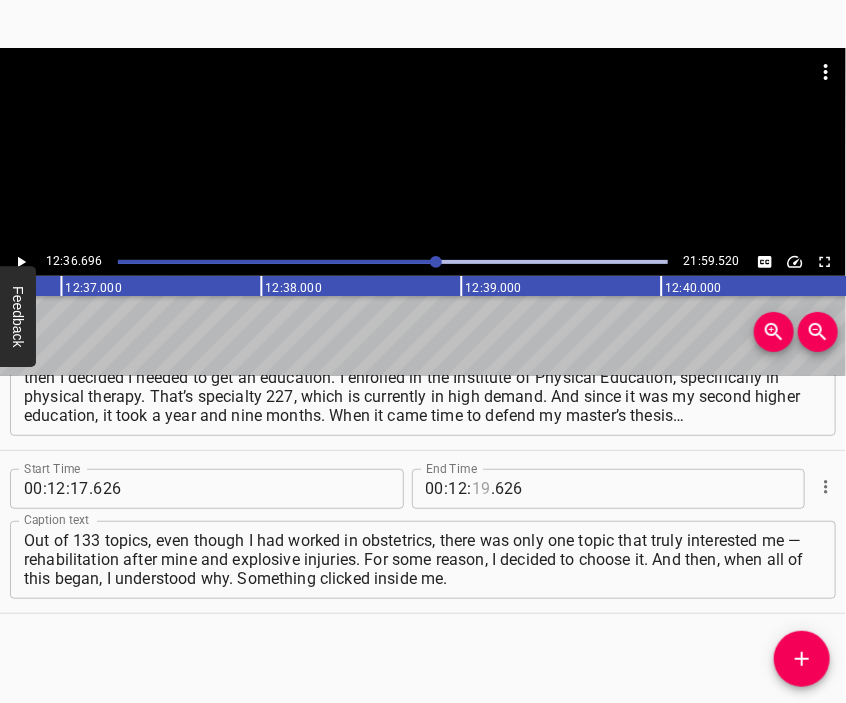 click at bounding box center (481, 489) 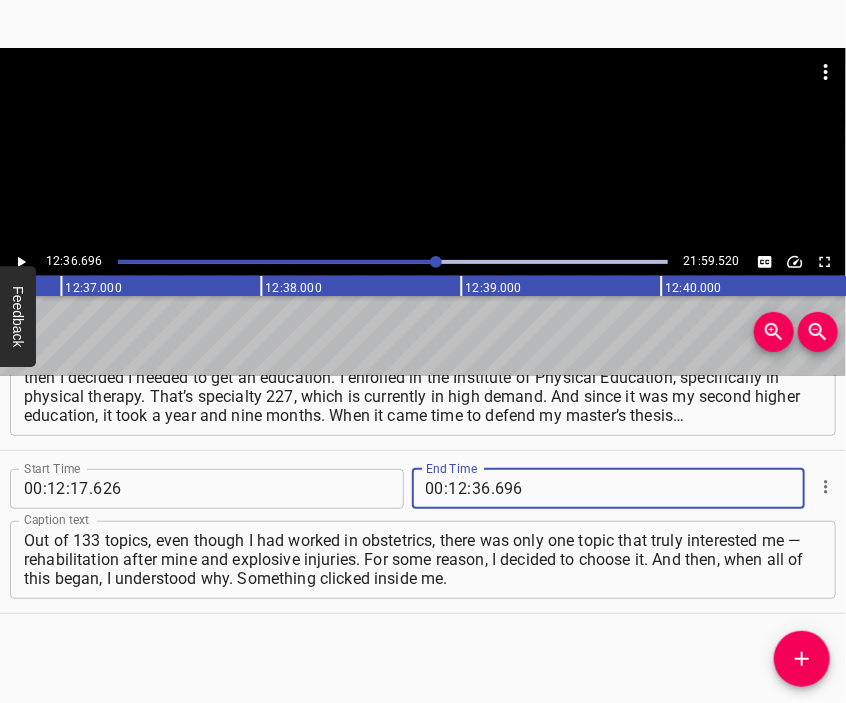 click 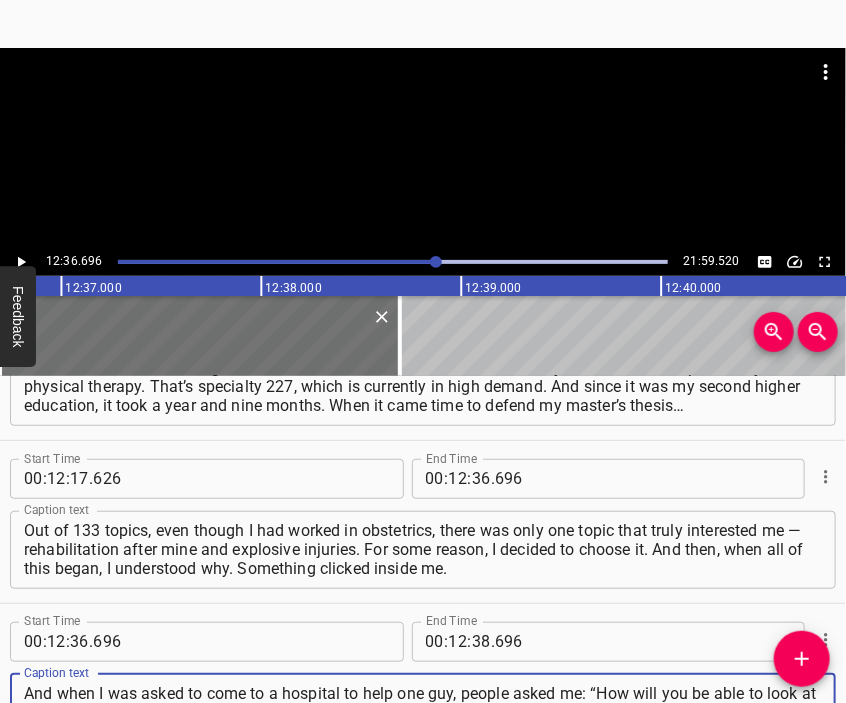 click at bounding box center [423, 98] 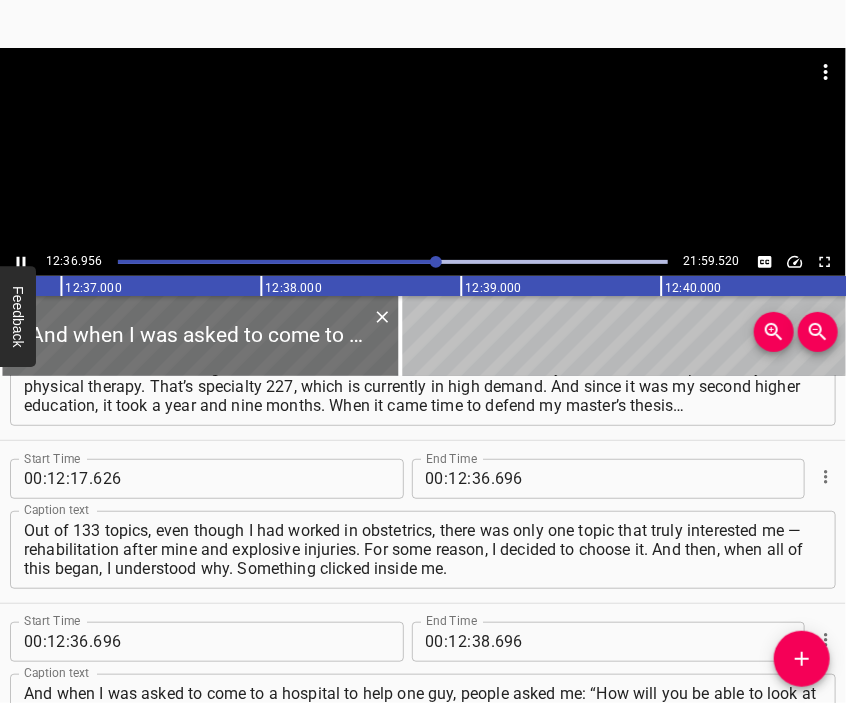 scroll, scrollTop: 4744, scrollLeft: 0, axis: vertical 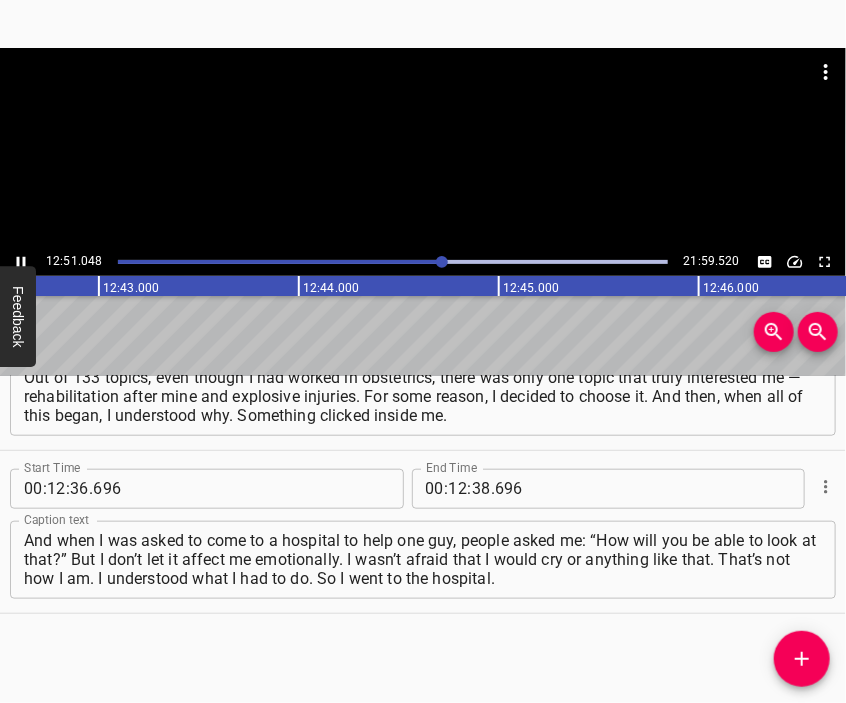 click at bounding box center (423, 148) 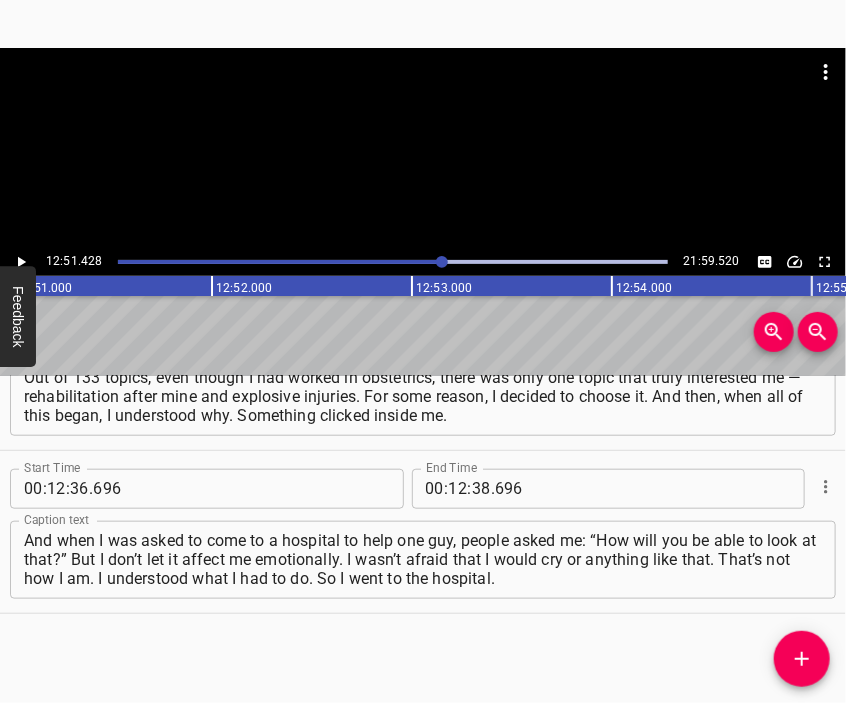 scroll, scrollTop: 0, scrollLeft: 154285, axis: horizontal 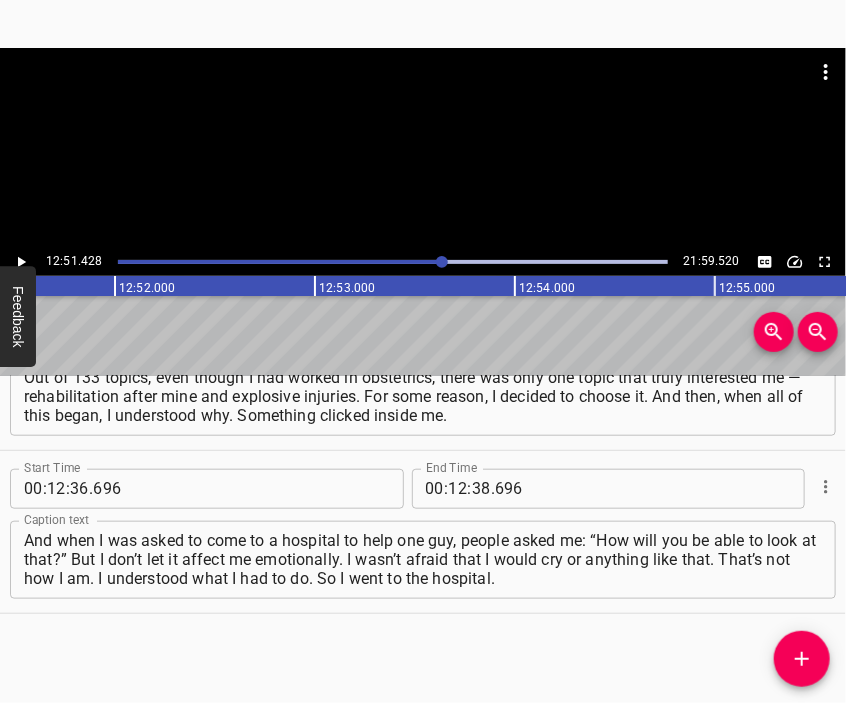 click at bounding box center (392, 262) 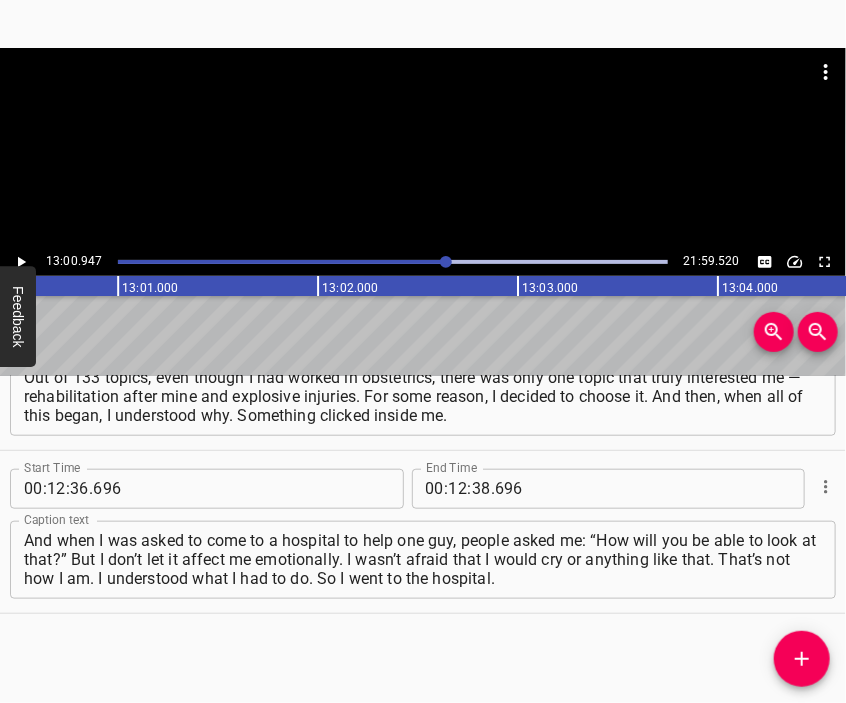 scroll, scrollTop: 0, scrollLeft: 156189, axis: horizontal 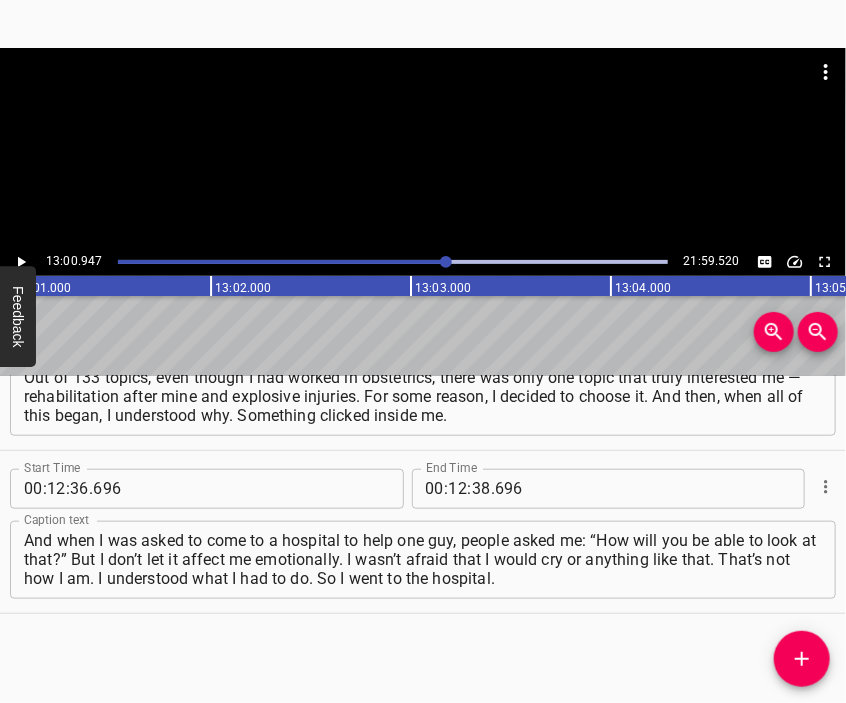 click at bounding box center [392, 262] 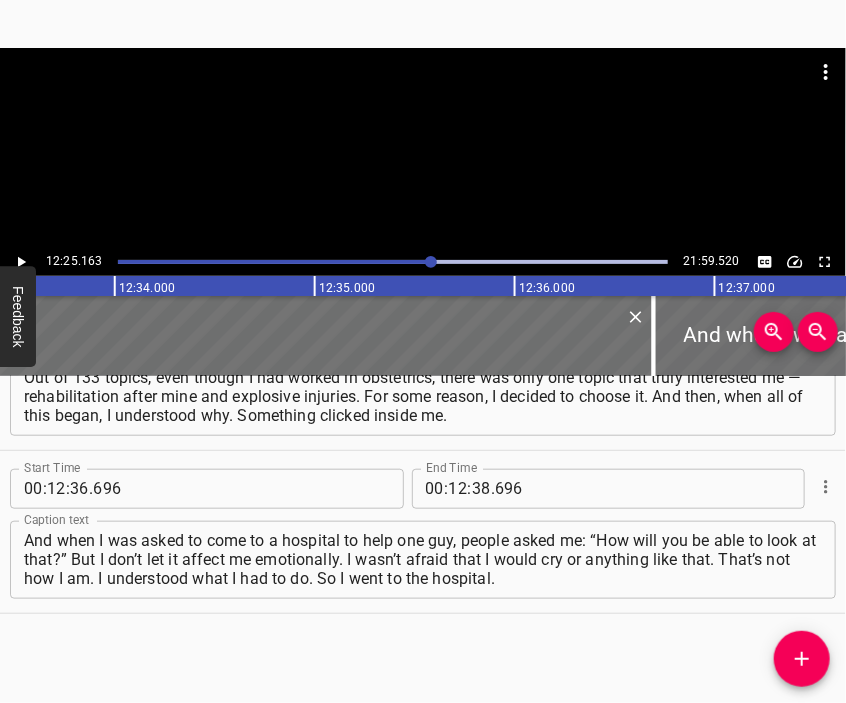 scroll, scrollTop: 0, scrollLeft: 149032, axis: horizontal 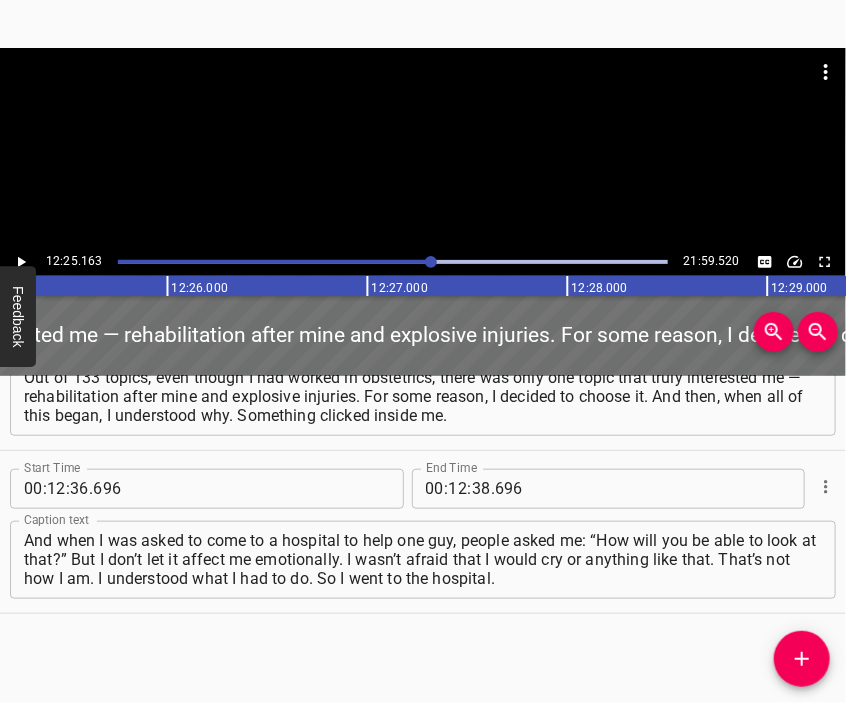 click at bounding box center [423, 148] 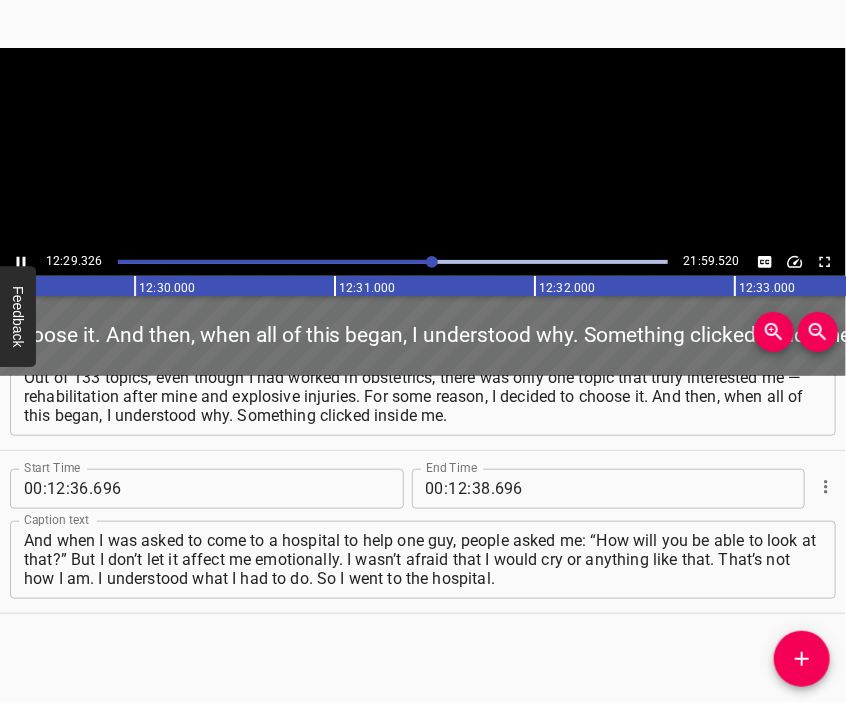 scroll, scrollTop: 0, scrollLeft: 149916, axis: horizontal 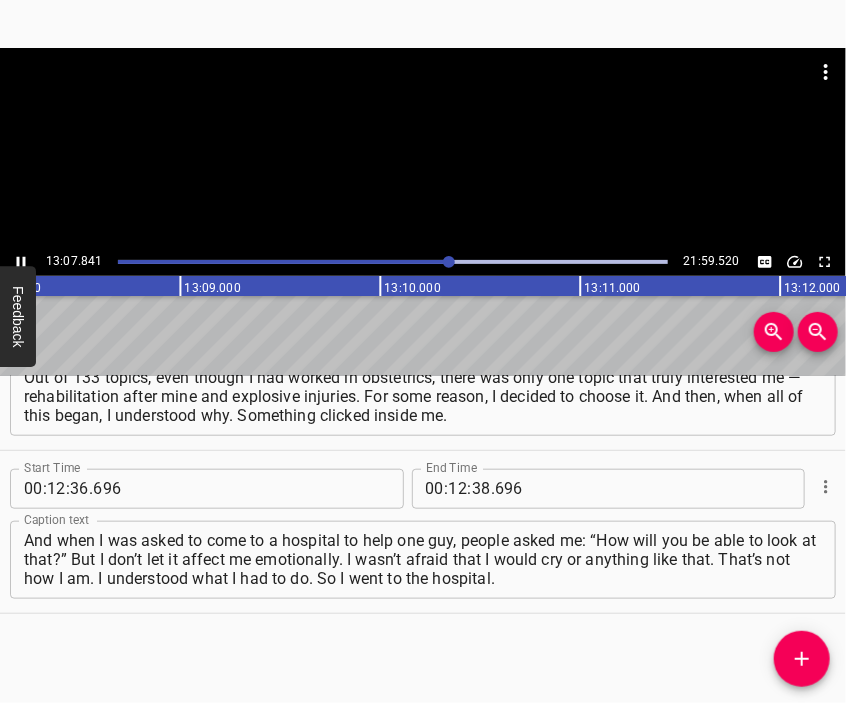 click at bounding box center [423, 98] 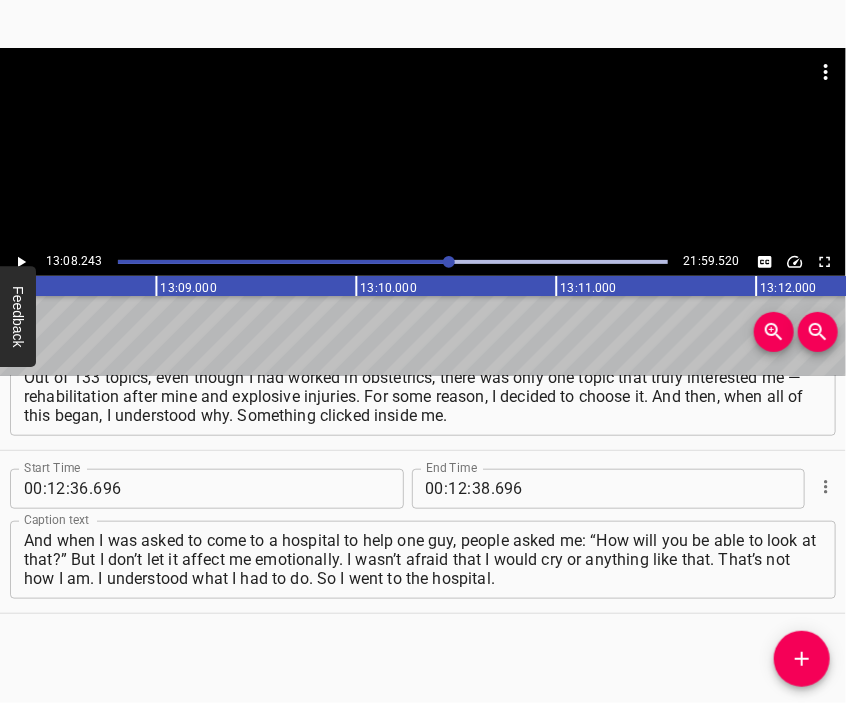 scroll, scrollTop: 0, scrollLeft: 157648, axis: horizontal 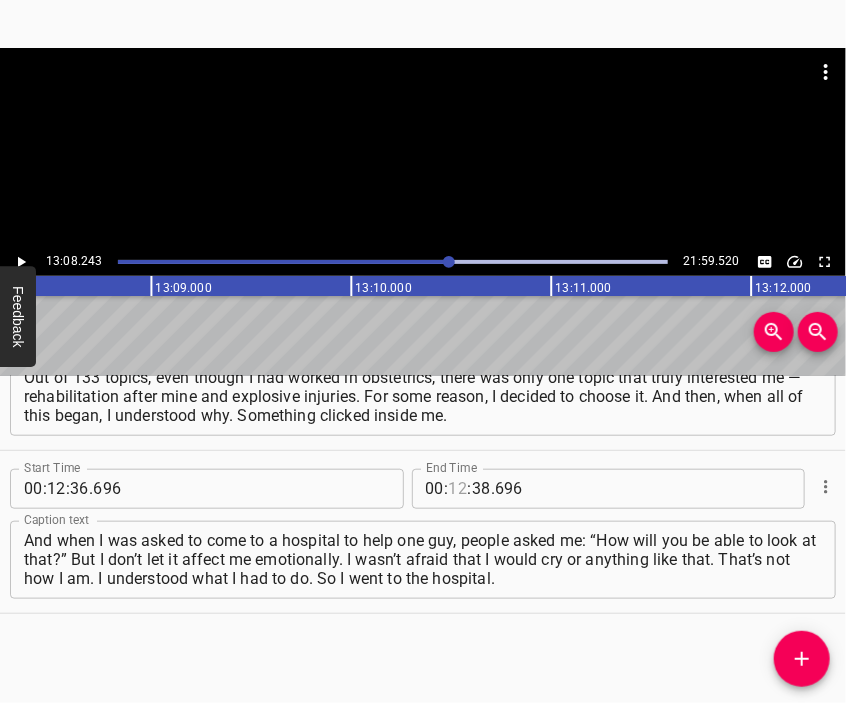 click at bounding box center (458, 489) 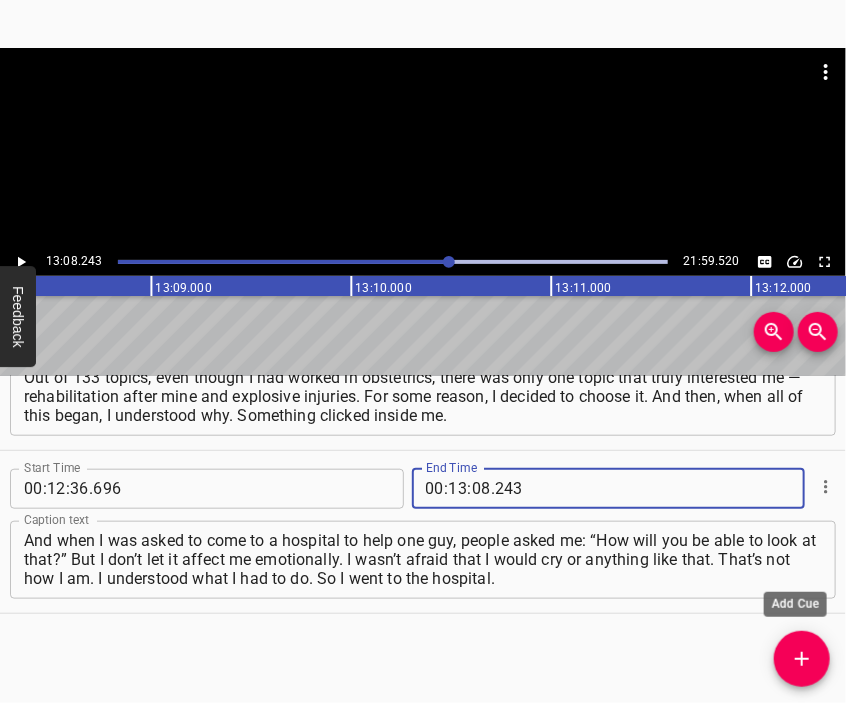 click 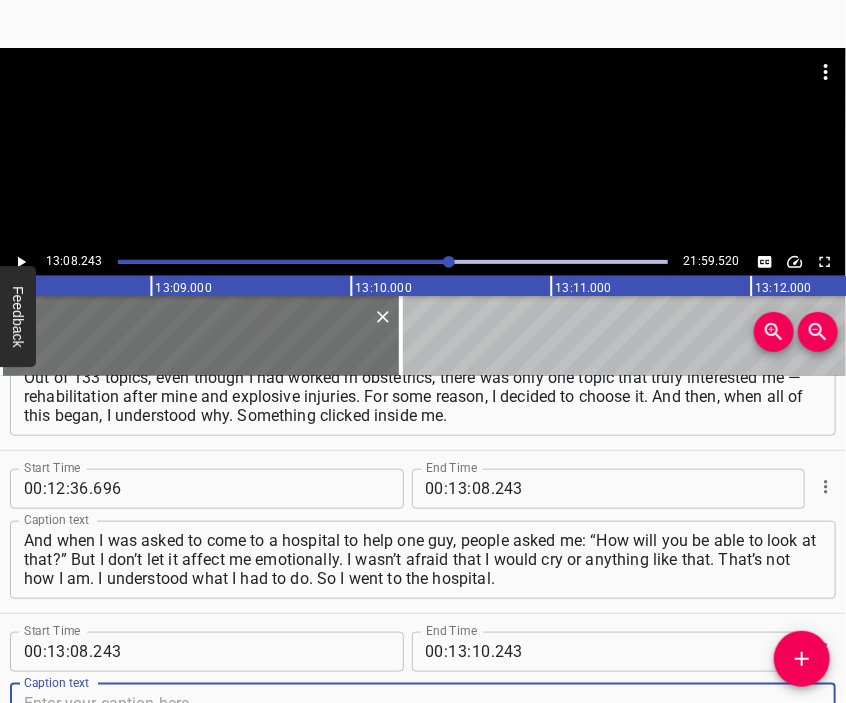scroll, scrollTop: 4829, scrollLeft: 0, axis: vertical 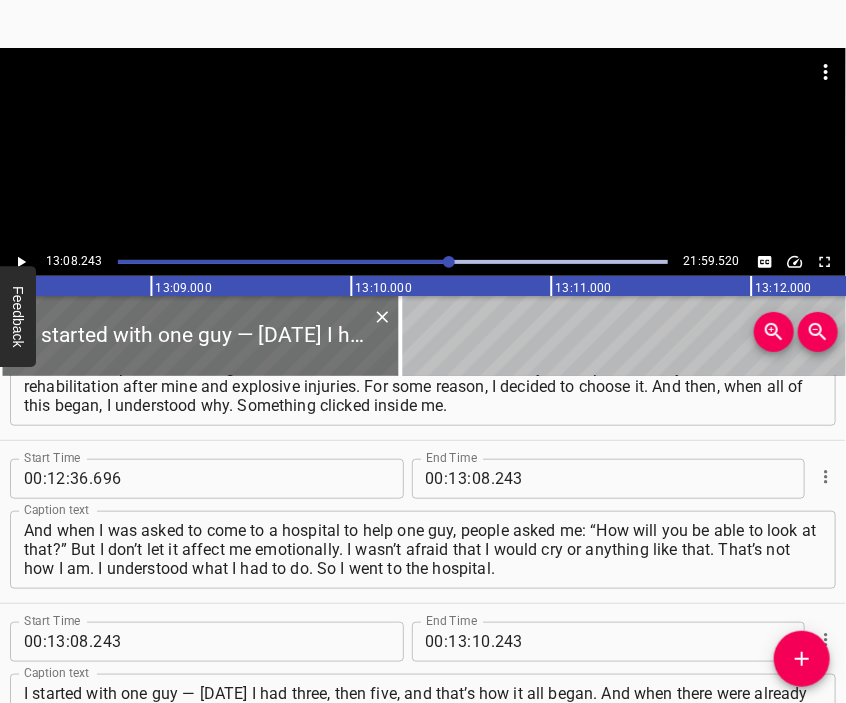 click at bounding box center [423, 98] 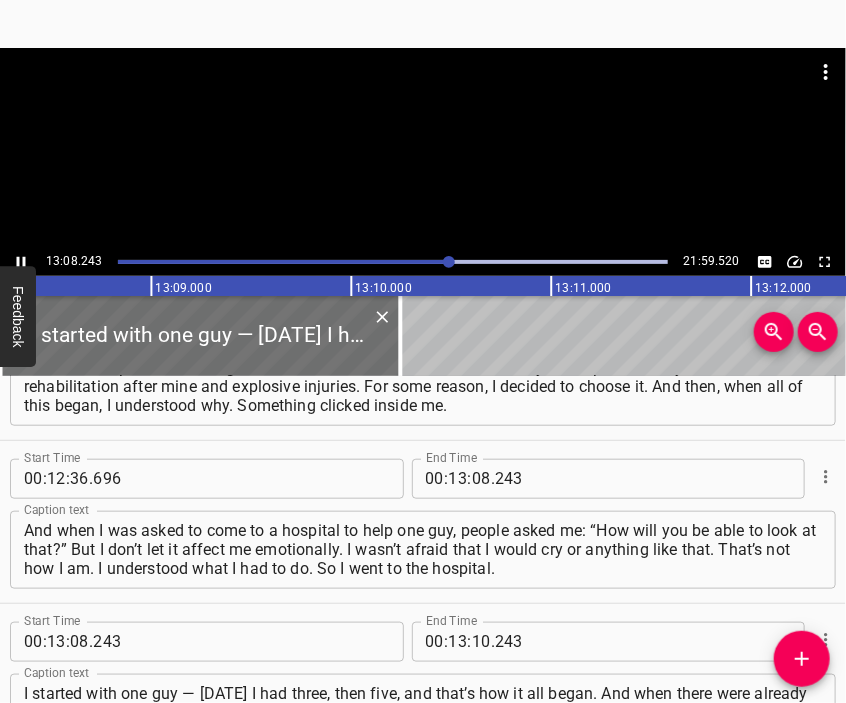 scroll, scrollTop: 4908, scrollLeft: 0, axis: vertical 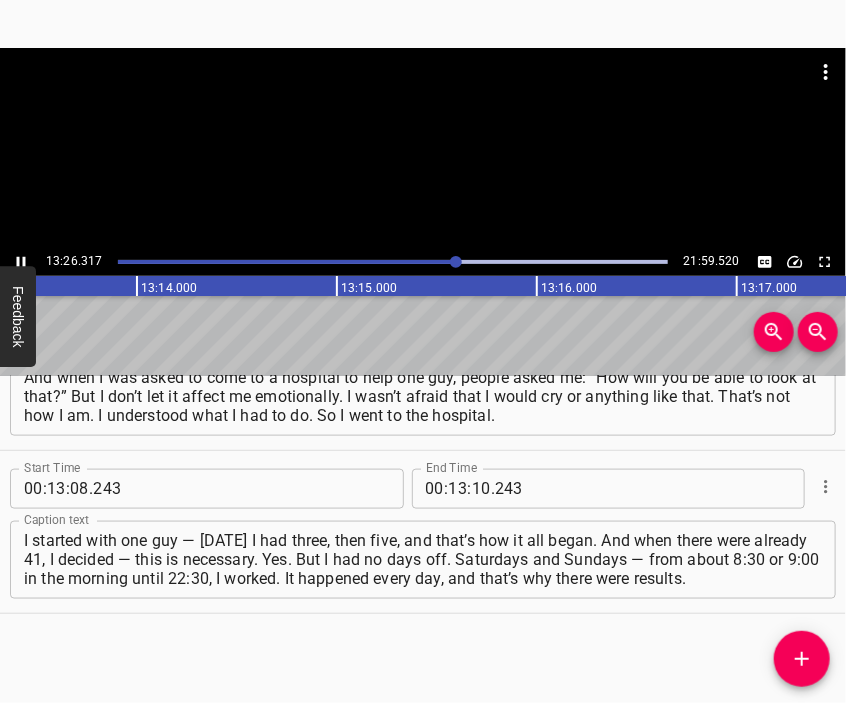 click at bounding box center (423, 148) 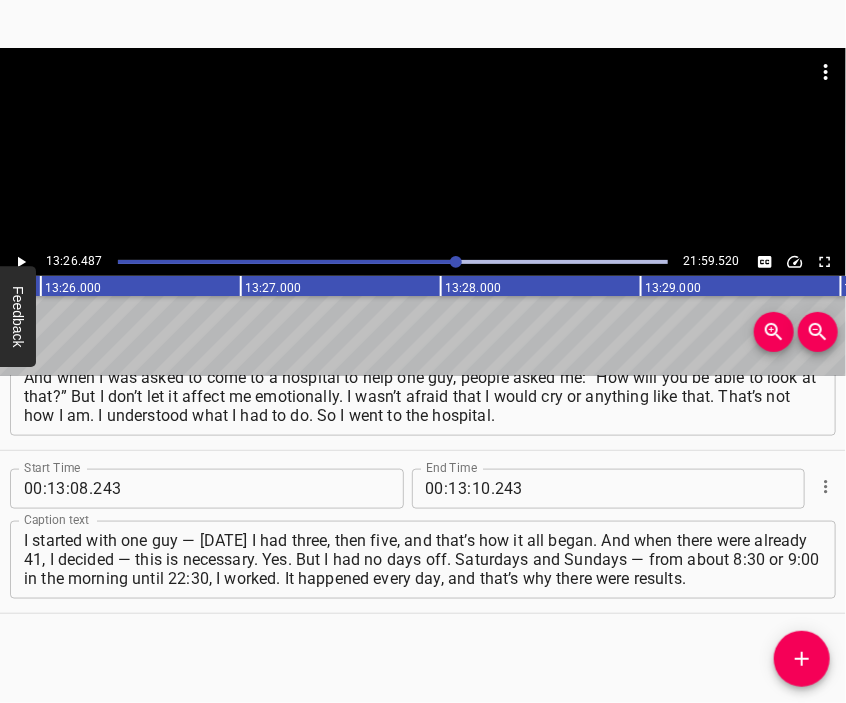 scroll, scrollTop: 0, scrollLeft: 161297, axis: horizontal 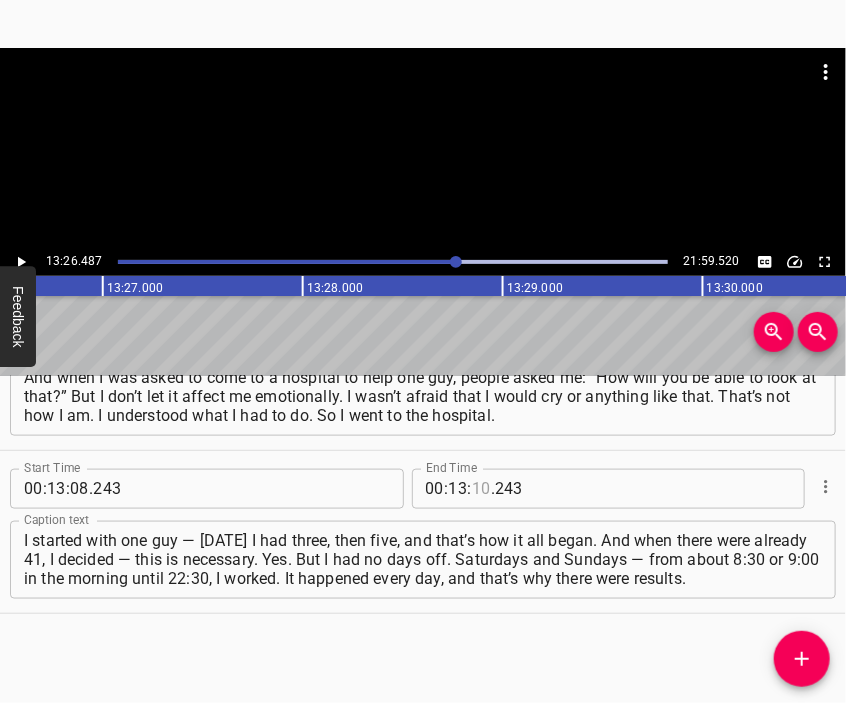 click at bounding box center (481, 489) 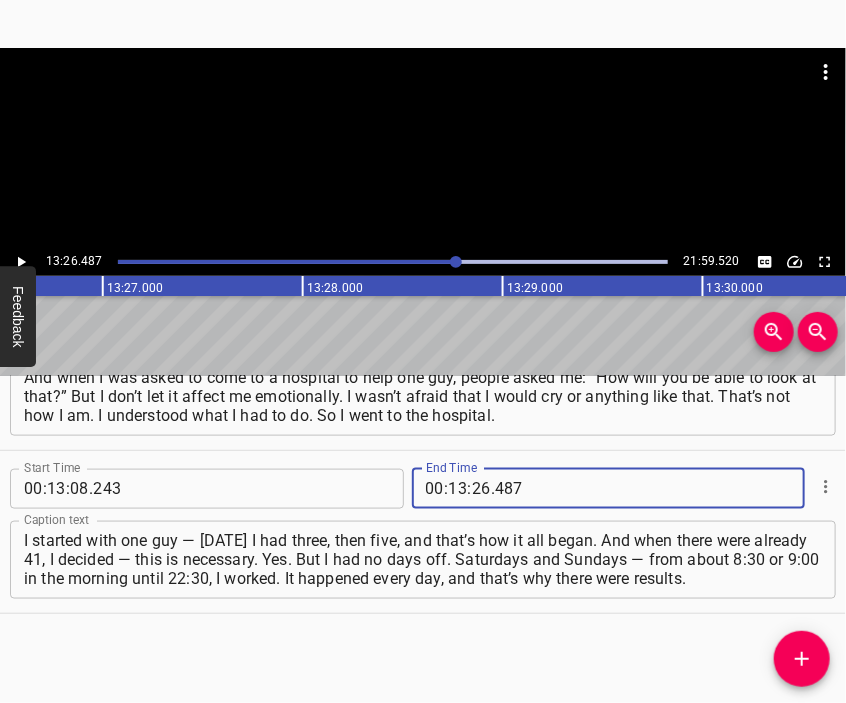 click 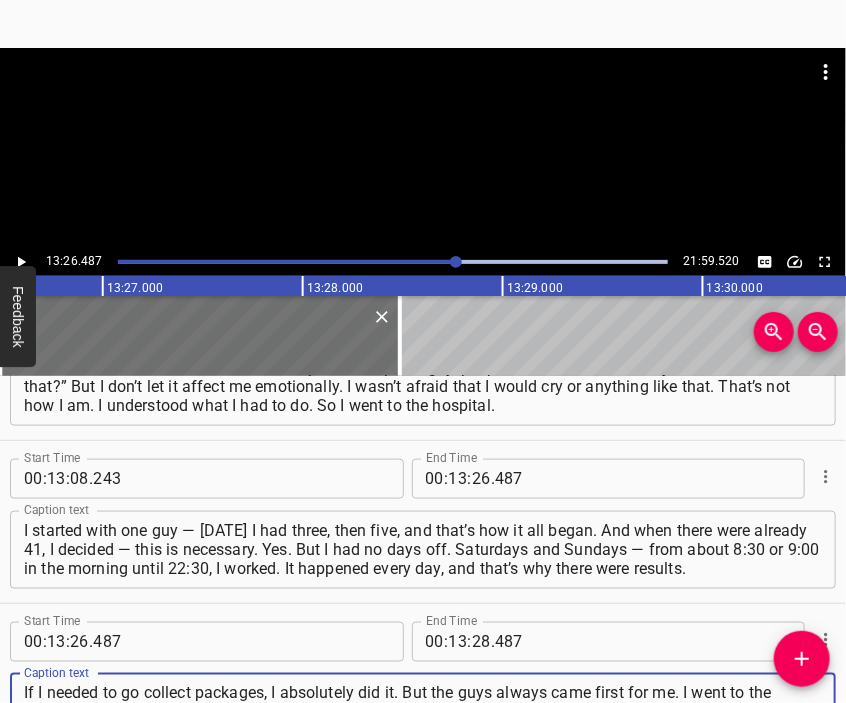 click at bounding box center (423, 148) 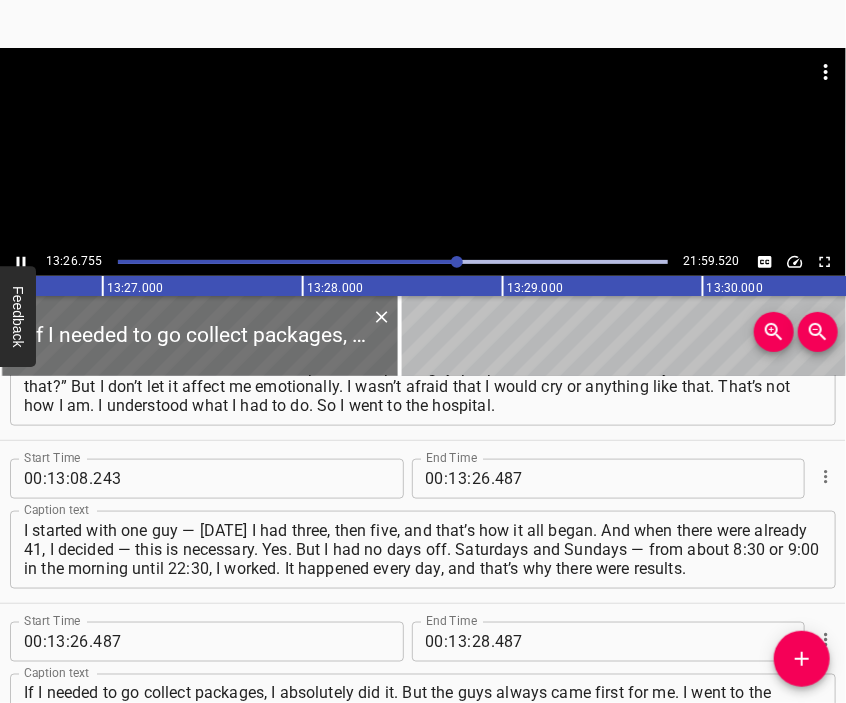 scroll, scrollTop: 5051, scrollLeft: 0, axis: vertical 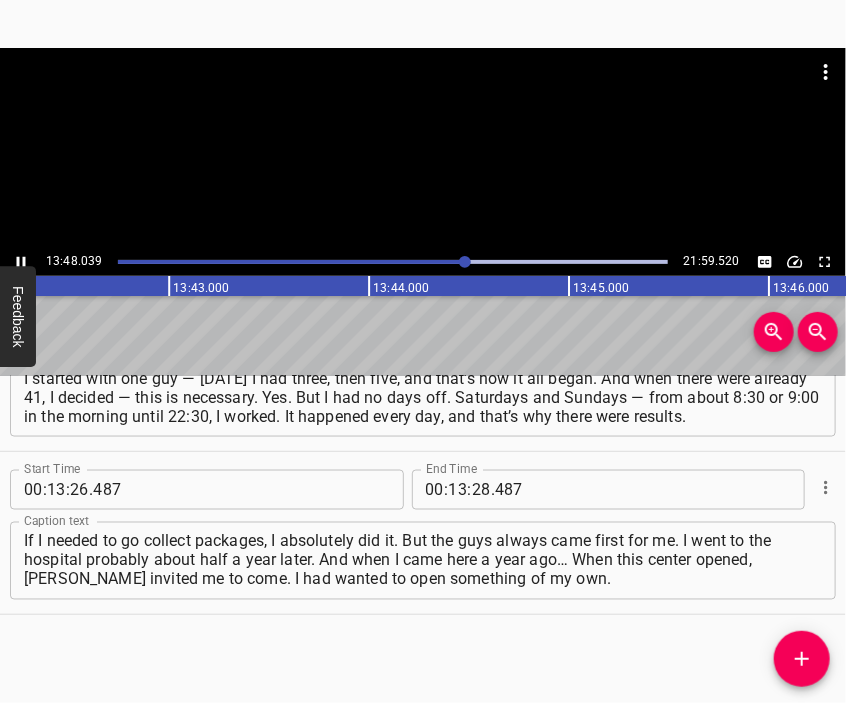 click at bounding box center (423, 148) 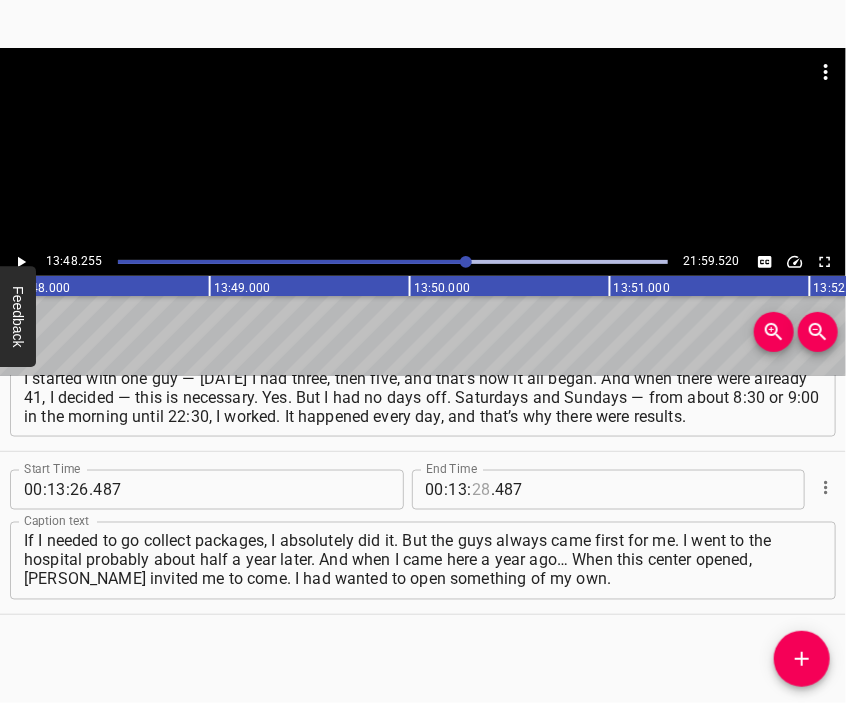 scroll, scrollTop: 0, scrollLeft: 165651, axis: horizontal 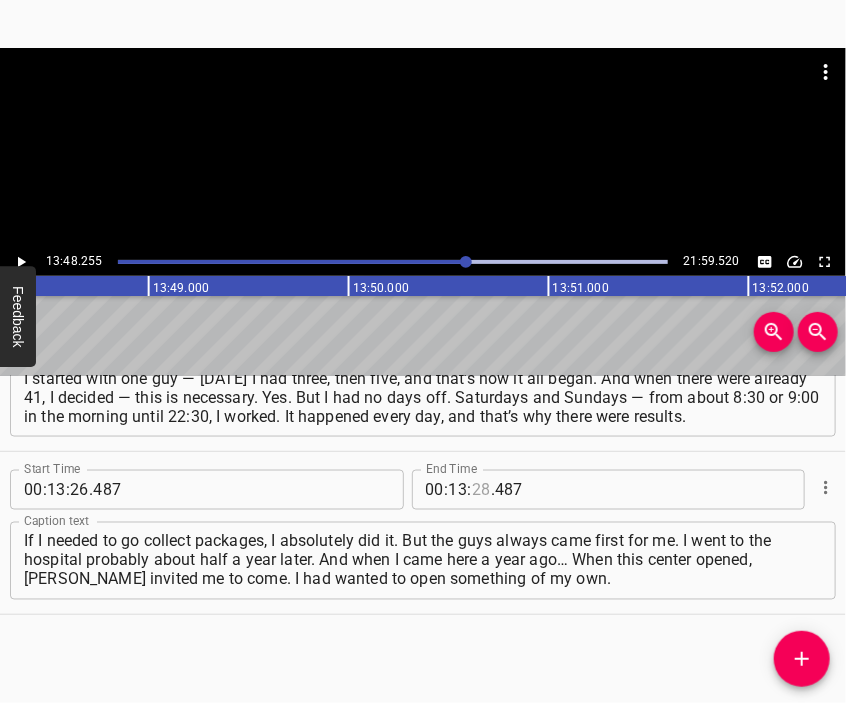 click at bounding box center (481, 490) 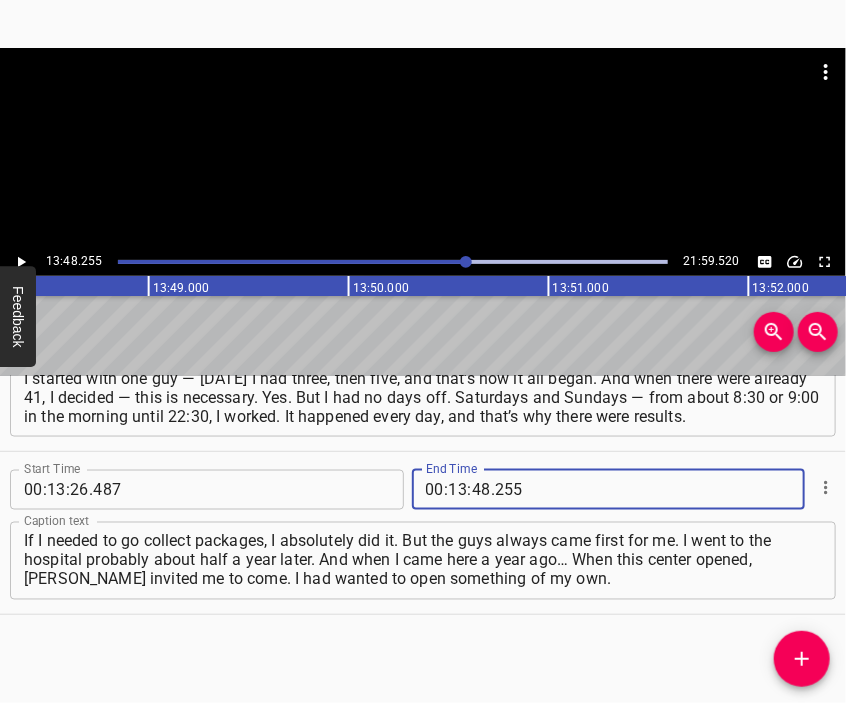 click 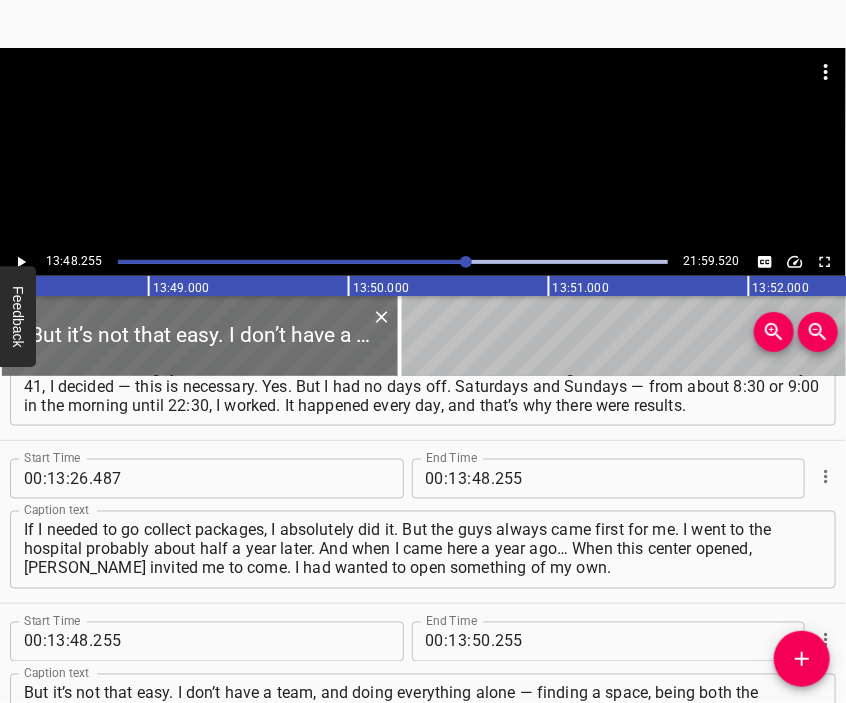 click at bounding box center [423, 98] 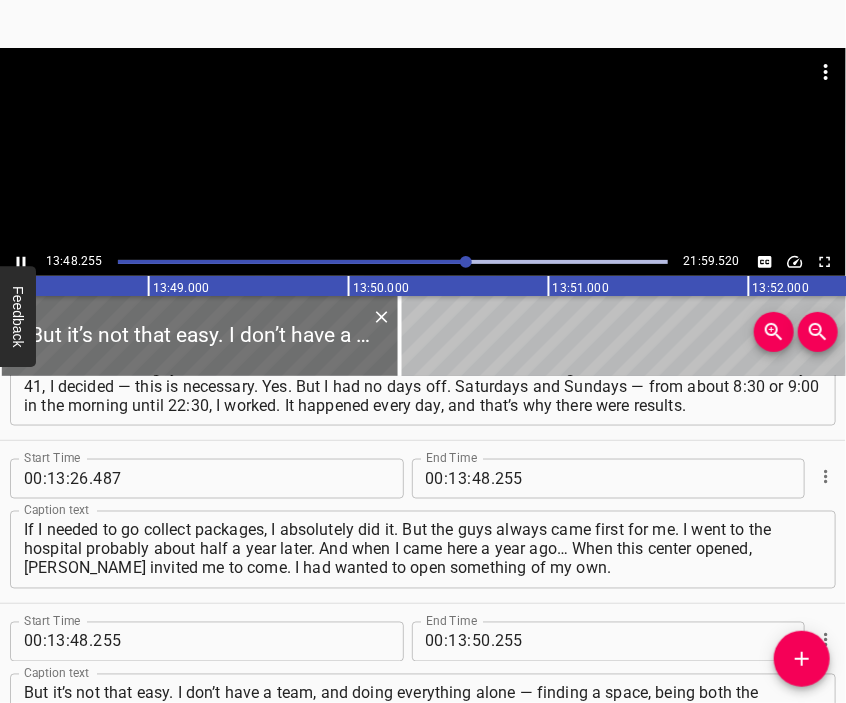 scroll, scrollTop: 5233, scrollLeft: 0, axis: vertical 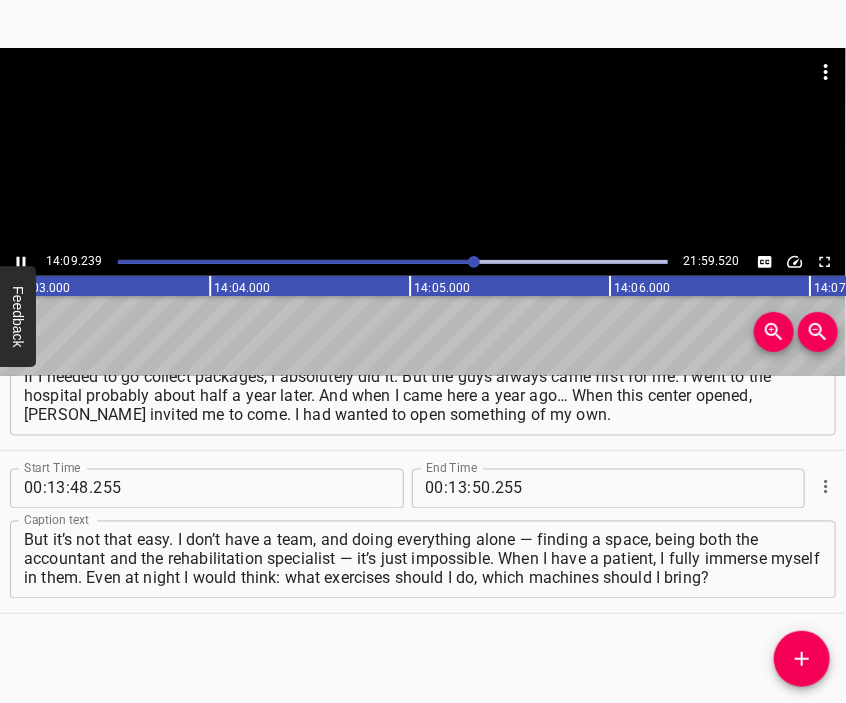 click at bounding box center [423, 148] 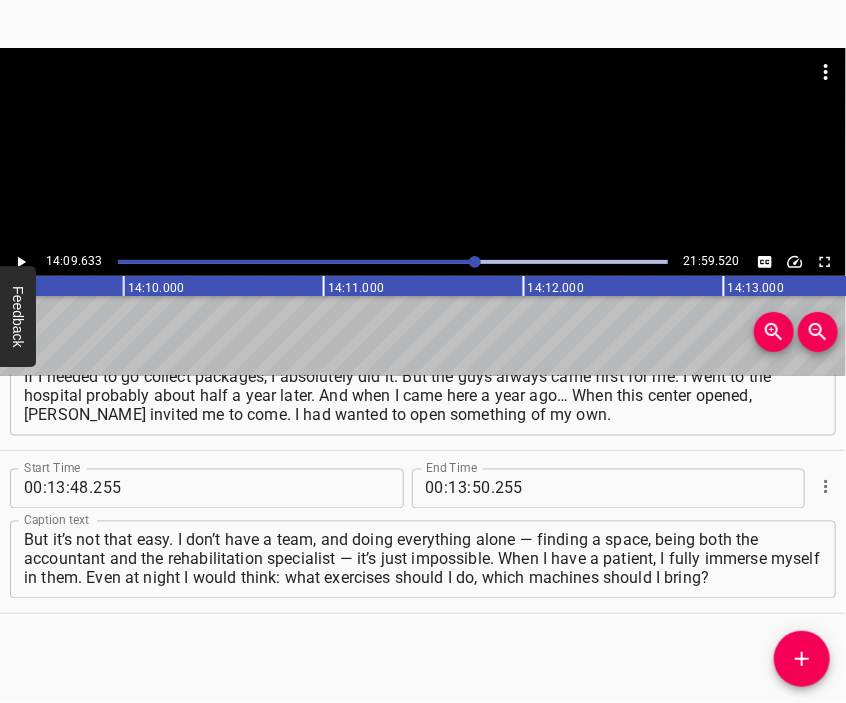 scroll, scrollTop: 0, scrollLeft: 169926, axis: horizontal 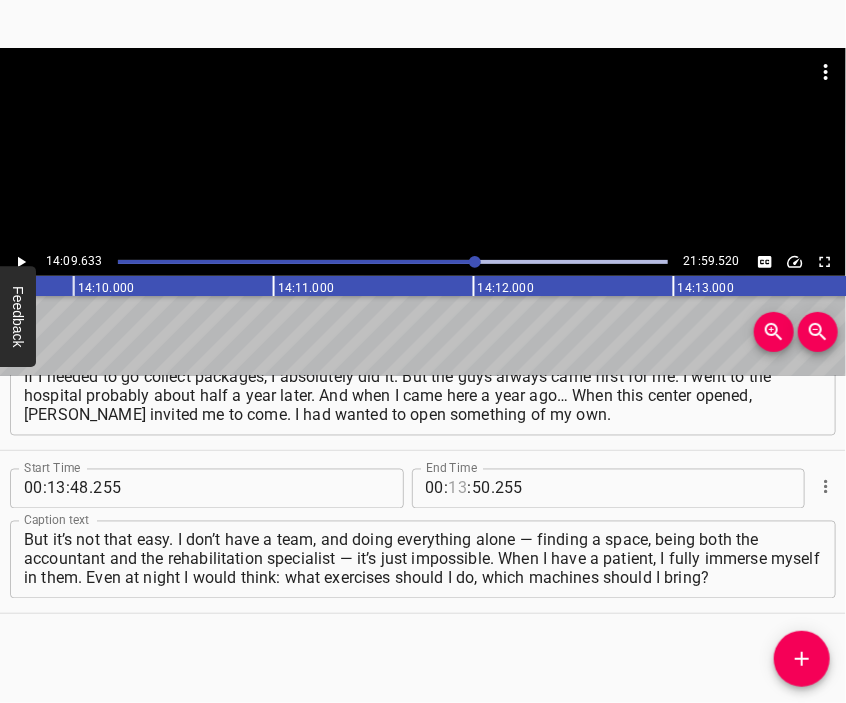 click at bounding box center [458, 489] 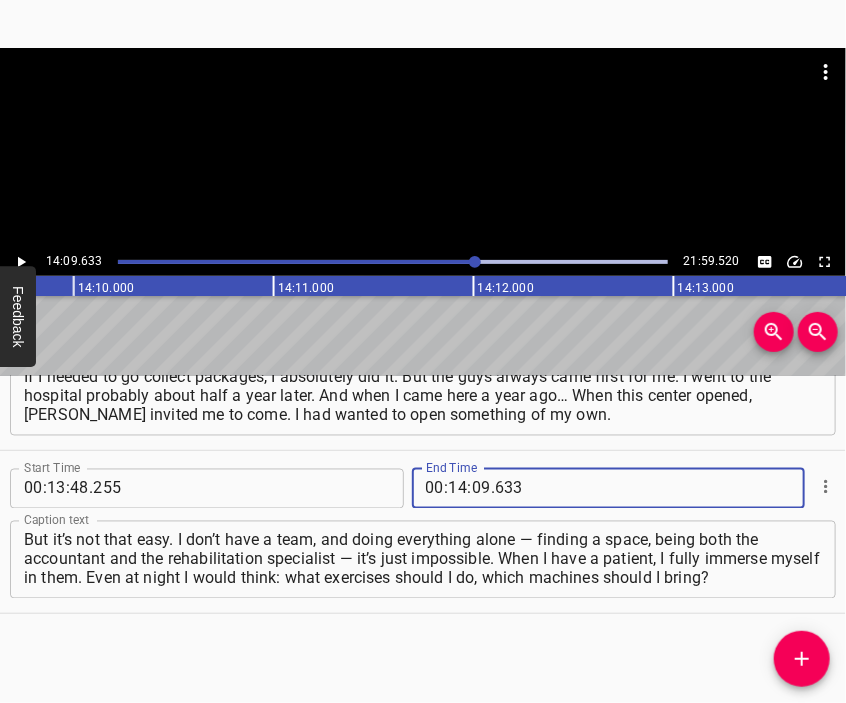 click 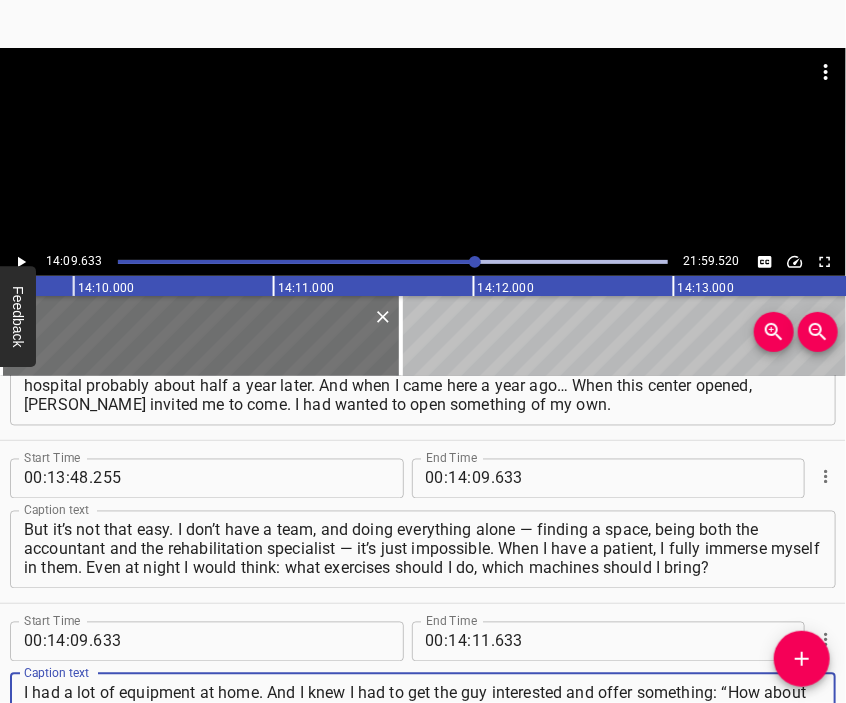 click at bounding box center (423, 98) 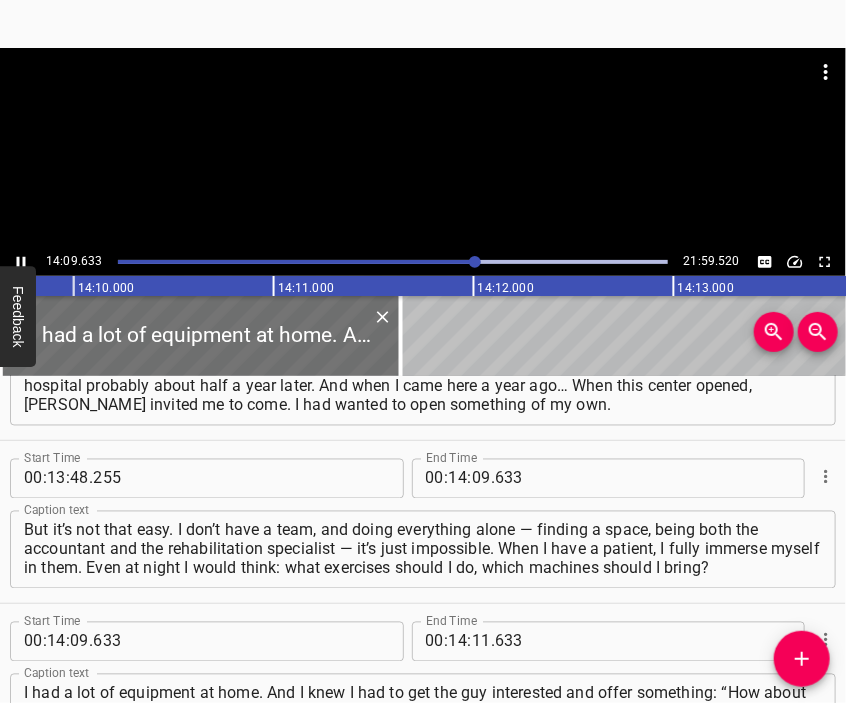 scroll, scrollTop: 5396, scrollLeft: 0, axis: vertical 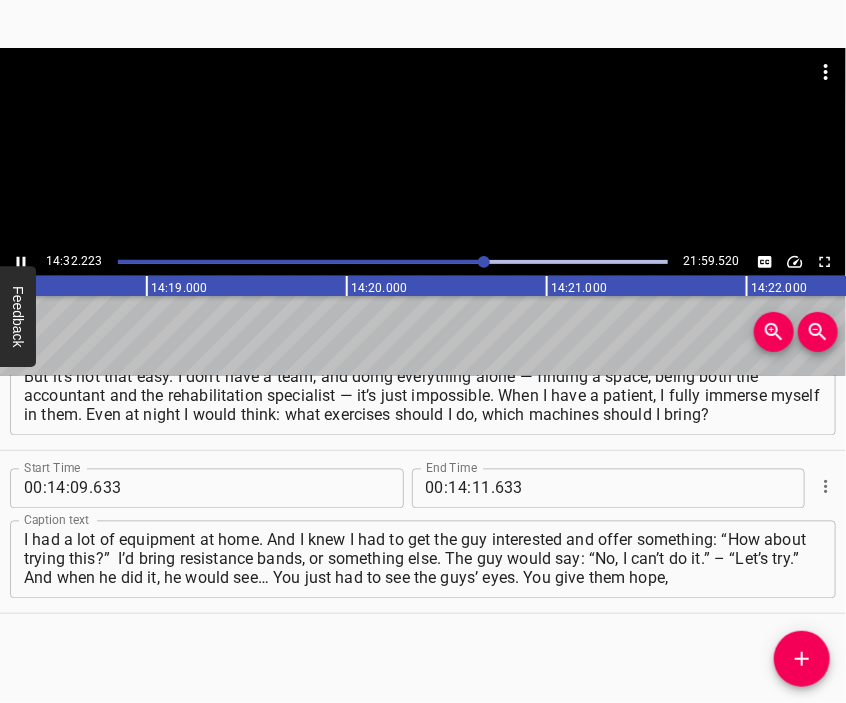 click at bounding box center [423, 98] 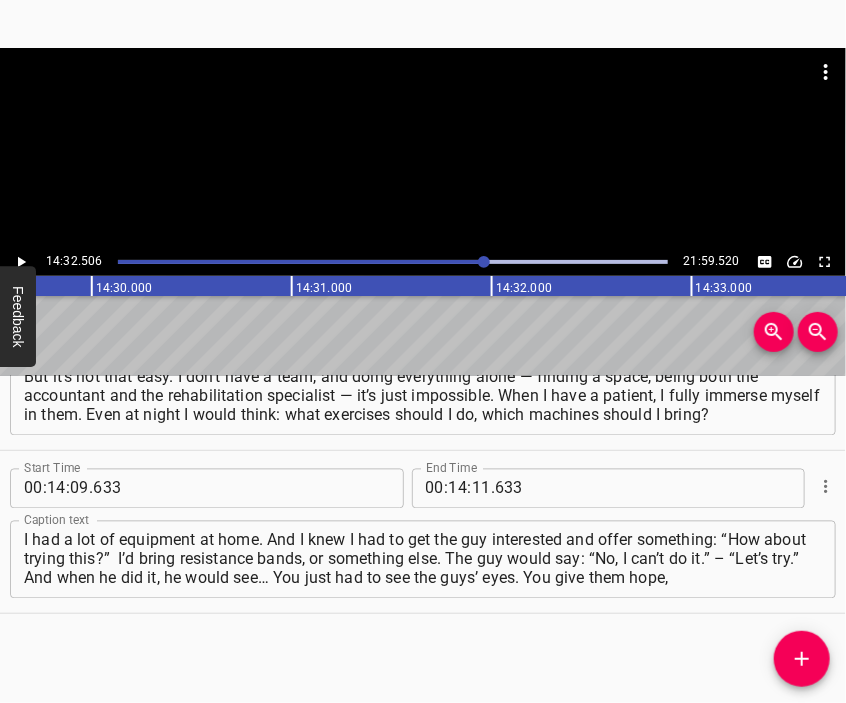 scroll, scrollTop: 0, scrollLeft: 174501, axis: horizontal 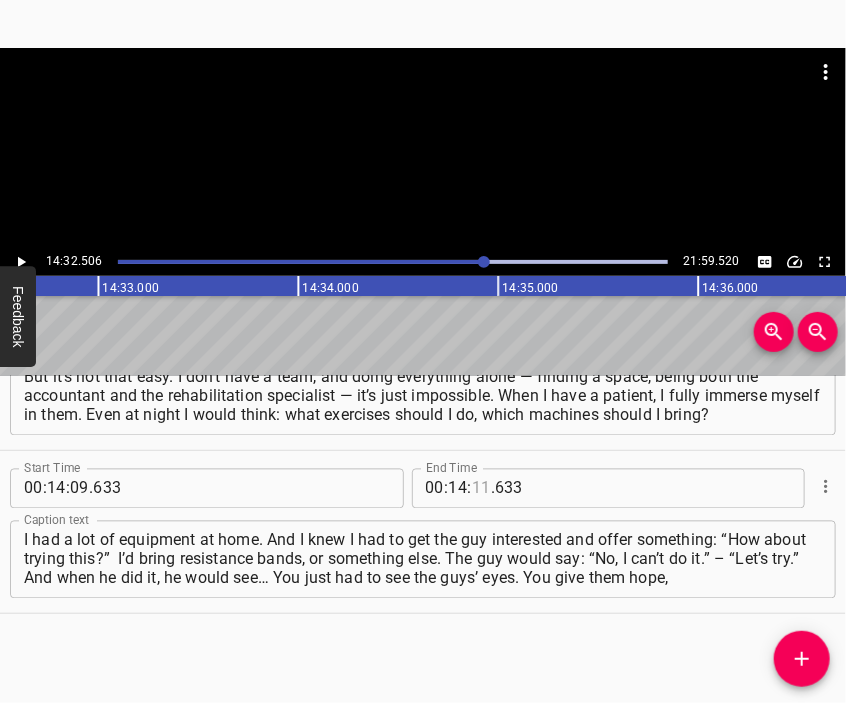 click at bounding box center (481, 489) 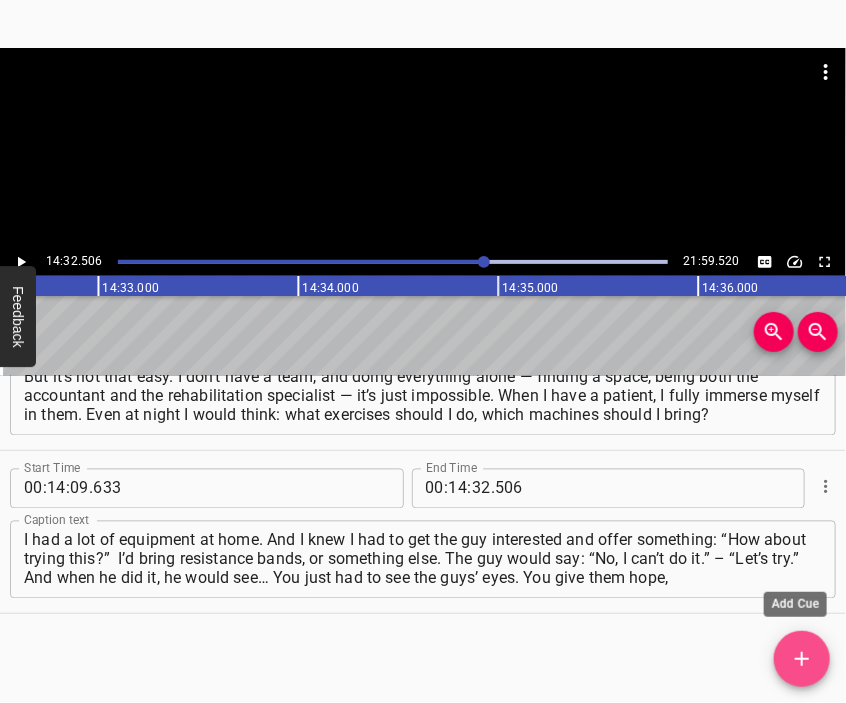click 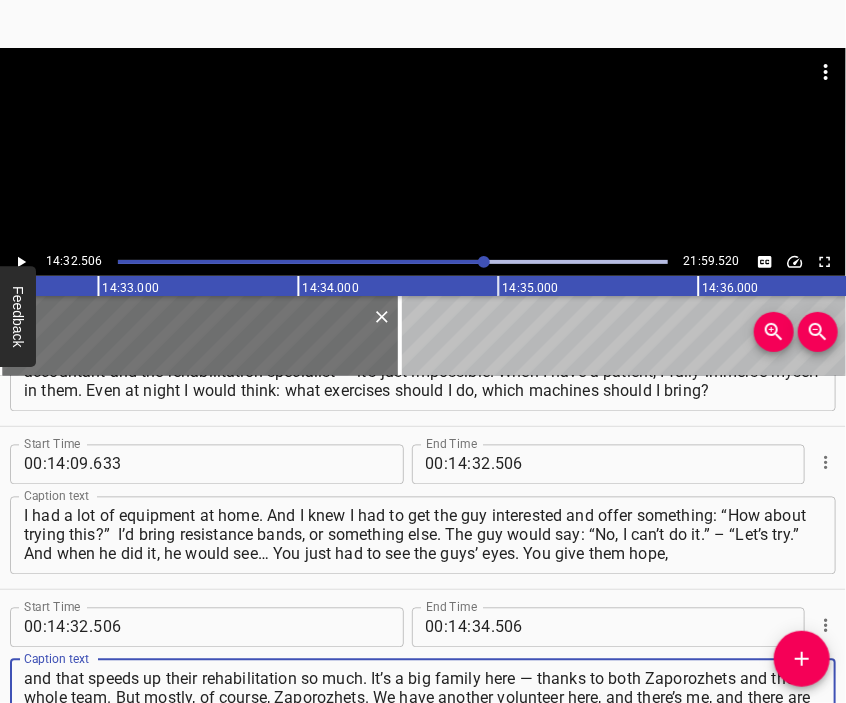 click at bounding box center [423, 148] 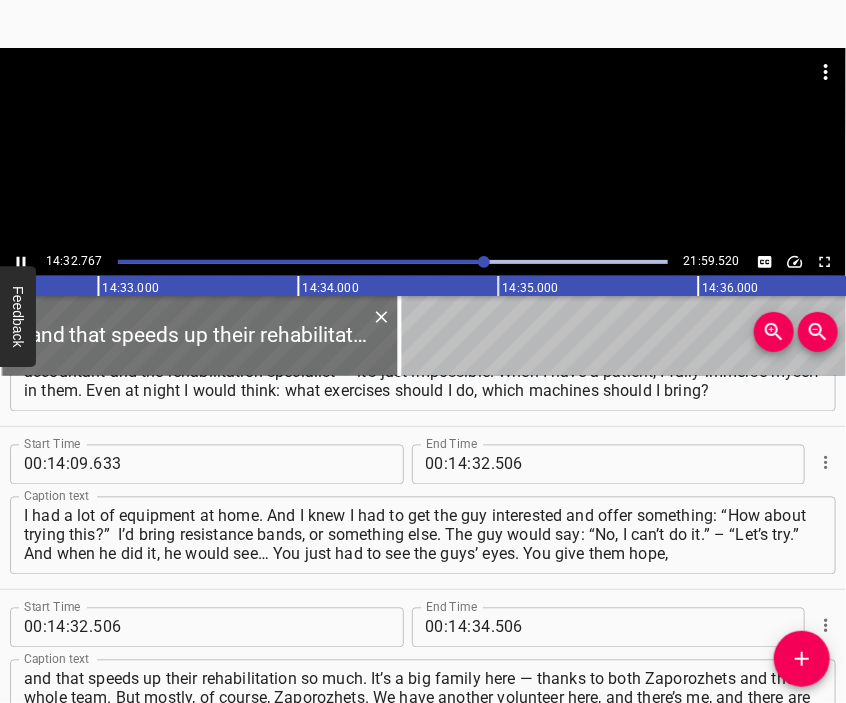 scroll, scrollTop: 5634, scrollLeft: 0, axis: vertical 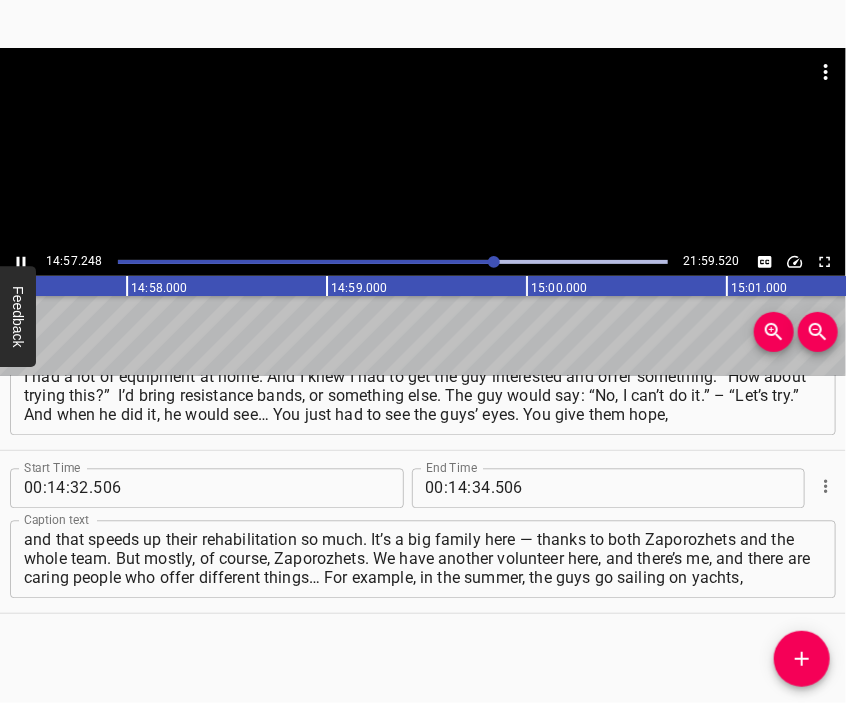 click at bounding box center [423, 148] 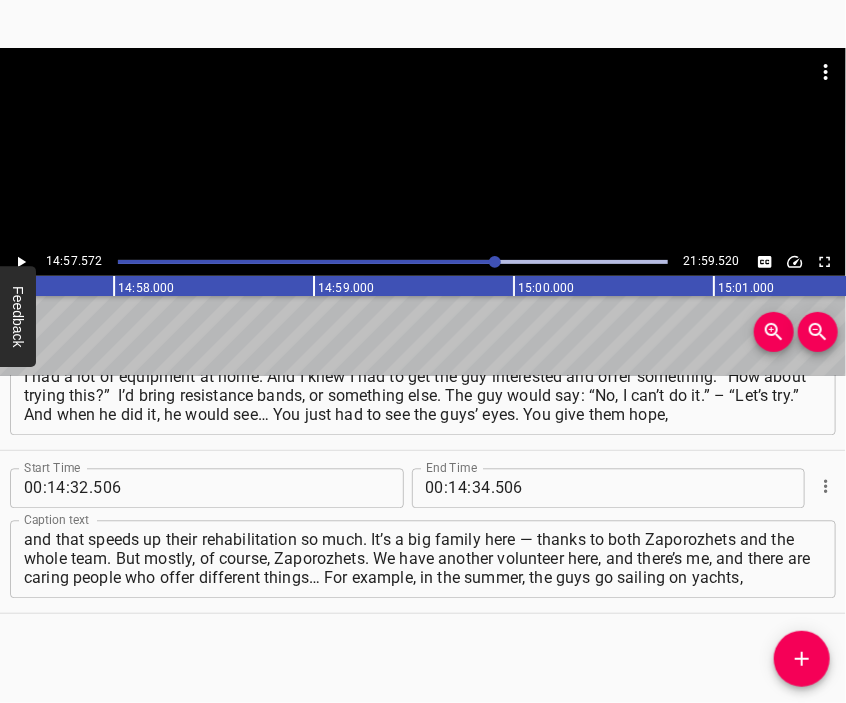 scroll, scrollTop: 0, scrollLeft: 179514, axis: horizontal 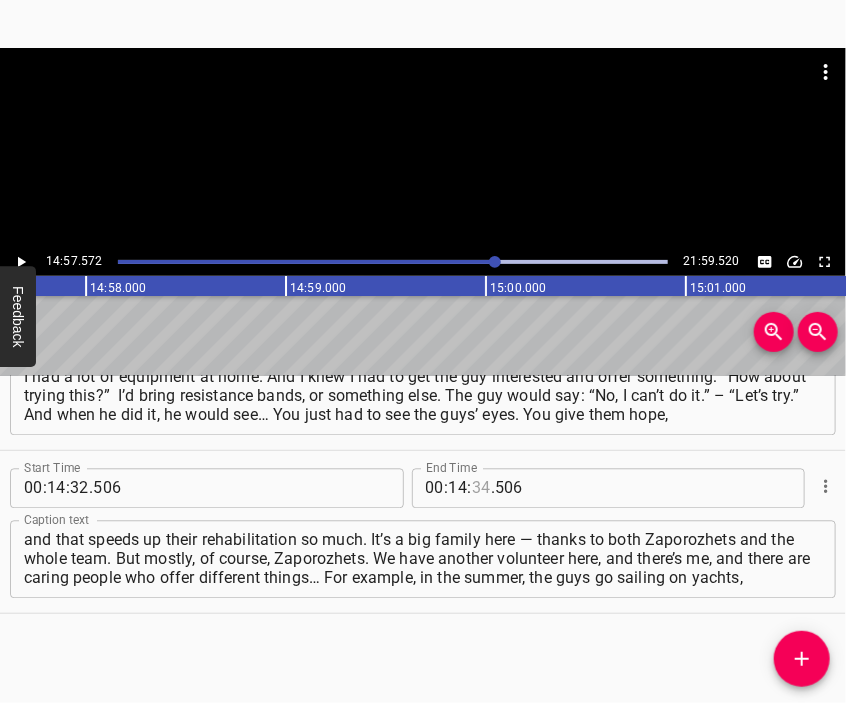 click at bounding box center [481, 489] 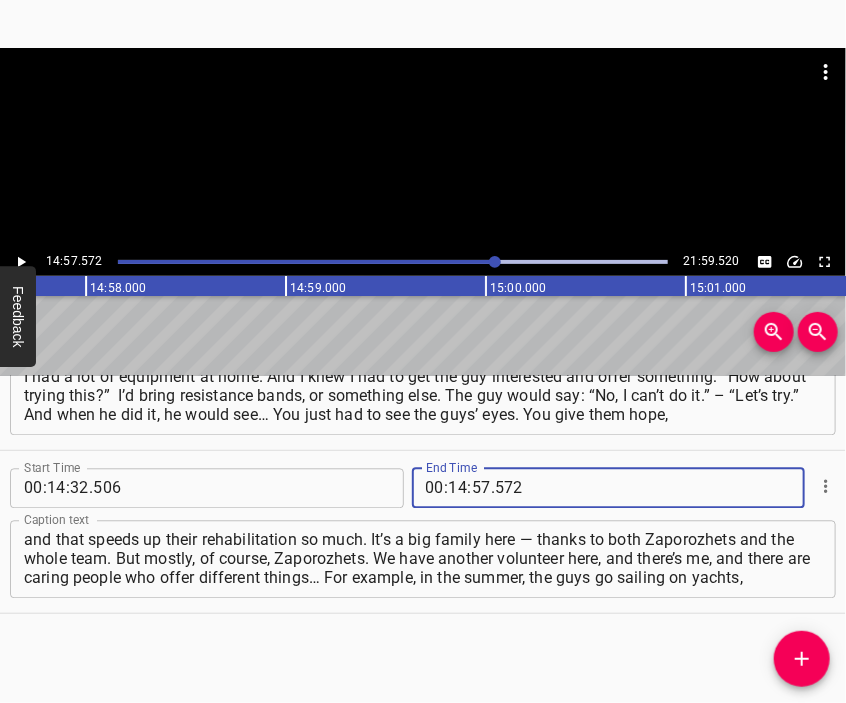 click 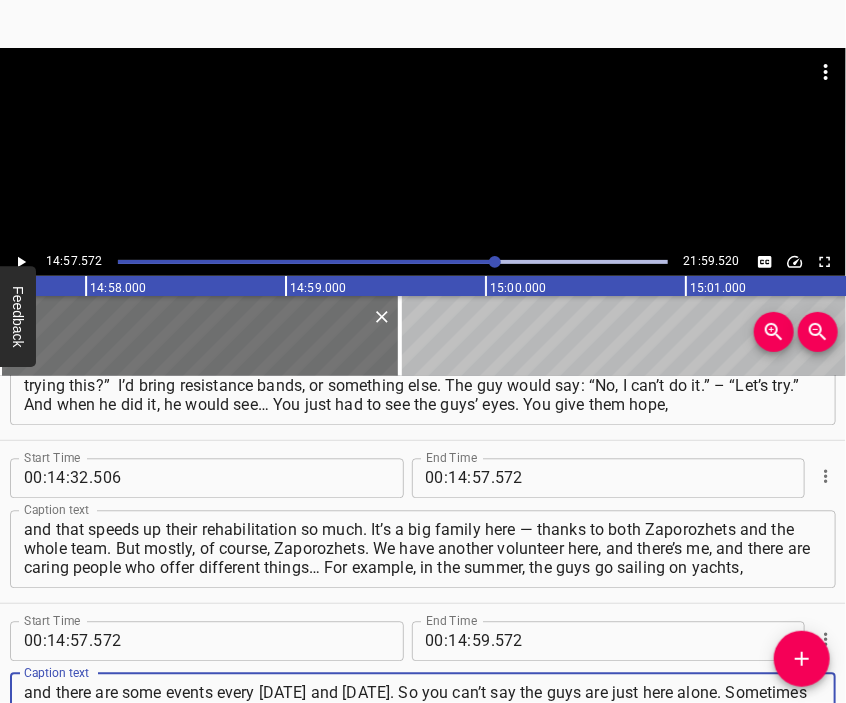 click at bounding box center (423, 98) 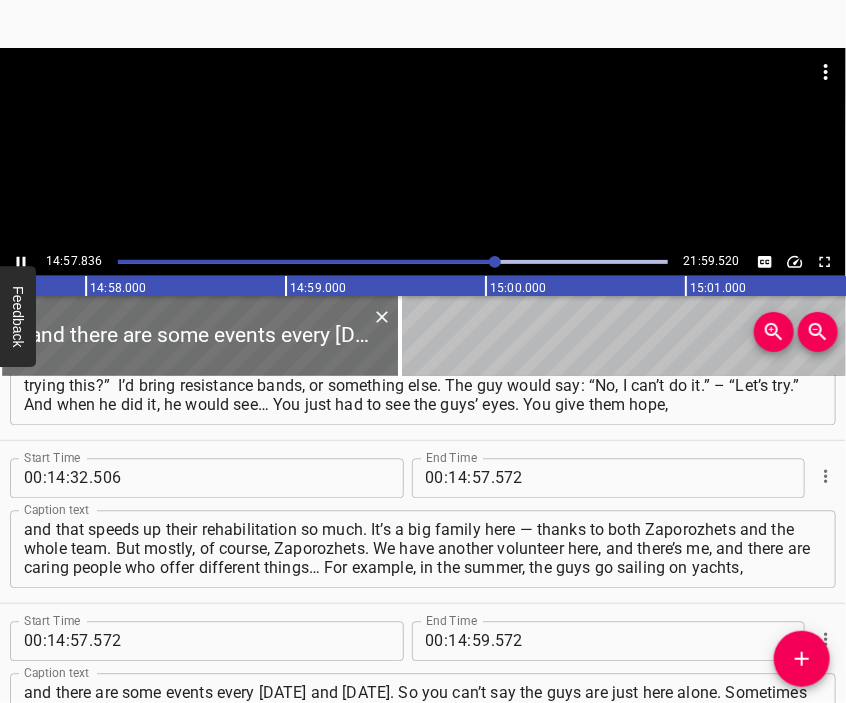 scroll, scrollTop: 5703, scrollLeft: 0, axis: vertical 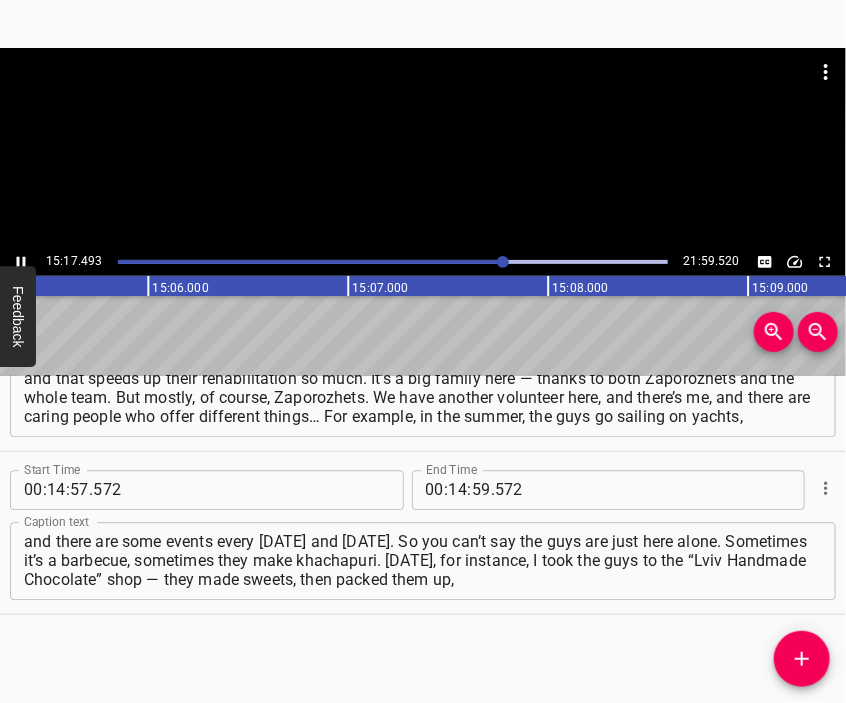 click at bounding box center (423, 98) 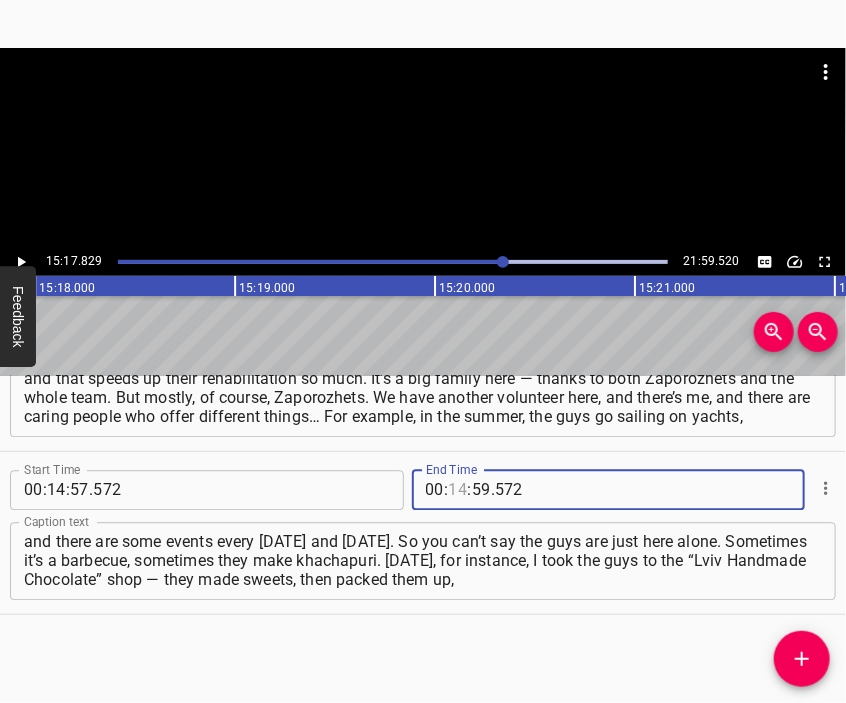 click at bounding box center [458, 490] 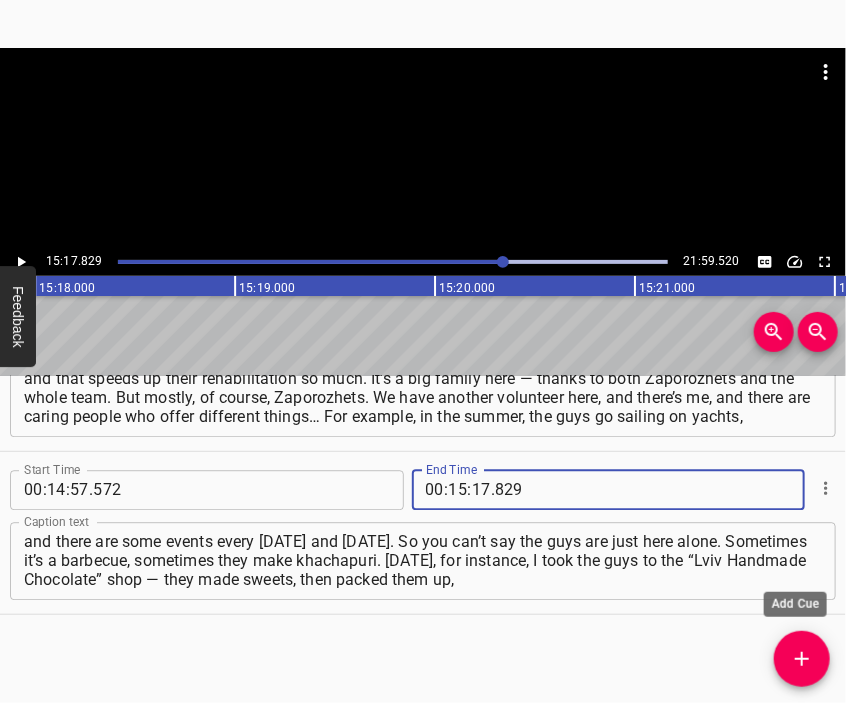 click 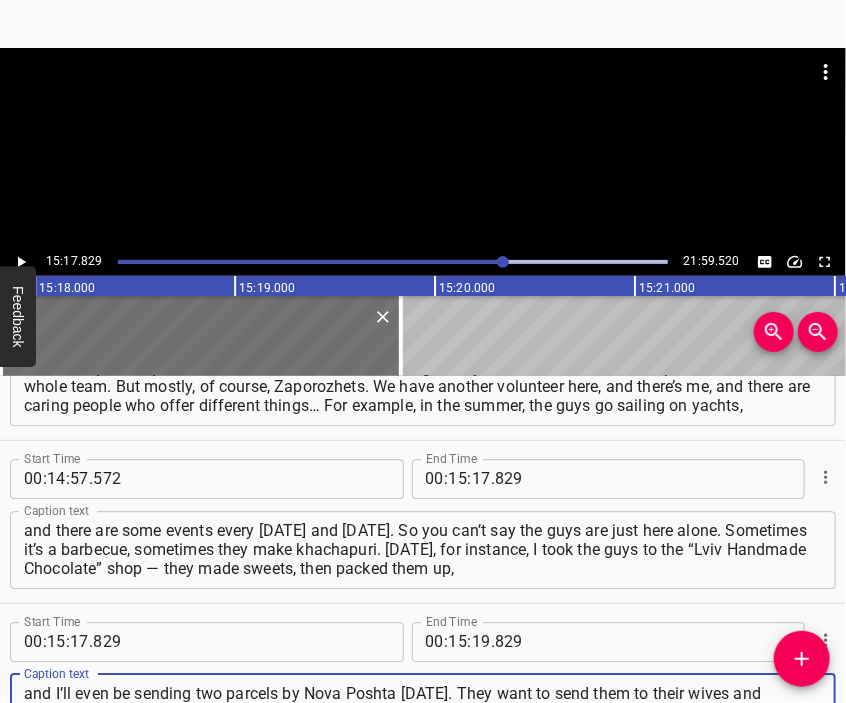 click at bounding box center (423, 148) 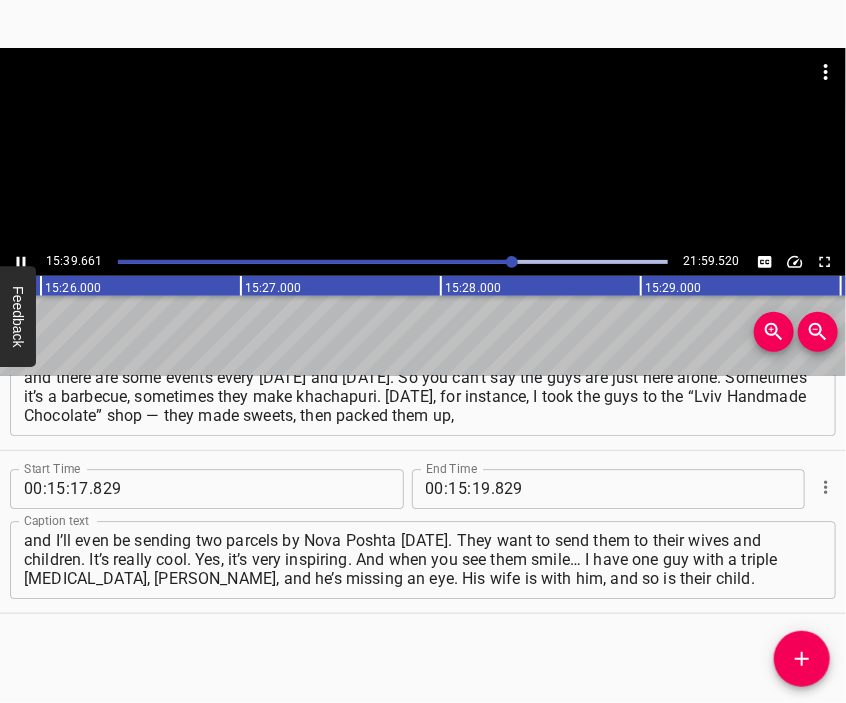 click at bounding box center (423, 98) 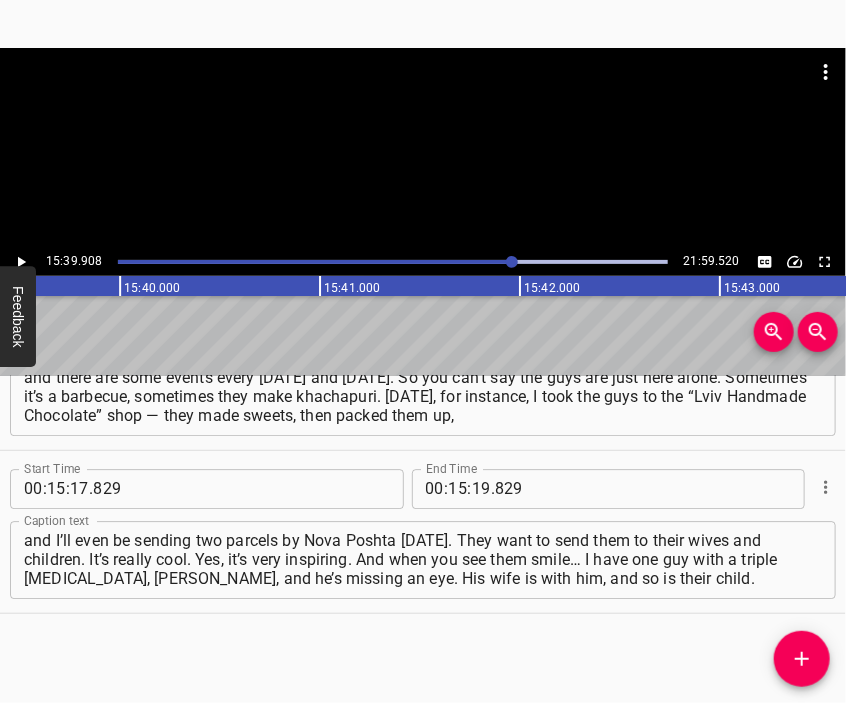 scroll, scrollTop: 0, scrollLeft: 187981, axis: horizontal 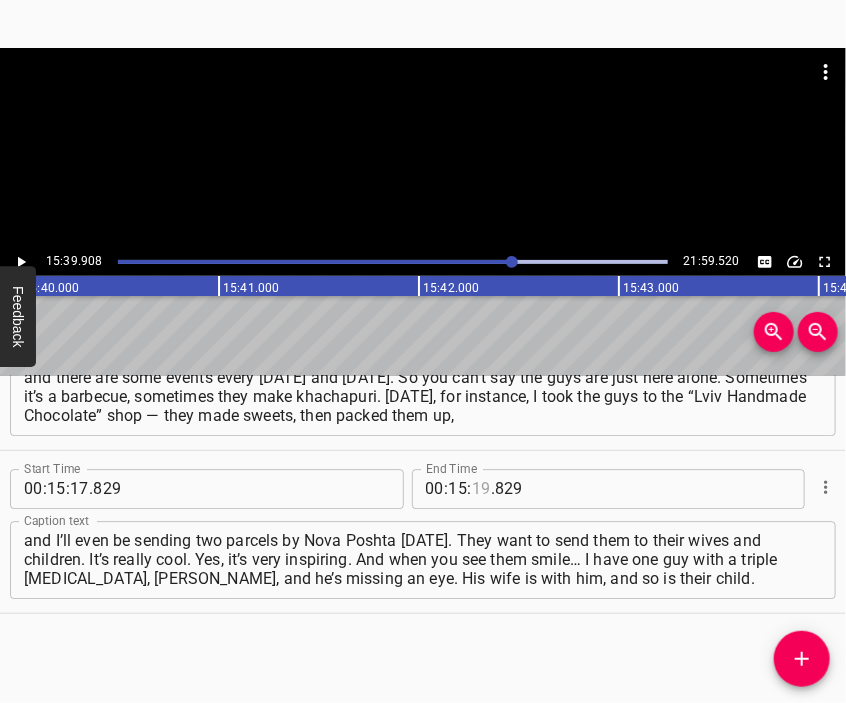 click at bounding box center [481, 489] 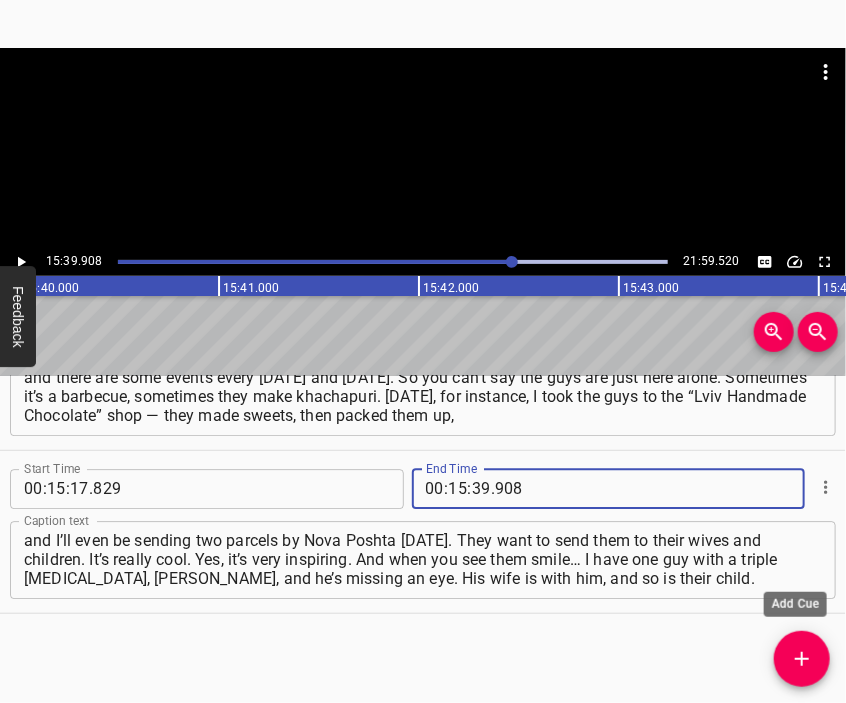 click at bounding box center [802, 659] 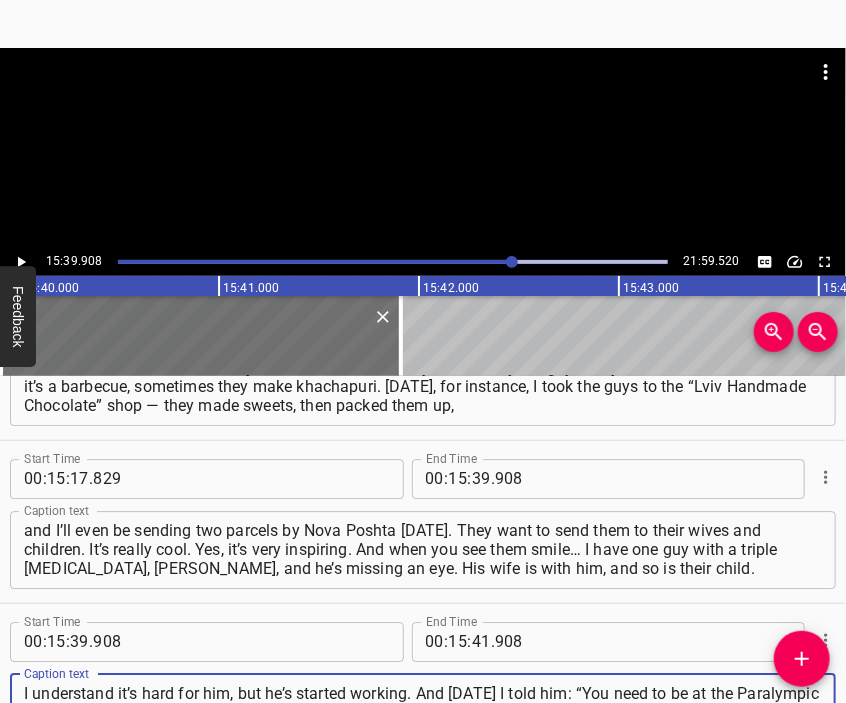click at bounding box center [423, 148] 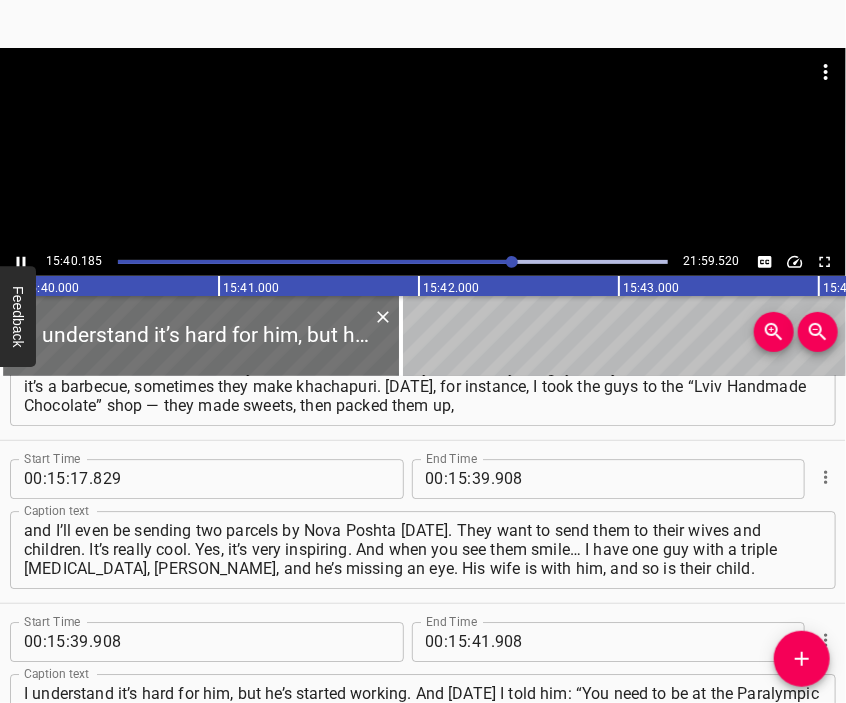 scroll, scrollTop: 6123, scrollLeft: 0, axis: vertical 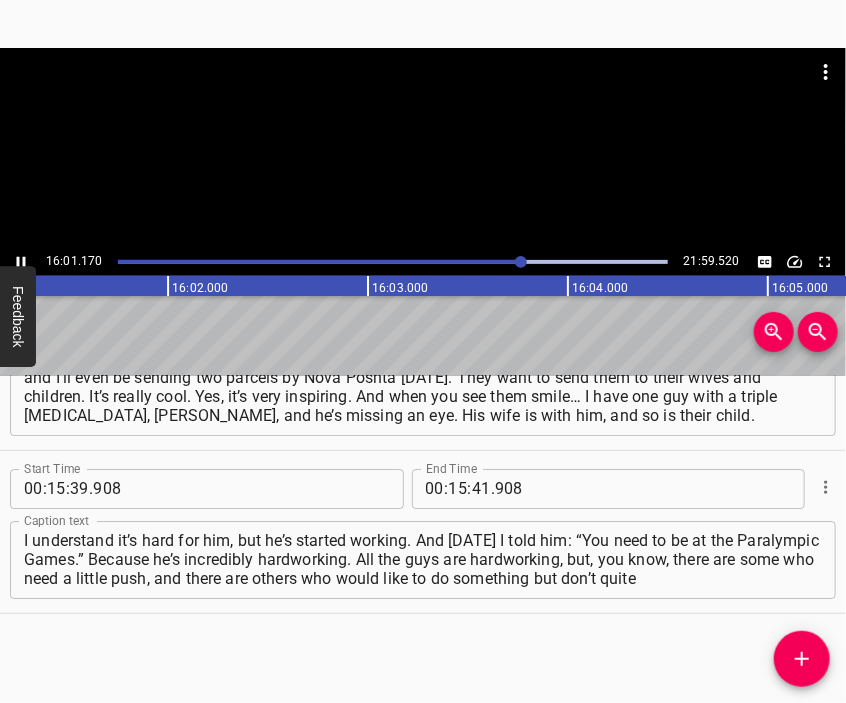 click at bounding box center [423, 148] 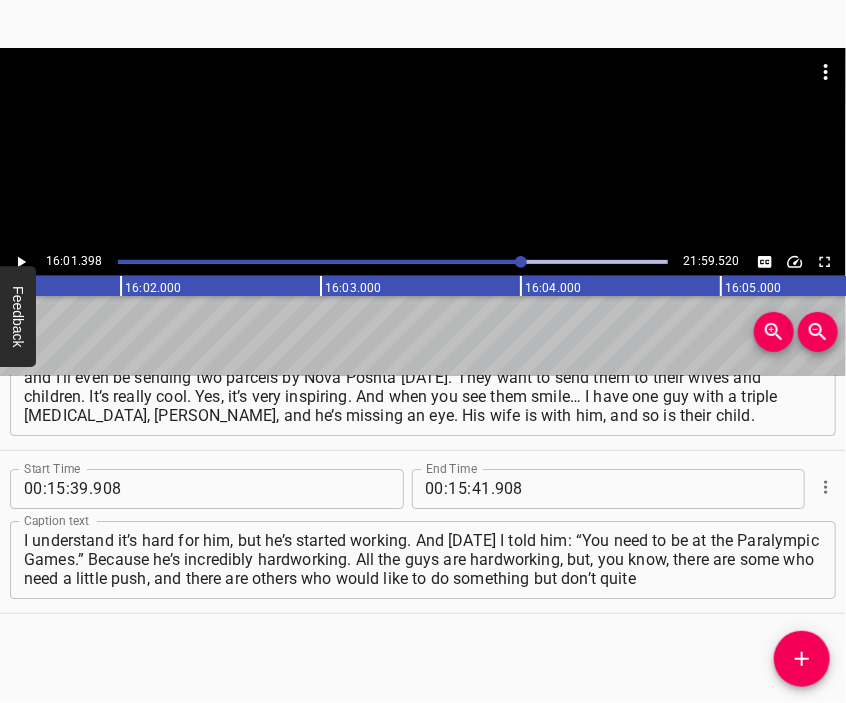 scroll, scrollTop: 0, scrollLeft: 192280, axis: horizontal 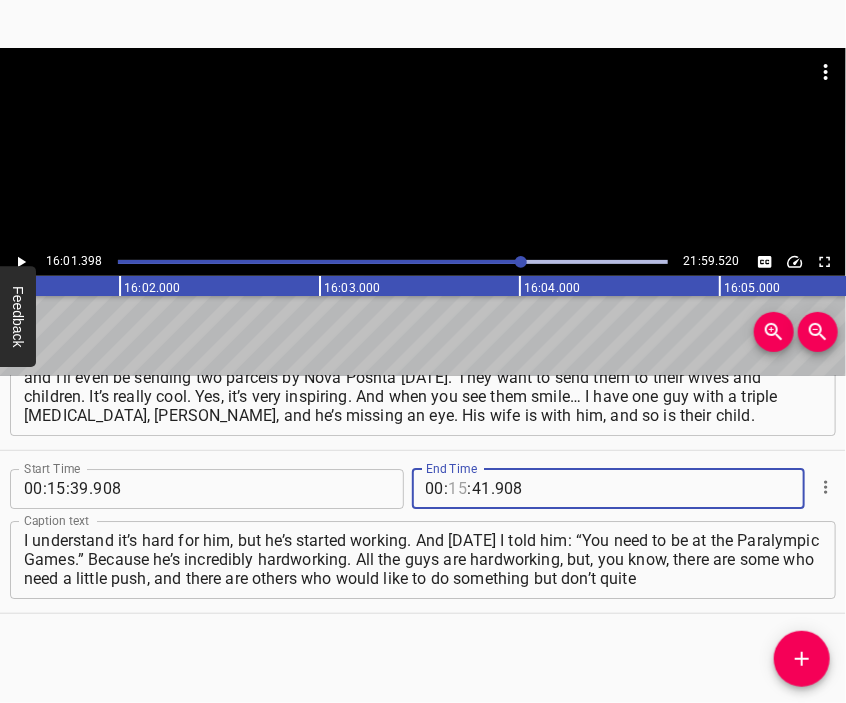click at bounding box center (458, 489) 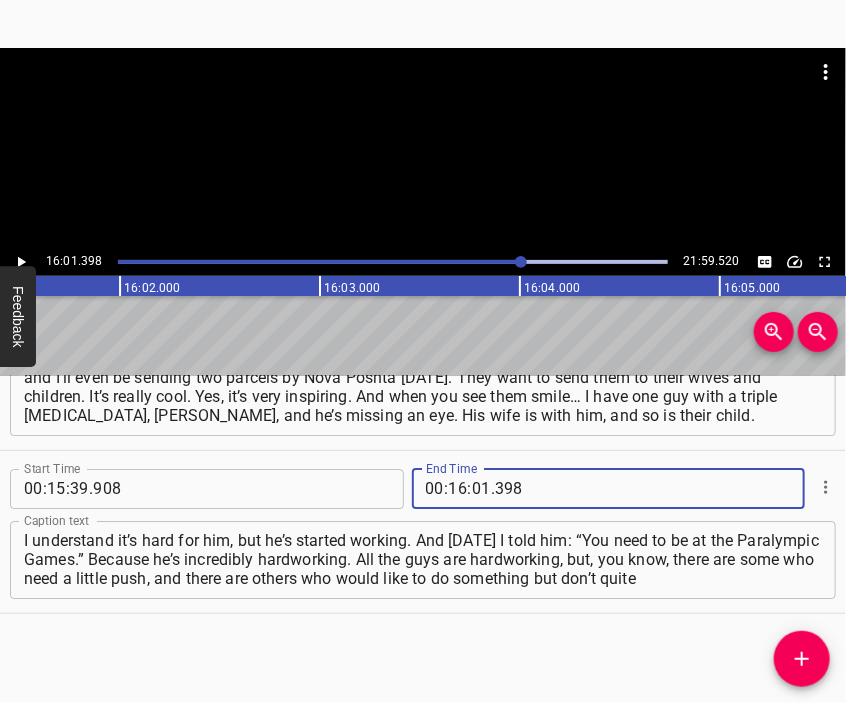 click 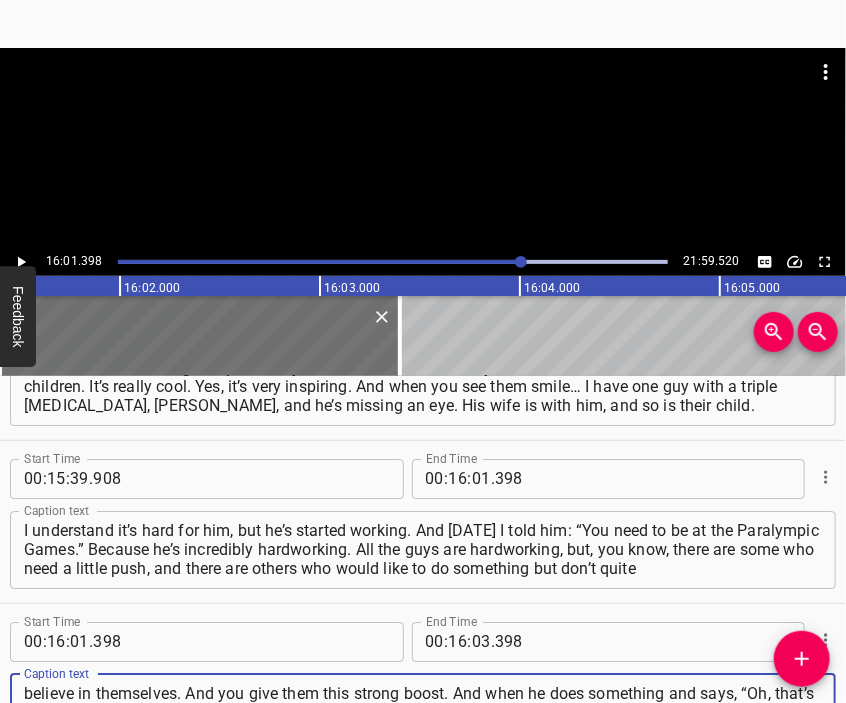 click at bounding box center [423, 98] 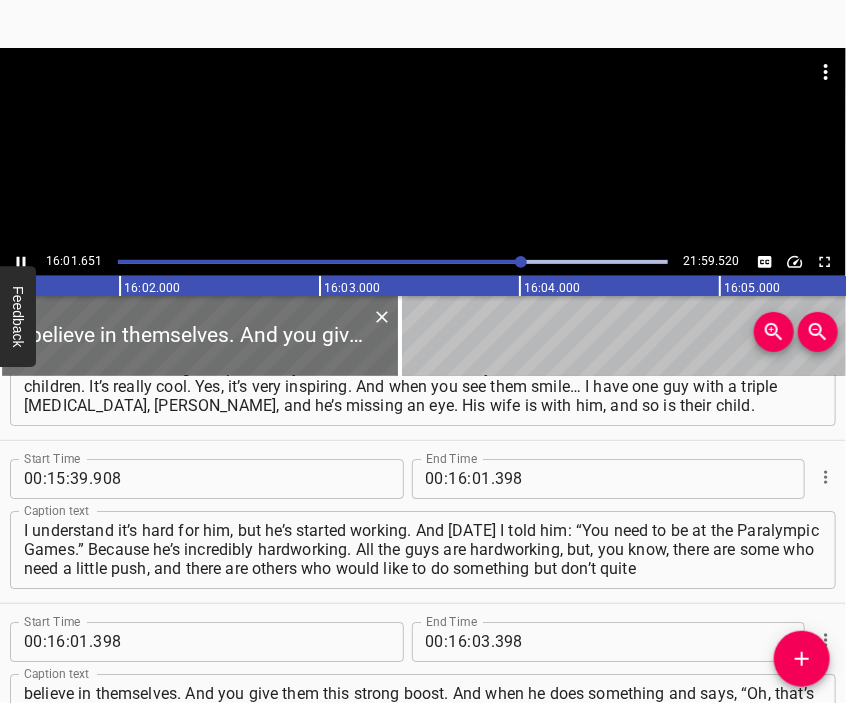 scroll, scrollTop: 6192, scrollLeft: 0, axis: vertical 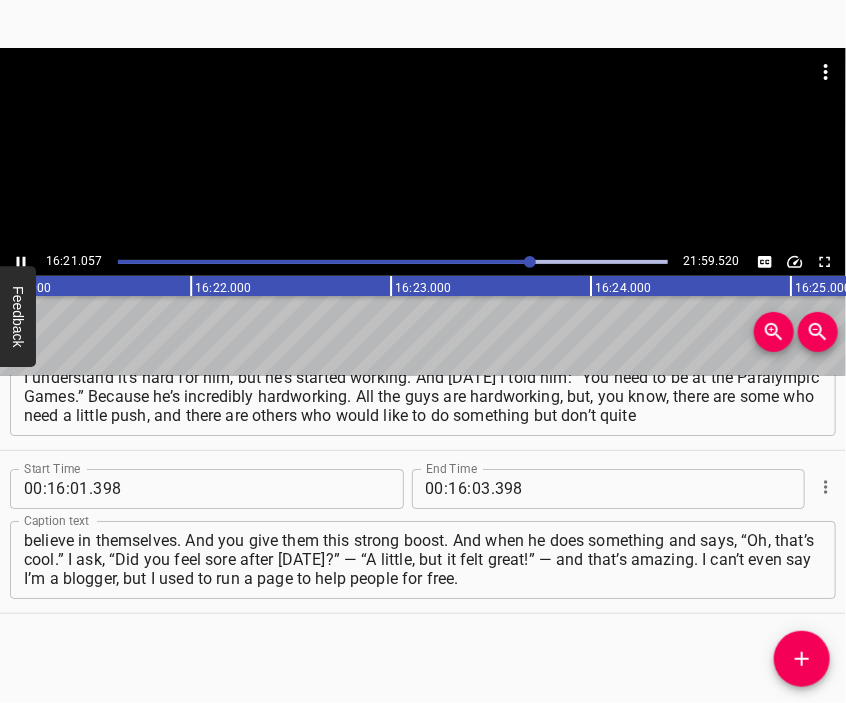 click at bounding box center (423, 148) 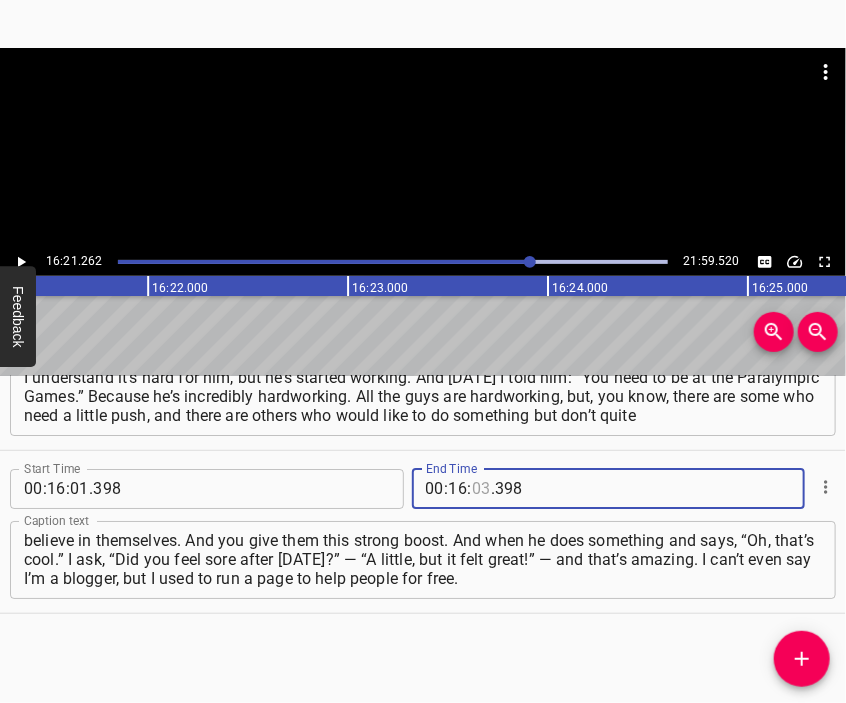drag, startPoint x: 479, startPoint y: 474, endPoint x: 473, endPoint y: 495, distance: 21.84033 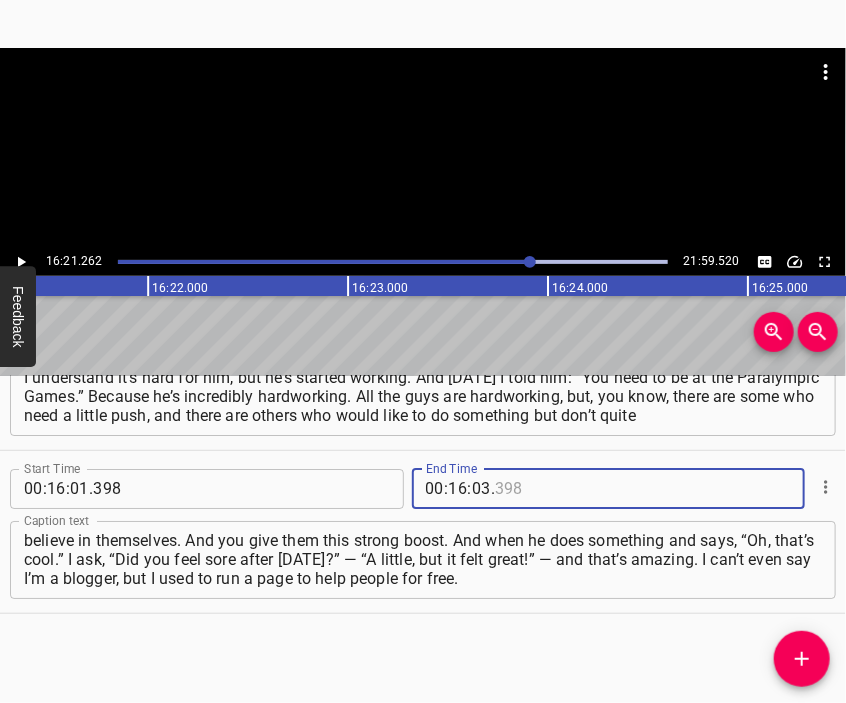 click at bounding box center (586, 489) 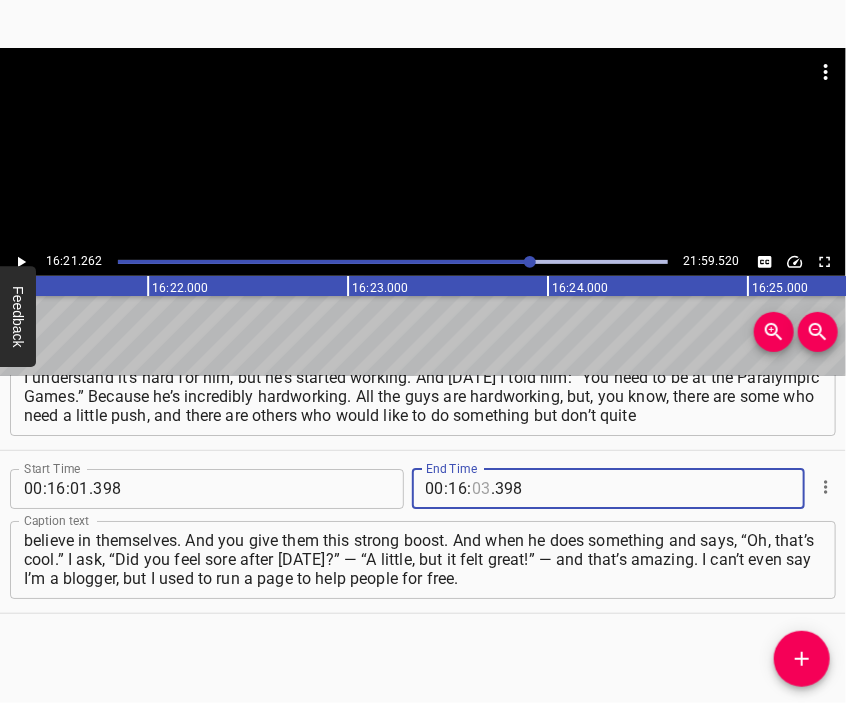 click at bounding box center [481, 489] 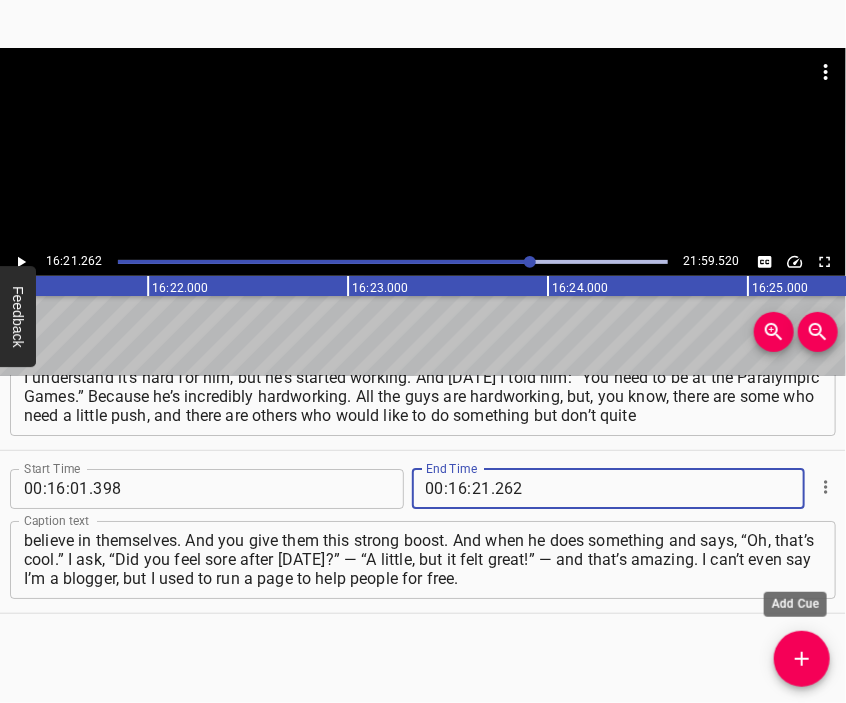 click 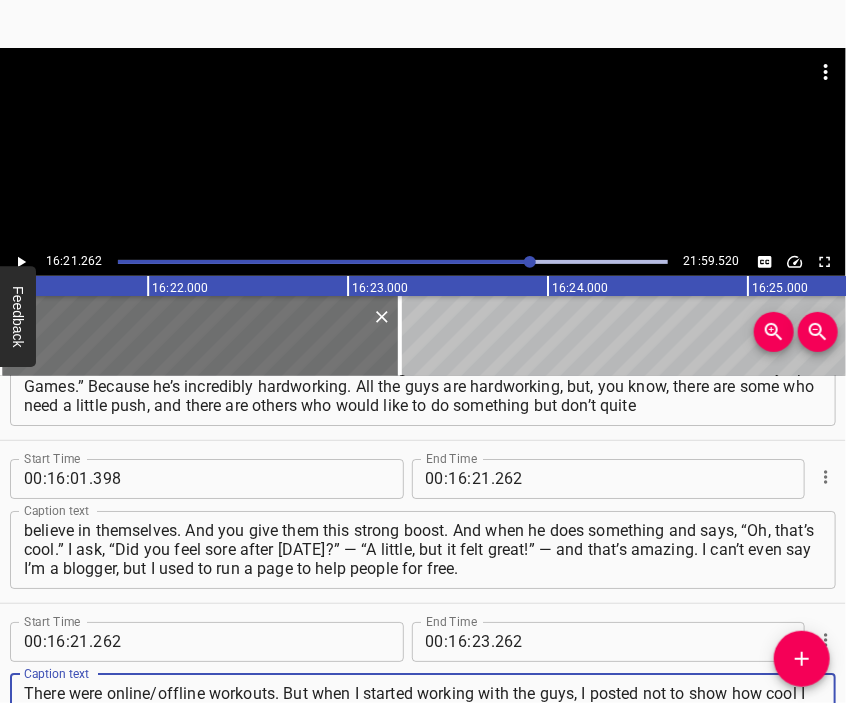click at bounding box center (423, 98) 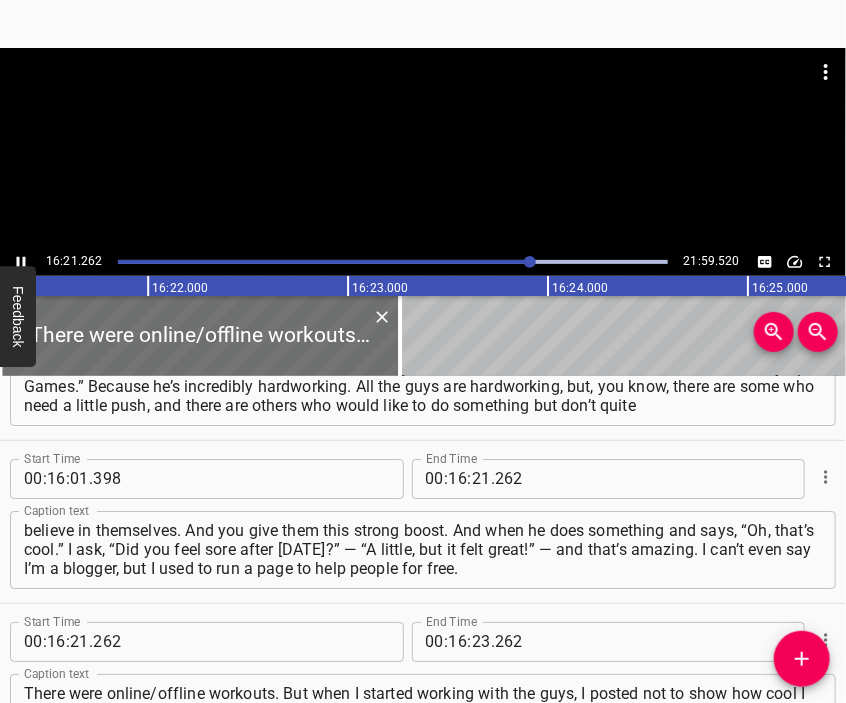 scroll, scrollTop: 6374, scrollLeft: 0, axis: vertical 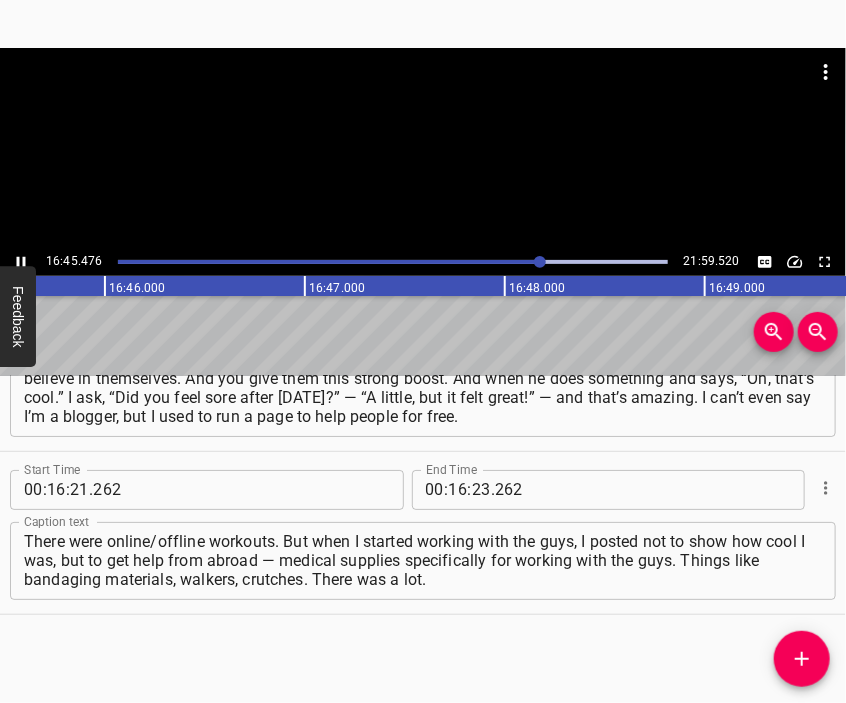 click at bounding box center (423, 148) 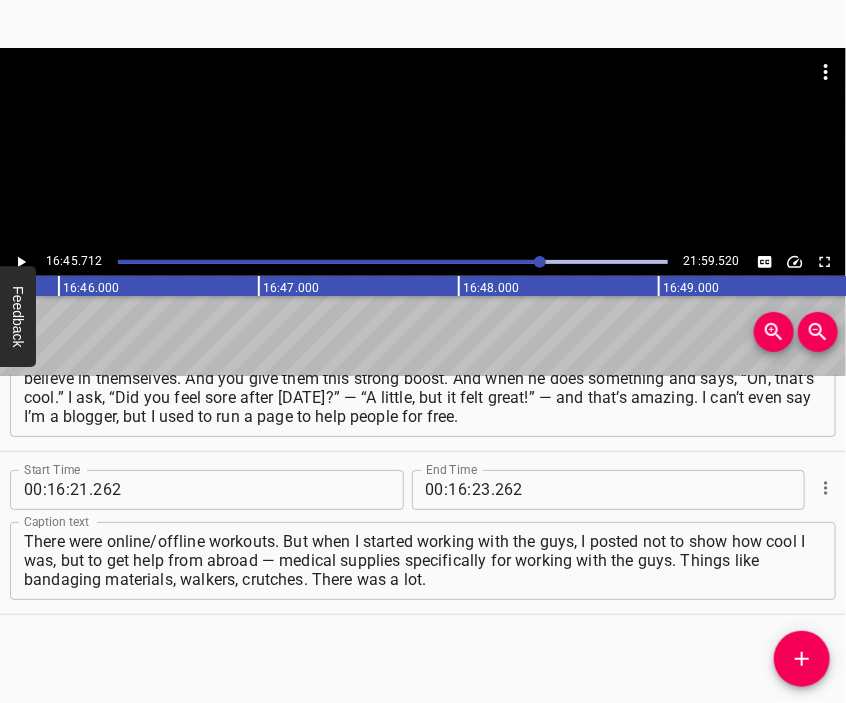 scroll, scrollTop: 0, scrollLeft: 201142, axis: horizontal 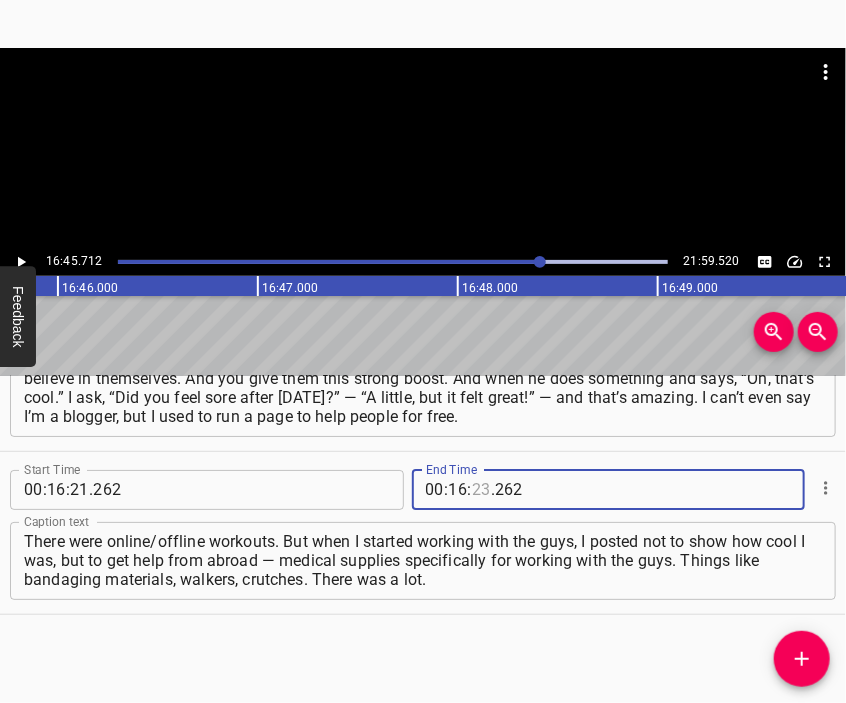 click at bounding box center (481, 490) 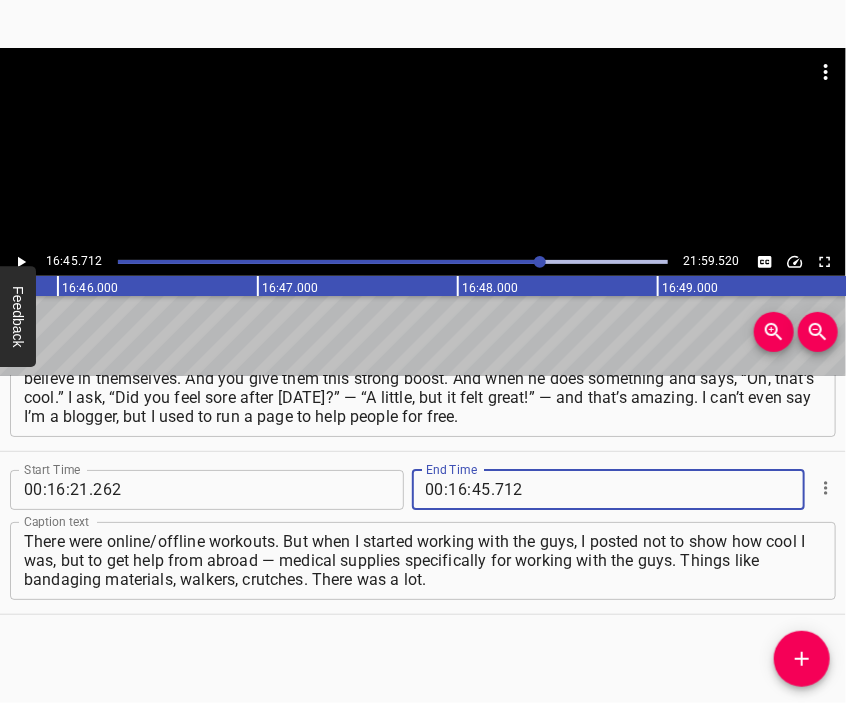 click at bounding box center (802, 659) 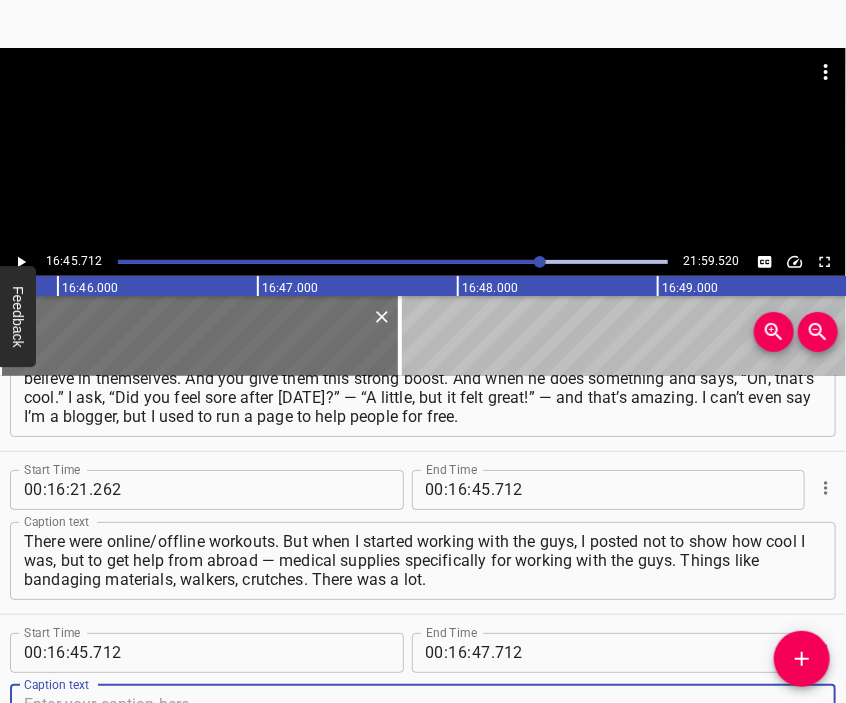 scroll, scrollTop: 6459, scrollLeft: 0, axis: vertical 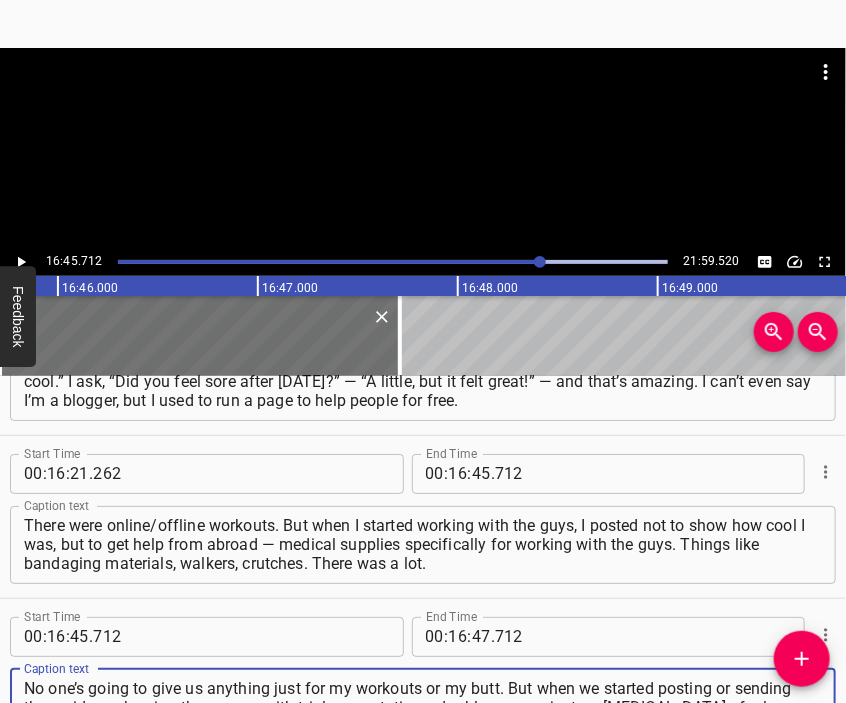 click at bounding box center [423, 148] 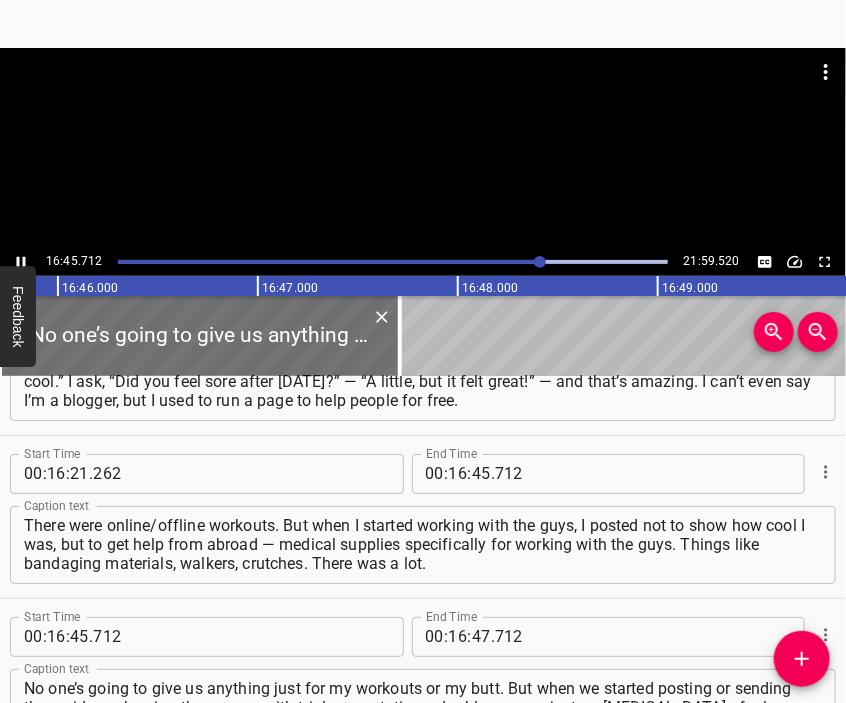 scroll, scrollTop: 6542, scrollLeft: 0, axis: vertical 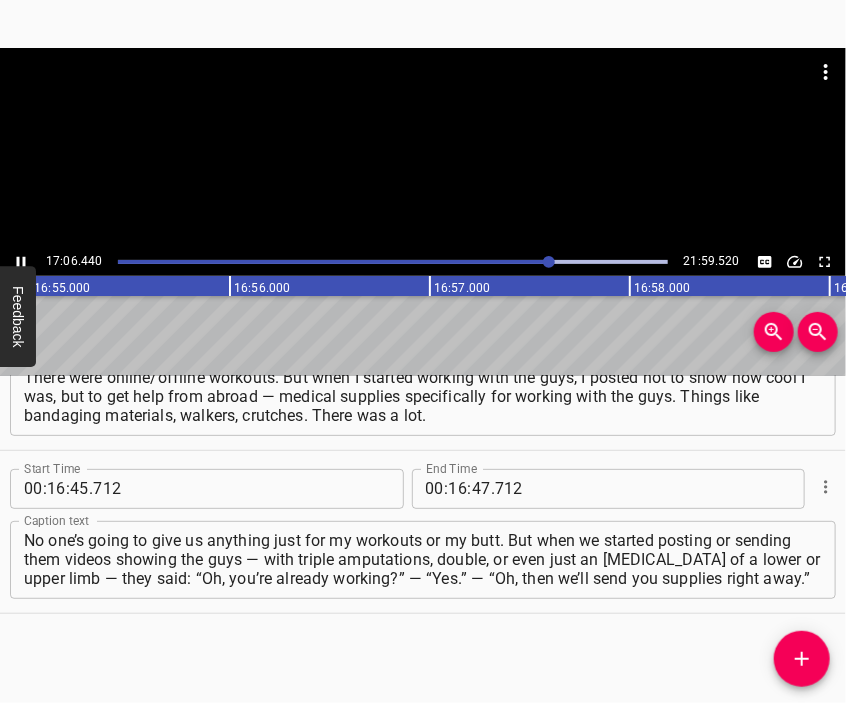 click at bounding box center [423, 98] 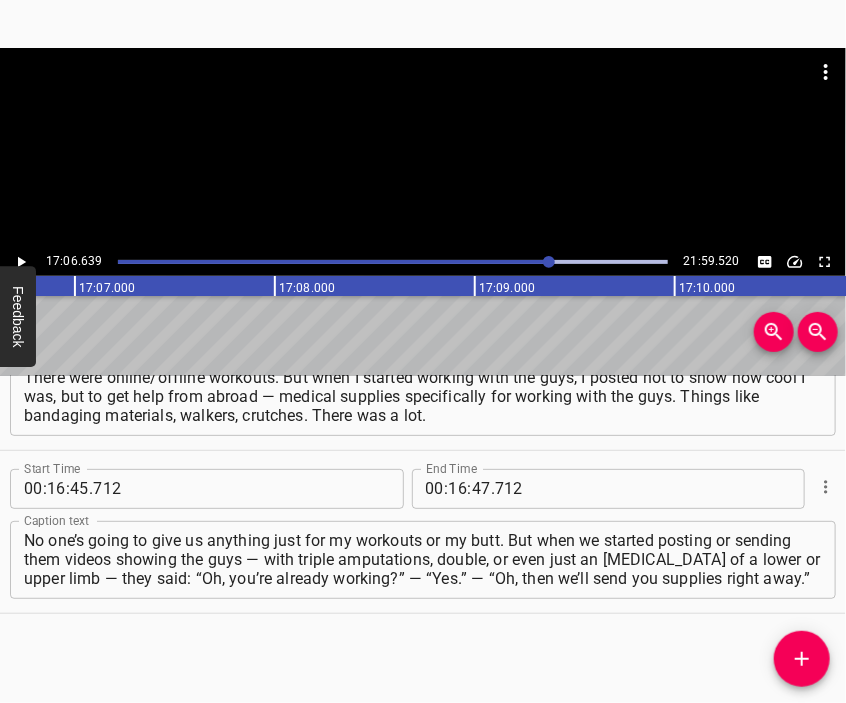 scroll, scrollTop: 0, scrollLeft: 205328, axis: horizontal 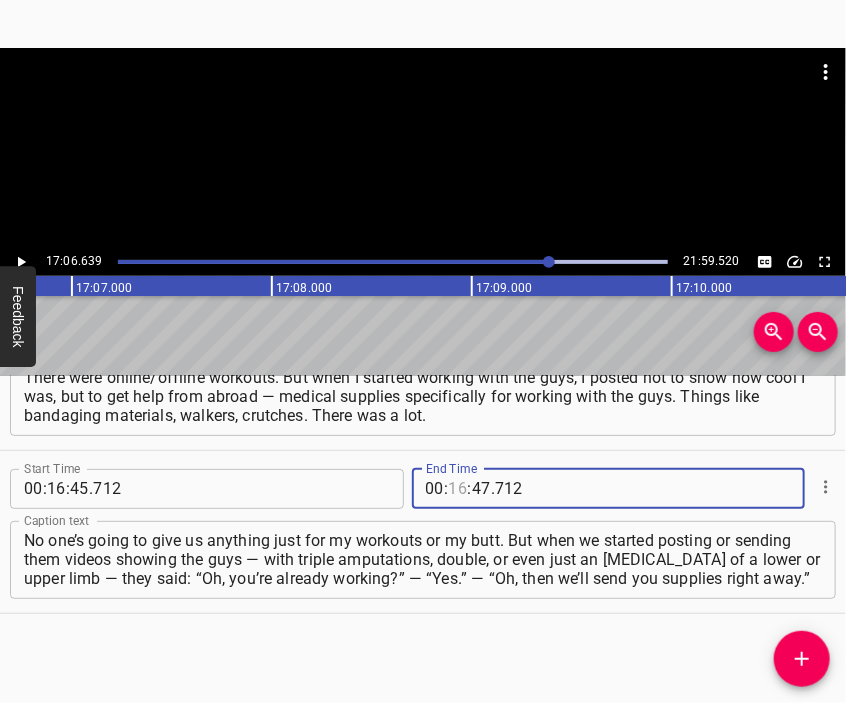 click at bounding box center [458, 489] 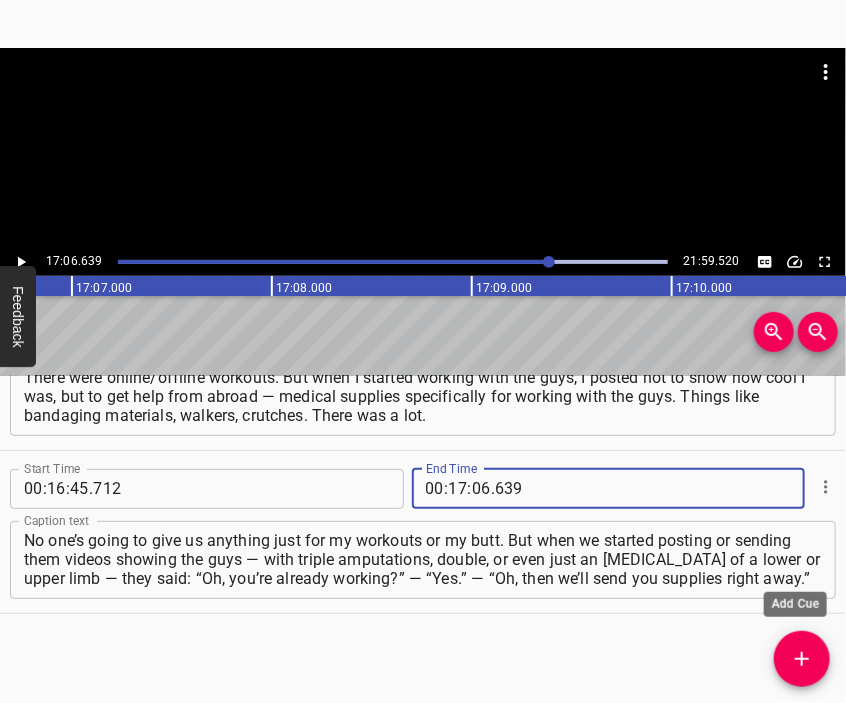 click at bounding box center (802, 659) 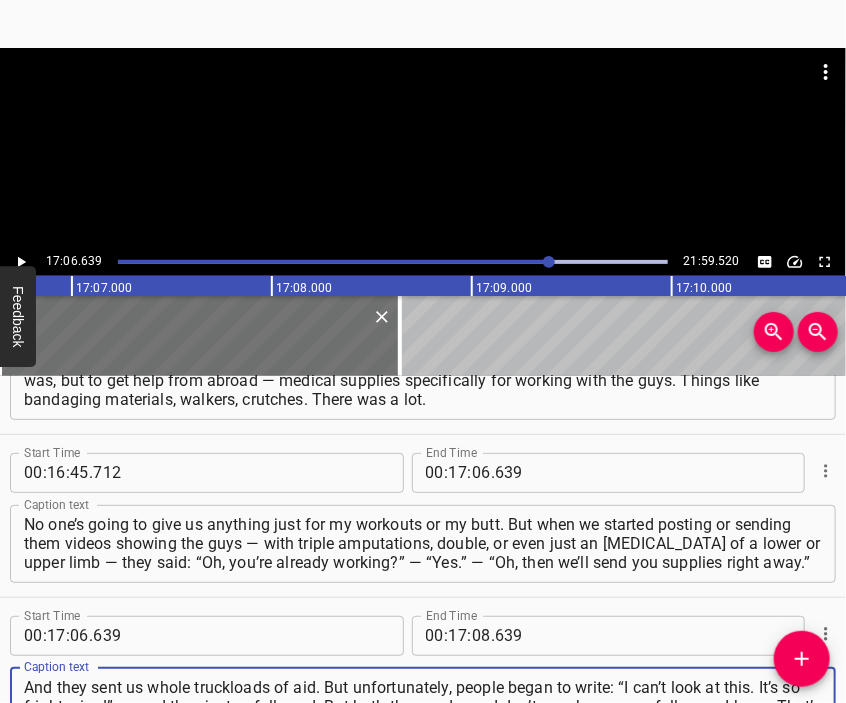 click at bounding box center (423, 148) 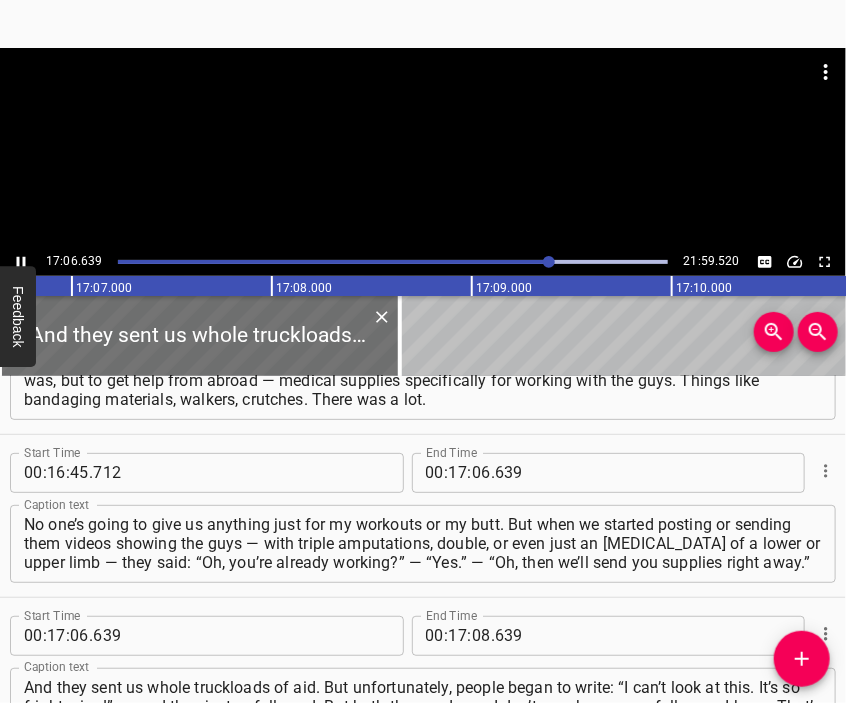 scroll, scrollTop: 6705, scrollLeft: 0, axis: vertical 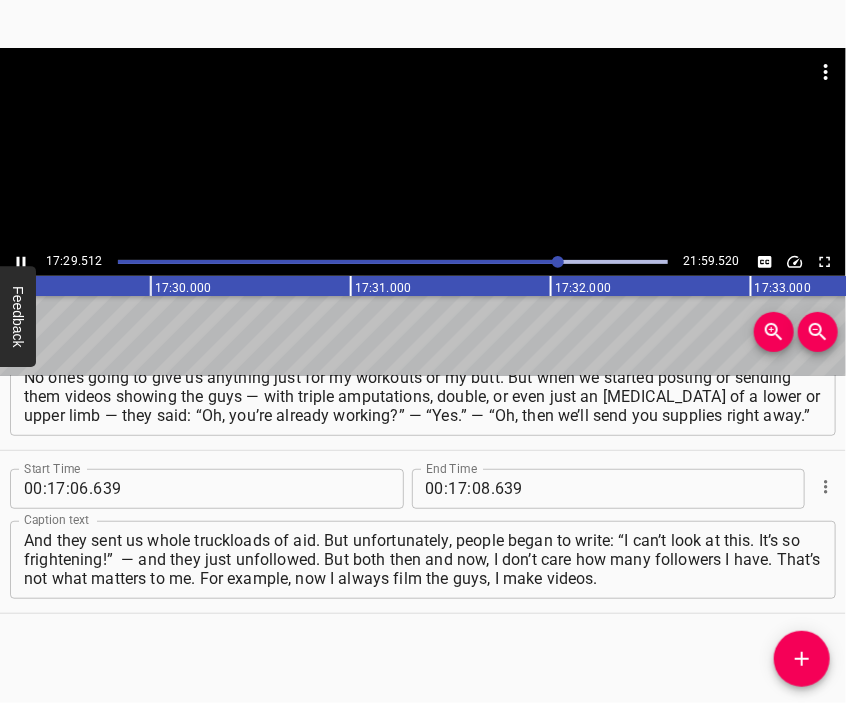 click at bounding box center (423, 148) 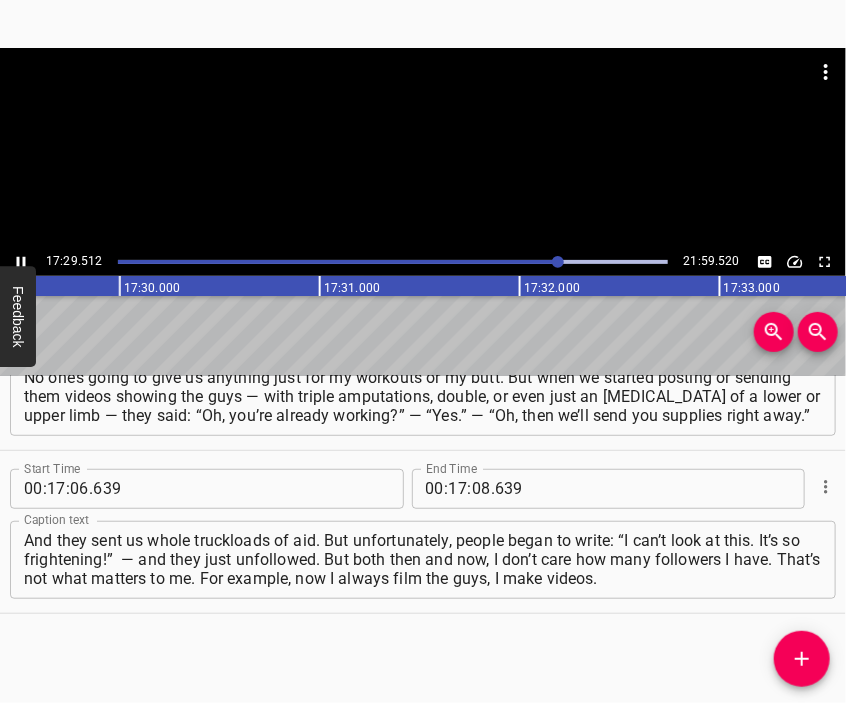 scroll, scrollTop: 0, scrollLeft: 209909, axis: horizontal 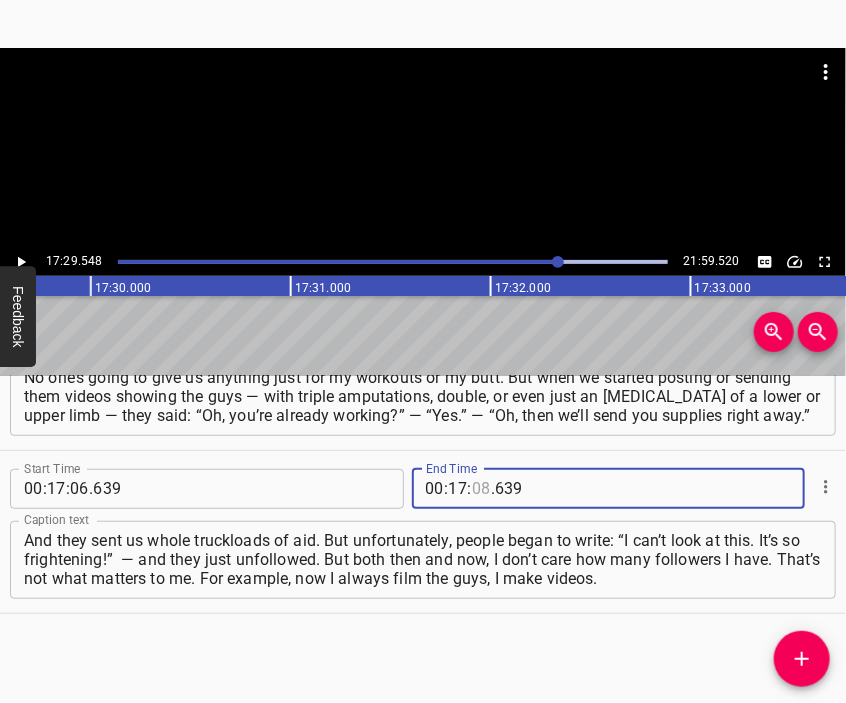 click at bounding box center [481, 489] 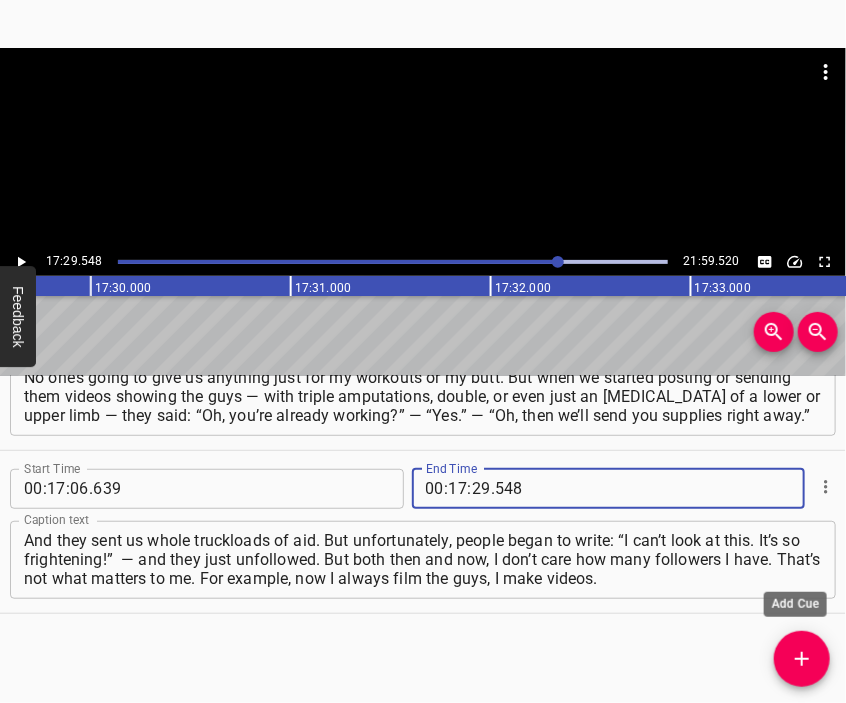 click 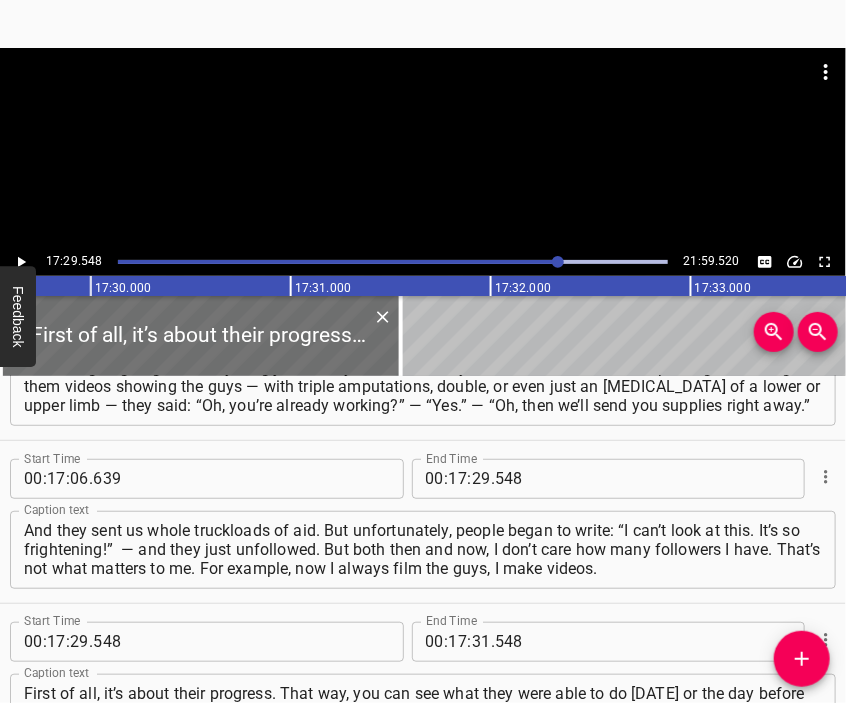 click at bounding box center [423, 98] 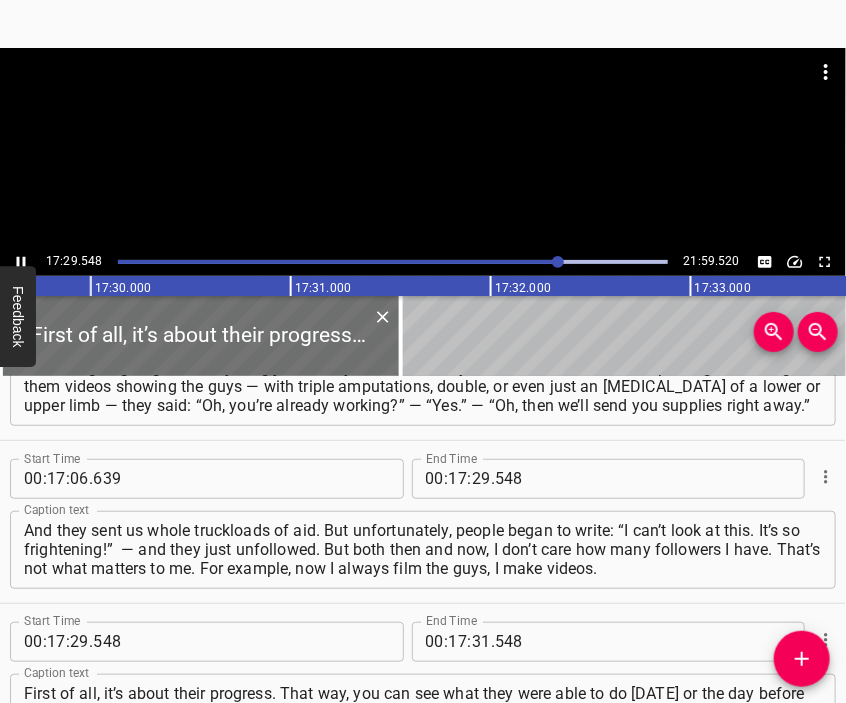 scroll, scrollTop: 6864, scrollLeft: 0, axis: vertical 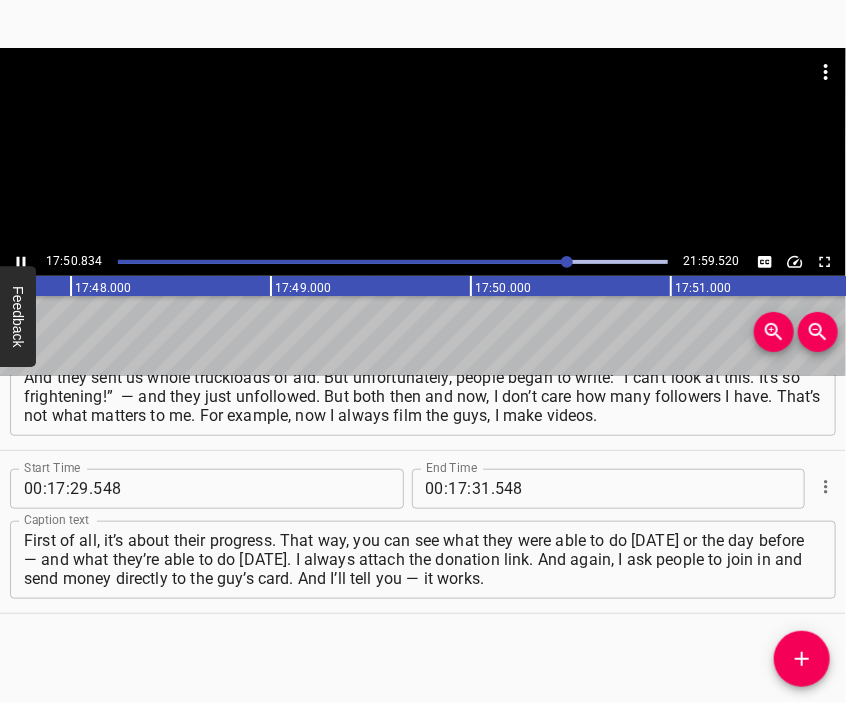 click at bounding box center [423, 148] 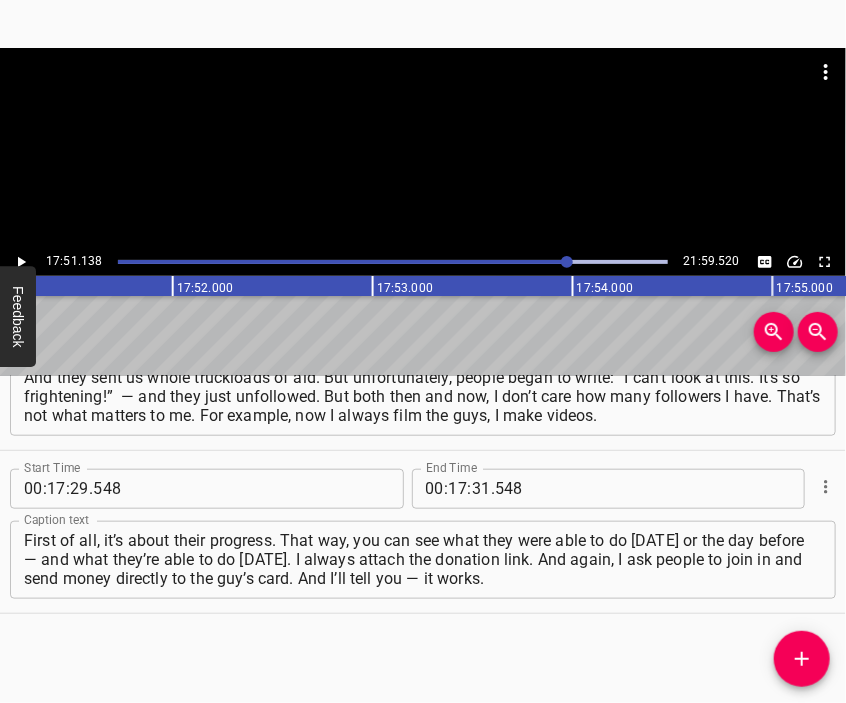 scroll, scrollTop: 0, scrollLeft: 214228, axis: horizontal 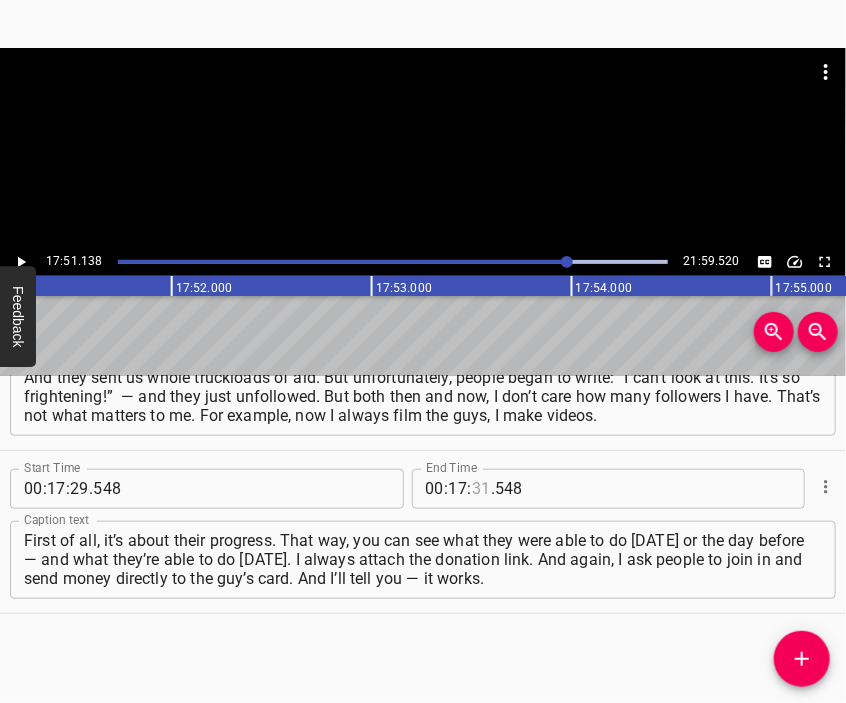 click at bounding box center (481, 489) 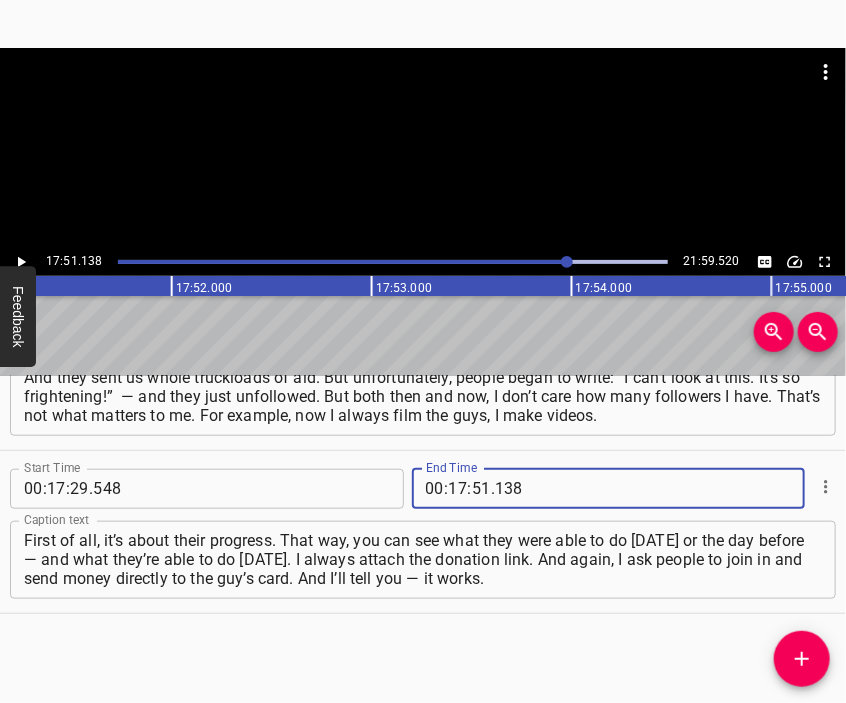 click 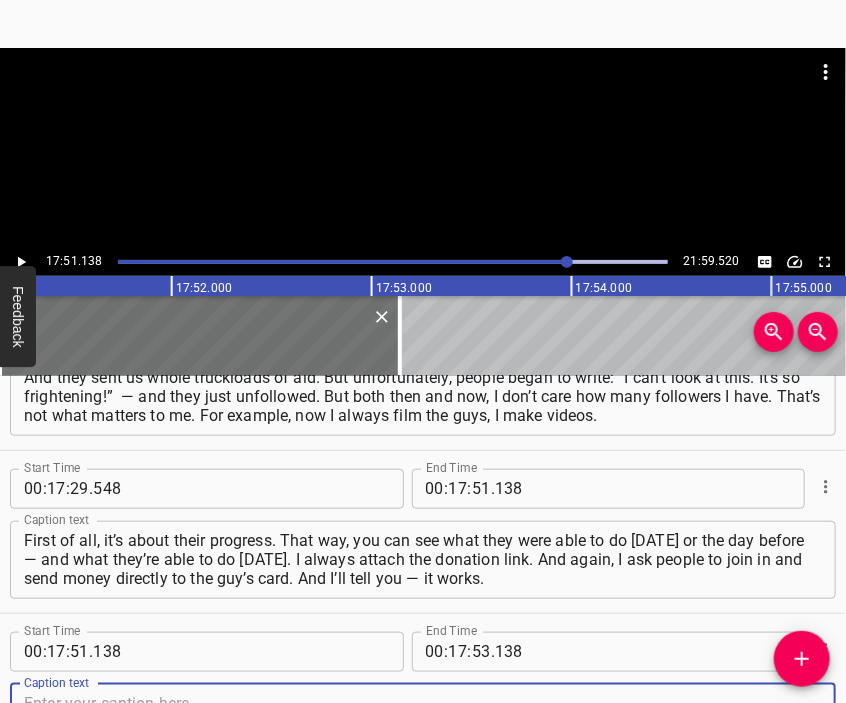 scroll, scrollTop: 6948, scrollLeft: 0, axis: vertical 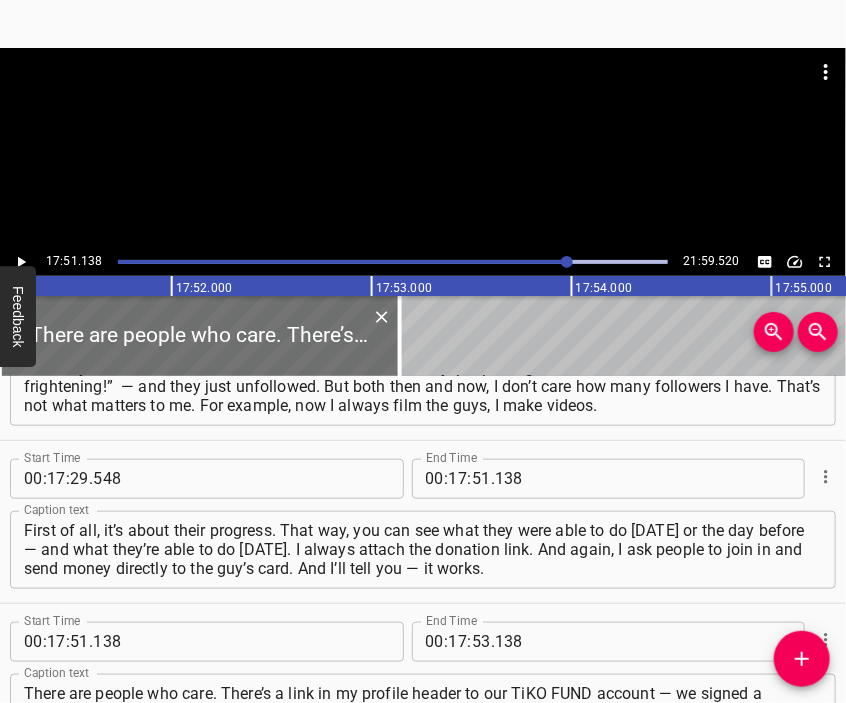 click at bounding box center [423, 98] 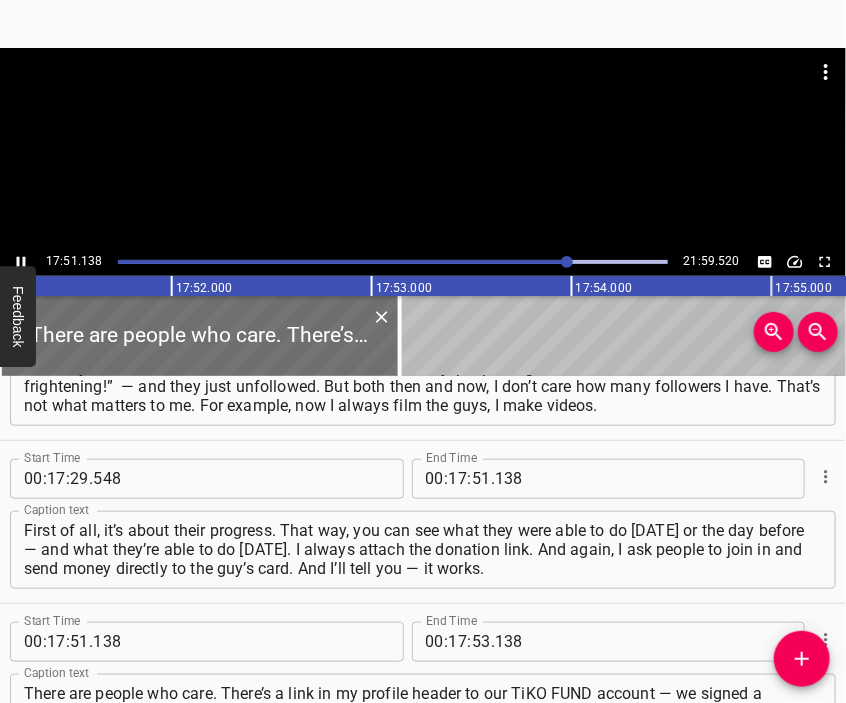scroll, scrollTop: 7007, scrollLeft: 0, axis: vertical 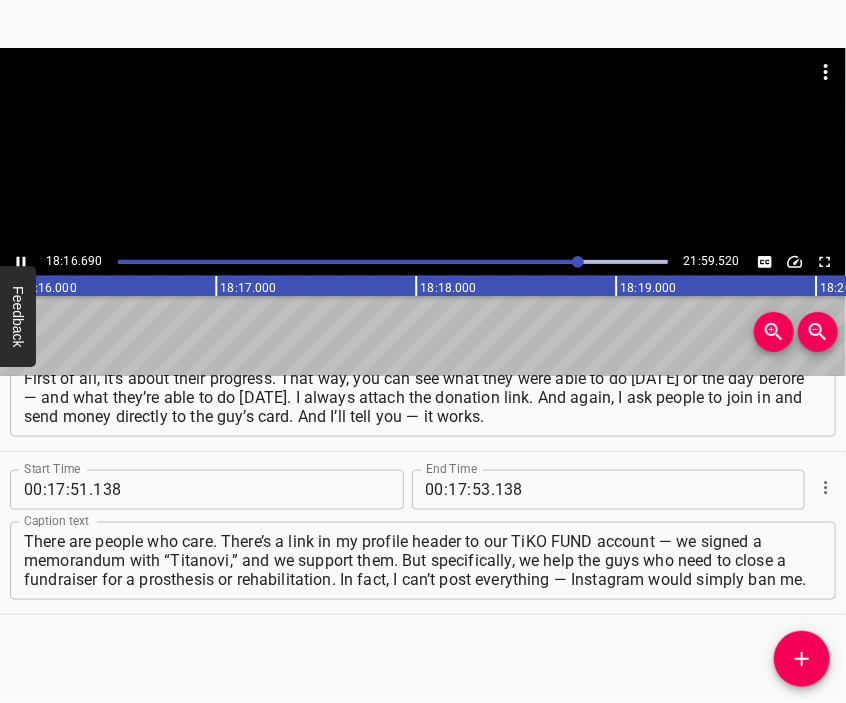 click at bounding box center [423, 148] 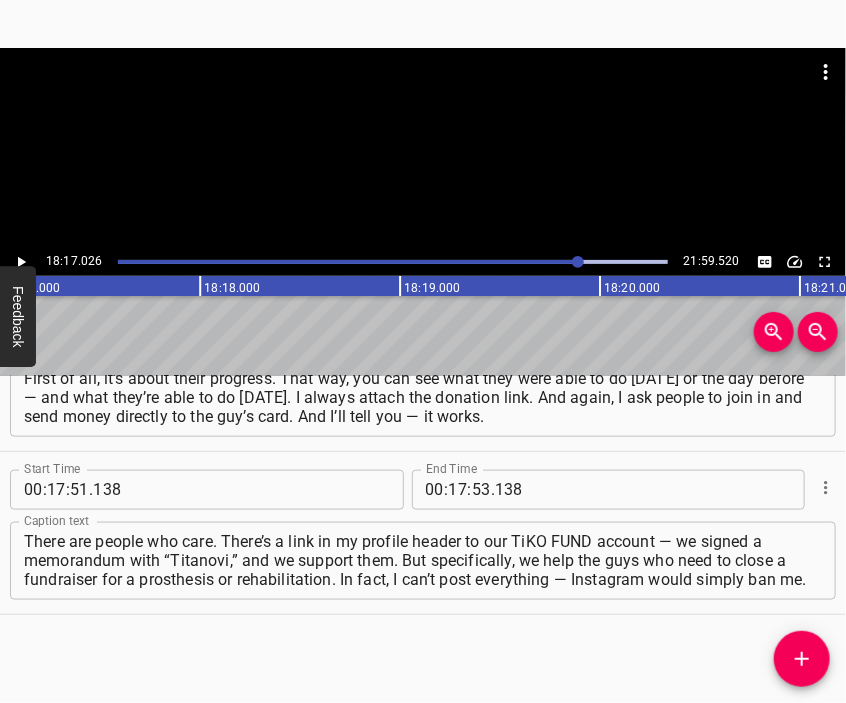 scroll, scrollTop: 0, scrollLeft: 219405, axis: horizontal 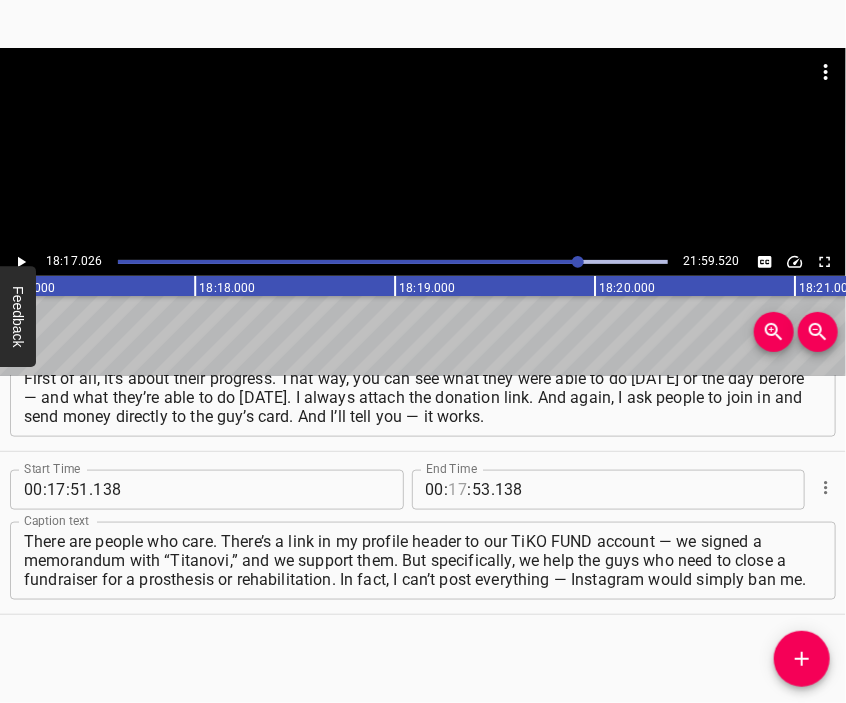 click at bounding box center (458, 490) 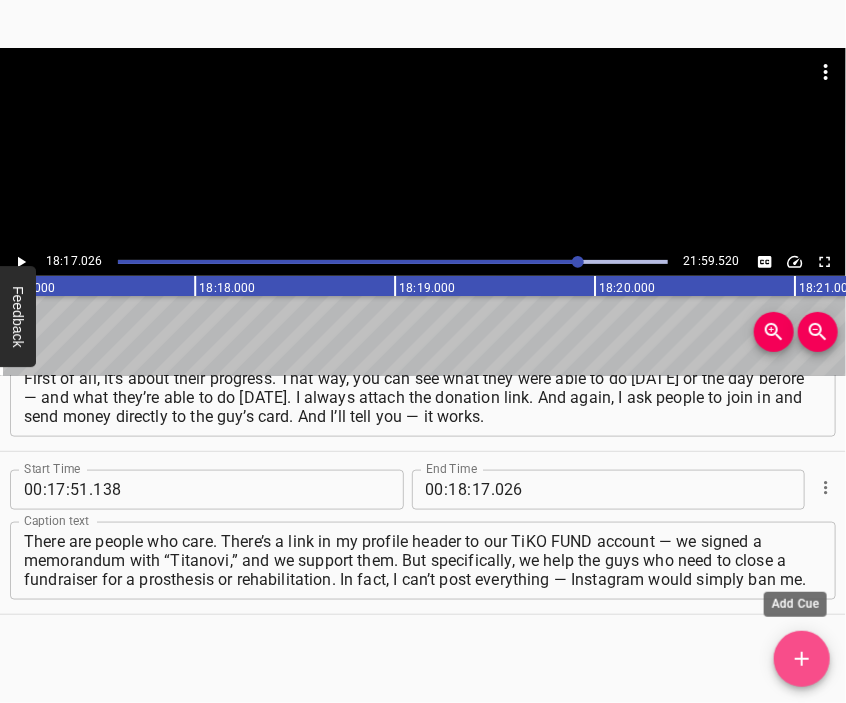 click 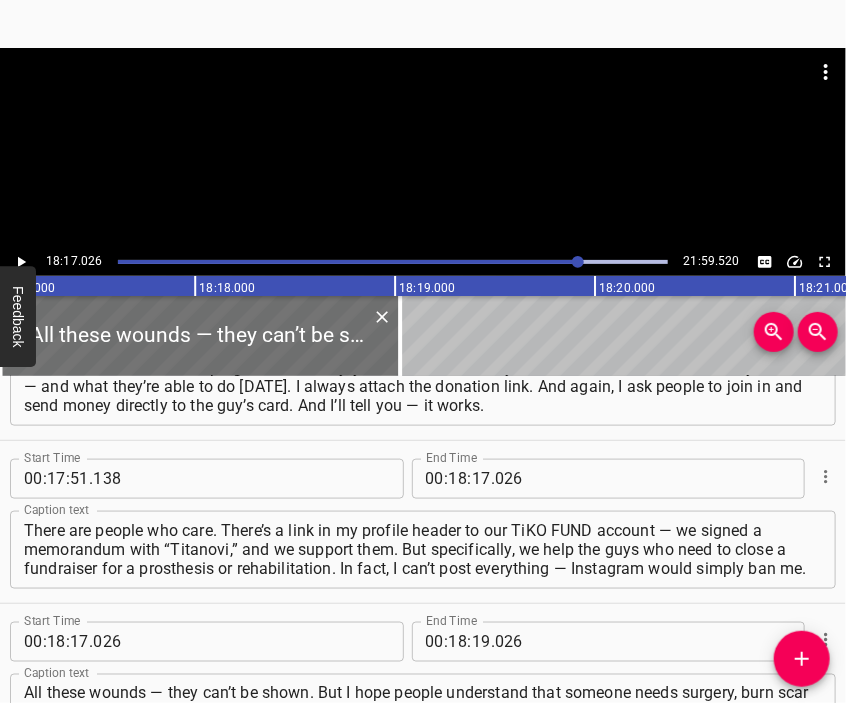 click at bounding box center [423, 98] 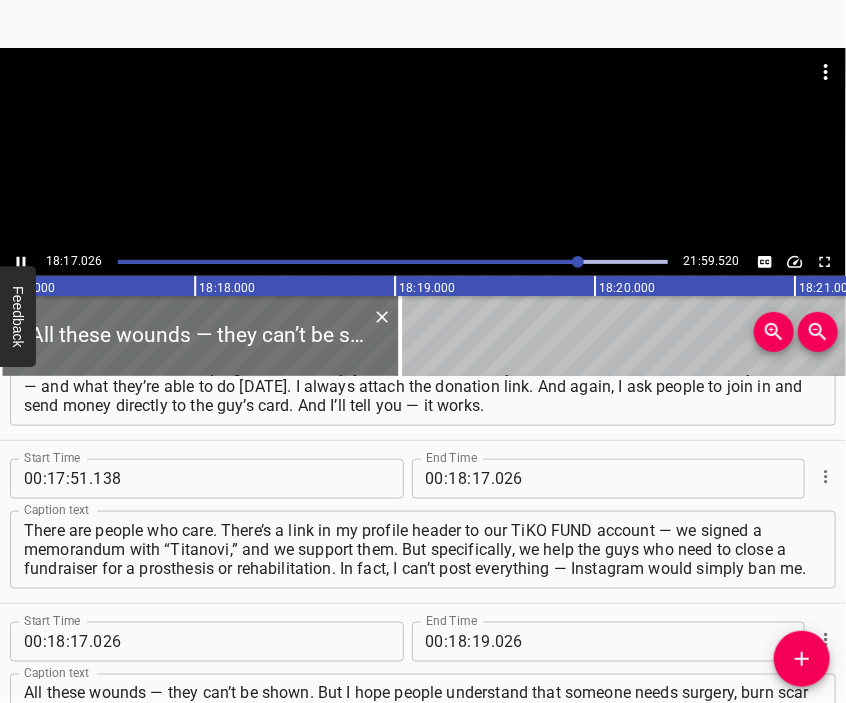 scroll, scrollTop: 7208, scrollLeft: 0, axis: vertical 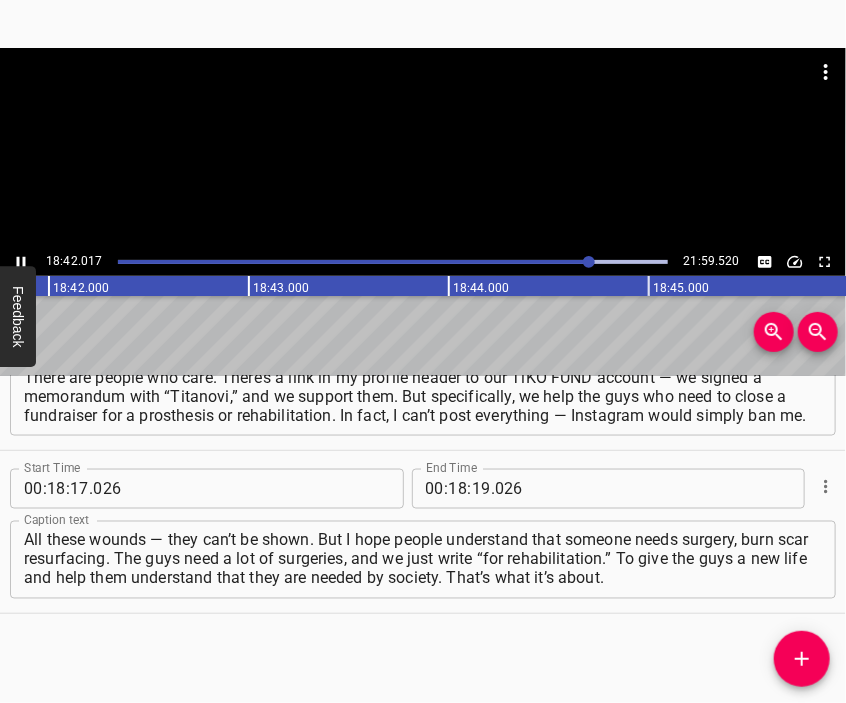 click at bounding box center (423, 148) 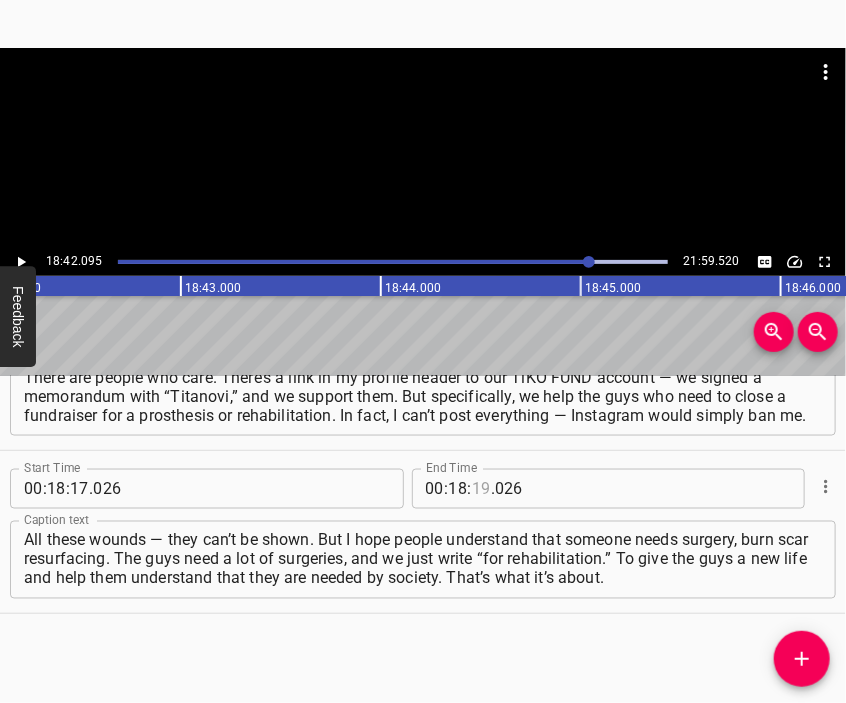click at bounding box center (481, 489) 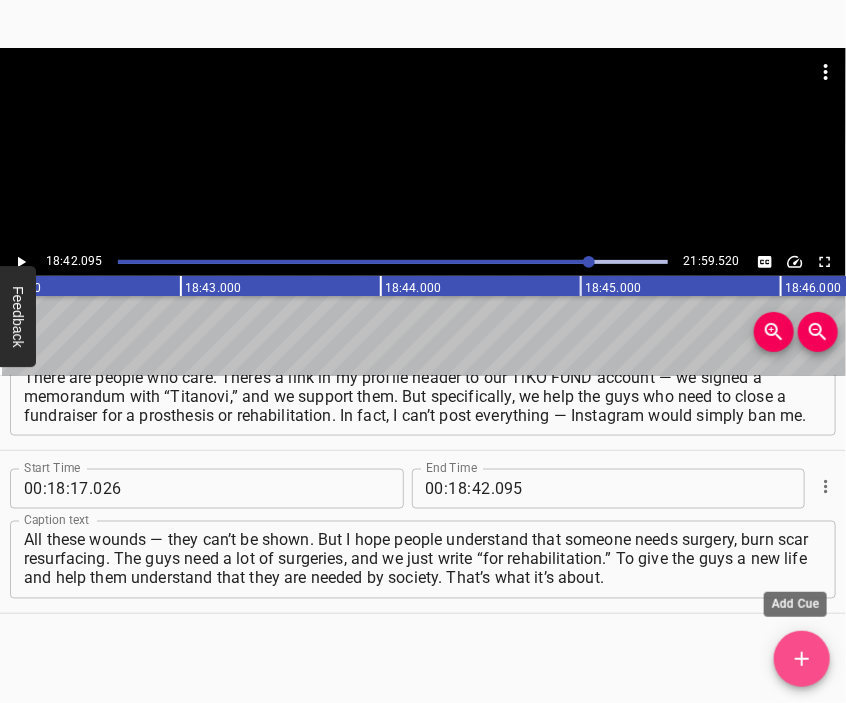 click 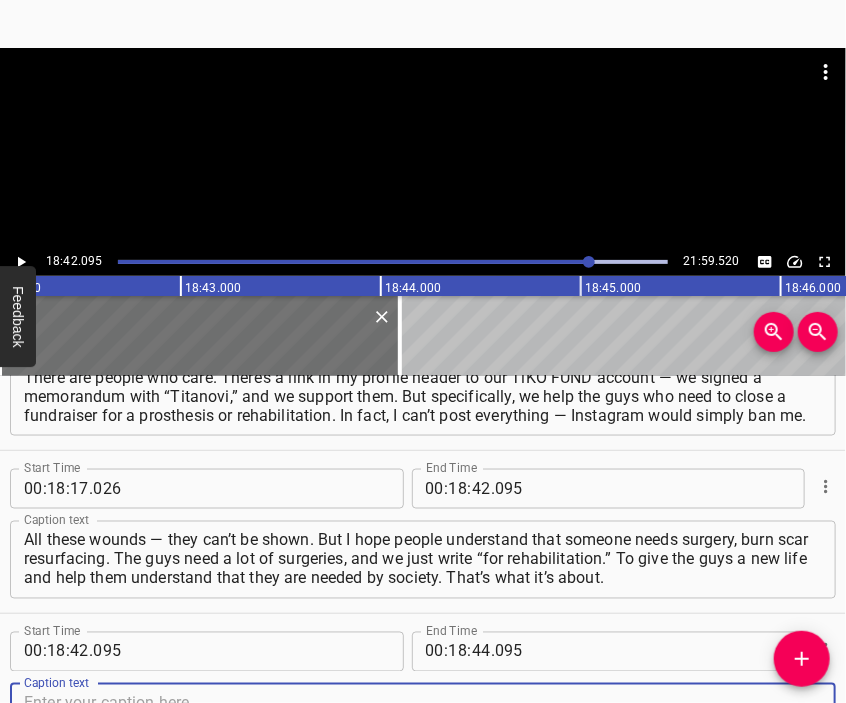 scroll, scrollTop: 7274, scrollLeft: 0, axis: vertical 